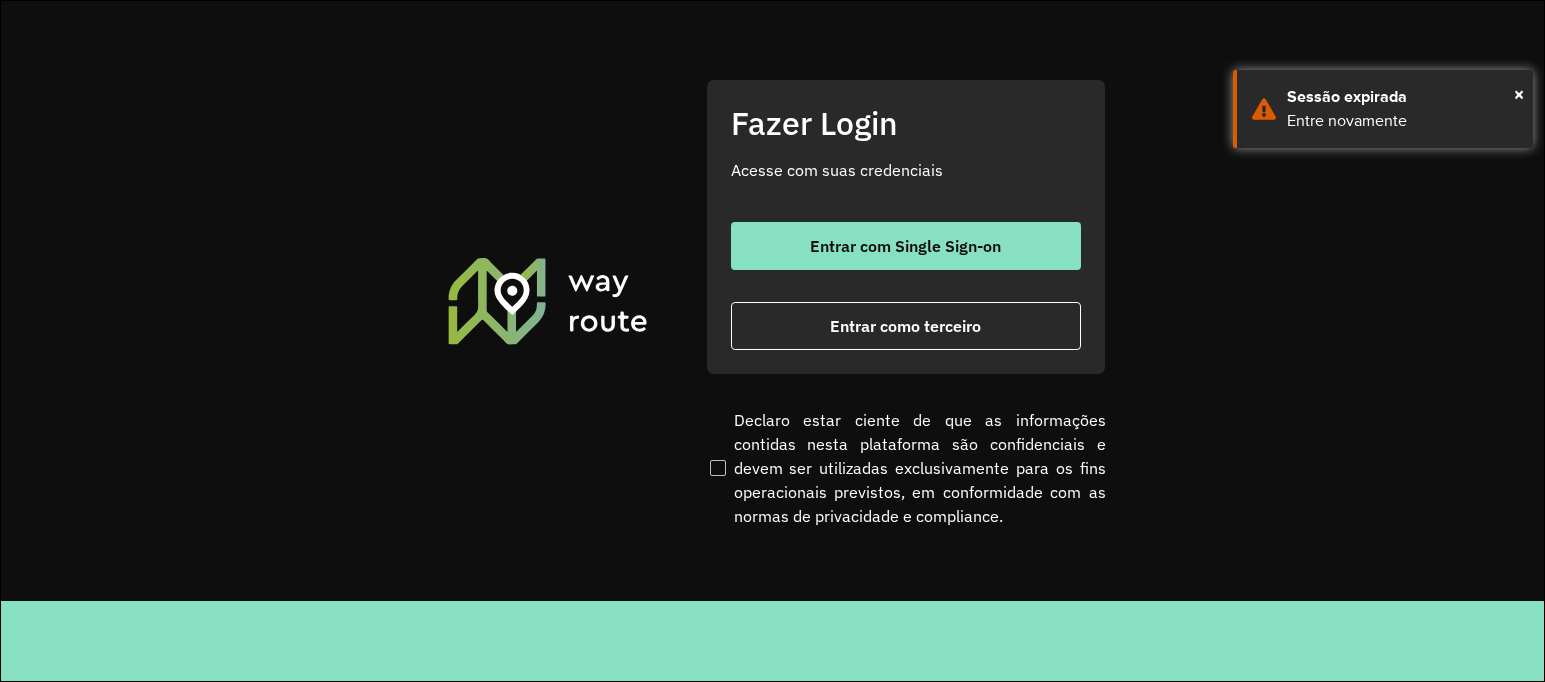 scroll, scrollTop: 0, scrollLeft: 0, axis: both 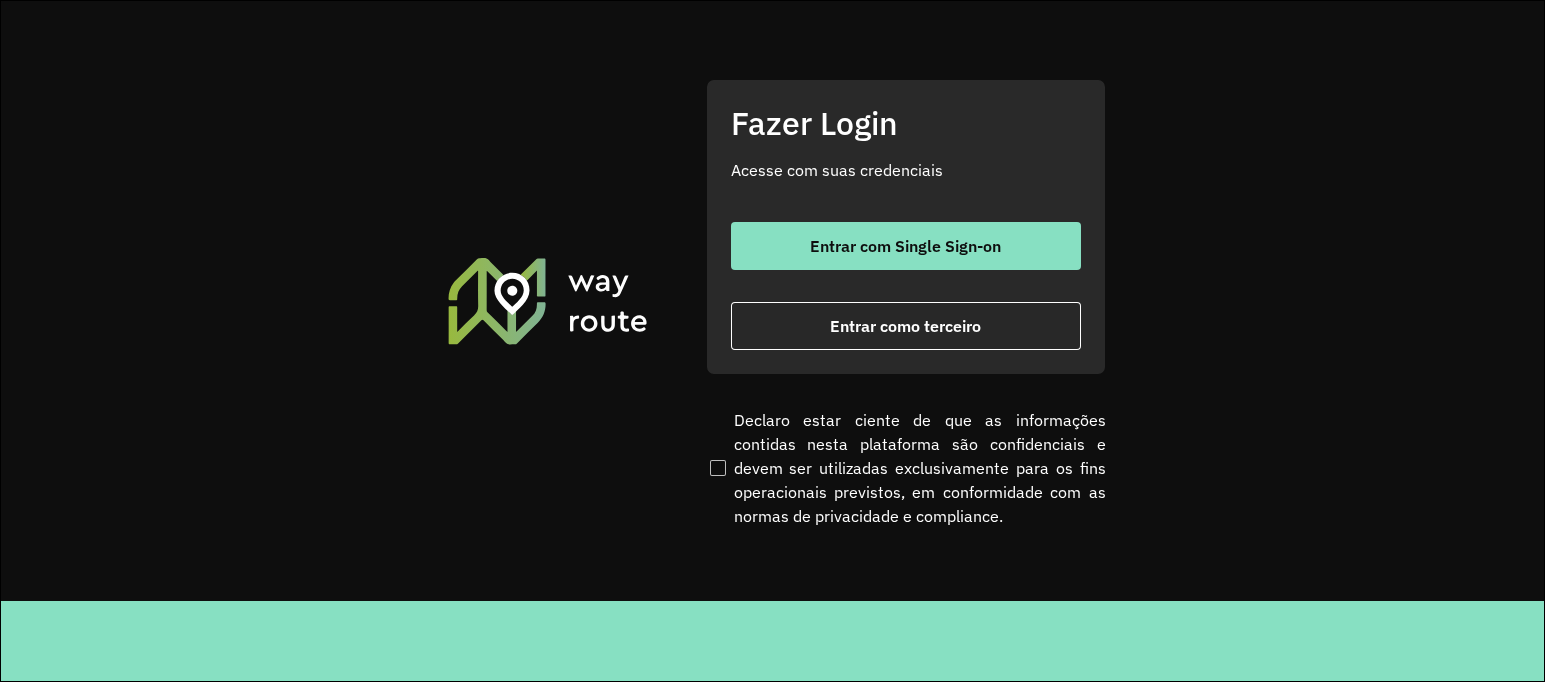 click on "Fazer Login Acesse com suas credenciais    Entrar com Single Sign-on    Entrar como terceiro" 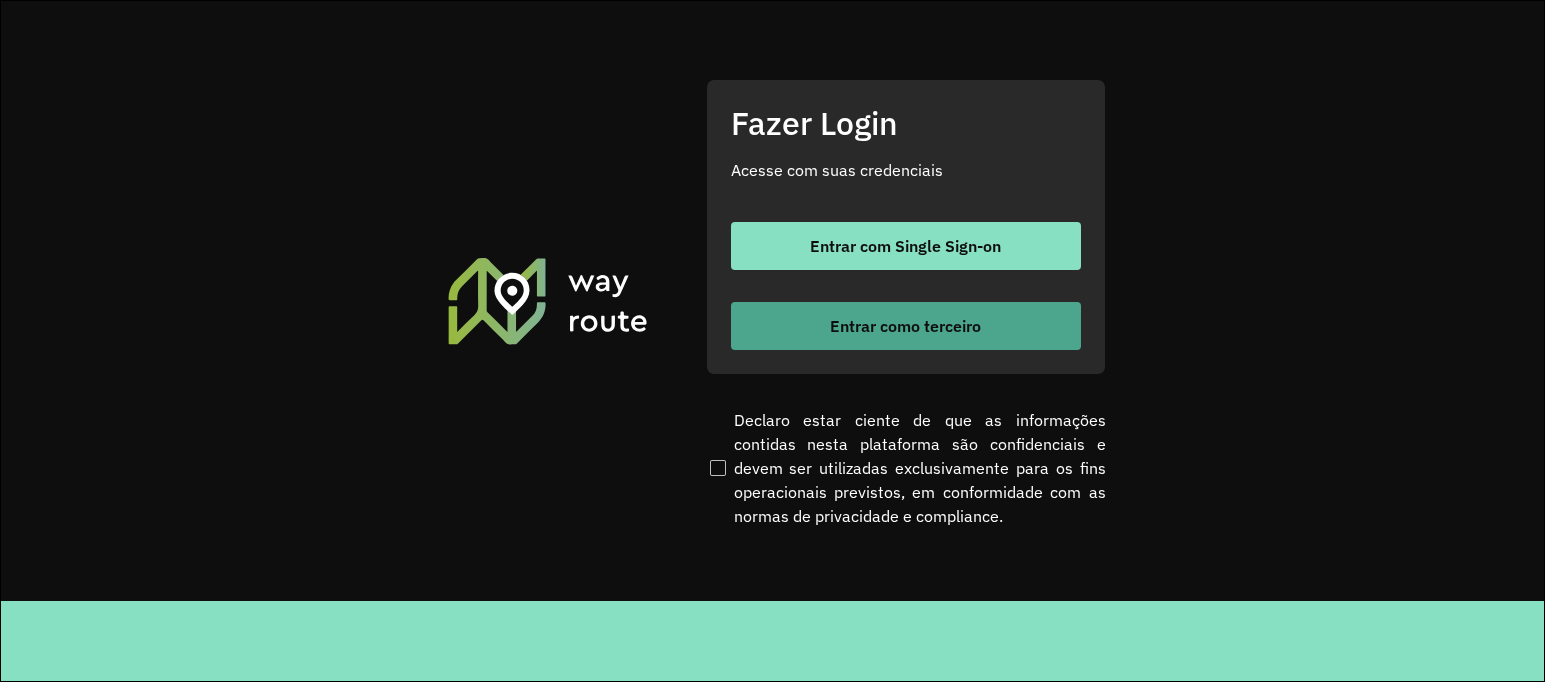click on "Entrar como terceiro" at bounding box center [905, 326] 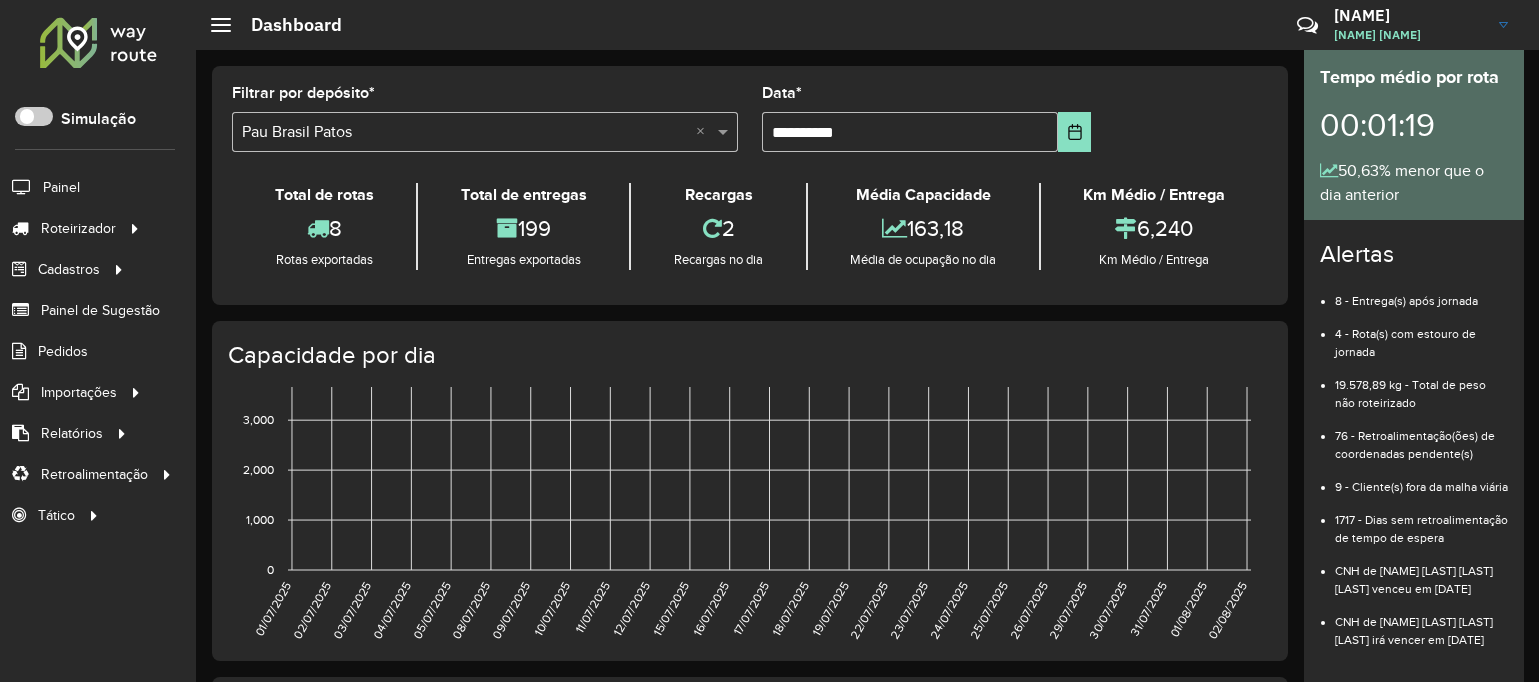 scroll, scrollTop: 0, scrollLeft: 0, axis: both 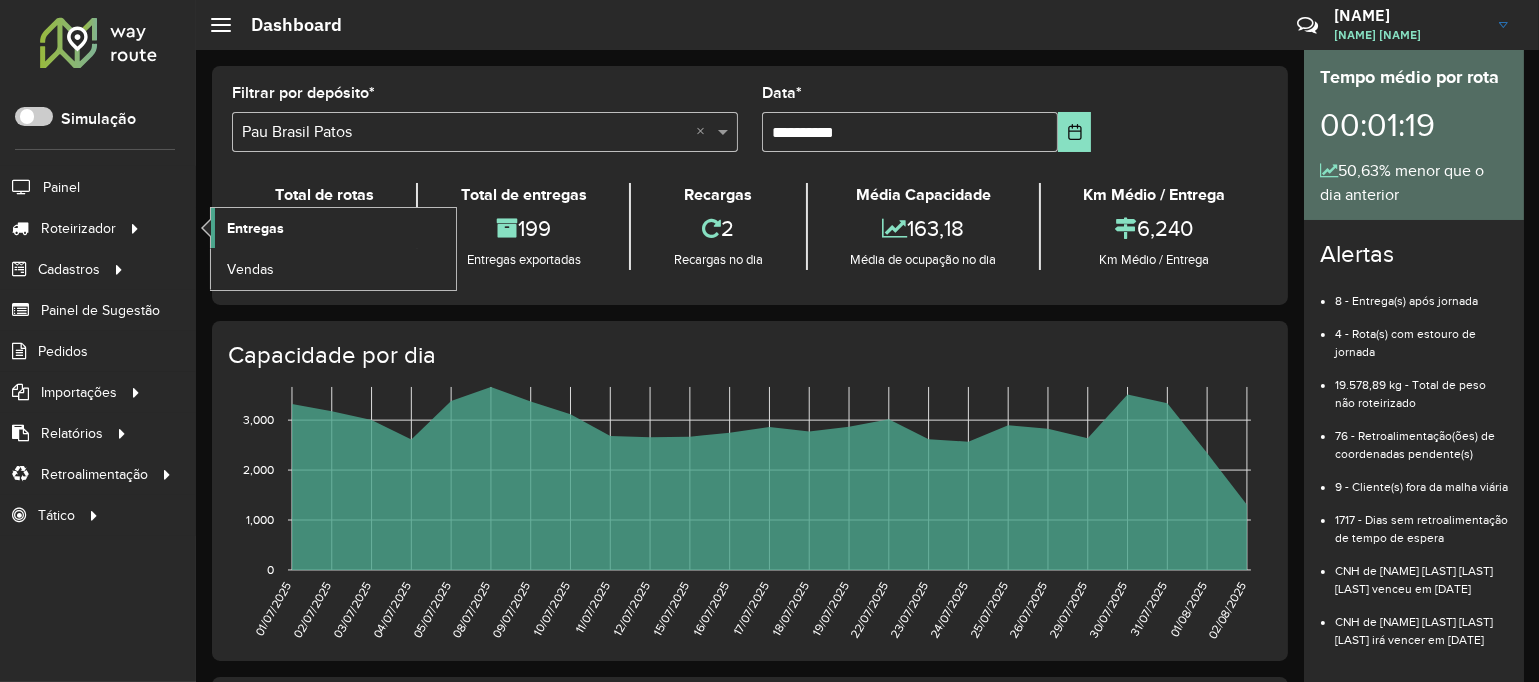 click on "Entregas" 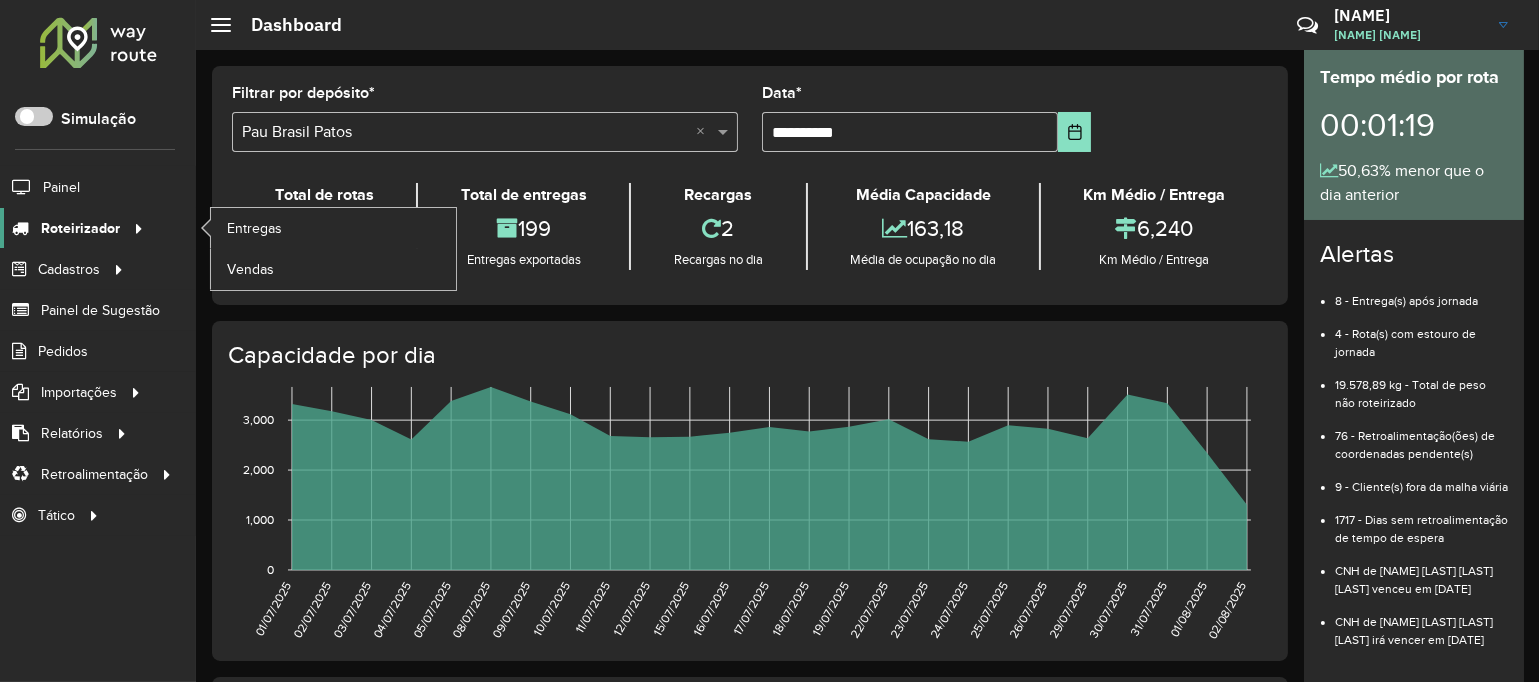 click on "Roteirizador" 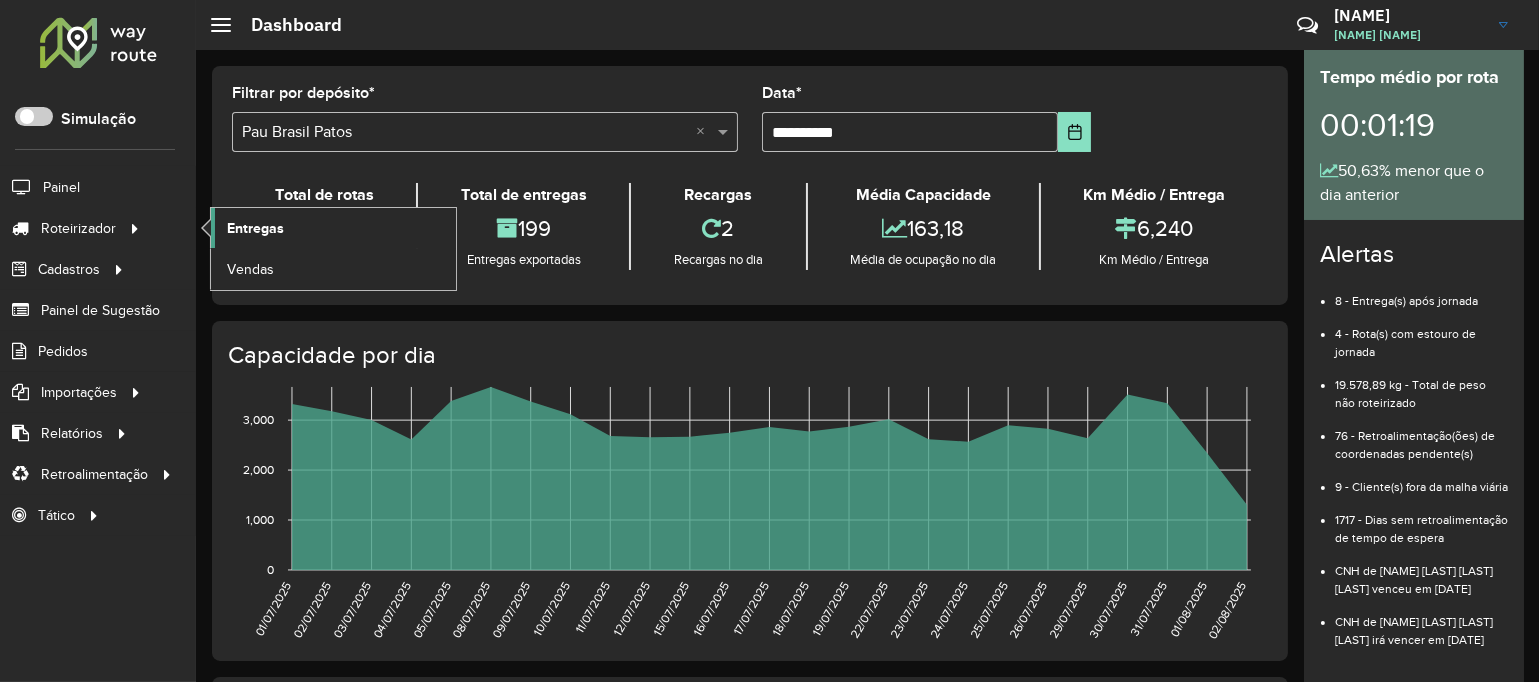 click on "Entregas" 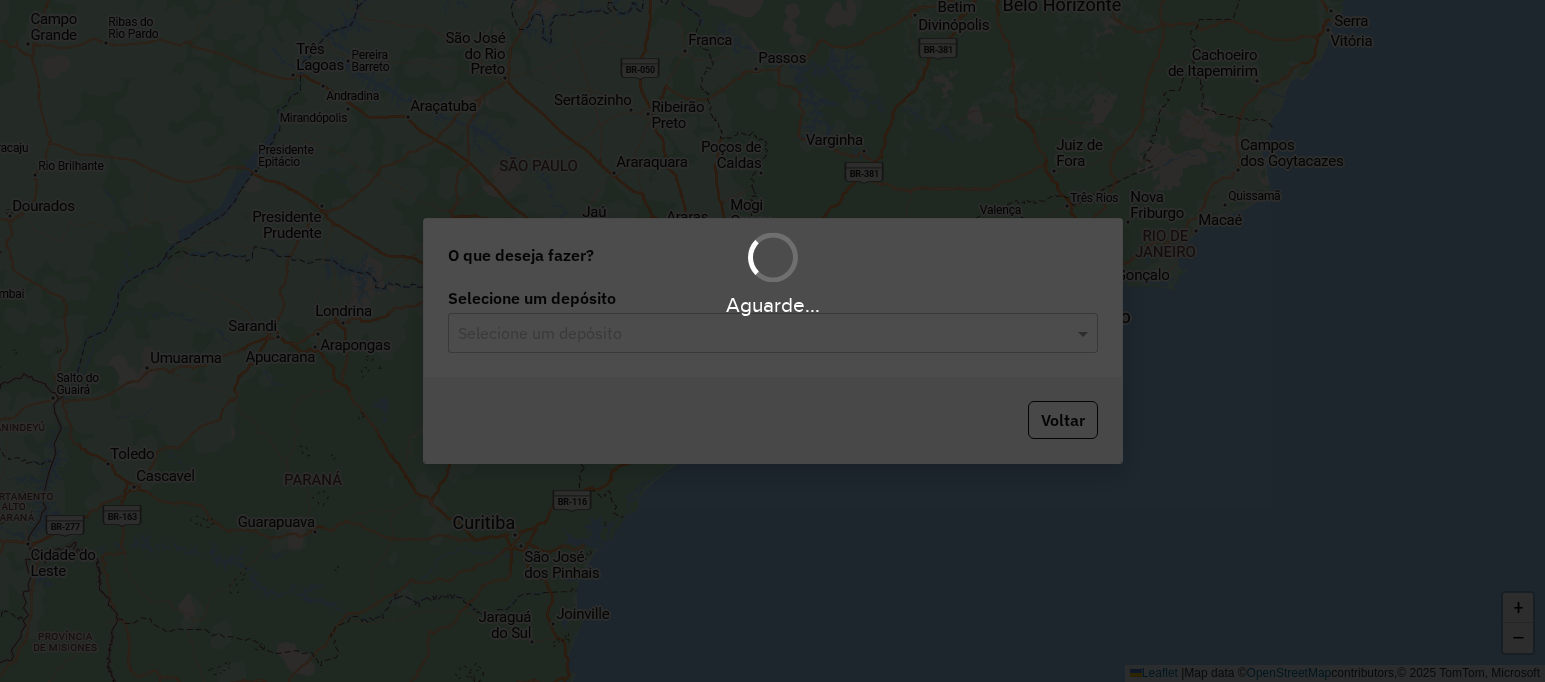 scroll, scrollTop: 0, scrollLeft: 0, axis: both 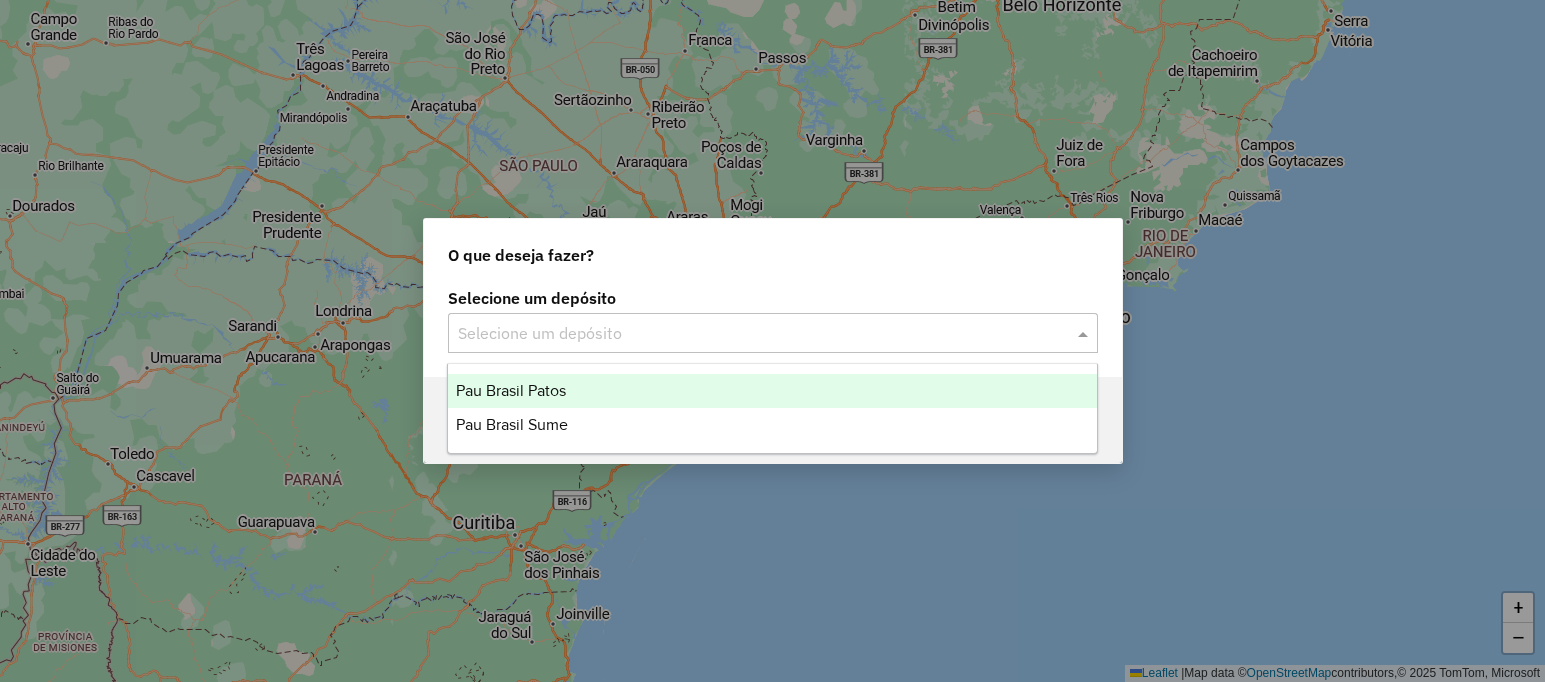 click 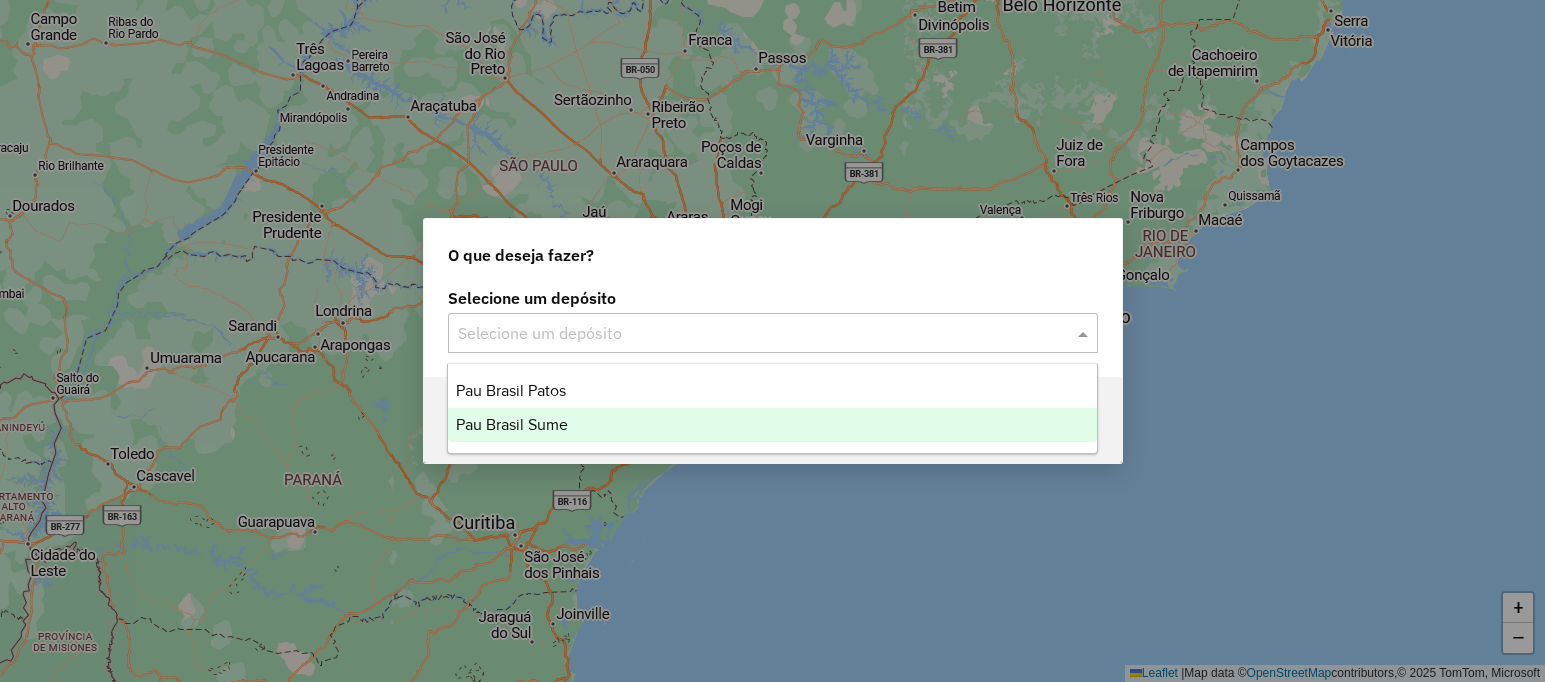 click on "Pau Brasil Sume" at bounding box center (772, 425) 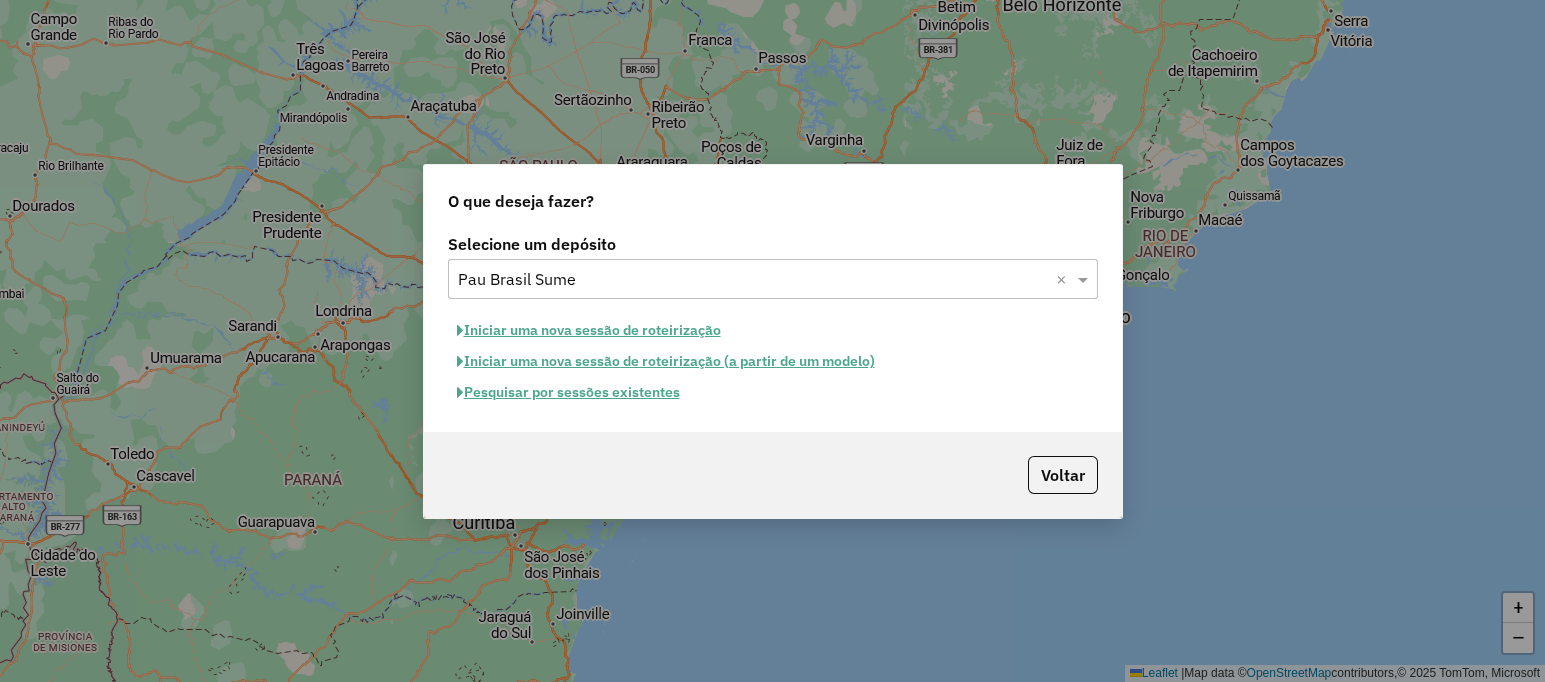 click on "Iniciar uma nova sessão de roteirização" 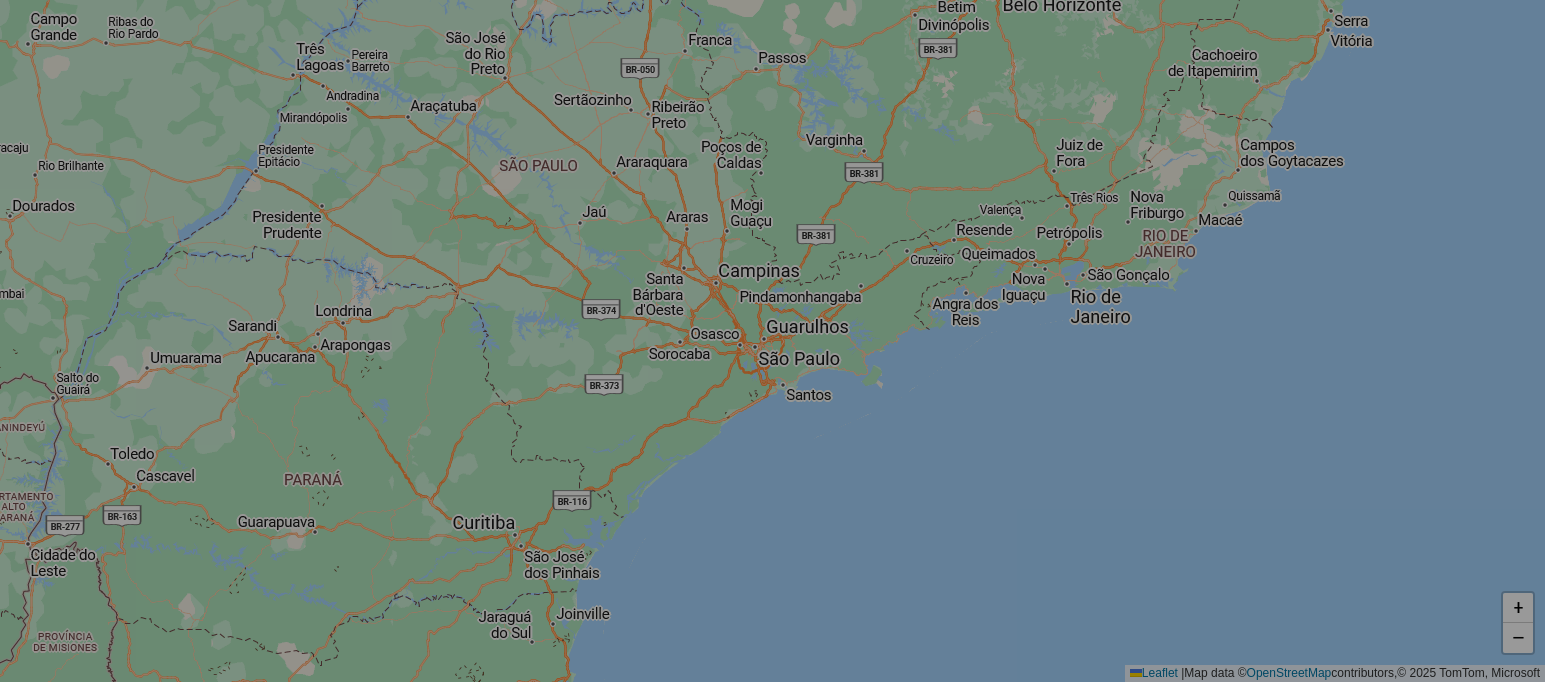 select on "*" 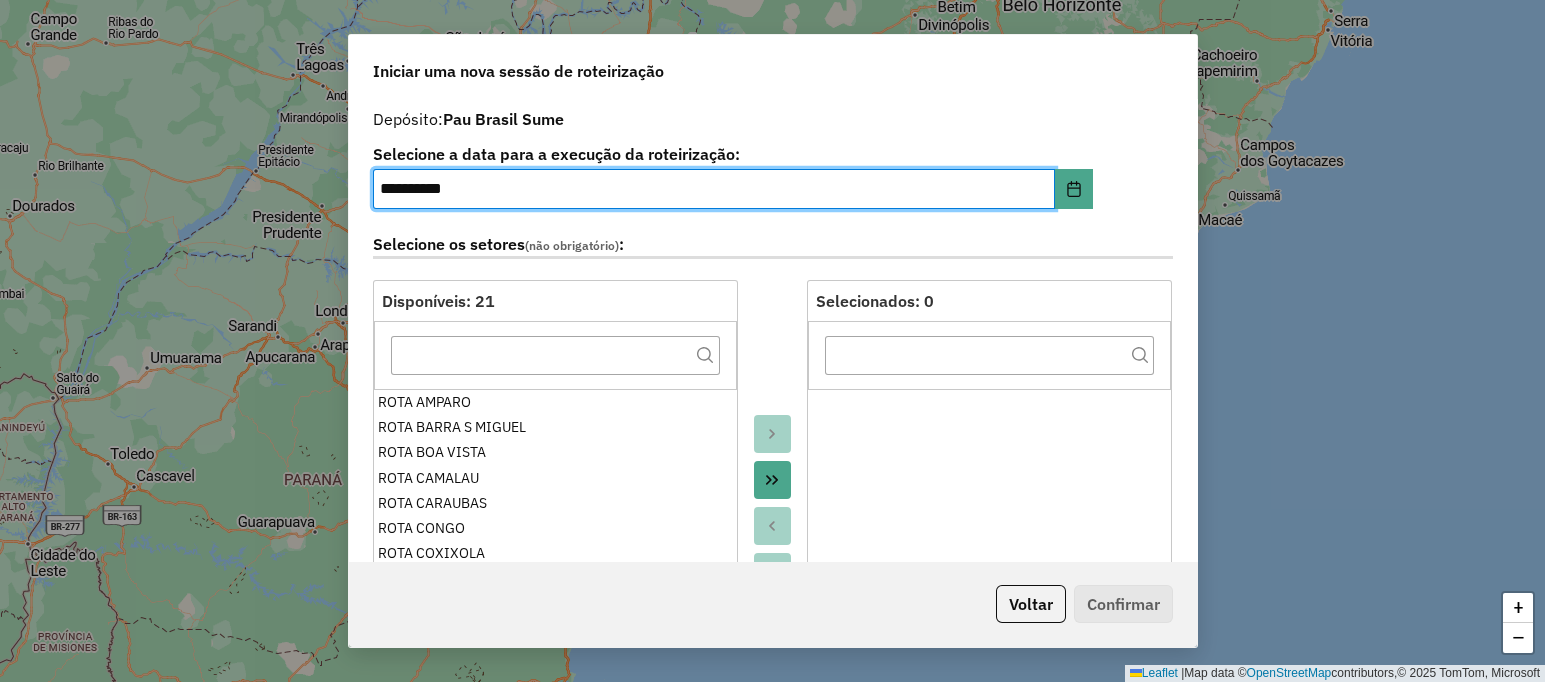 click 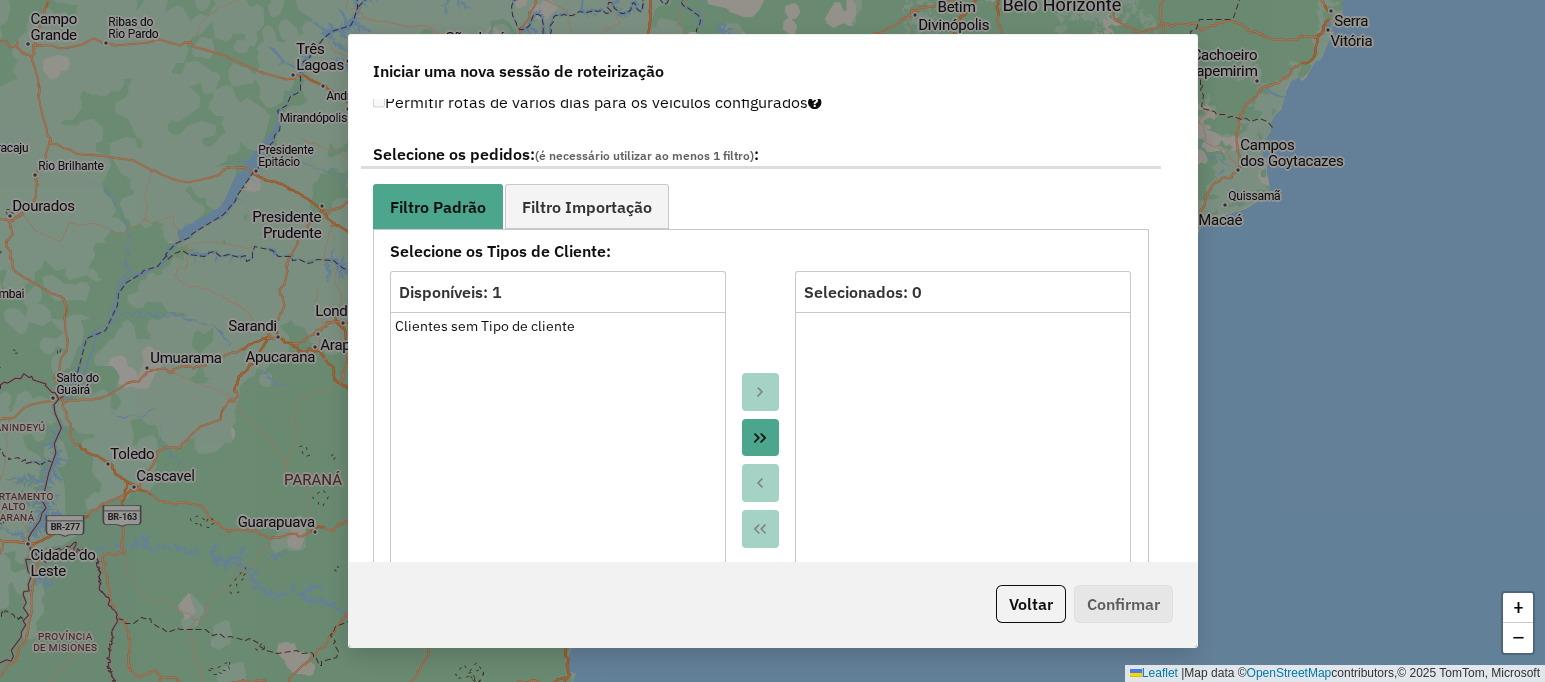 scroll, scrollTop: 2069, scrollLeft: 0, axis: vertical 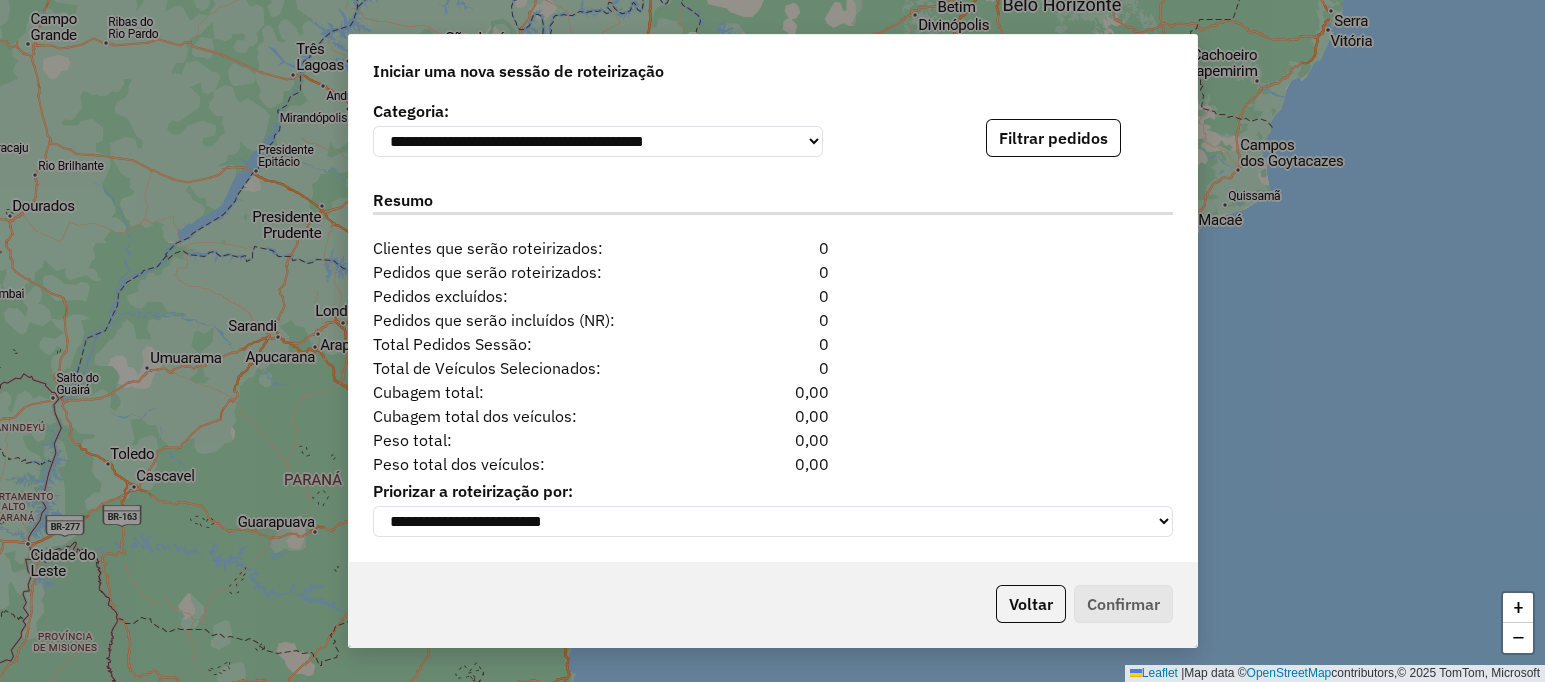 click on "**********" 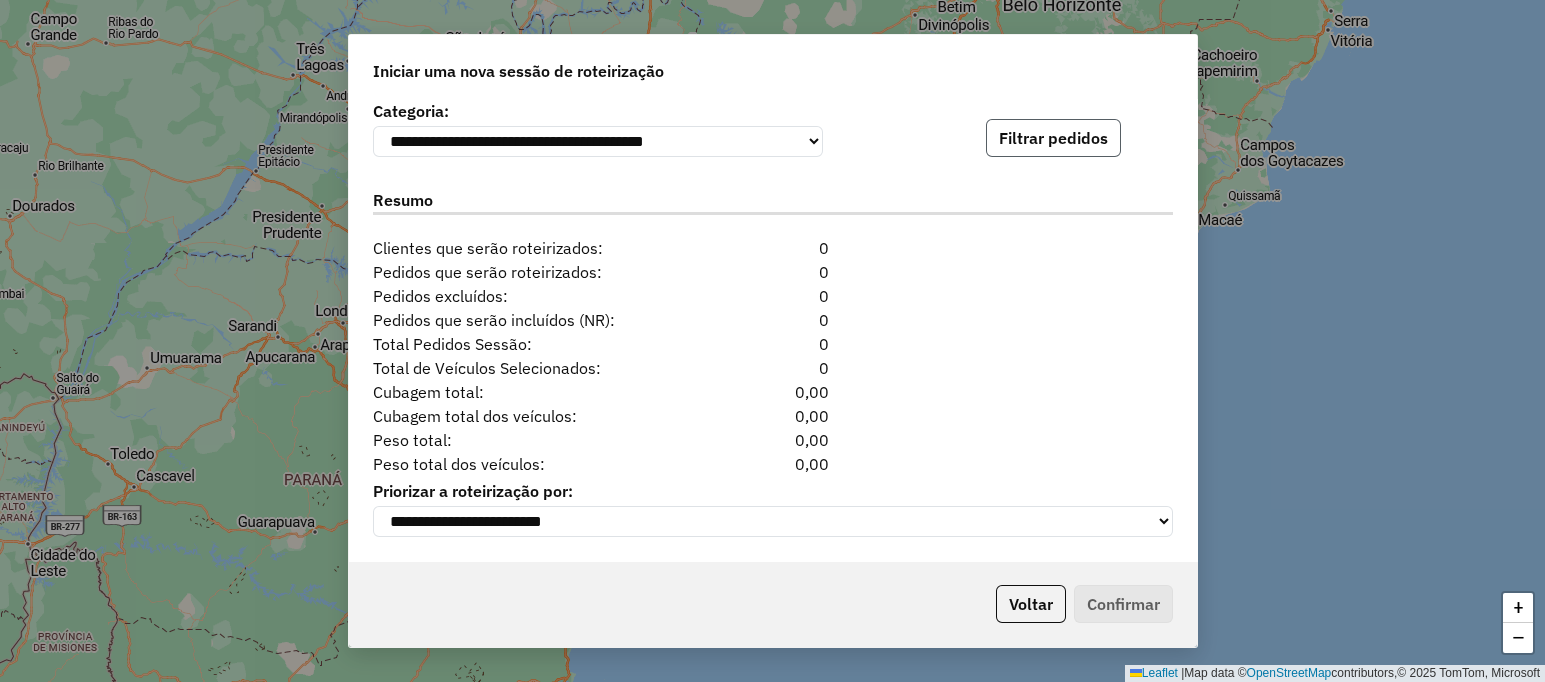 click on "Filtrar pedidos" 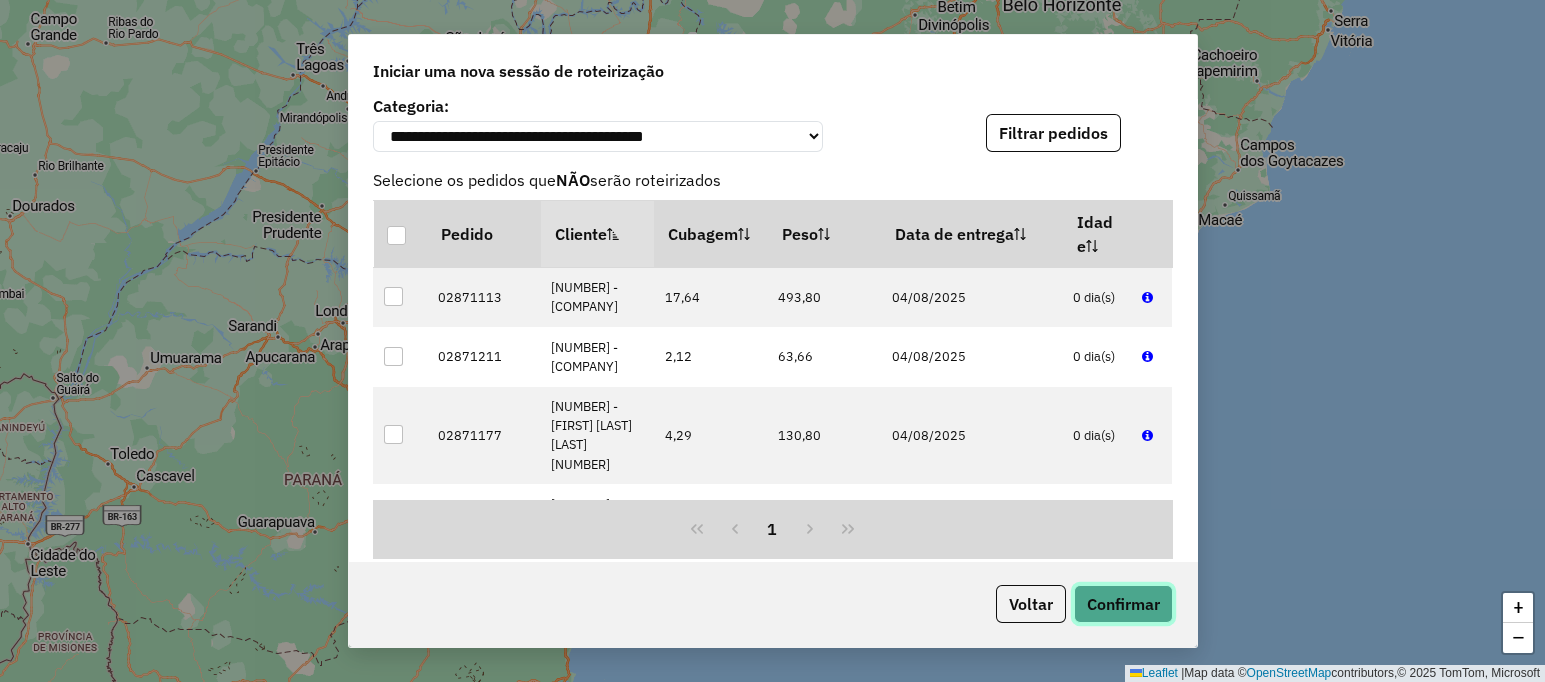drag, startPoint x: 1075, startPoint y: 588, endPoint x: 1101, endPoint y: 588, distance: 26 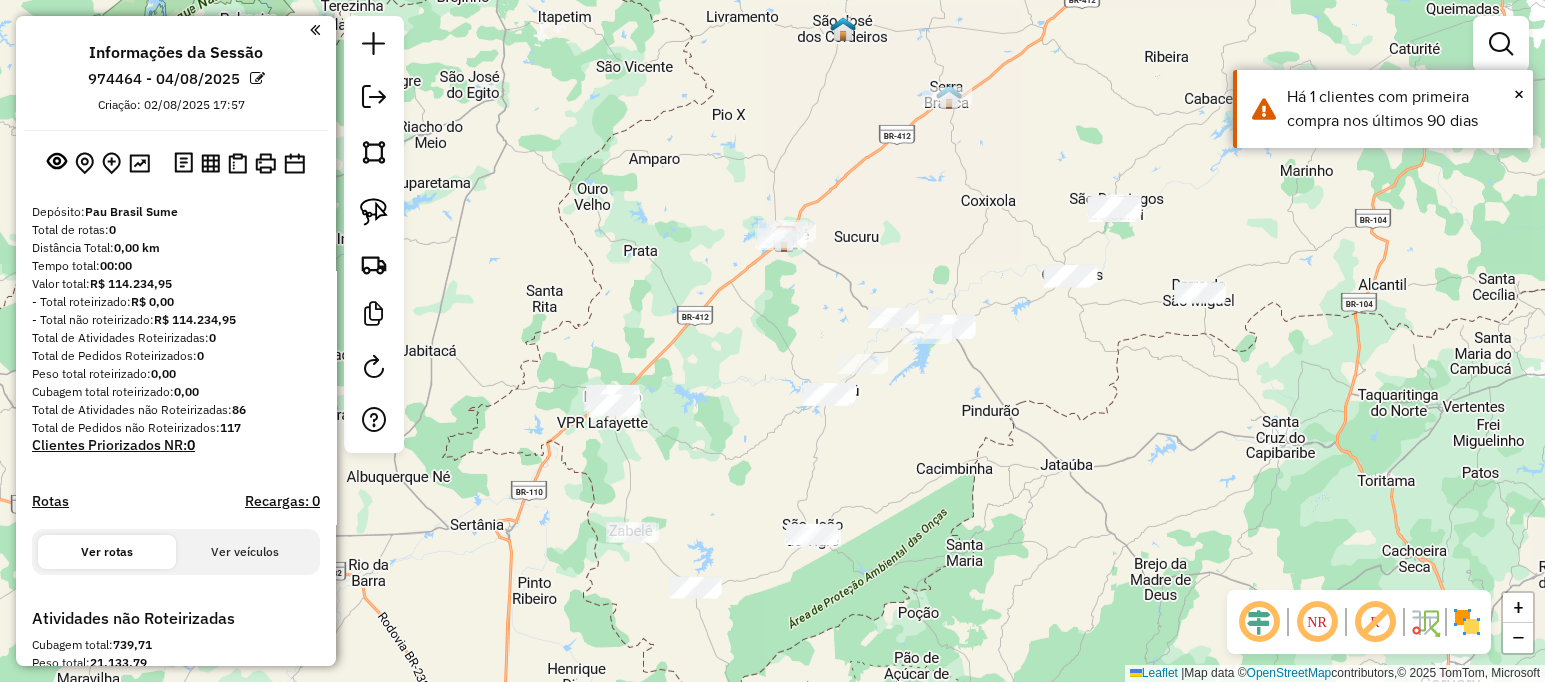 click on "Janela de atendimento Grade de atendimento Capacidade Transportadoras Veículos Cliente Pedidos  Rotas Selecione os dias de semana para filtrar as janelas de atendimento  Seg   Ter   Qua   Qui   Sex   Sáb   Dom  Informe o período da janela de atendimento: De: Até:  Filtrar exatamente a janela do cliente  Considerar janela de atendimento padrão  Selecione os dias de semana para filtrar as grades de atendimento  Seg   Ter   Qua   Qui   Sex   Sáb   Dom   Considerar clientes sem dia de atendimento cadastrado  Clientes fora do dia de atendimento selecionado Filtrar as atividades entre os valores definidos abaixo:  Peso mínimo:   Peso máximo:   Cubagem mínima:   Cubagem máxima:   De:   Até:  Filtrar as atividades entre o tempo de atendimento definido abaixo:  De:   Até:   Considerar capacidade total dos clientes não roteirizados Transportadora: Selecione um ou mais itens Tipo de veículo: Selecione um ou mais itens Veículo: Selecione um ou mais itens Motorista: Selecione um ou mais itens Nome: Rótulo:" 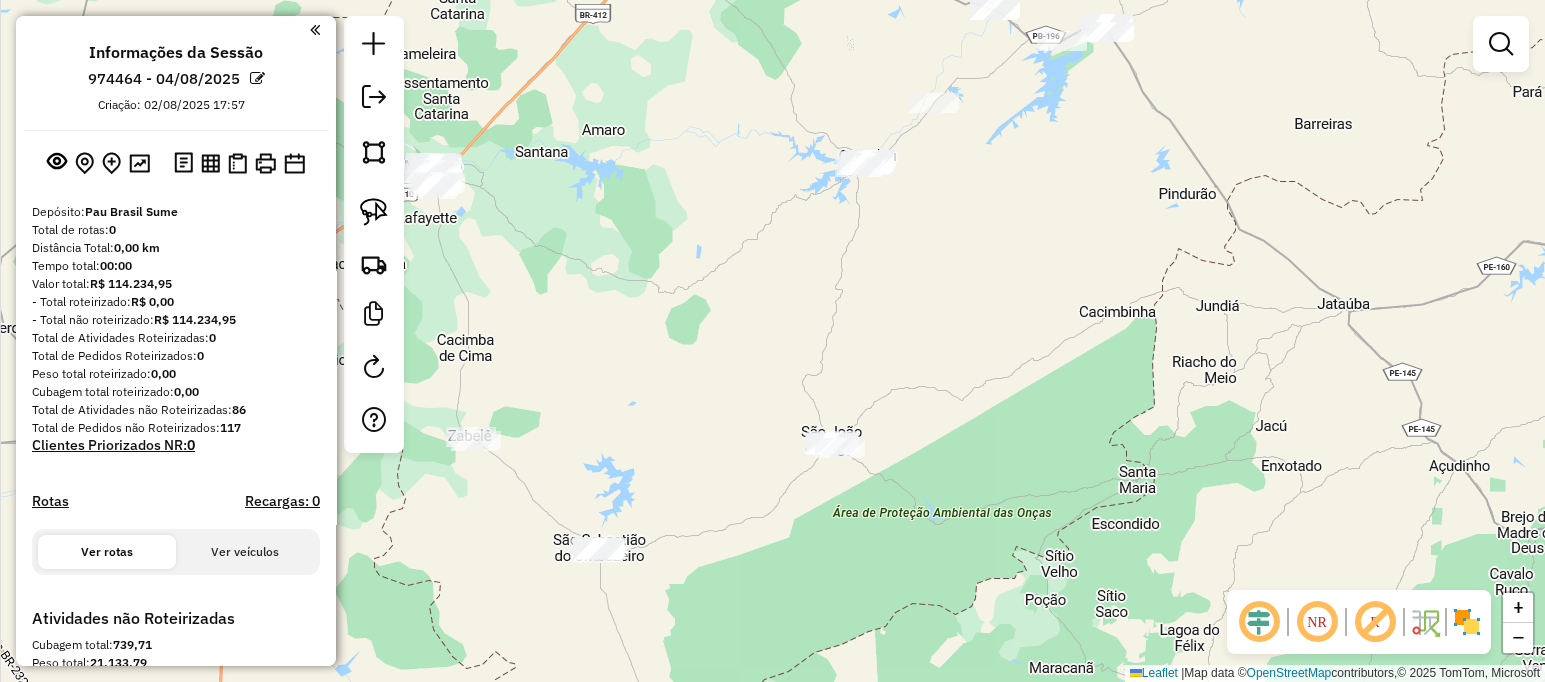 click on "Janela de atendimento Grade de atendimento Capacidade Transportadoras Veículos Cliente Pedidos  Rotas Selecione os dias de semana para filtrar as janelas de atendimento  Seg   Ter   Qua   Qui   Sex   Sáb   Dom  Informe o período da janela de atendimento: De: Até:  Filtrar exatamente a janela do cliente  Considerar janela de atendimento padrão  Selecione os dias de semana para filtrar as grades de atendimento  Seg   Ter   Qua   Qui   Sex   Sáb   Dom   Considerar clientes sem dia de atendimento cadastrado  Clientes fora do dia de atendimento selecionado Filtrar as atividades entre os valores definidos abaixo:  Peso mínimo:   Peso máximo:   Cubagem mínima:   Cubagem máxima:   De:   Até:  Filtrar as atividades entre o tempo de atendimento definido abaixo:  De:   Até:   Considerar capacidade total dos clientes não roteirizados Transportadora: Selecione um ou mais itens Tipo de veículo: Selecione um ou mais itens Veículo: Selecione um ou mais itens Motorista: Selecione um ou mais itens Nome: Rótulo:" 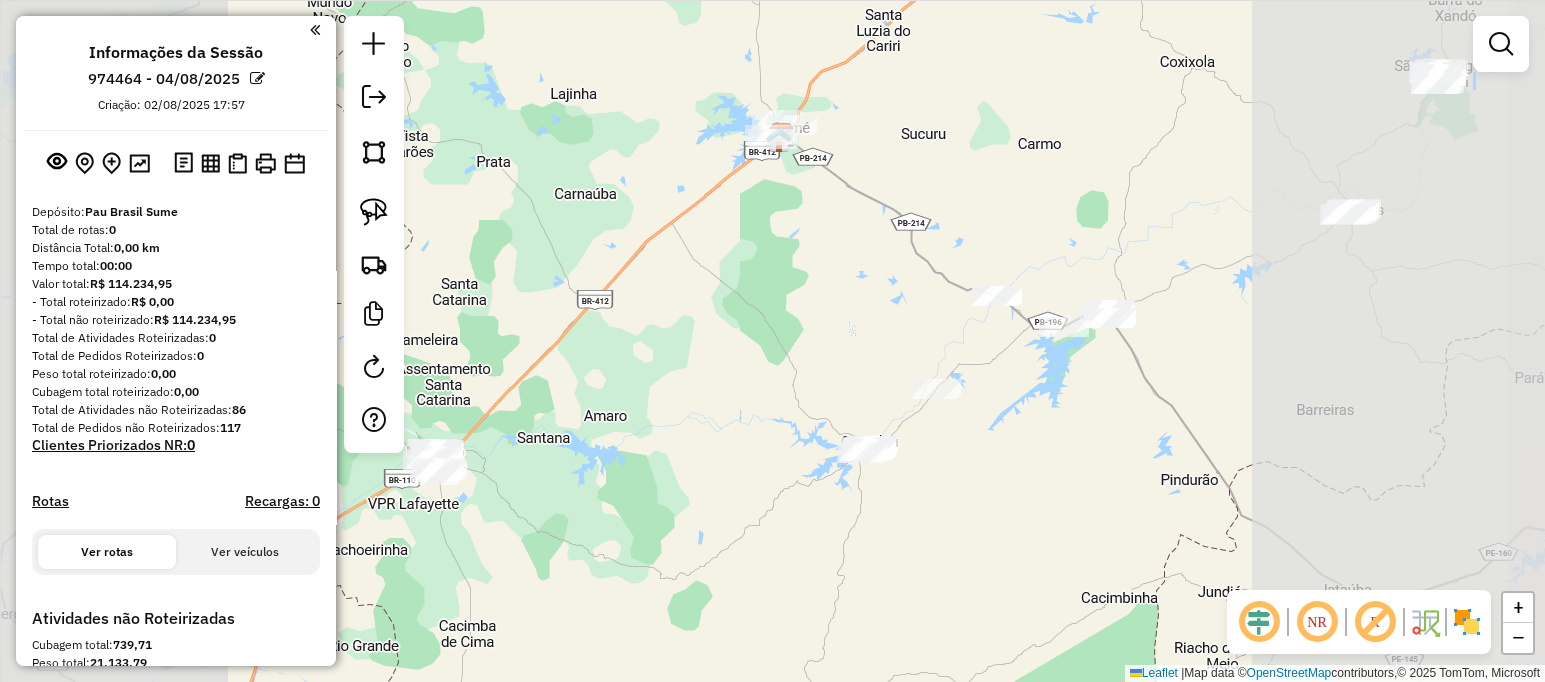 drag, startPoint x: 1332, startPoint y: 316, endPoint x: 1067, endPoint y: 397, distance: 277.10287 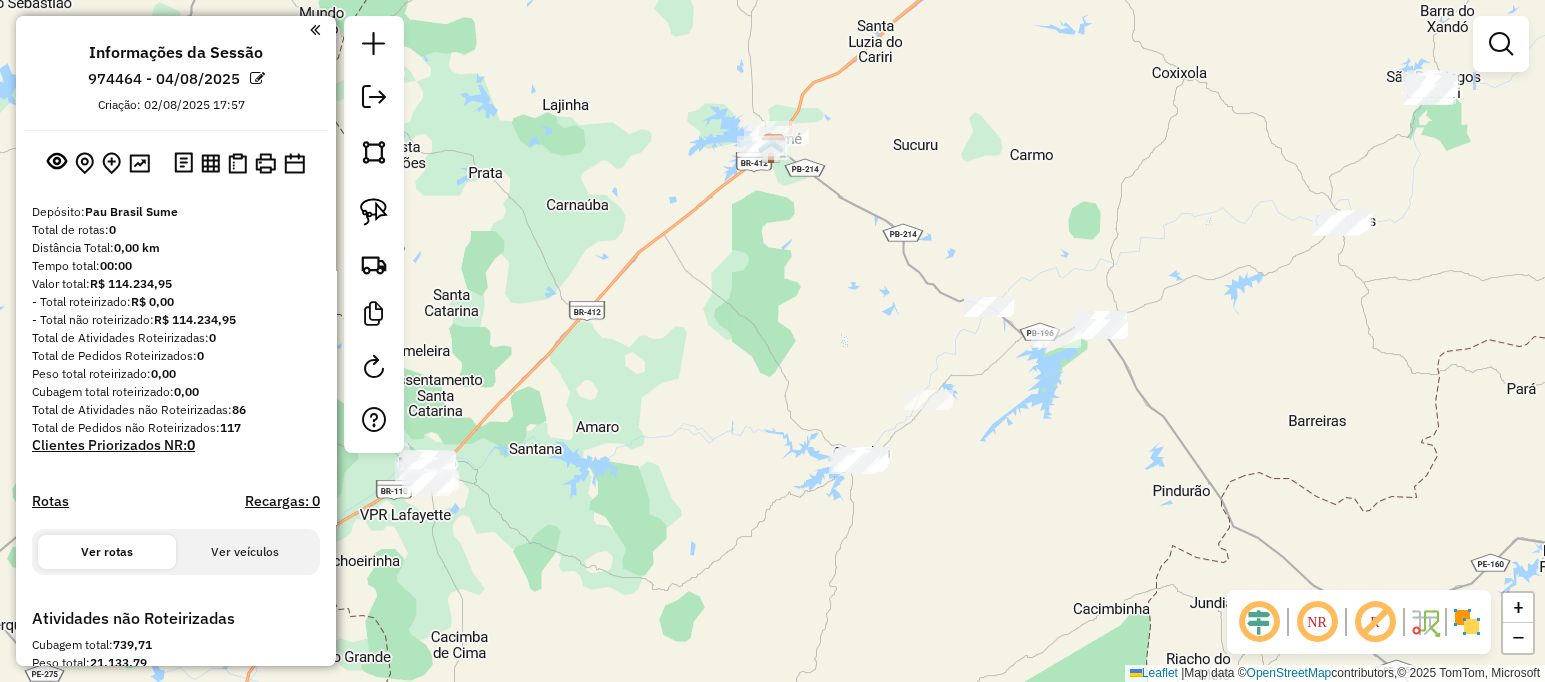drag, startPoint x: 1245, startPoint y: 284, endPoint x: 1028, endPoint y: 376, distance: 235.69684 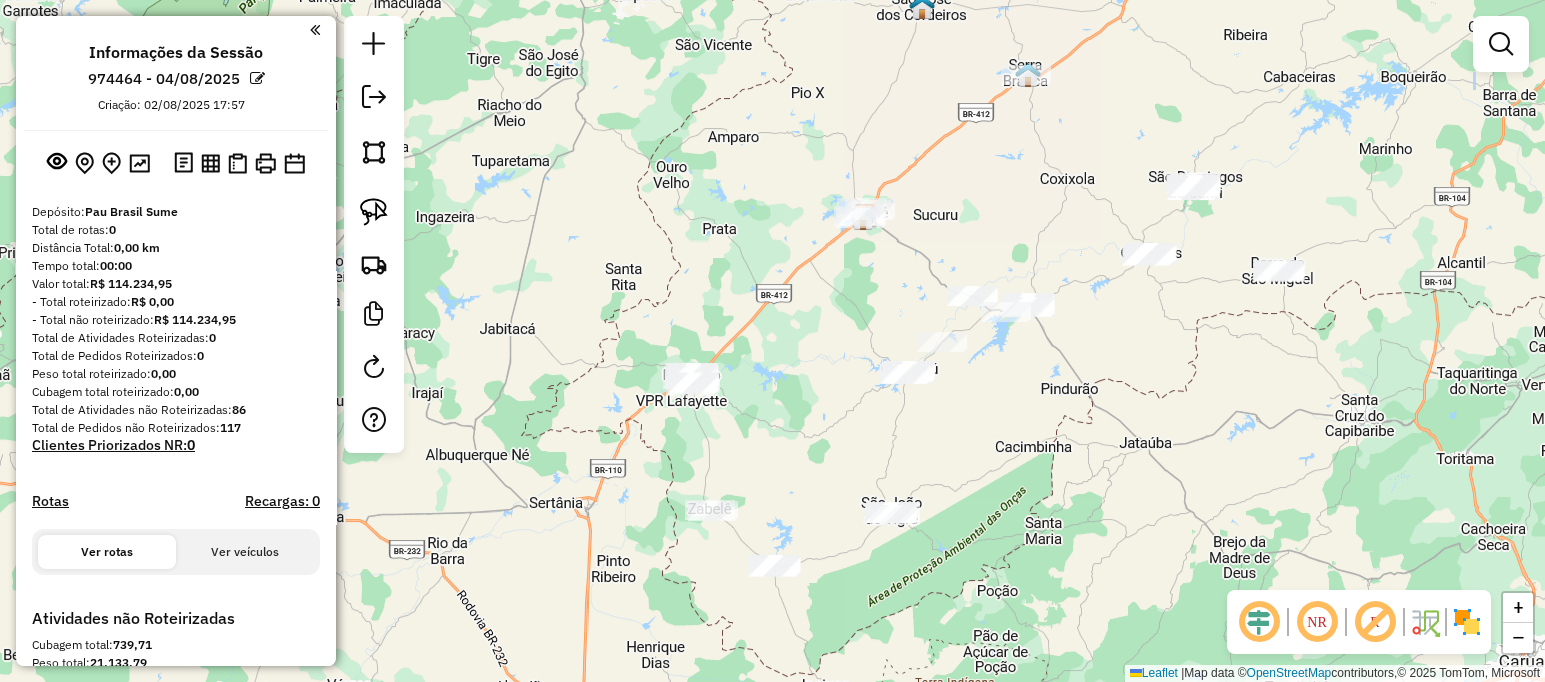 drag, startPoint x: 1320, startPoint y: 322, endPoint x: 1232, endPoint y: 336, distance: 89.106674 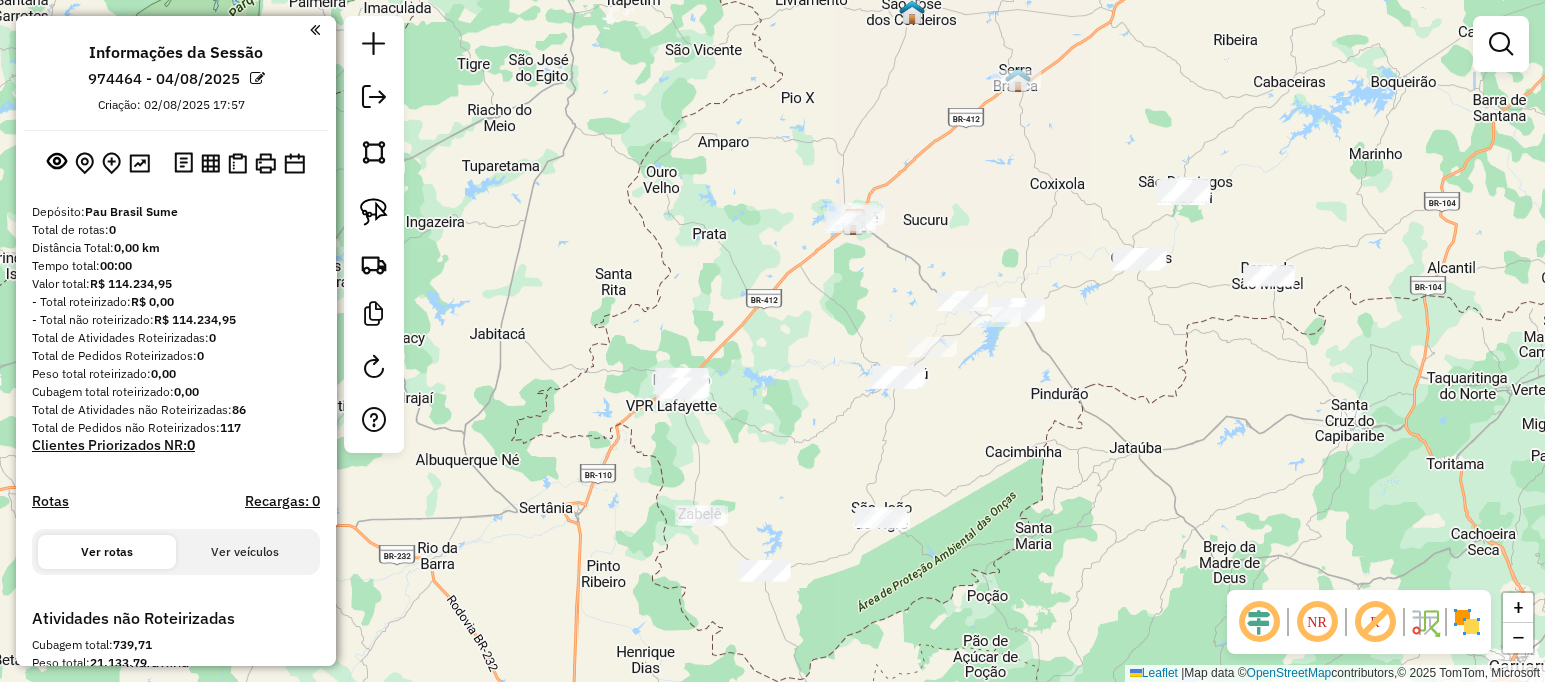 drag, startPoint x: 1195, startPoint y: 357, endPoint x: 1157, endPoint y: 396, distance: 54.451813 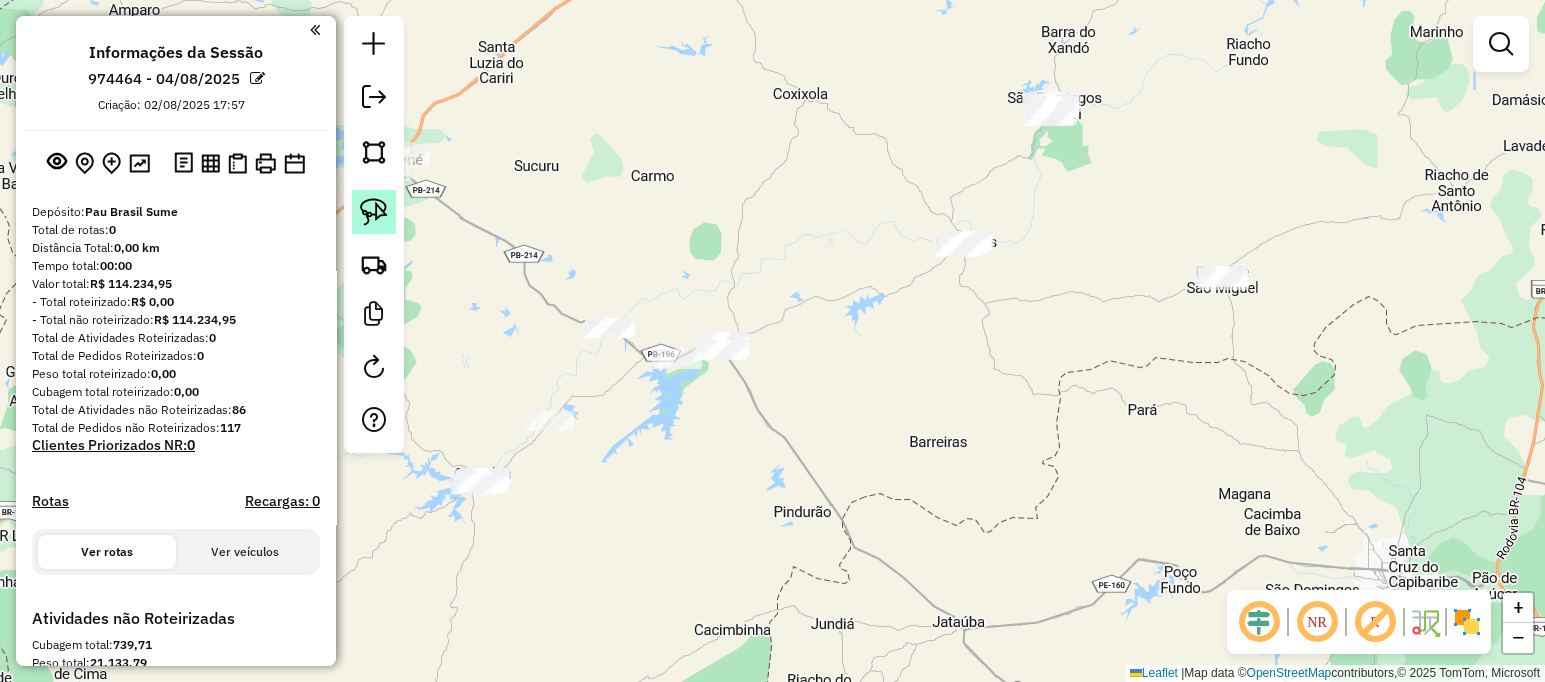 click 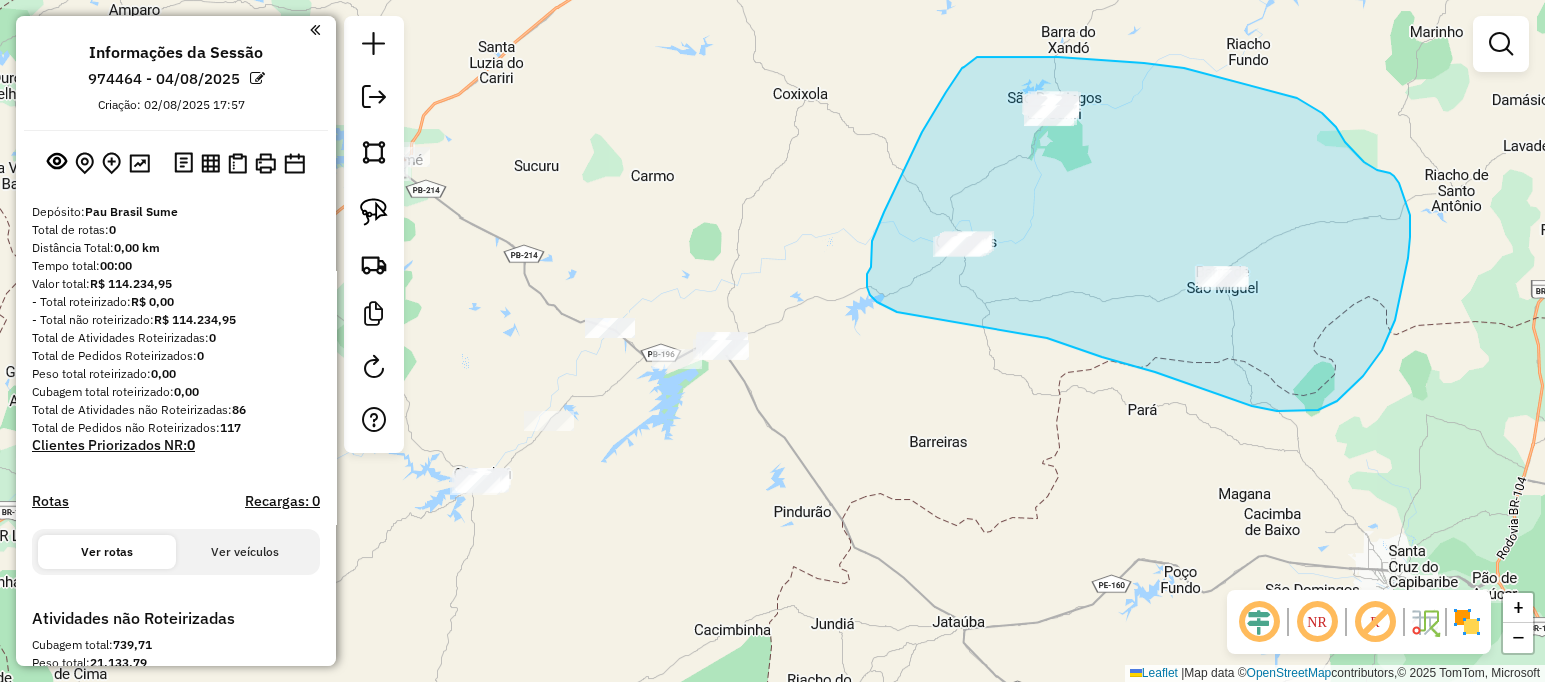 drag, startPoint x: 964, startPoint y: 67, endPoint x: 977, endPoint y: 57, distance: 16.40122 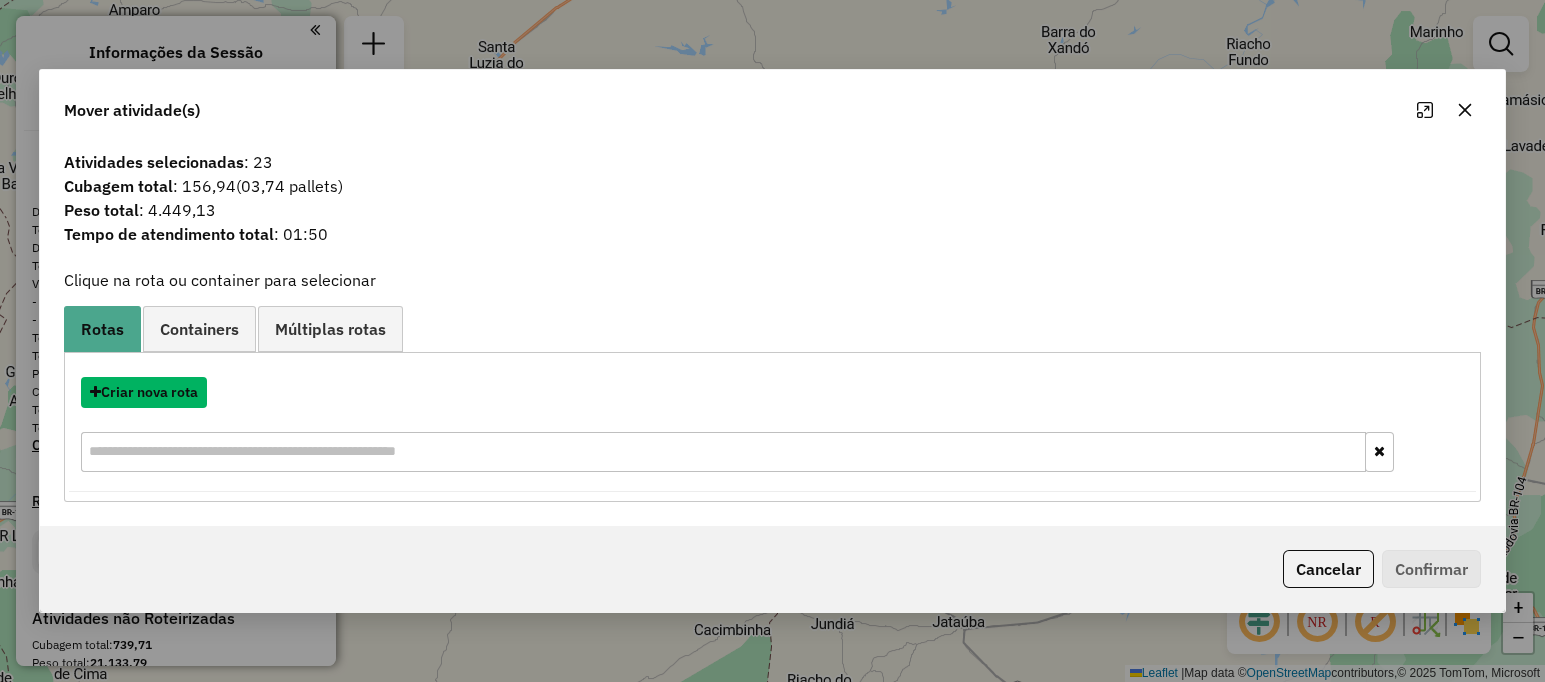 click on "Criar nova rota" at bounding box center (144, 392) 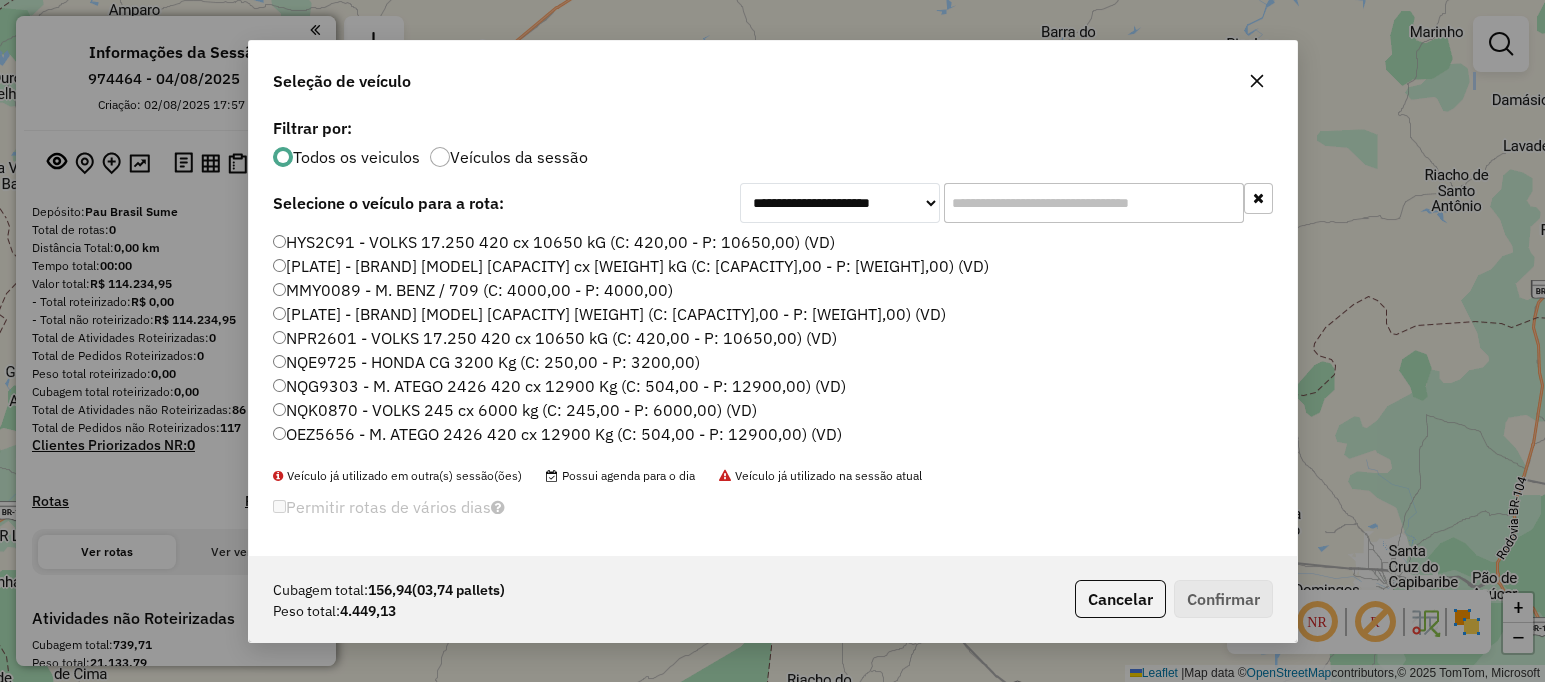 scroll, scrollTop: 10, scrollLeft: 6, axis: both 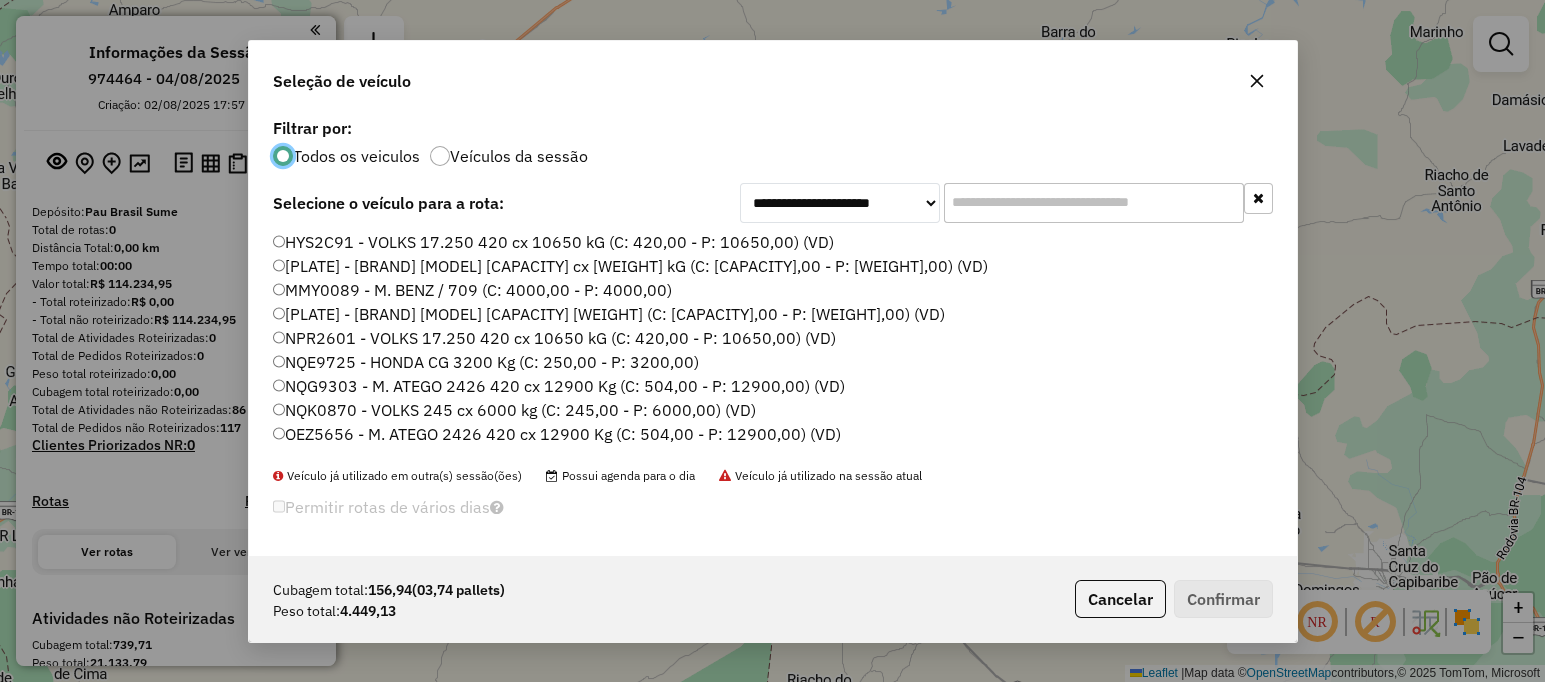 click 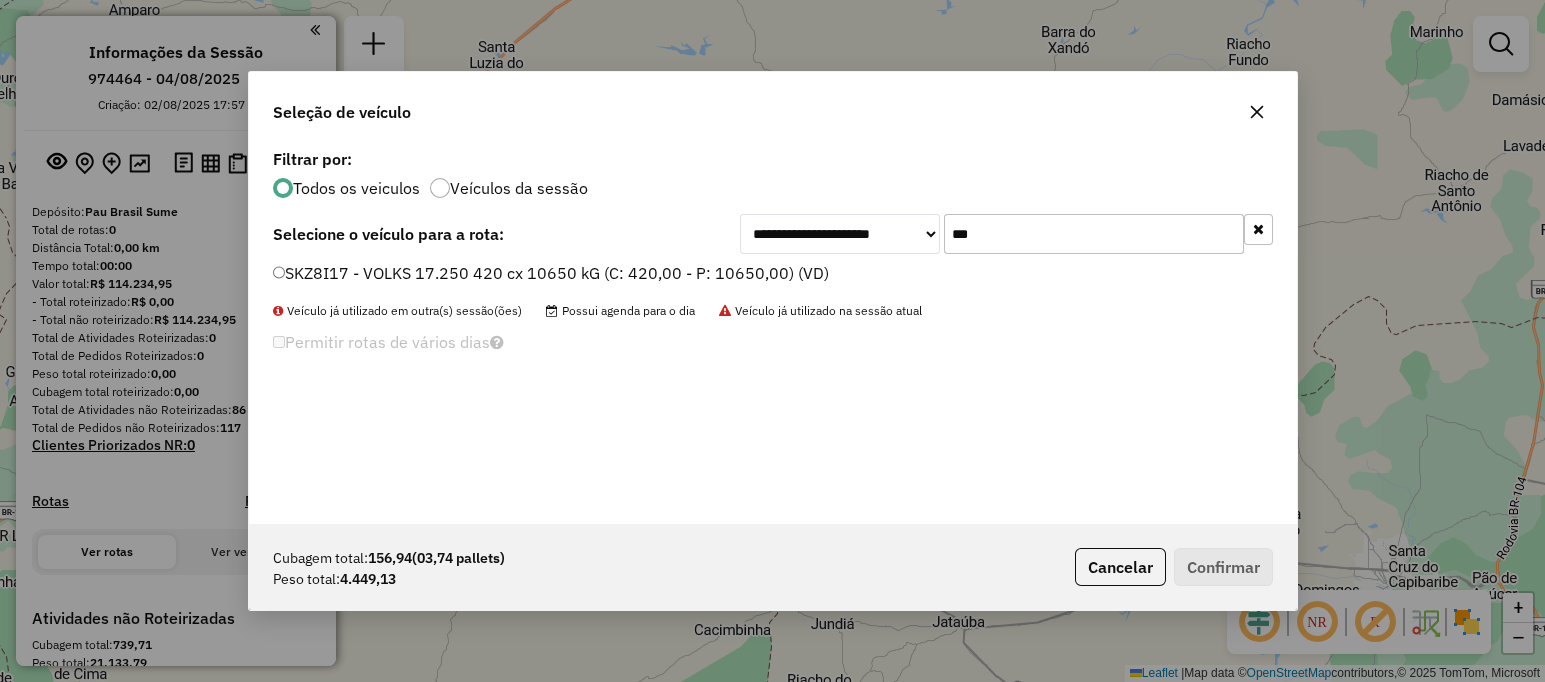 type on "***" 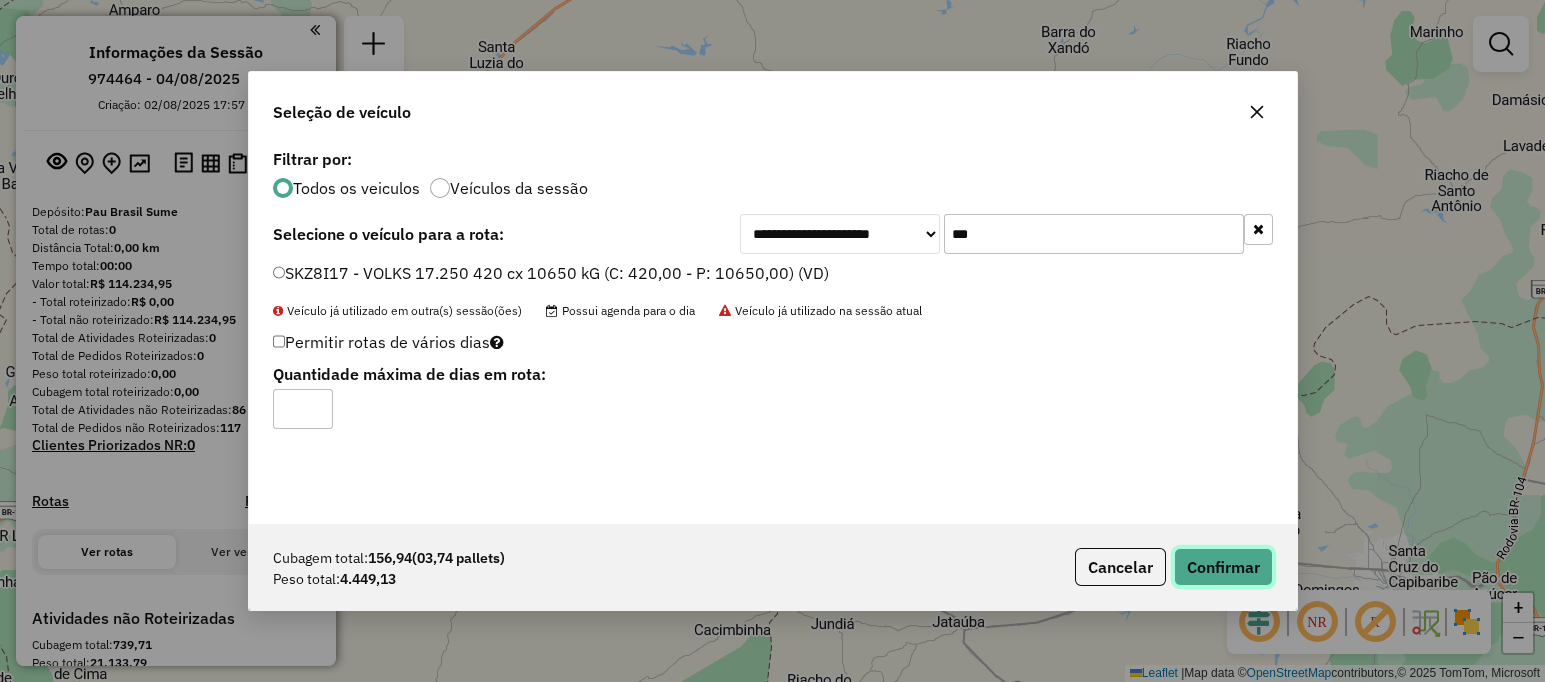 click on "Confirmar" 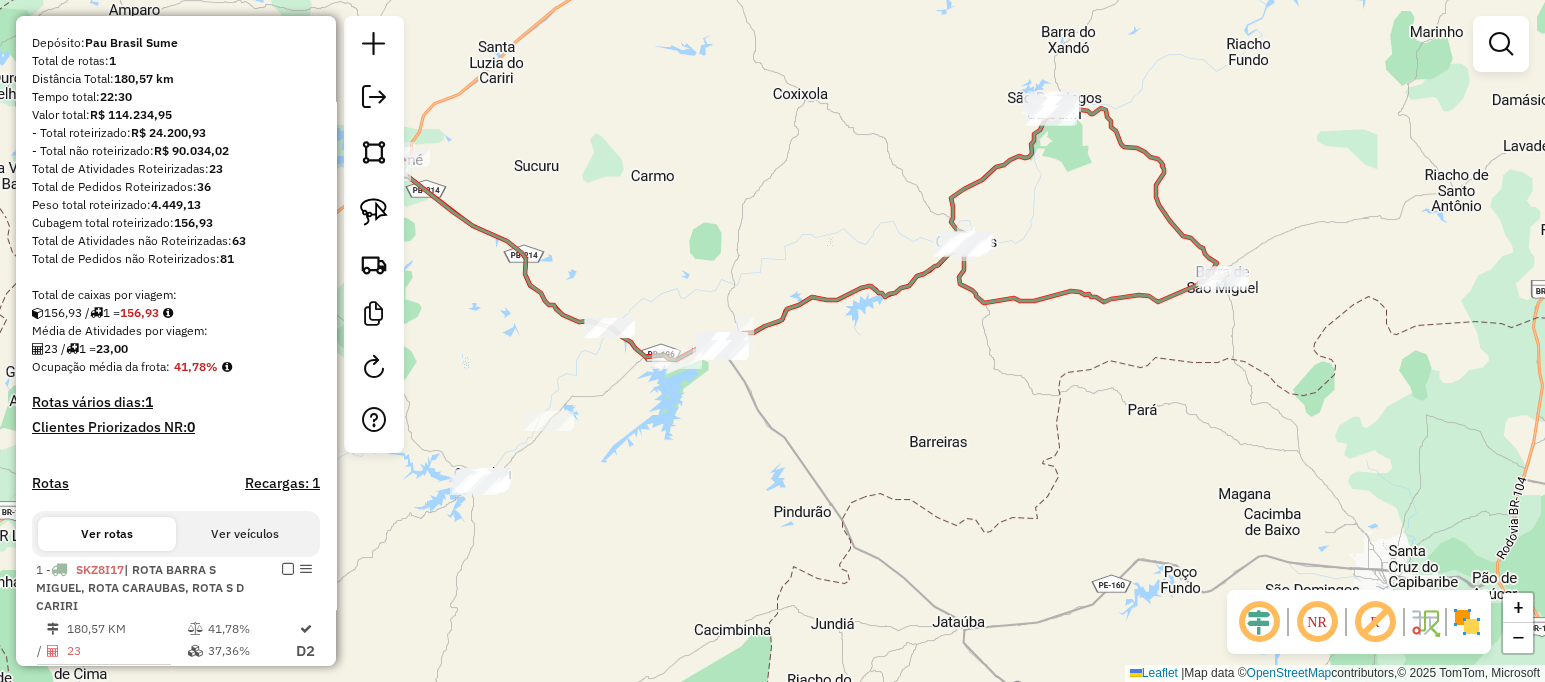 scroll, scrollTop: 333, scrollLeft: 0, axis: vertical 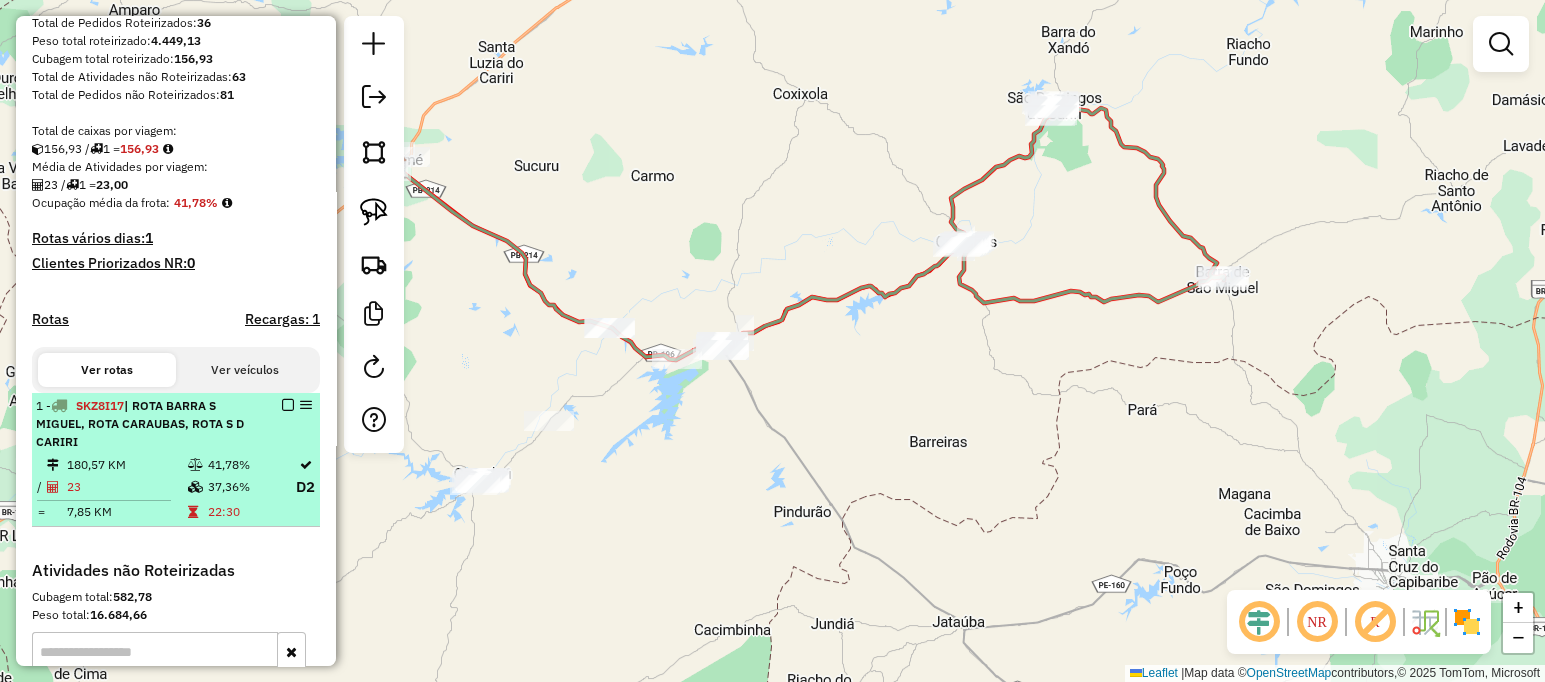 click at bounding box center [288, 405] 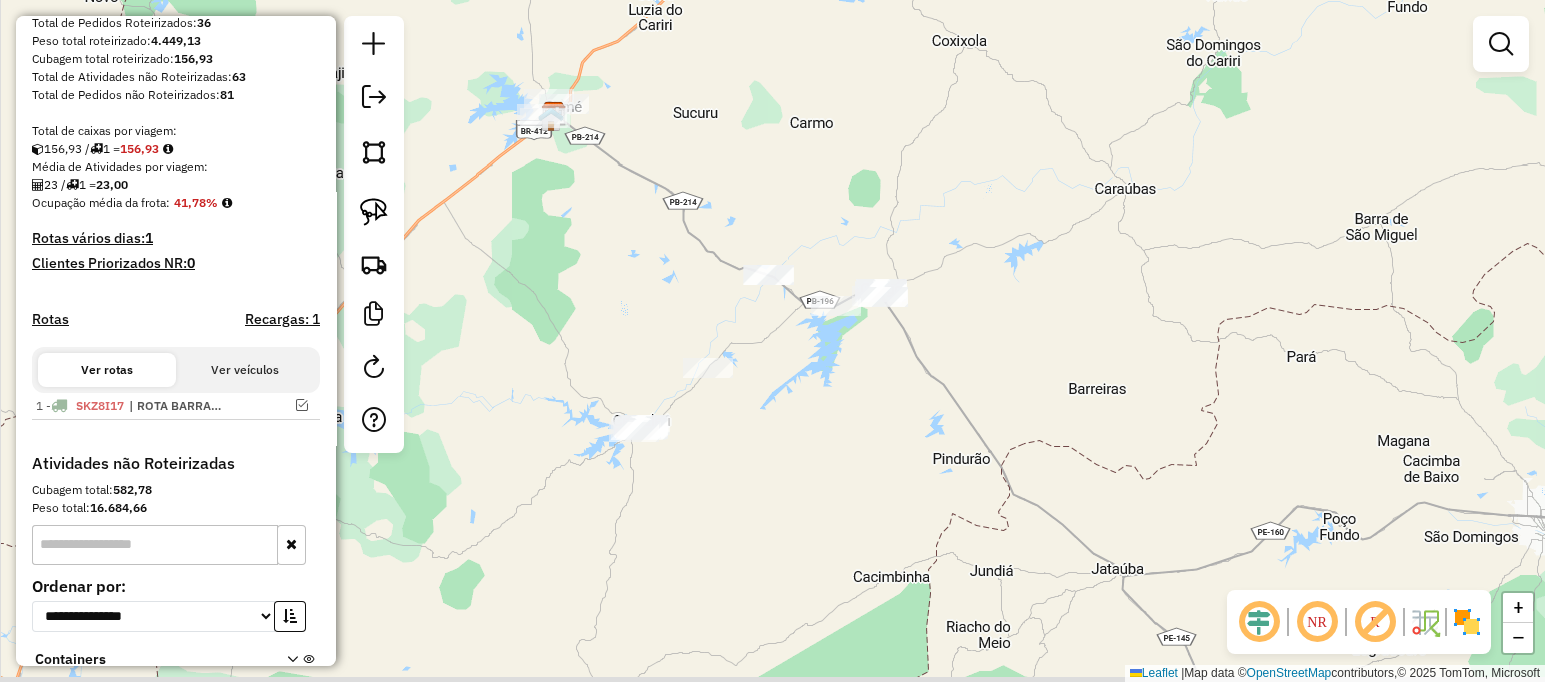 drag, startPoint x: 827, startPoint y: 286, endPoint x: 967, endPoint y: 238, distance: 148 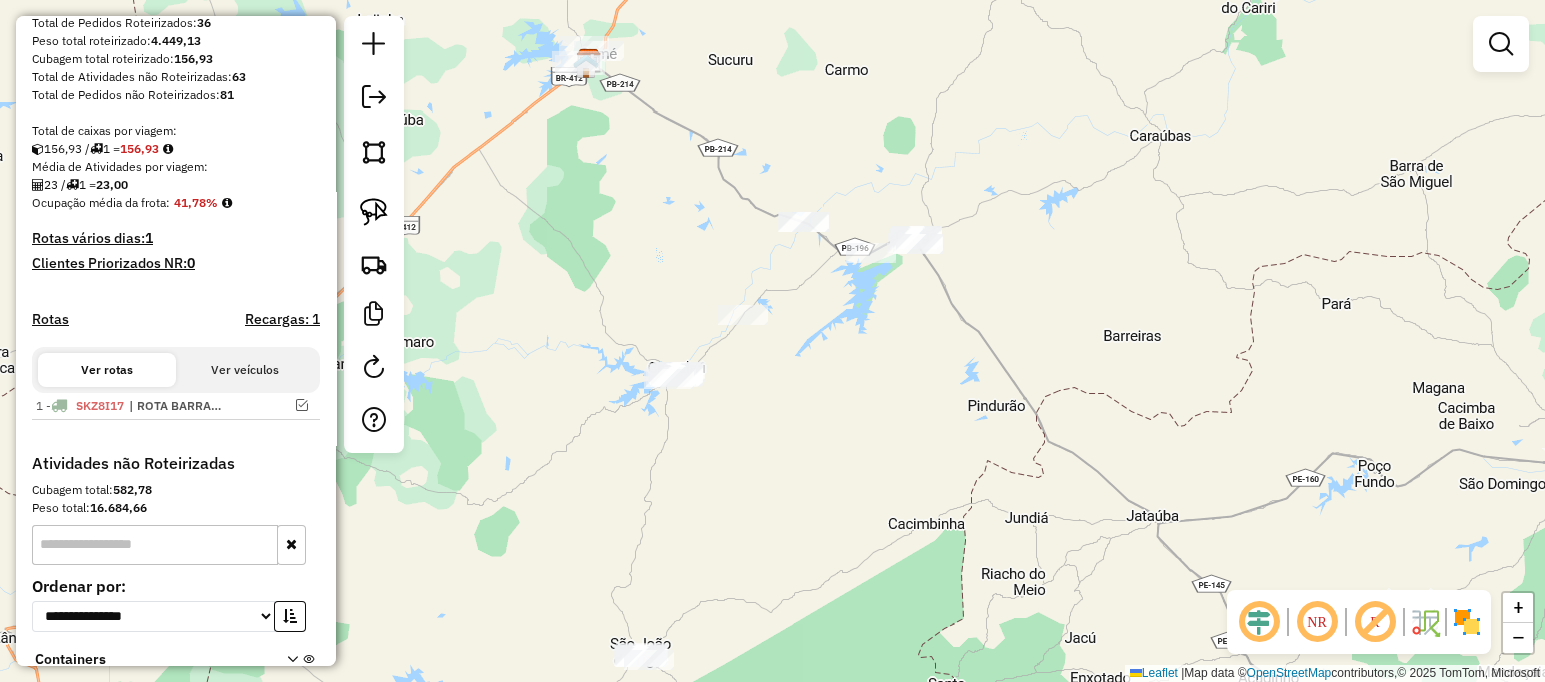 drag, startPoint x: 802, startPoint y: 366, endPoint x: 990, endPoint y: 152, distance: 284.85083 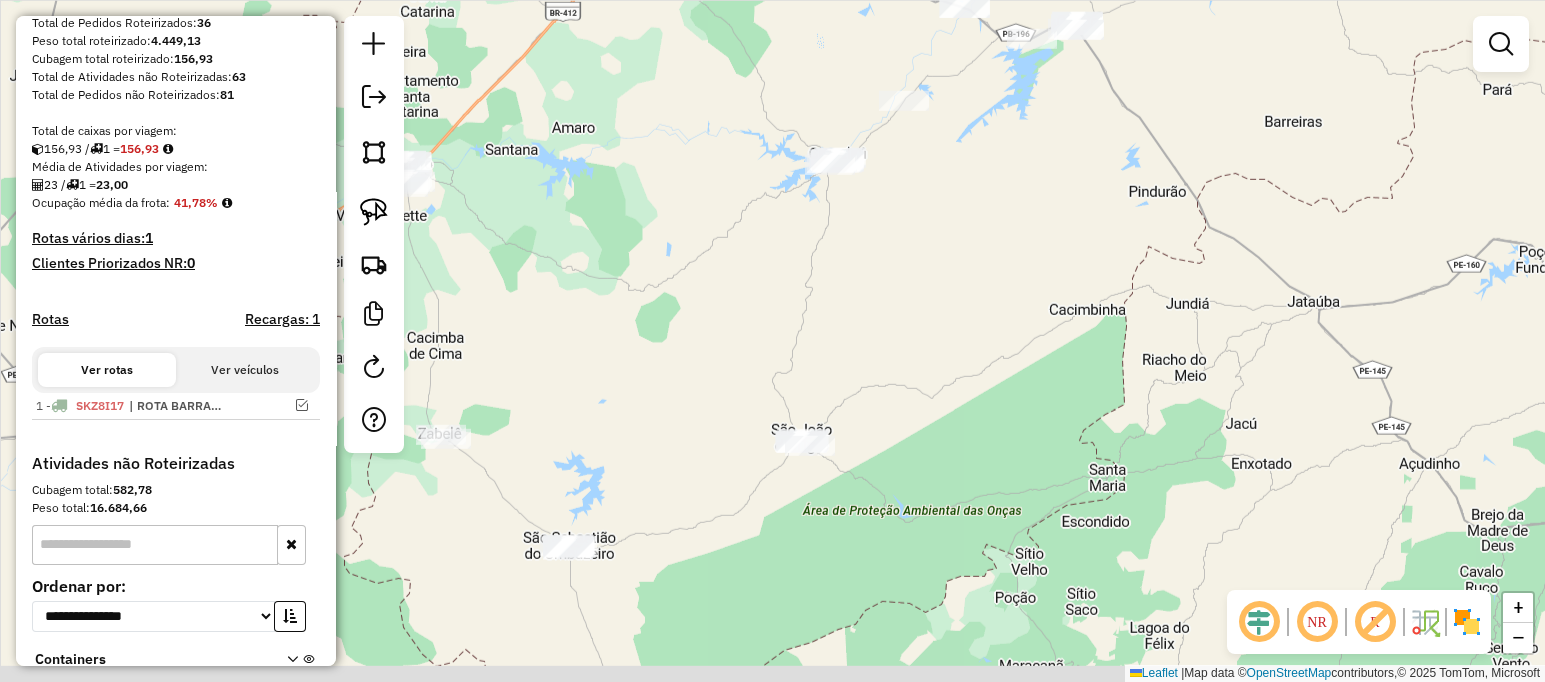 drag, startPoint x: 685, startPoint y: 353, endPoint x: 797, endPoint y: 252, distance: 150.81445 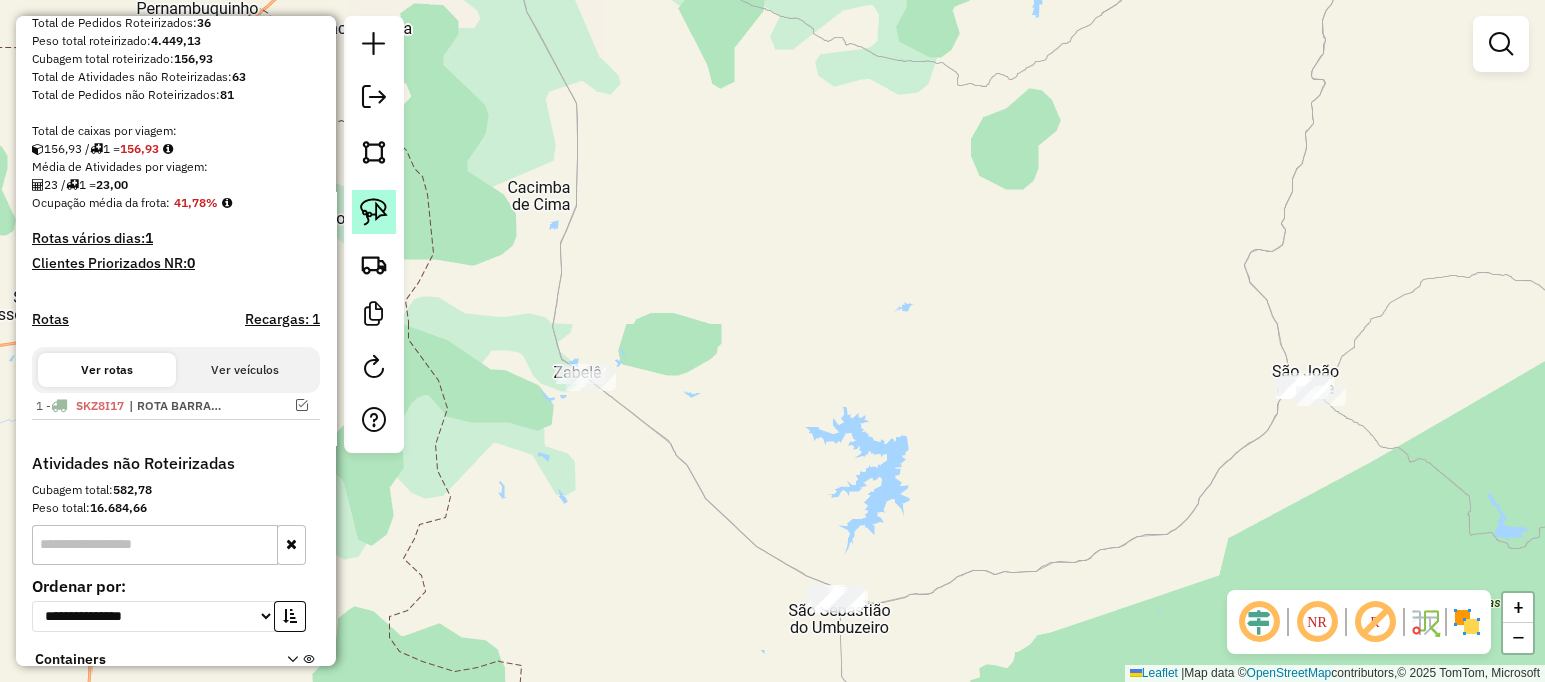 click 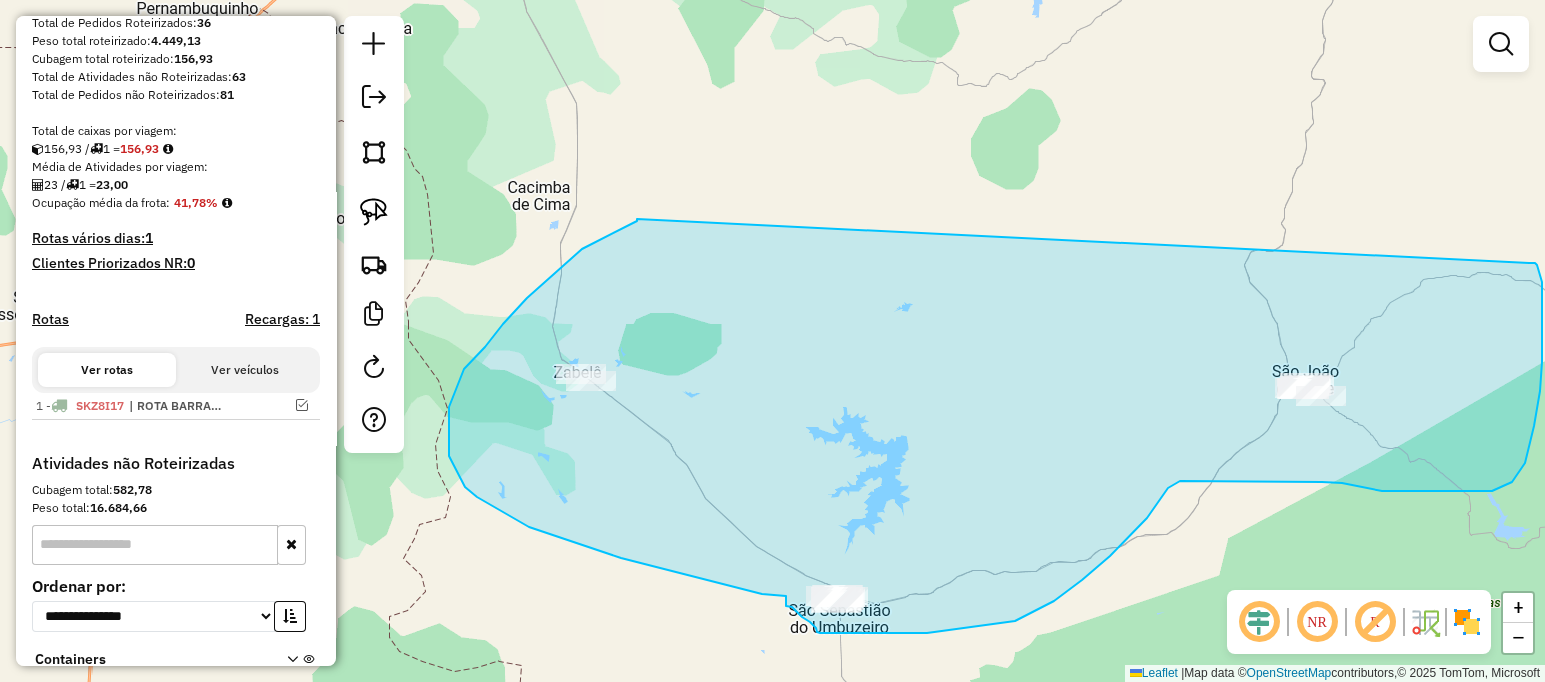 drag, startPoint x: 637, startPoint y: 221, endPoint x: 925, endPoint y: 263, distance: 291.0464 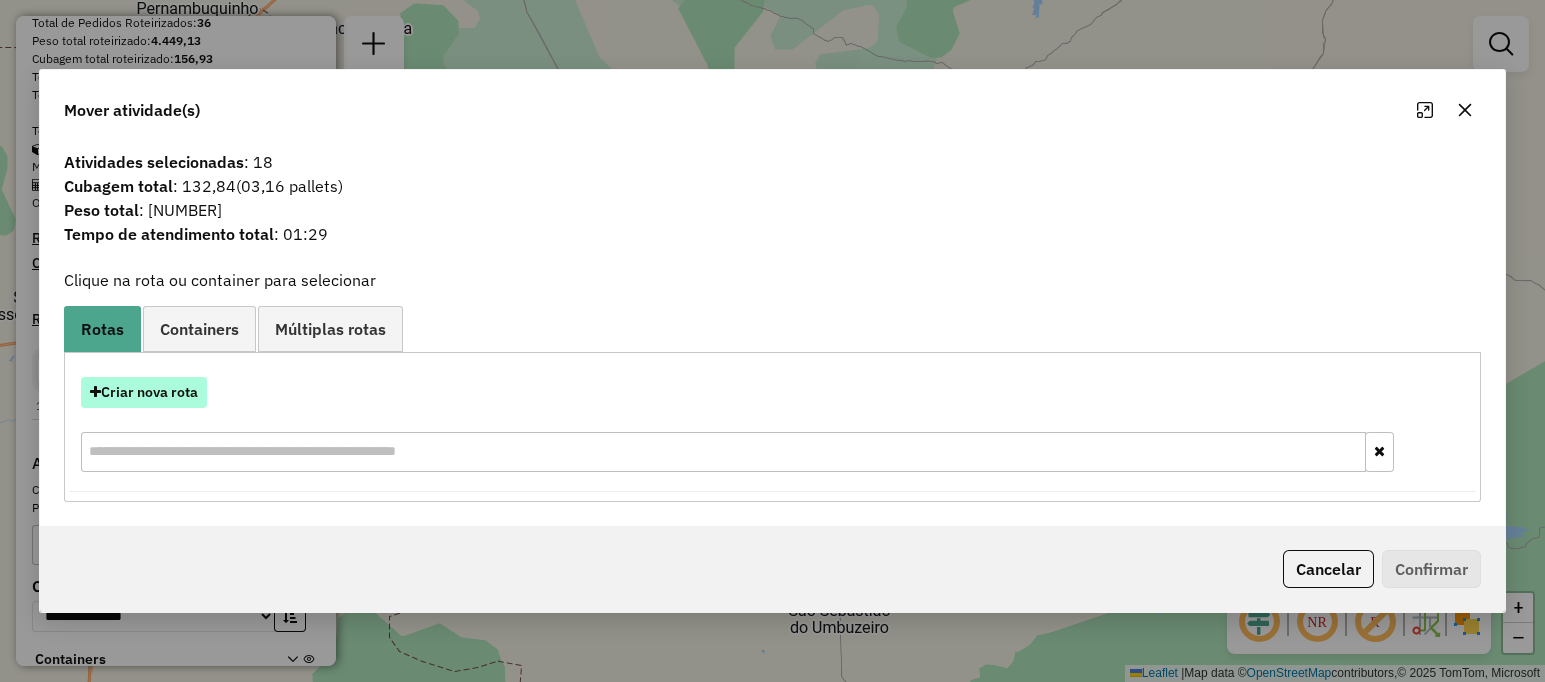 click on "Criar nova rota" at bounding box center (144, 392) 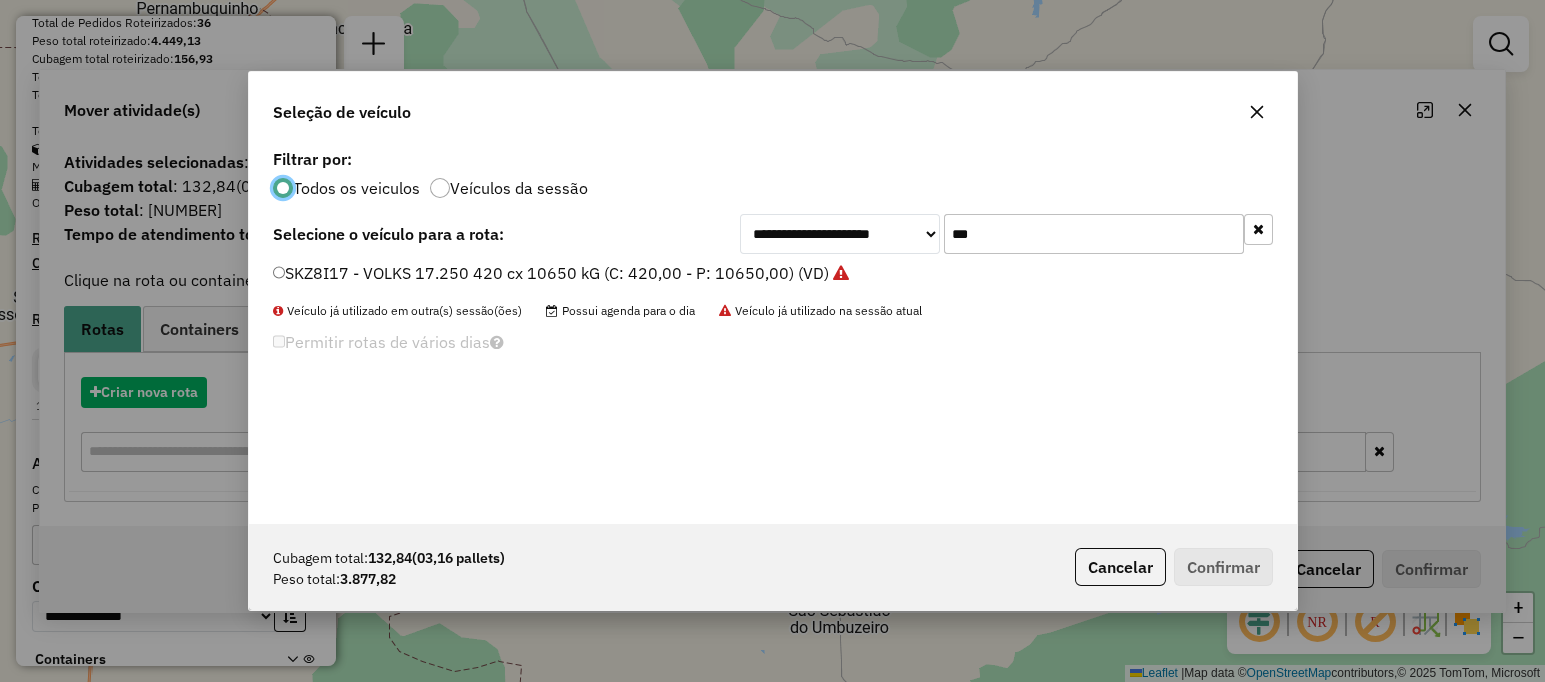 scroll, scrollTop: 10, scrollLeft: 6, axis: both 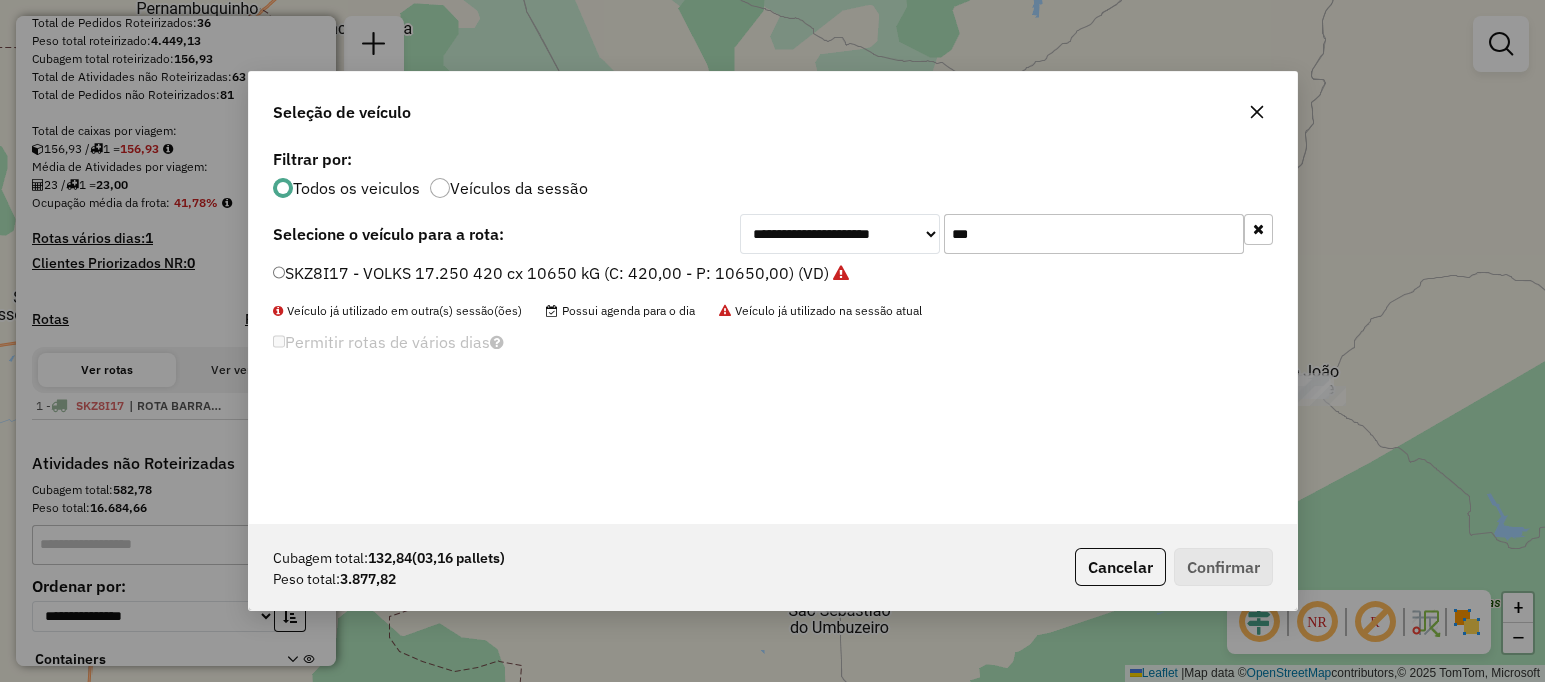 click on "***" 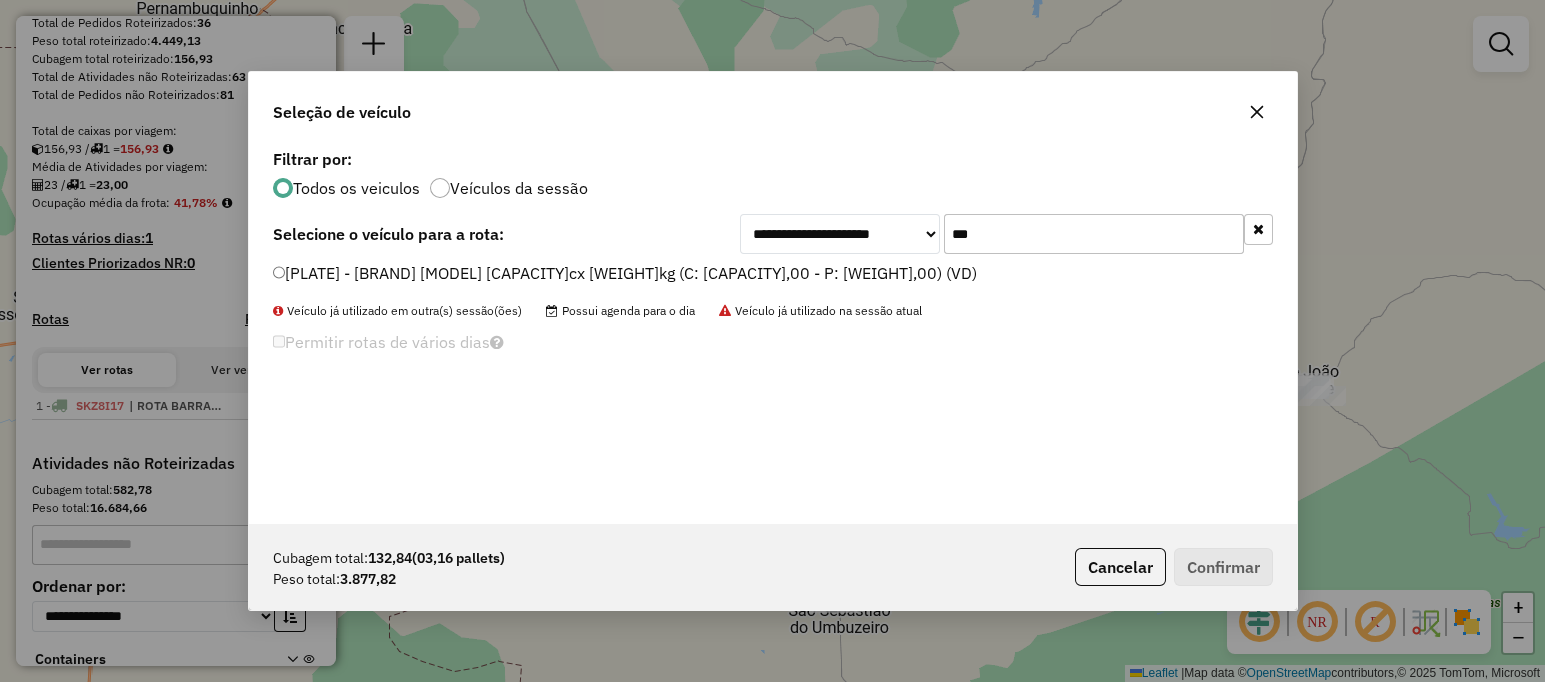 type on "***" 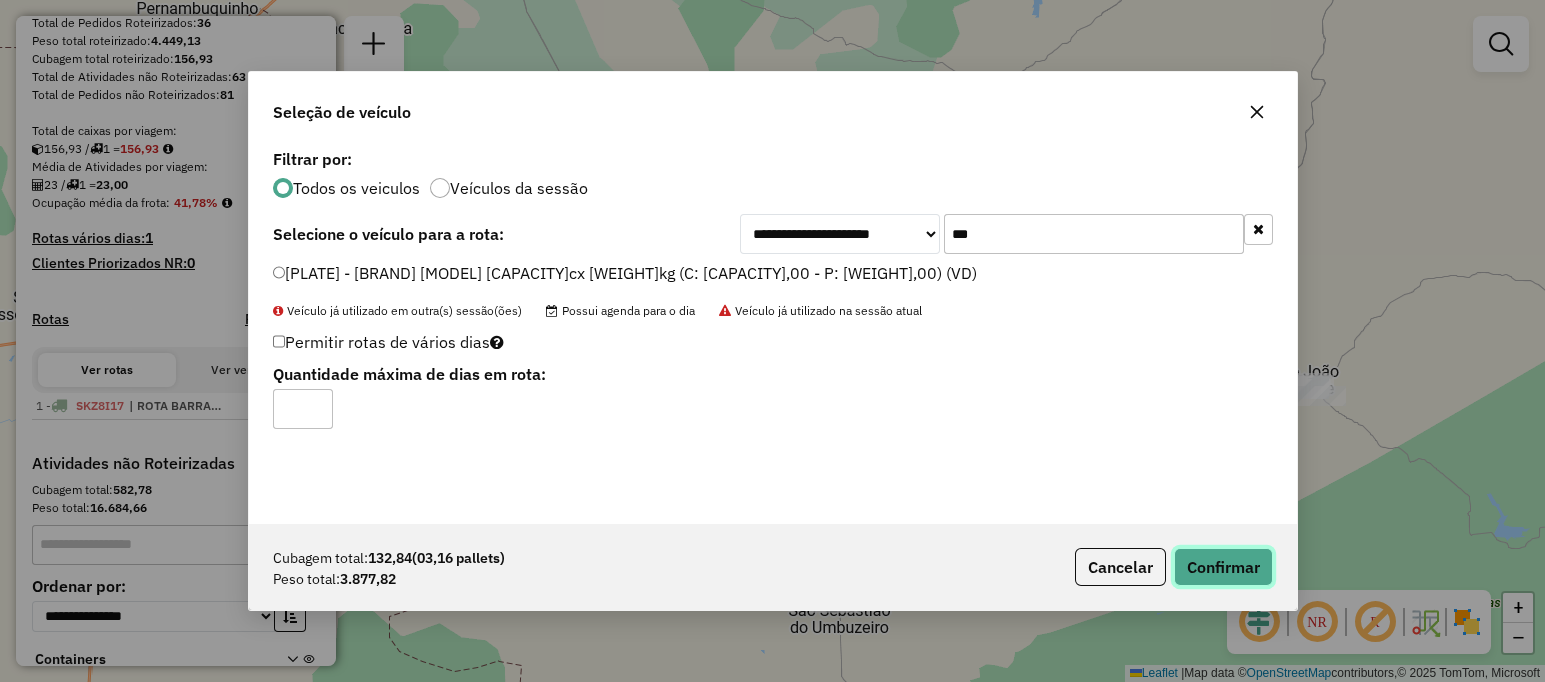click on "Confirmar" 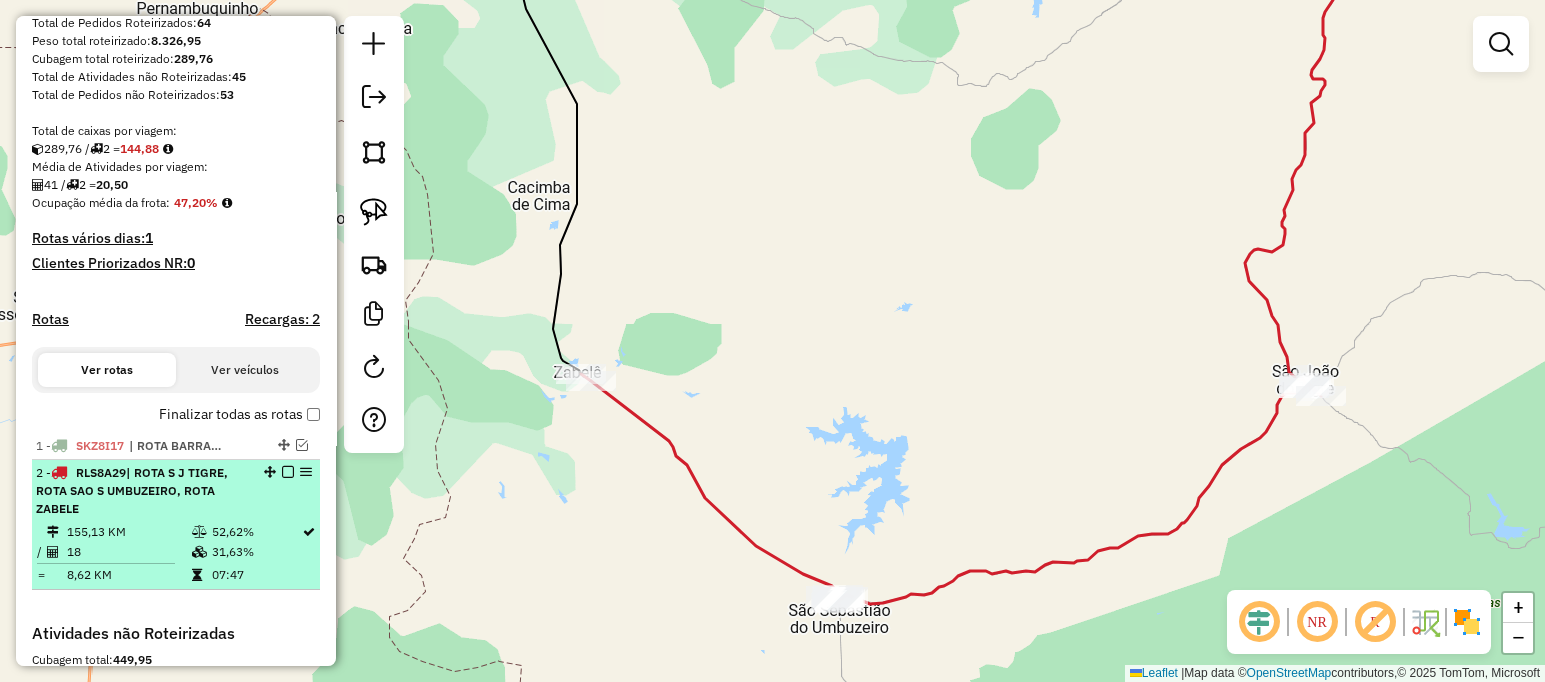 click at bounding box center (288, 472) 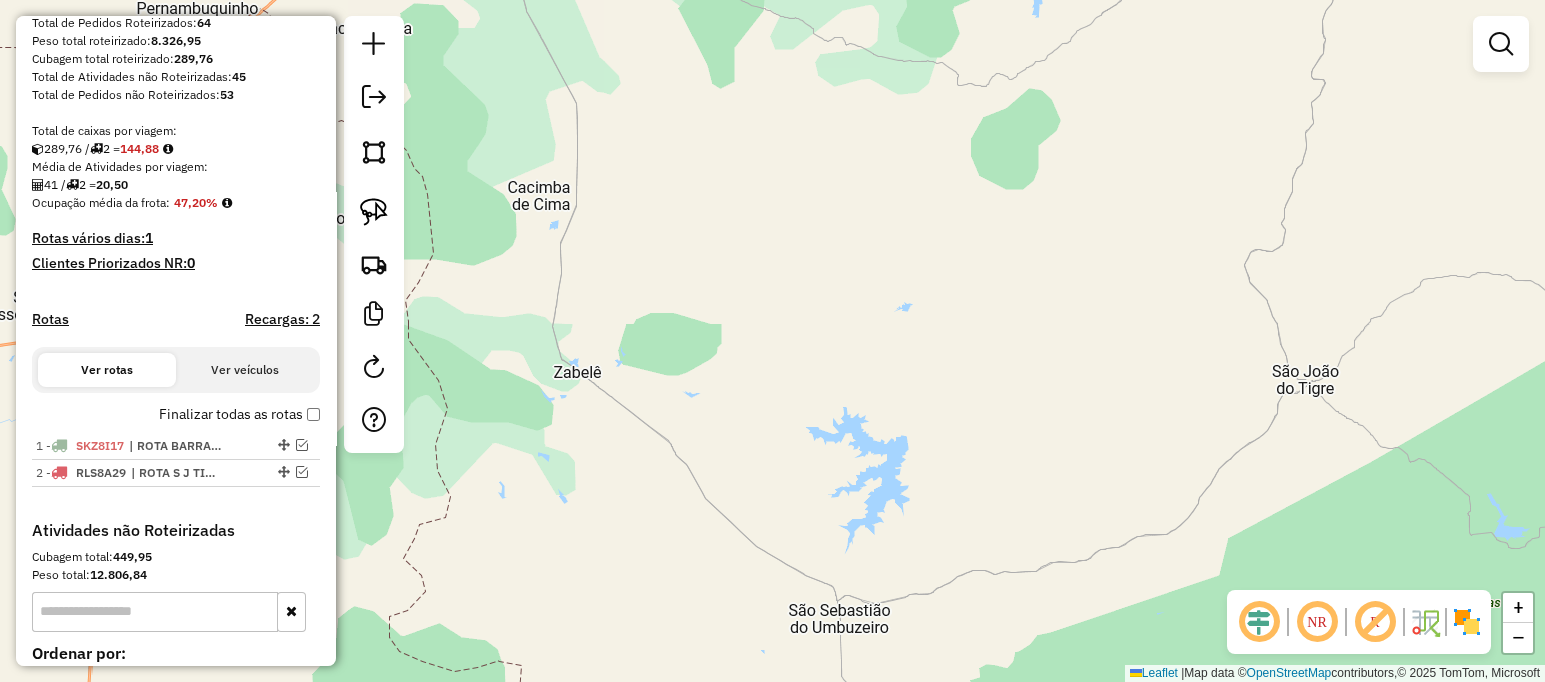 click on "Janela de atendimento Grade de atendimento Capacidade Transportadoras Veículos Cliente Pedidos  Rotas Selecione os dias de semana para filtrar as janelas de atendimento  Seg   Ter   Qua   Qui   Sex   Sáb   Dom  Informe o período da janela de atendimento: De: Até:  Filtrar exatamente a janela do cliente  Considerar janela de atendimento padrão  Selecione os dias de semana para filtrar as grades de atendimento  Seg   Ter   Qua   Qui   Sex   Sáb   Dom   Considerar clientes sem dia de atendimento cadastrado  Clientes fora do dia de atendimento selecionado Filtrar as atividades entre os valores definidos abaixo:  Peso mínimo:   Peso máximo:   Cubagem mínima:   Cubagem máxima:   De:   Até:  Filtrar as atividades entre o tempo de atendimento definido abaixo:  De:   Até:   Considerar capacidade total dos clientes não roteirizados Transportadora: Selecione um ou mais itens Tipo de veículo: Selecione um ou mais itens Veículo: Selecione um ou mais itens Motorista: Selecione um ou mais itens Nome: Rótulo:" 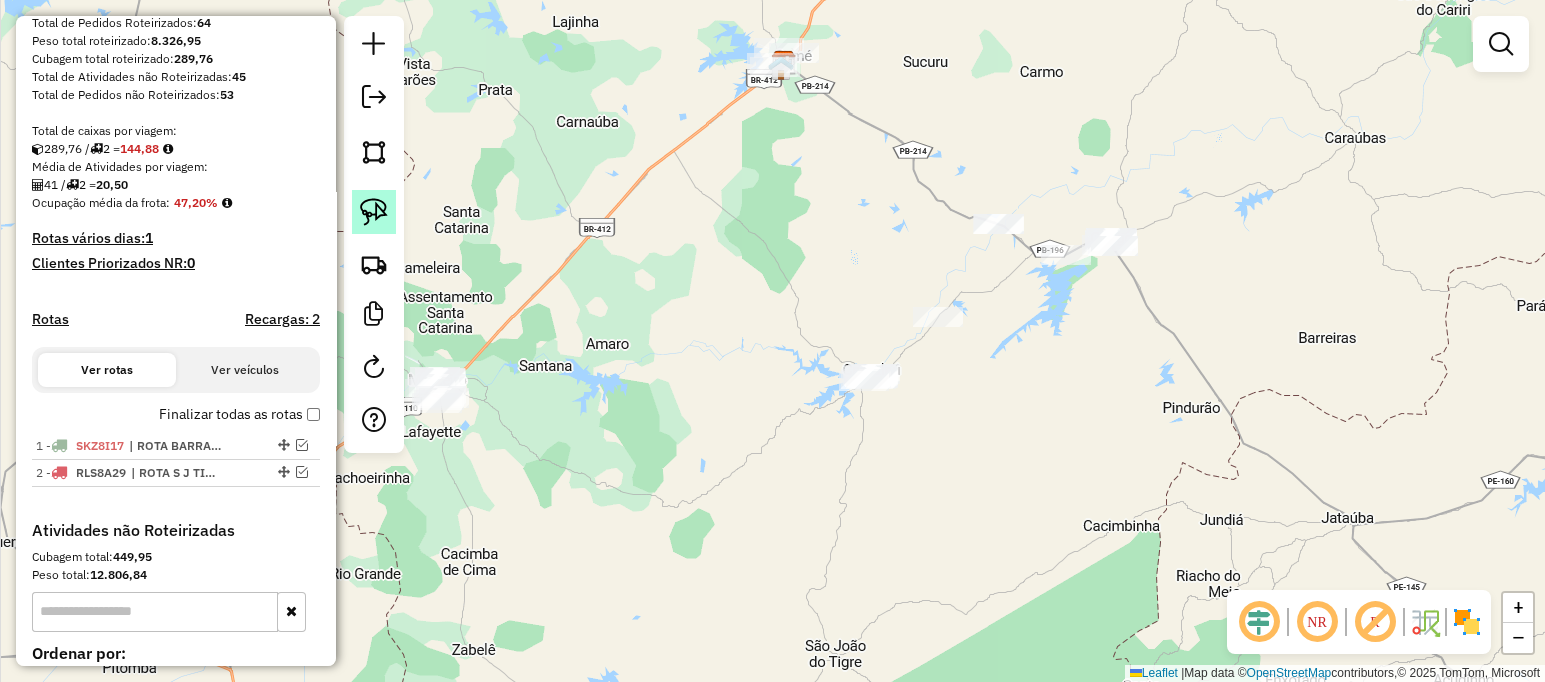 click 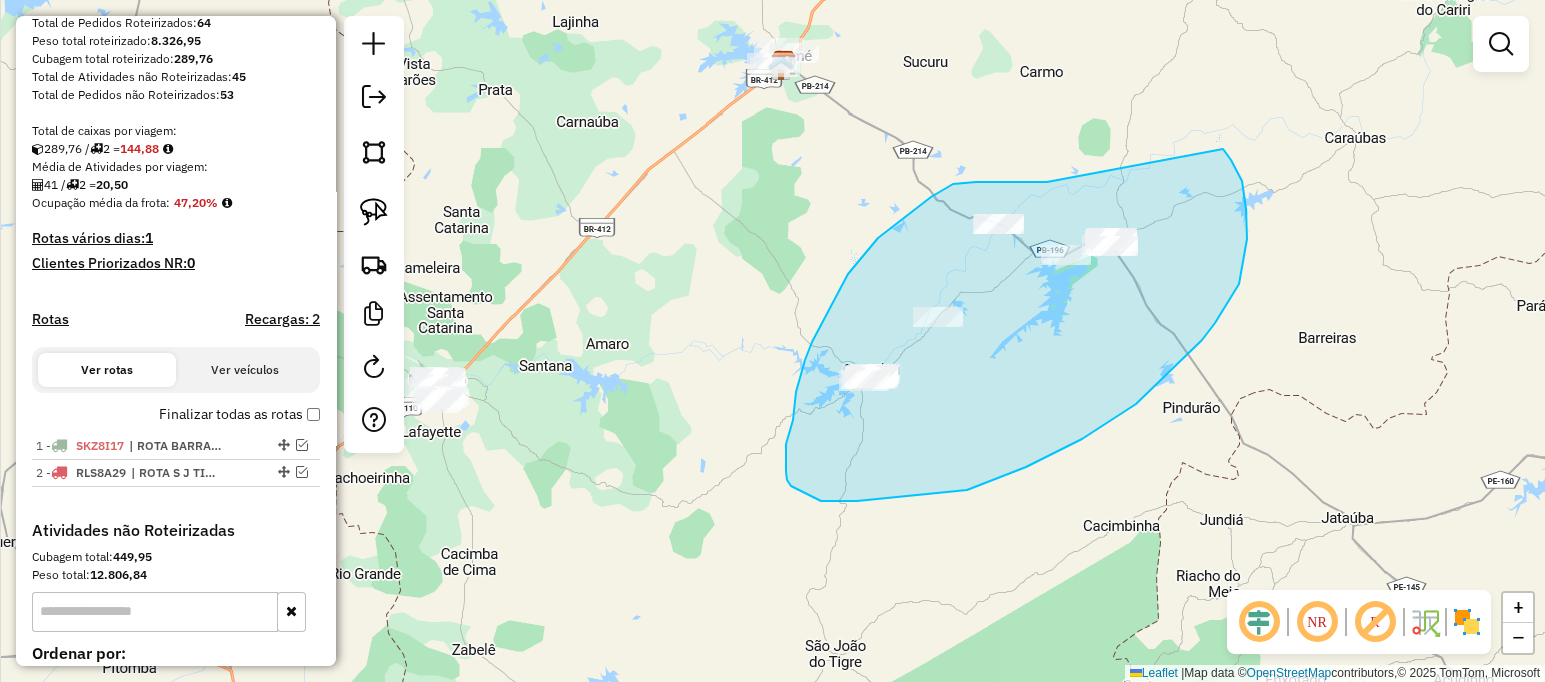 drag, startPoint x: 1041, startPoint y: 182, endPoint x: 1189, endPoint y: 148, distance: 151.8552 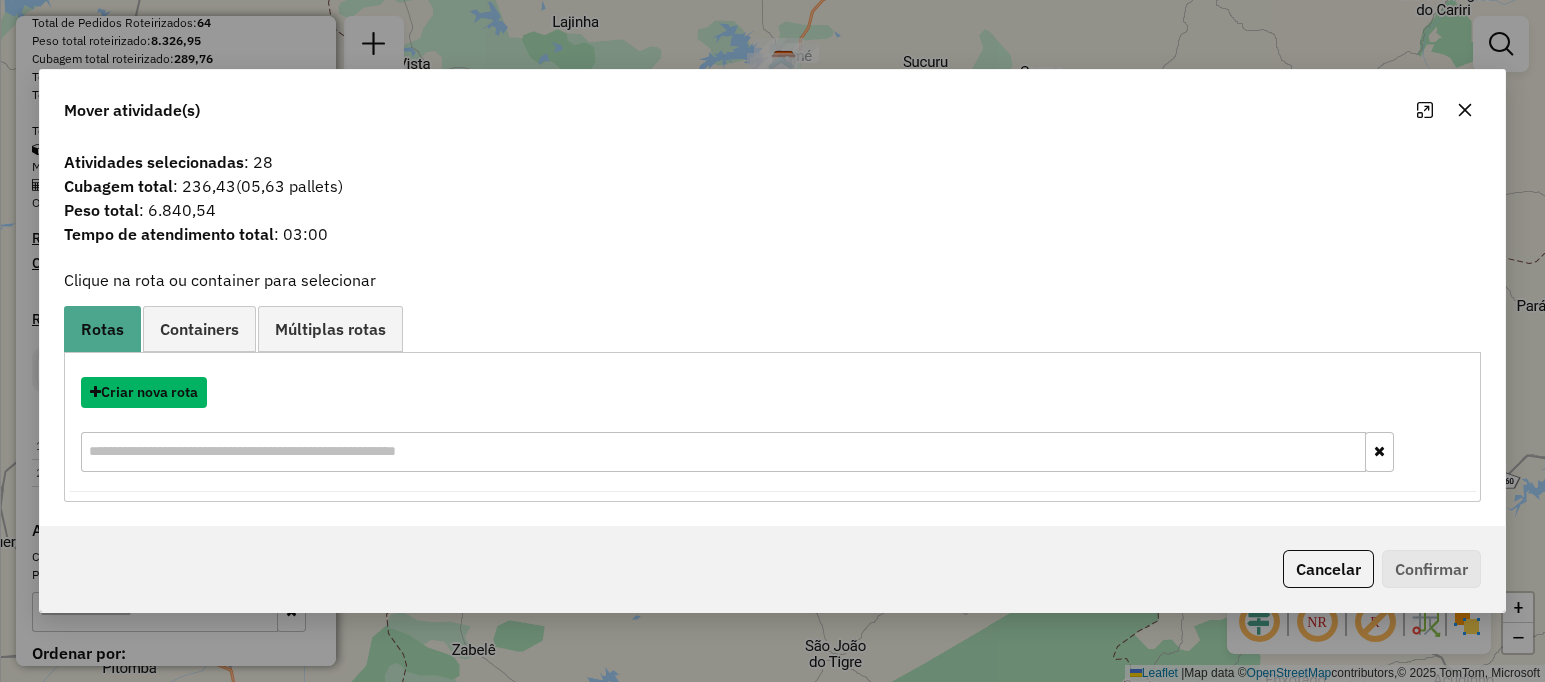 click on "Criar nova rota" at bounding box center (144, 392) 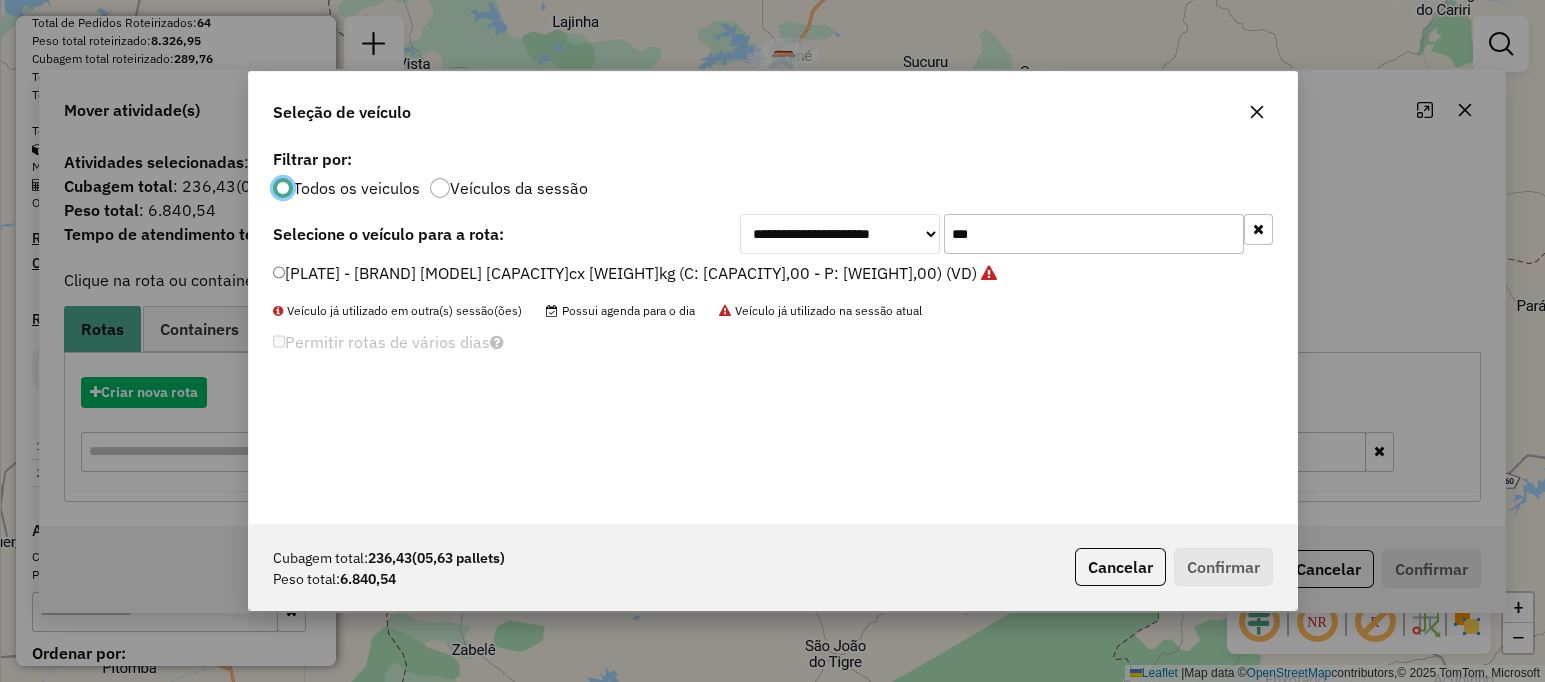 scroll, scrollTop: 10, scrollLeft: 6, axis: both 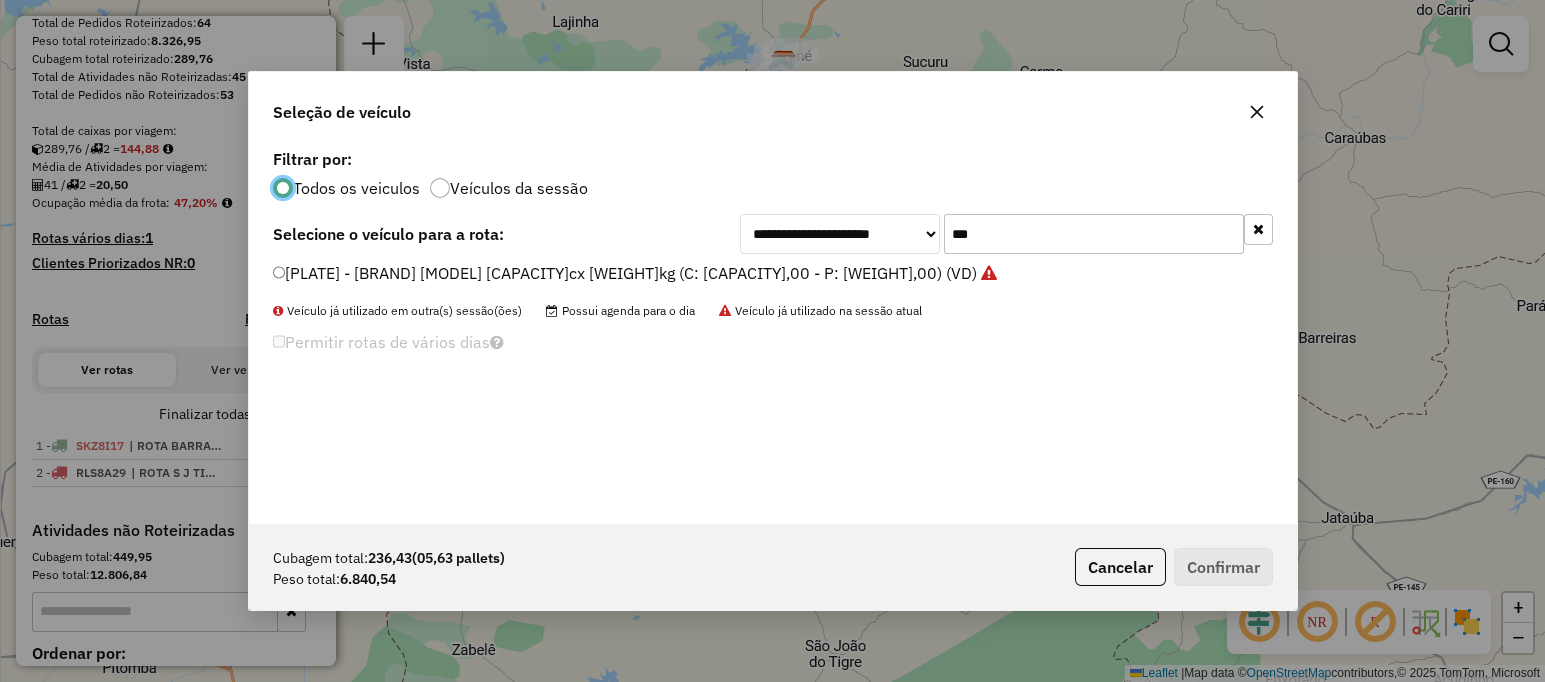 click on "***" 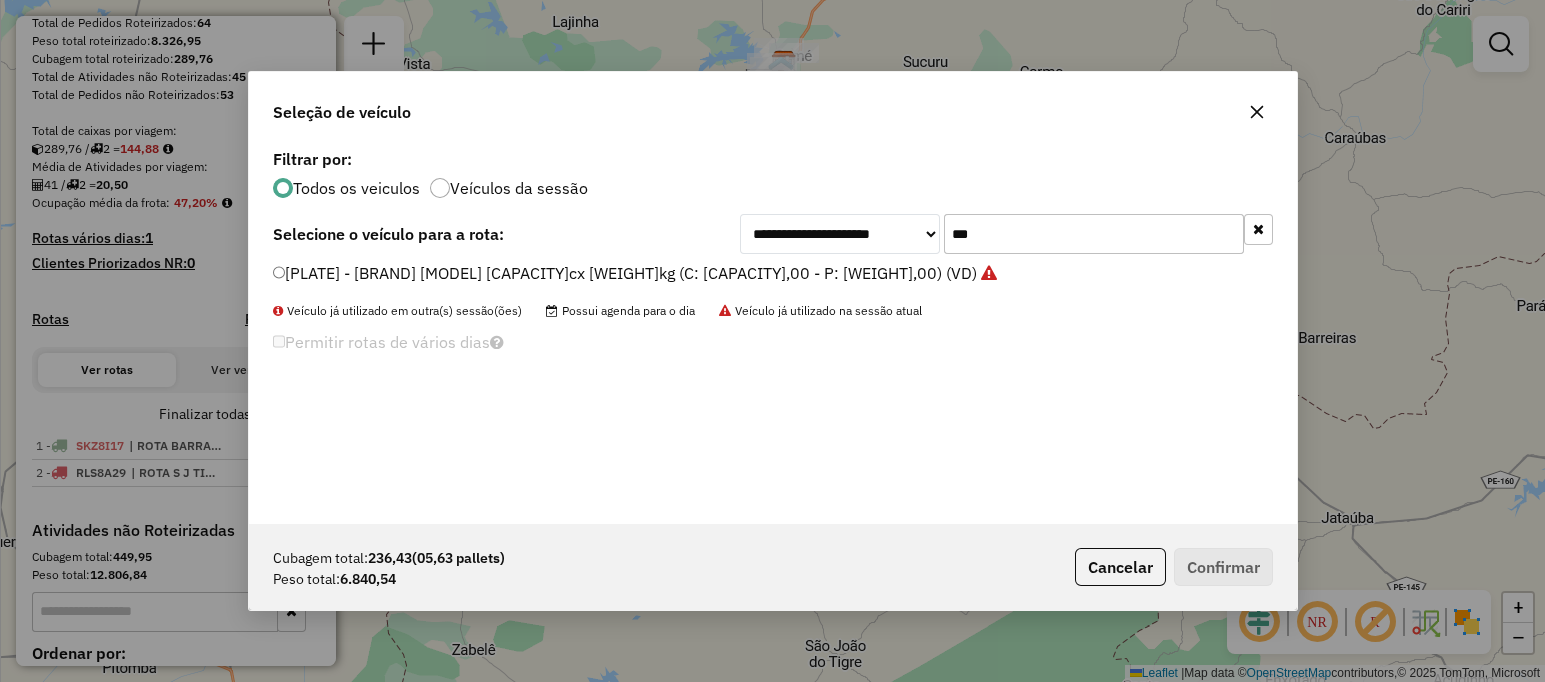 click on "***" 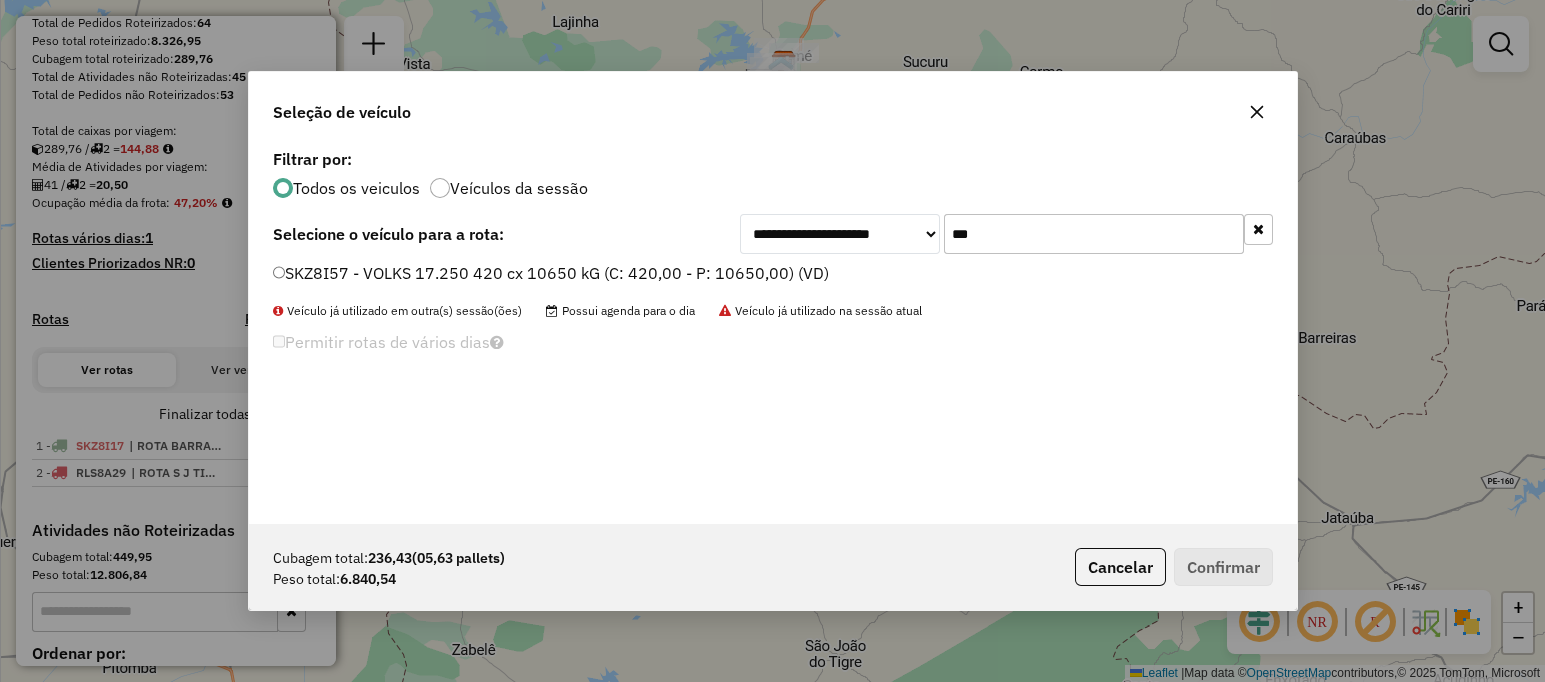 type on "***" 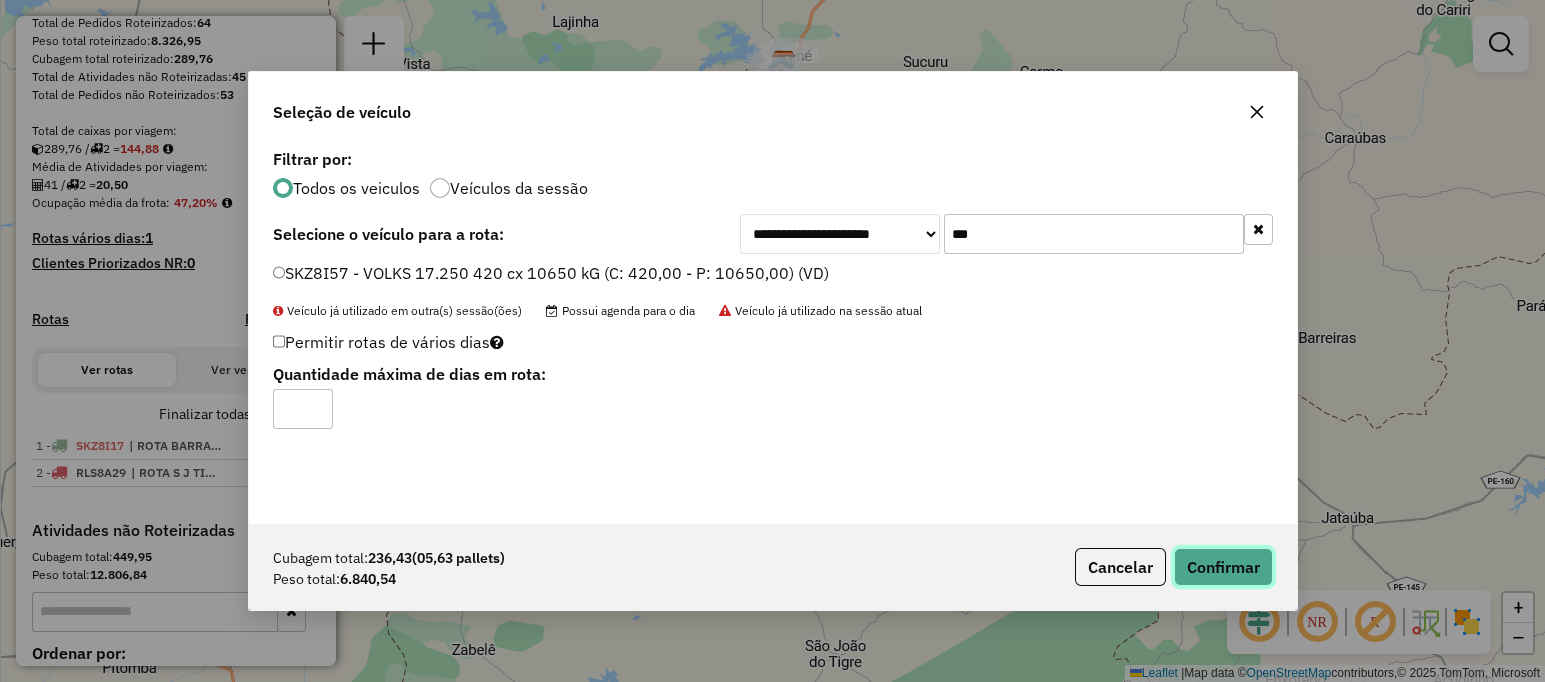 click on "Confirmar" 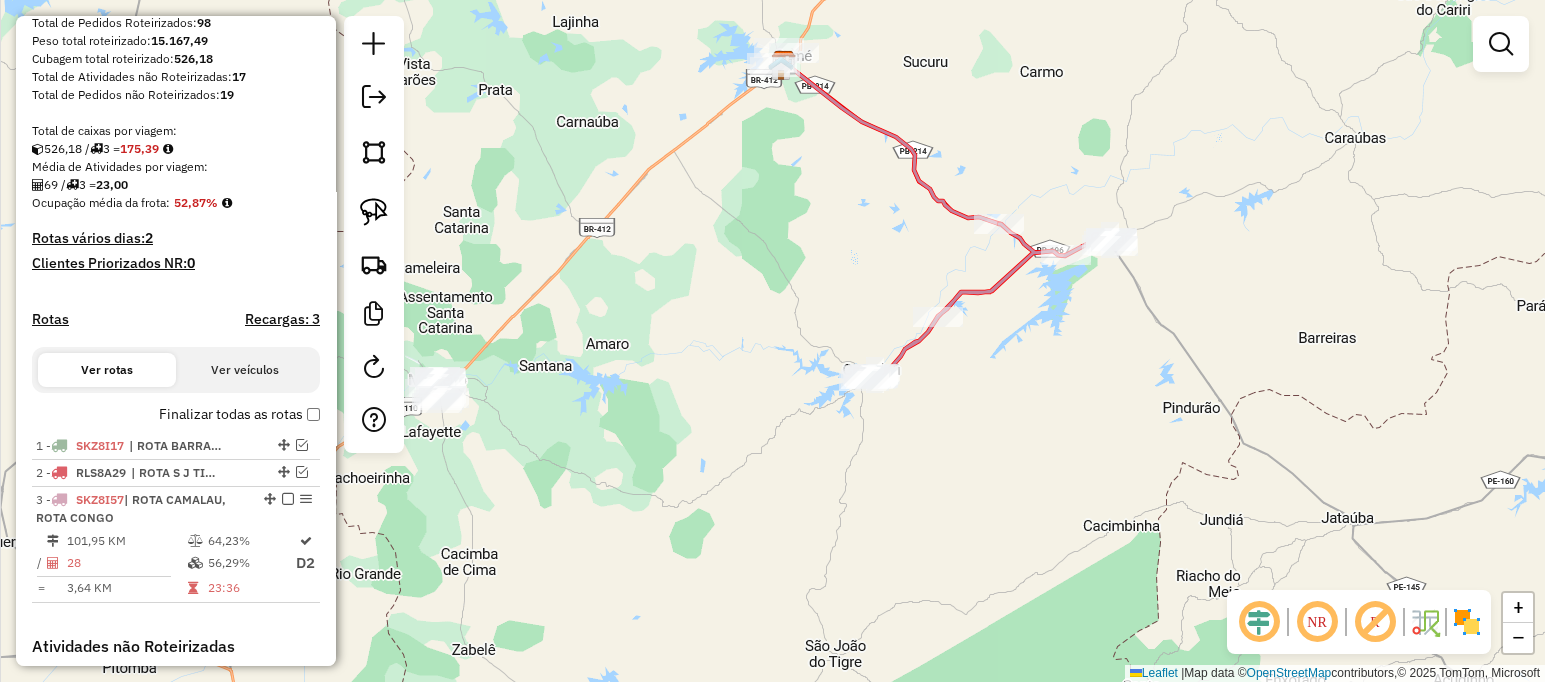 scroll, scrollTop: 660, scrollLeft: 0, axis: vertical 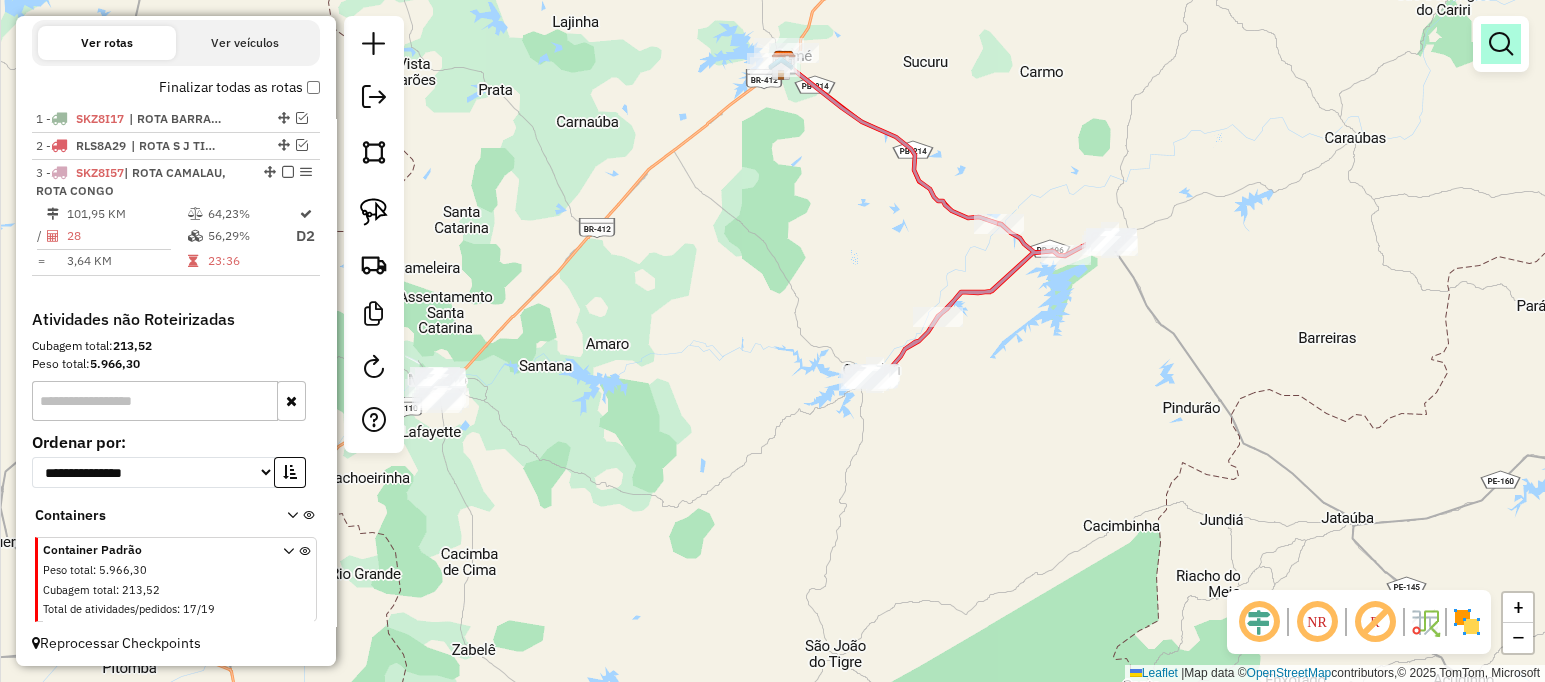 click at bounding box center (1501, 44) 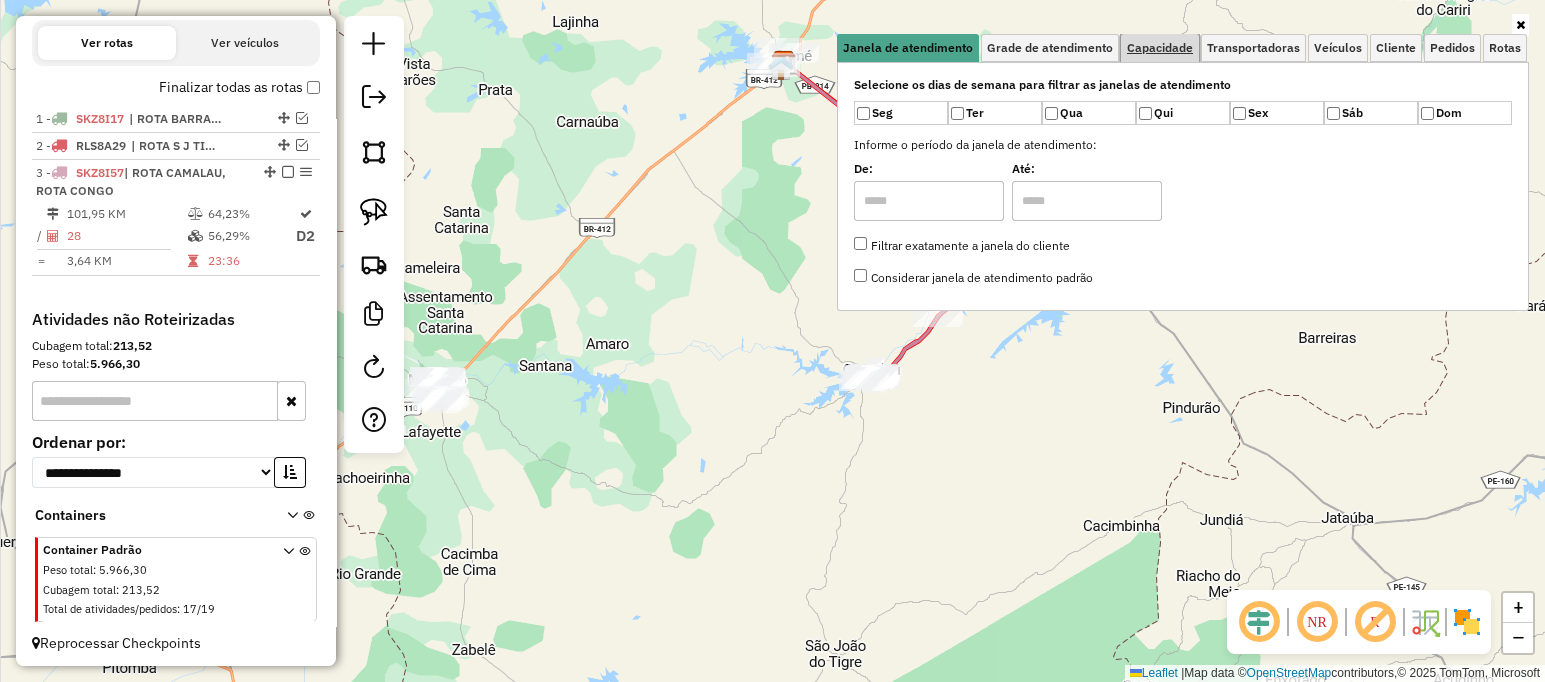 click on "Capacidade" at bounding box center [1160, 48] 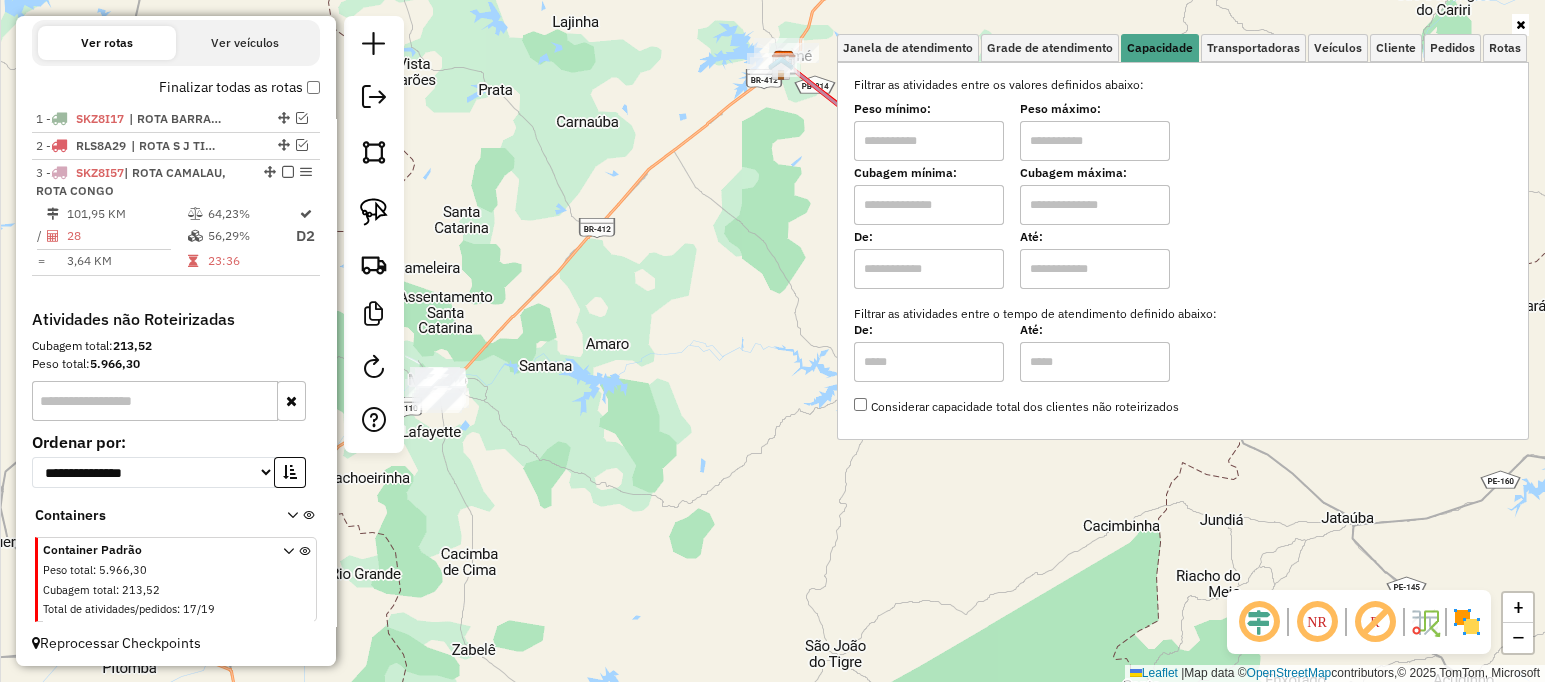 click at bounding box center [929, 141] 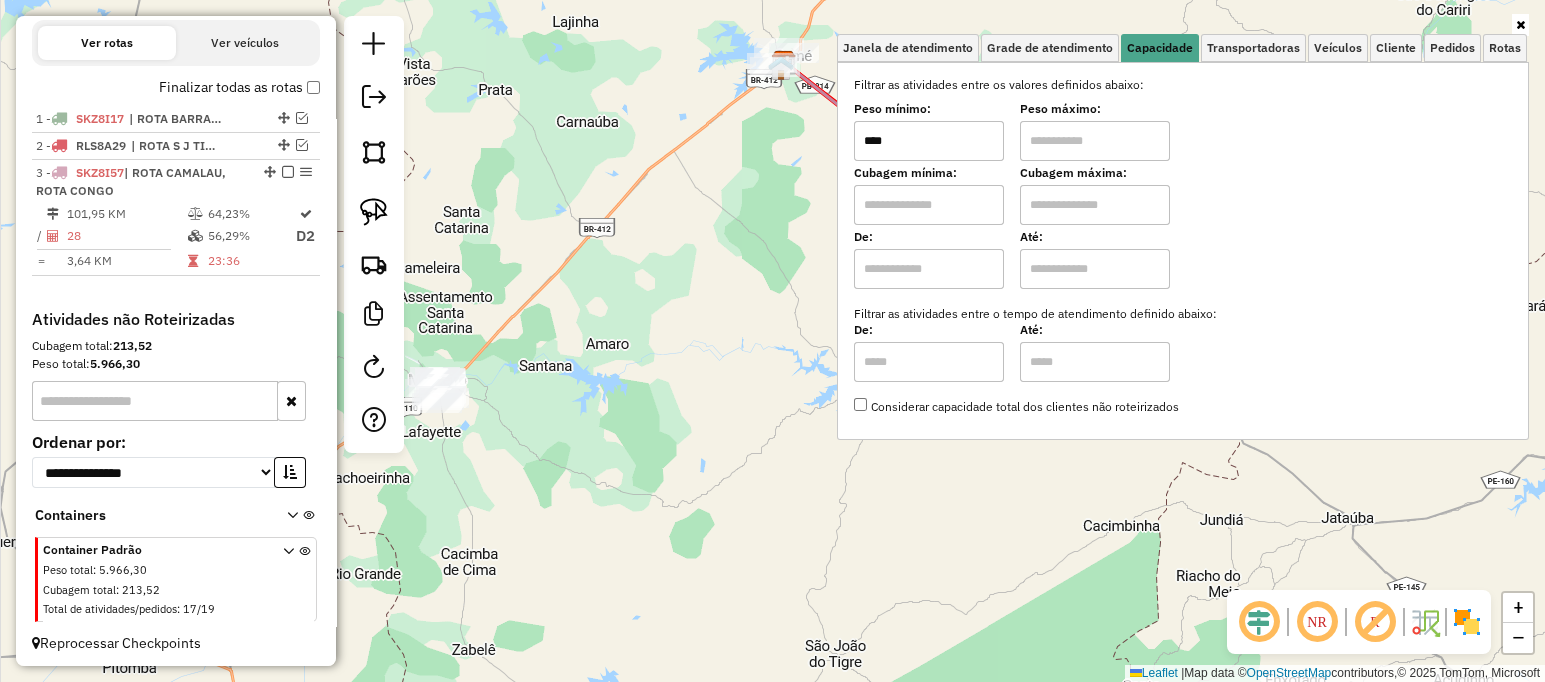 click at bounding box center (1095, 141) 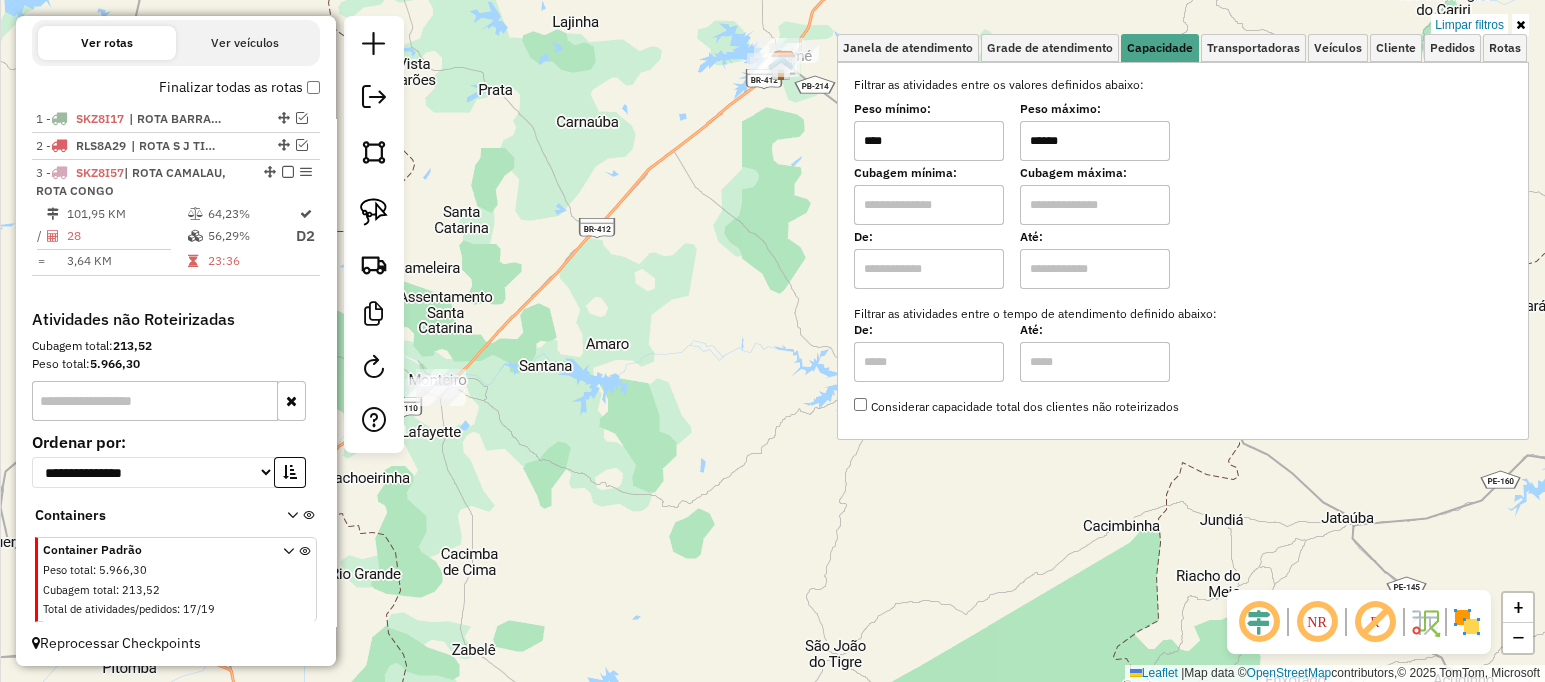 click at bounding box center [1520, 25] 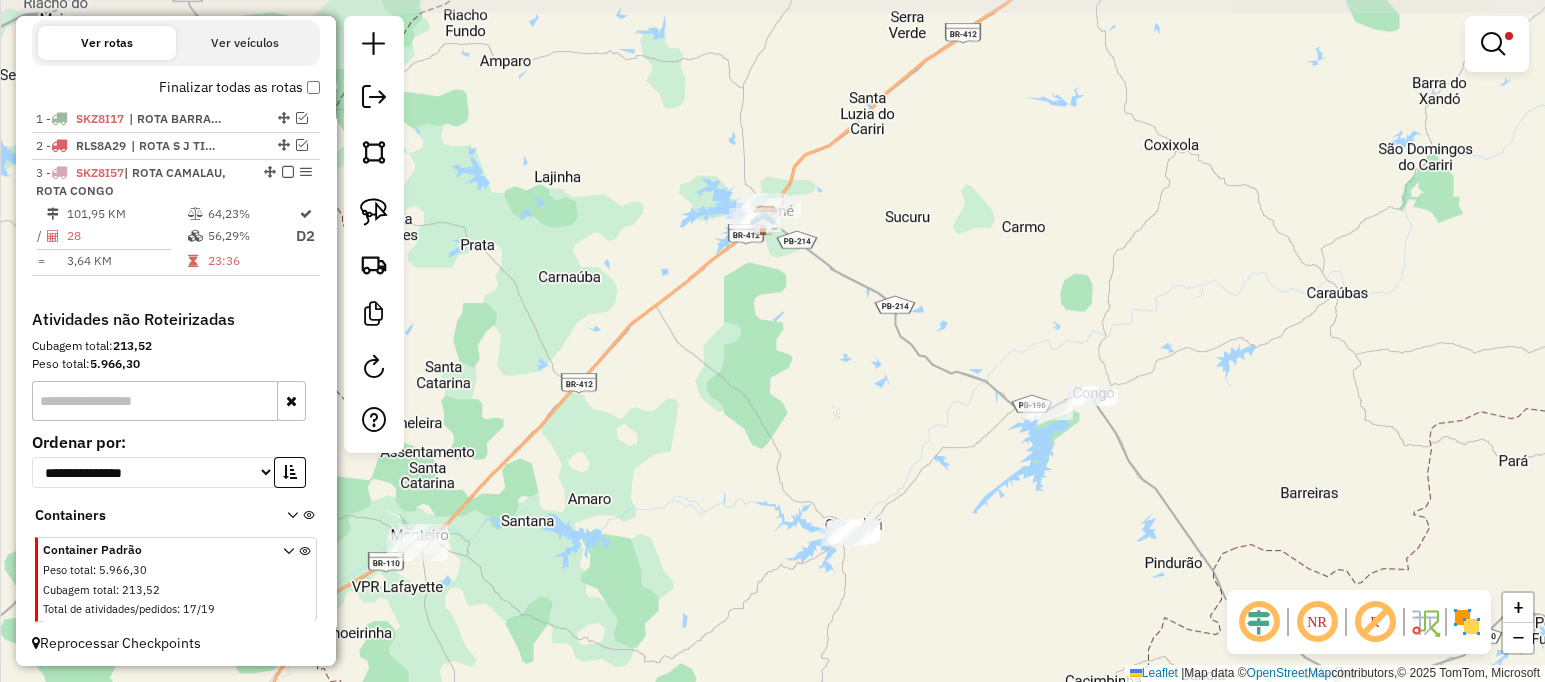 drag, startPoint x: 842, startPoint y: 214, endPoint x: 426, endPoint y: 285, distance: 422.0154 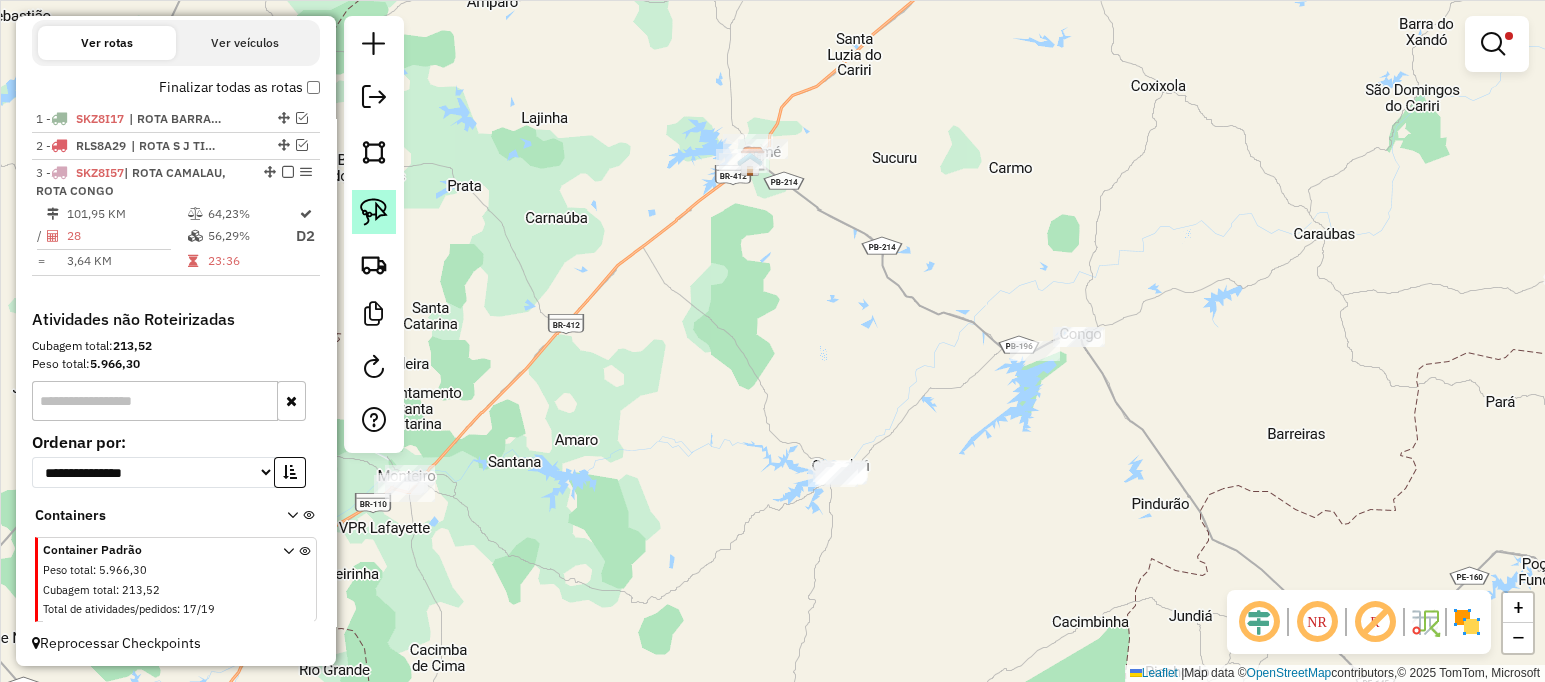 click 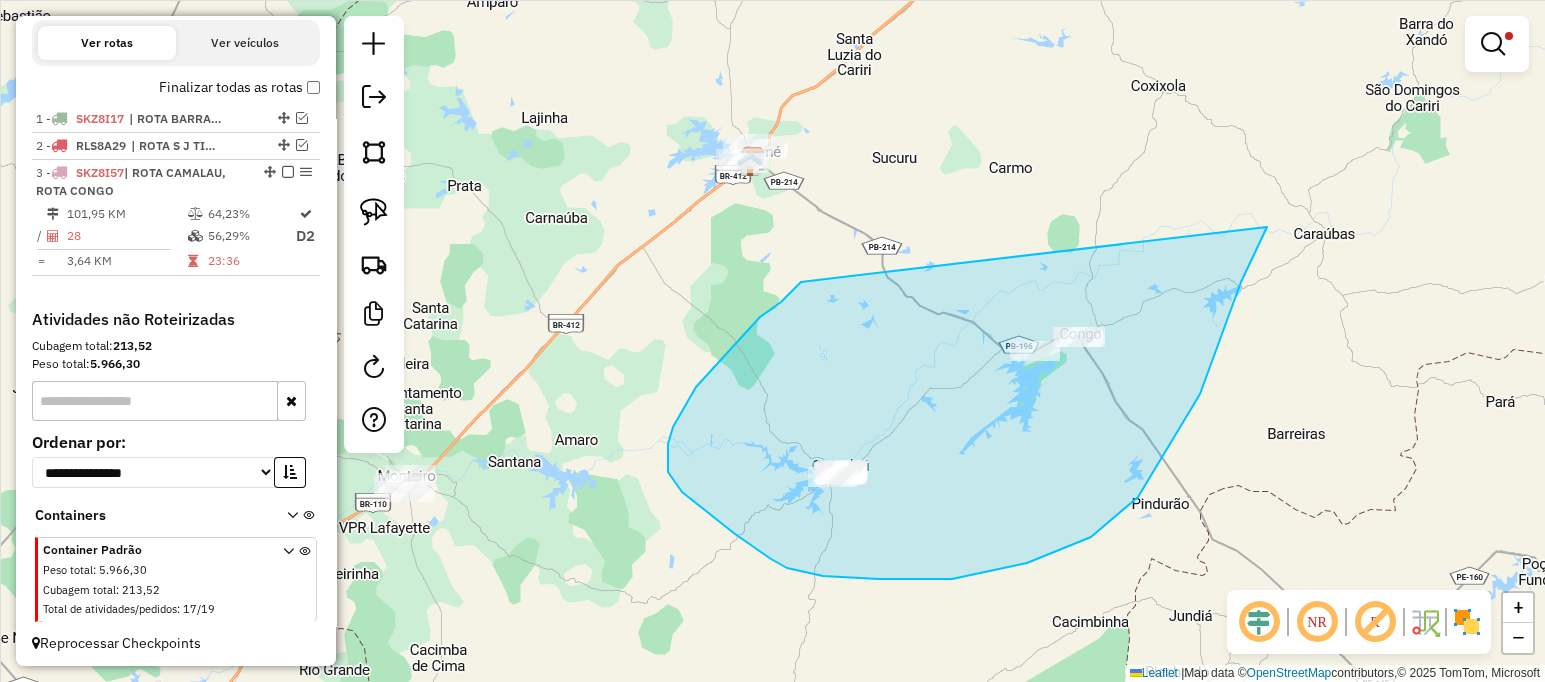drag, startPoint x: 760, startPoint y: 317, endPoint x: 1282, endPoint y: 196, distance: 535.84045 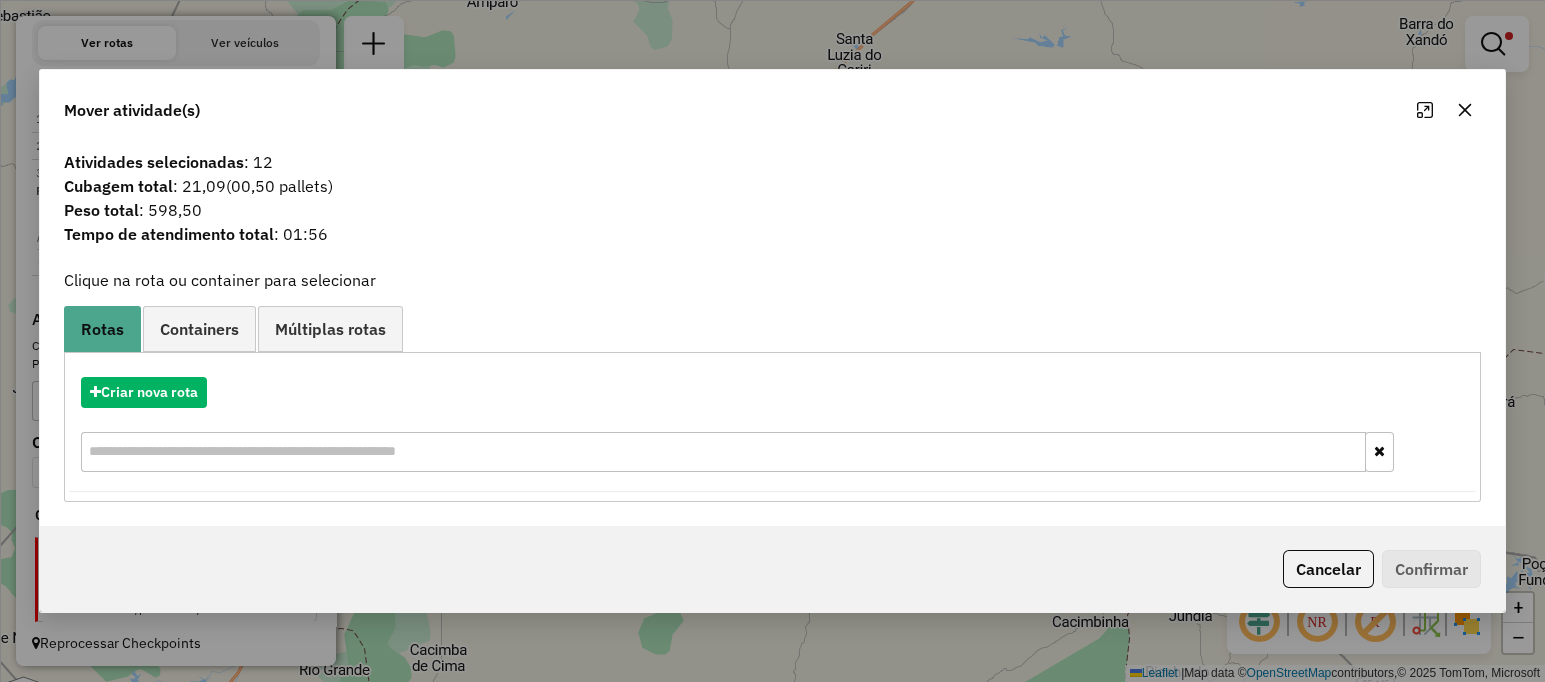 click on "Criar nova rota" at bounding box center (773, 427) 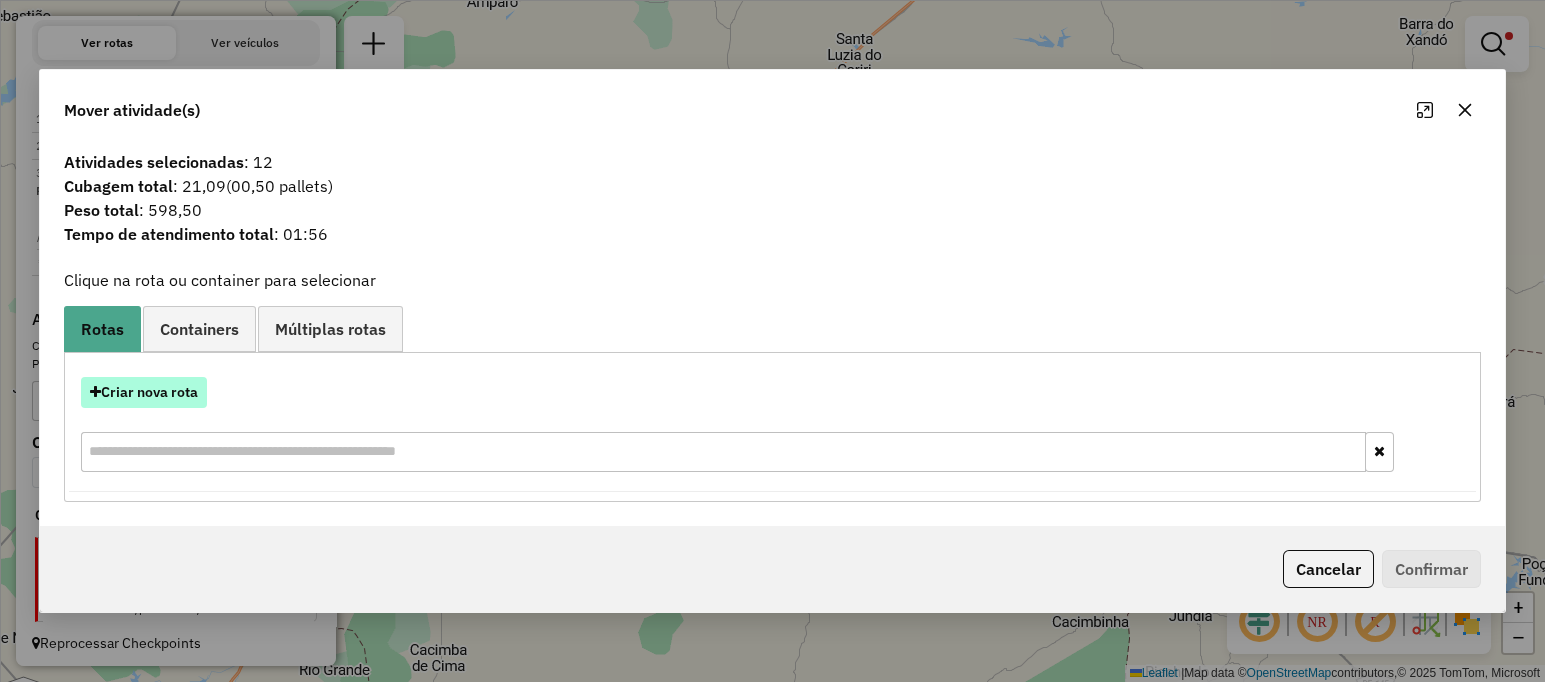 click on "Criar nova rota" at bounding box center [144, 392] 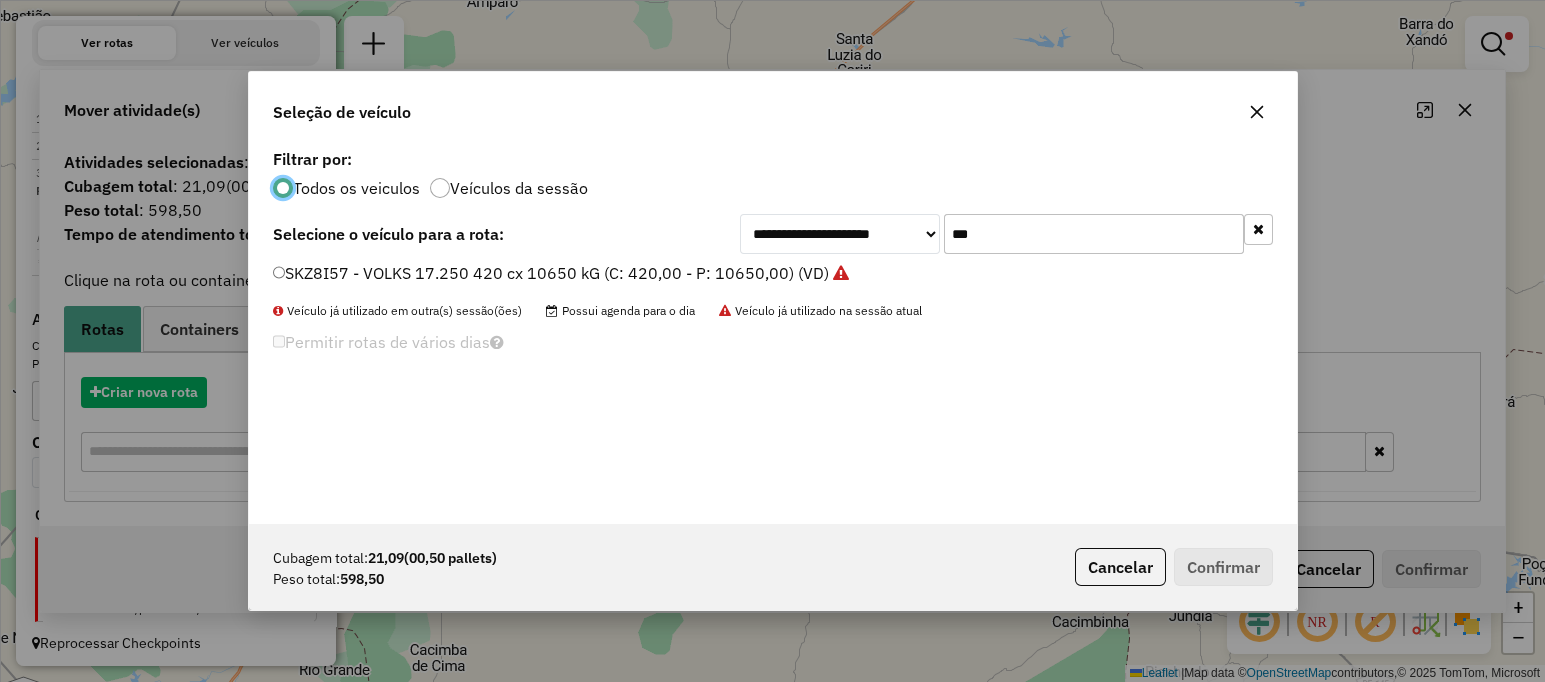 scroll, scrollTop: 10, scrollLeft: 6, axis: both 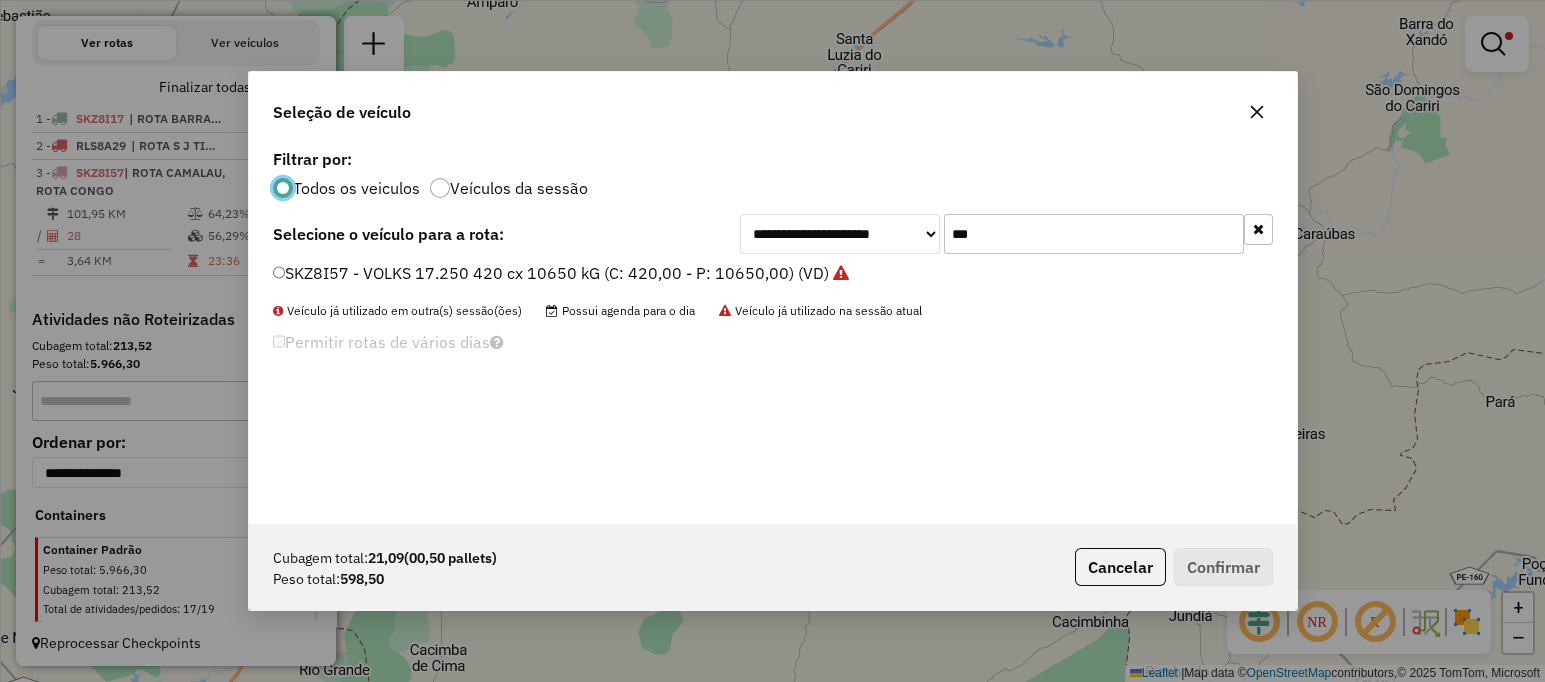 click on "SKZ8I57 - VOLKS 17.250 420 cx 10650 kG (C: 420,00 - P: 10650,00) (VD)" 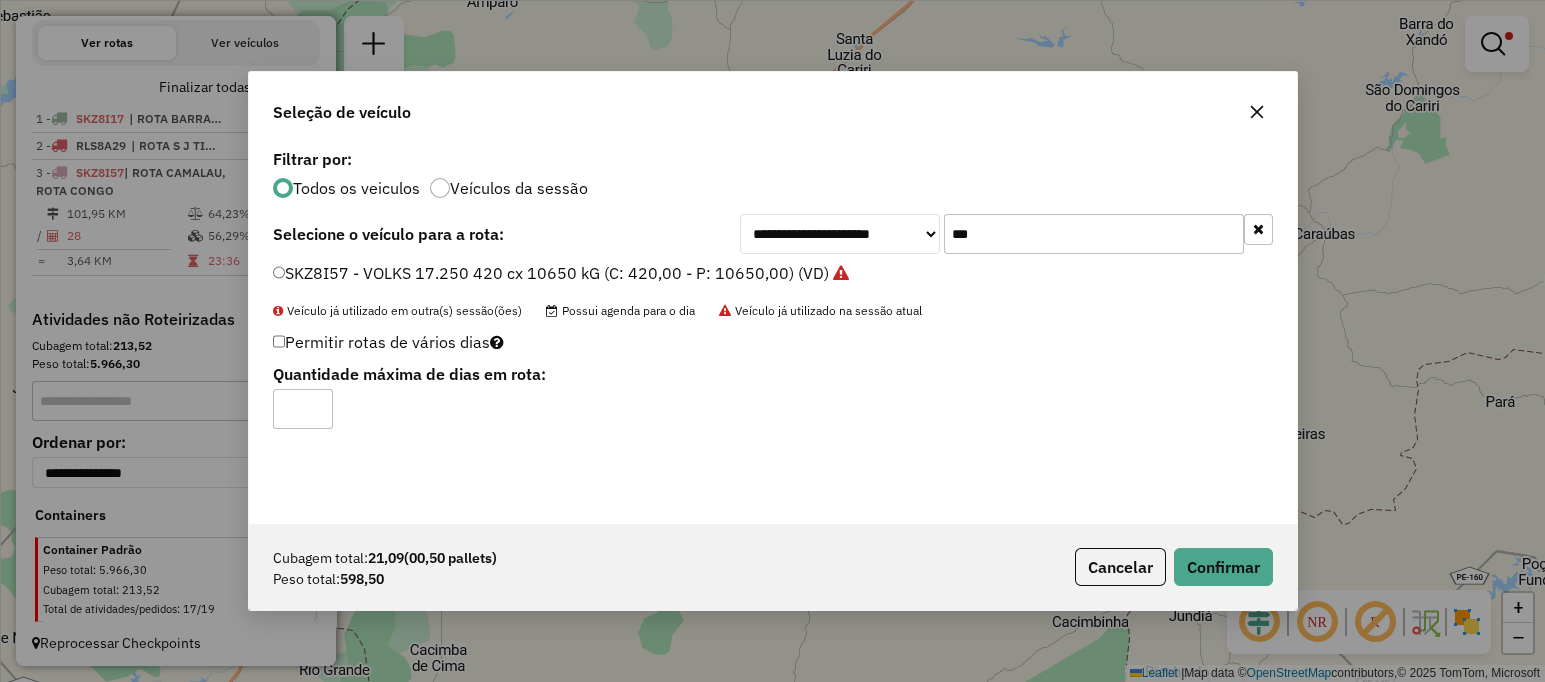click on "Cubagem total:  21,09   (00,50 pallets)  Peso total: 598,50  Cancelar   Confirmar" 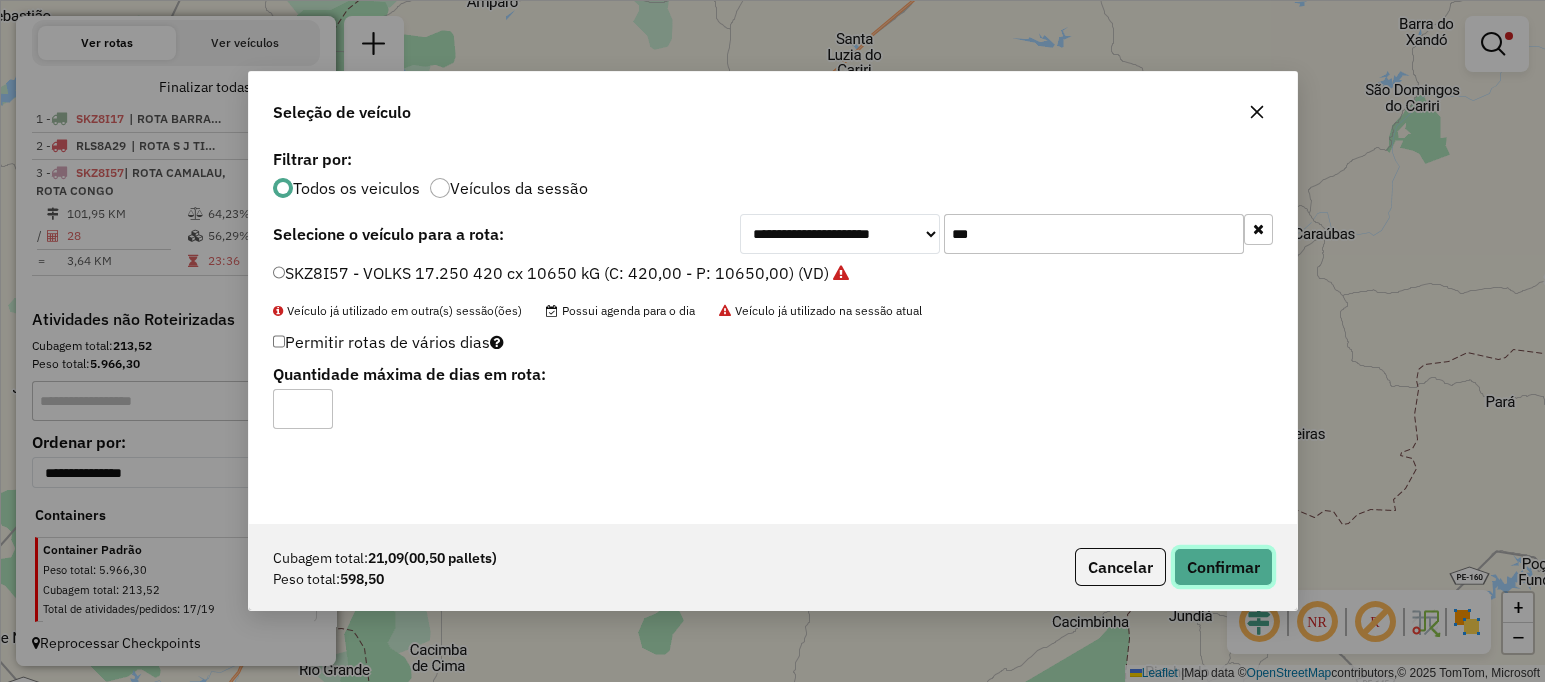 click on "Confirmar" 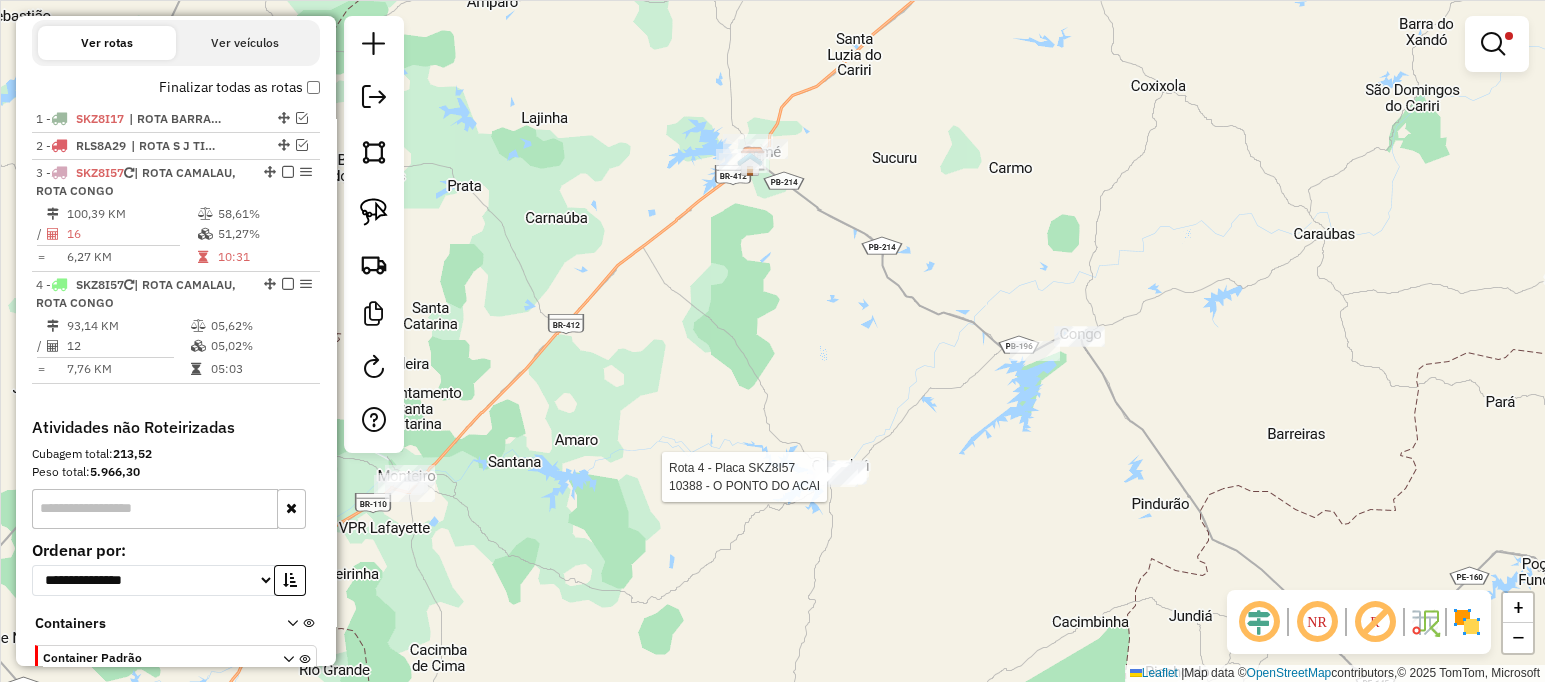 select on "**********" 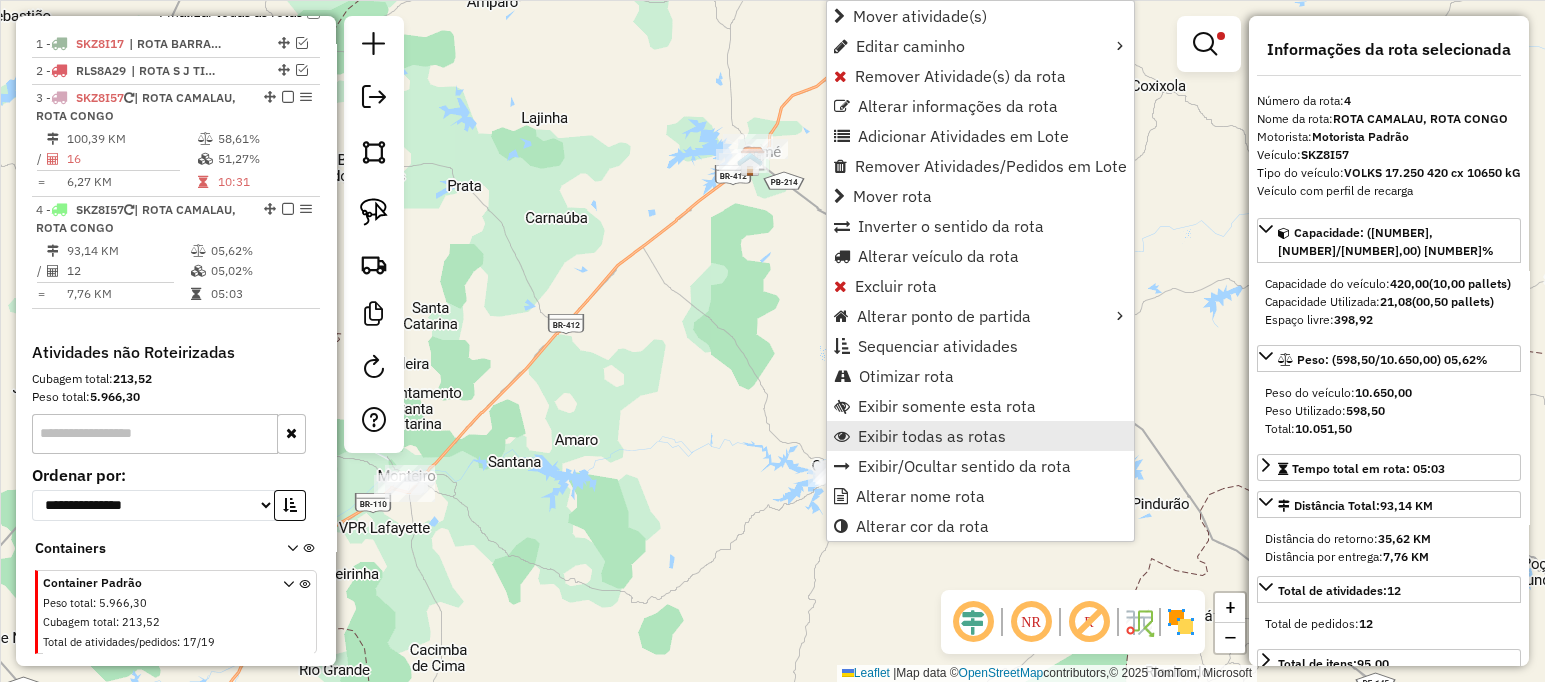 scroll, scrollTop: 768, scrollLeft: 0, axis: vertical 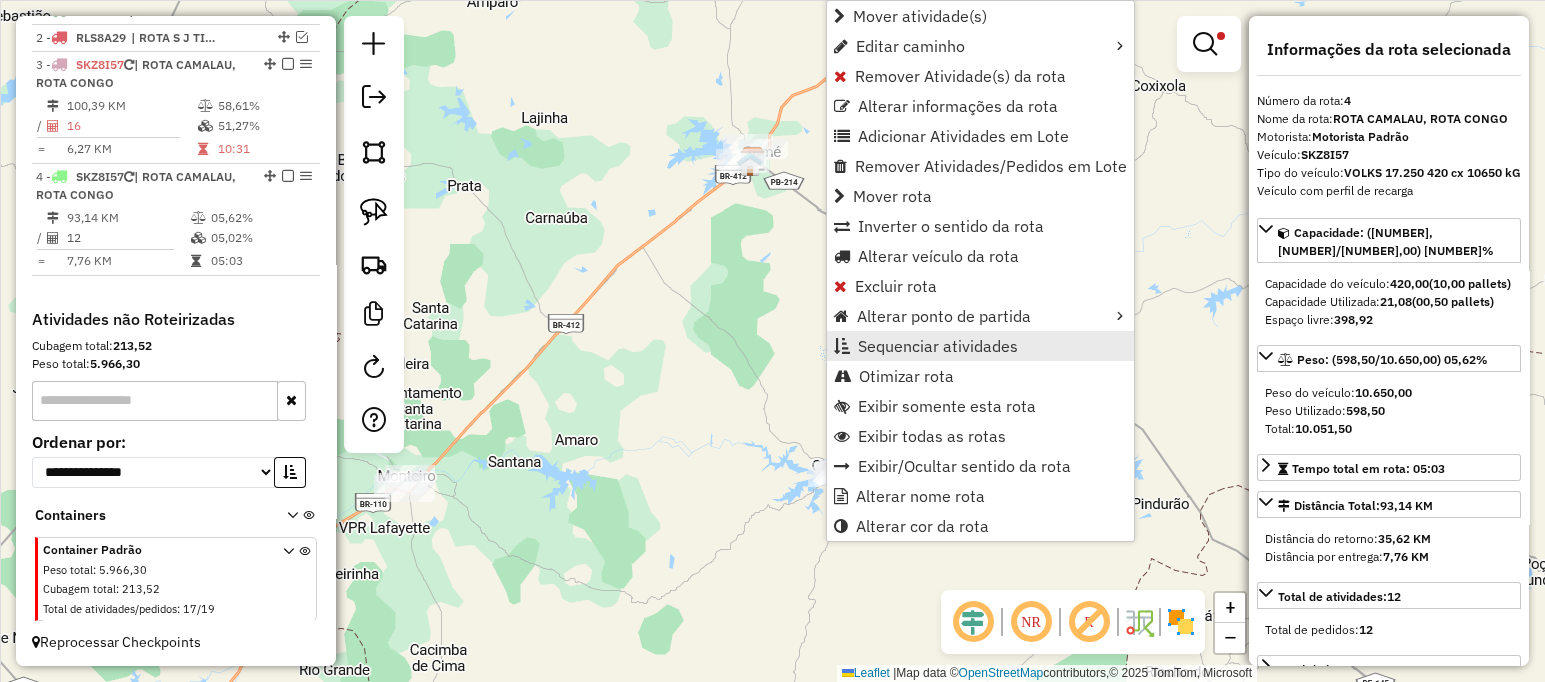 click on "Sequenciar atividades" at bounding box center (938, 346) 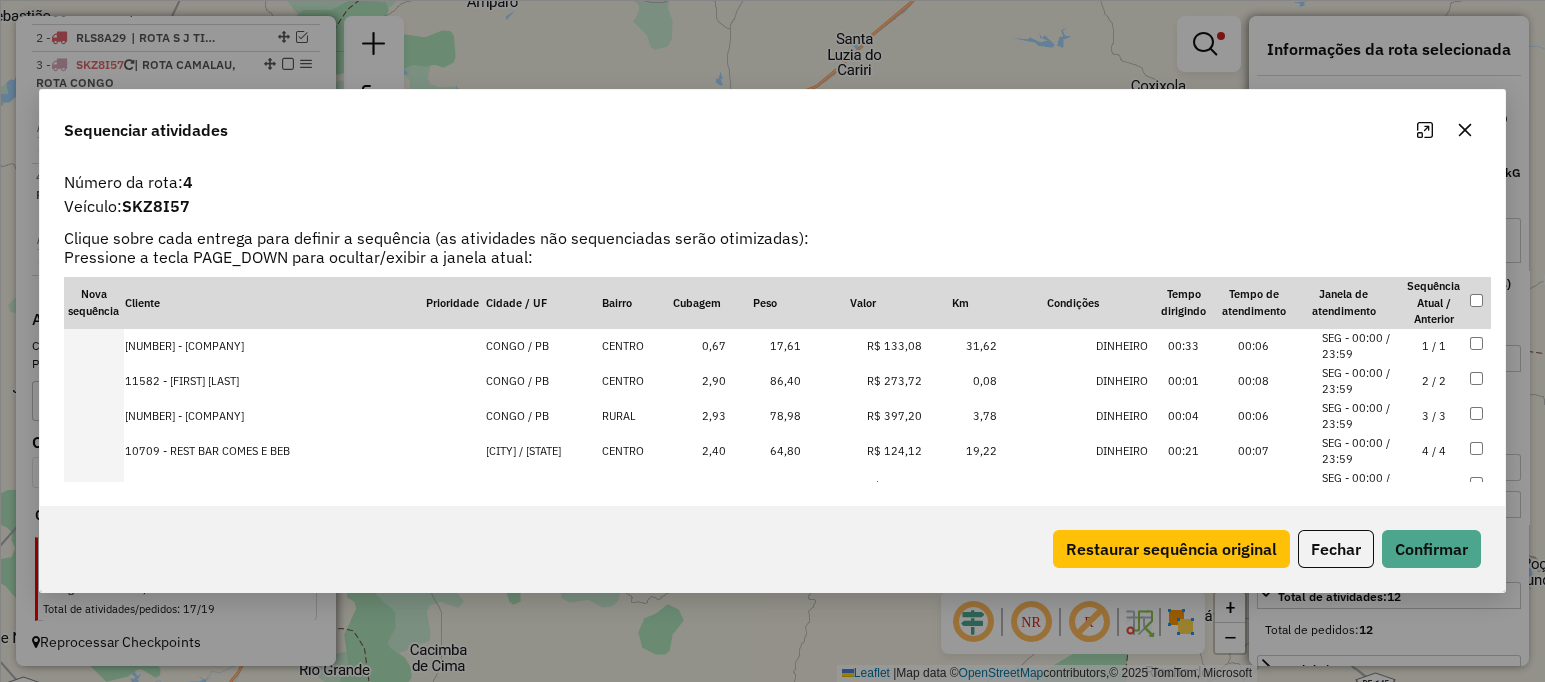 click 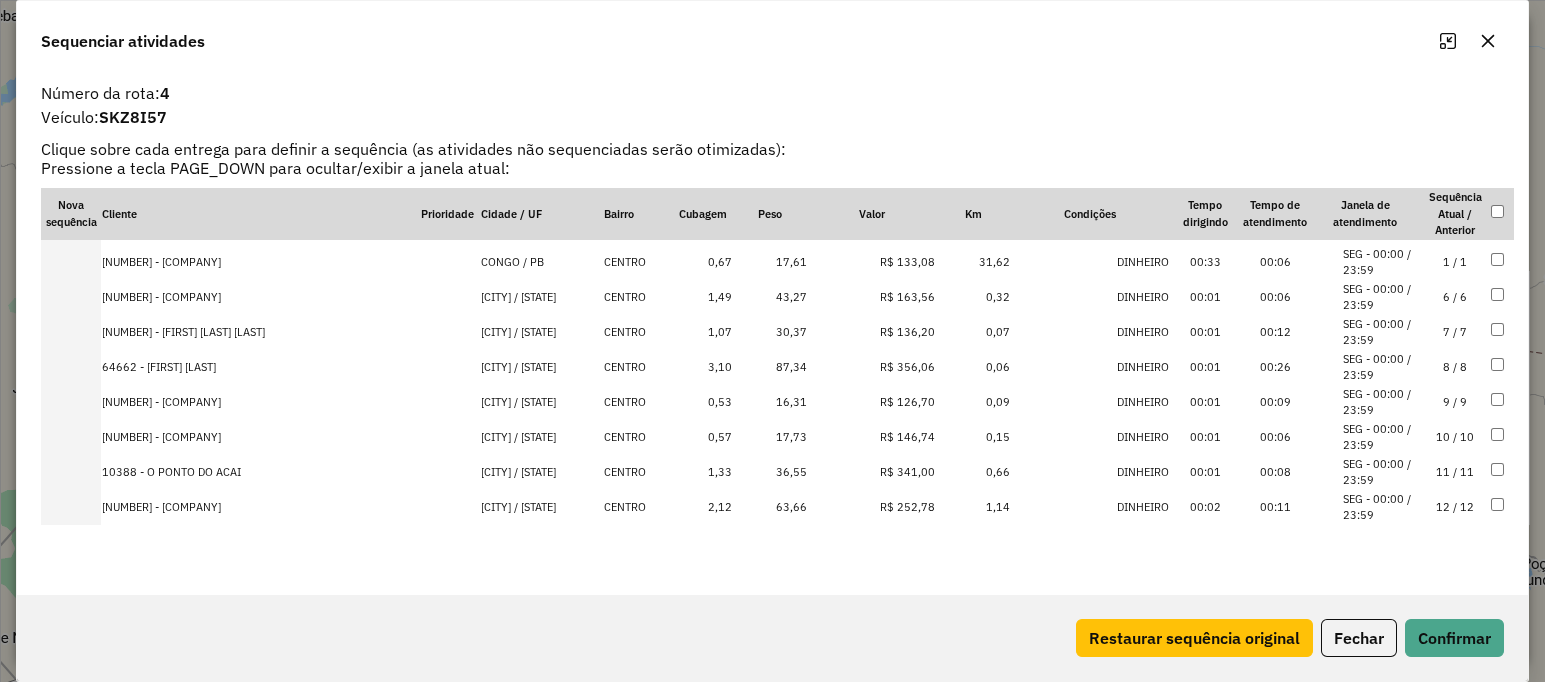 scroll, scrollTop: 148, scrollLeft: 0, axis: vertical 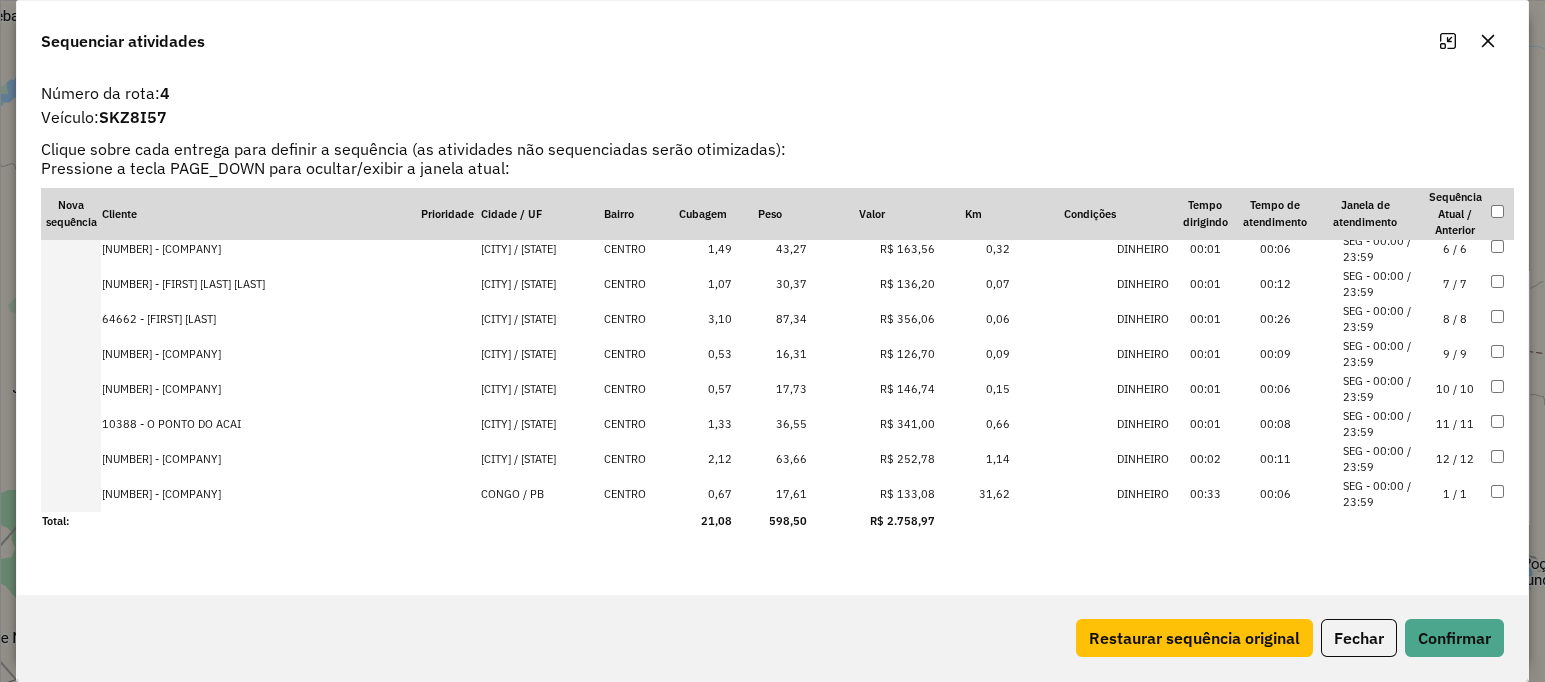 drag, startPoint x: 195, startPoint y: 265, endPoint x: 159, endPoint y: 467, distance: 205.18285 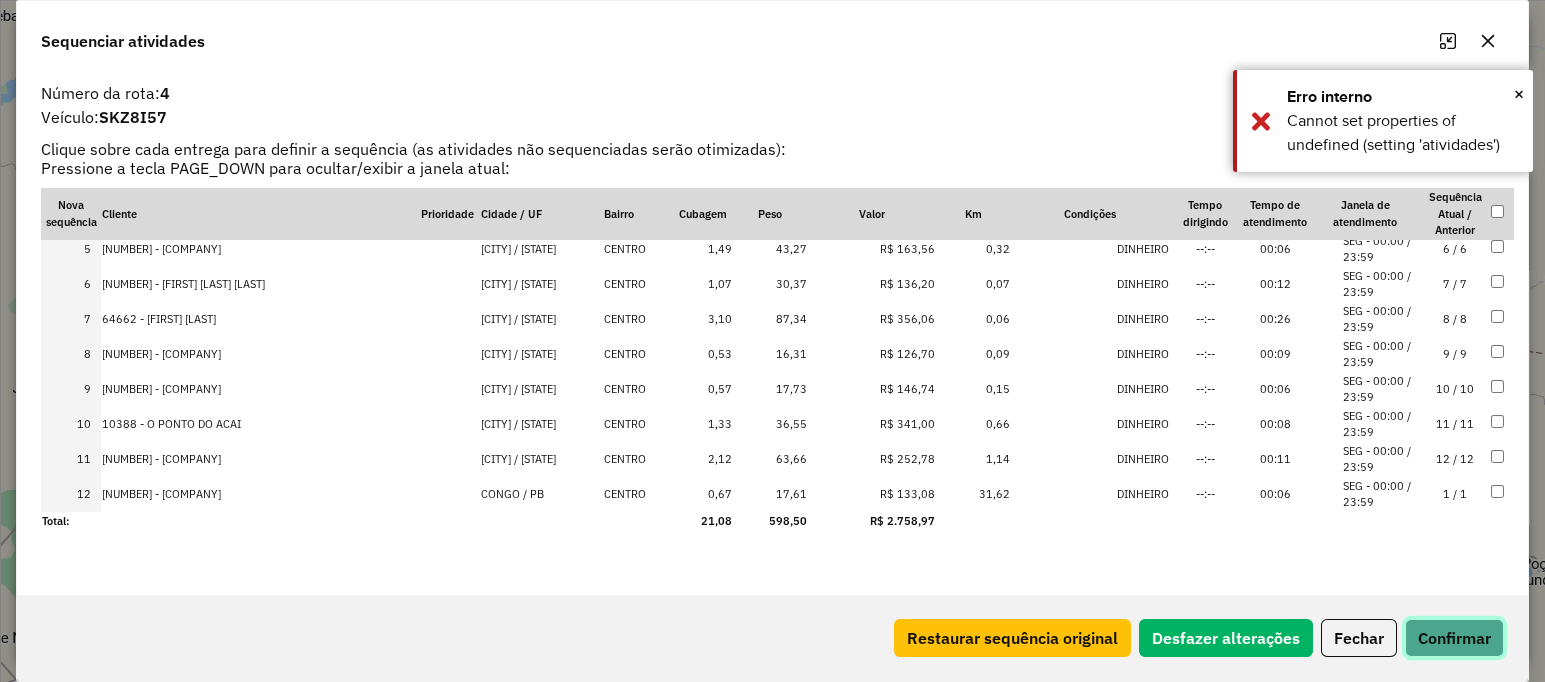 click on "Confirmar" 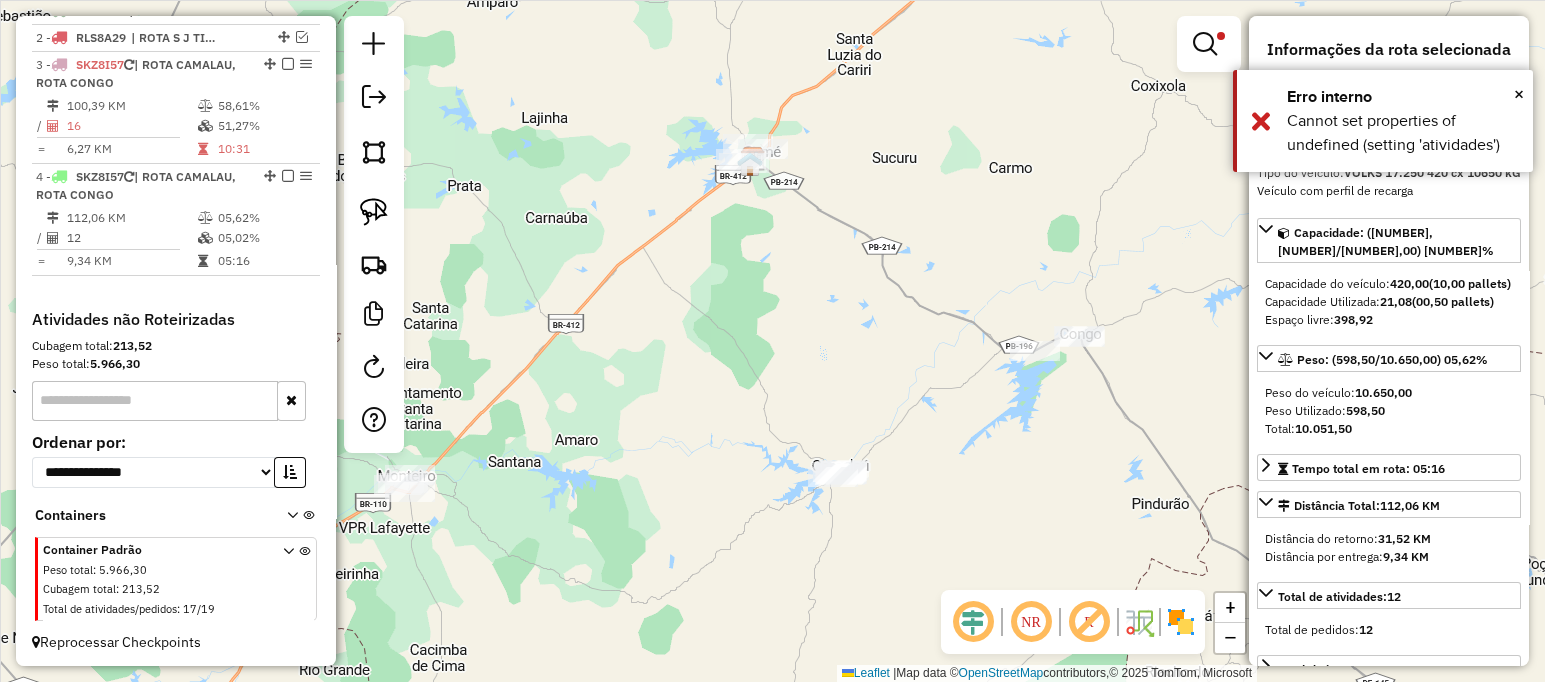 scroll, scrollTop: 434, scrollLeft: 0, axis: vertical 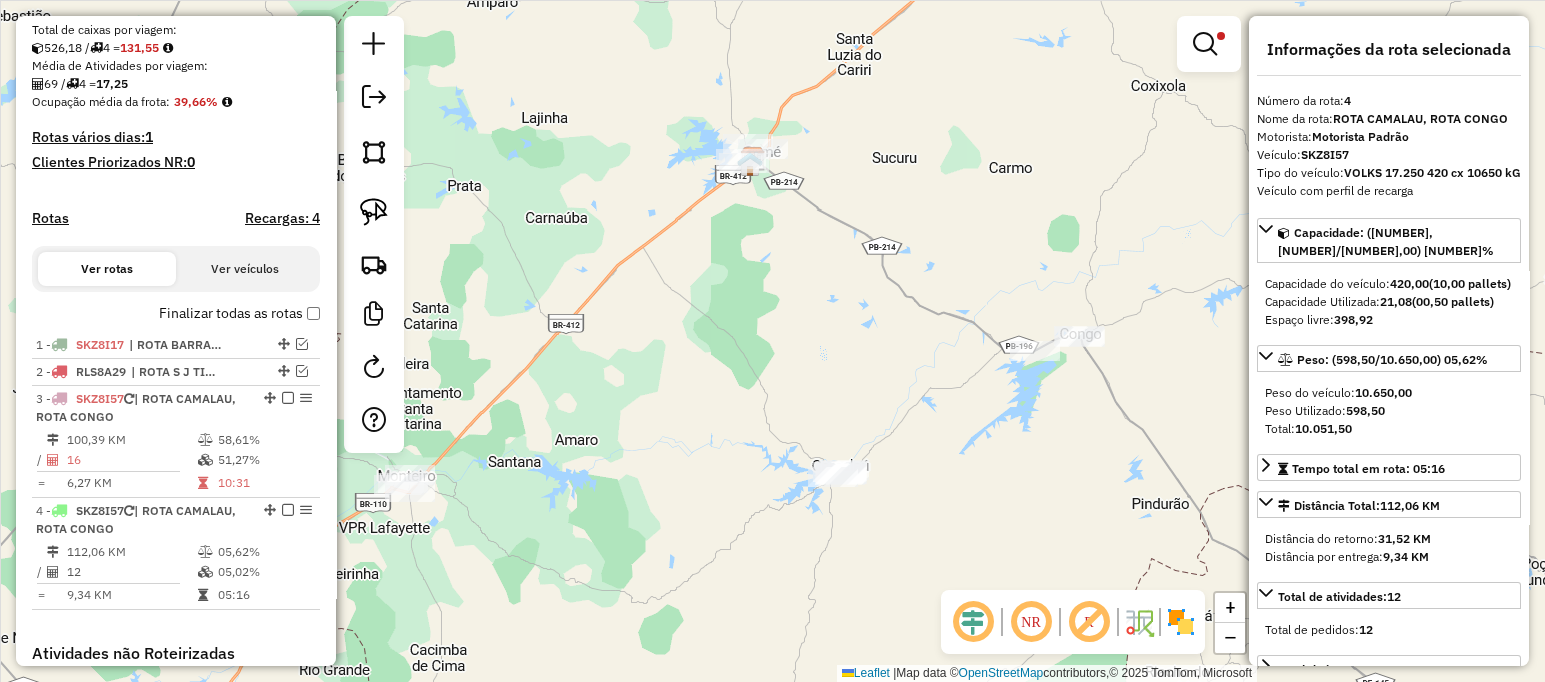 click on "Finalizar todas as rotas" at bounding box center [239, 313] 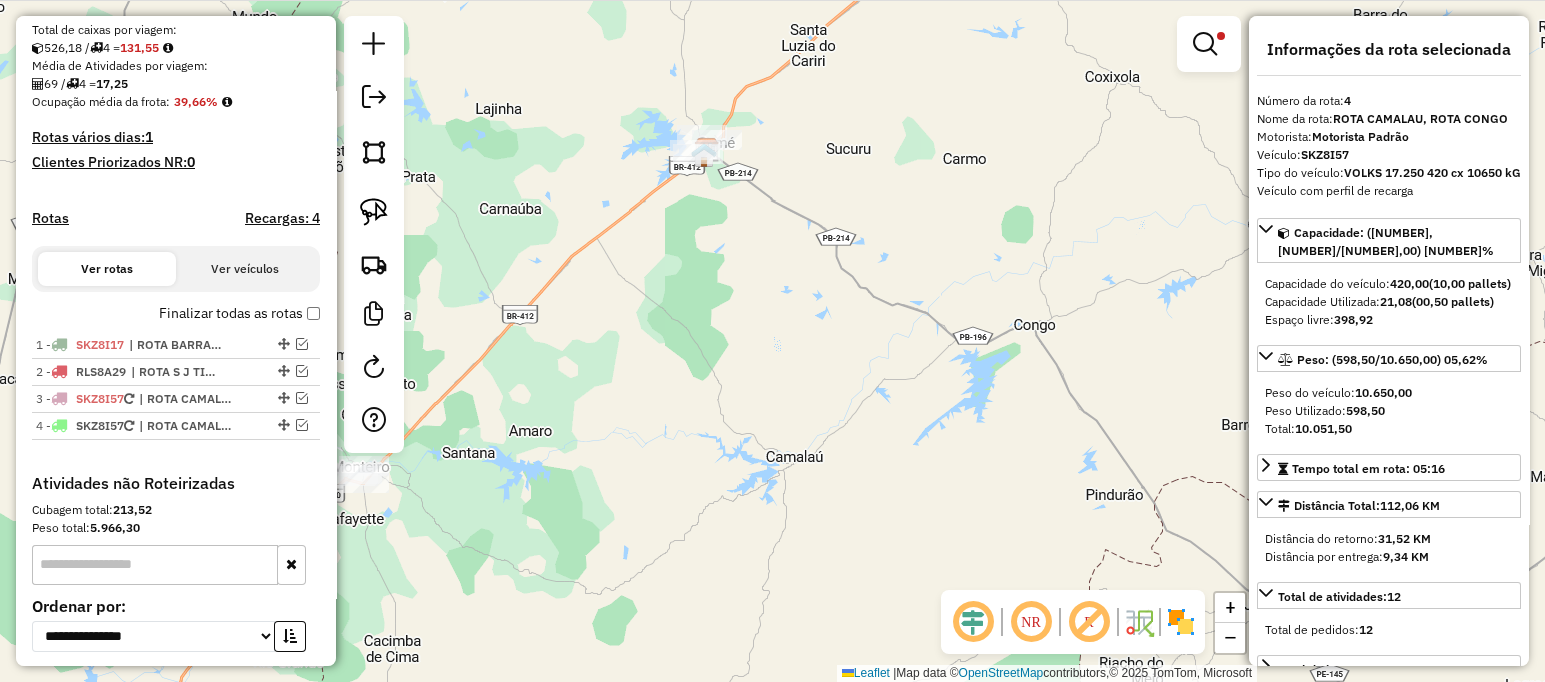 drag, startPoint x: 732, startPoint y: 383, endPoint x: 638, endPoint y: 379, distance: 94.08507 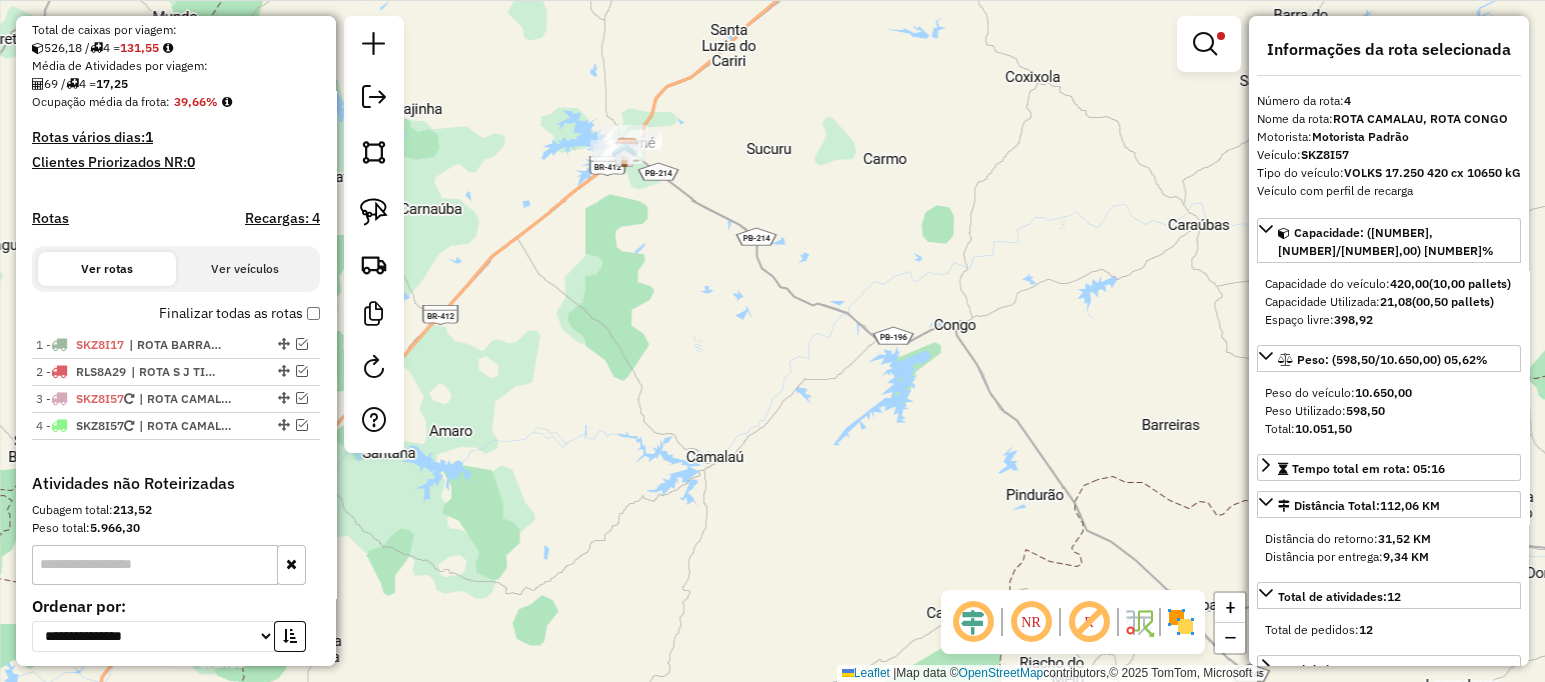 drag, startPoint x: 658, startPoint y: 325, endPoint x: 714, endPoint y: 351, distance: 61.741398 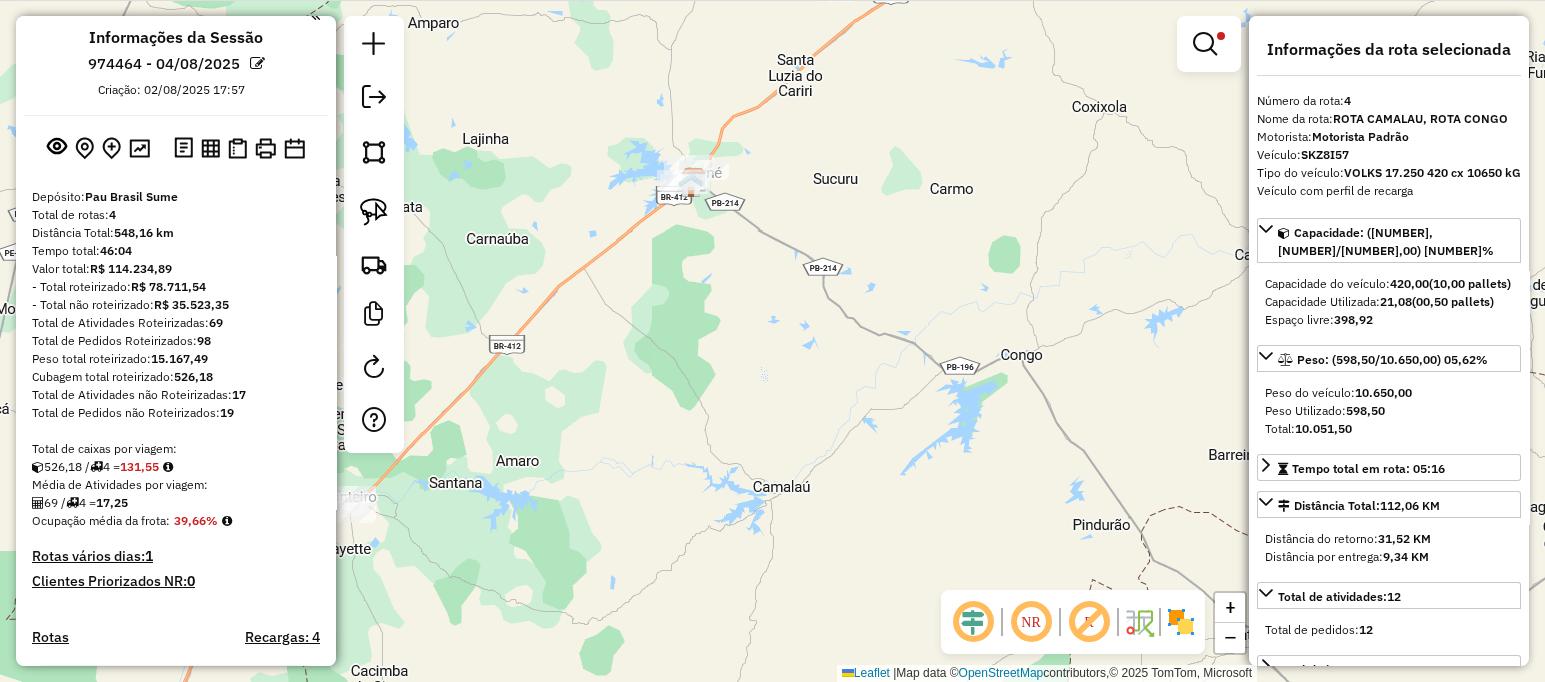 scroll, scrollTop: 0, scrollLeft: 0, axis: both 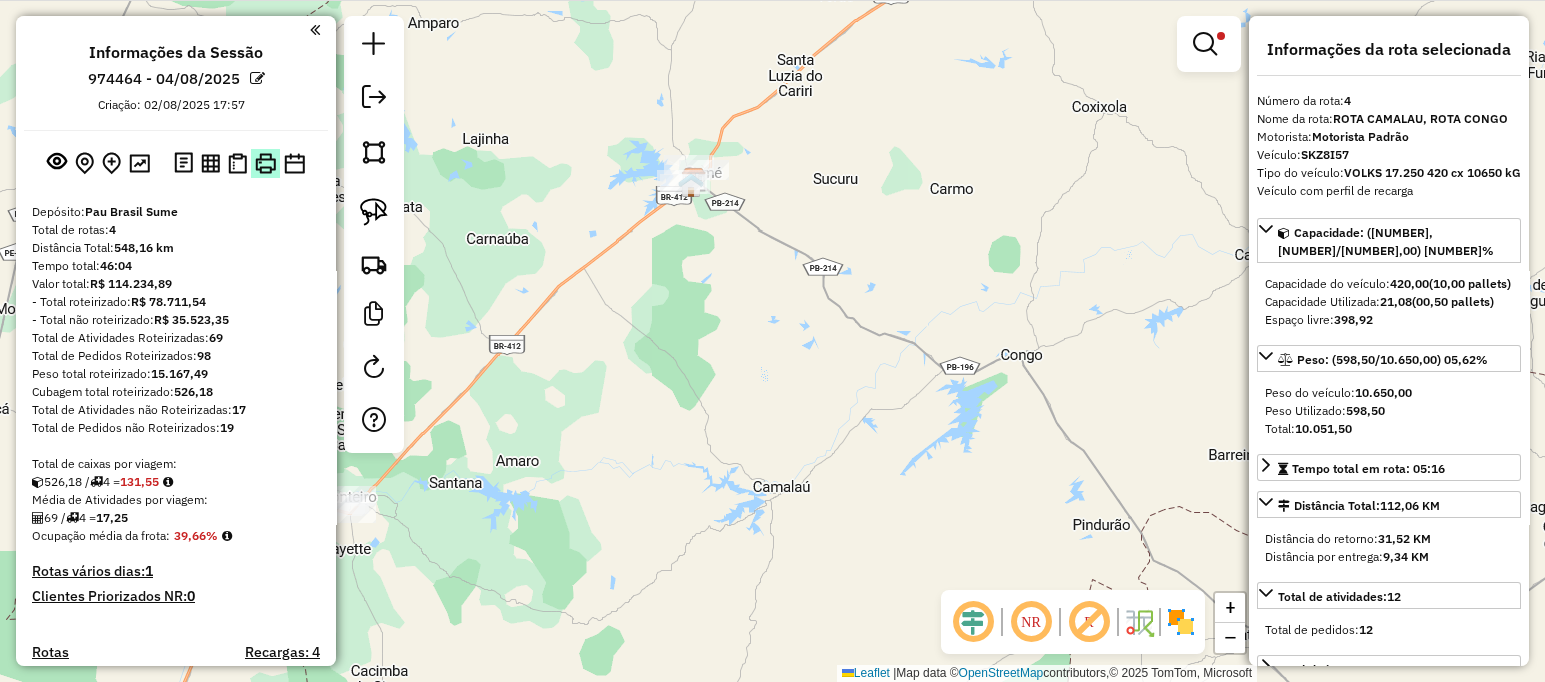 click at bounding box center [265, 163] 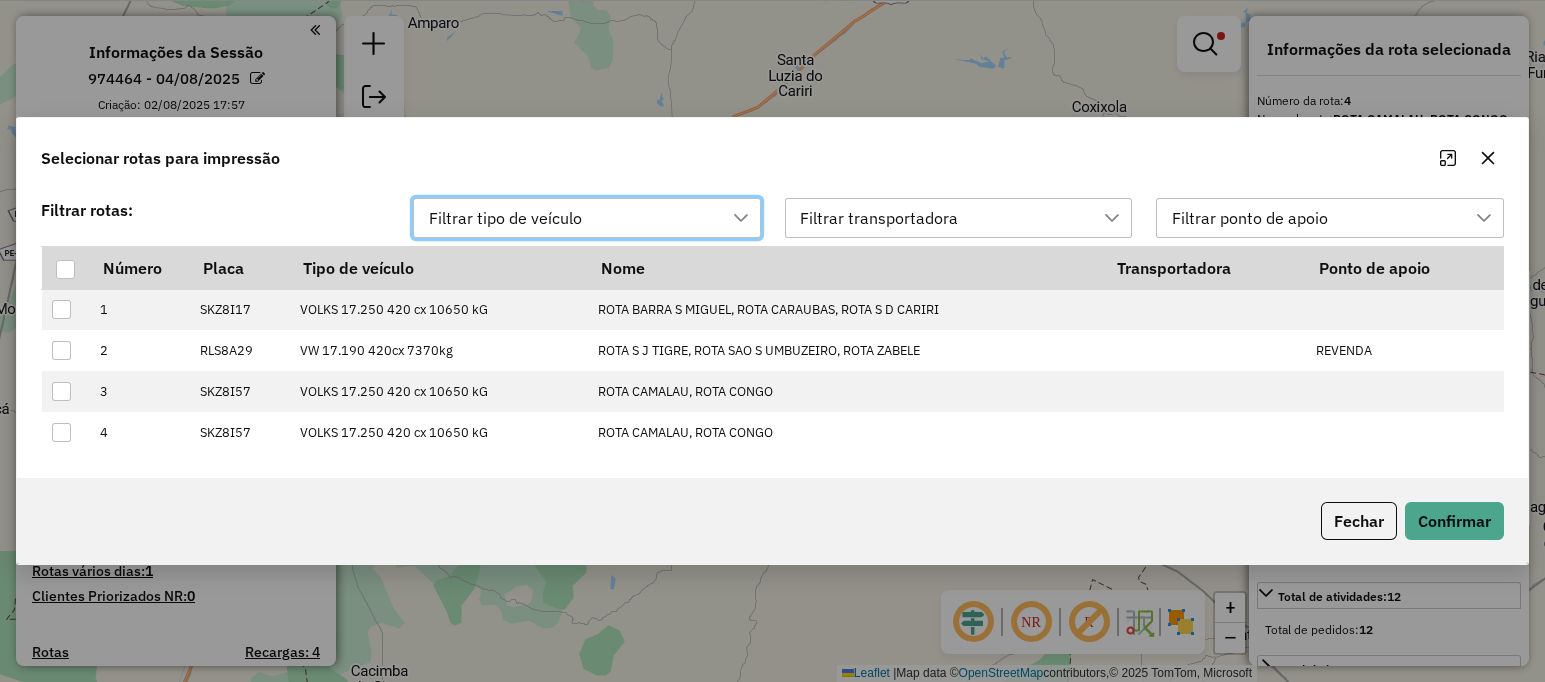 scroll, scrollTop: 14, scrollLeft: 91, axis: both 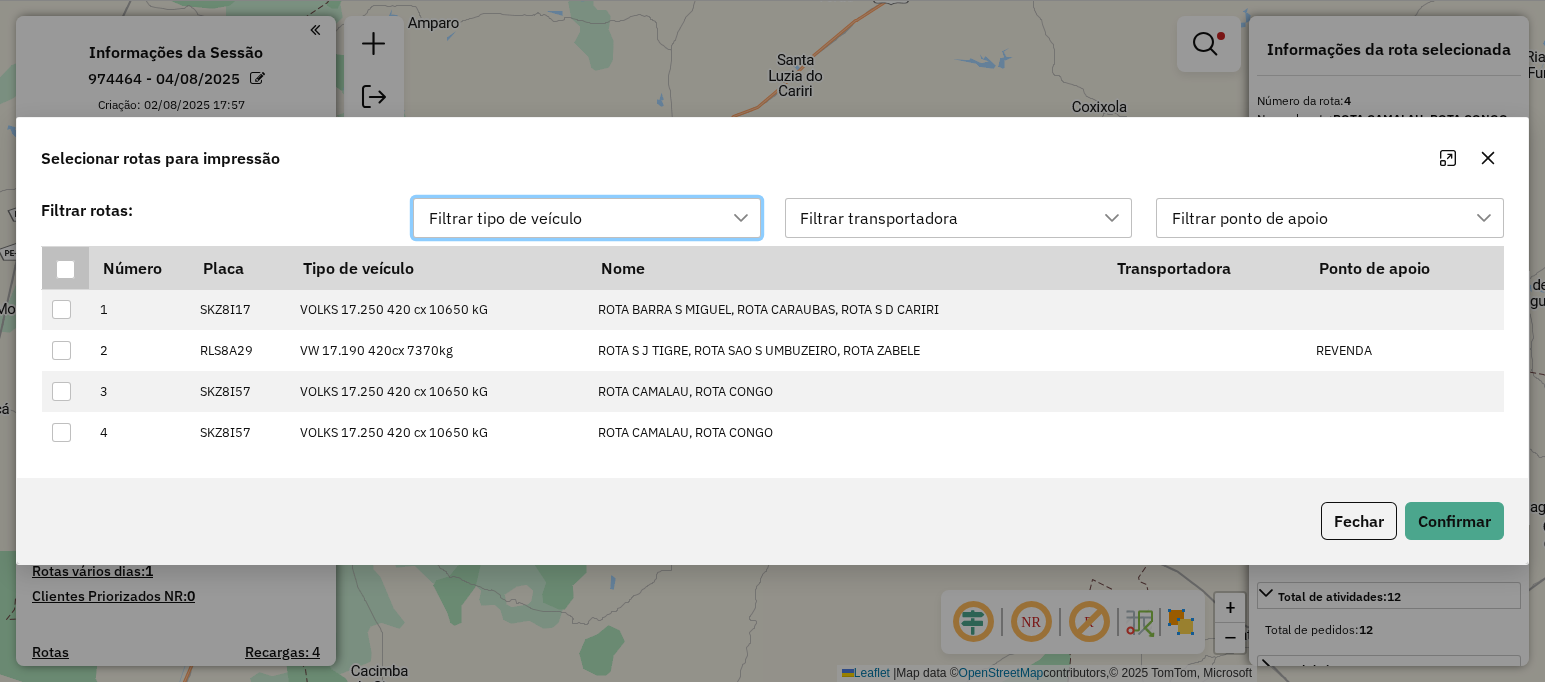 click at bounding box center [65, 269] 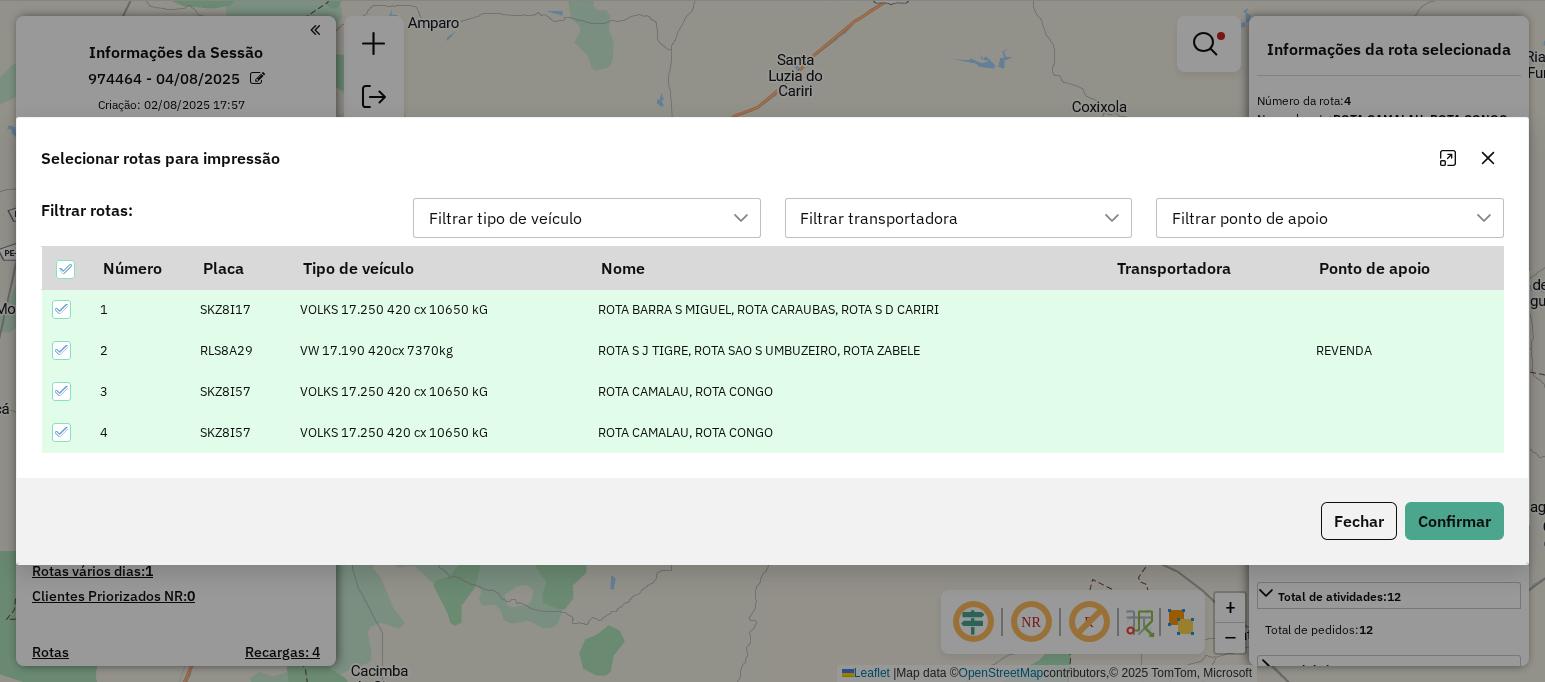 click on "Fechar   Confirmar" 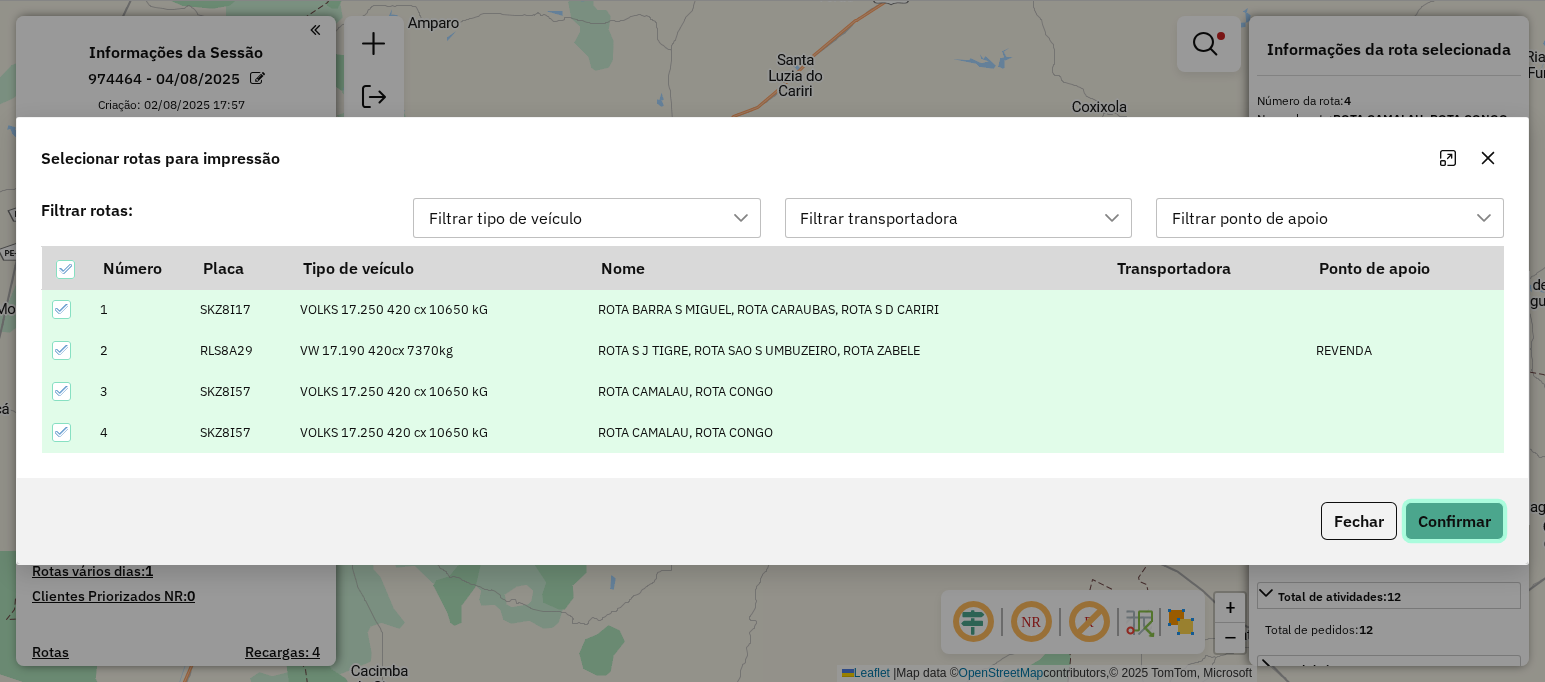 click on "Confirmar" 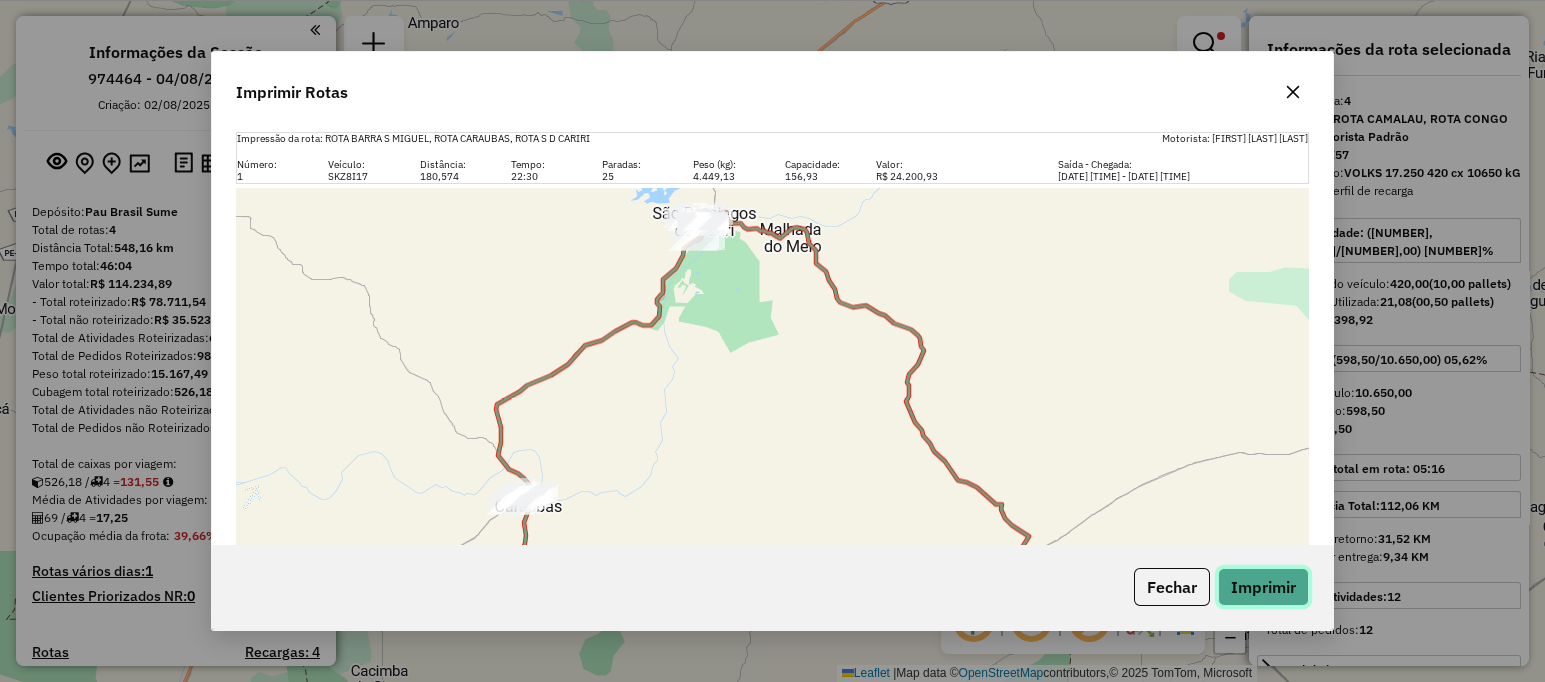 click on "Imprimir" 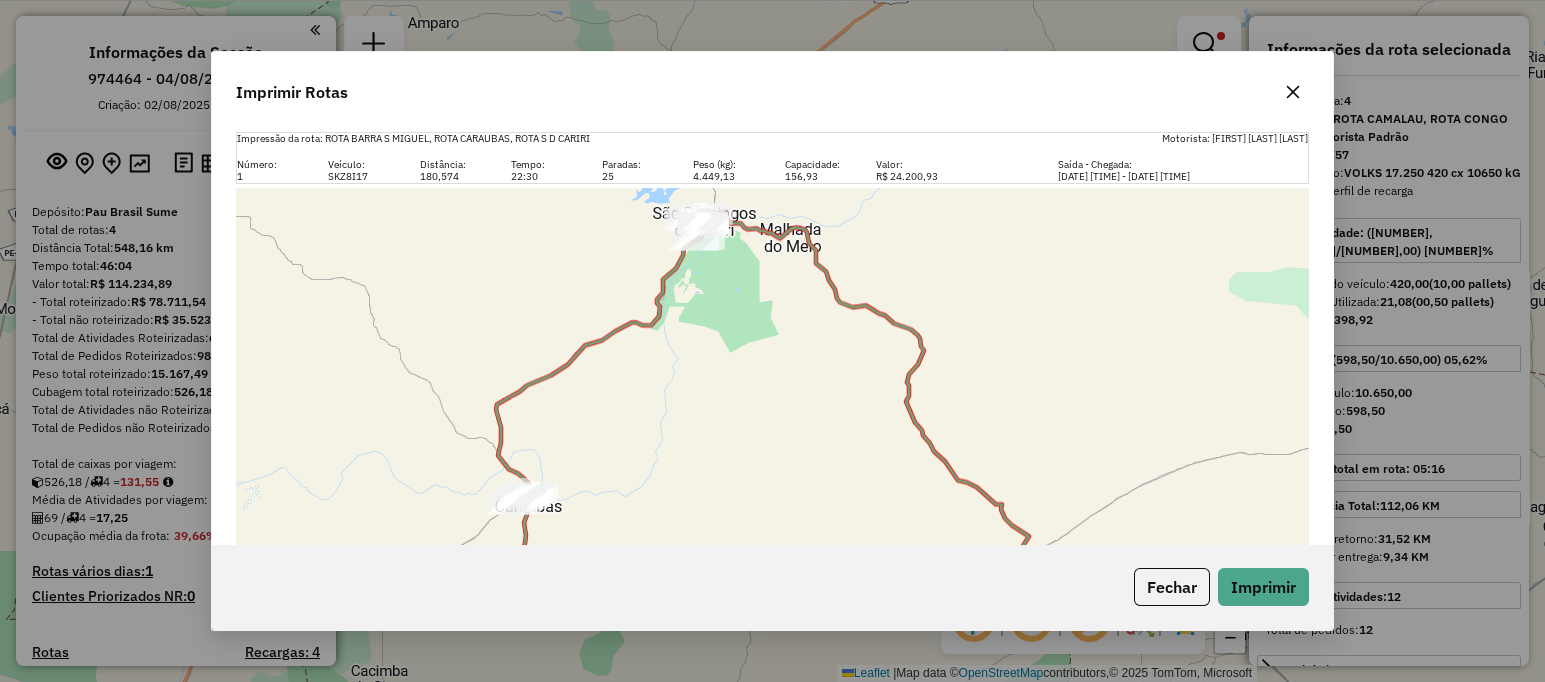 click 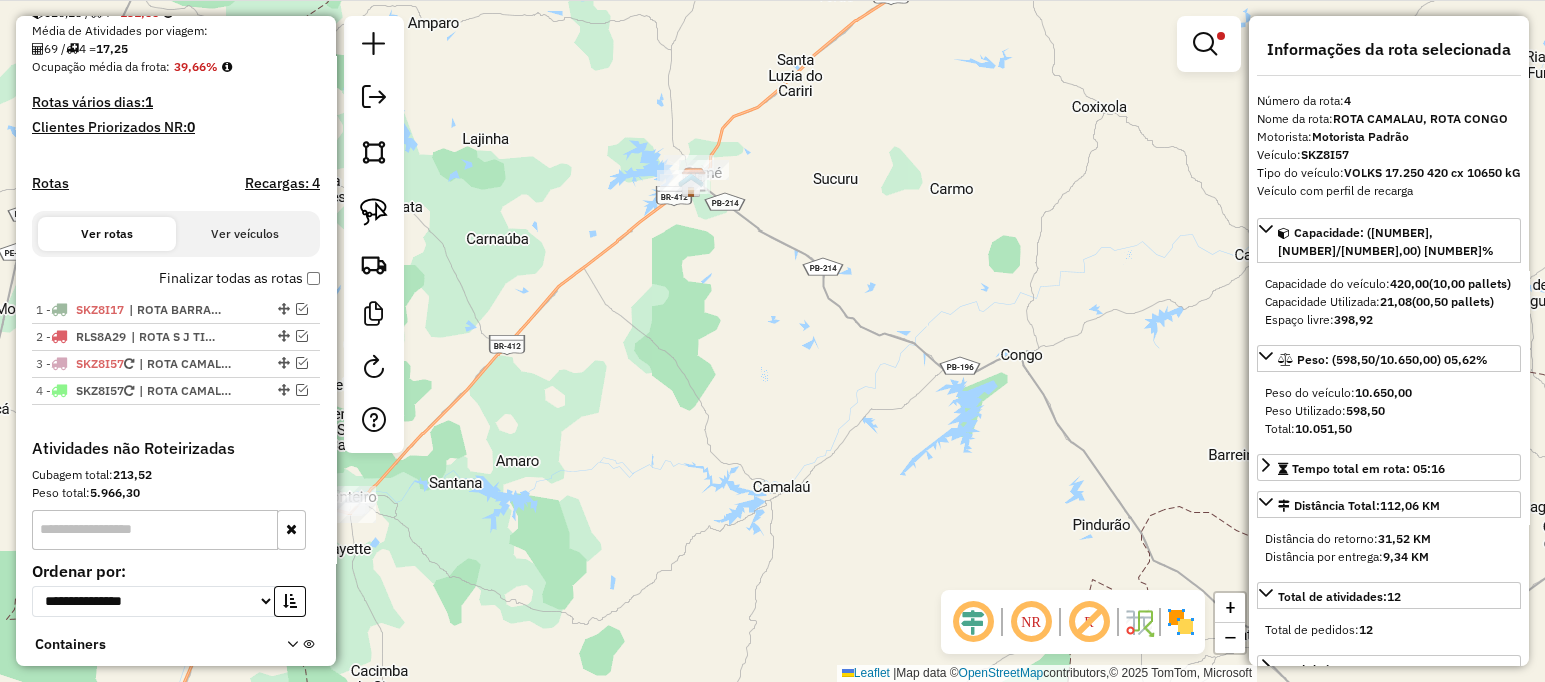 scroll, scrollTop: 598, scrollLeft: 0, axis: vertical 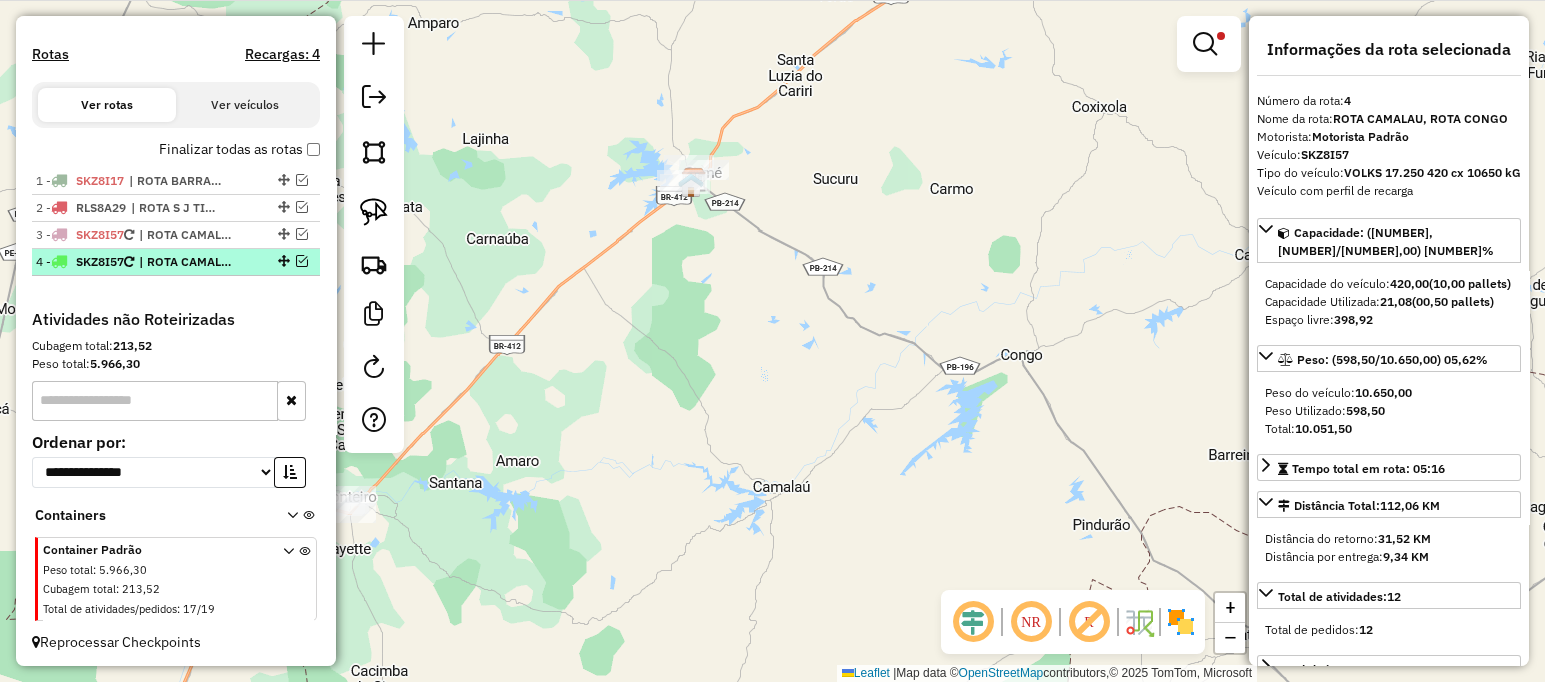 click on "4 -       SKZ8I57   | ROTA CAMALAU, ROTA CONGO" at bounding box center (176, 262) 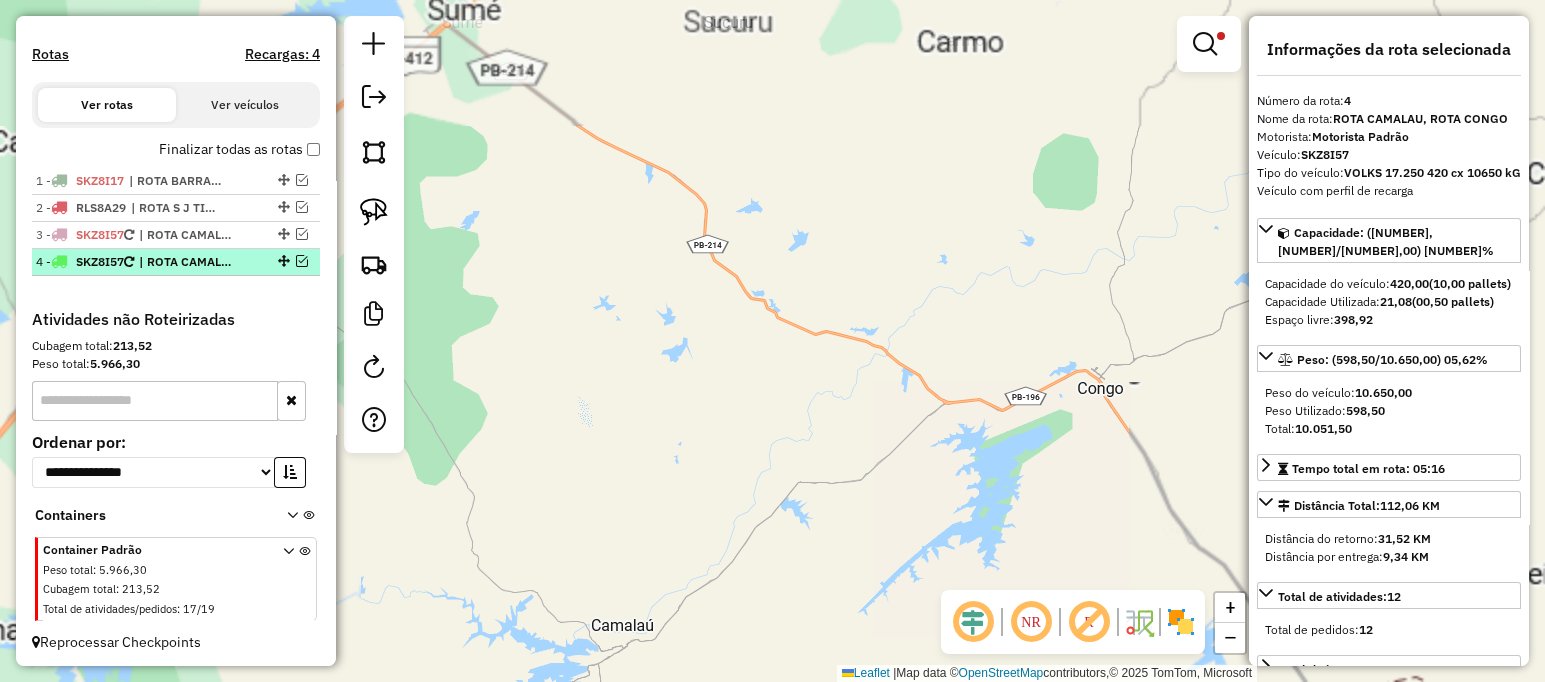 click at bounding box center [302, 261] 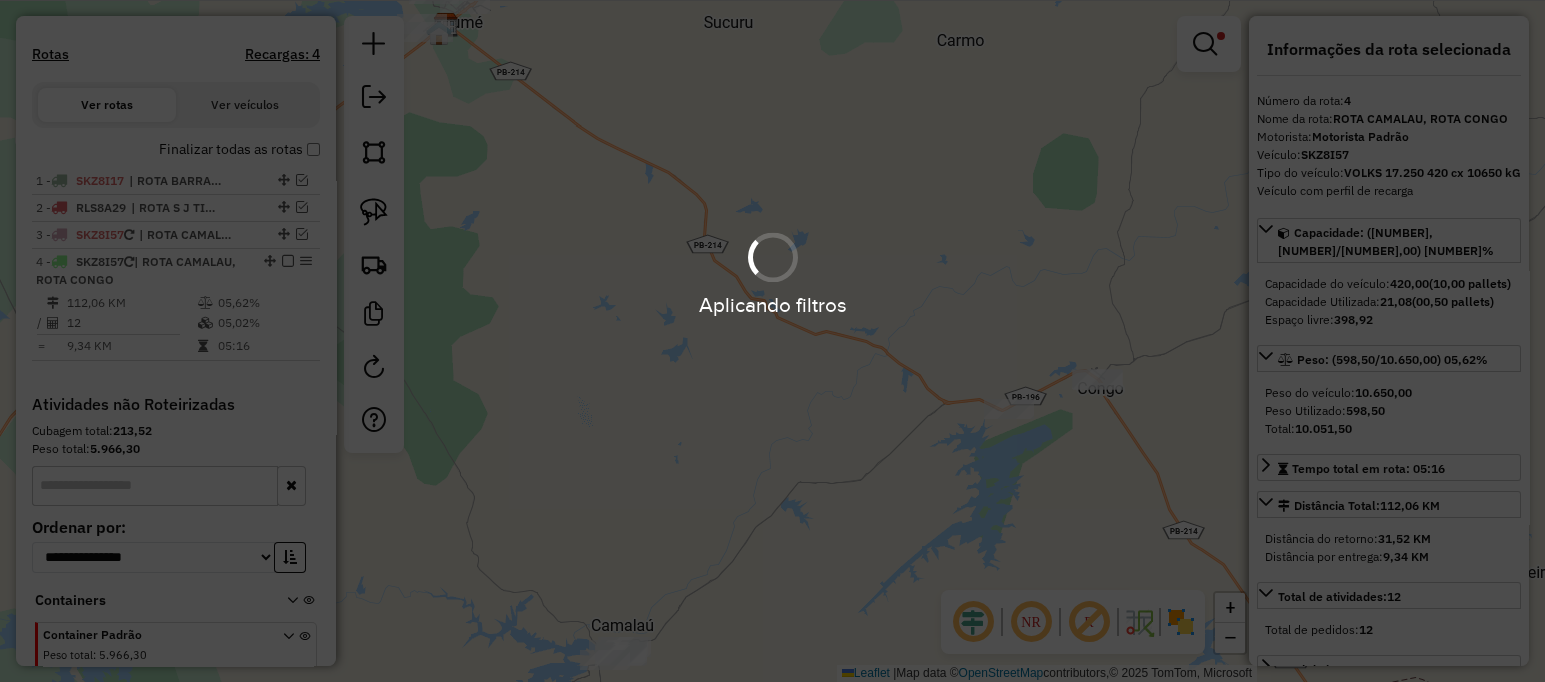 drag, startPoint x: 809, startPoint y: 334, endPoint x: 1072, endPoint y: 334, distance: 263 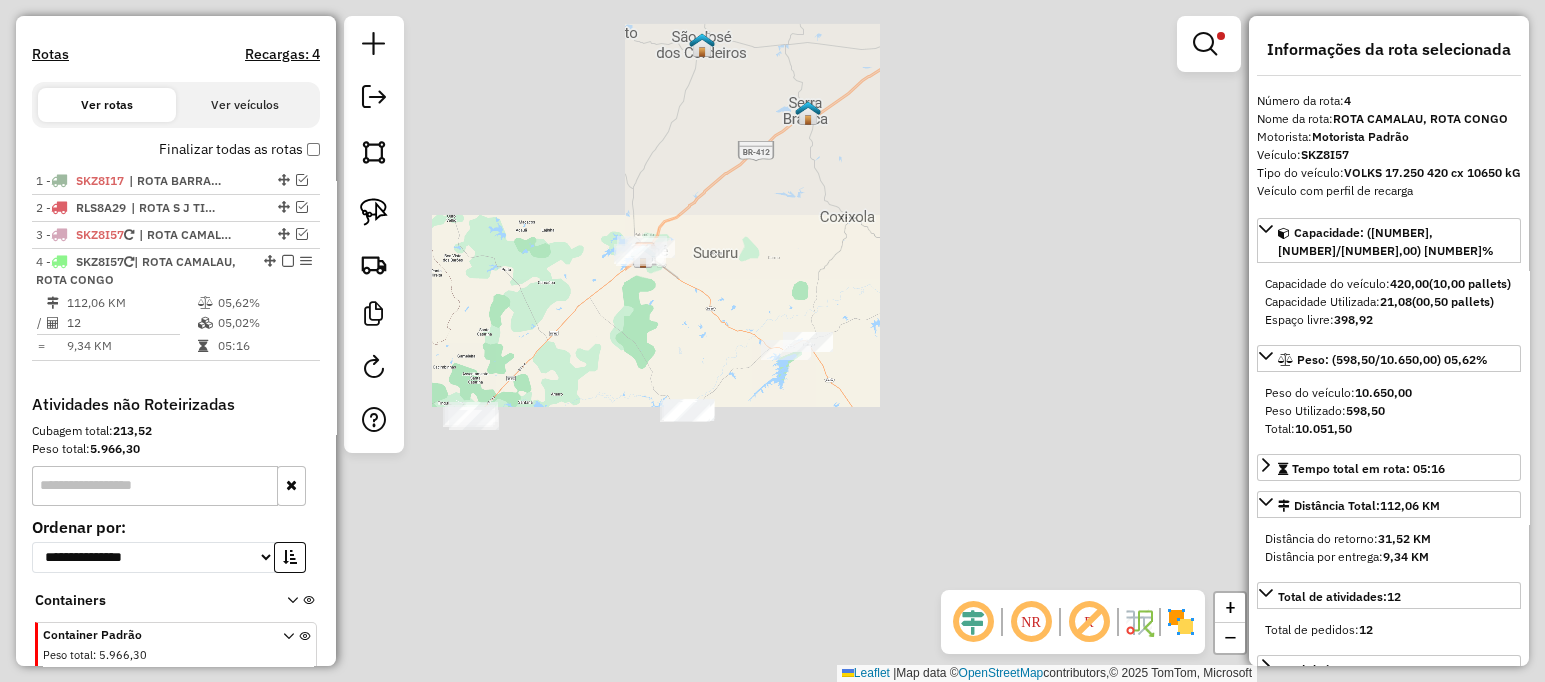 drag, startPoint x: 748, startPoint y: 379, endPoint x: 450, endPoint y: 319, distance: 303.98026 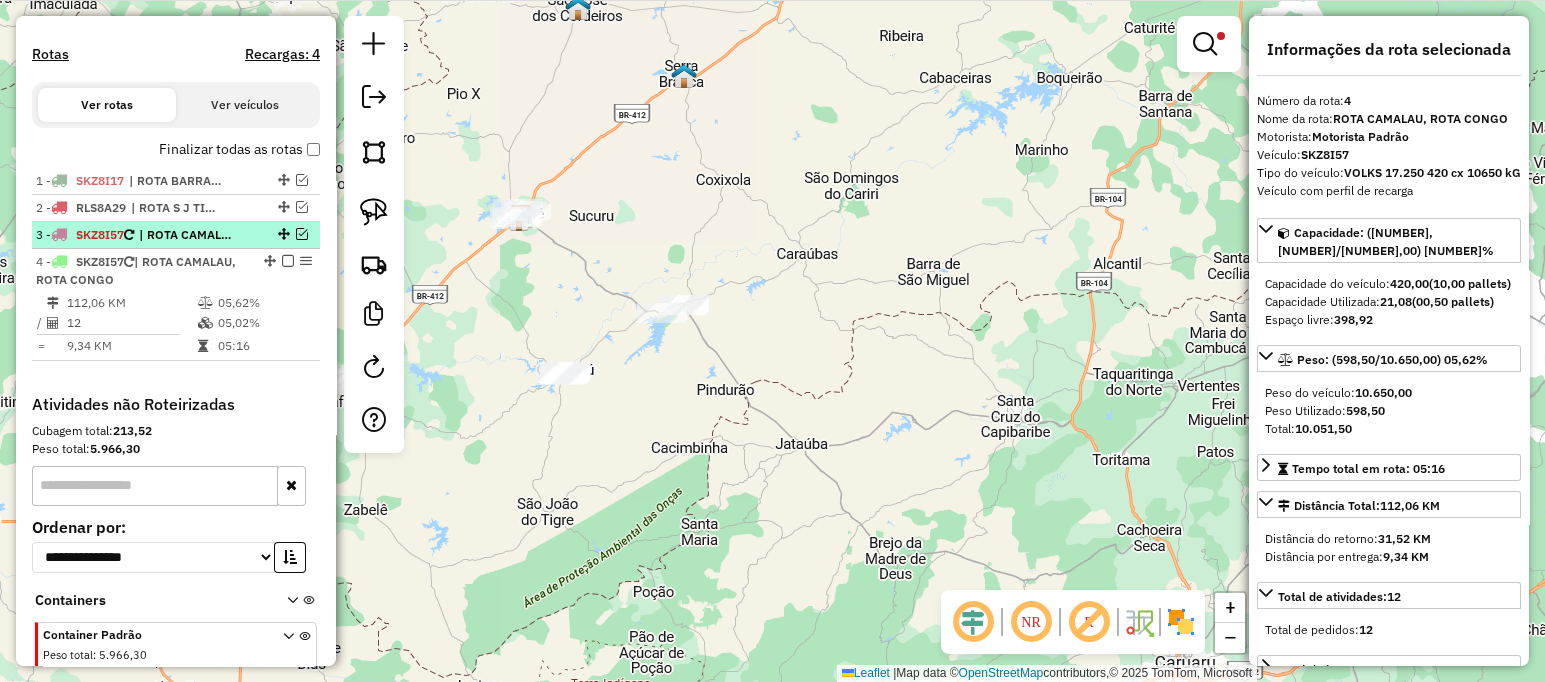 click at bounding box center [302, 234] 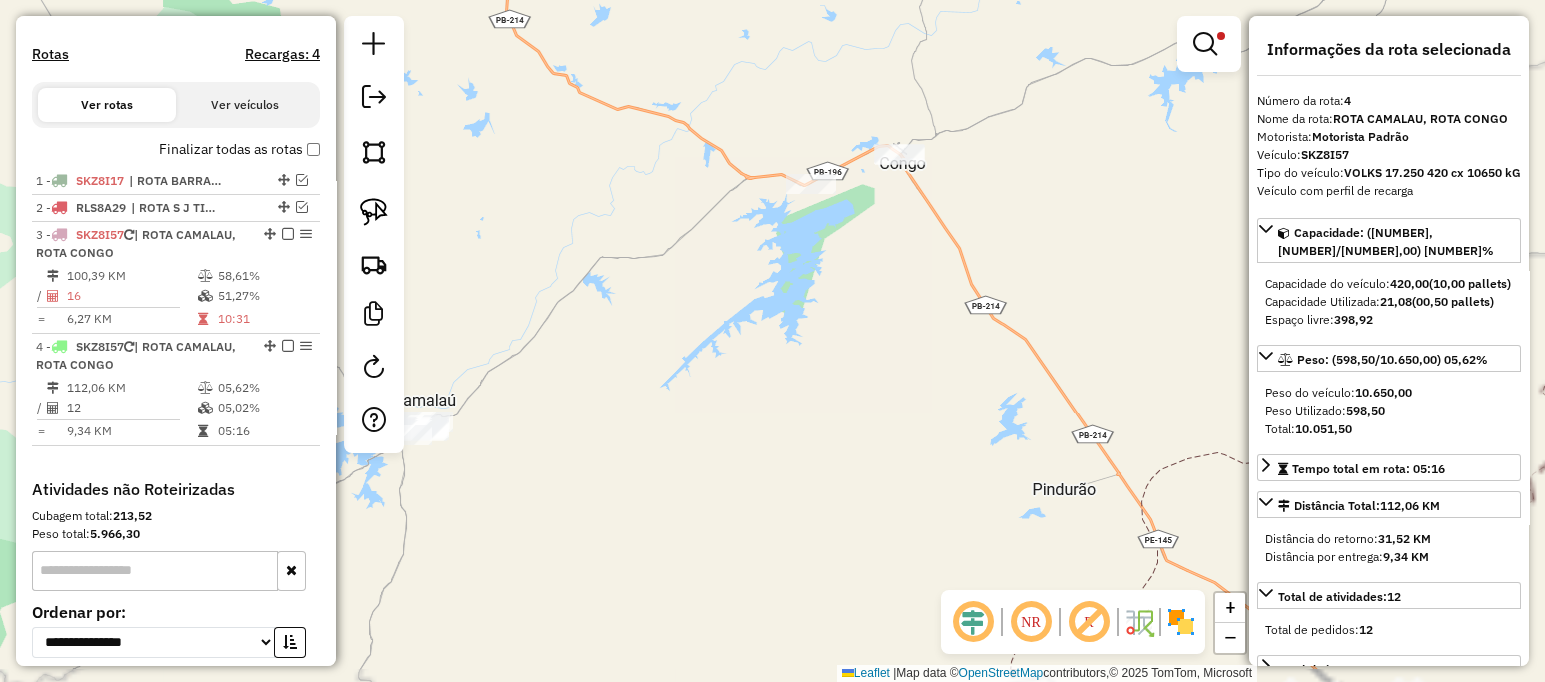 drag, startPoint x: 686, startPoint y: 344, endPoint x: 1177, endPoint y: 210, distance: 508.9568 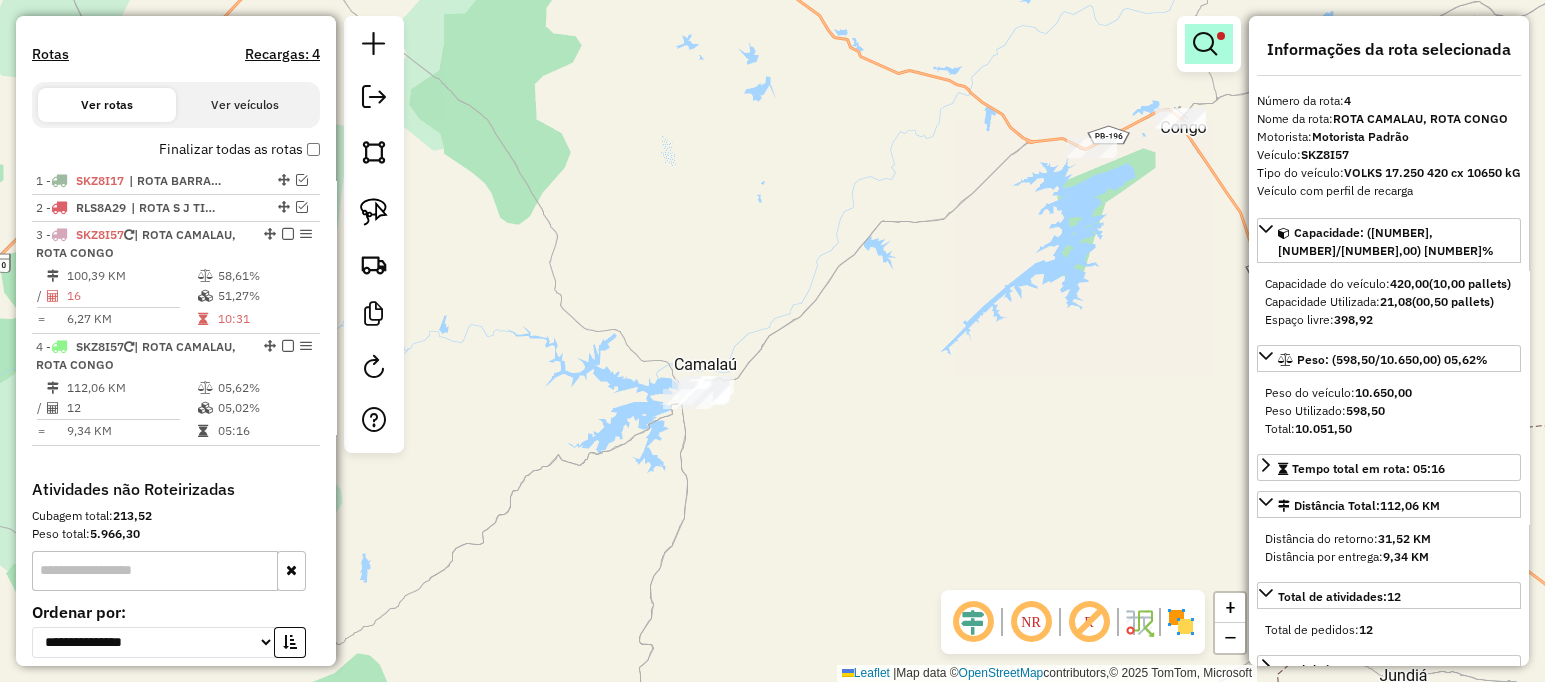 click at bounding box center [1205, 44] 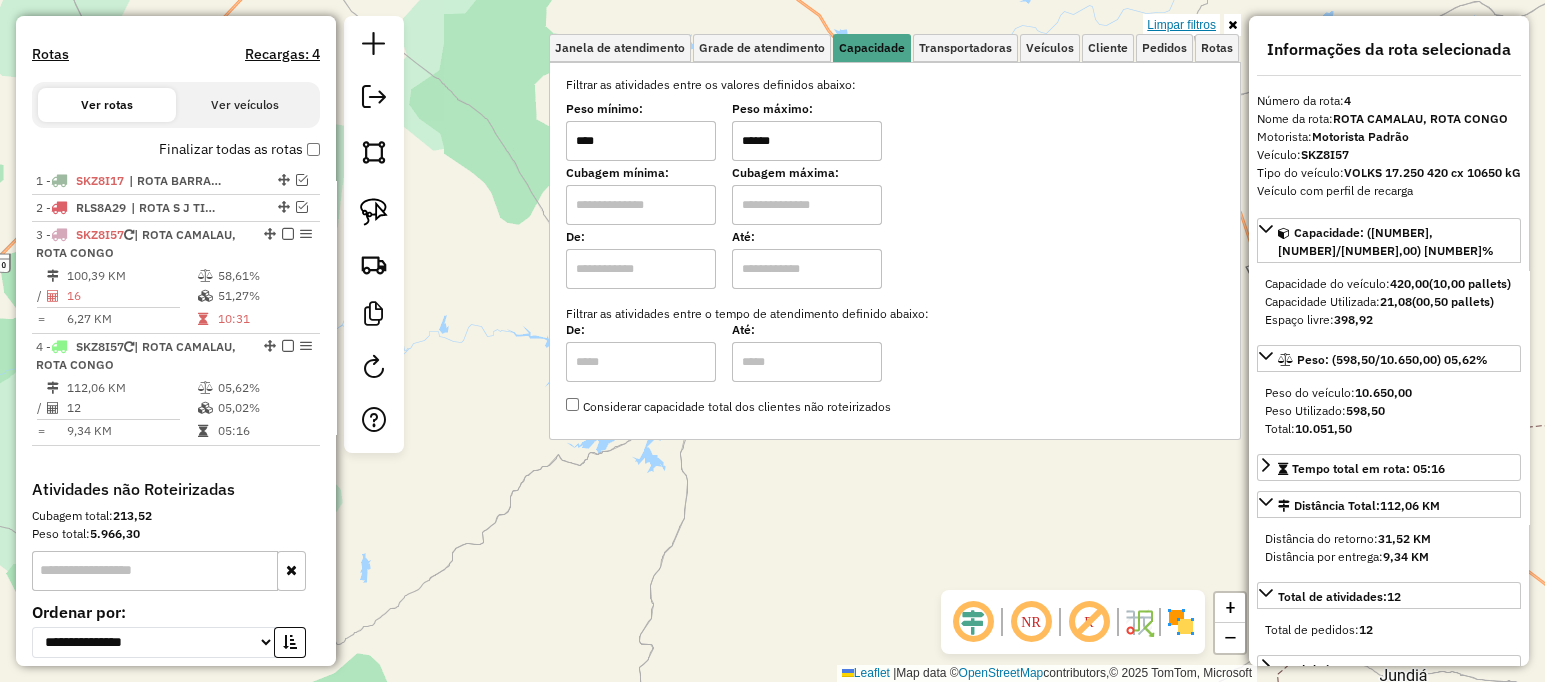 click on "Limpar filtros" at bounding box center [1181, 25] 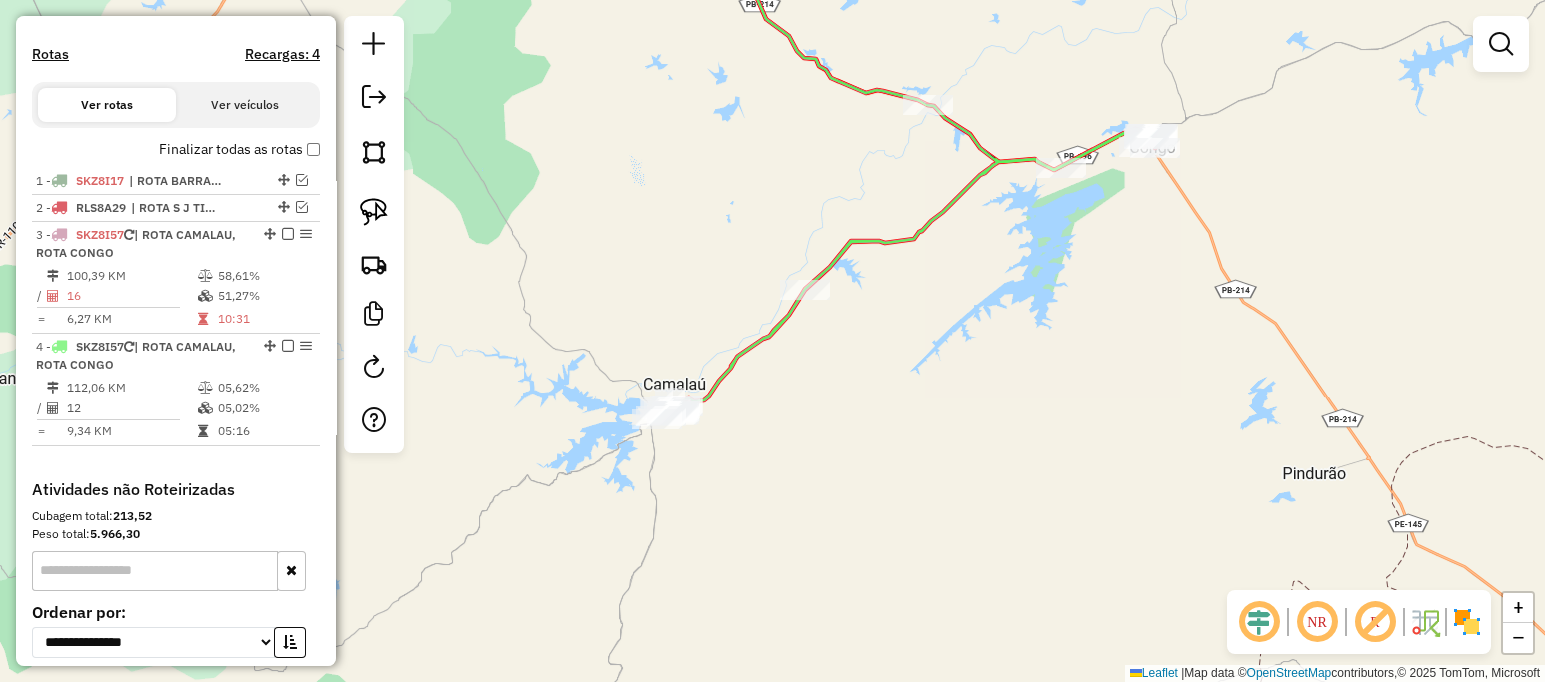 drag, startPoint x: 1053, startPoint y: 312, endPoint x: 1008, endPoint y: 317, distance: 45.276924 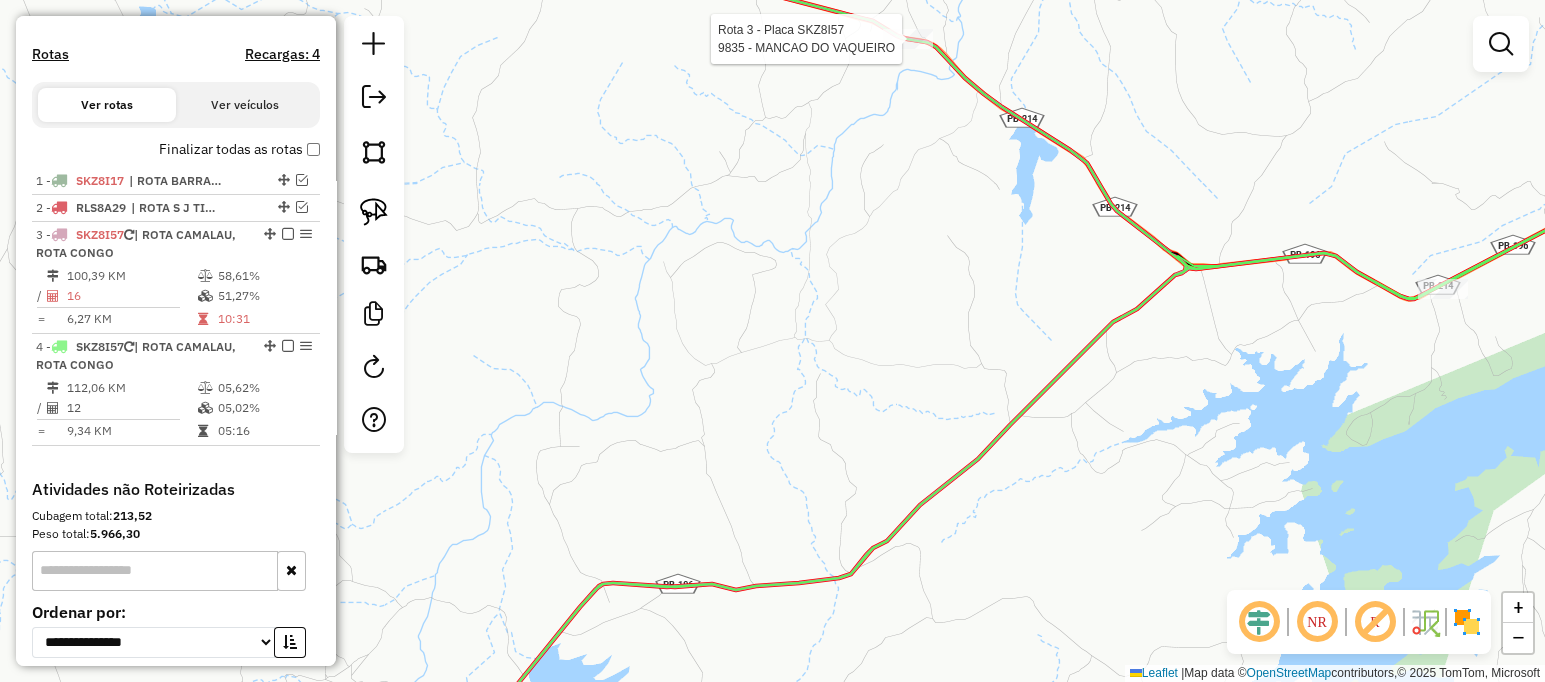 select on "**********" 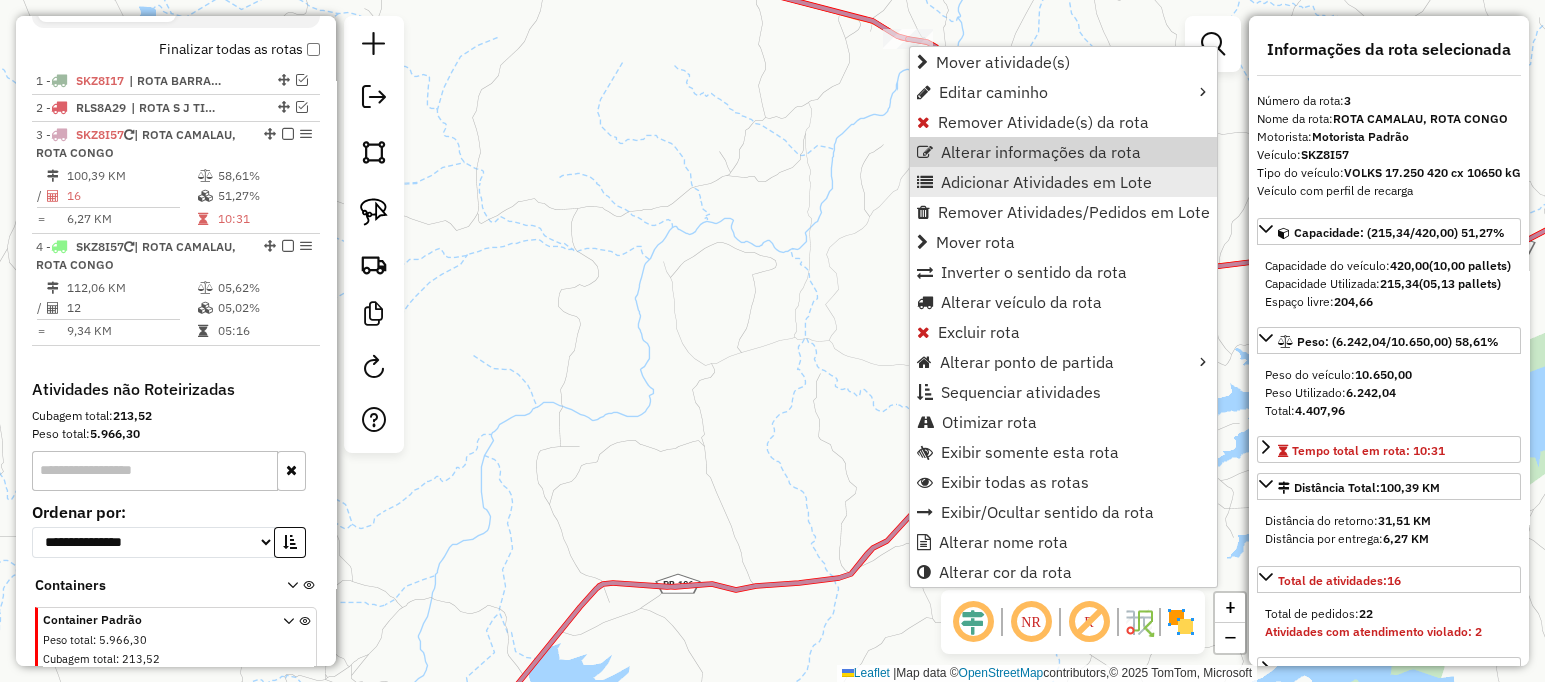 scroll, scrollTop: 768, scrollLeft: 0, axis: vertical 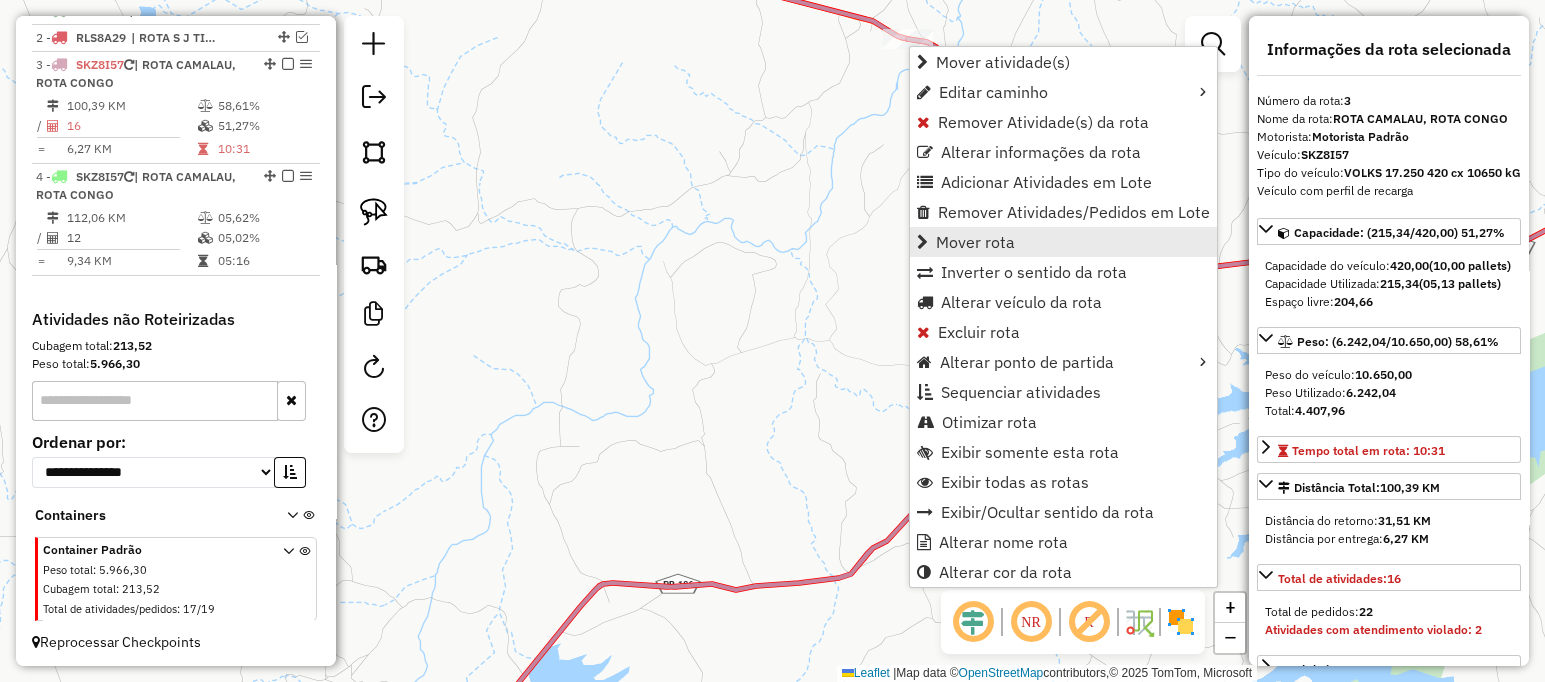 click on "Mover rota" at bounding box center (975, 242) 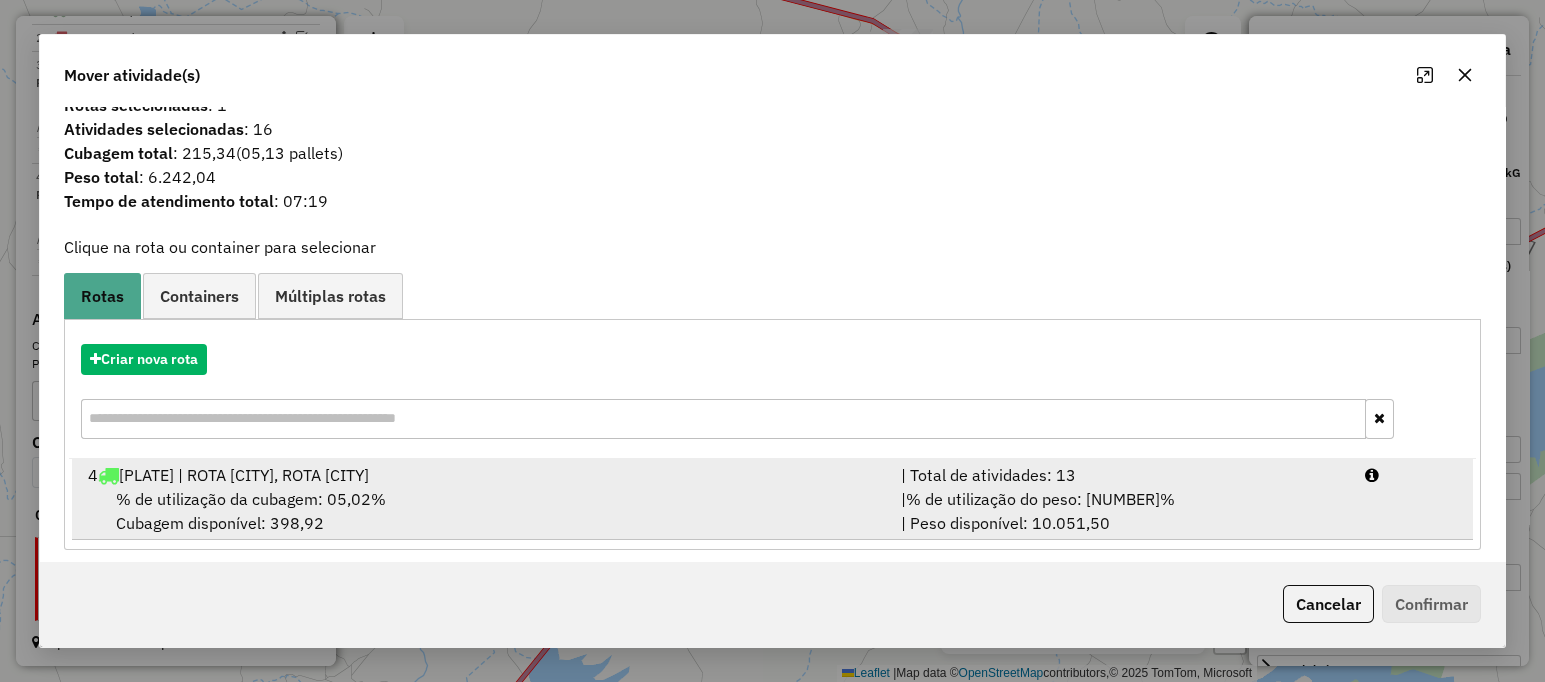 scroll, scrollTop: 32, scrollLeft: 0, axis: vertical 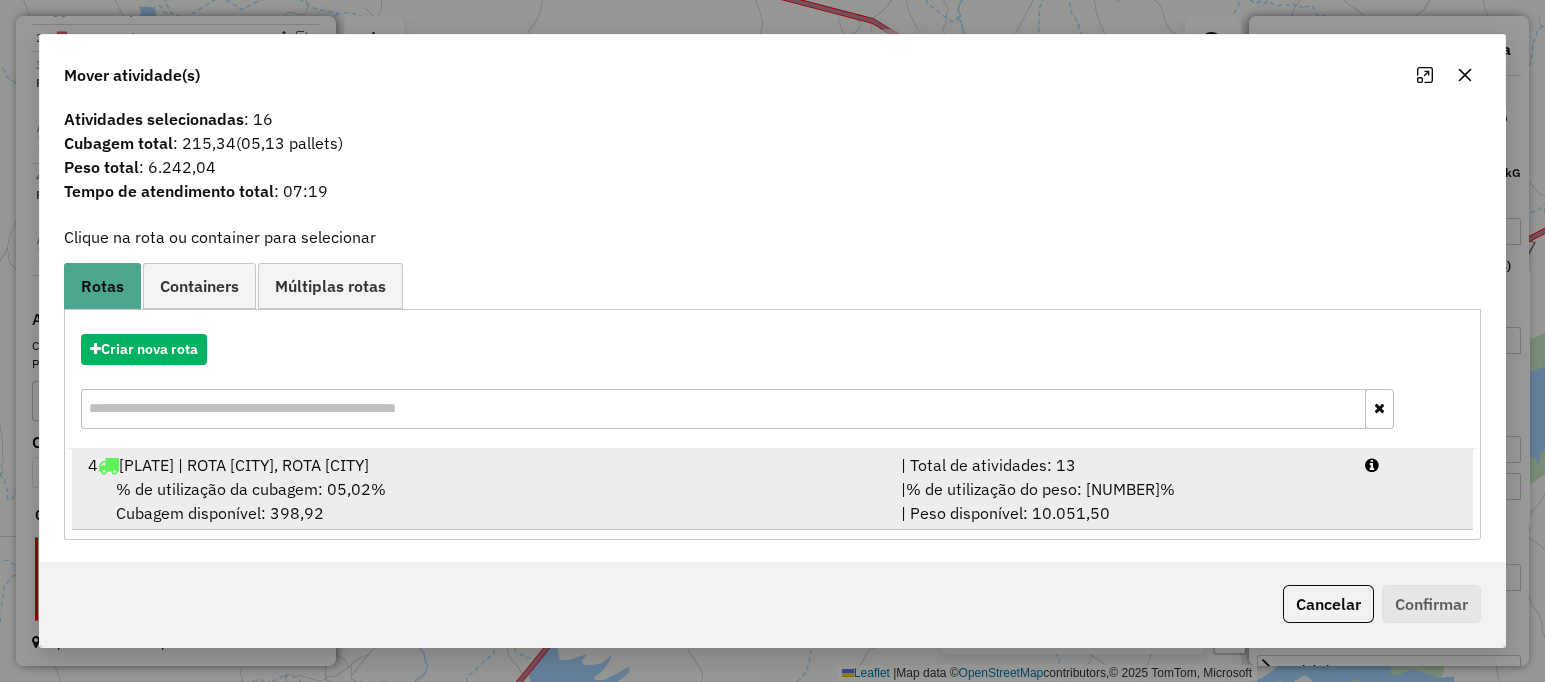 click on "4  SKZ8I57 | ROTA CAMALAU, ROTA CONGO  | Total de atividades: 13  % de utilização da cubagem: 05,02%  Cubagem disponível: 398,92   |  % de utilização do peso: 05,62%  | Peso disponível: 10.051,50" at bounding box center (773, 489) 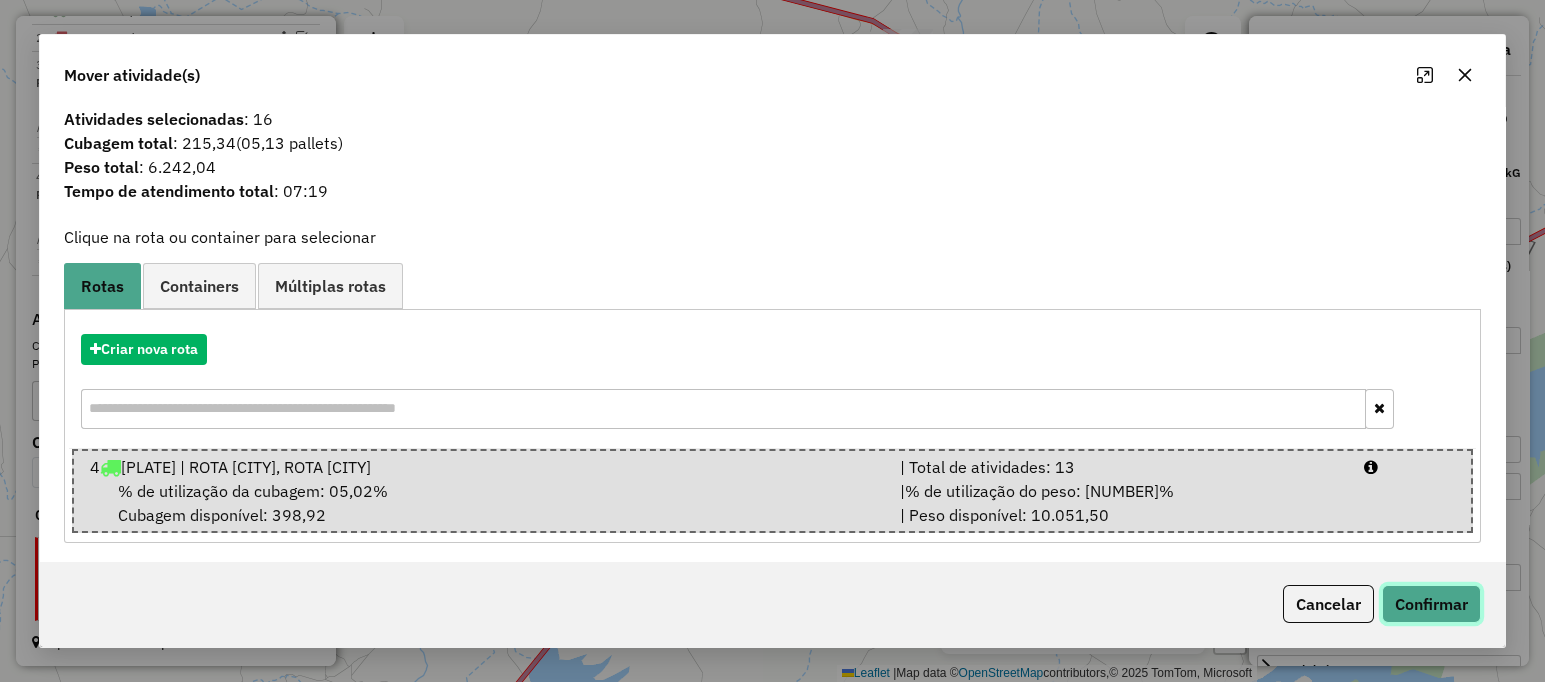 click on "Confirmar" 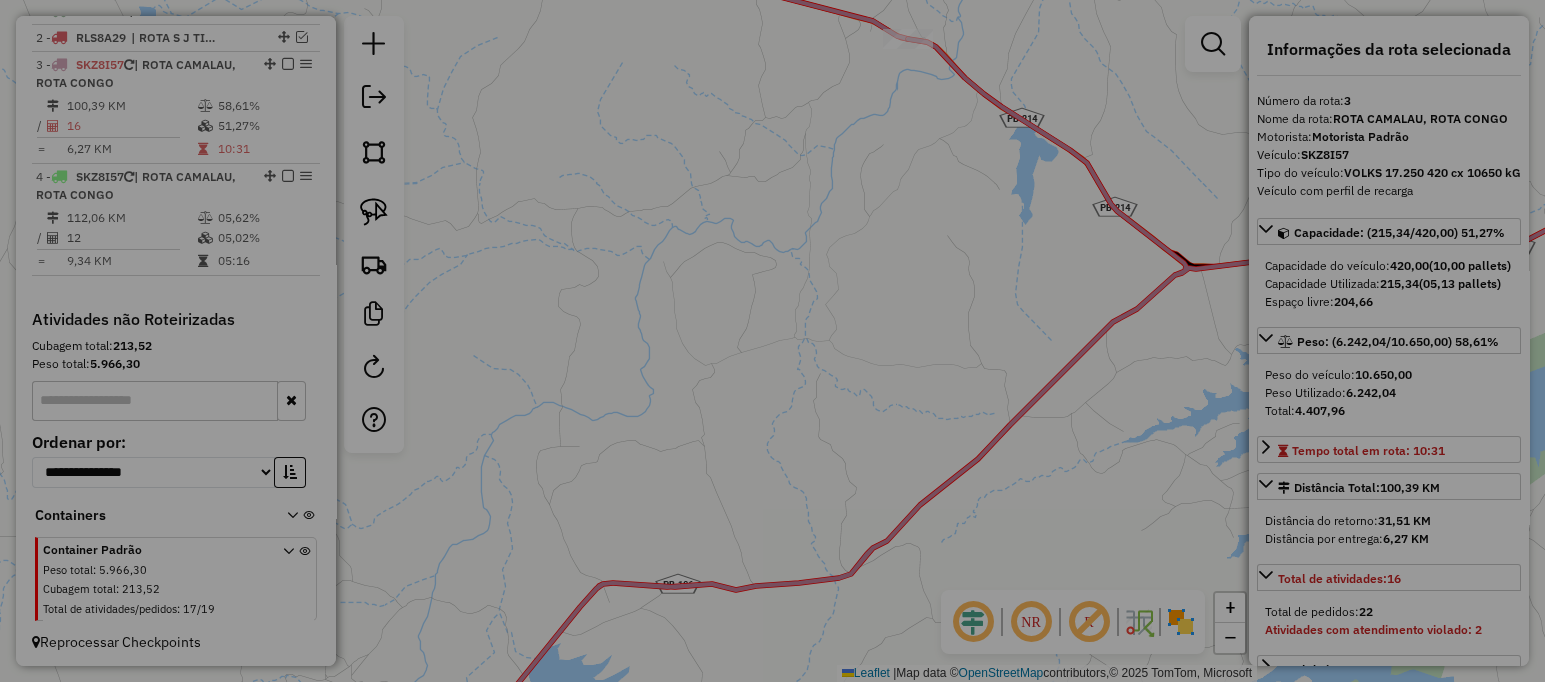 scroll, scrollTop: 0, scrollLeft: 0, axis: both 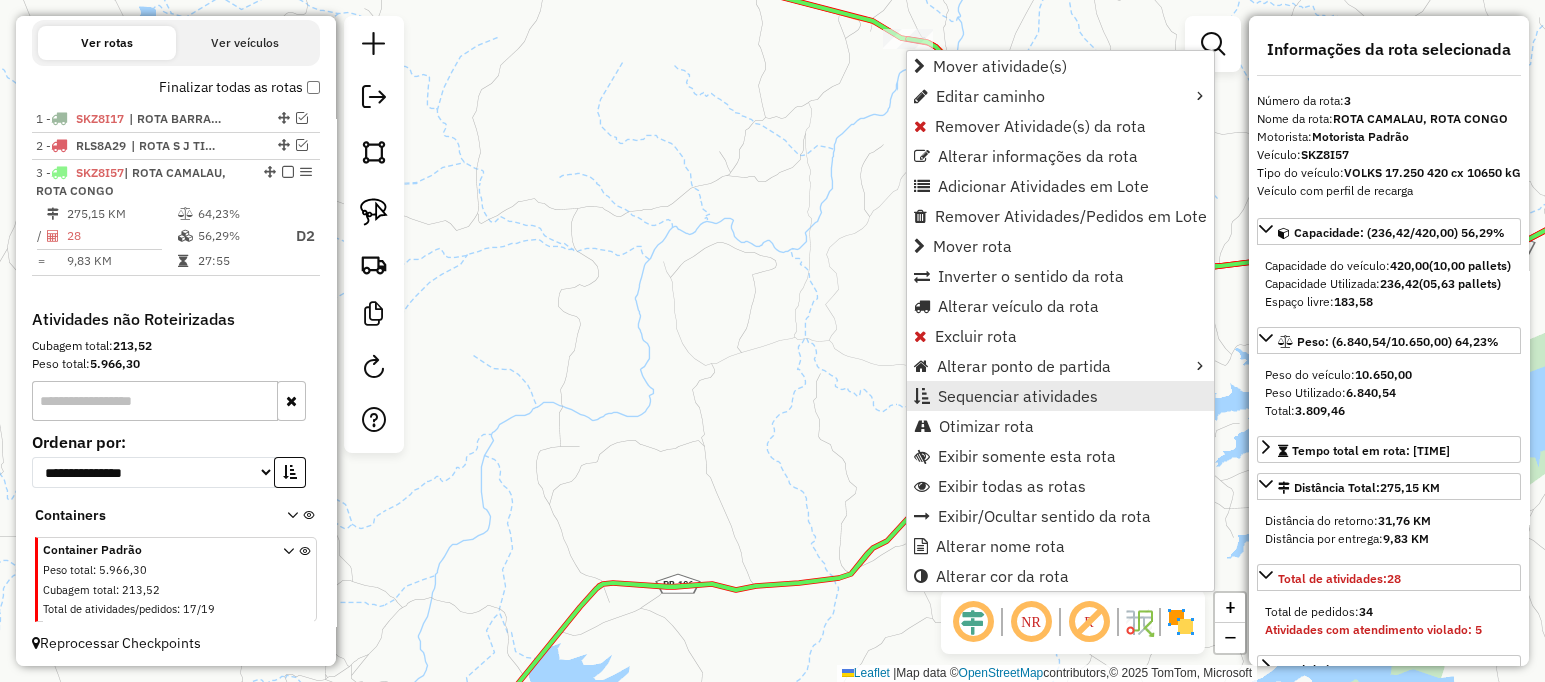 click on "Sequenciar atividades" at bounding box center [1018, 396] 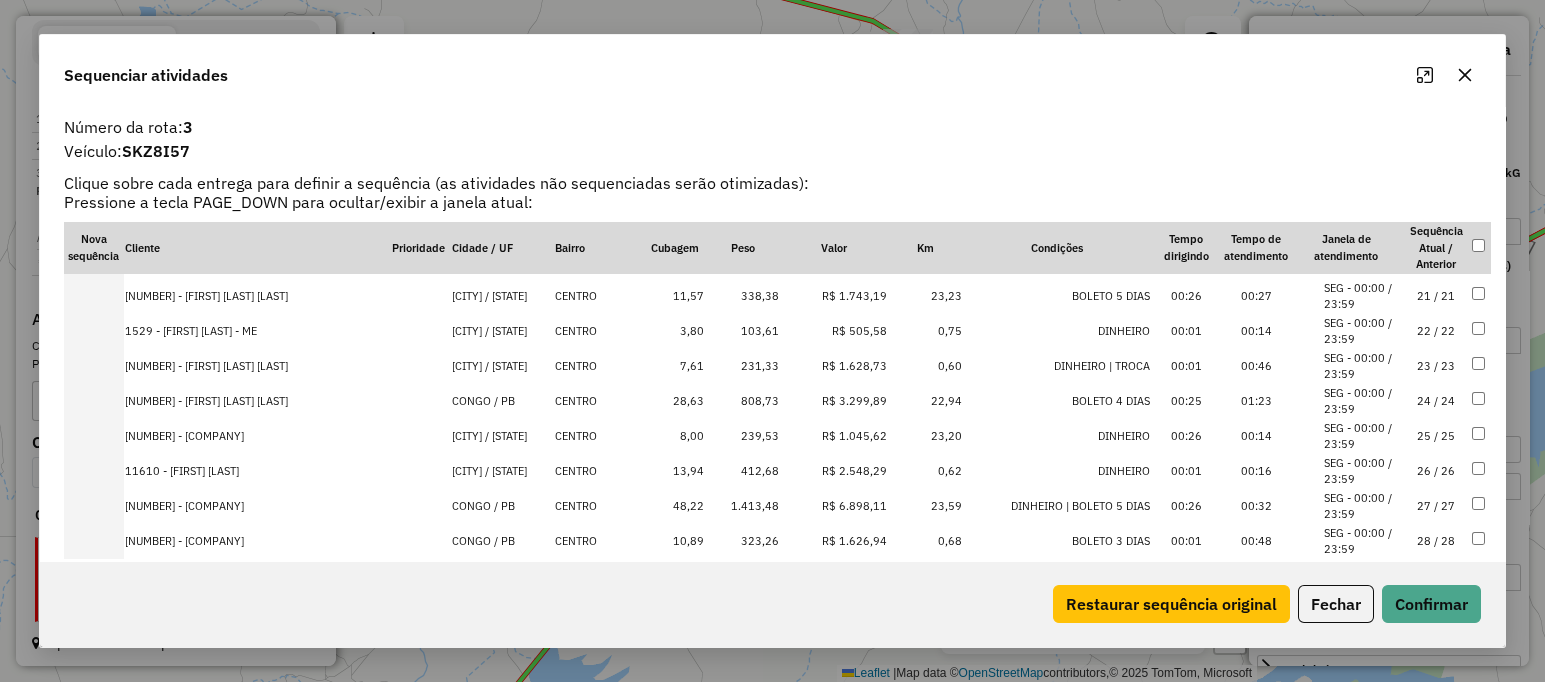scroll, scrollTop: 707, scrollLeft: 0, axis: vertical 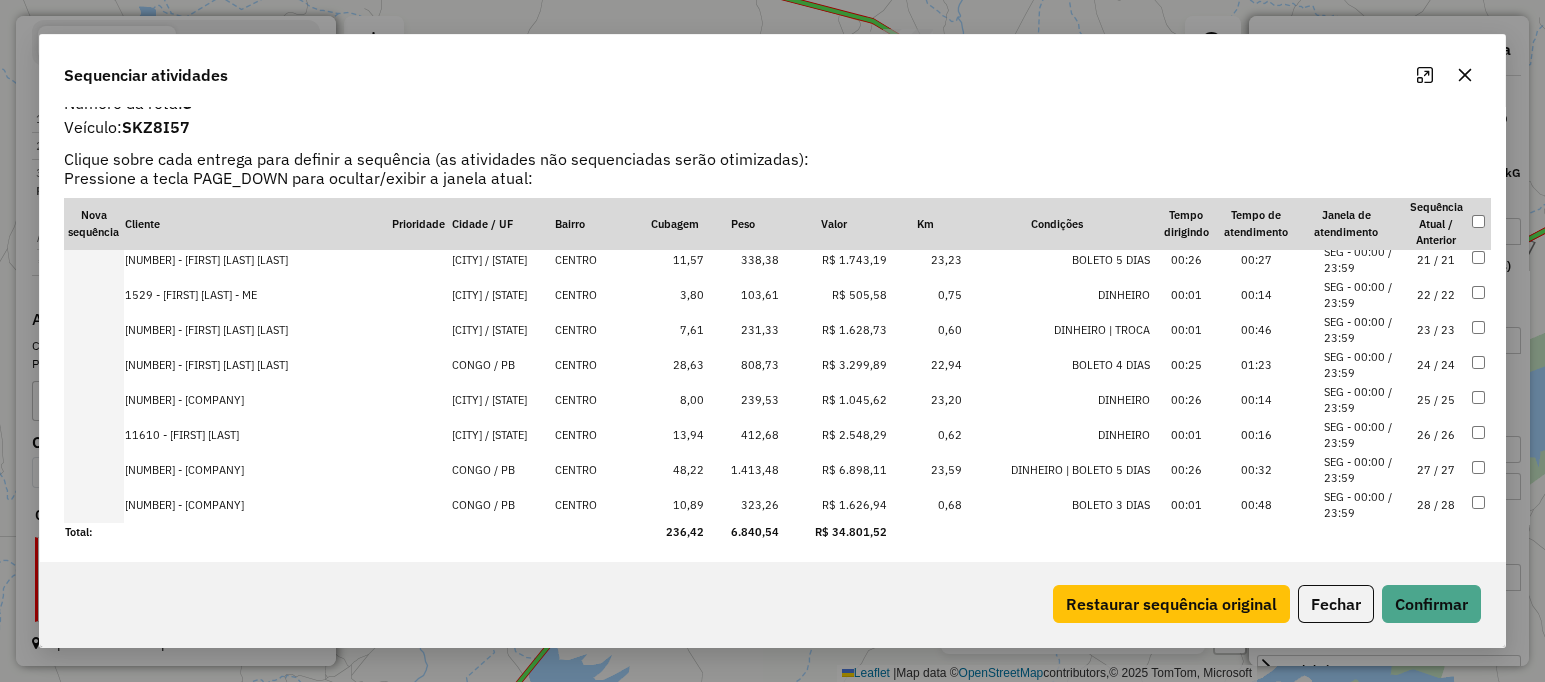 click 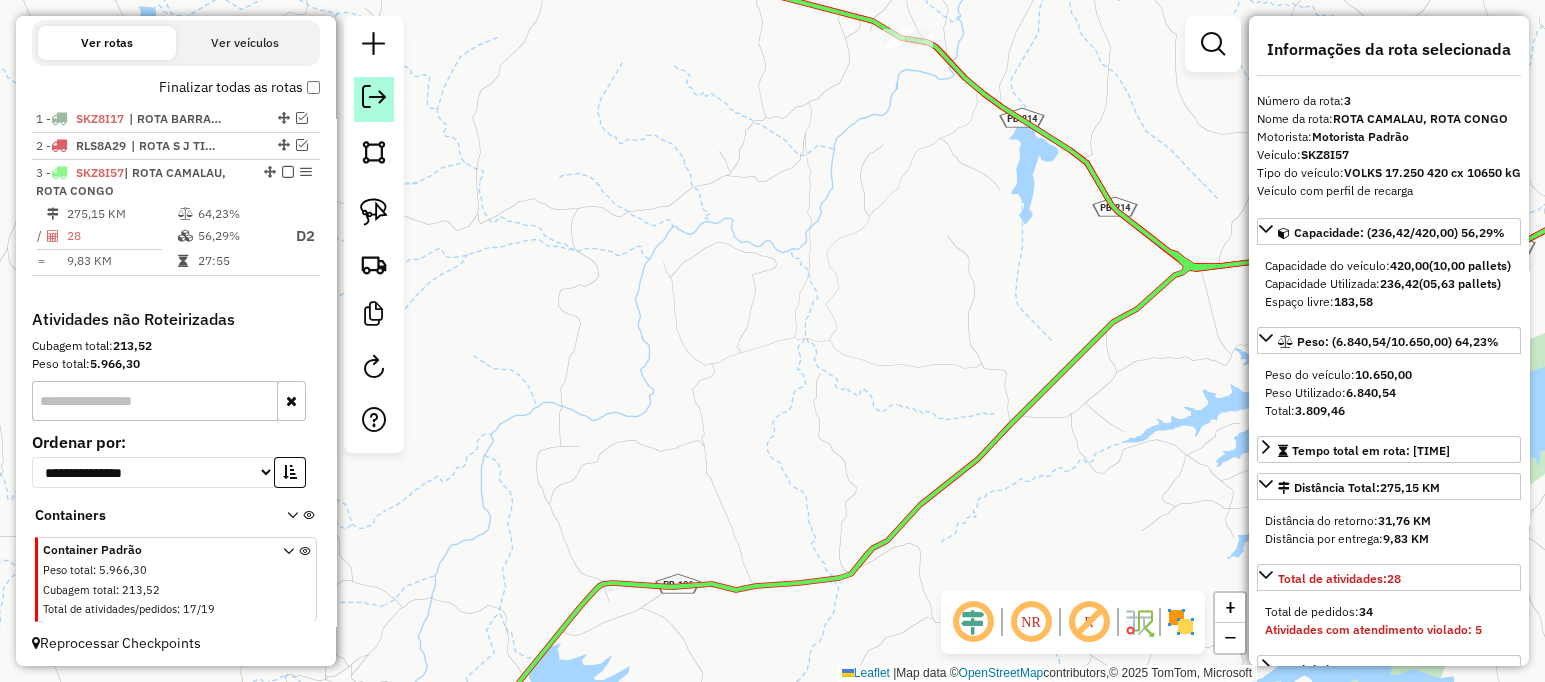 scroll, scrollTop: 570, scrollLeft: 0, axis: vertical 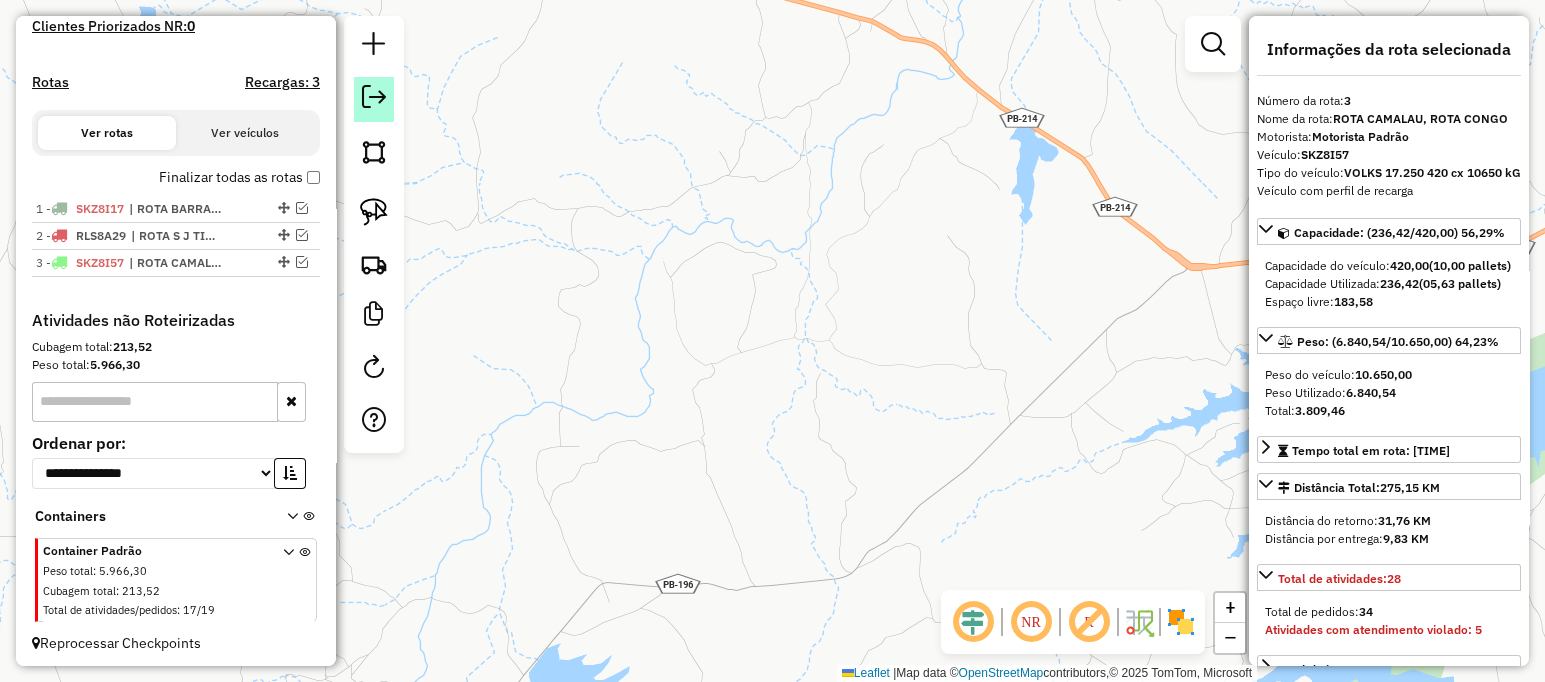 click 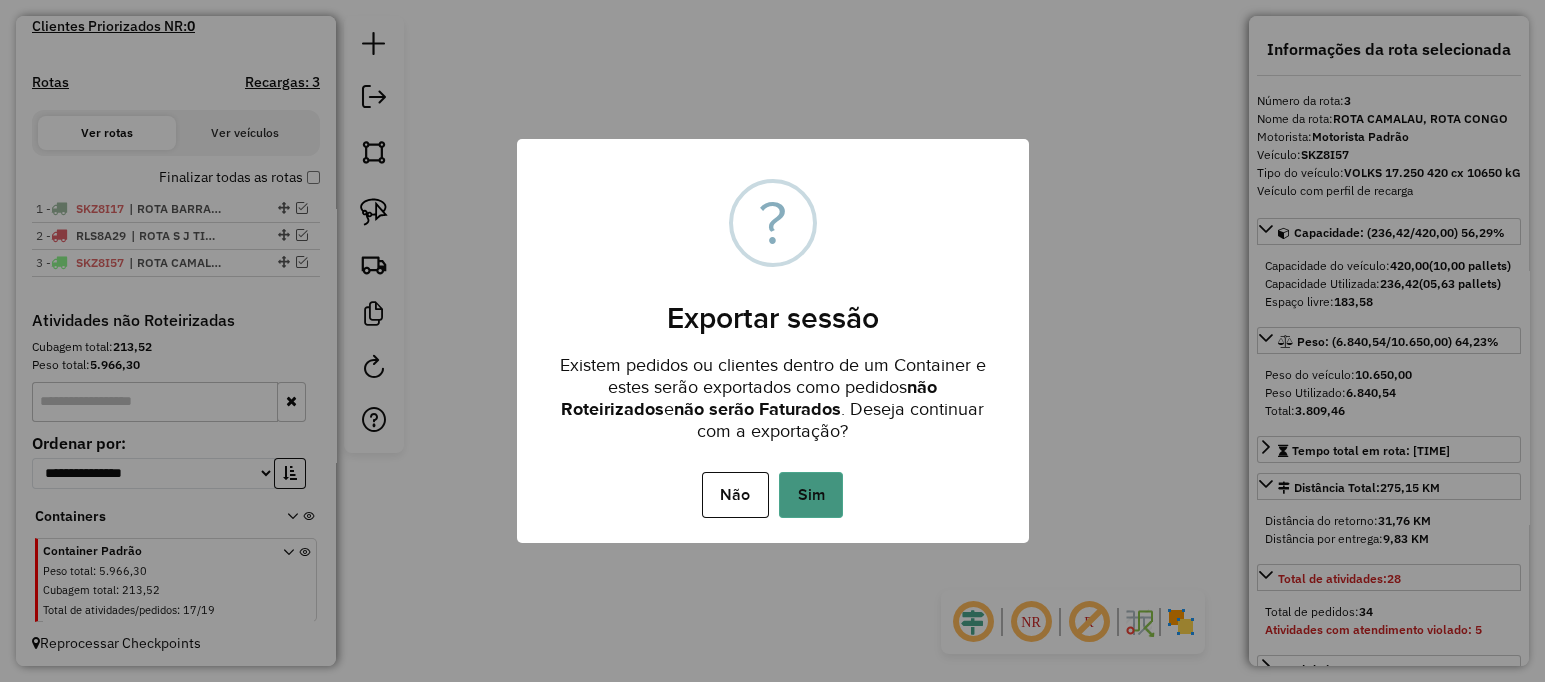 click on "Sim" at bounding box center [811, 495] 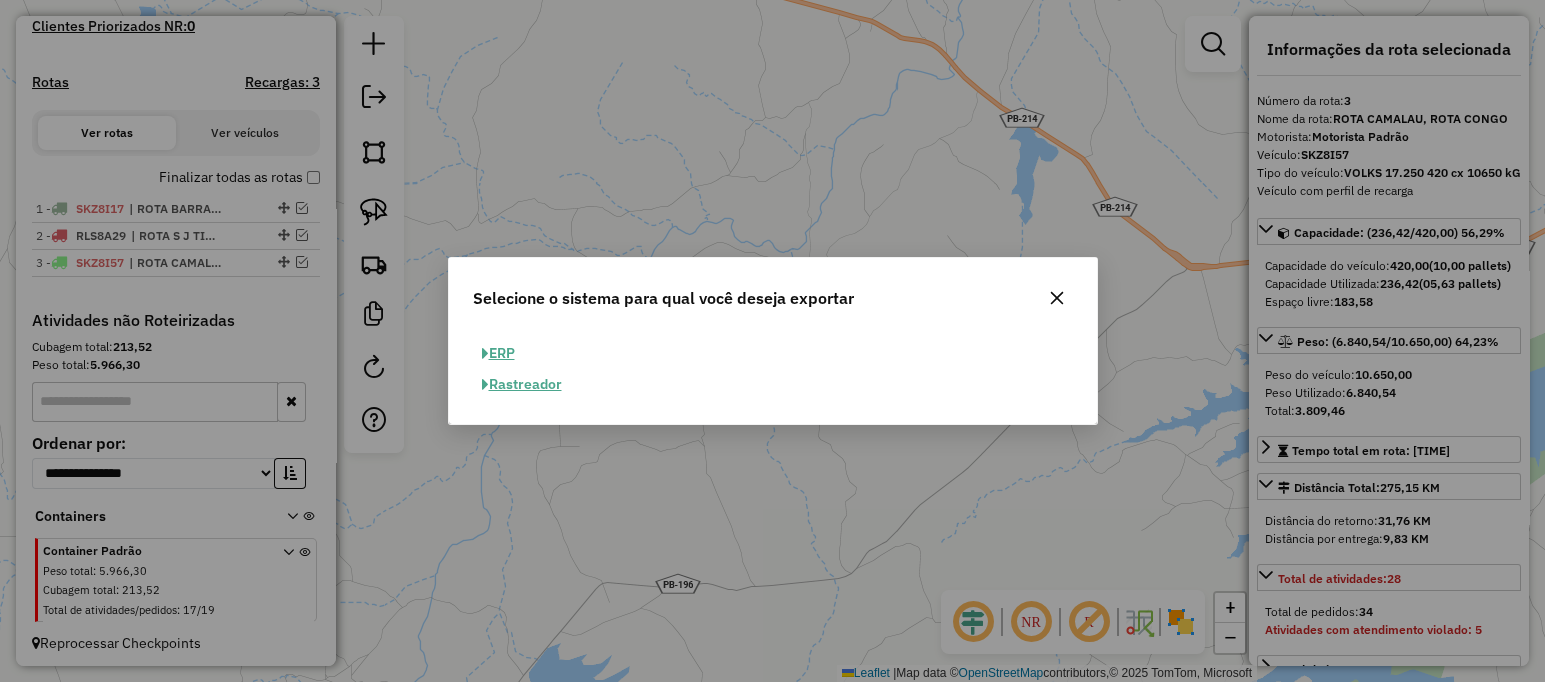 click 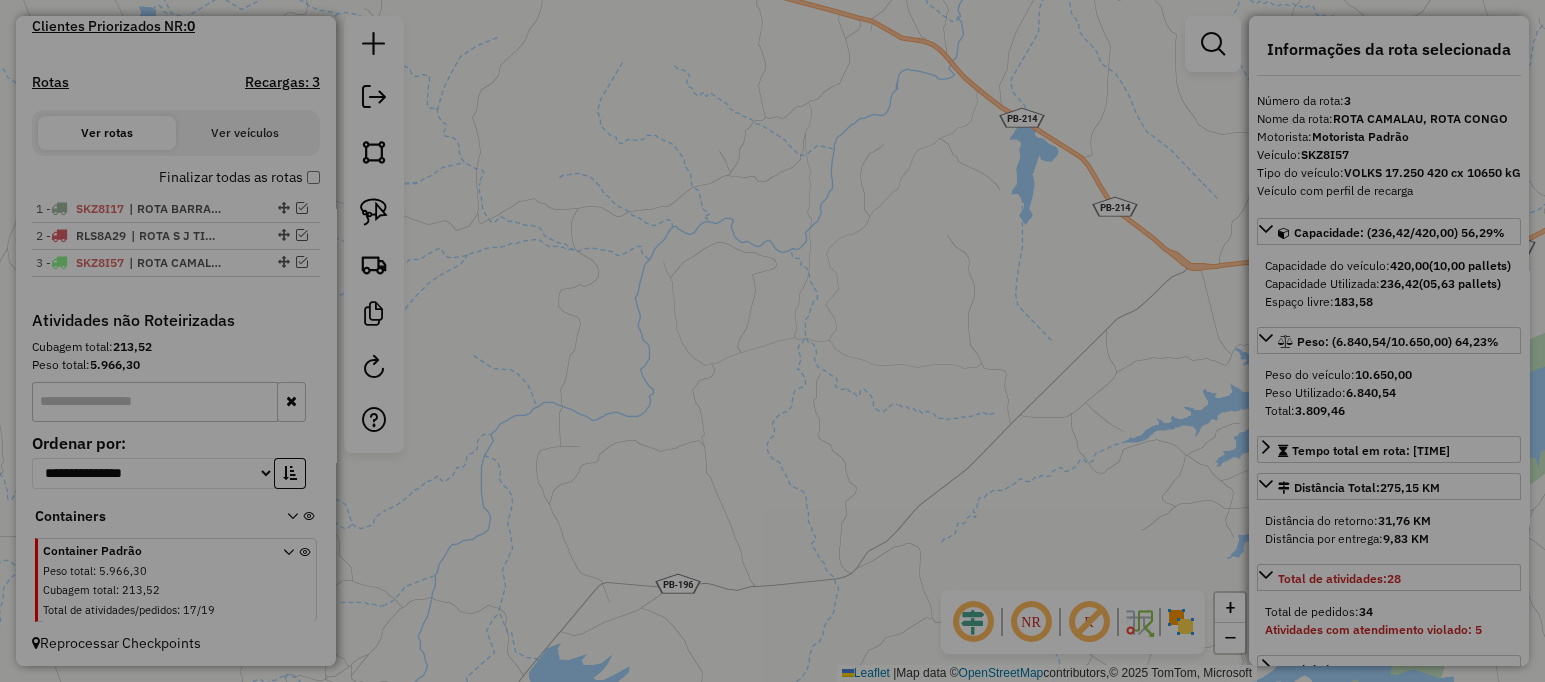 select on "**" 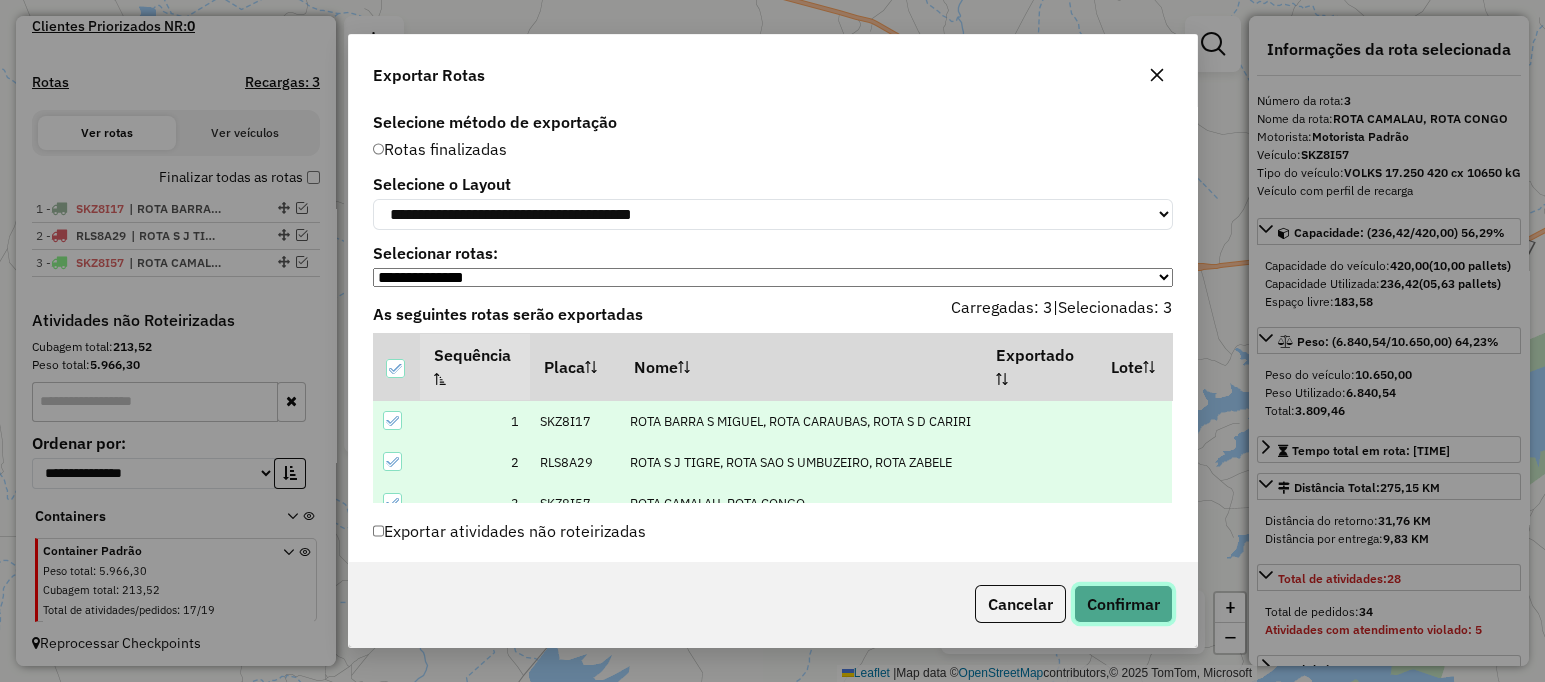 click on "Confirmar" 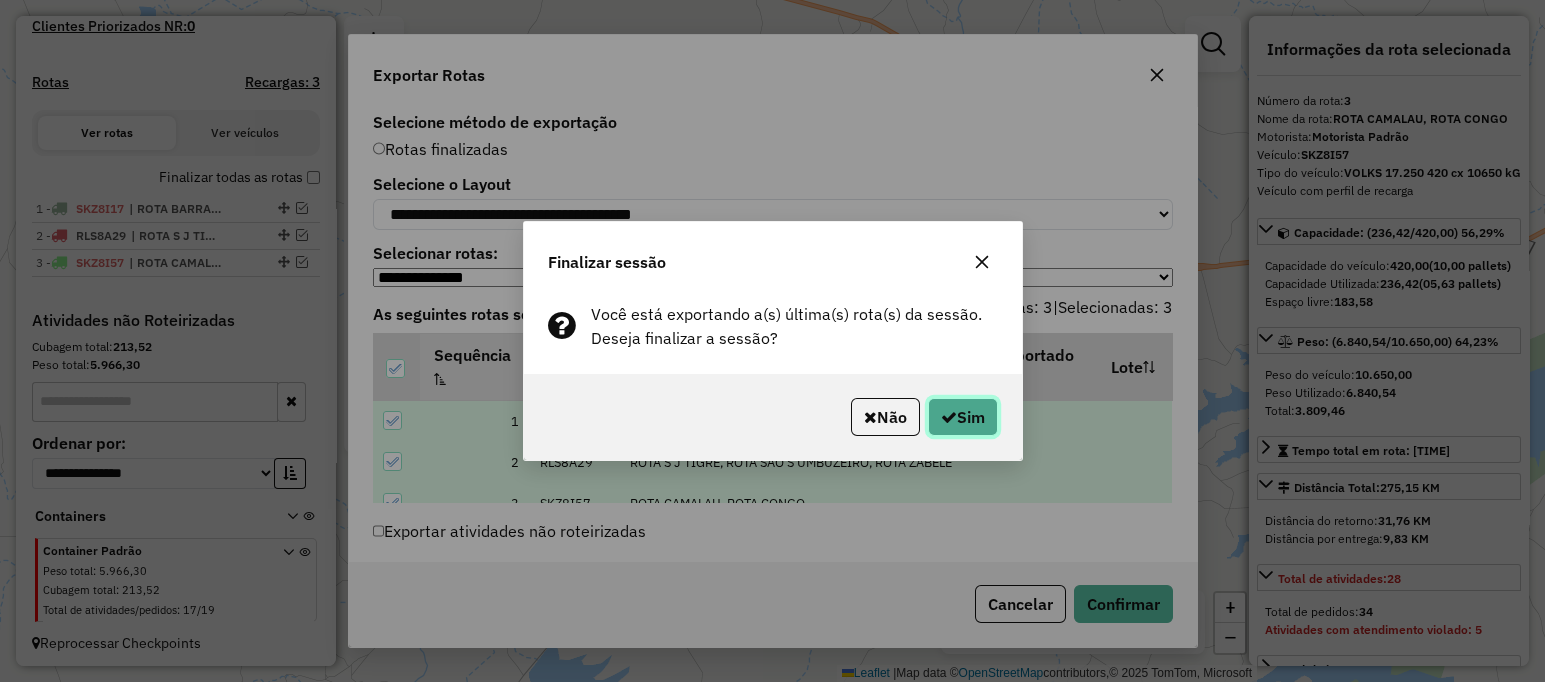 click on "Sim" 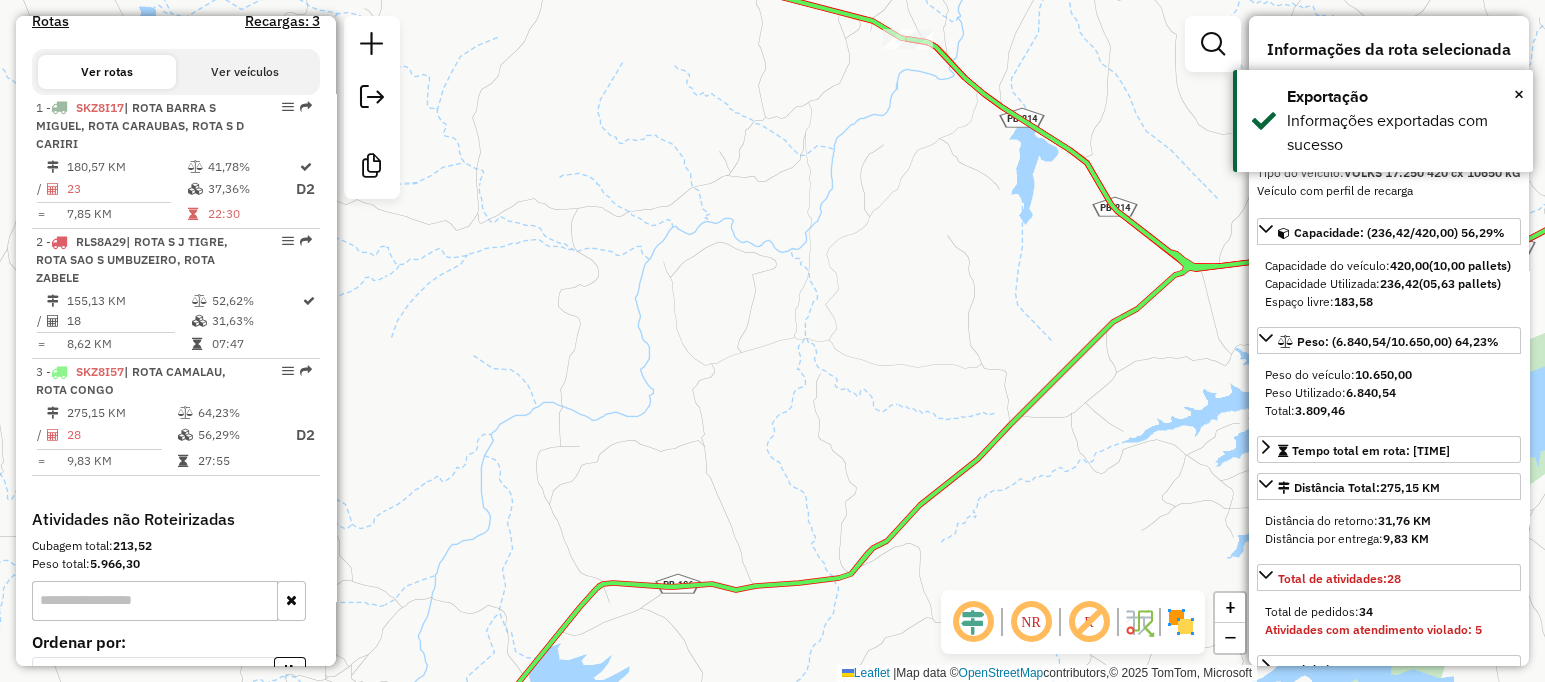 scroll, scrollTop: 839, scrollLeft: 0, axis: vertical 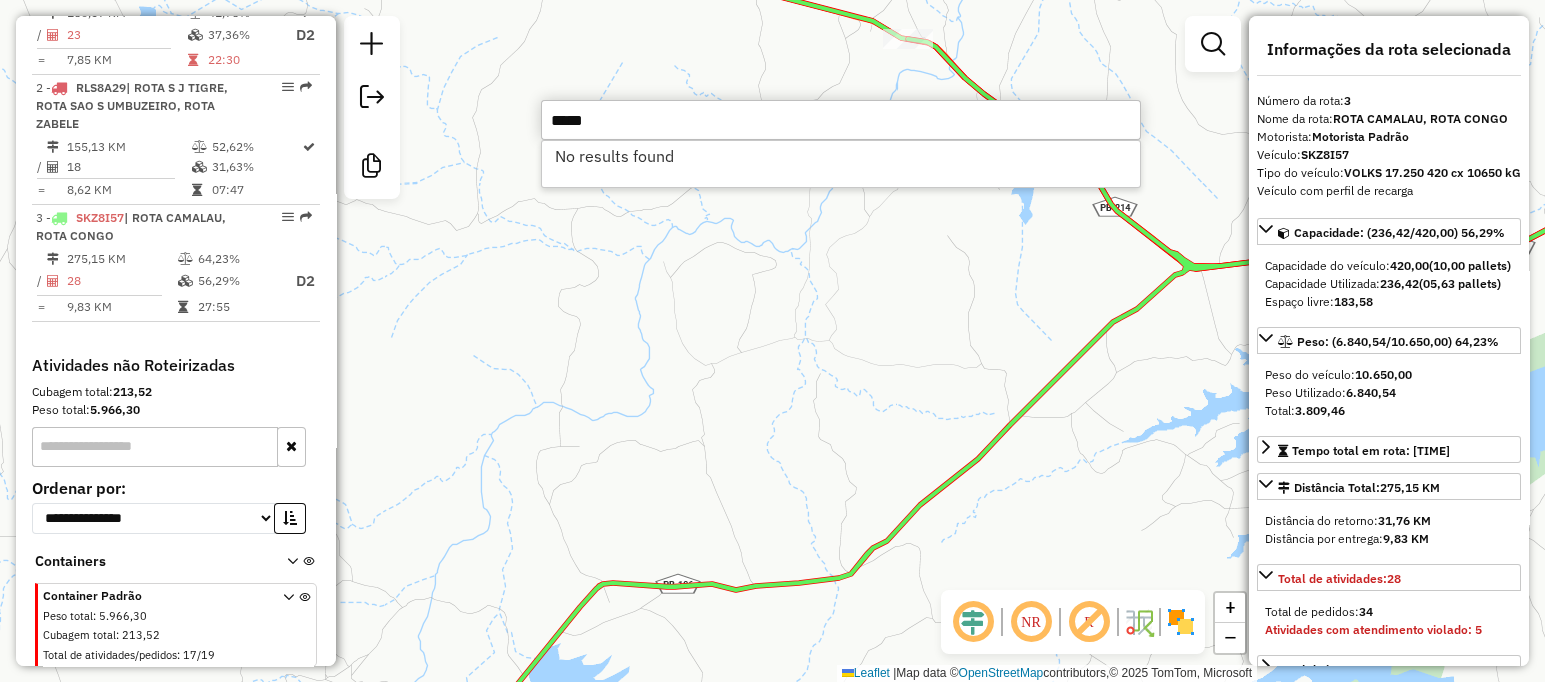 type on "*****" 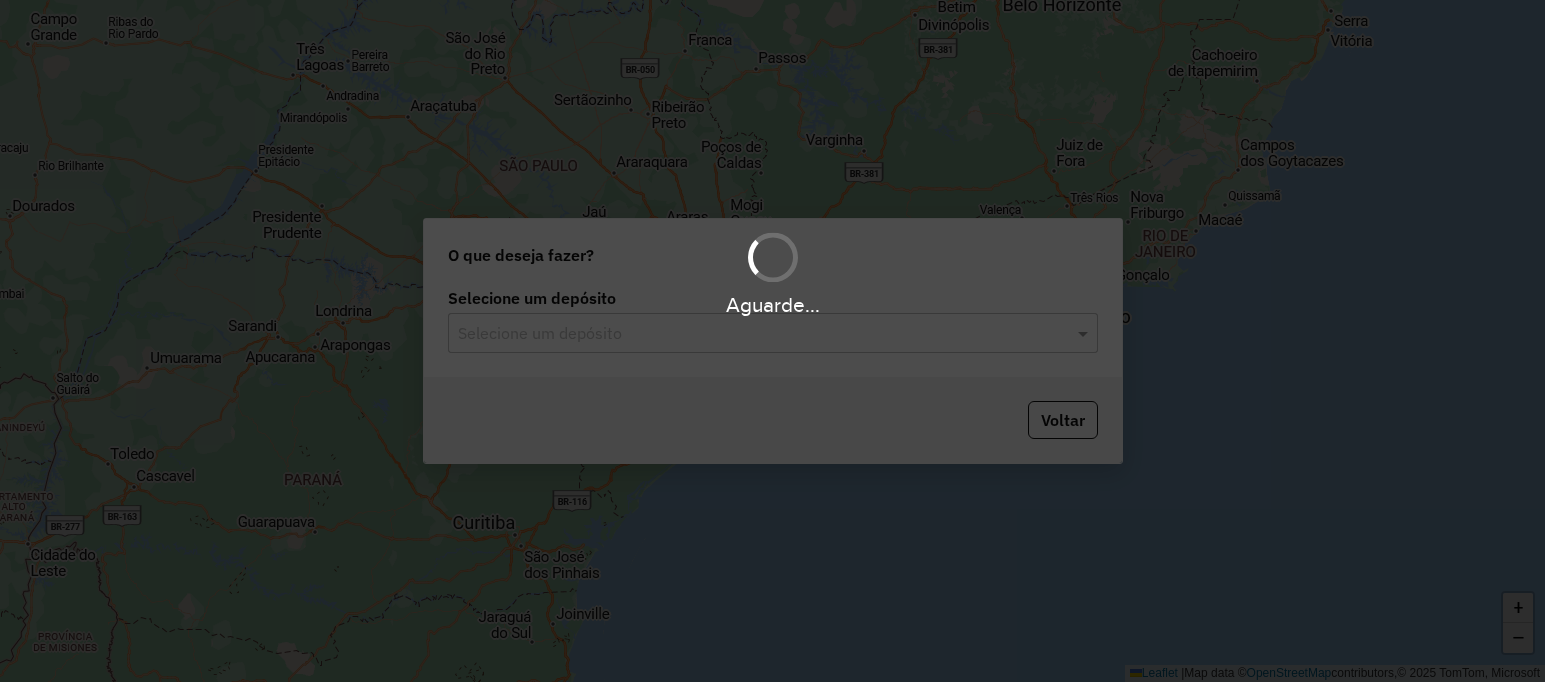 scroll, scrollTop: 0, scrollLeft: 0, axis: both 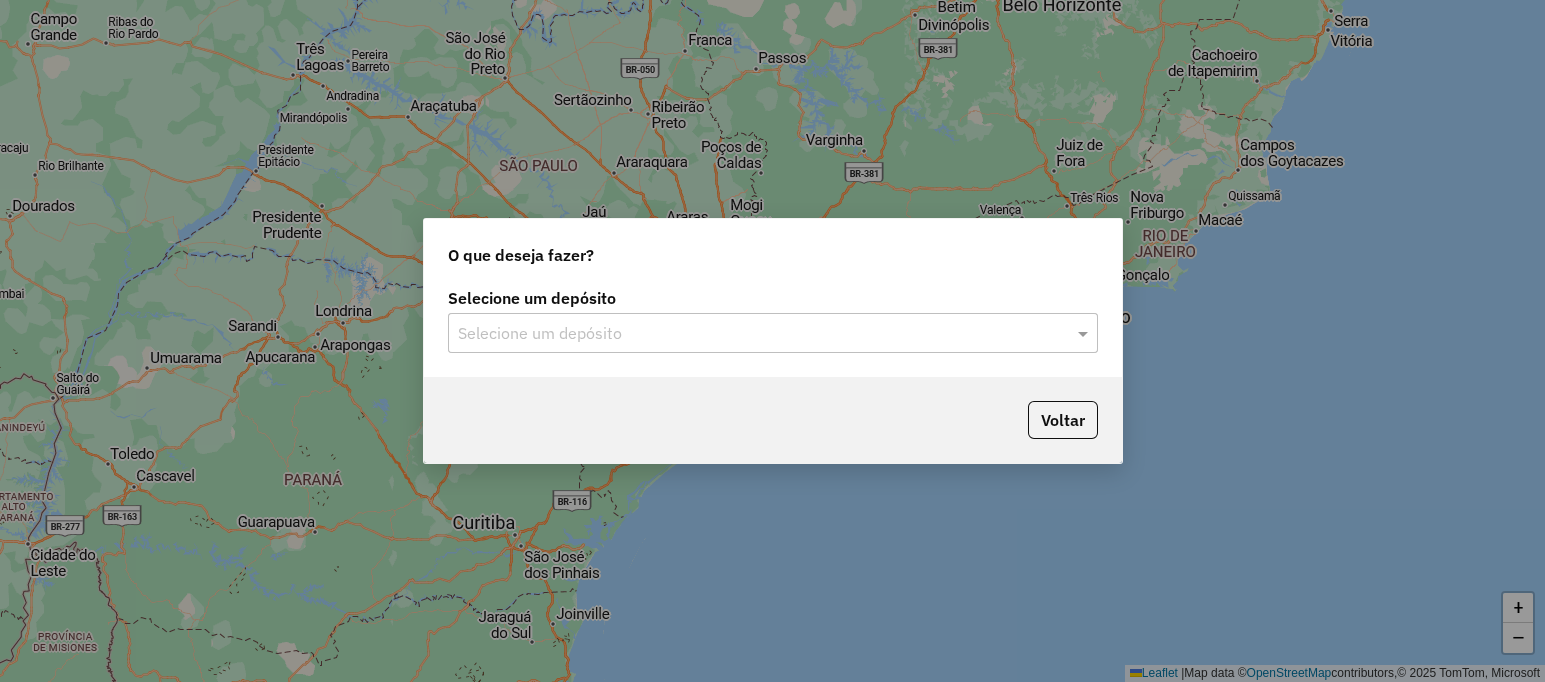 click 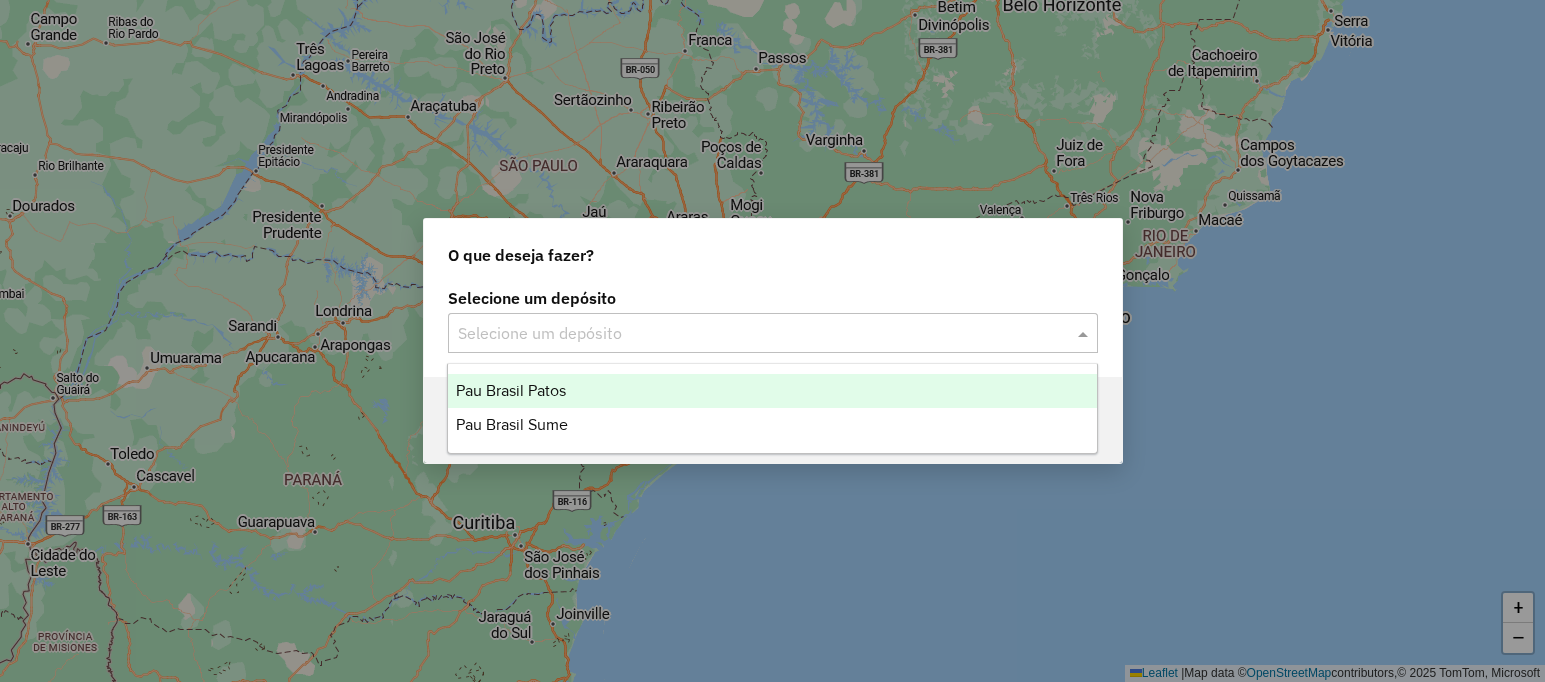 click on "Pau Brasil Patos" at bounding box center [511, 390] 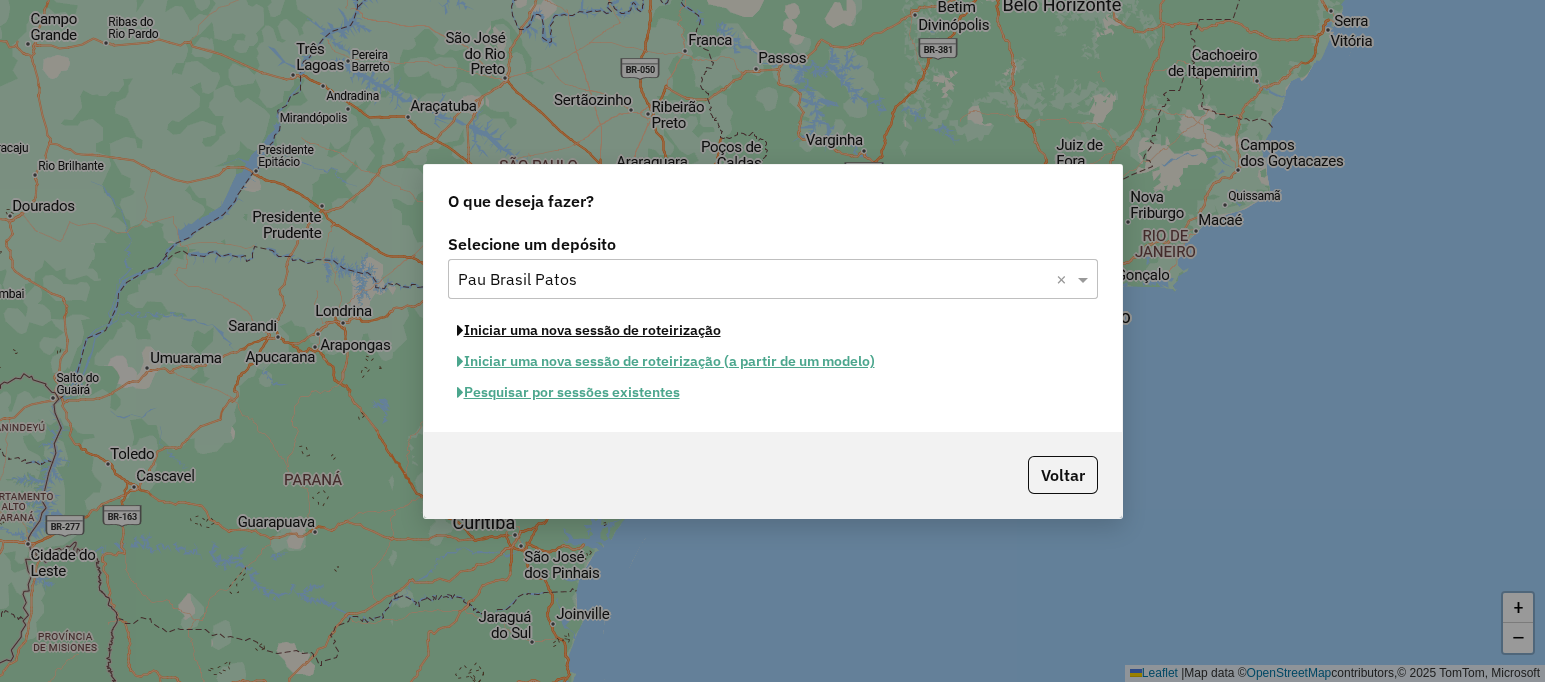 click on "Iniciar uma nova sessão de roteirização" 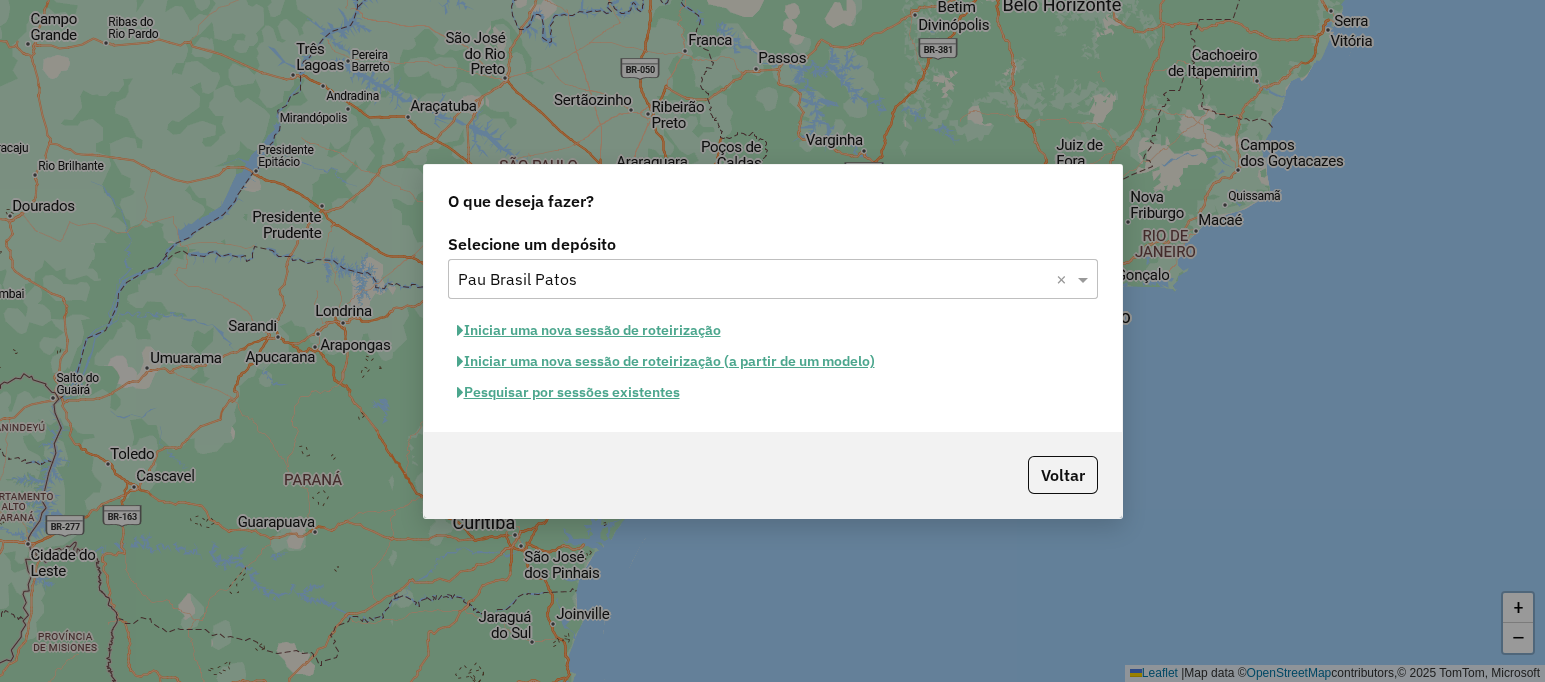 select on "*" 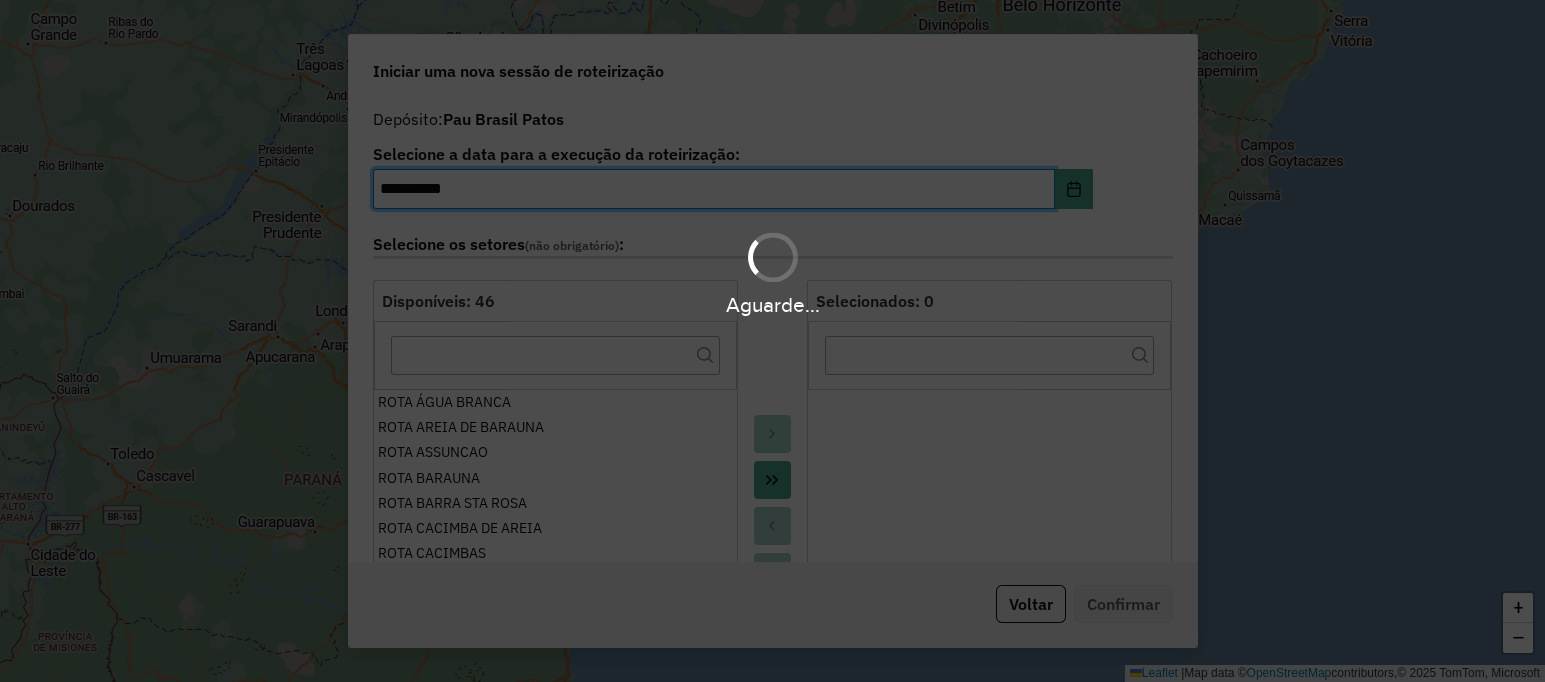 click on "Aguarde..." at bounding box center (772, 341) 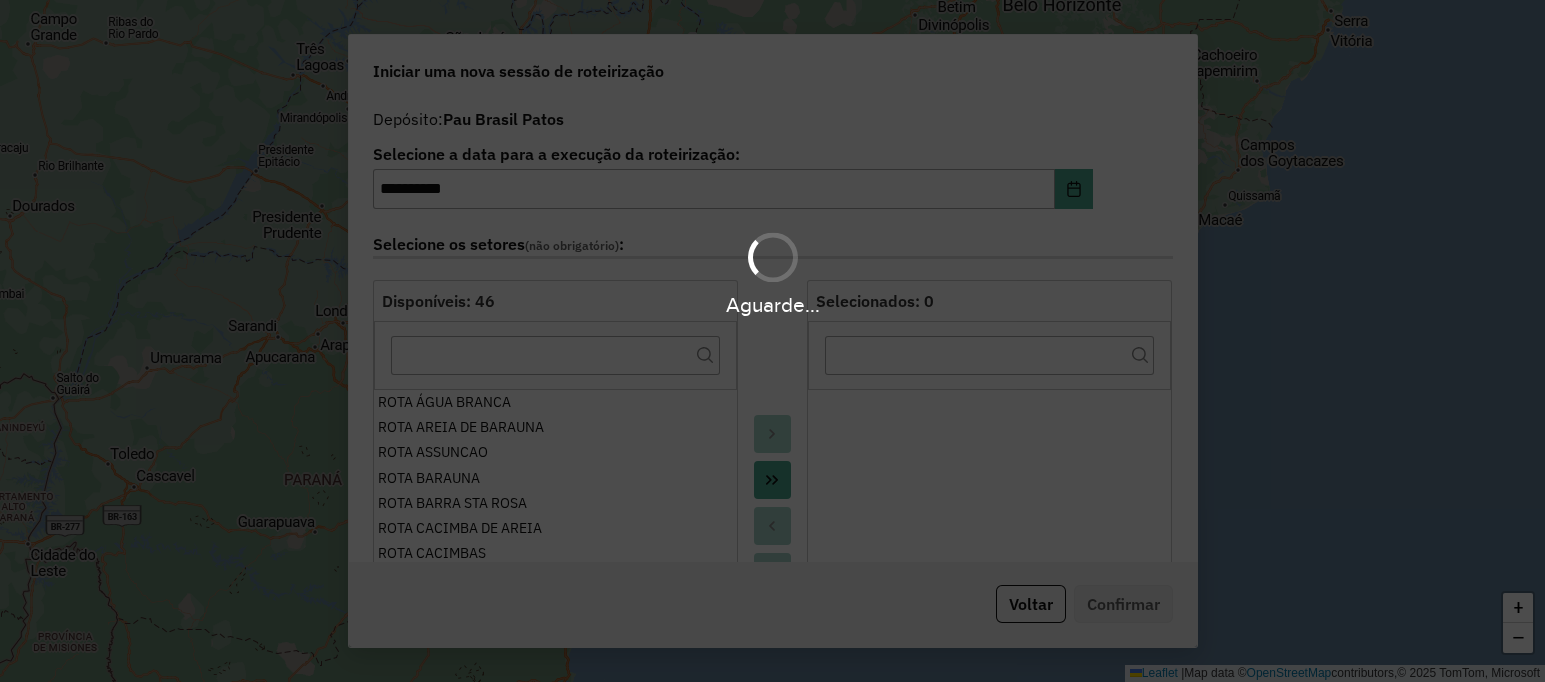 click on "Aguarde..." at bounding box center [772, 341] 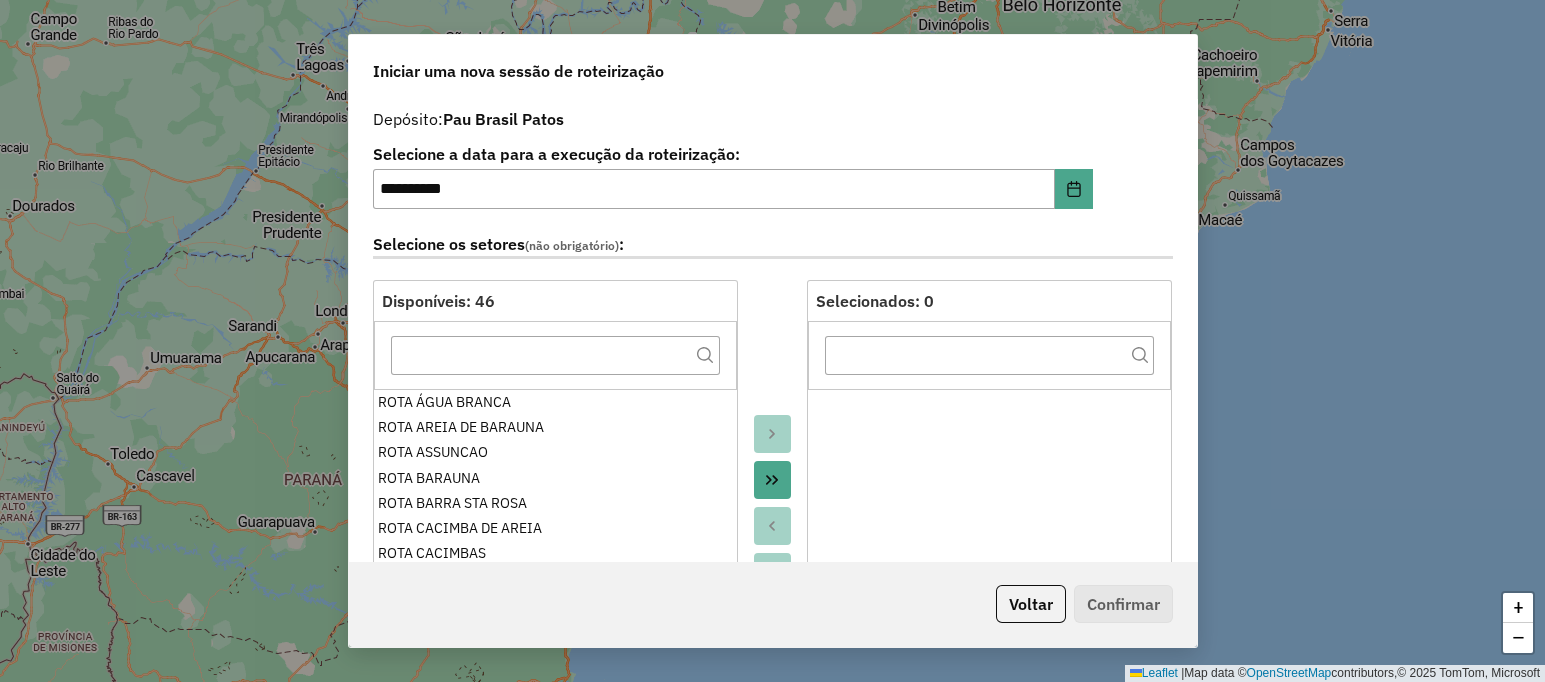 click on "**********" at bounding box center [772, 341] 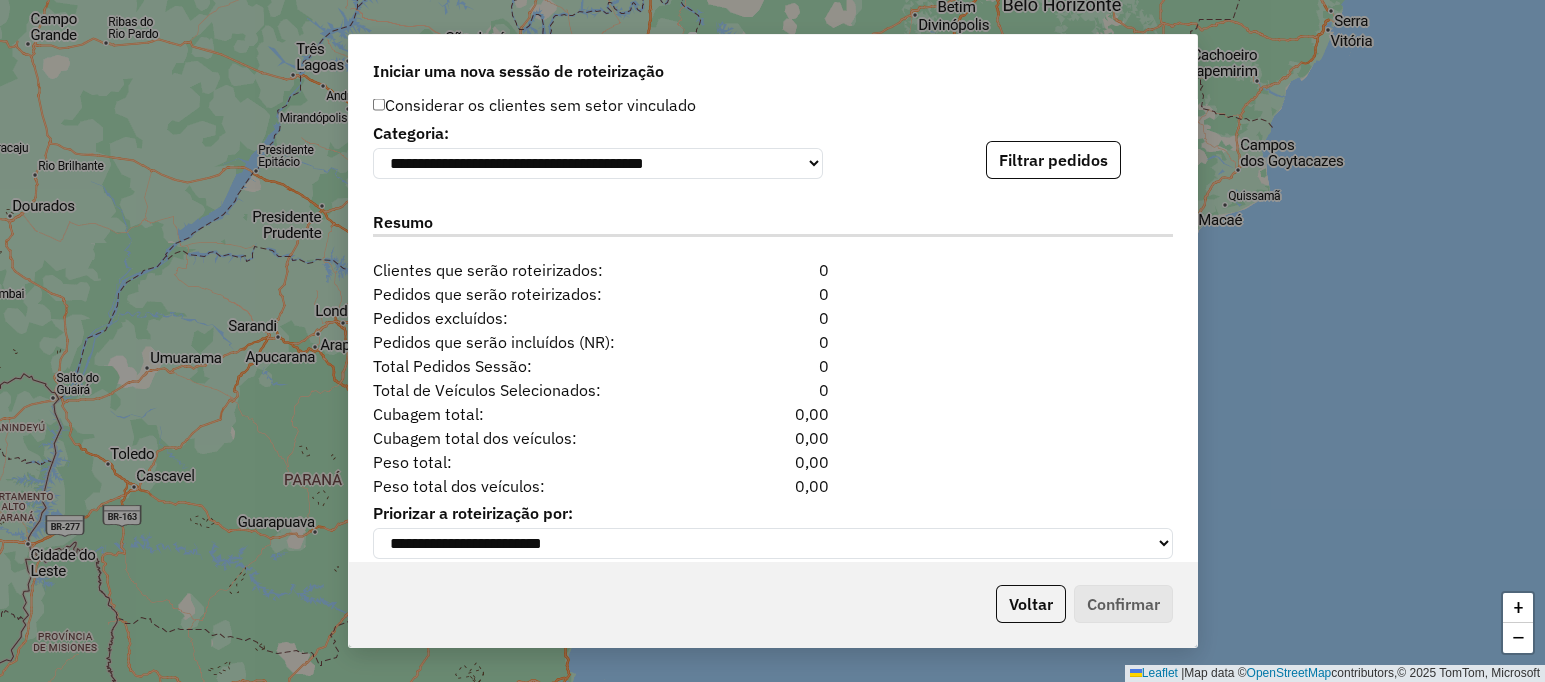 scroll, scrollTop: 2069, scrollLeft: 0, axis: vertical 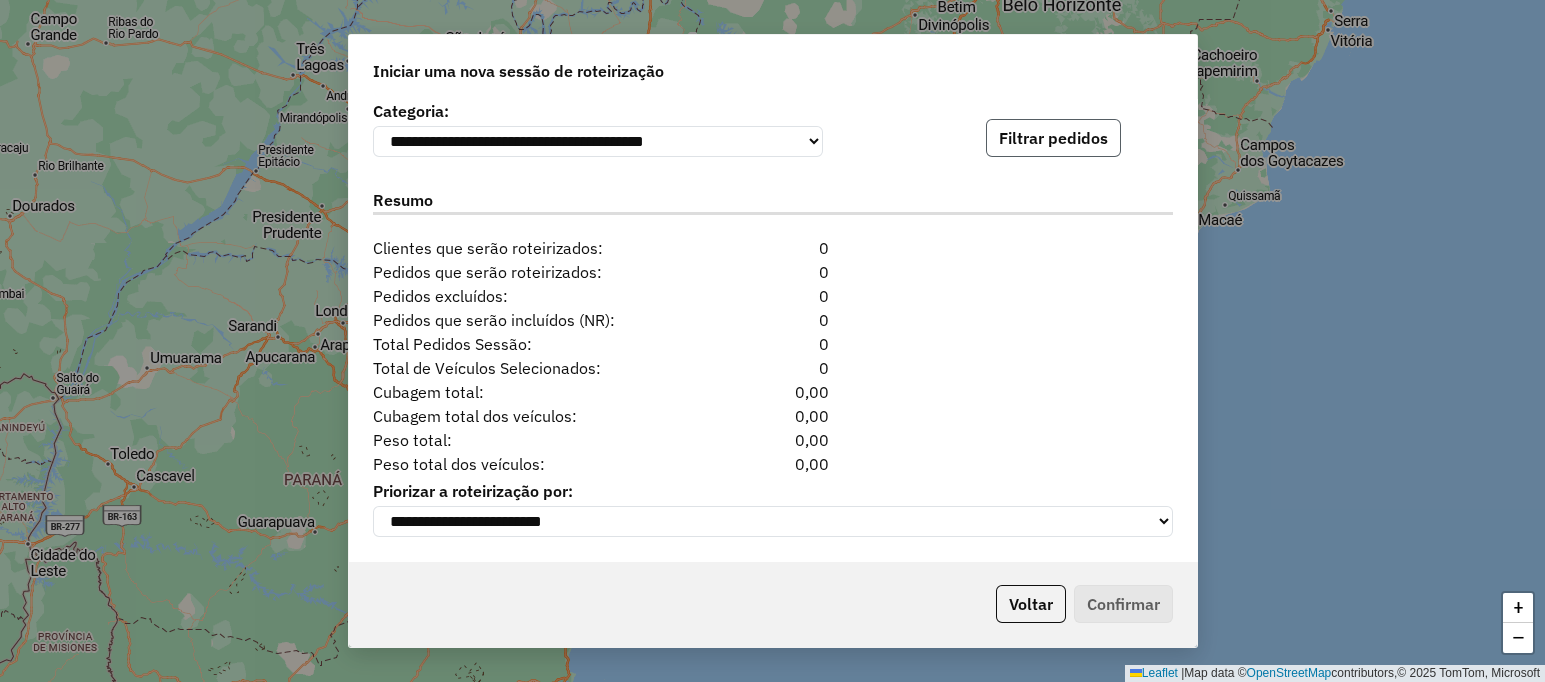 click on "Filtrar pedidos" 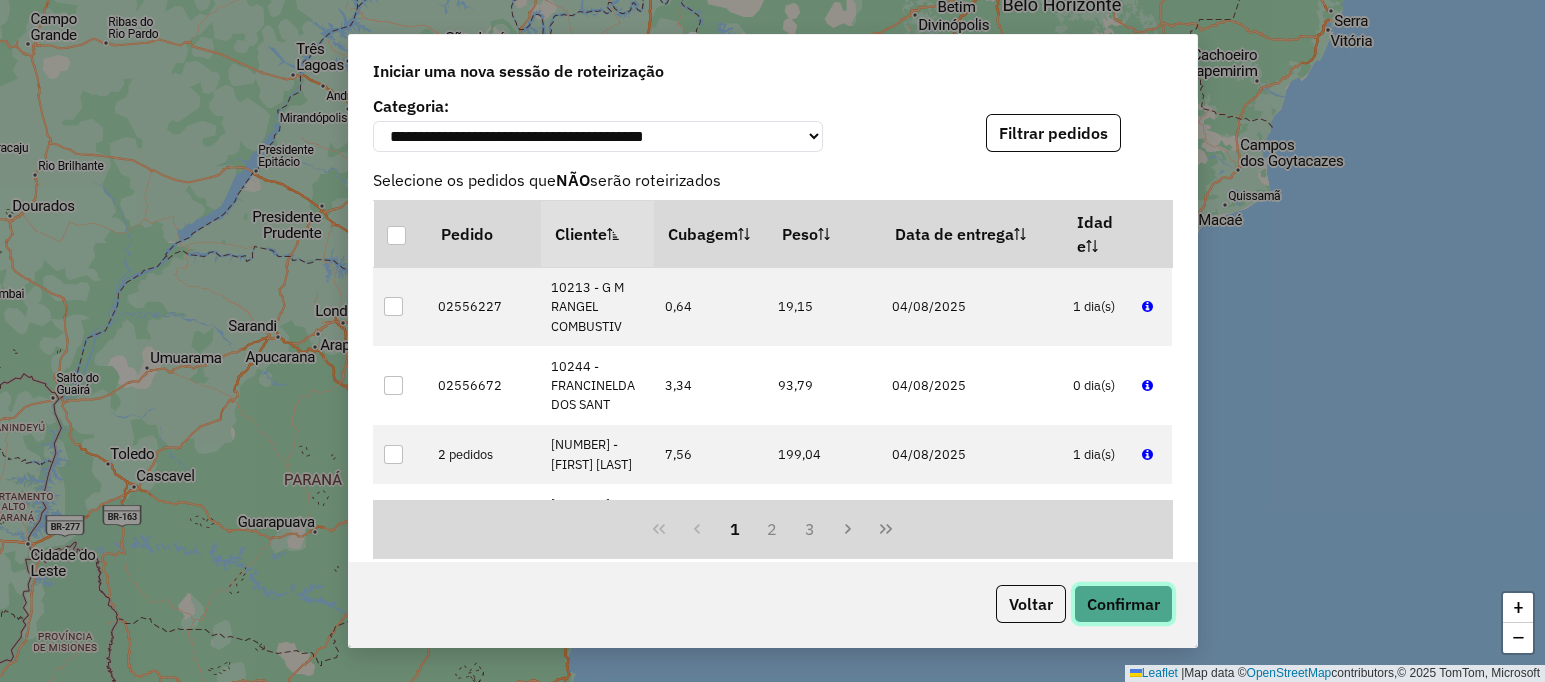 click on "Confirmar" 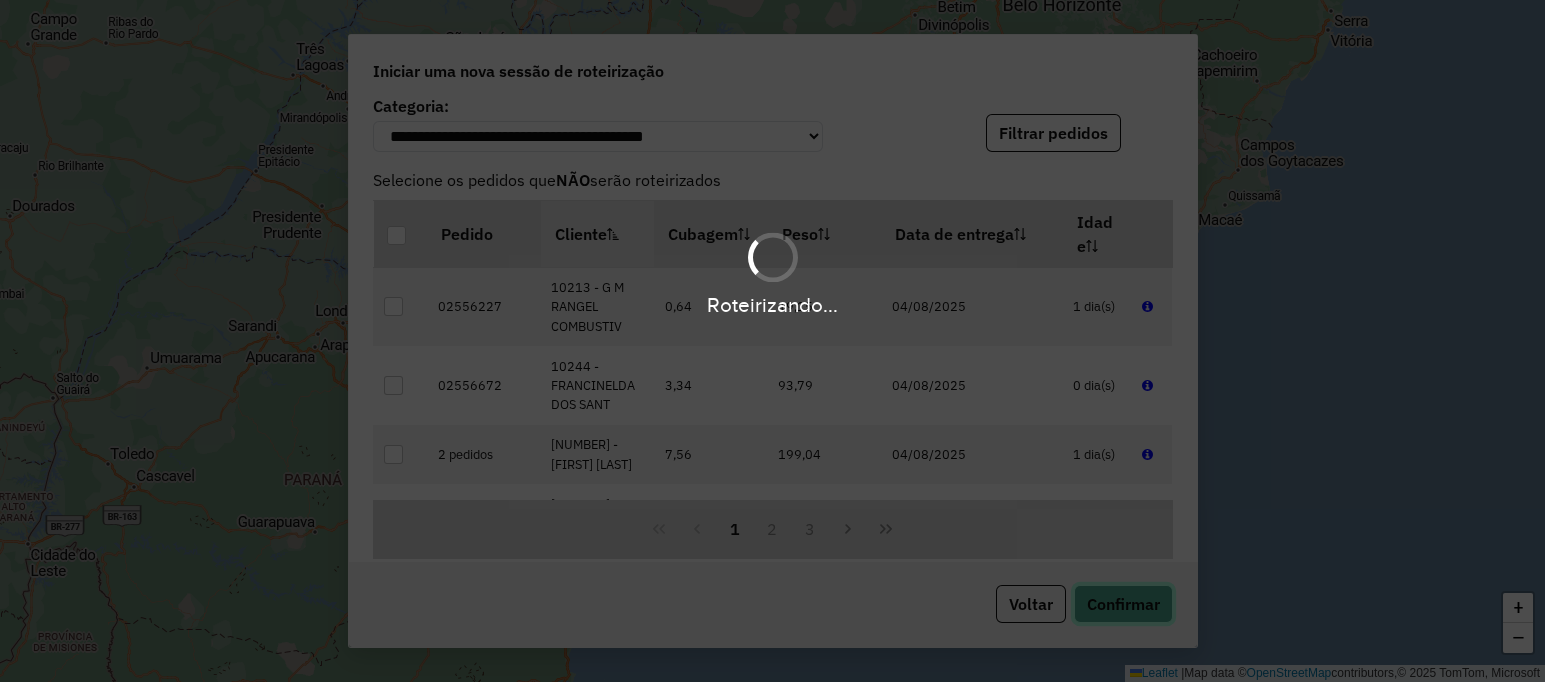 type 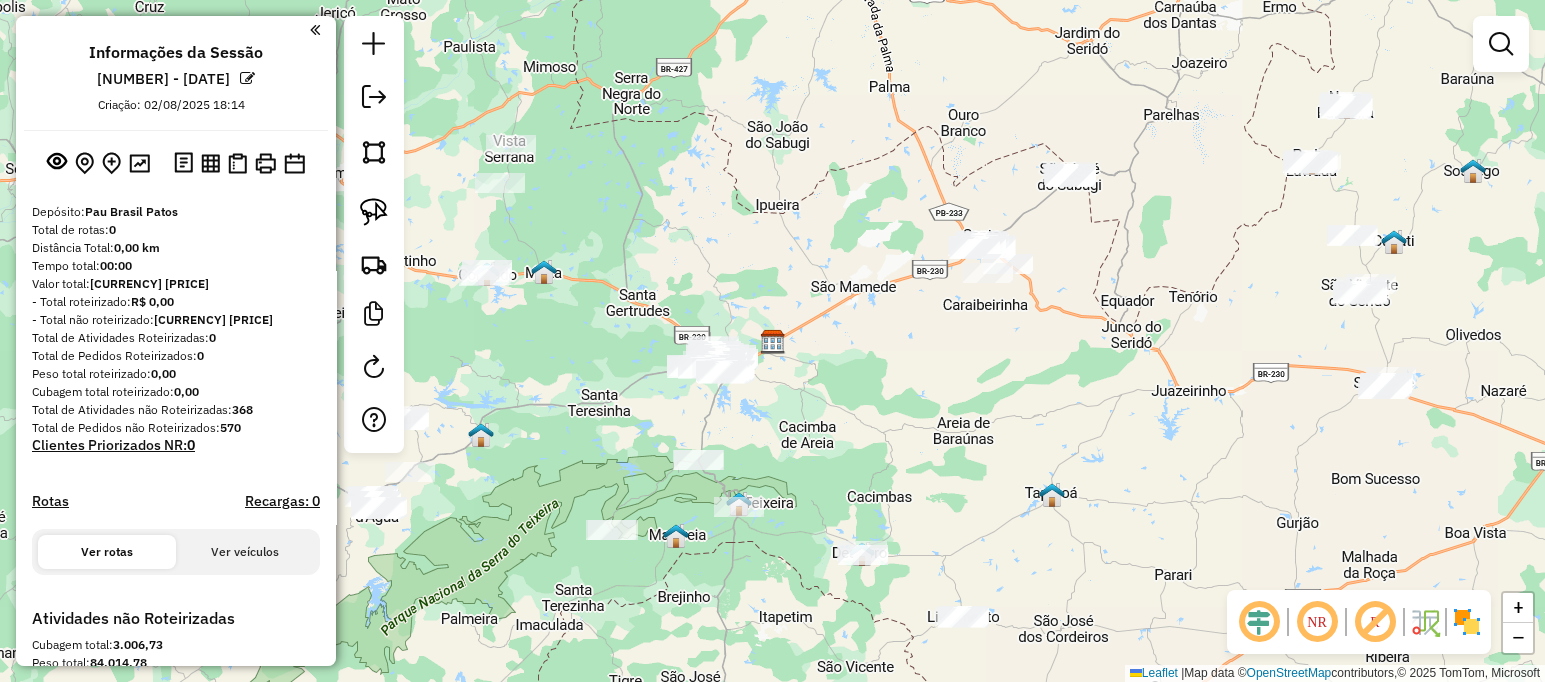 click on "Janela de atendimento Grade de atendimento Capacidade Transportadoras Veículos Cliente Pedidos  Rotas Selecione os dias de semana para filtrar as janelas de atendimento  Seg   Ter   Qua   Qui   Sex   Sáb   Dom  Informe o período da janela de atendimento: De: Até:  Filtrar exatamente a janela do cliente  Considerar janela de atendimento padrão  Selecione os dias de semana para filtrar as grades de atendimento  Seg   Ter   Qua   Qui   Sex   Sáb   Dom   Considerar clientes sem dia de atendimento cadastrado  Clientes fora do dia de atendimento selecionado Filtrar as atividades entre os valores definidos abaixo:  Peso mínimo:   Peso máximo:   Cubagem mínima:   Cubagem máxima:   De:   Até:  Filtrar as atividades entre o tempo de atendimento definido abaixo:  De:   Até:   Considerar capacidade total dos clientes não roteirizados Transportadora: Selecione um ou mais itens Tipo de veículo: Selecione um ou mais itens Veículo: Selecione um ou mais itens Motorista: Selecione um ou mais itens Nome: Rótulo:" 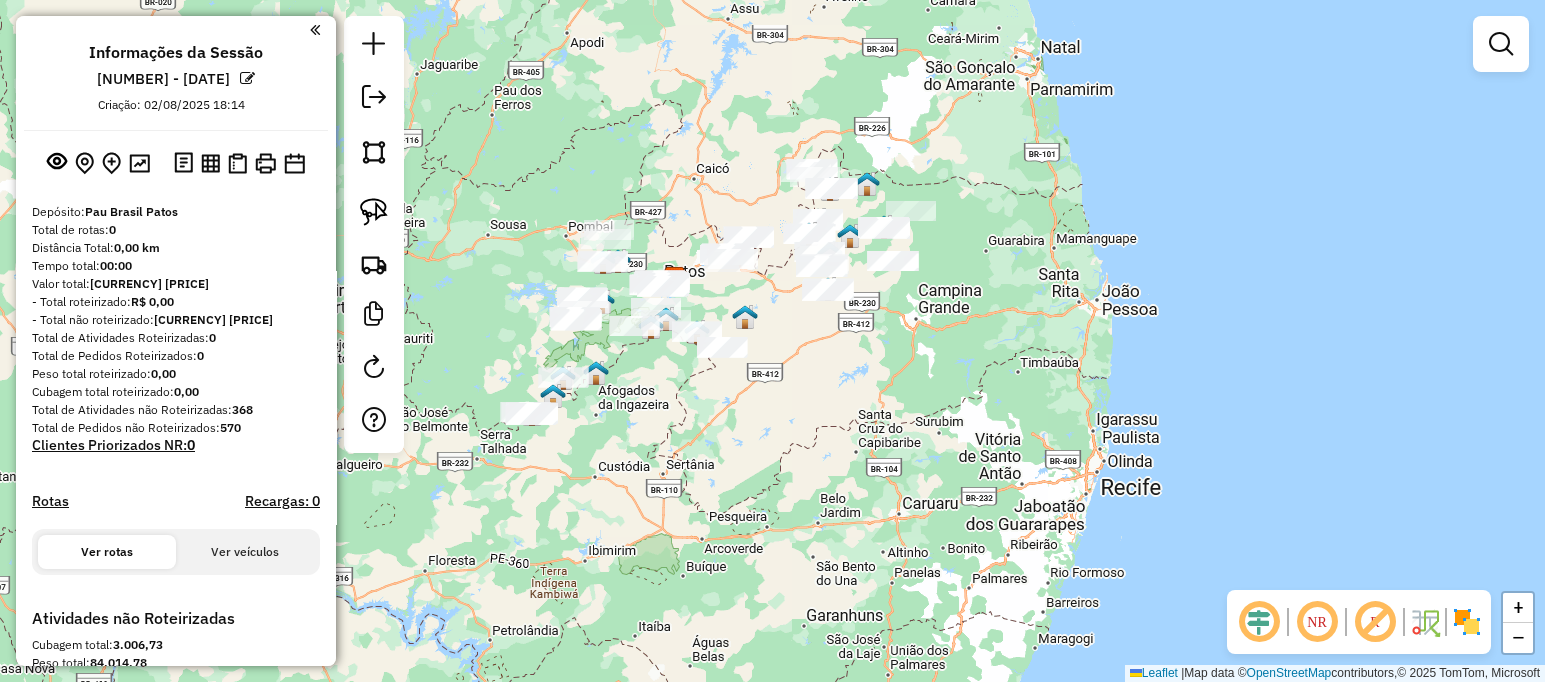 drag, startPoint x: 723, startPoint y: 193, endPoint x: 699, endPoint y: 219, distance: 35.383614 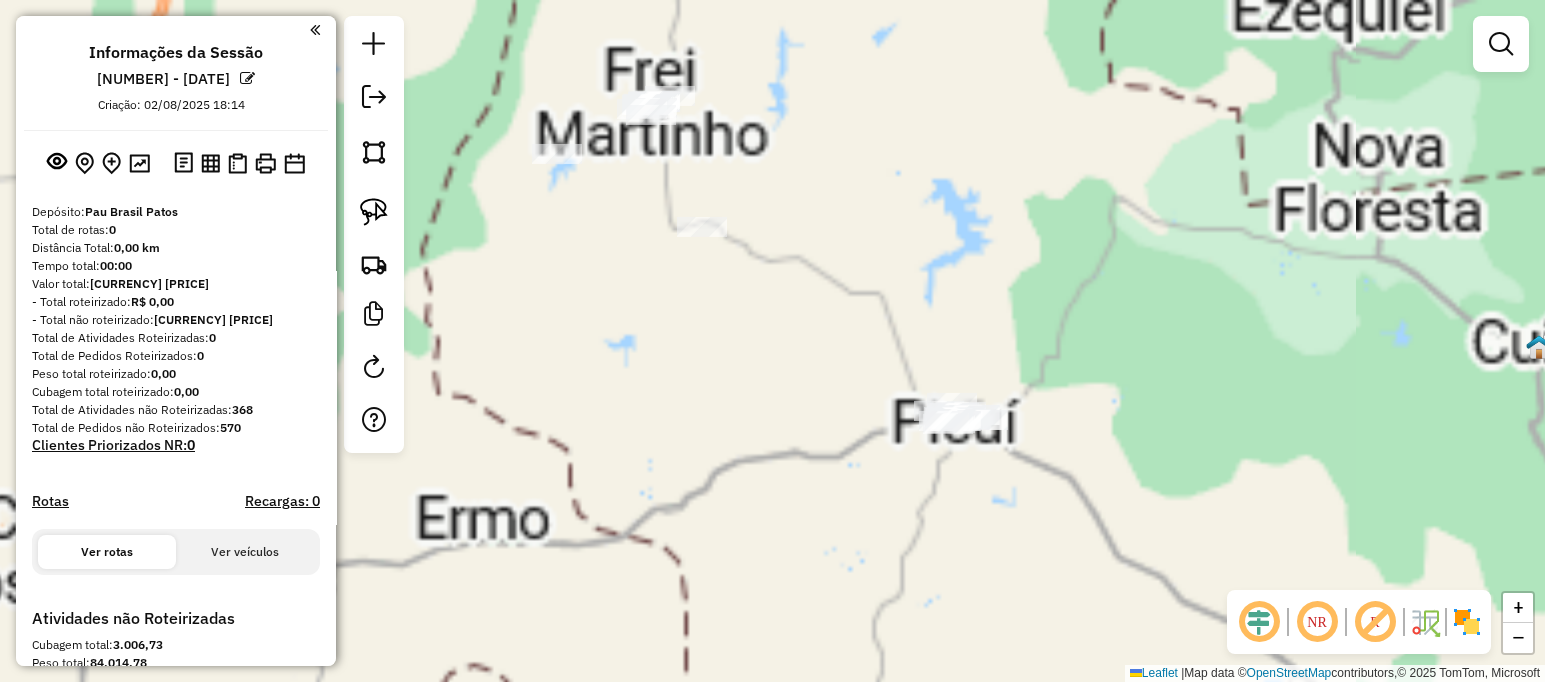 drag, startPoint x: 914, startPoint y: 164, endPoint x: 900, endPoint y: 114, distance: 51.92302 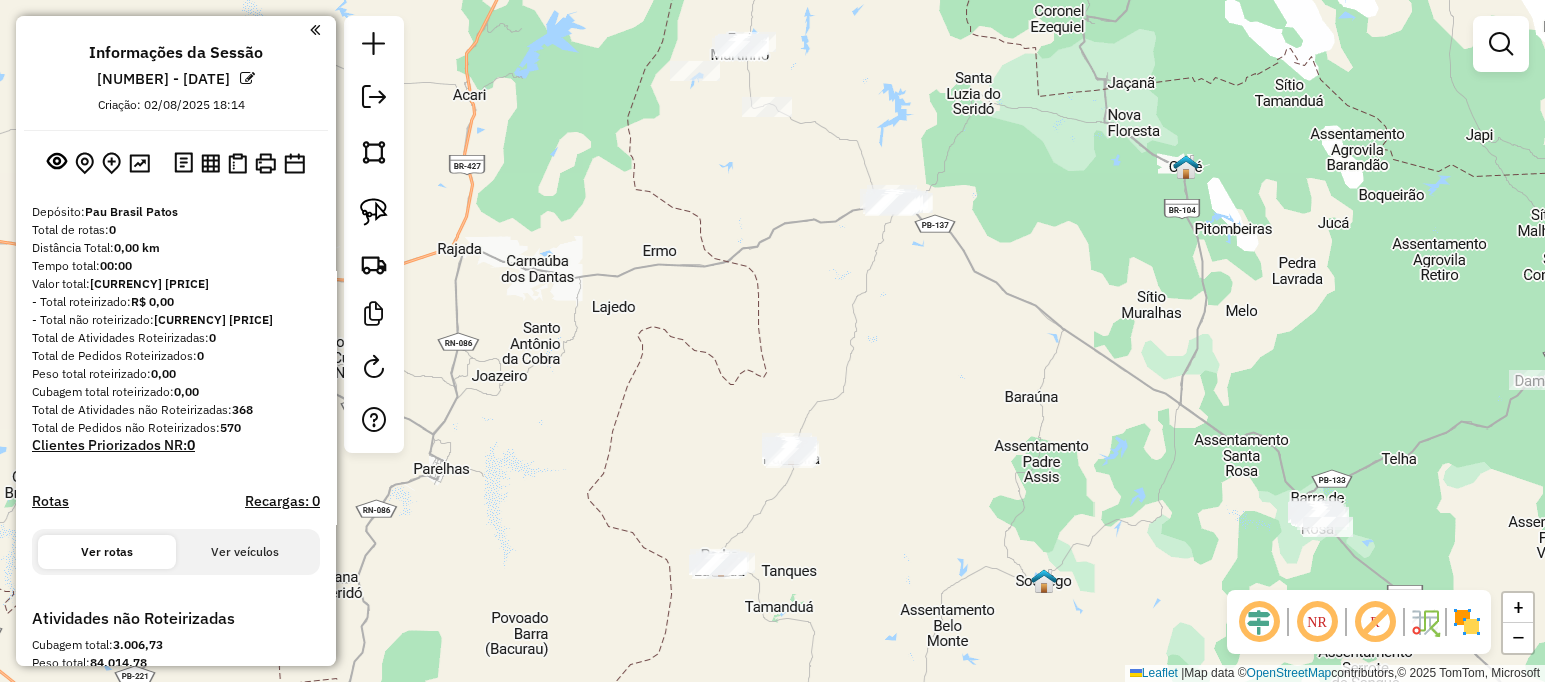 click on "Janela de atendimento Grade de atendimento Capacidade Transportadoras Veículos Cliente Pedidos  Rotas Selecione os dias de semana para filtrar as janelas de atendimento  Seg   Ter   Qua   Qui   Sex   Sáb   Dom  Informe o período da janela de atendimento: De: Até:  Filtrar exatamente a janela do cliente  Considerar janela de atendimento padrão  Selecione os dias de semana para filtrar as grades de atendimento  Seg   Ter   Qua   Qui   Sex   Sáb   Dom   Considerar clientes sem dia de atendimento cadastrado  Clientes fora do dia de atendimento selecionado Filtrar as atividades entre os valores definidos abaixo:  Peso mínimo:   Peso máximo:   Cubagem mínima:   Cubagem máxima:   De:   Até:  Filtrar as atividades entre o tempo de atendimento definido abaixo:  De:   Até:   Considerar capacidade total dos clientes não roteirizados Transportadora: Selecione um ou mais itens Tipo de veículo: Selecione um ou mais itens Veículo: Selecione um ou mais itens Motorista: Selecione um ou mais itens Nome: Rótulo:" 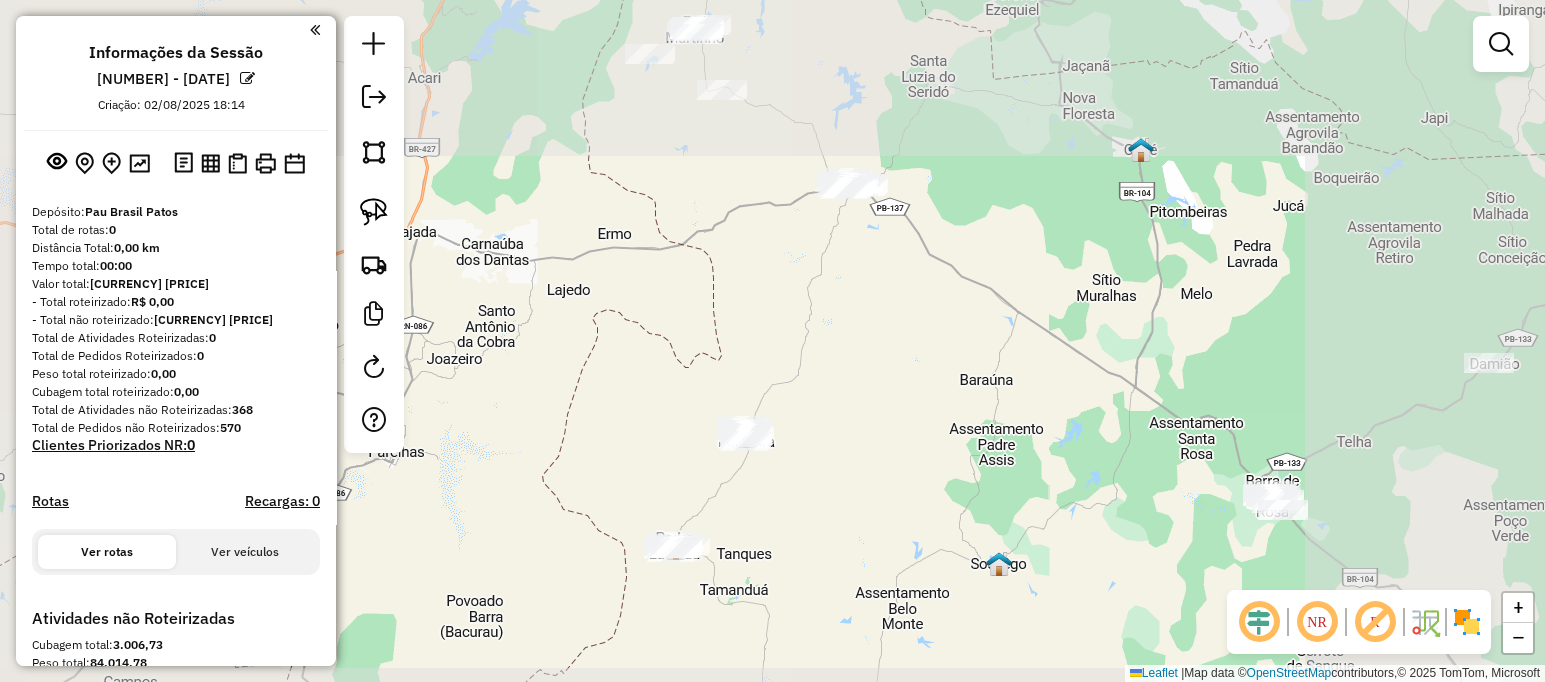 drag, startPoint x: 1147, startPoint y: 352, endPoint x: 1134, endPoint y: 358, distance: 14.3178215 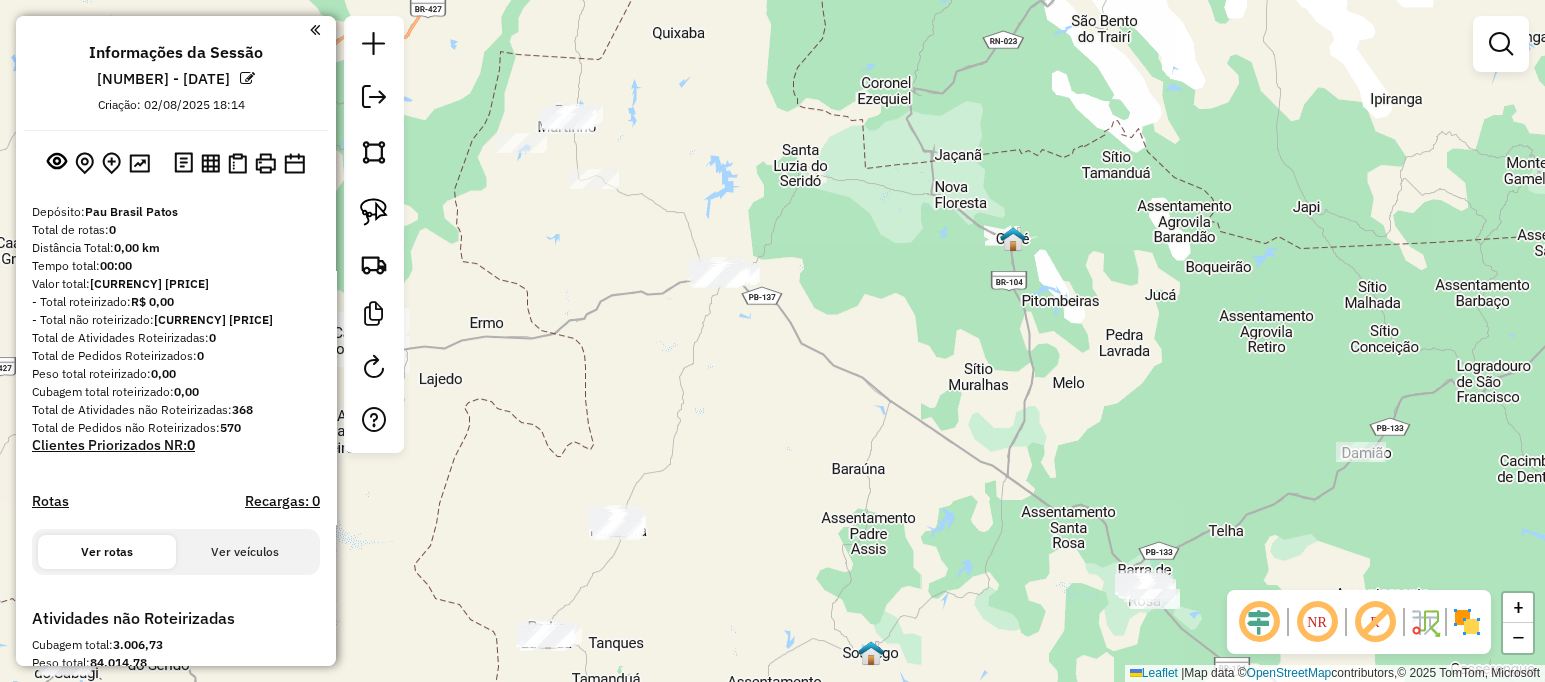 drag, startPoint x: 953, startPoint y: 396, endPoint x: 862, endPoint y: 367, distance: 95.50916 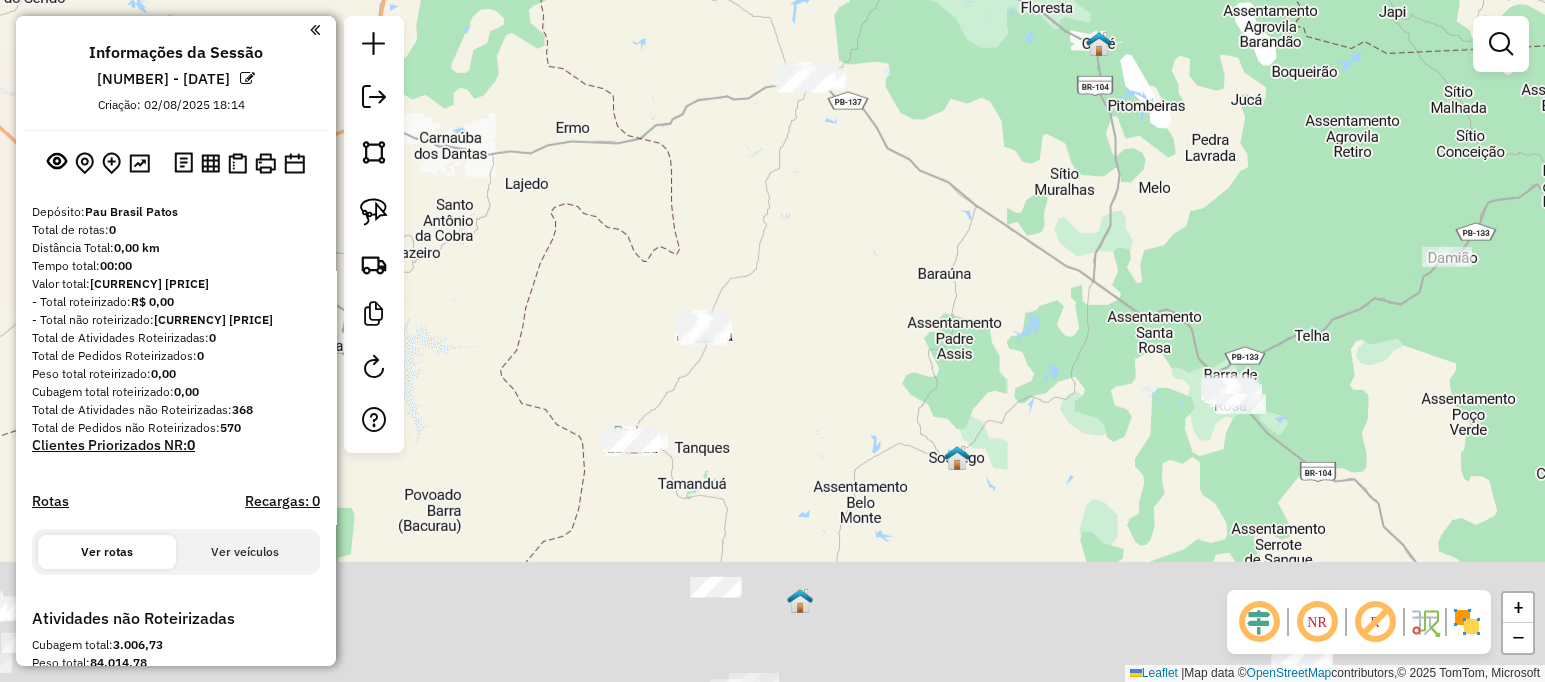 drag, startPoint x: 1098, startPoint y: 139, endPoint x: 1095, endPoint y: 22, distance: 117.03845 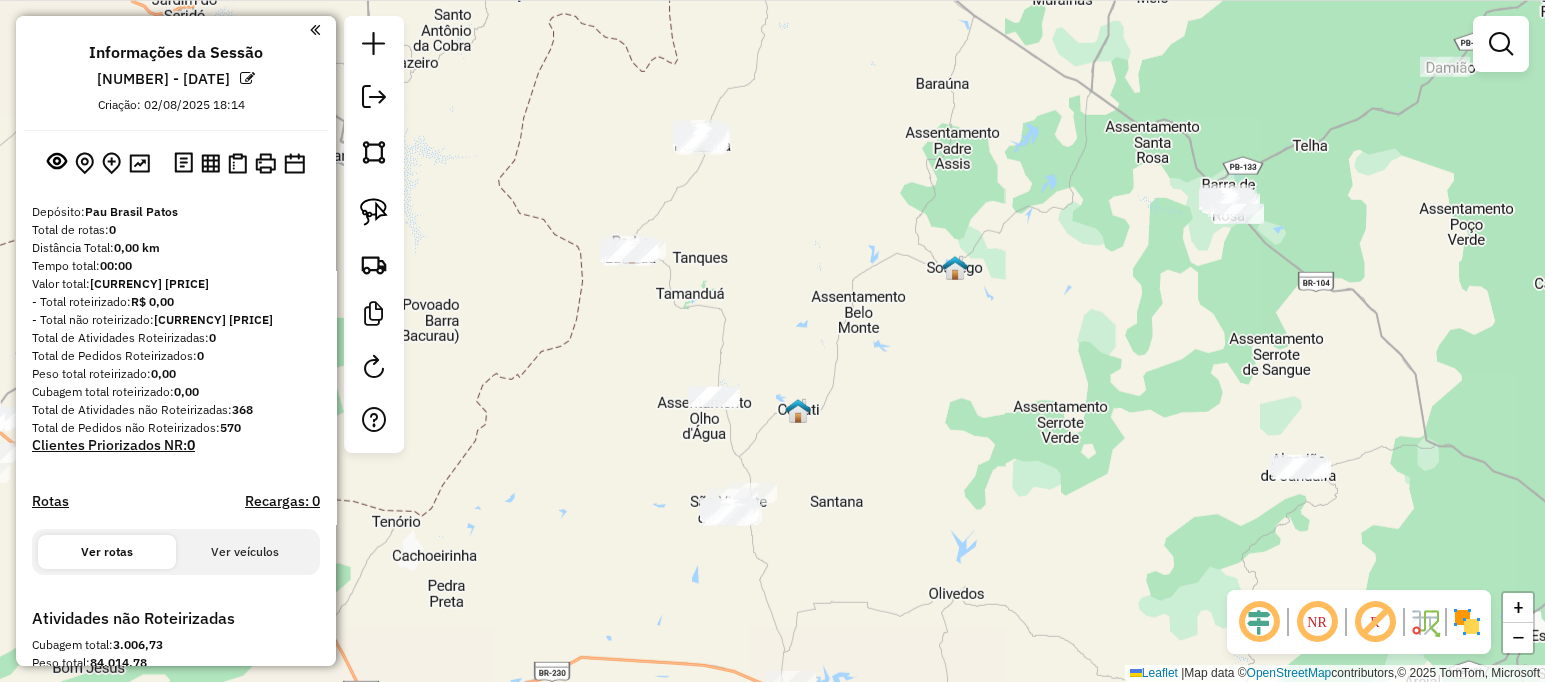 drag, startPoint x: 1153, startPoint y: 359, endPoint x: 1071, endPoint y: 490, distance: 154.54773 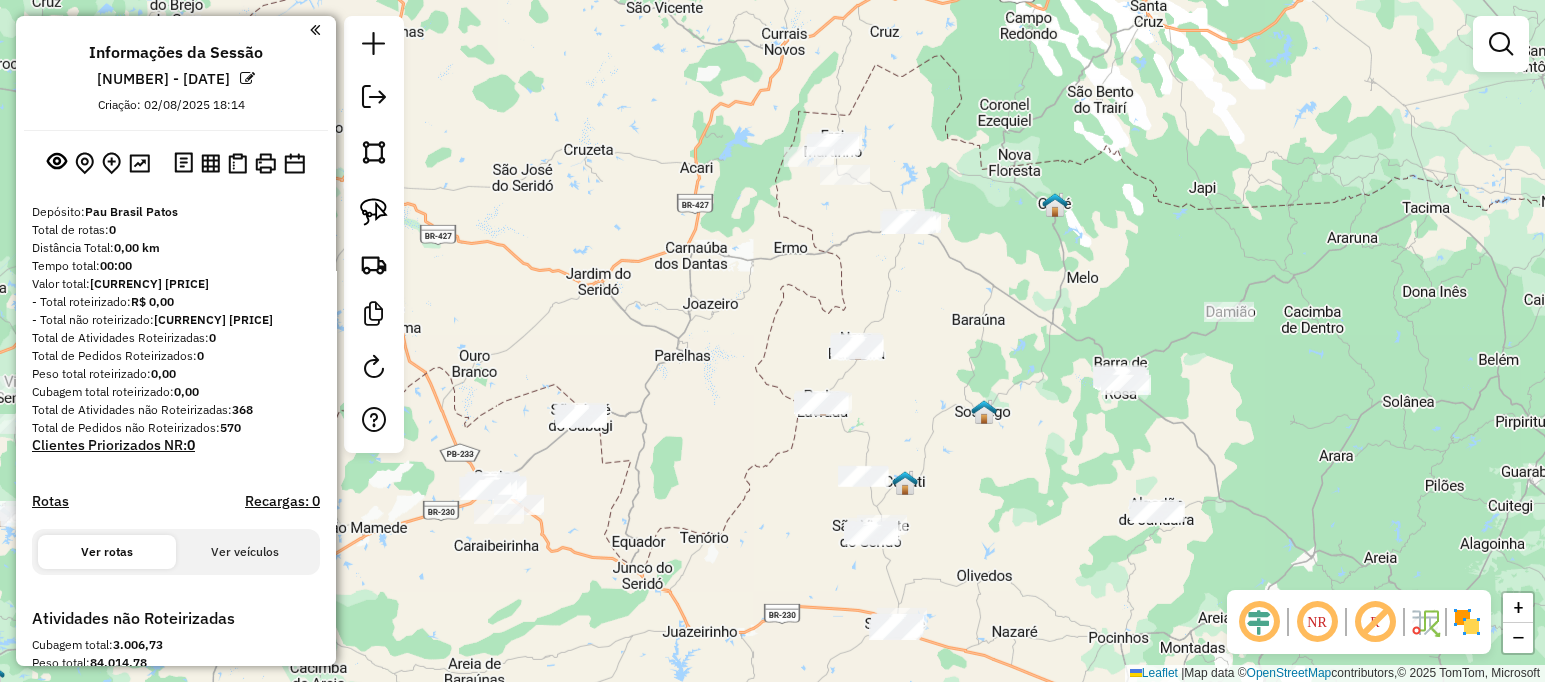 drag, startPoint x: 967, startPoint y: 291, endPoint x: 933, endPoint y: 289, distance: 34.058773 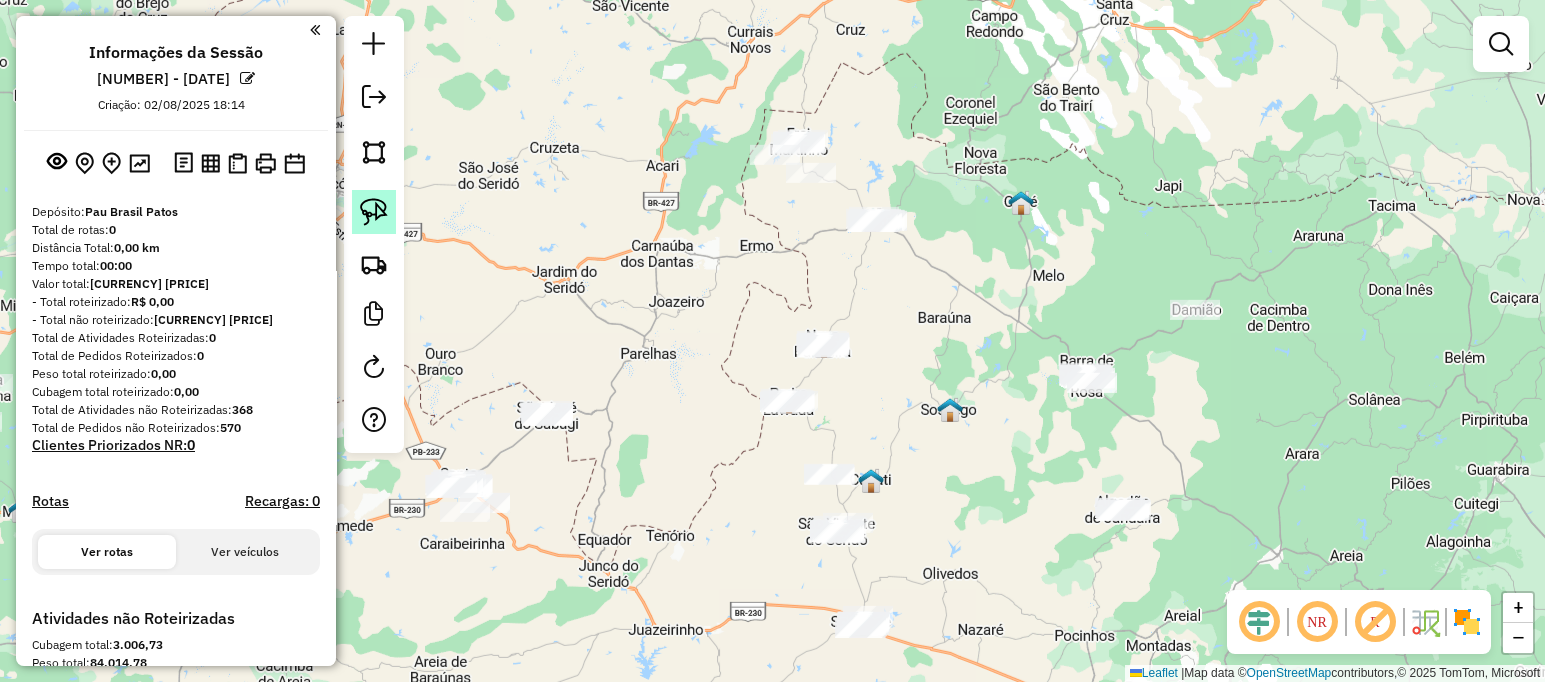 click 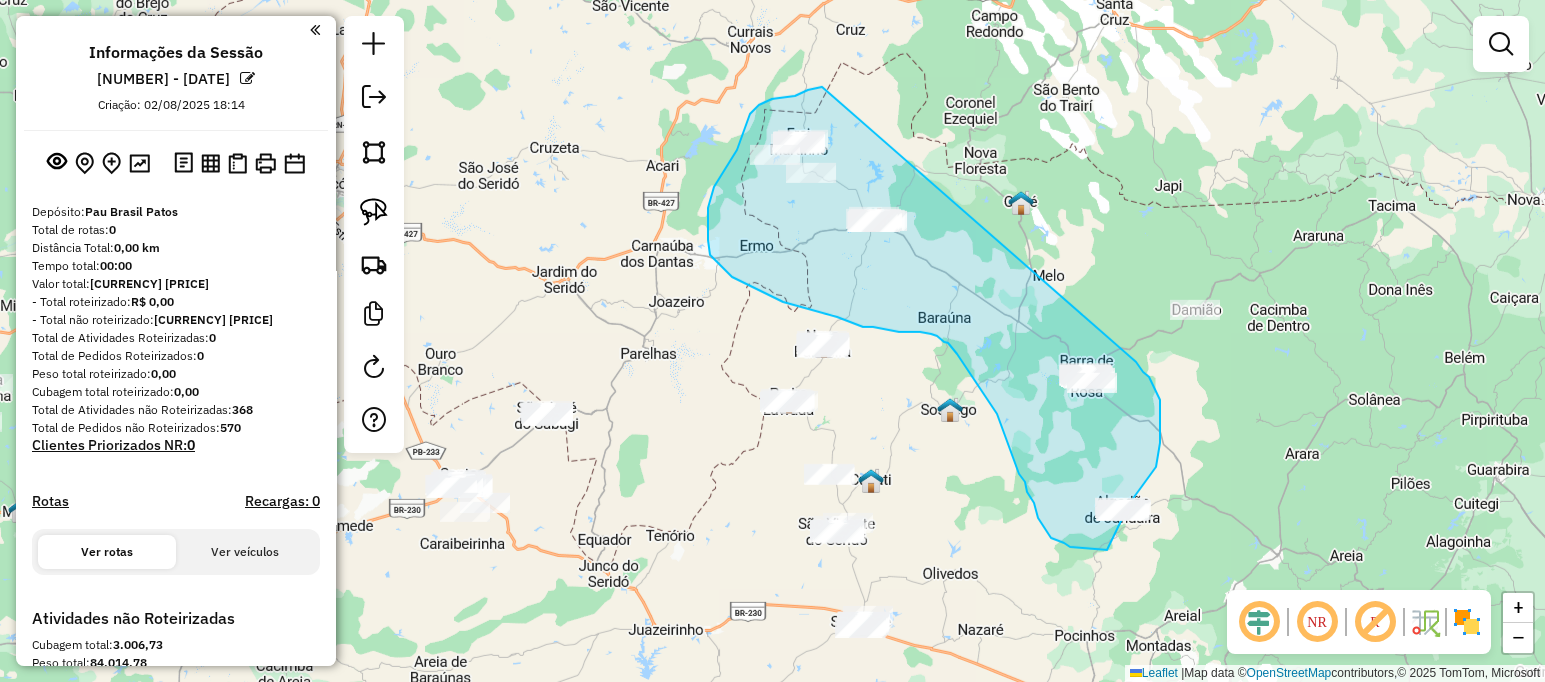 drag, startPoint x: 822, startPoint y: 87, endPoint x: 1136, endPoint y: 362, distance: 417.3979 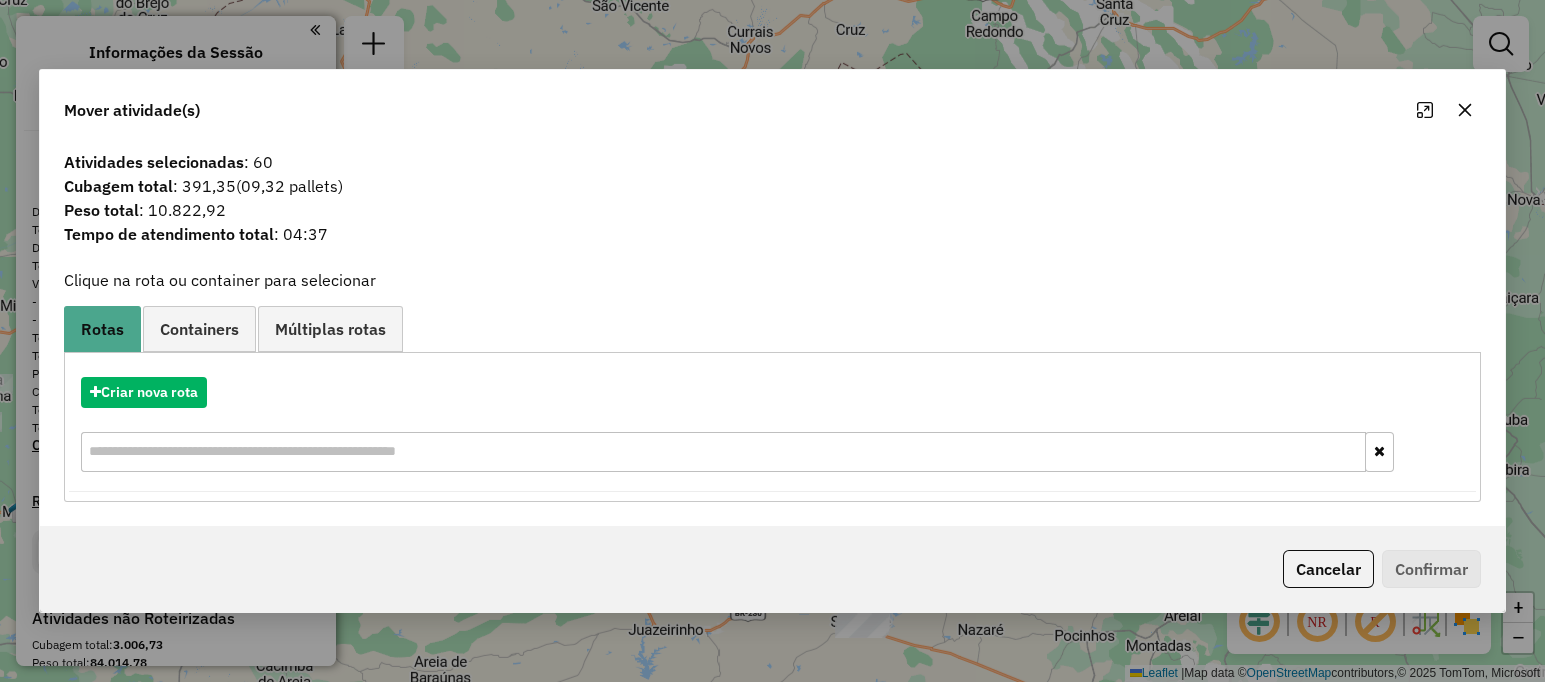 click 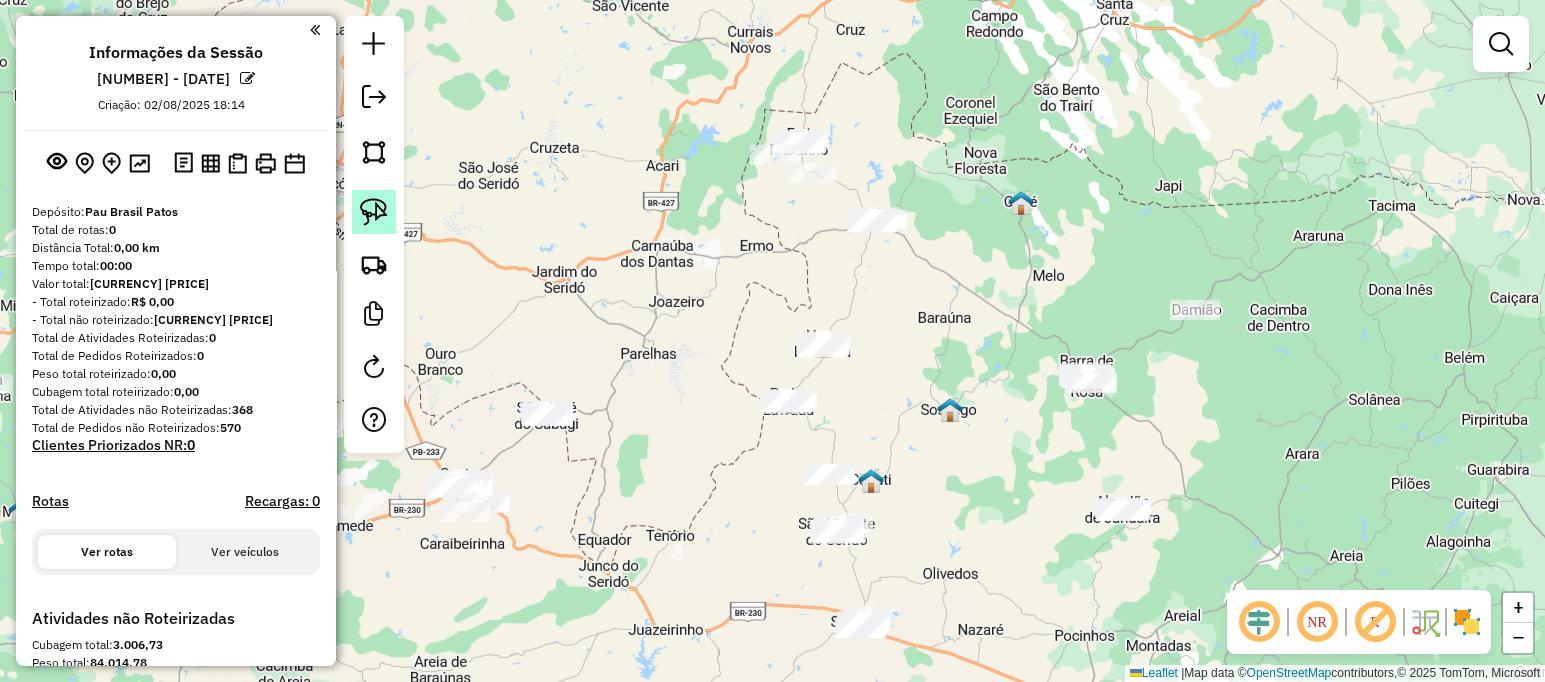 click 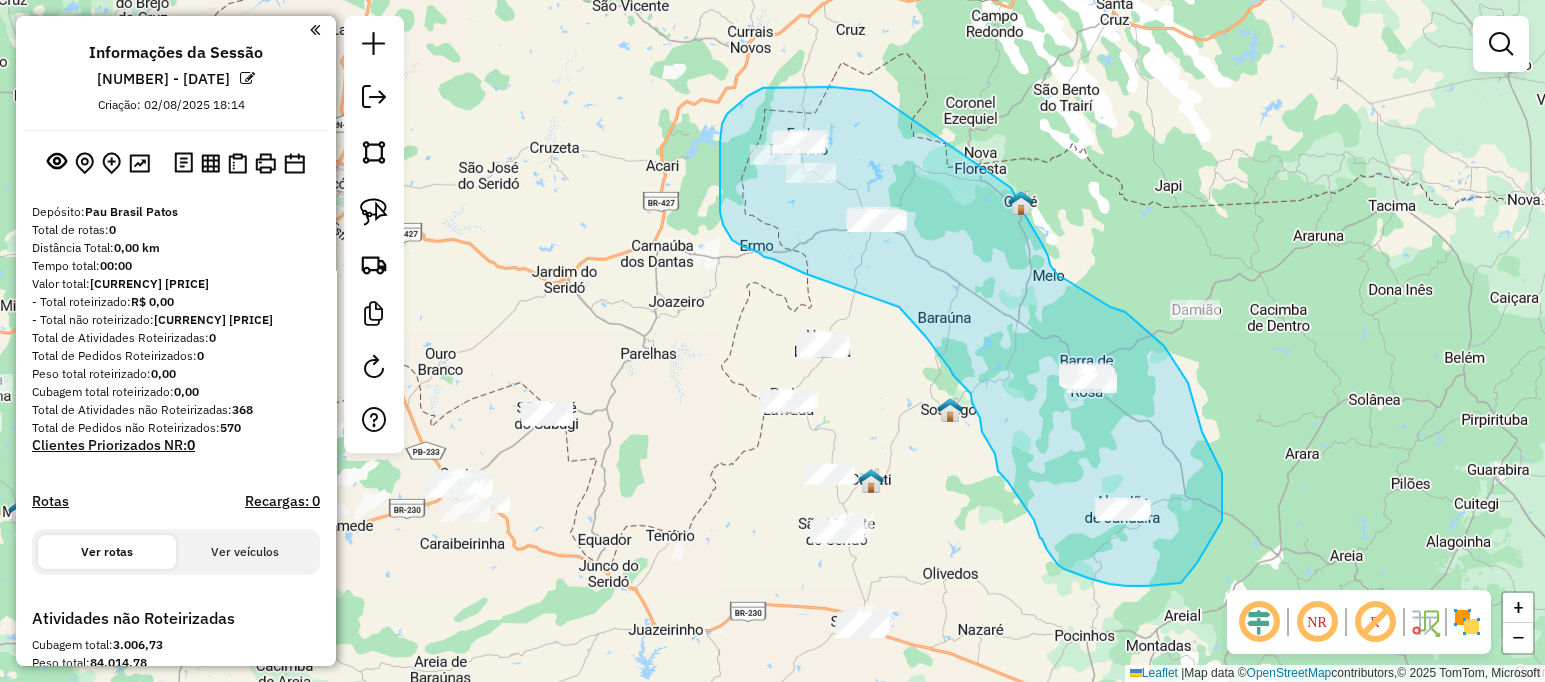 drag, startPoint x: 871, startPoint y: 91, endPoint x: 960, endPoint y: 124, distance: 94.92102 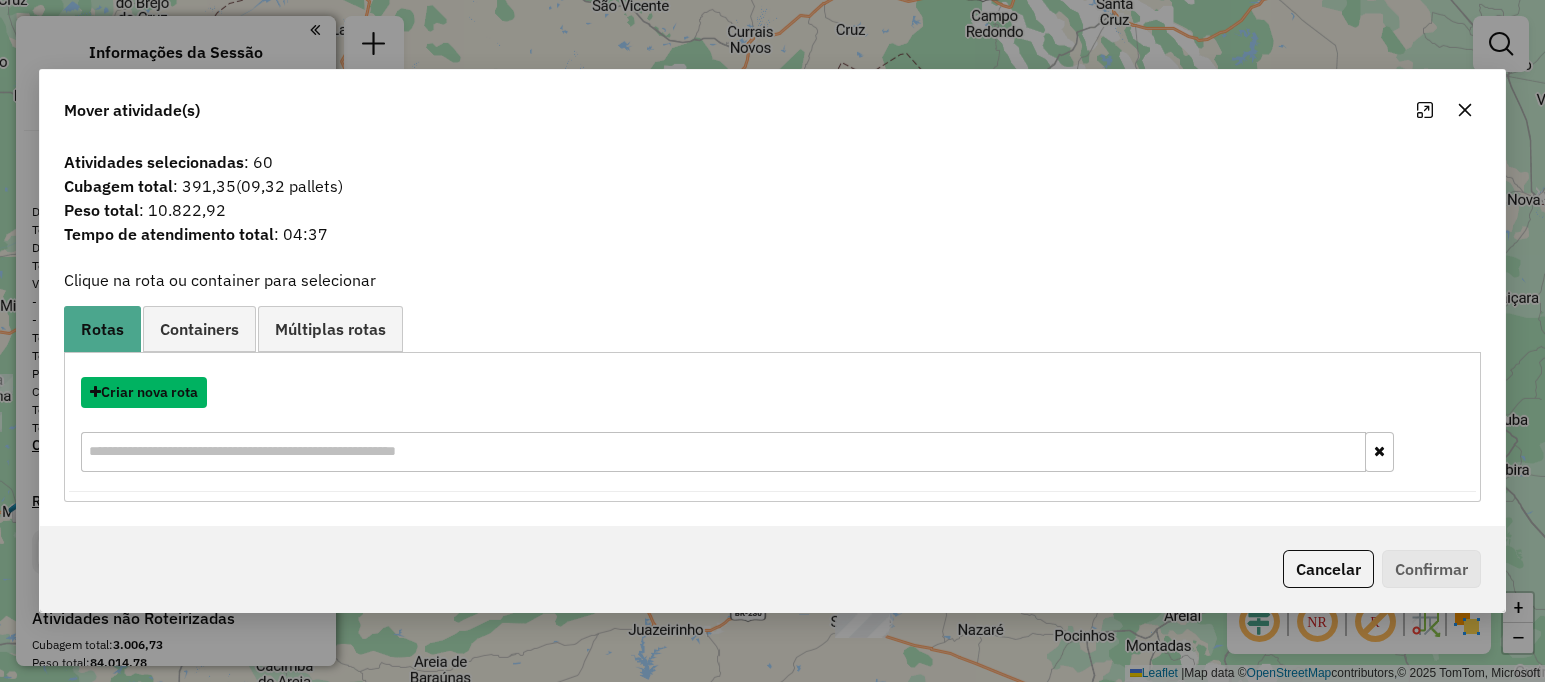 click on "Criar nova rota" at bounding box center [144, 392] 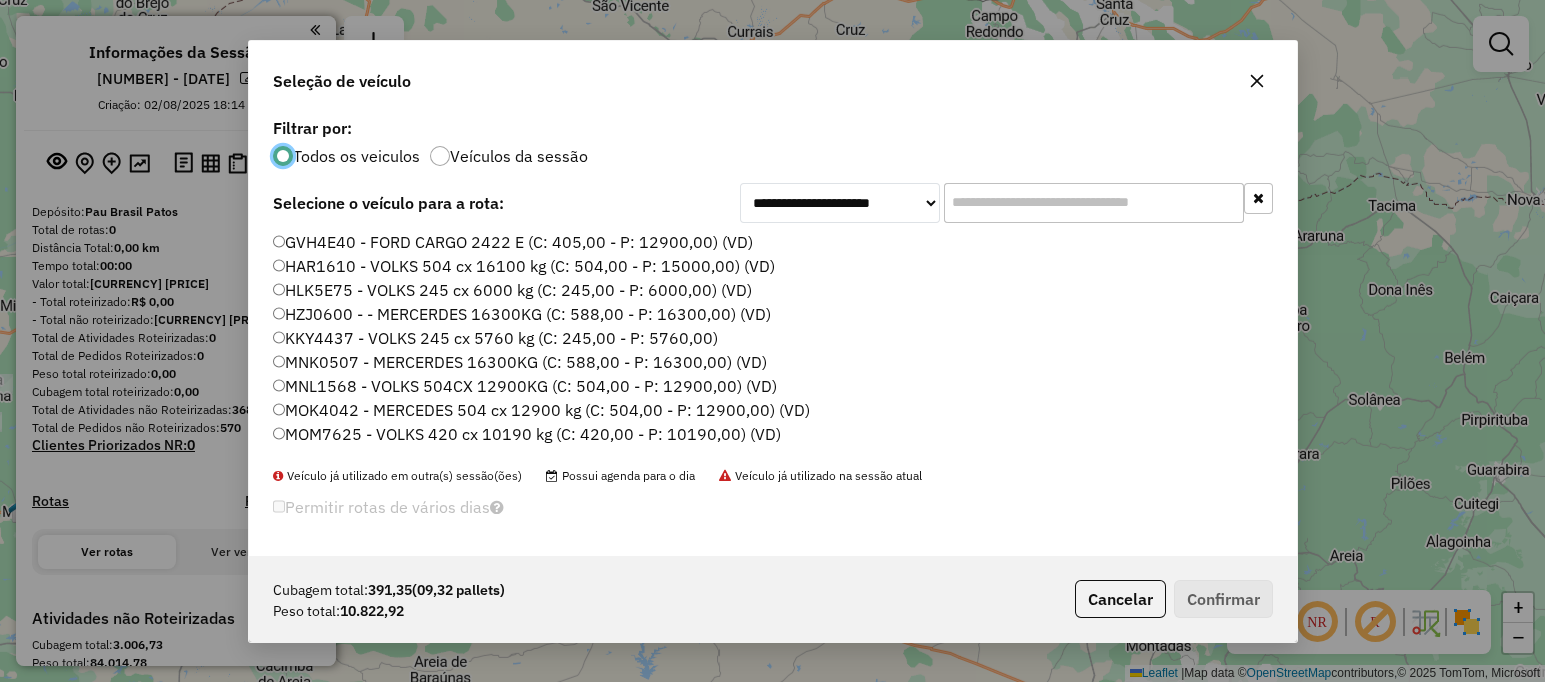 scroll, scrollTop: 10, scrollLeft: 6, axis: both 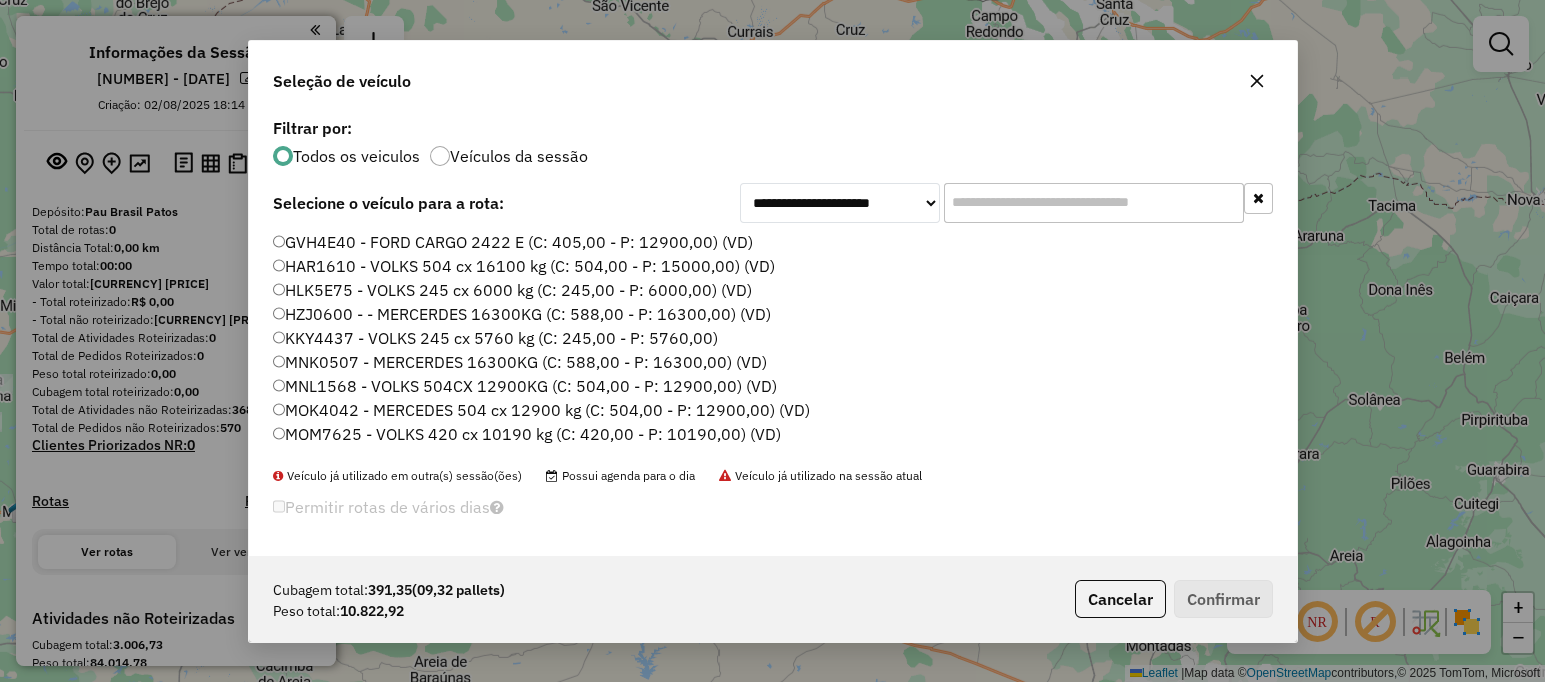 click 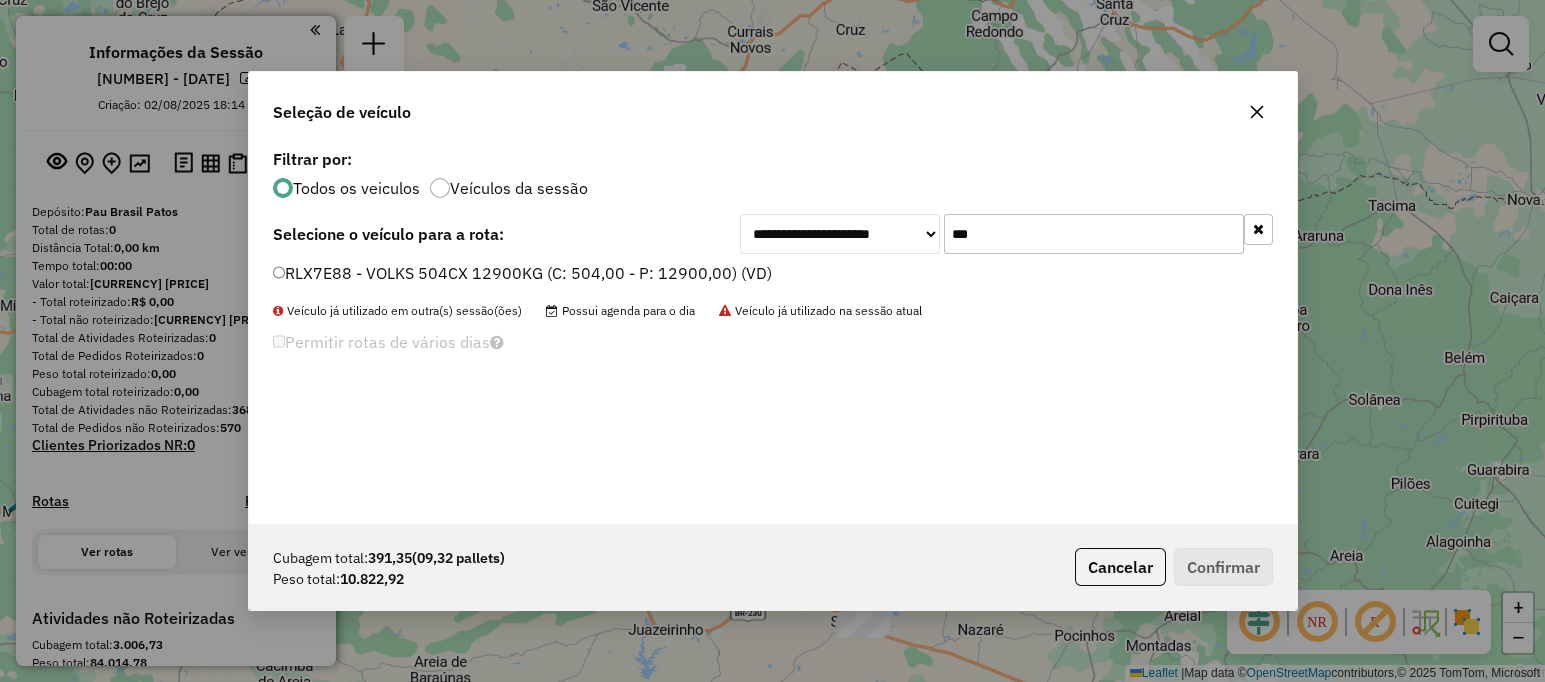 type on "***" 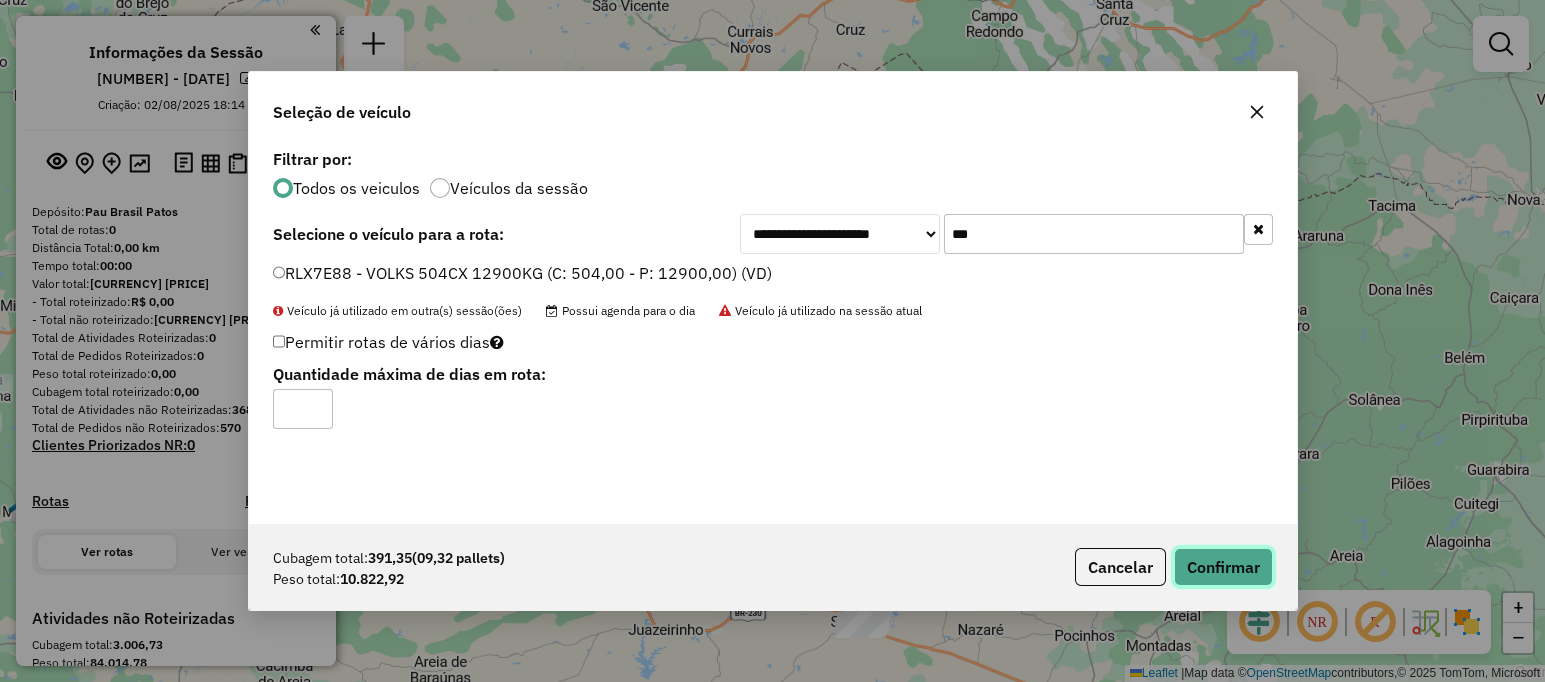 click on "Confirmar" 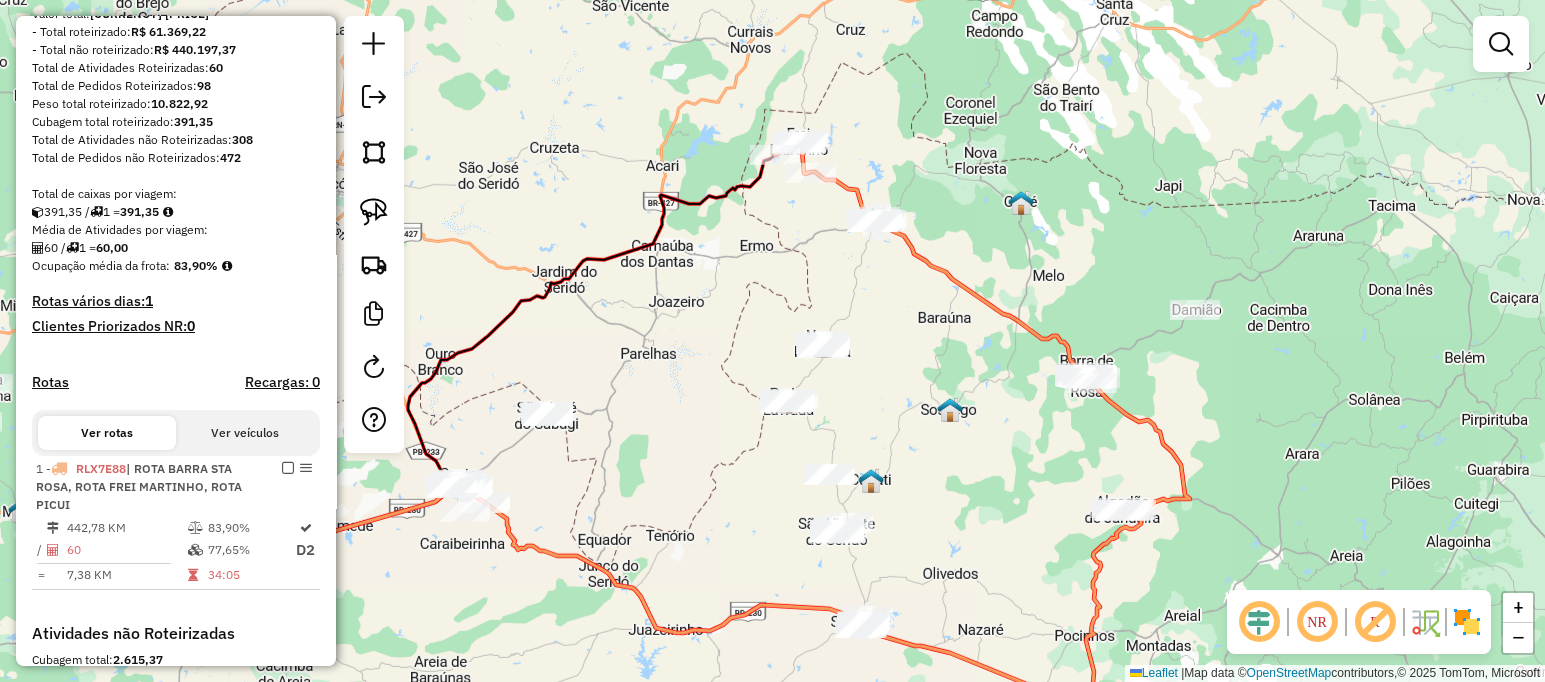 scroll, scrollTop: 333, scrollLeft: 0, axis: vertical 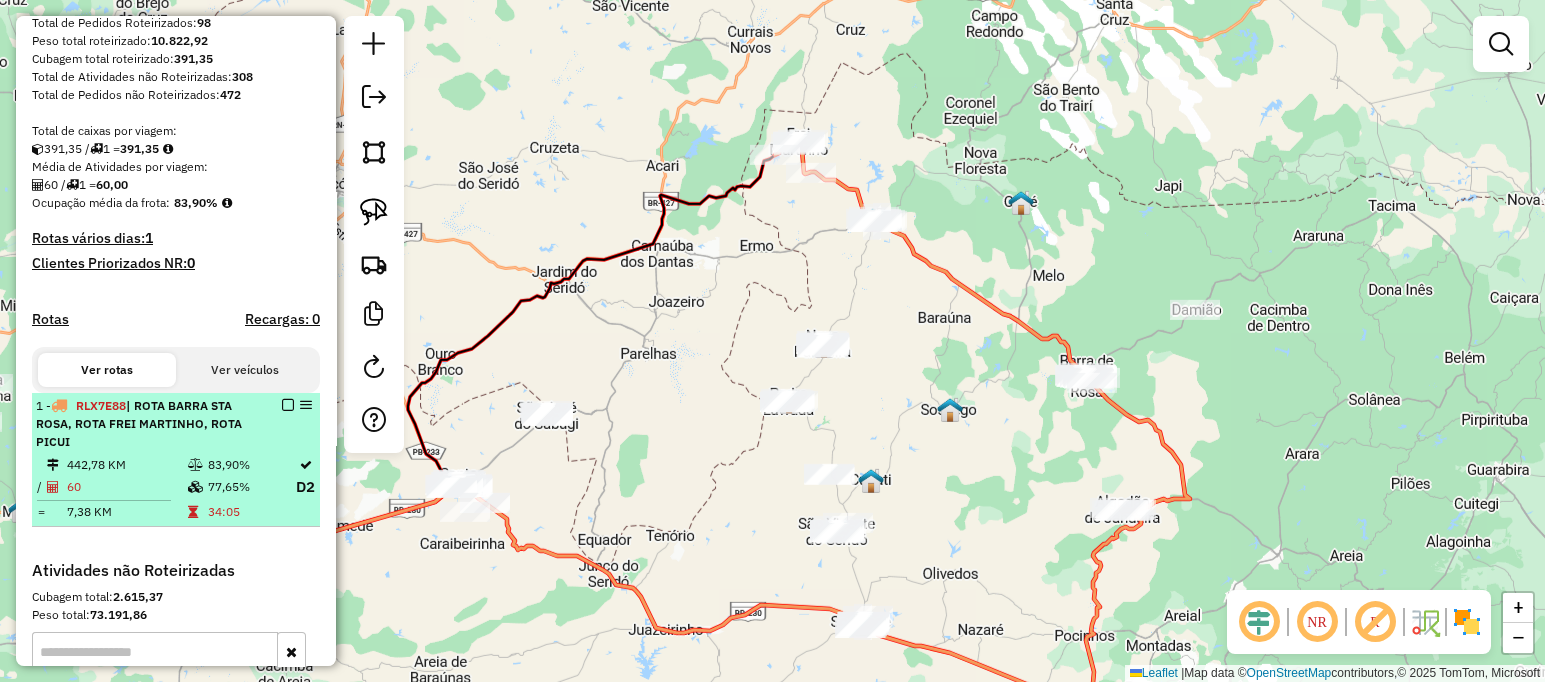 click at bounding box center [288, 405] 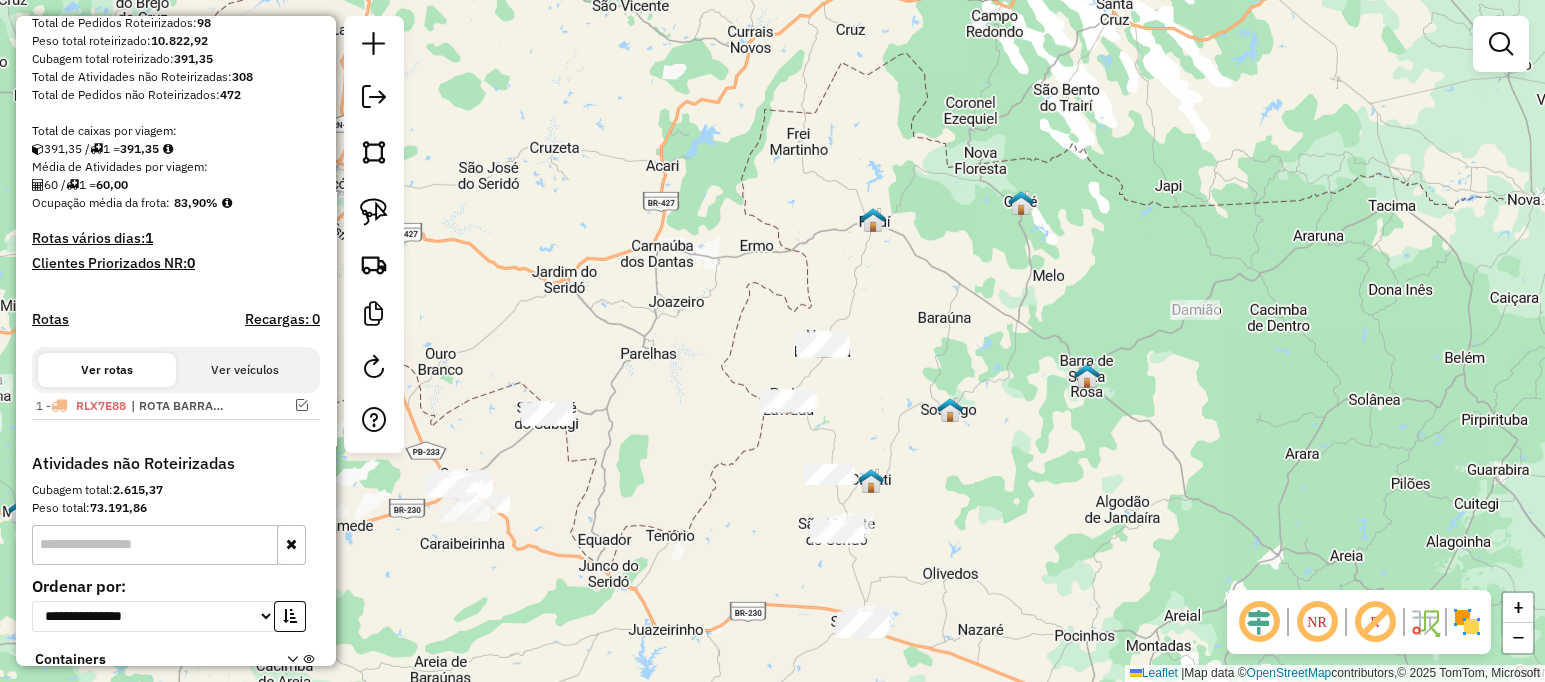 click on "Janela de atendimento Grade de atendimento Capacidade Transportadoras Veículos Cliente Pedidos  Rotas Selecione os dias de semana para filtrar as janelas de atendimento  Seg   Ter   Qua   Qui   Sex   Sáb   Dom  Informe o período da janela de atendimento: De: Até:  Filtrar exatamente a janela do cliente  Considerar janela de atendimento padrão  Selecione os dias de semana para filtrar as grades de atendimento  Seg   Ter   Qua   Qui   Sex   Sáb   Dom   Considerar clientes sem dia de atendimento cadastrado  Clientes fora do dia de atendimento selecionado Filtrar as atividades entre os valores definidos abaixo:  Peso mínimo:   Peso máximo:   Cubagem mínima:   Cubagem máxima:   De:   Até:  Filtrar as atividades entre o tempo de atendimento definido abaixo:  De:   Até:   Considerar capacidade total dos clientes não roteirizados Transportadora: Selecione um ou mais itens Tipo de veículo: Selecione um ou mais itens Veículo: Selecione um ou mais itens Motorista: Selecione um ou mais itens Nome: Rótulo:" 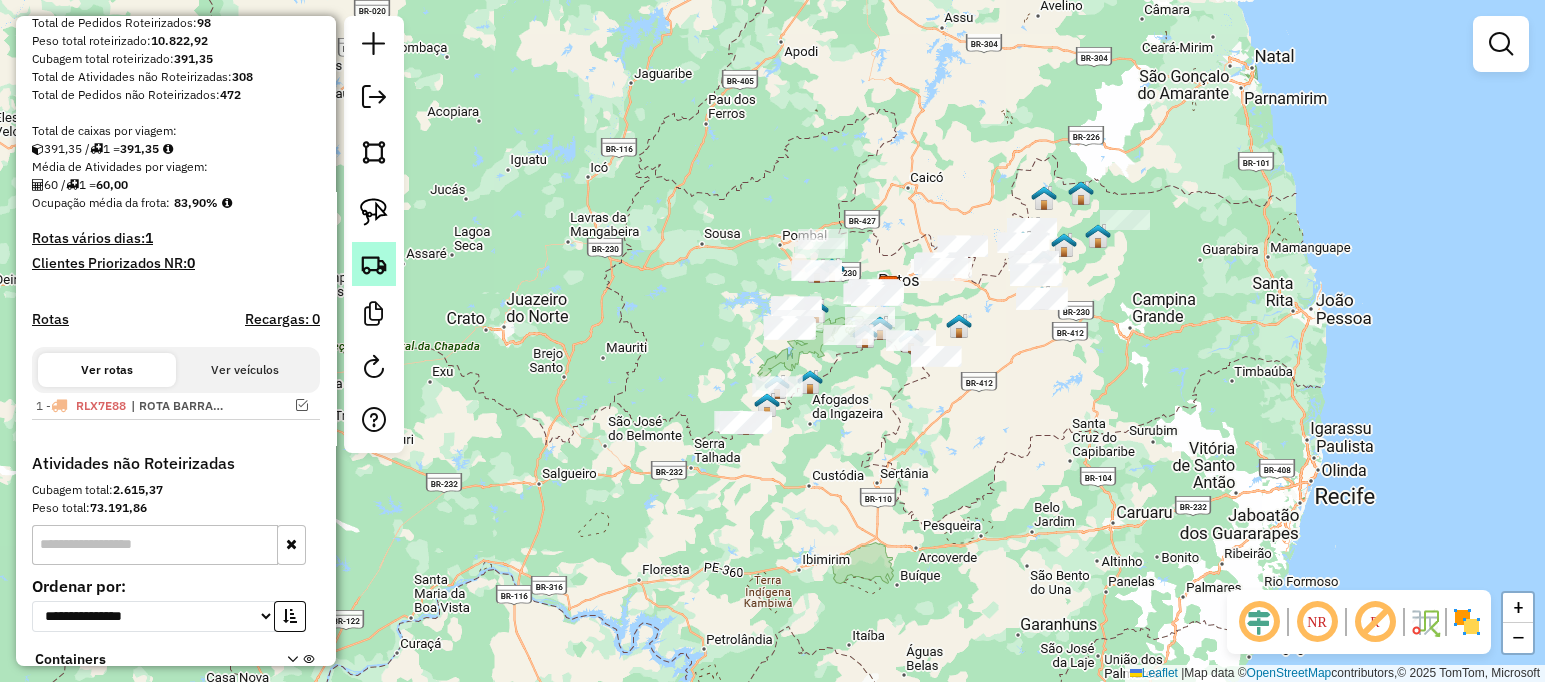 click 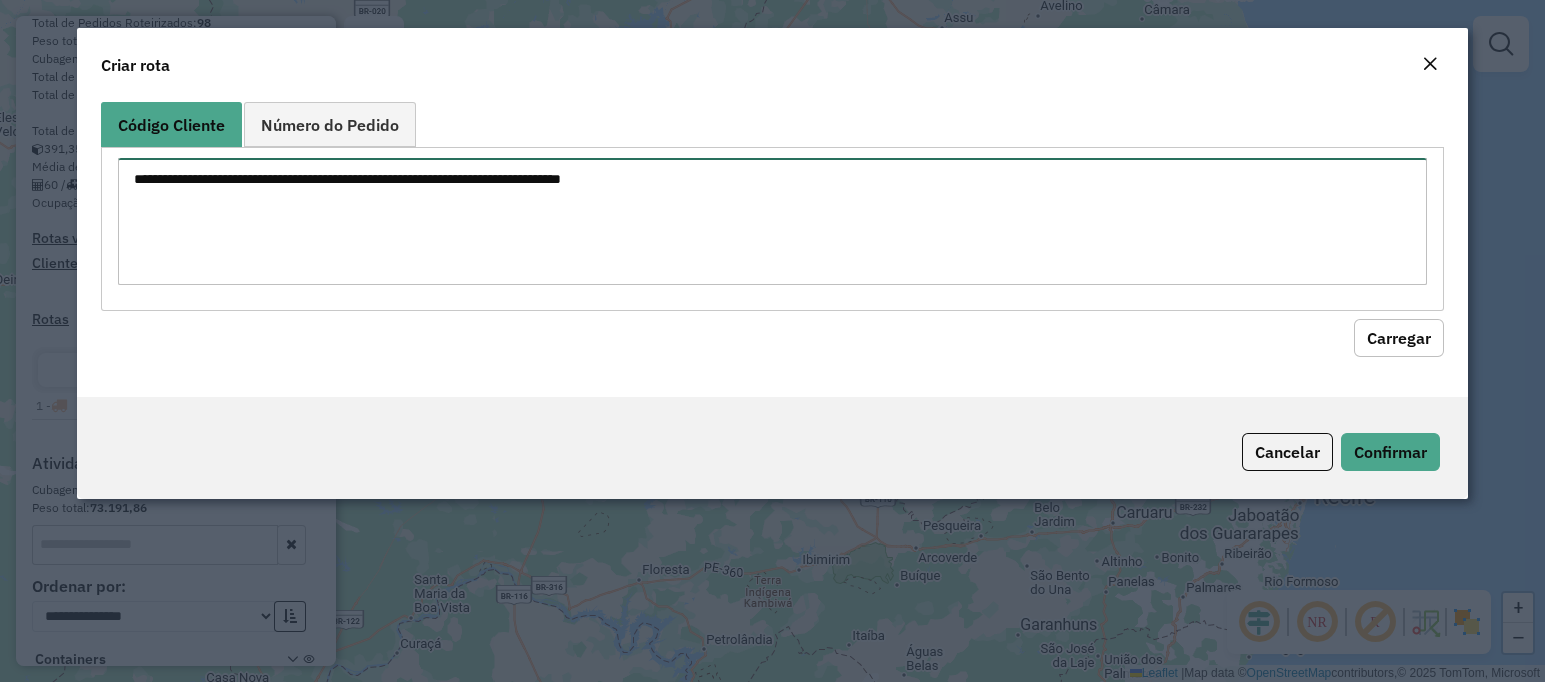 click at bounding box center [772, 221] 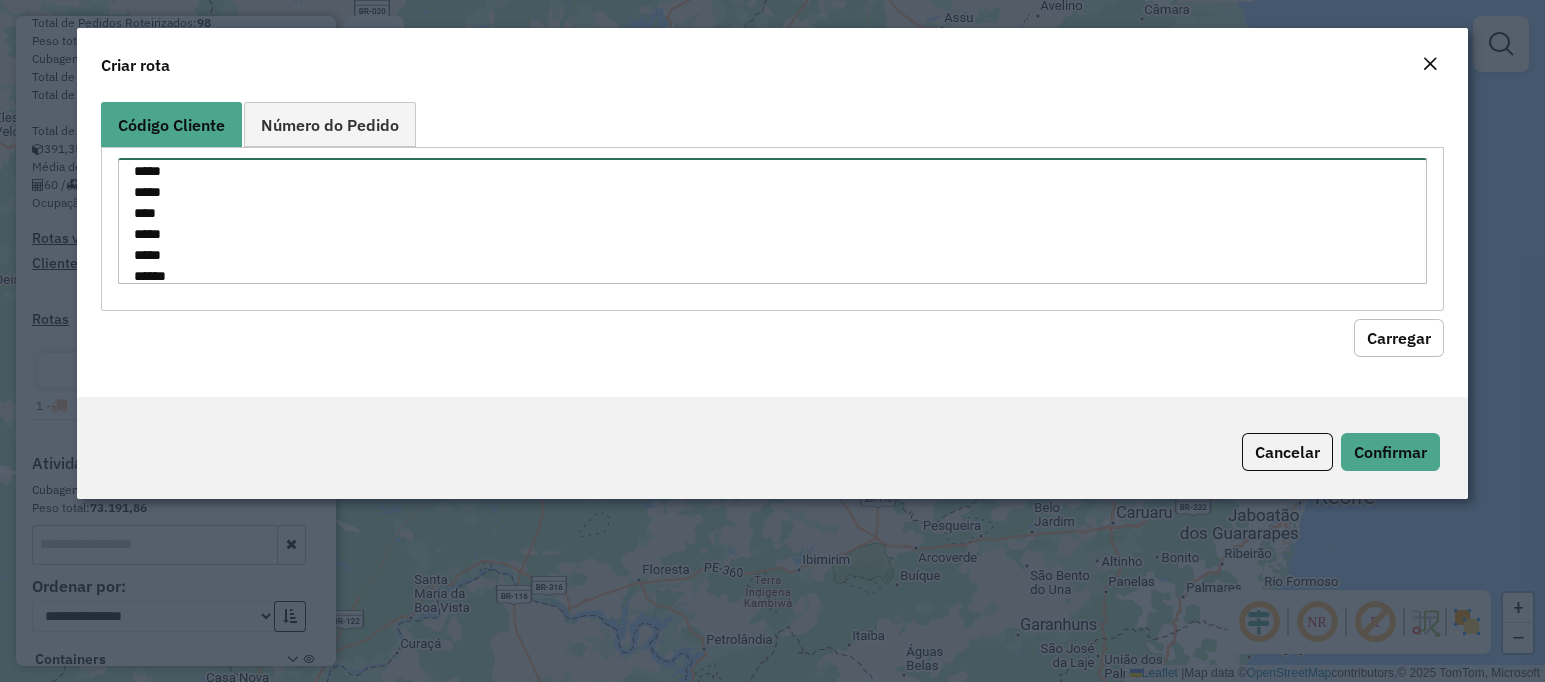scroll, scrollTop: 29, scrollLeft: 0, axis: vertical 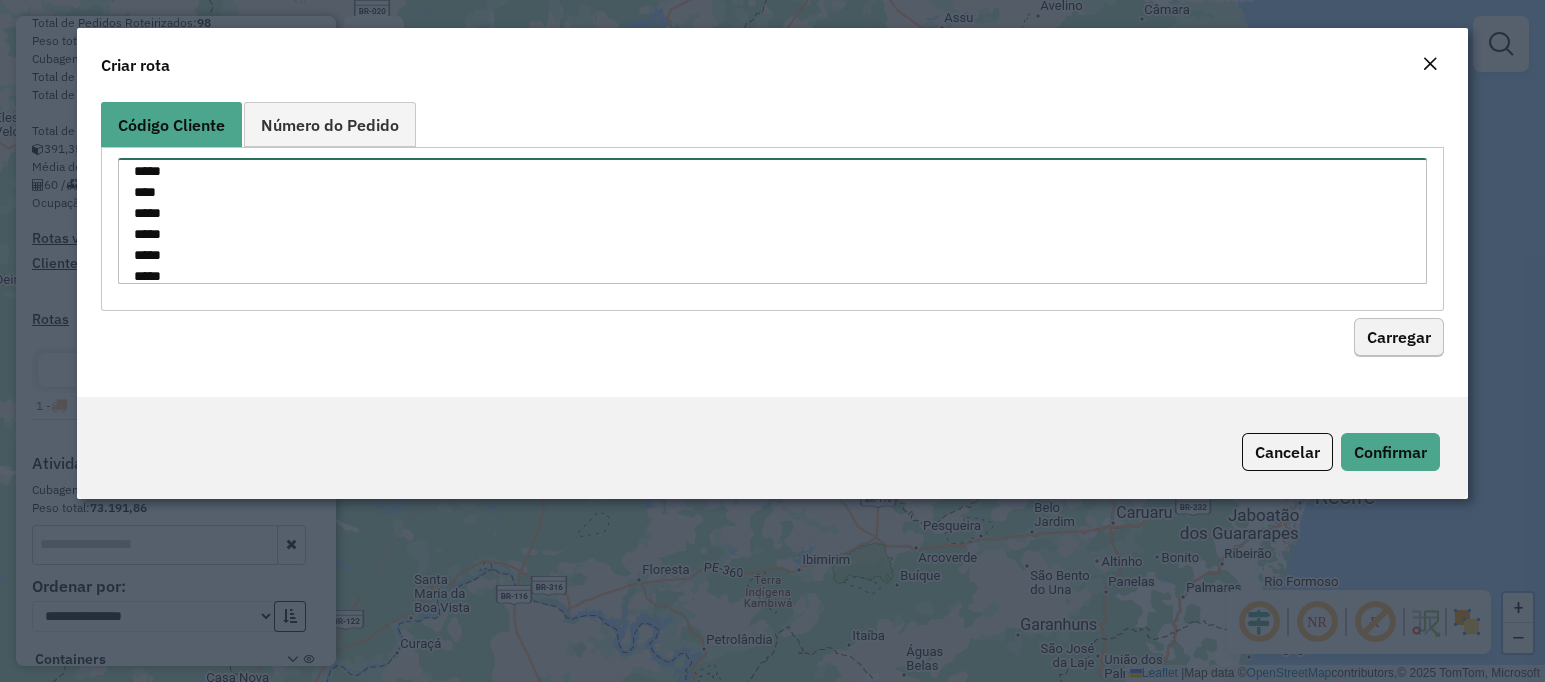 type on "*****
*****
****
*****
*****
*****
*****" 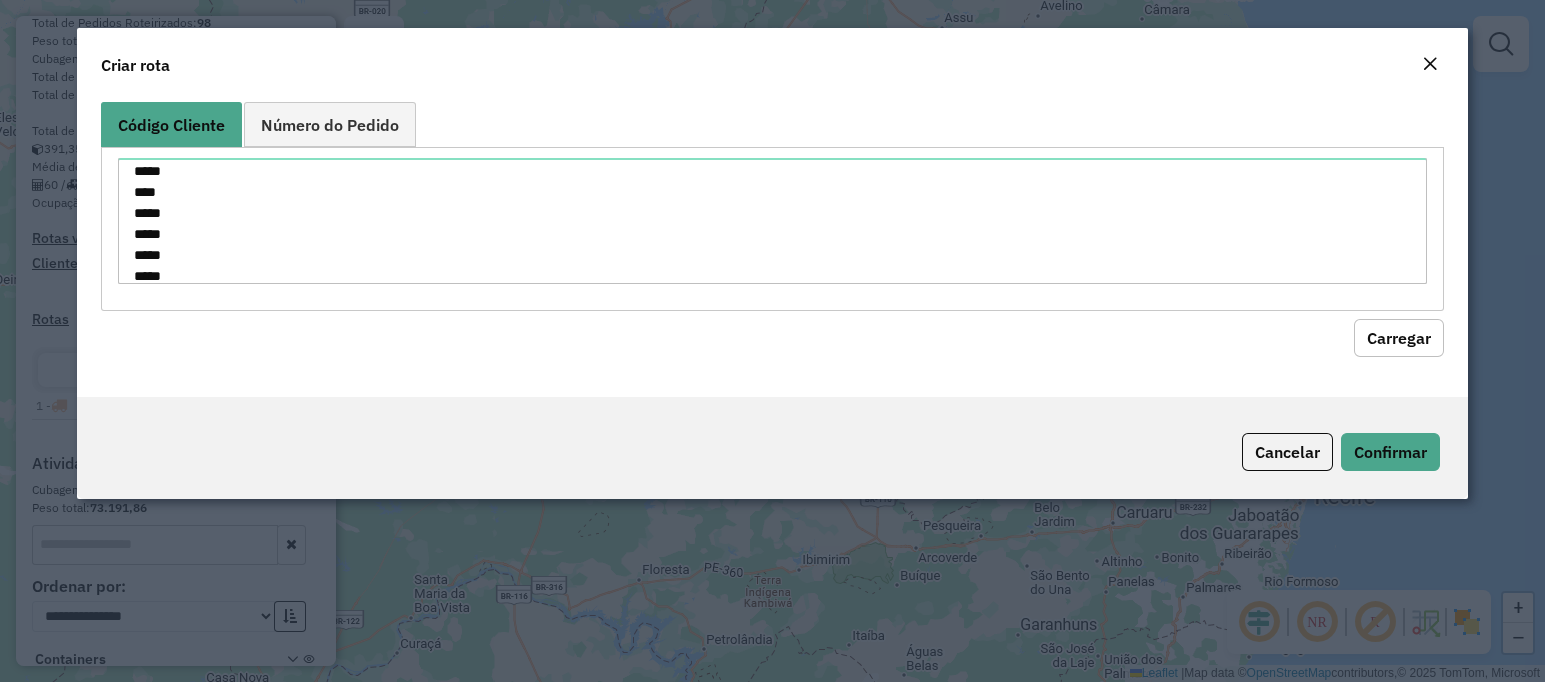 click on "Carregar" 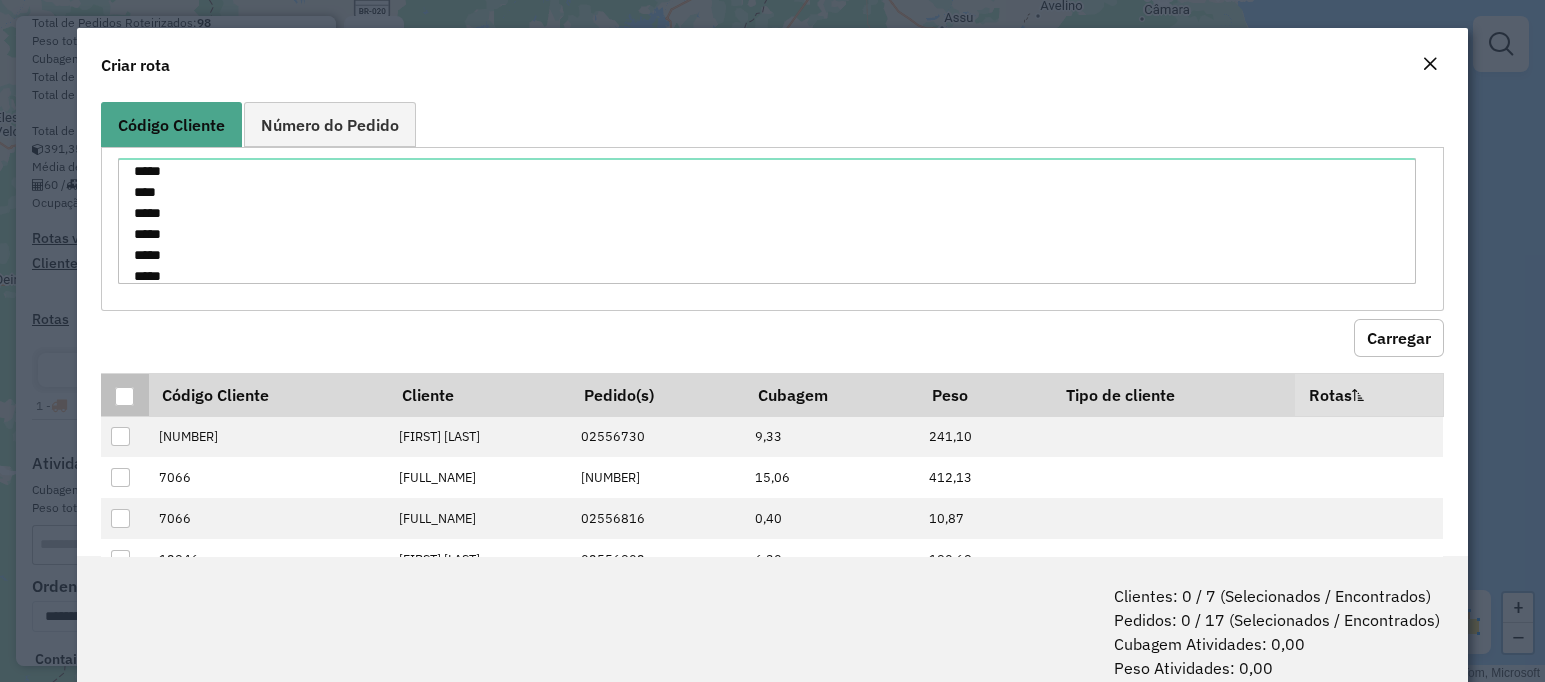 click at bounding box center [124, 396] 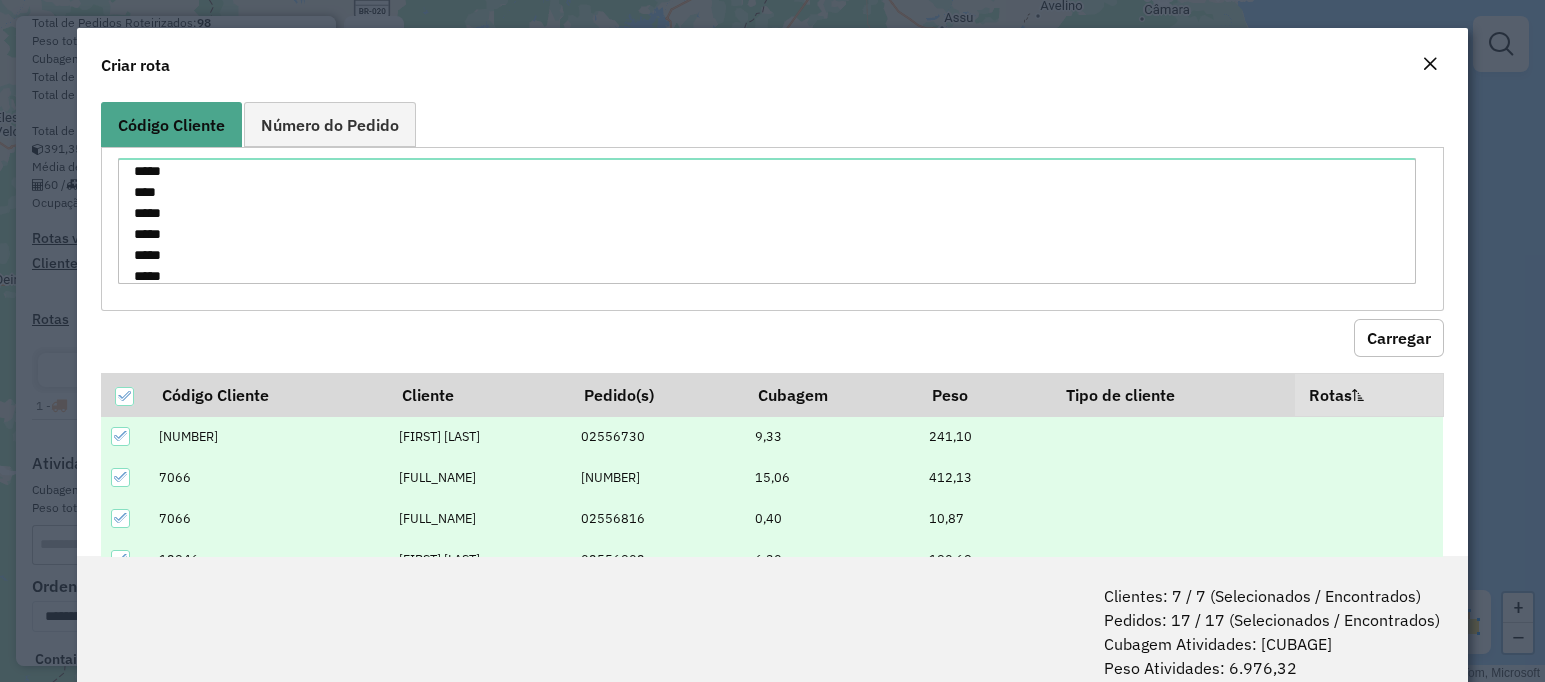 scroll, scrollTop: 333, scrollLeft: 0, axis: vertical 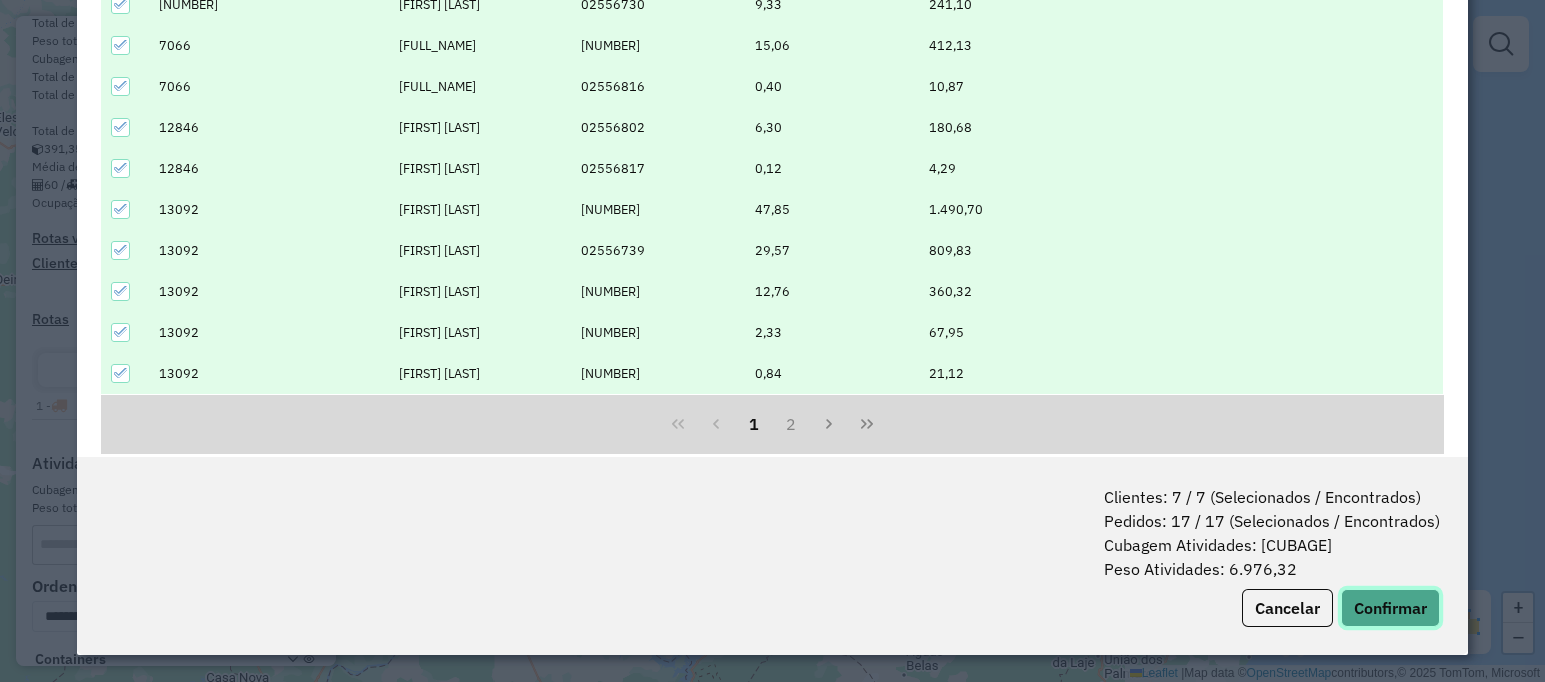 click on "Confirmar" 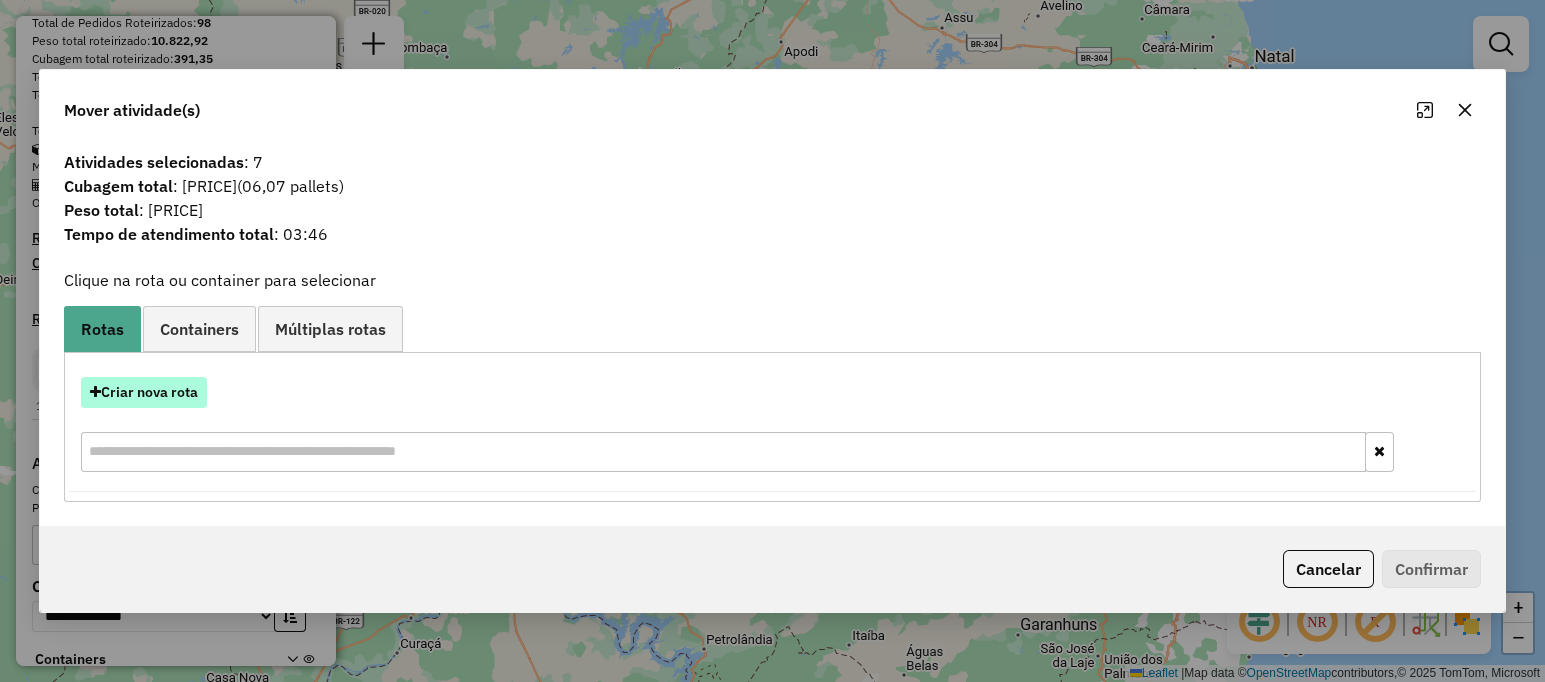 click on "Criar nova rota" at bounding box center [144, 392] 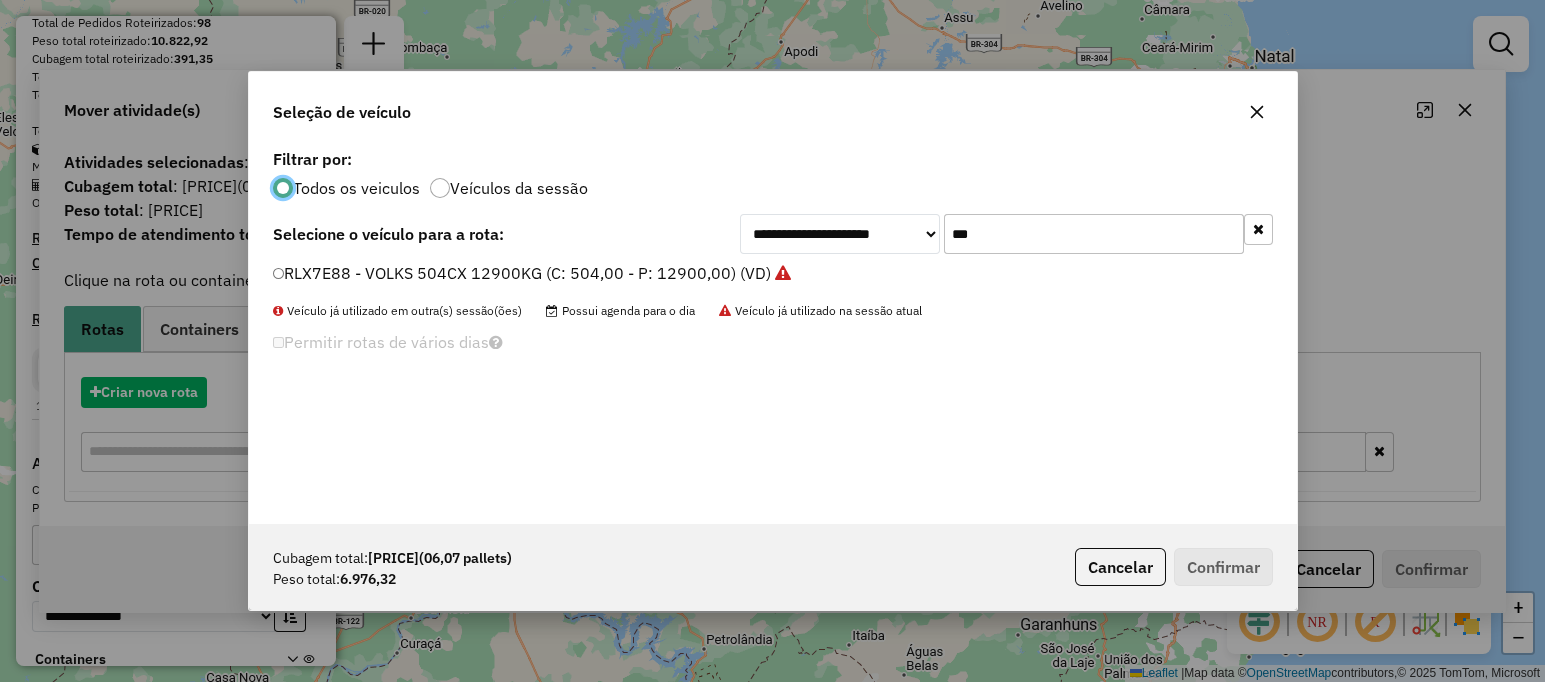 scroll, scrollTop: 10, scrollLeft: 6, axis: both 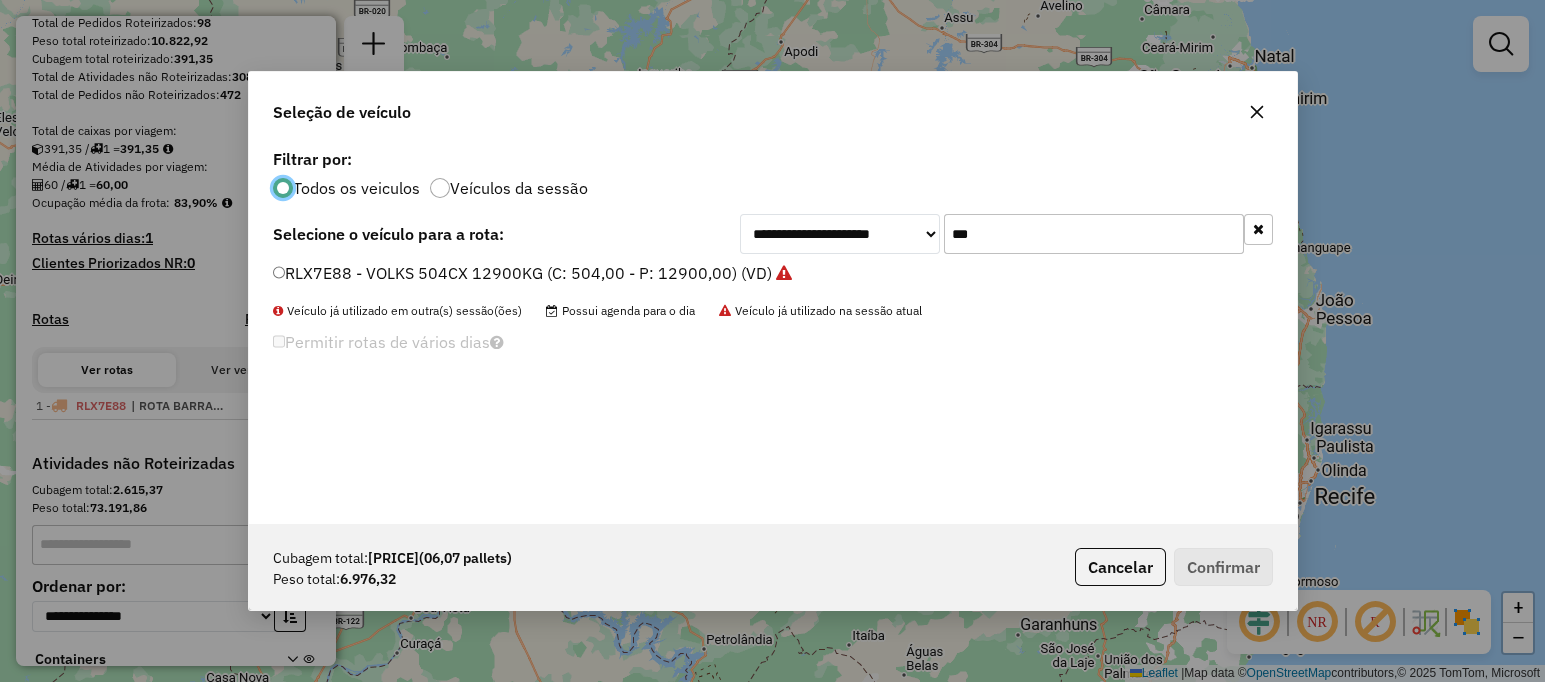 click on "***" 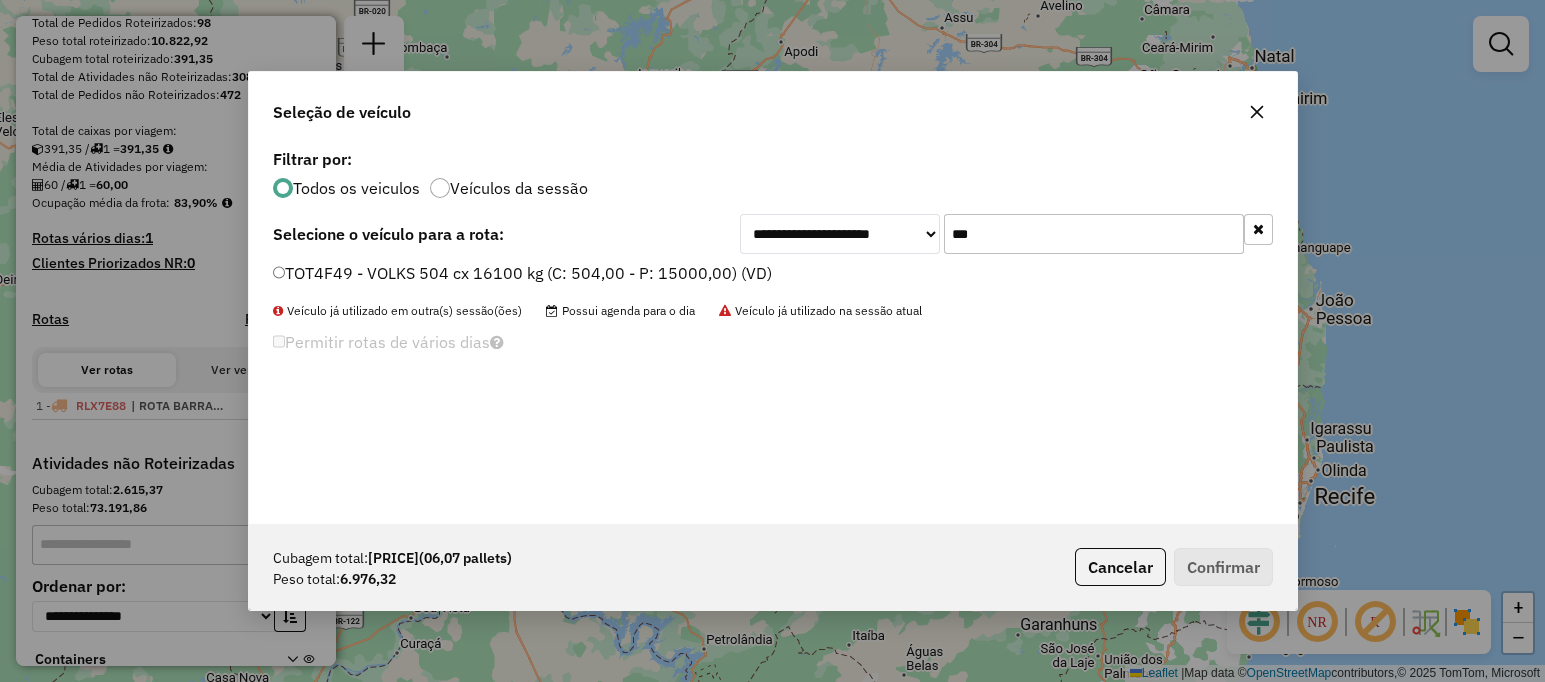 type on "***" 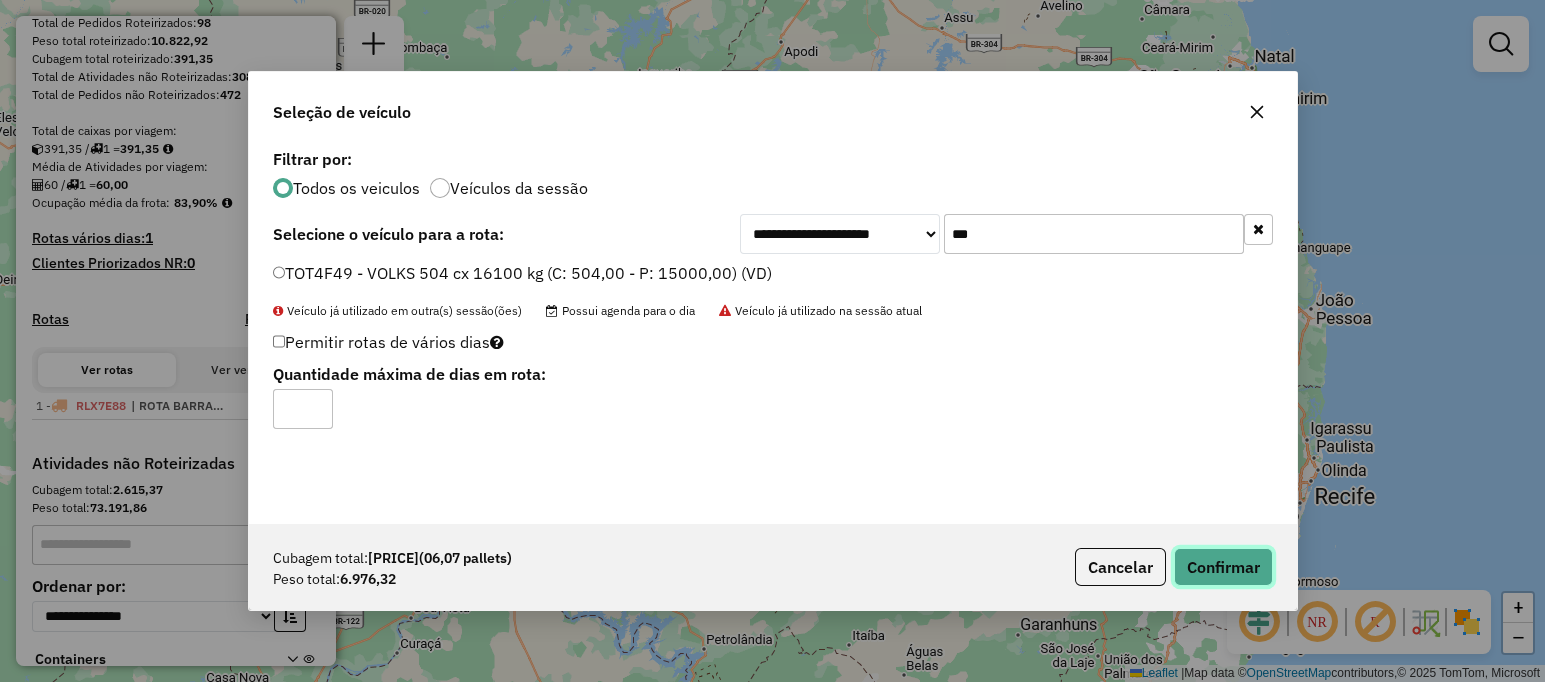 click on "Confirmar" 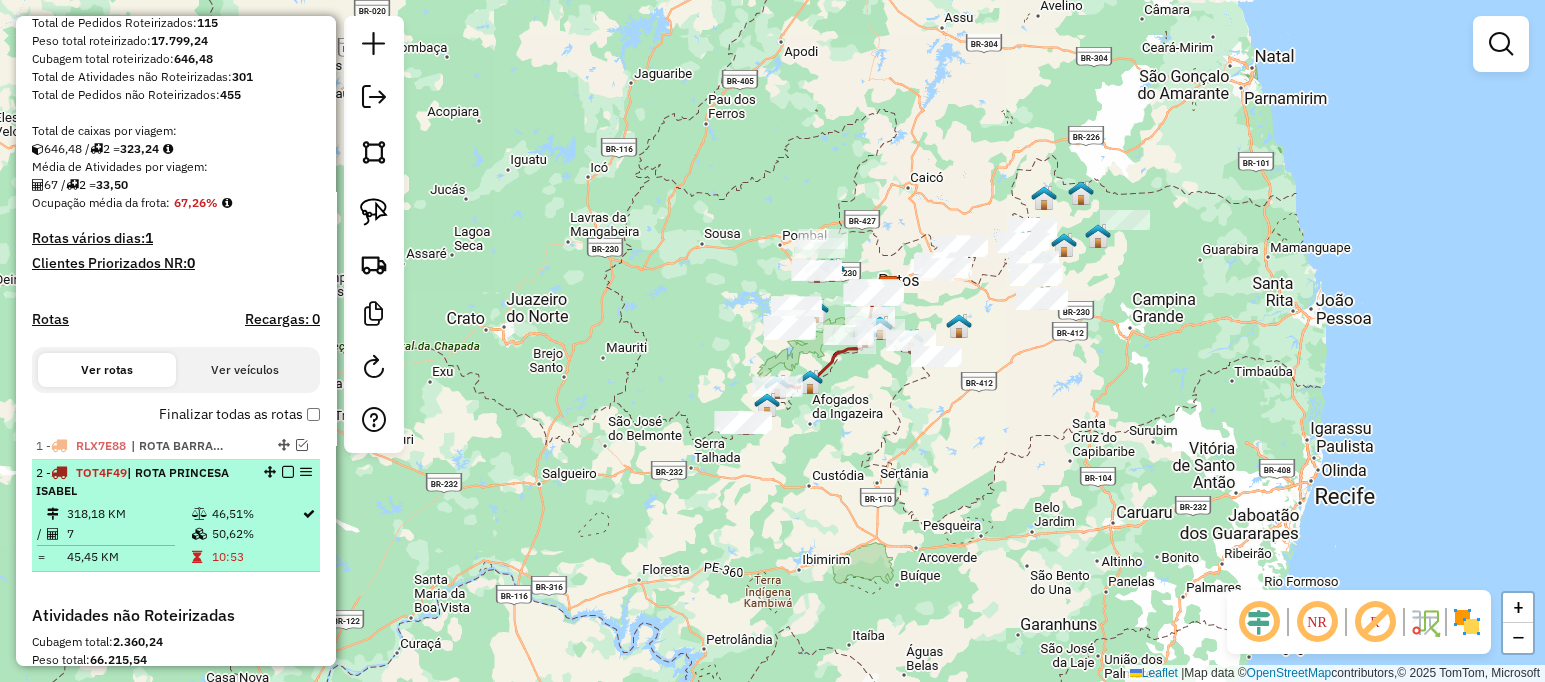 click at bounding box center (288, 472) 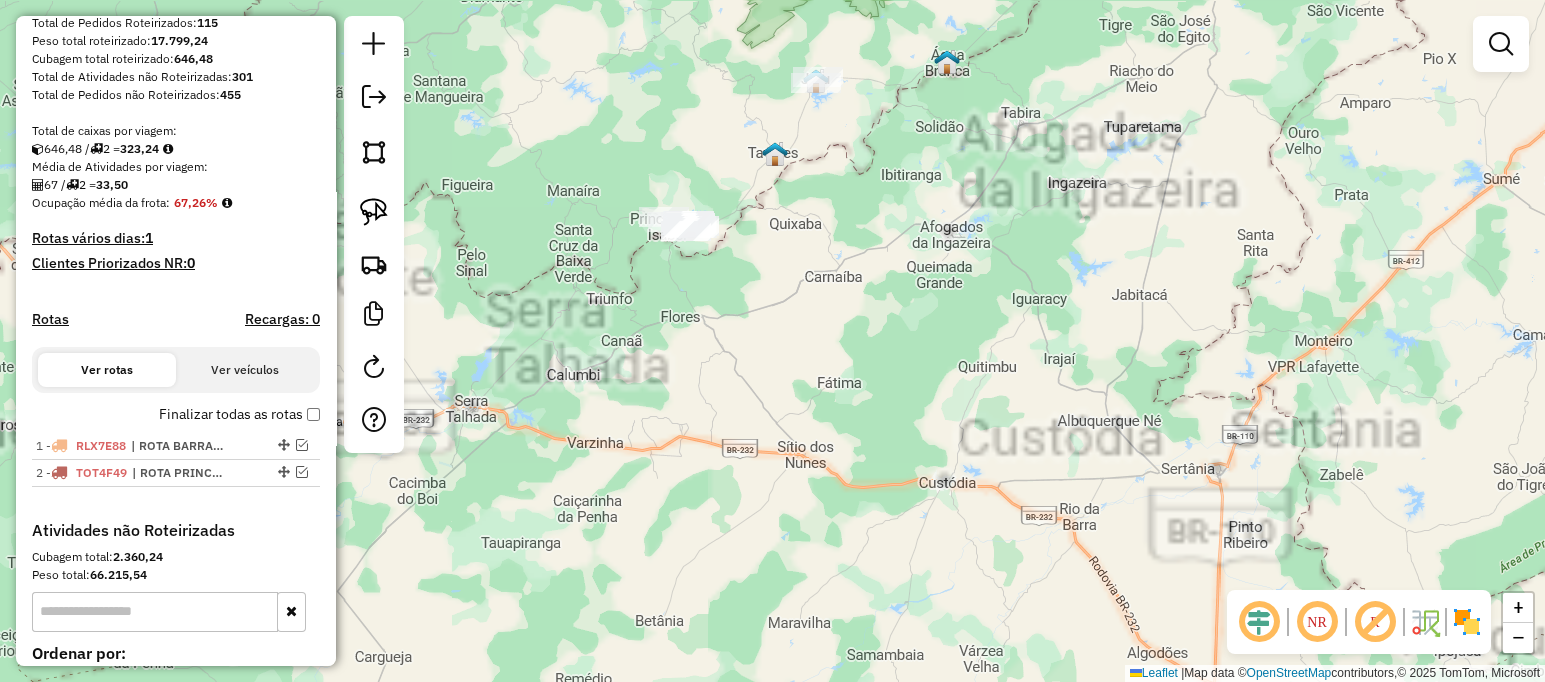 drag, startPoint x: 706, startPoint y: 312, endPoint x: 502, endPoint y: 337, distance: 205.52615 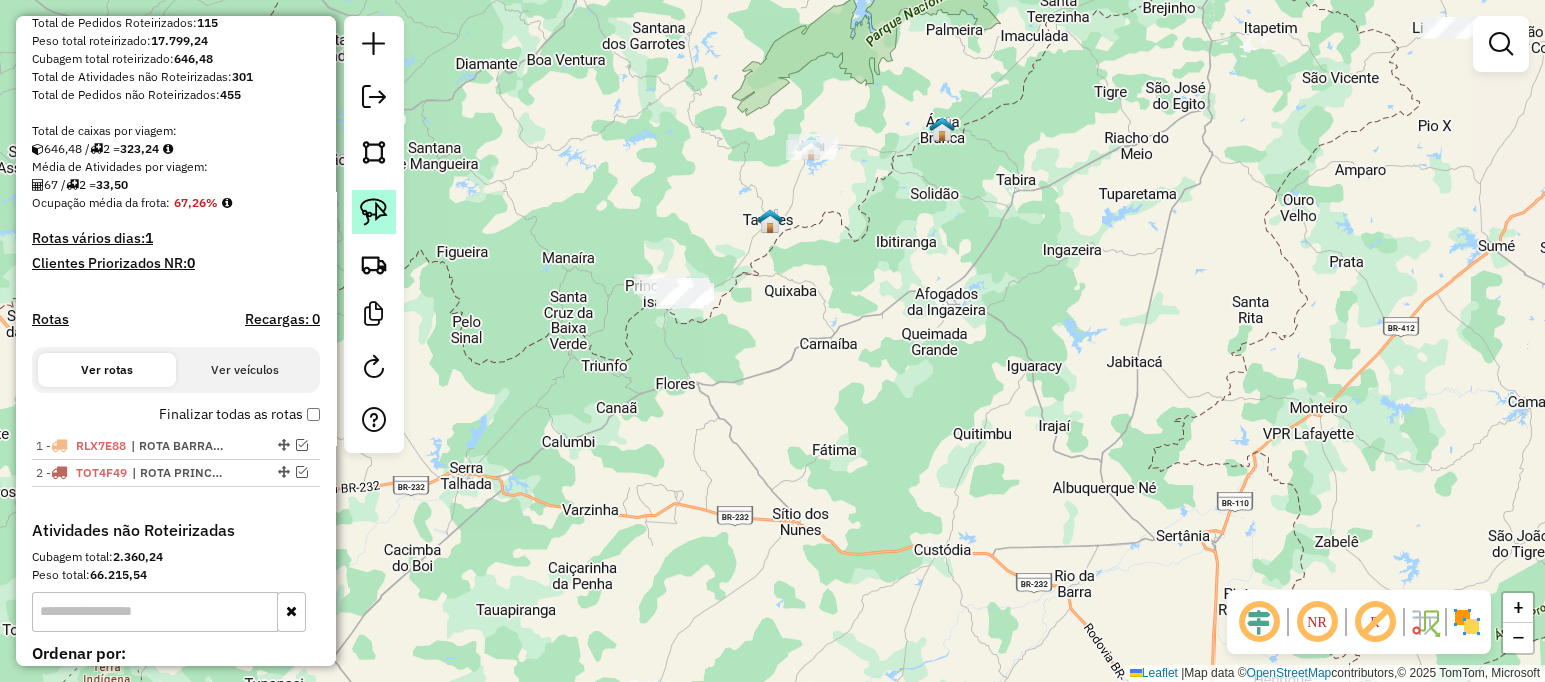 click 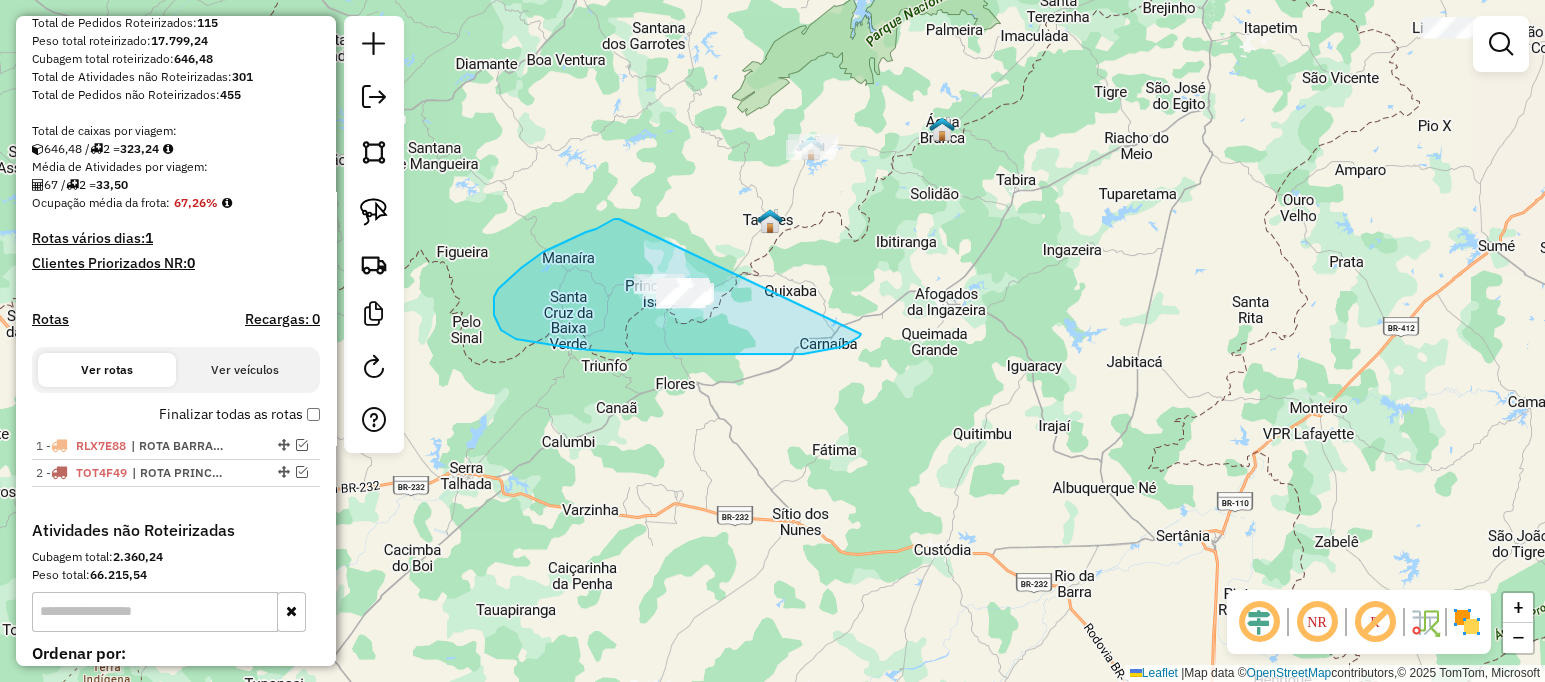 drag, startPoint x: 619, startPoint y: 219, endPoint x: 865, endPoint y: 331, distance: 270.29614 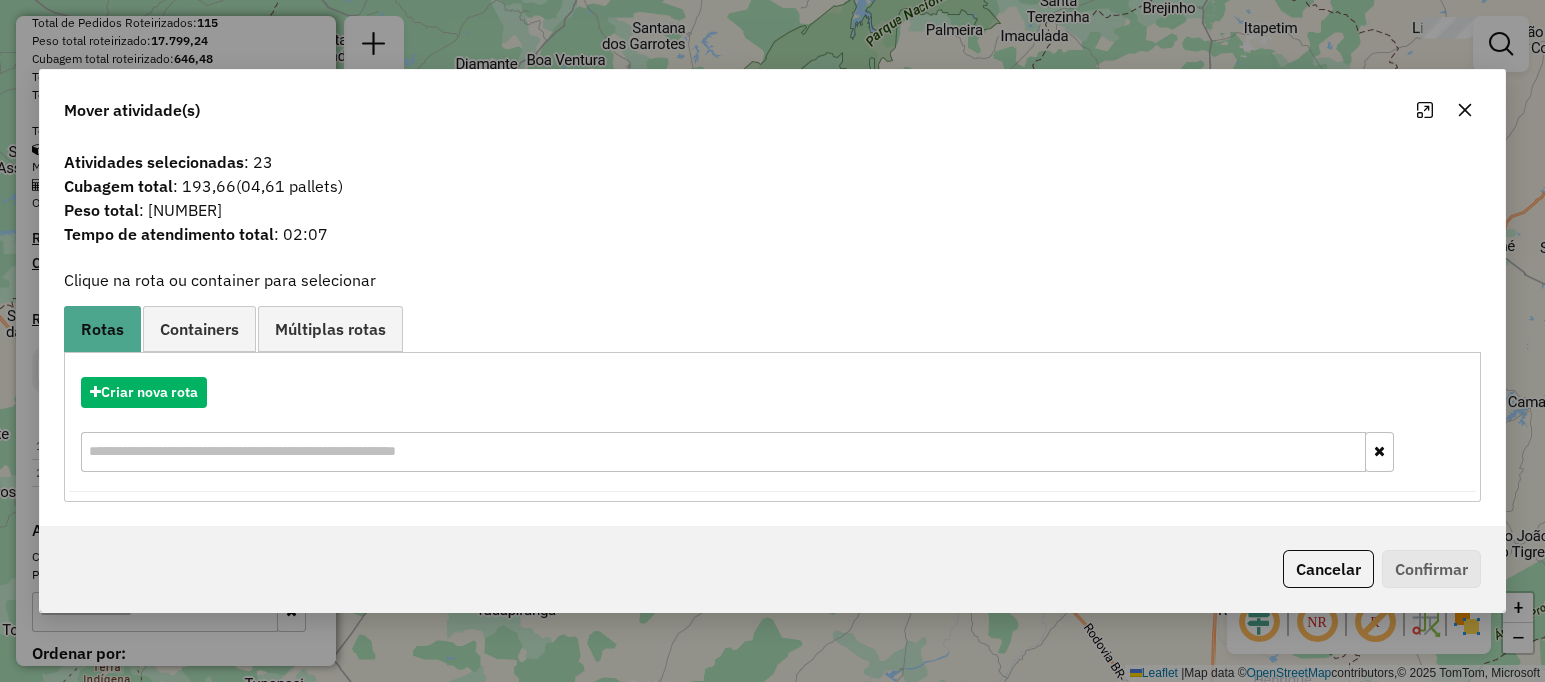 click 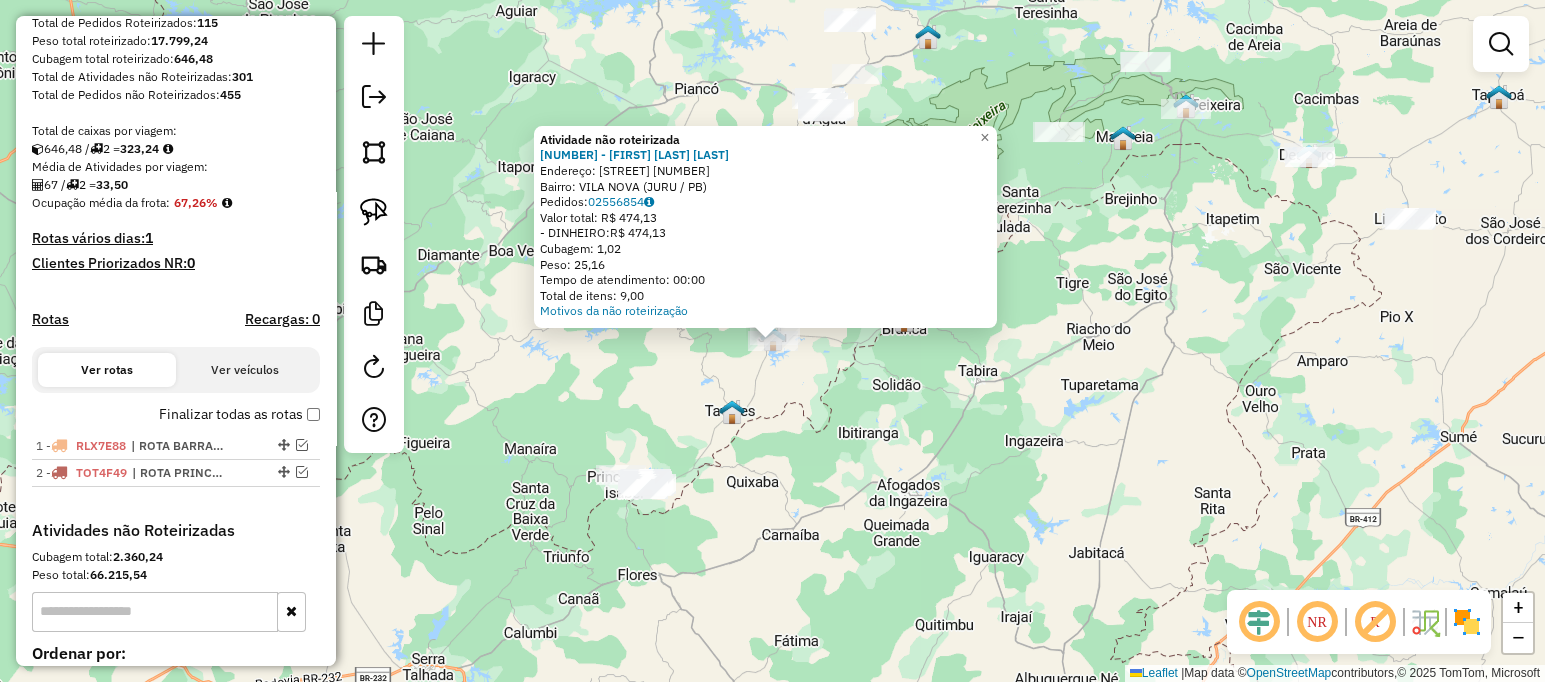 click on "Atividade não roteirizada" 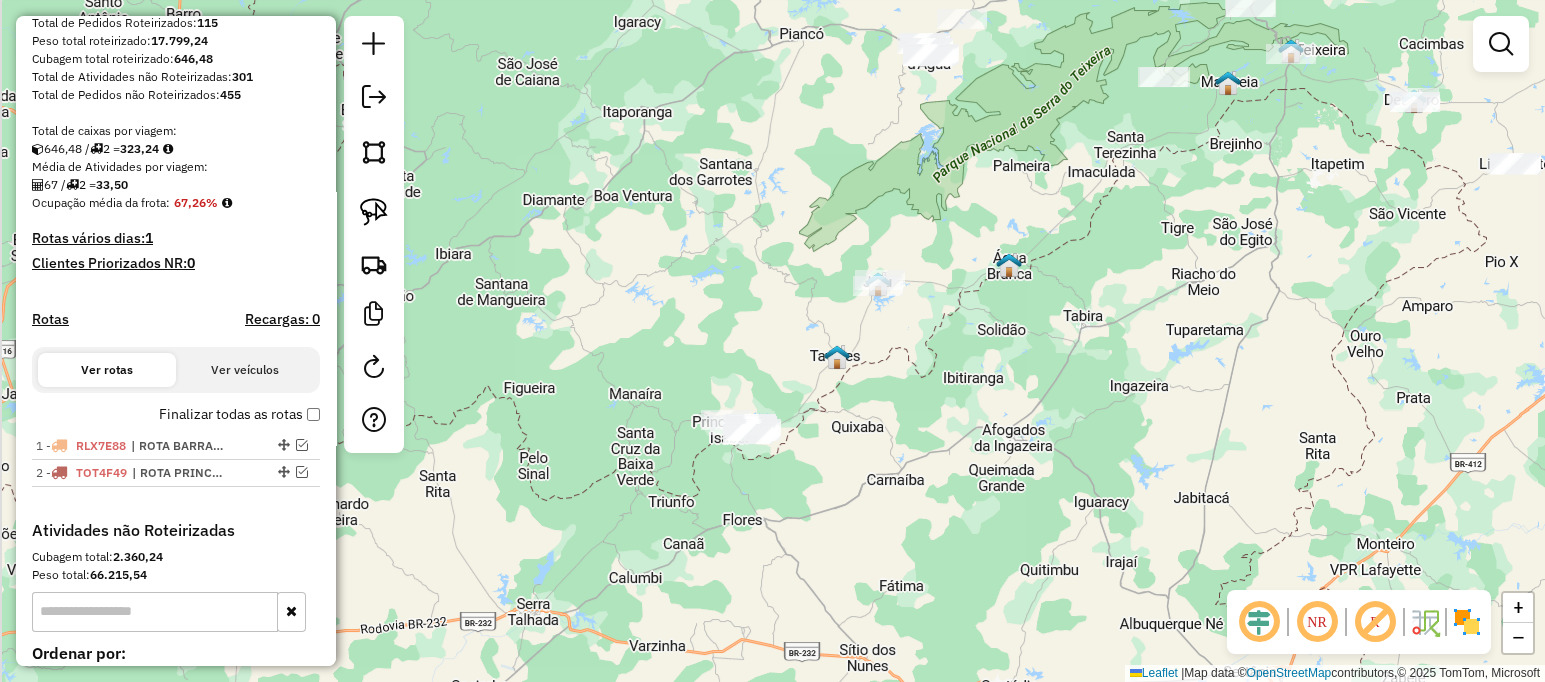 drag, startPoint x: 919, startPoint y: 347, endPoint x: 903, endPoint y: 322, distance: 29.681644 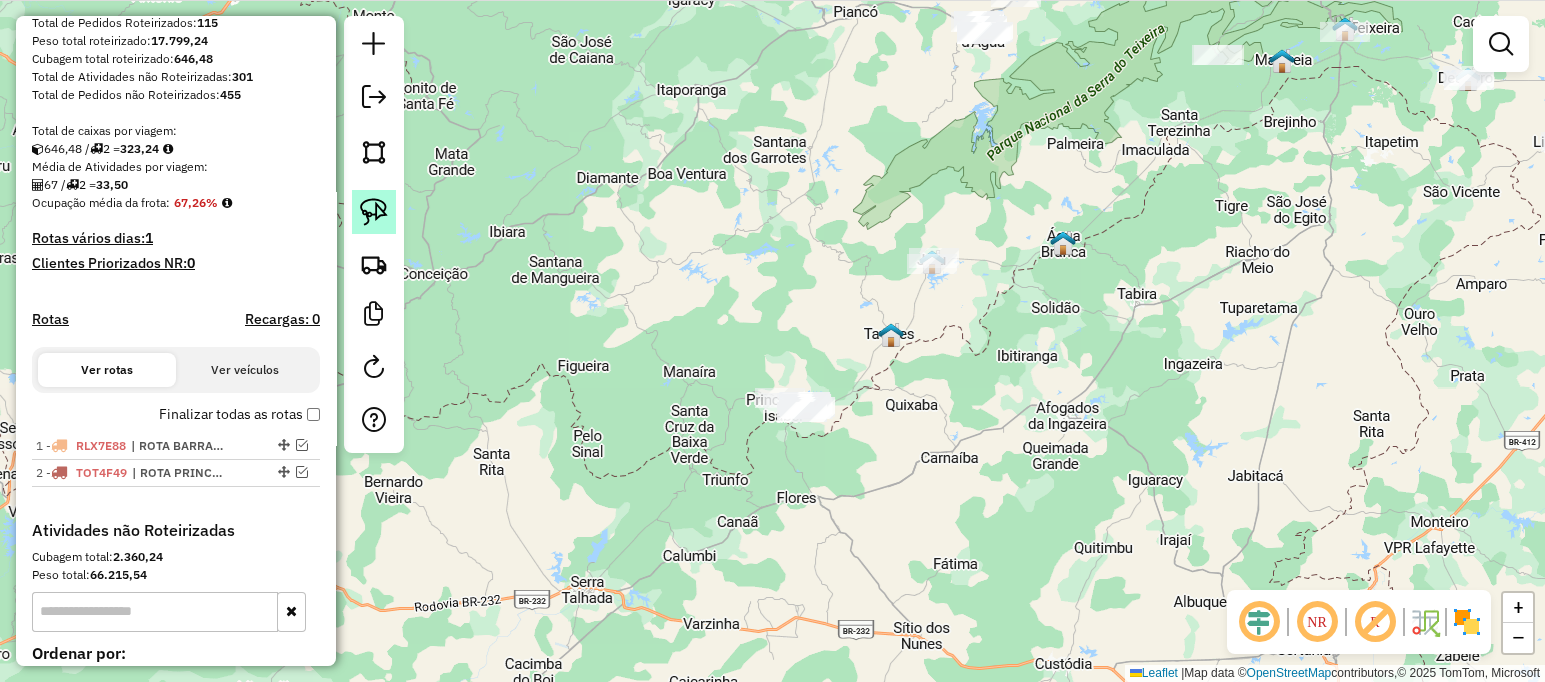 click 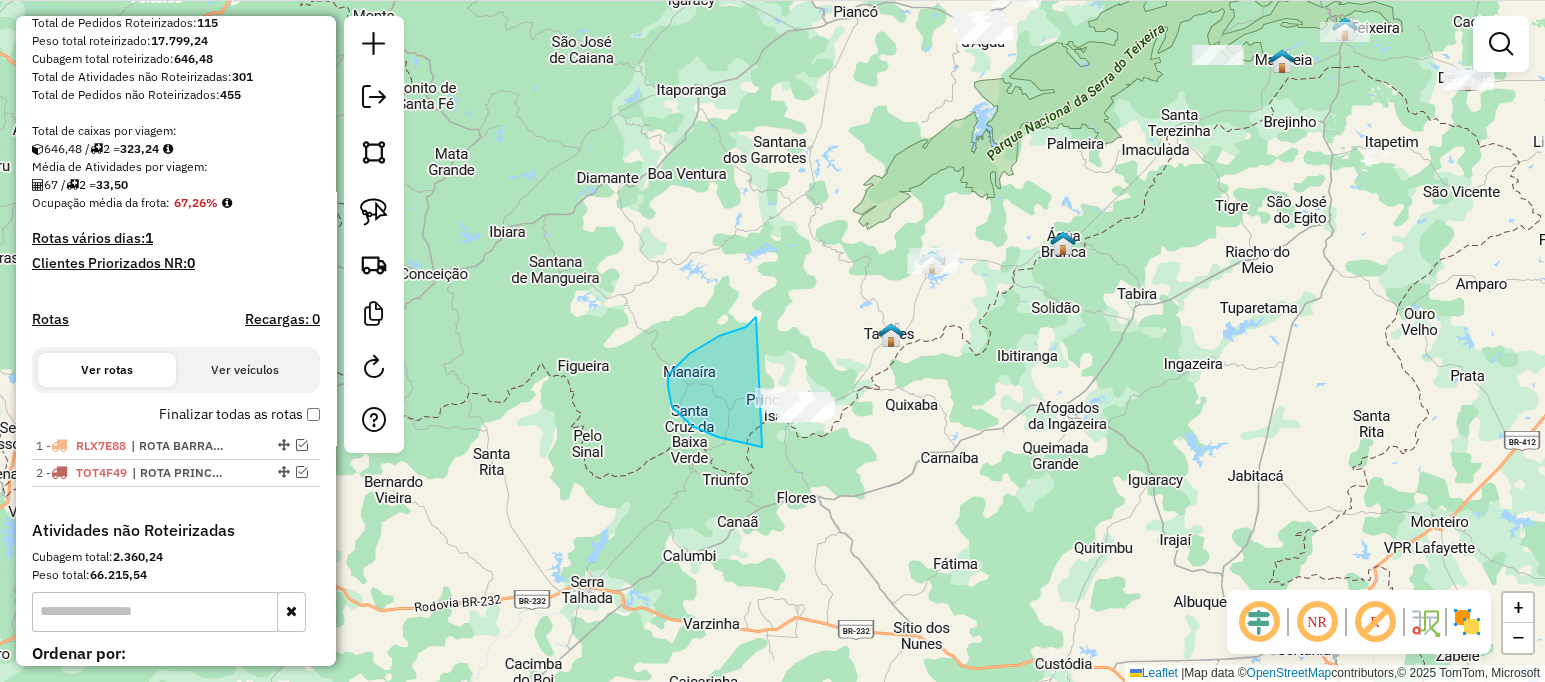 drag, startPoint x: 756, startPoint y: 317, endPoint x: 981, endPoint y: 457, distance: 265 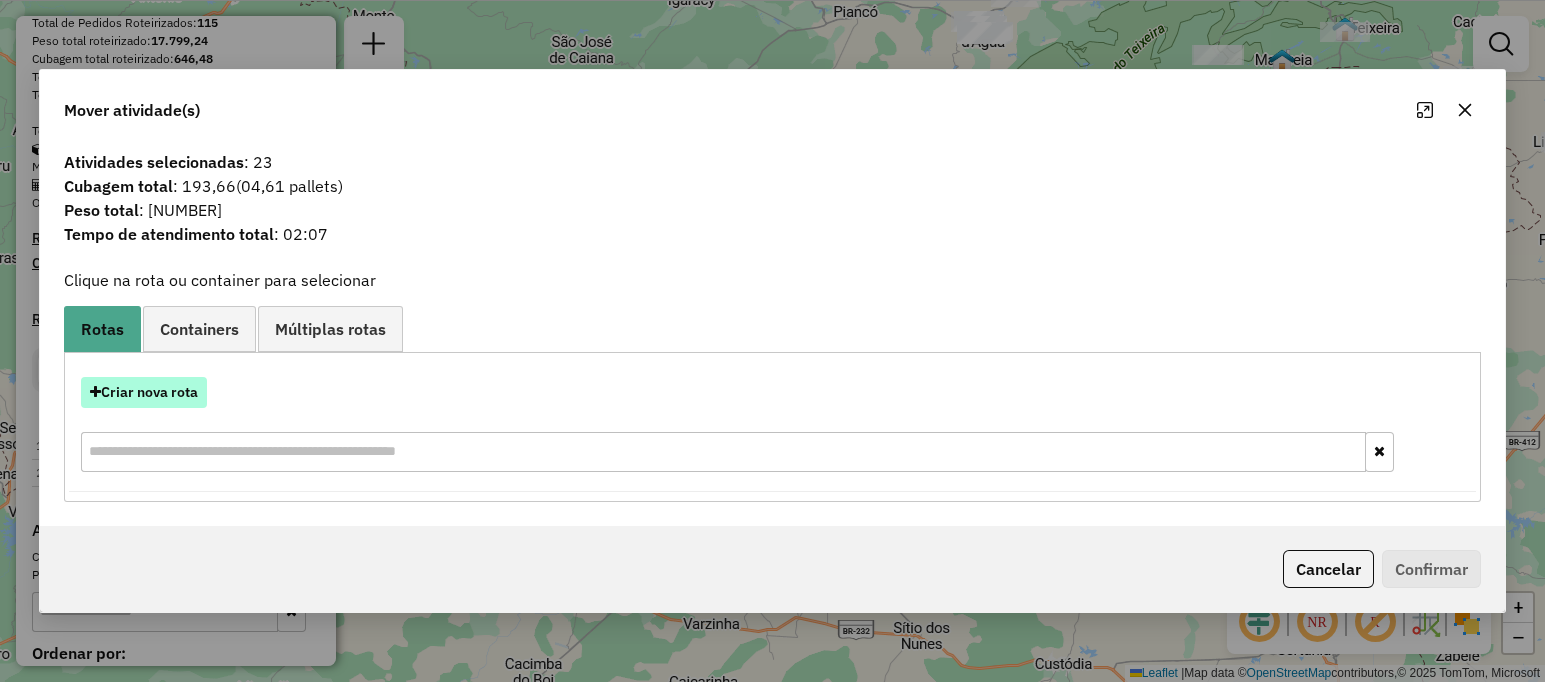 click on "Criar nova rota" at bounding box center [144, 392] 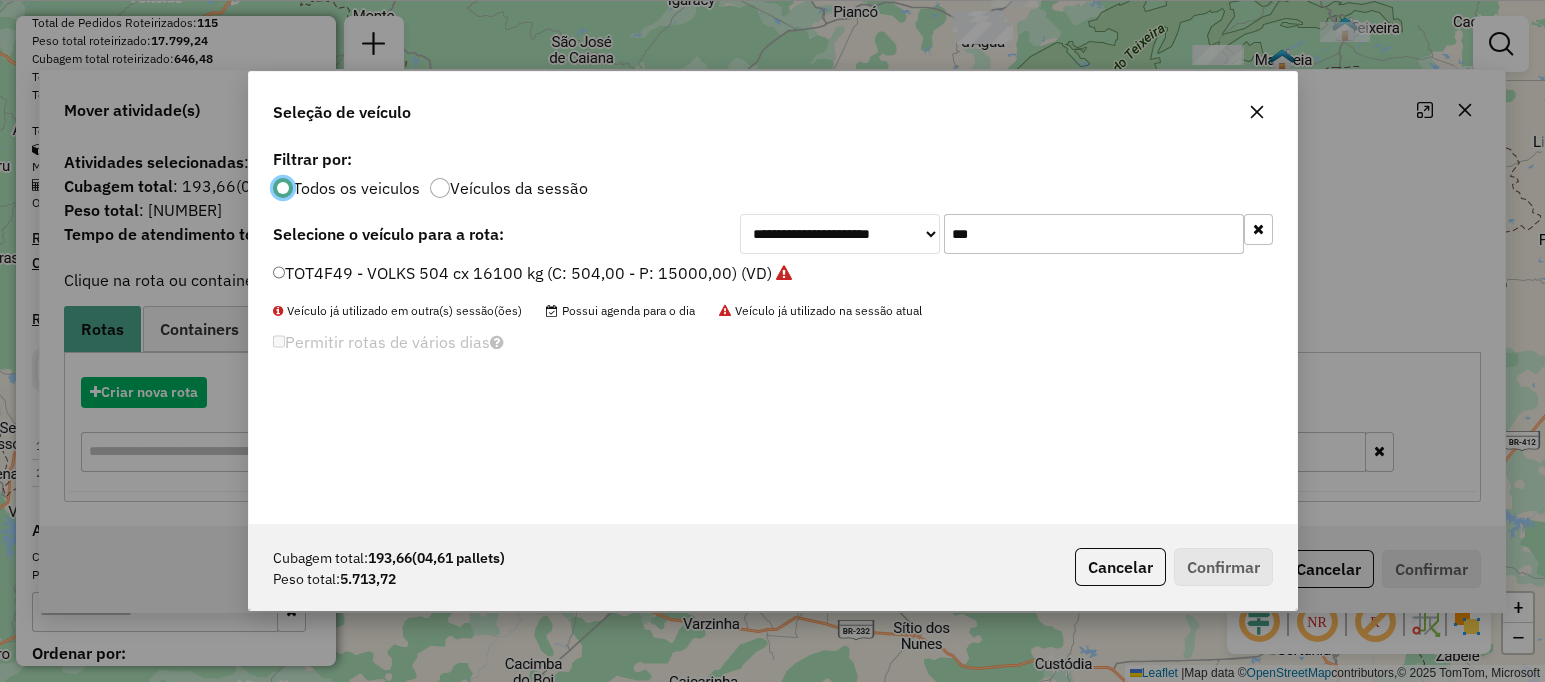 scroll, scrollTop: 10, scrollLeft: 6, axis: both 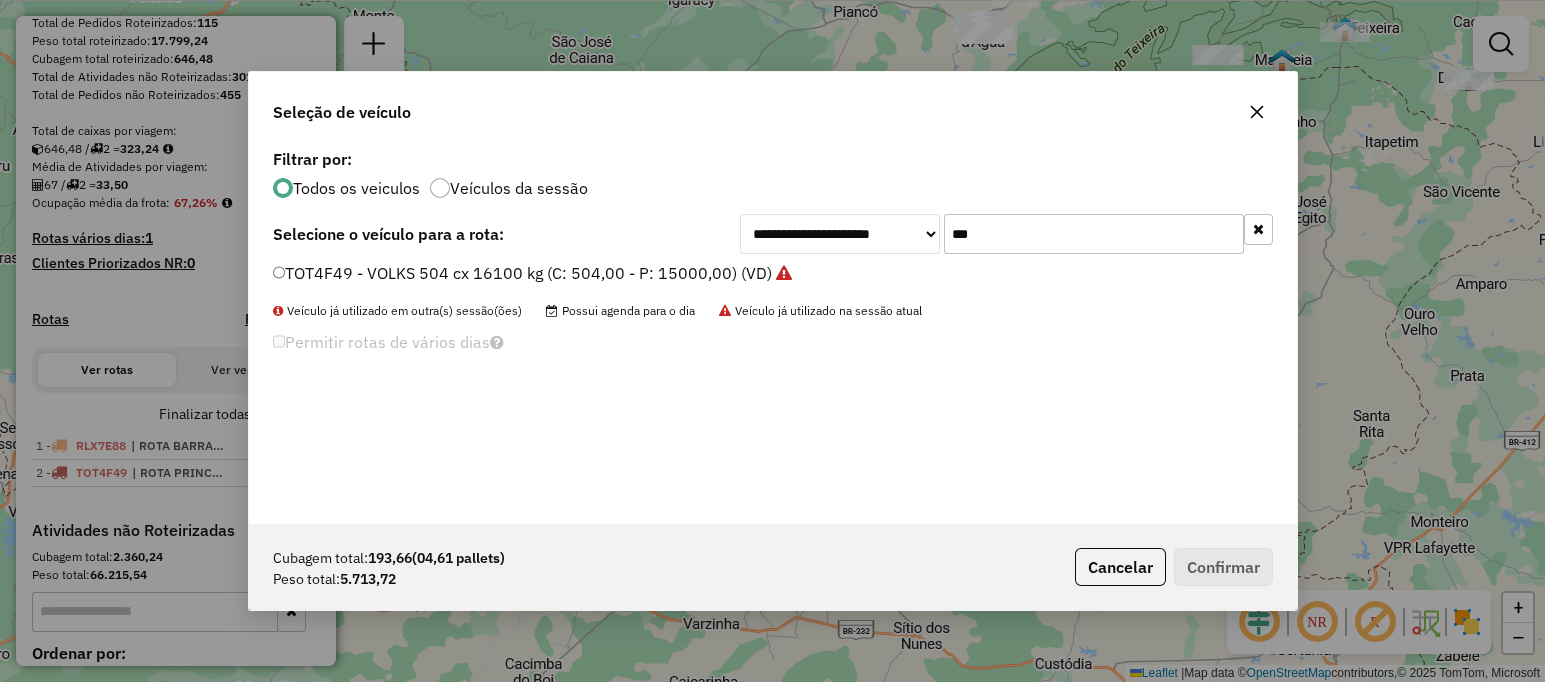click on "**********" 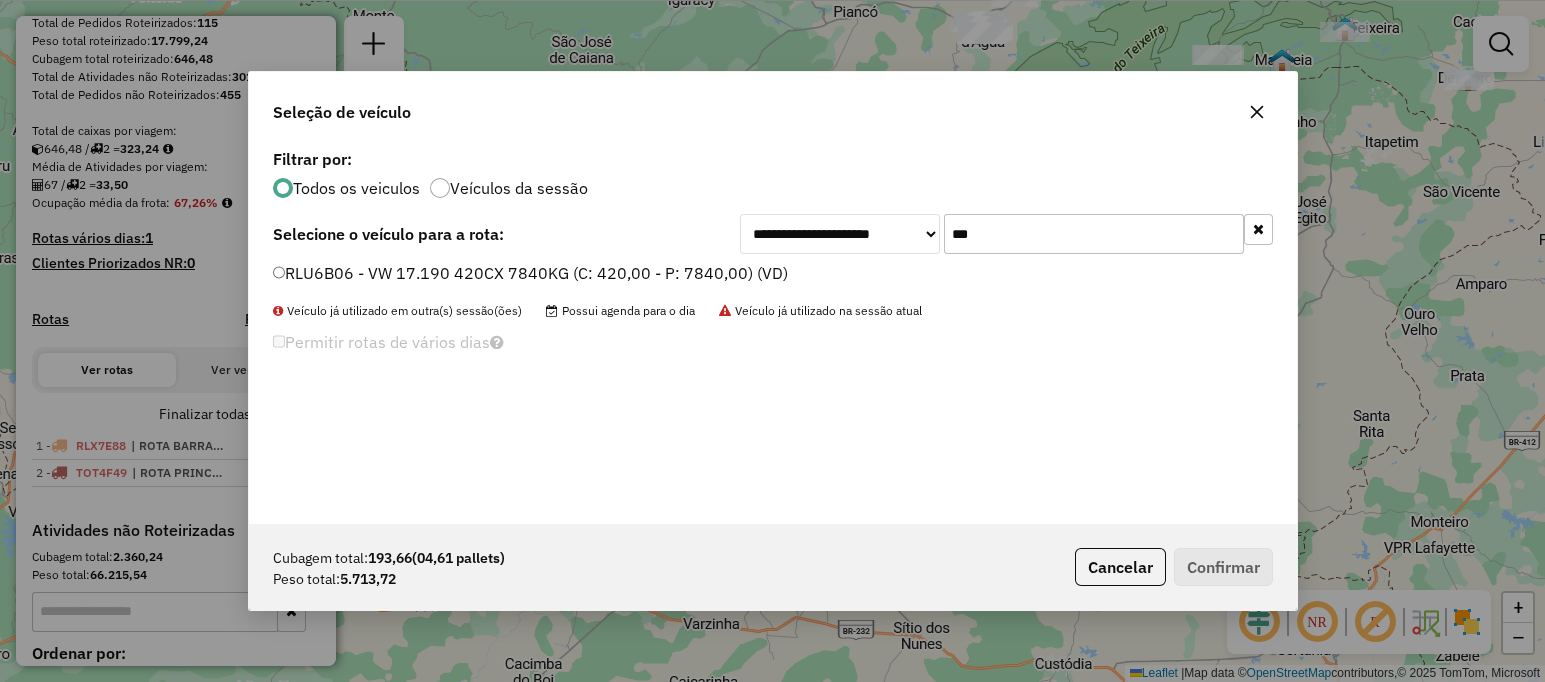 type on "***" 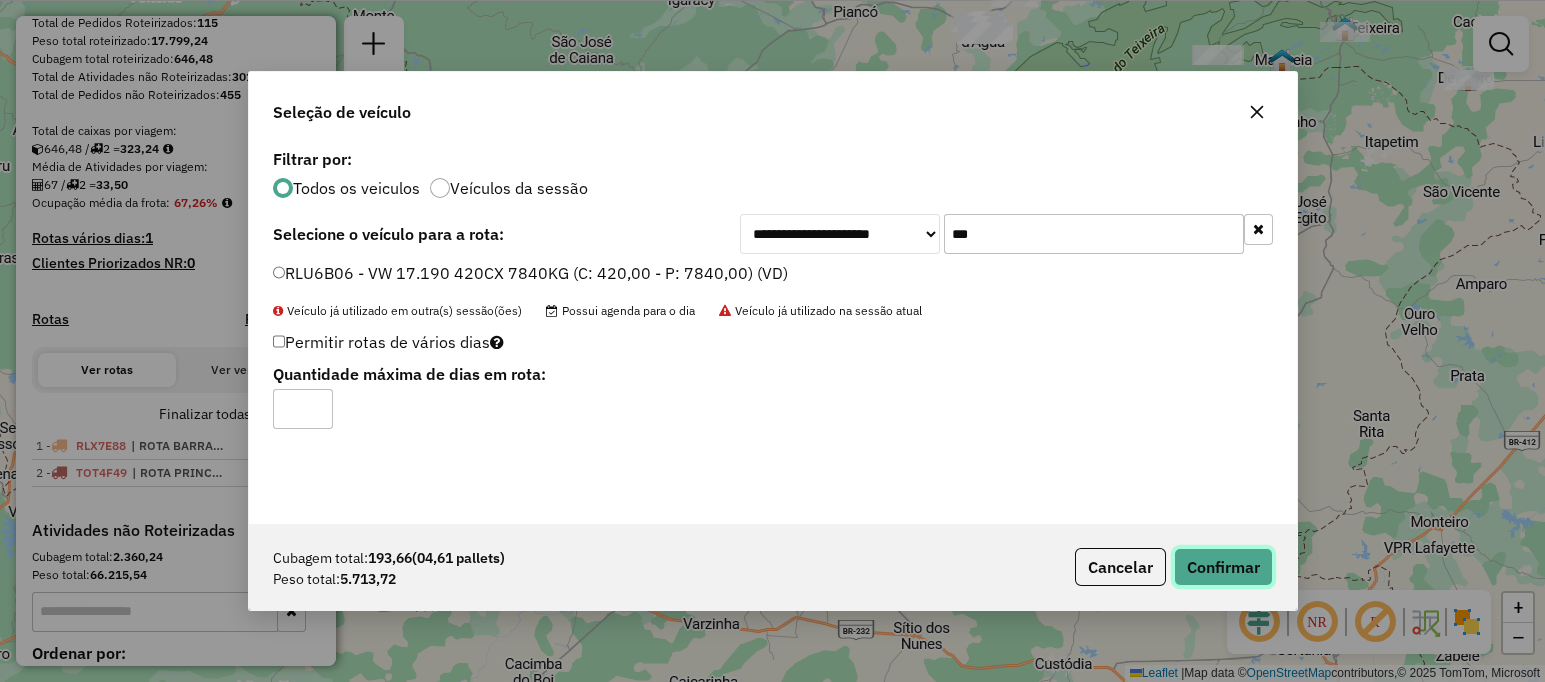 click on "Confirmar" 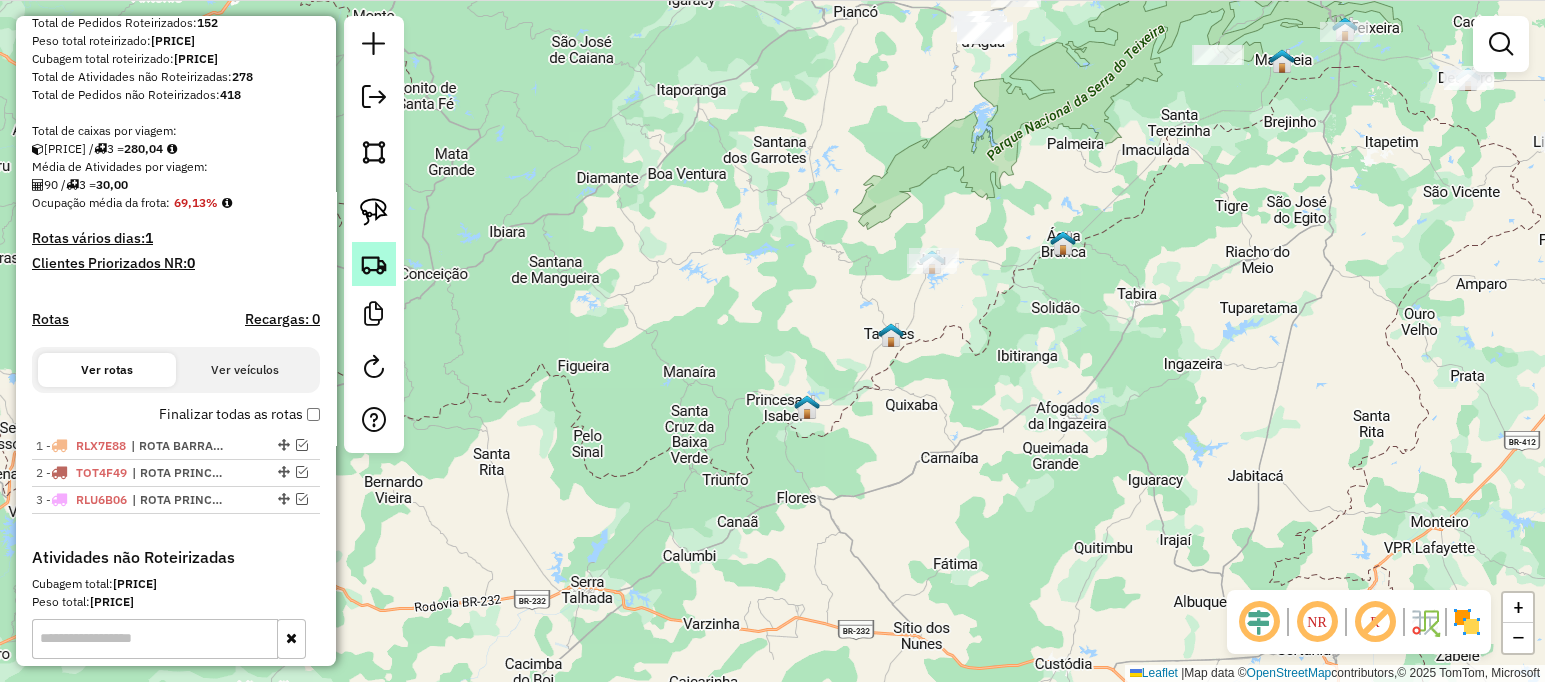 click 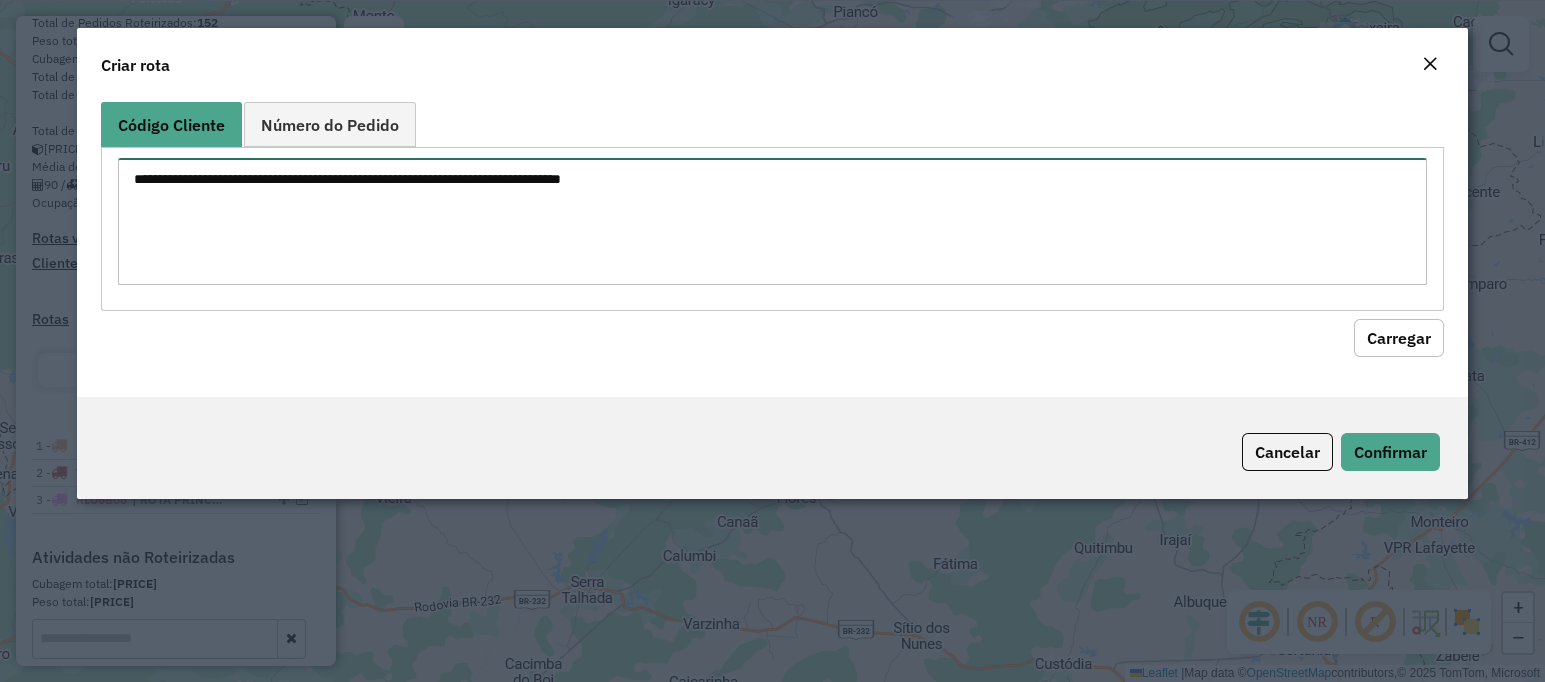 click at bounding box center [772, 221] 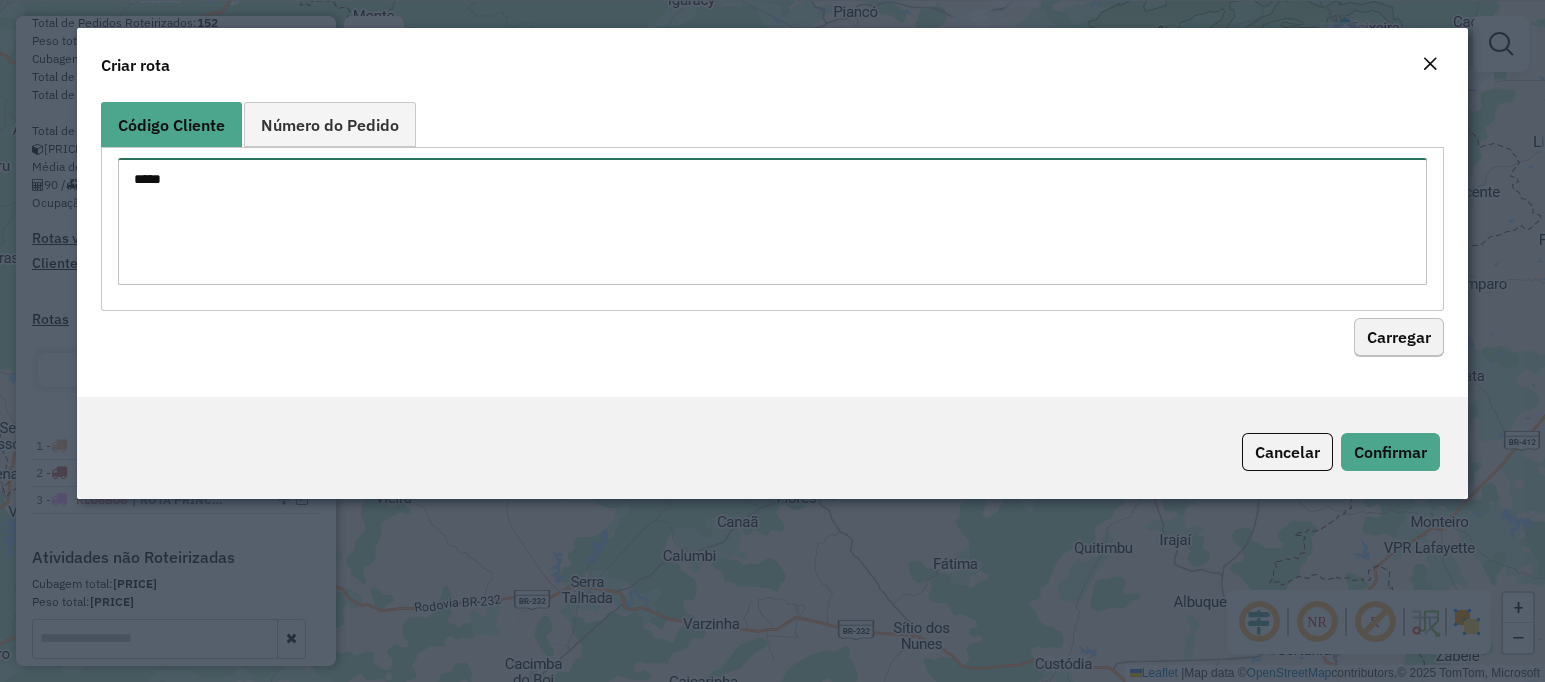 type on "*****" 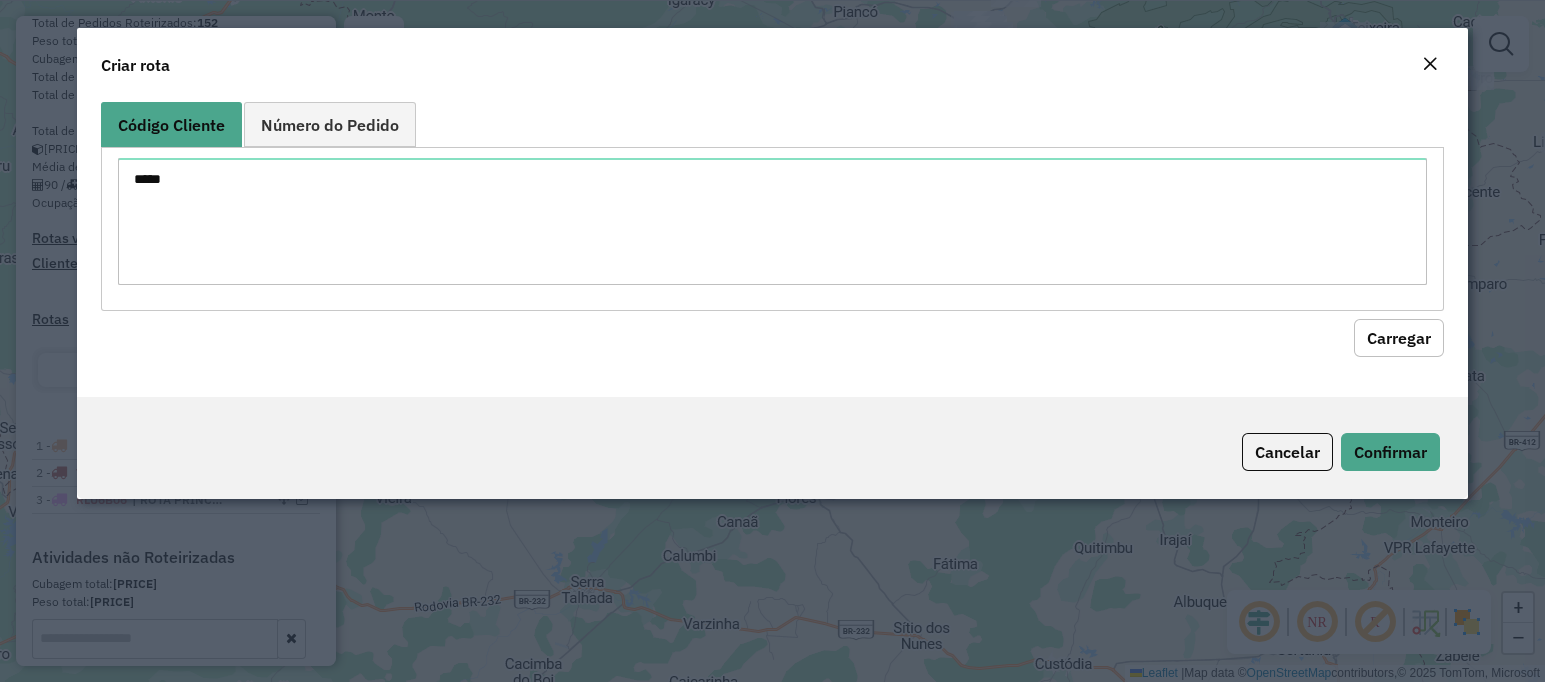 click on "Carregar" 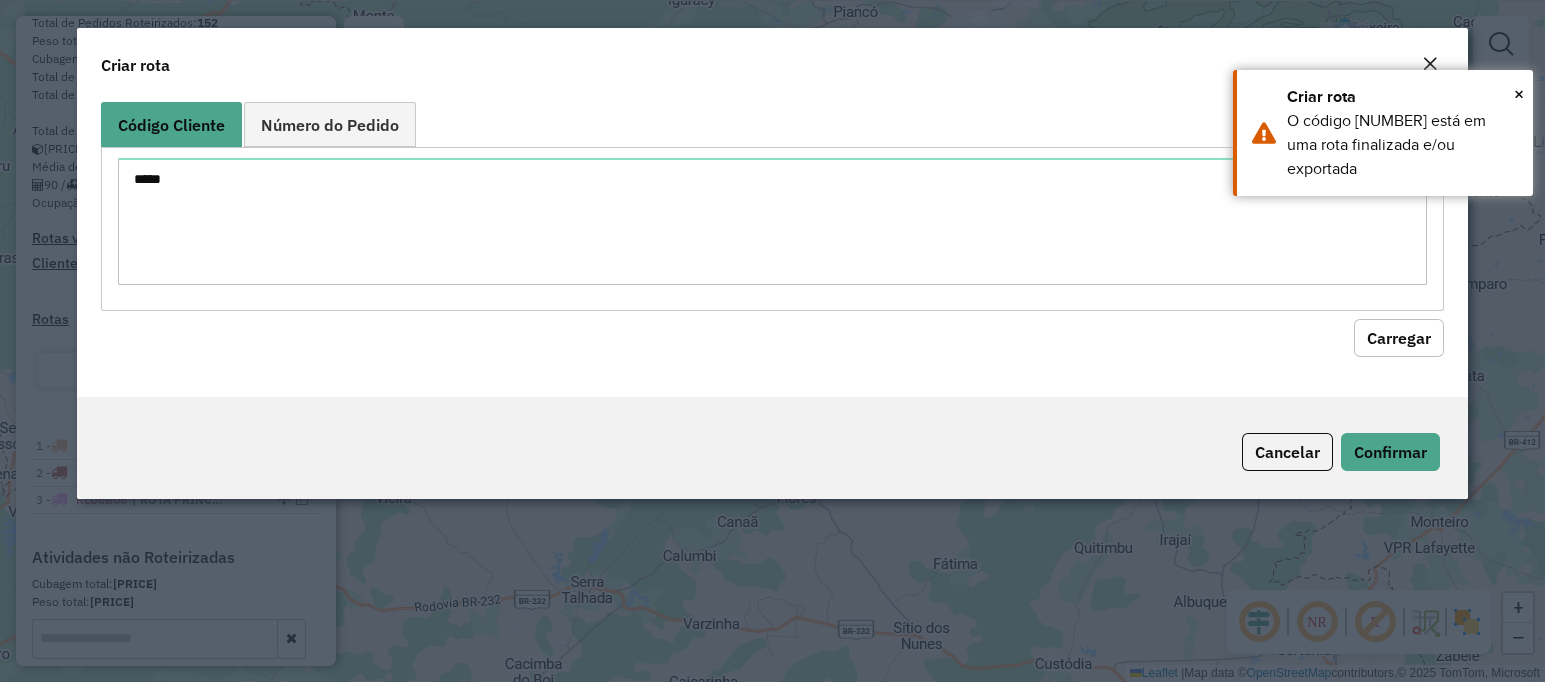 click 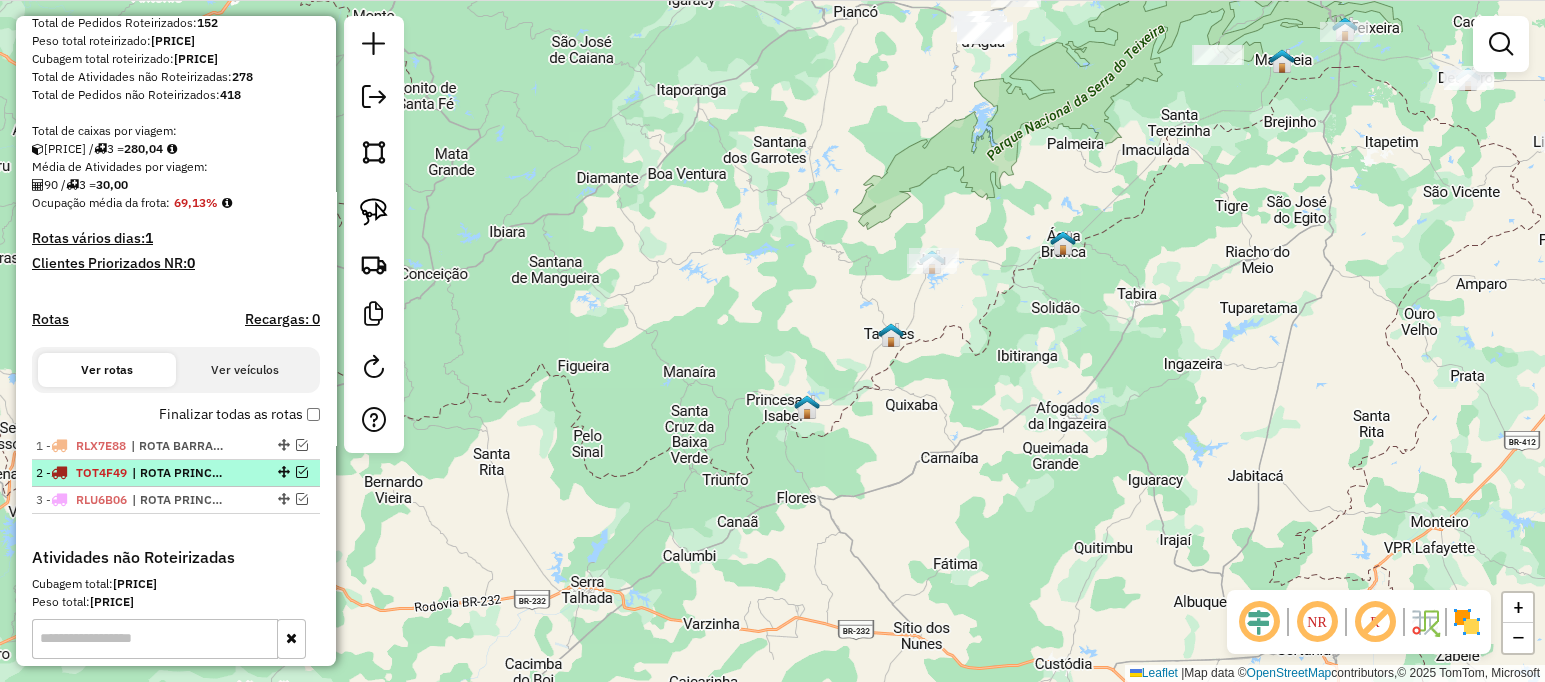 click at bounding box center [302, 472] 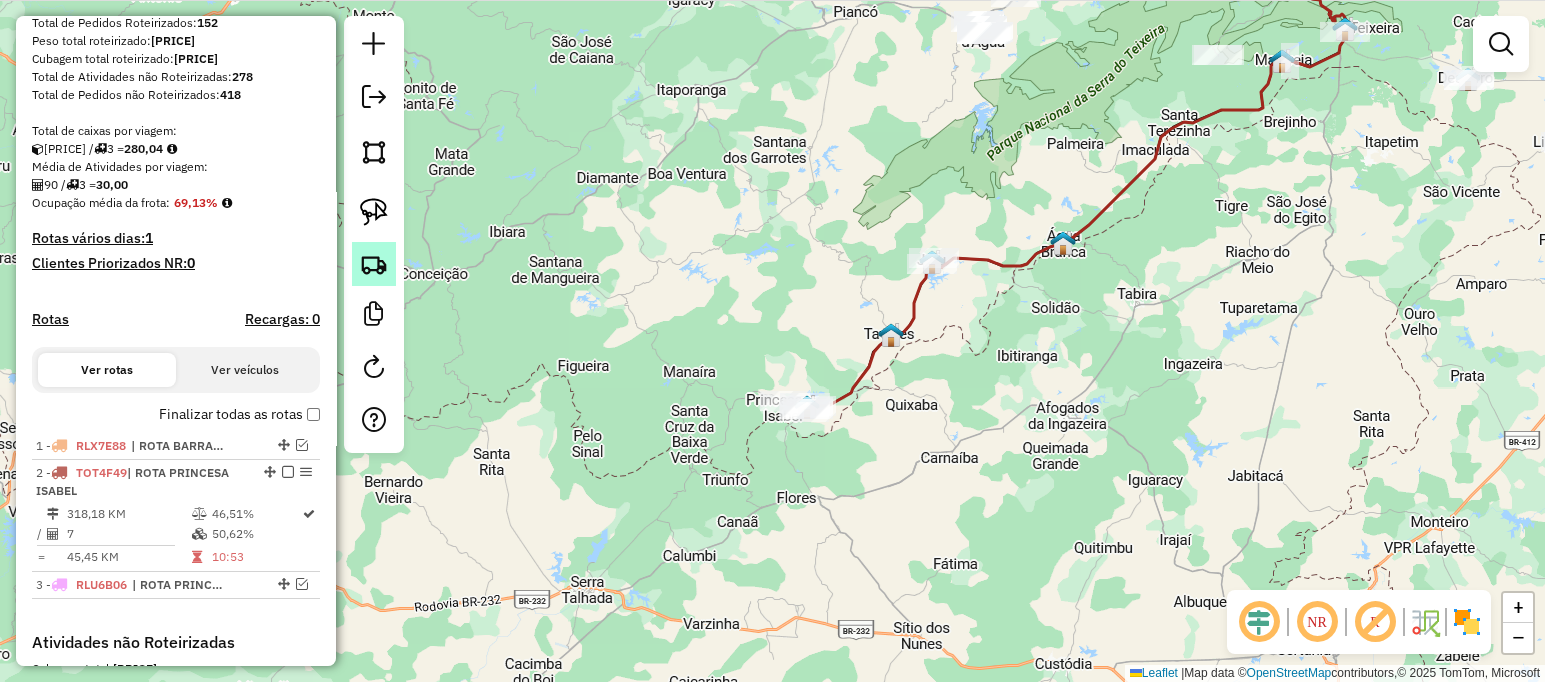 click 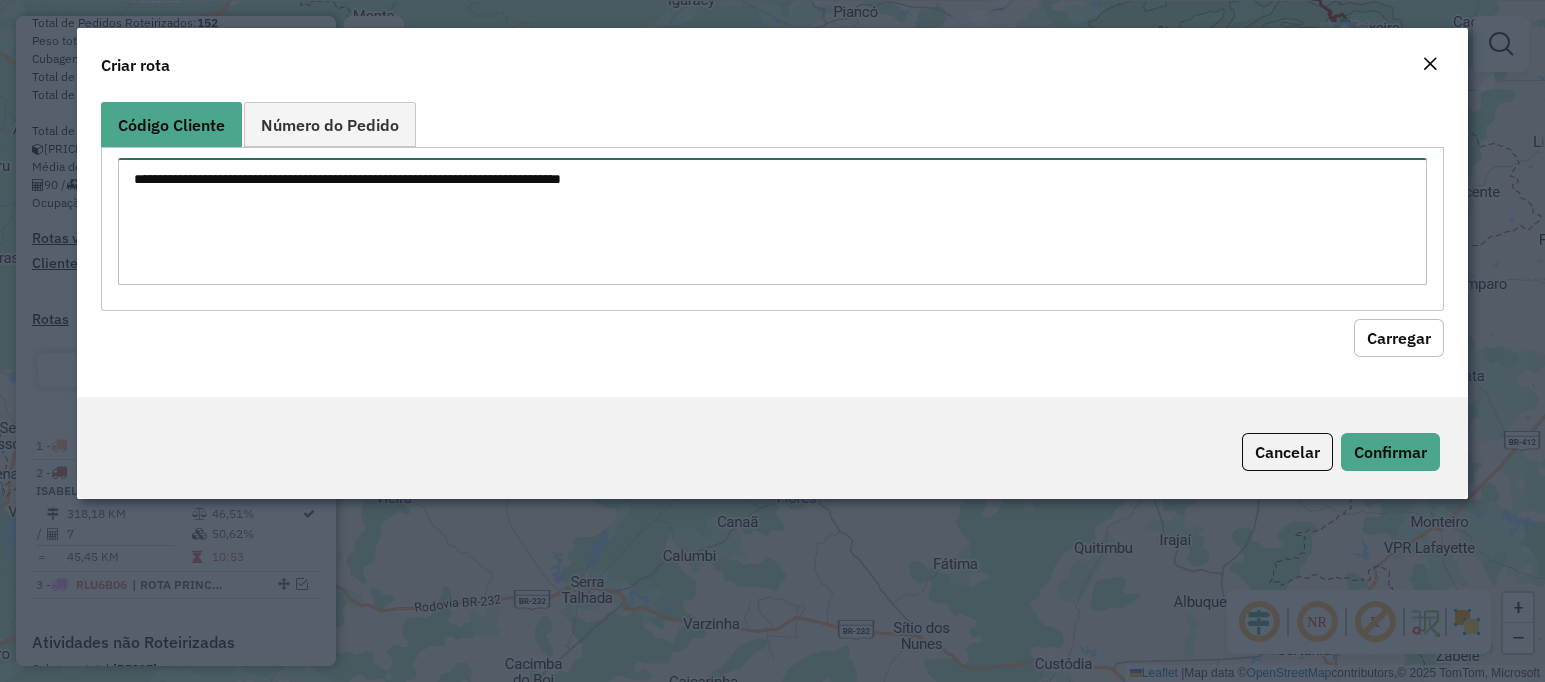 click at bounding box center (772, 221) 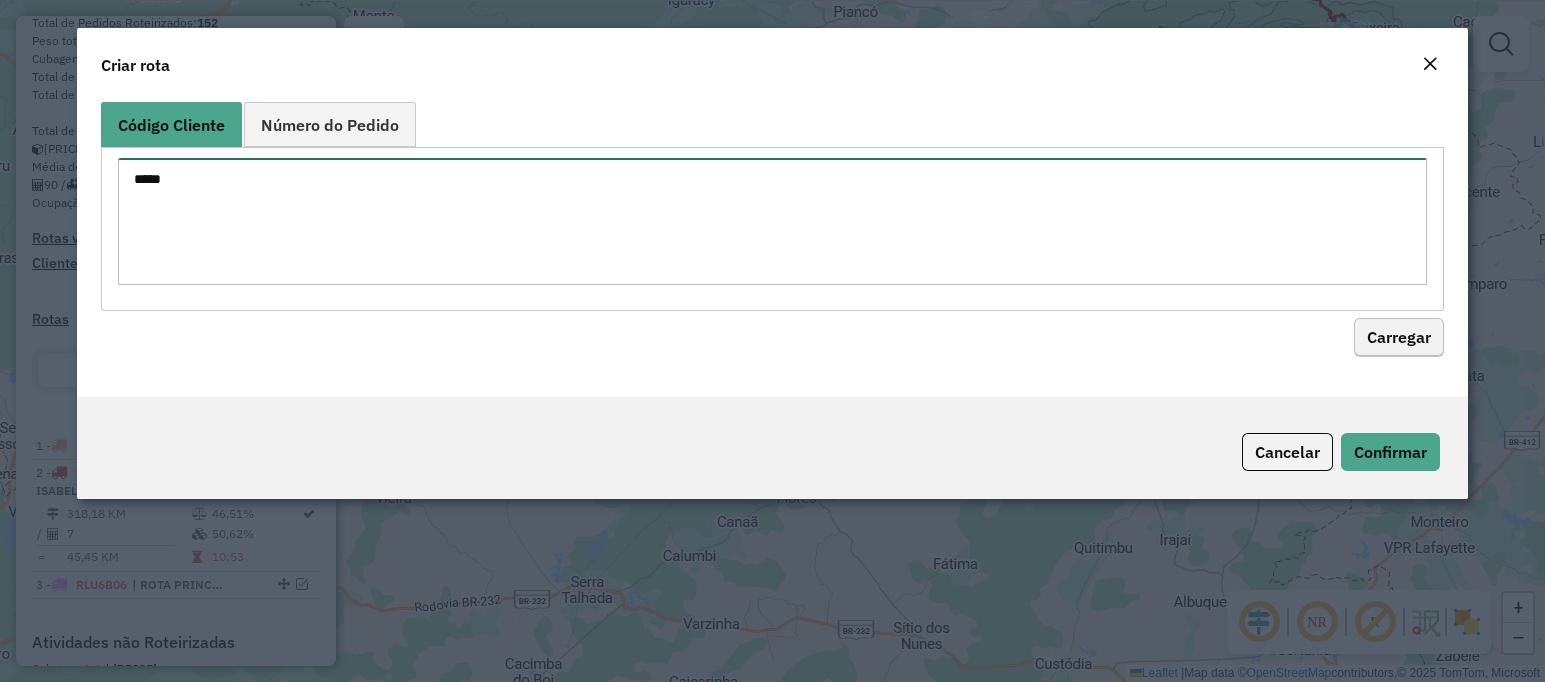 type on "*****" 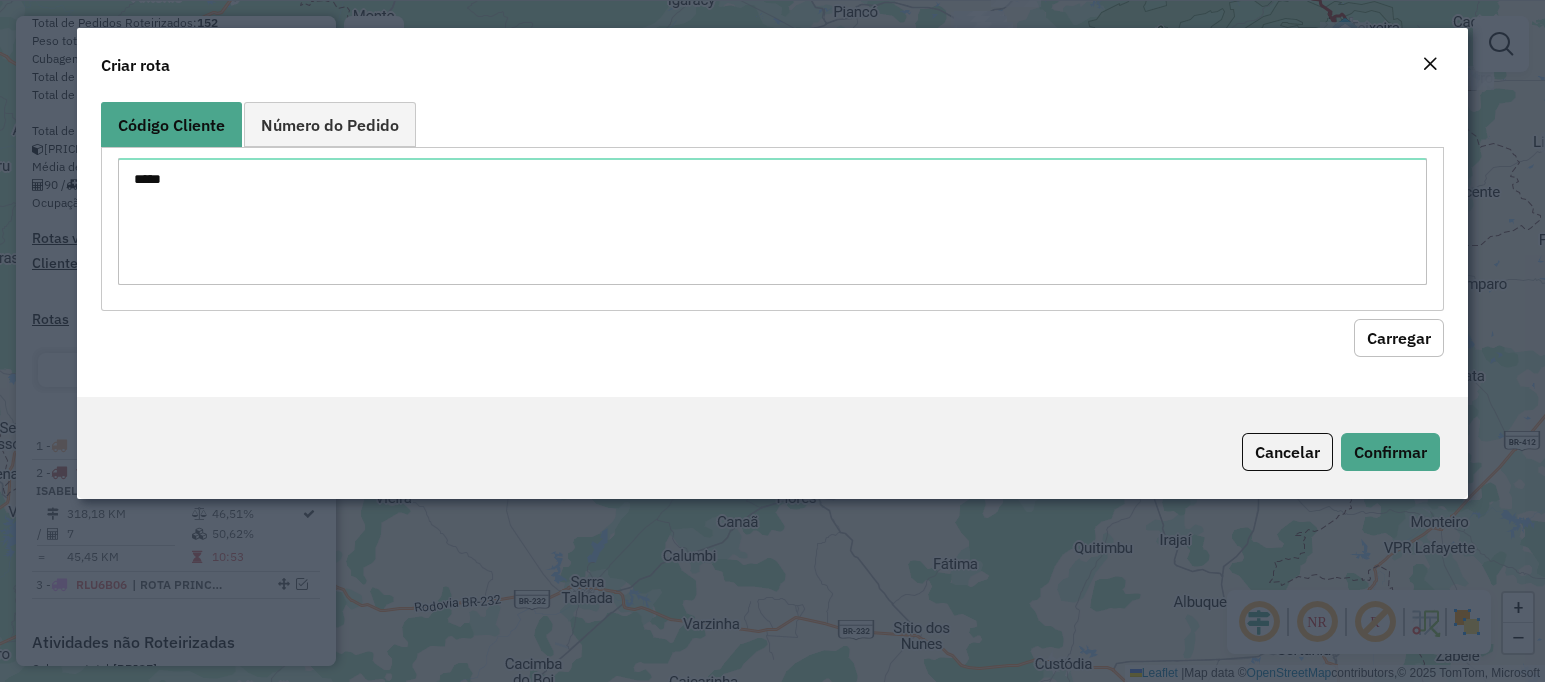 click on "Carregar" 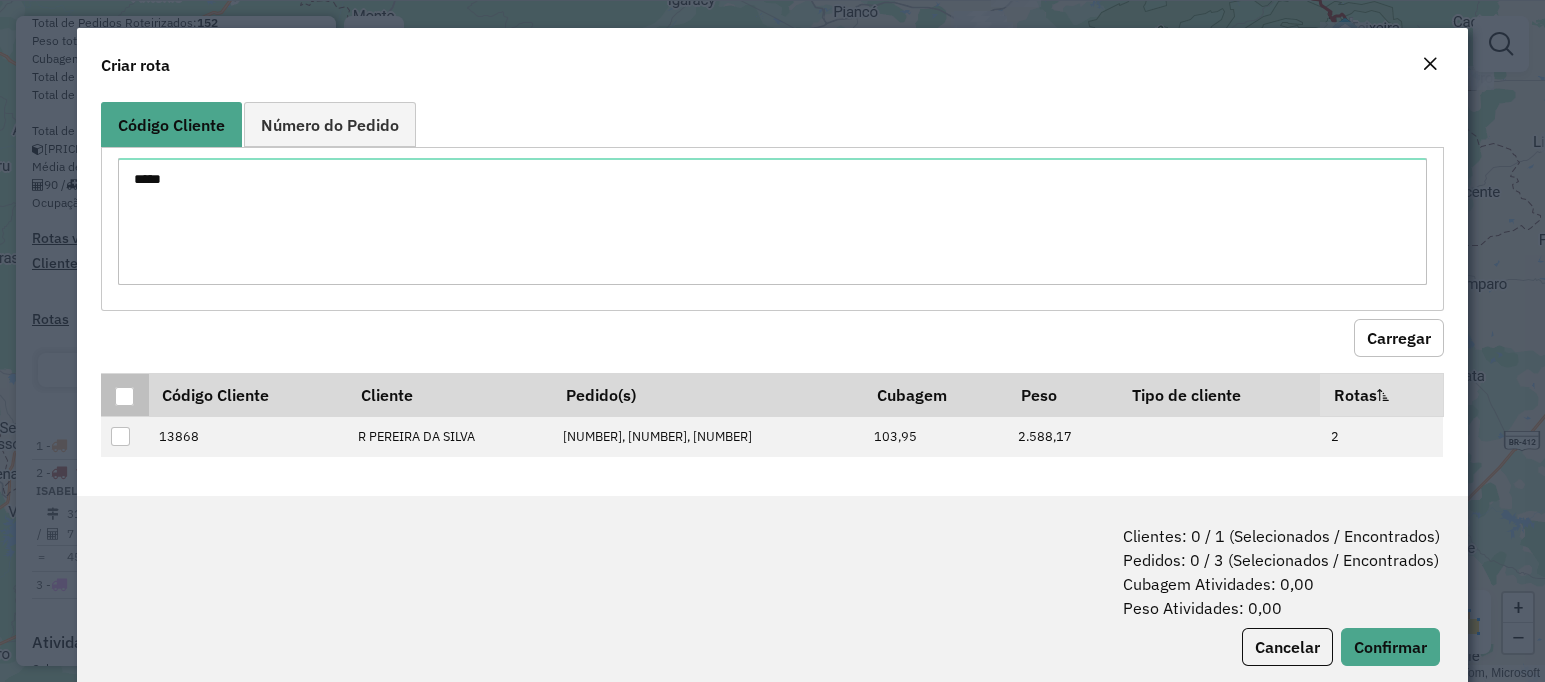 click at bounding box center [124, 396] 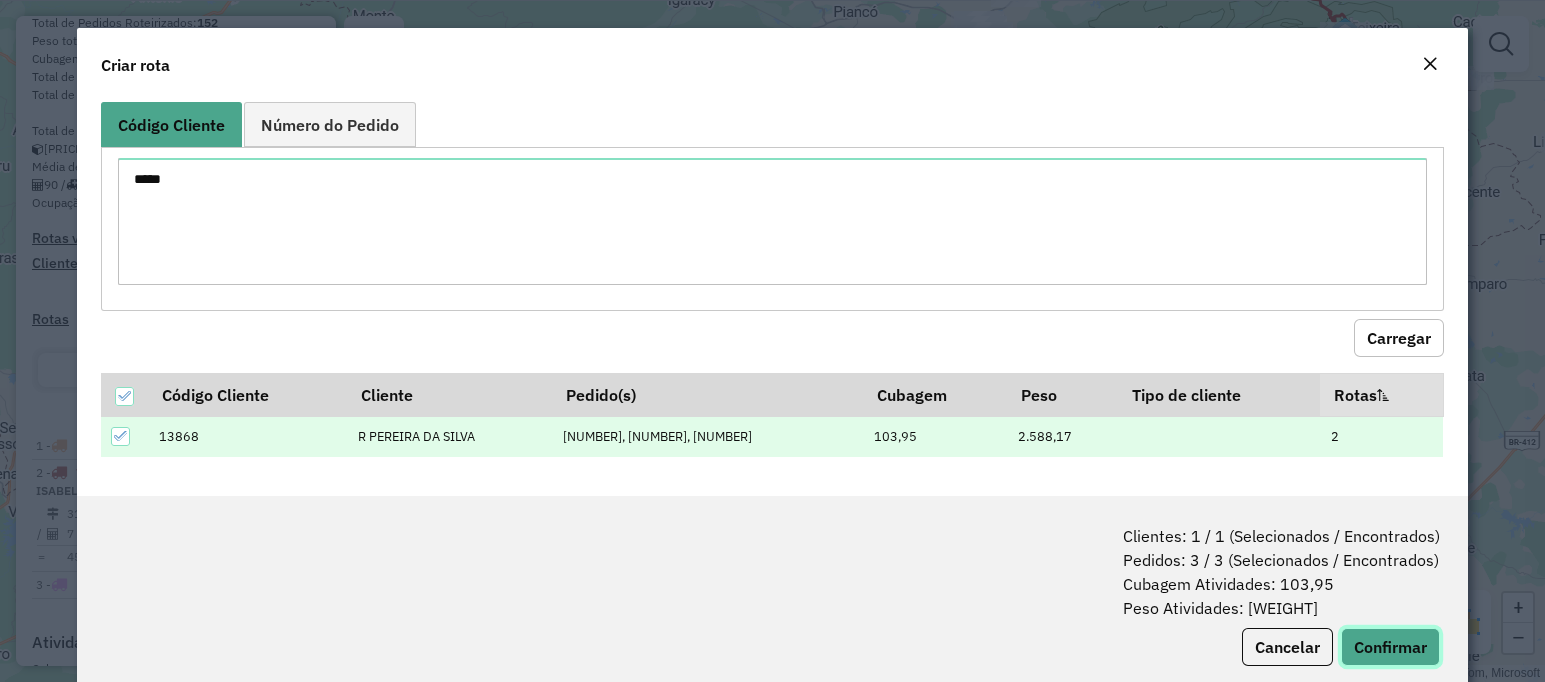 click on "Confirmar" 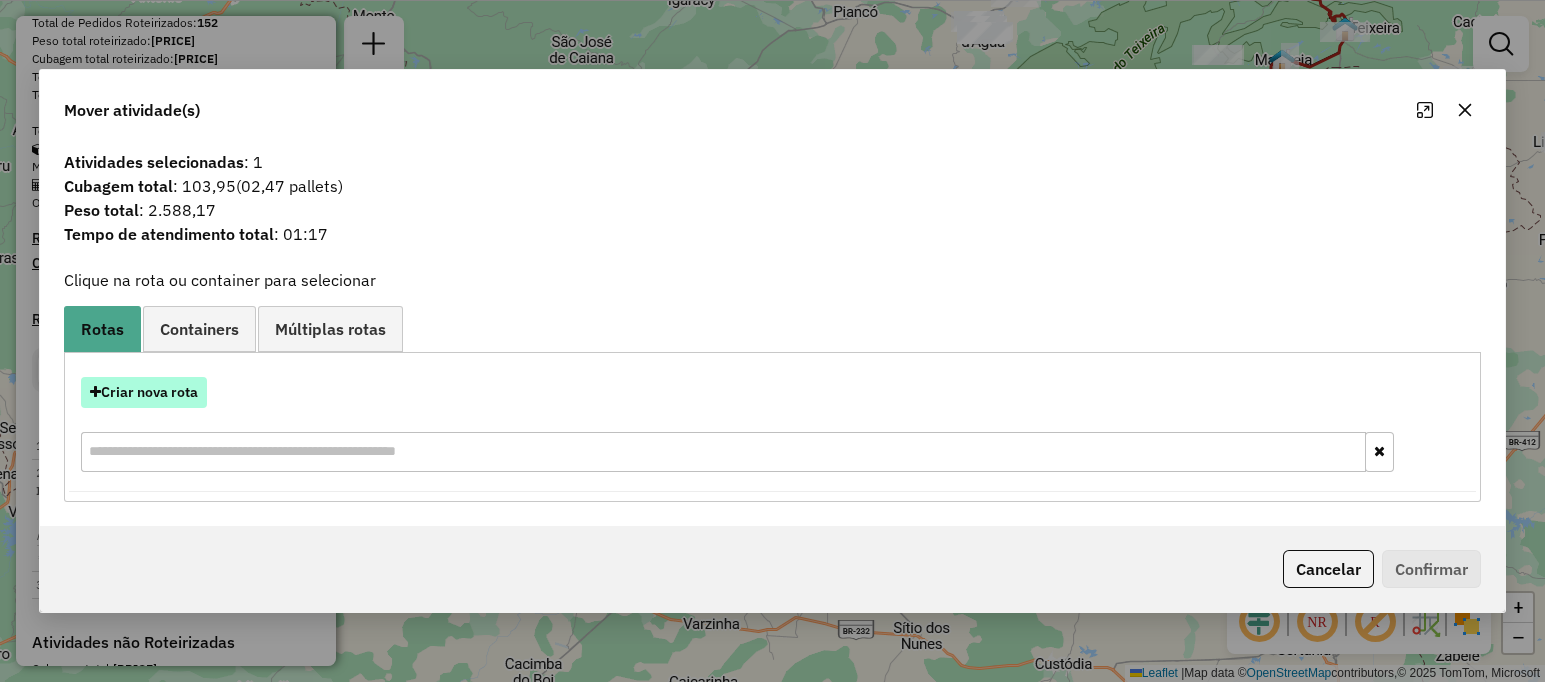 click on "Criar nova rota" at bounding box center [144, 392] 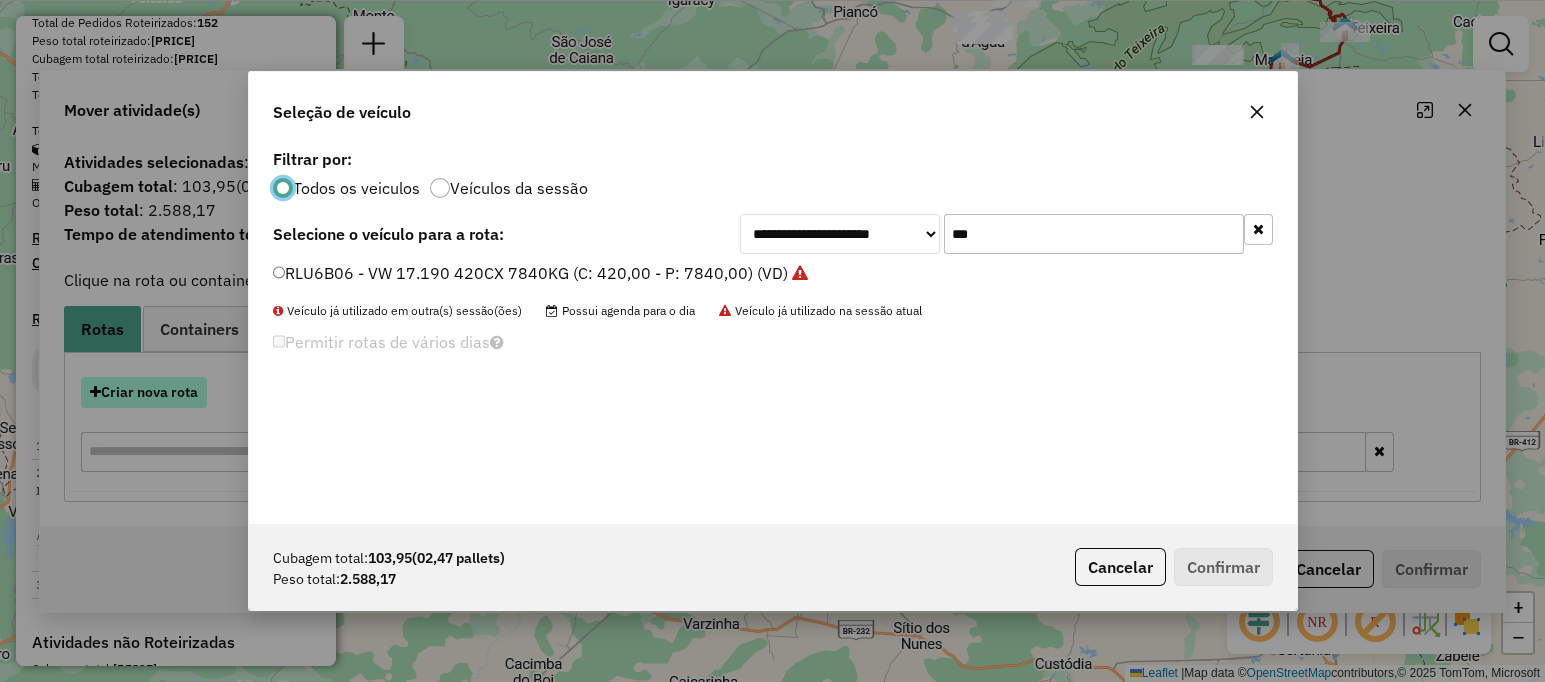 scroll, scrollTop: 10, scrollLeft: 6, axis: both 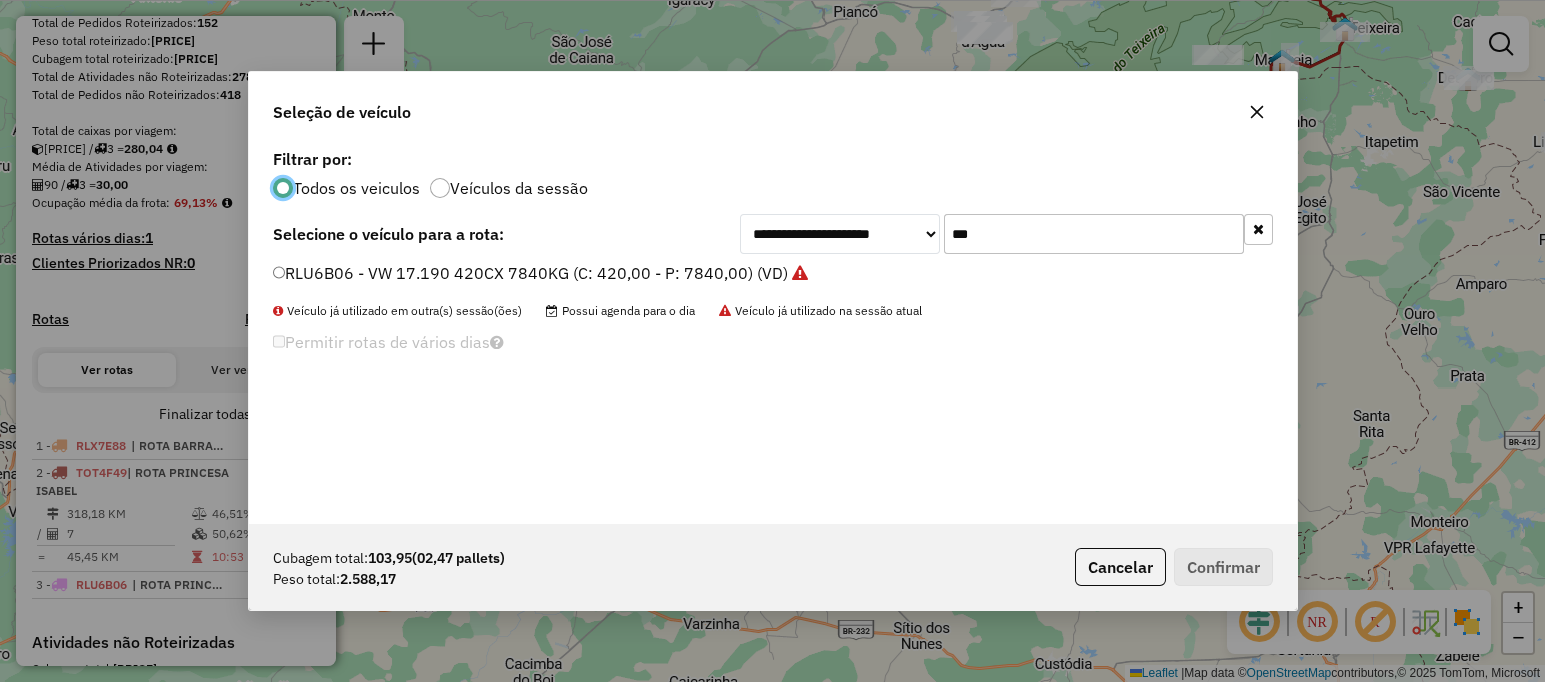 click on "**********" 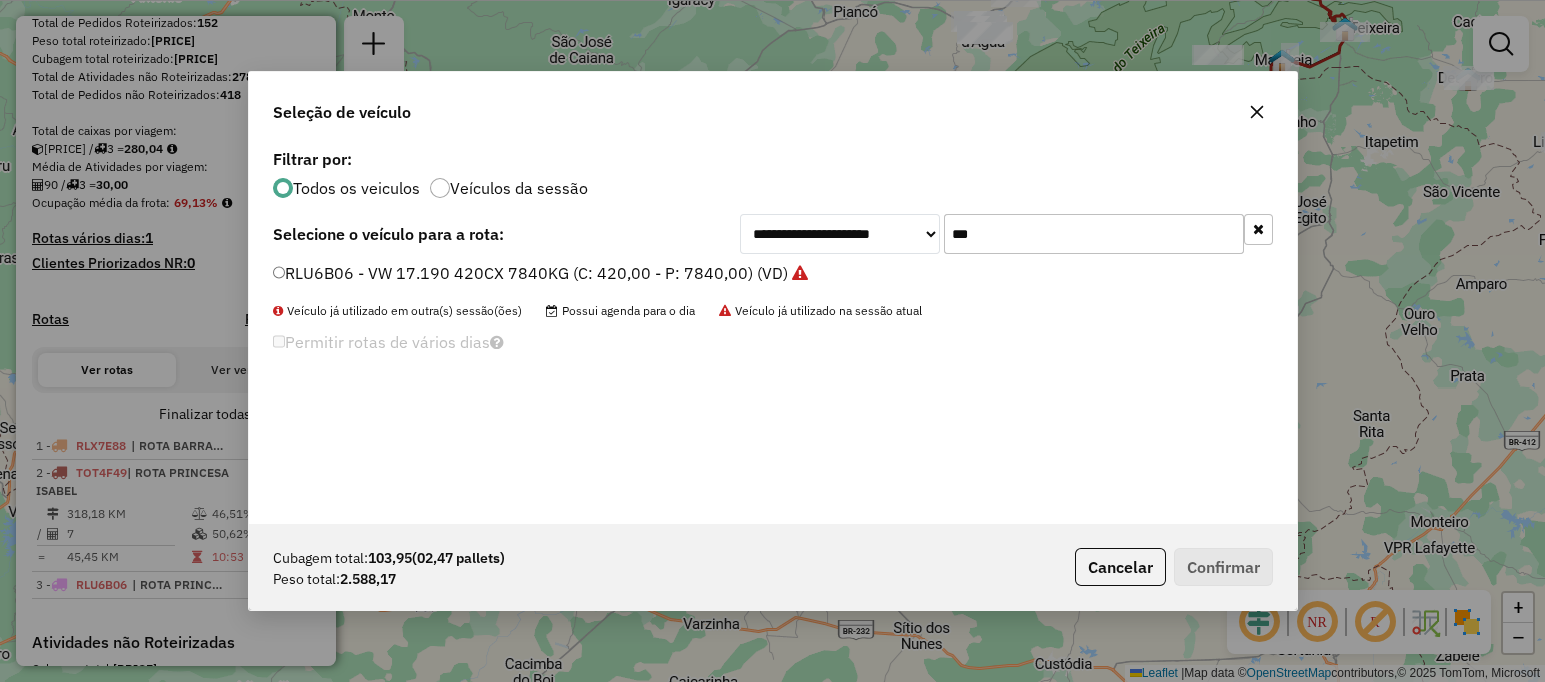 click on "***" 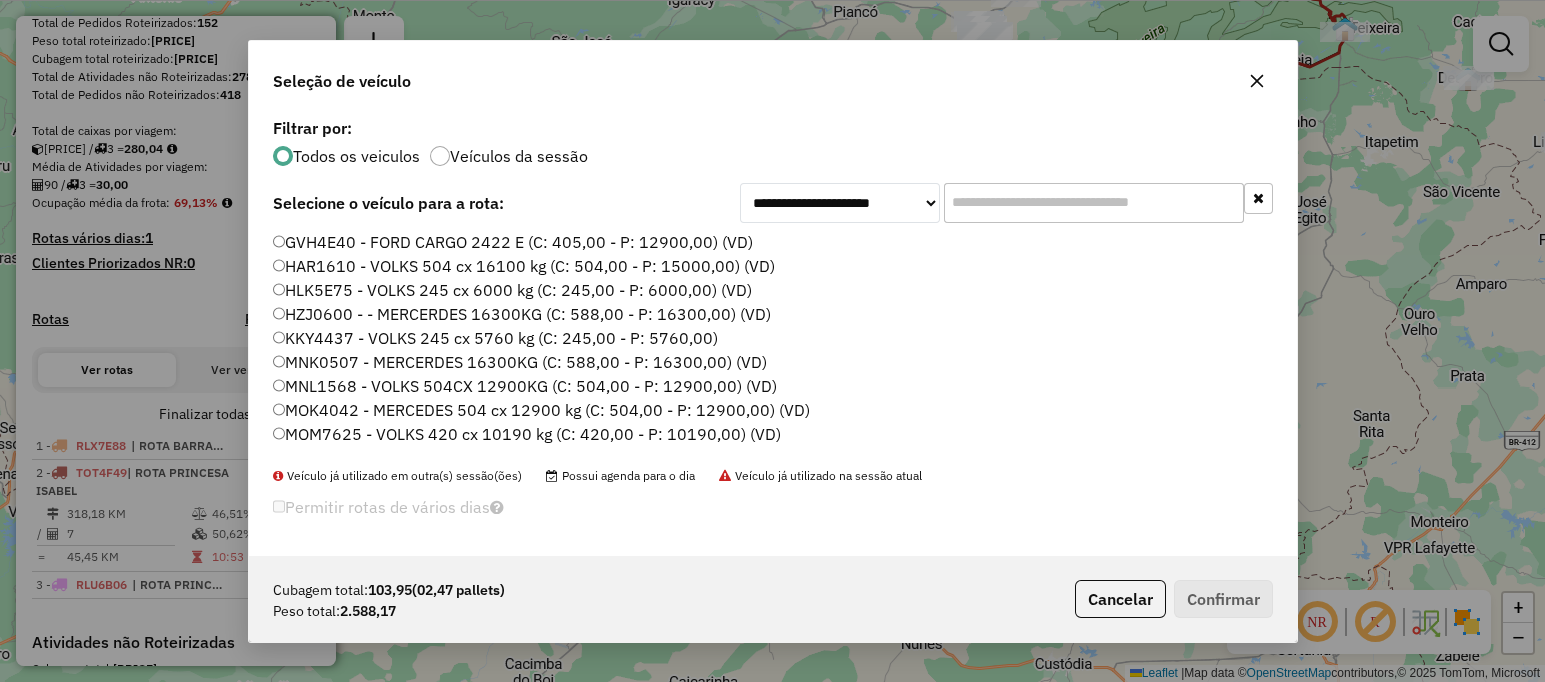 type 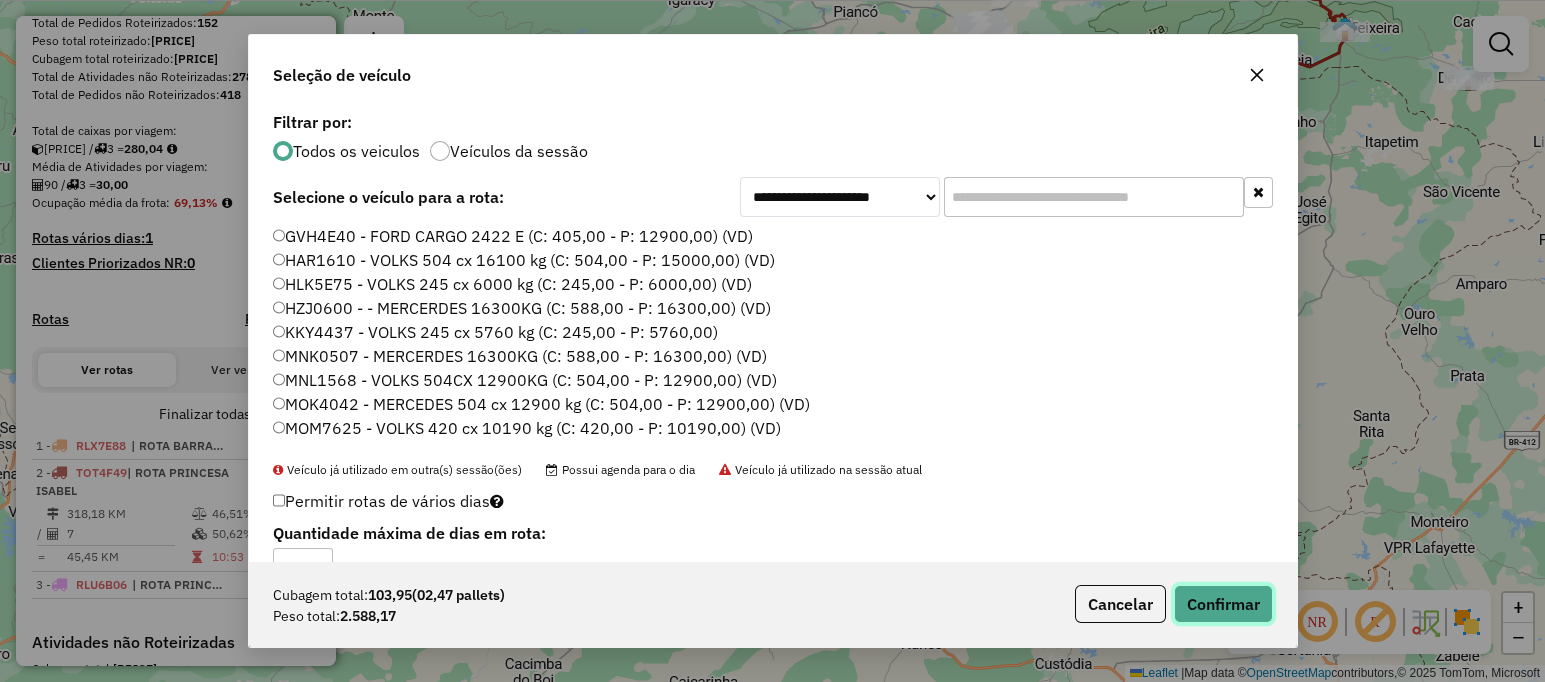 click on "Confirmar" 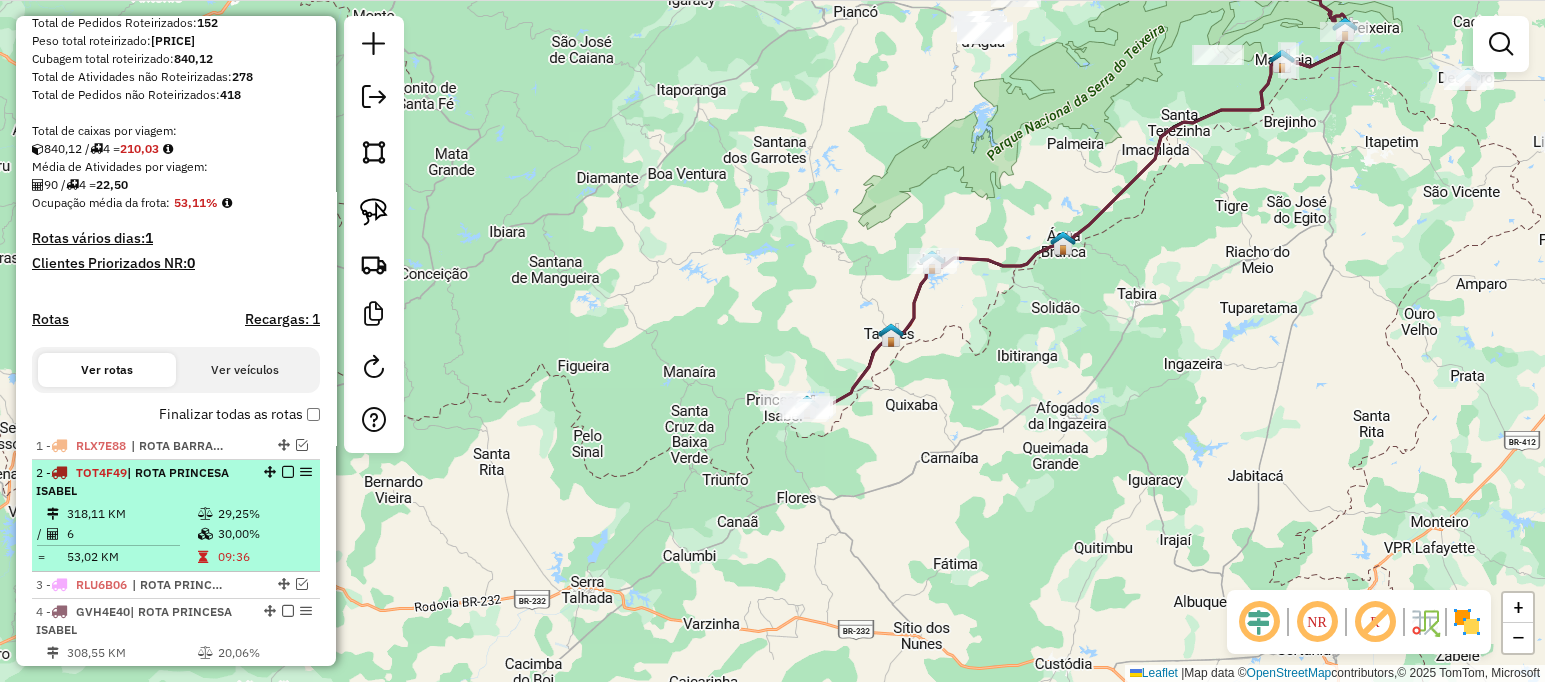 click on "[NUMBER] - [PLATE] | ROTA [CITY]" at bounding box center [142, 482] 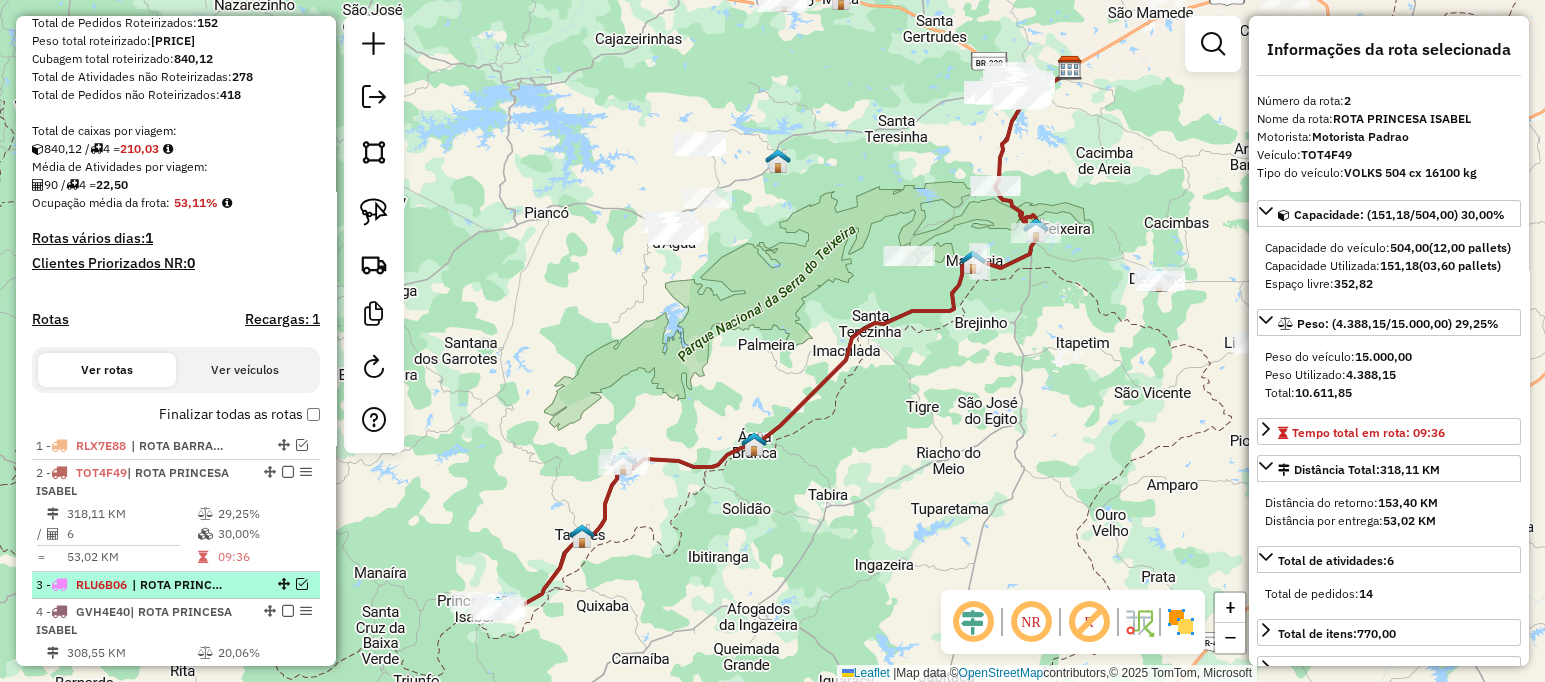 click on "| ROTA PRINCESA ISABEL" at bounding box center (178, 585) 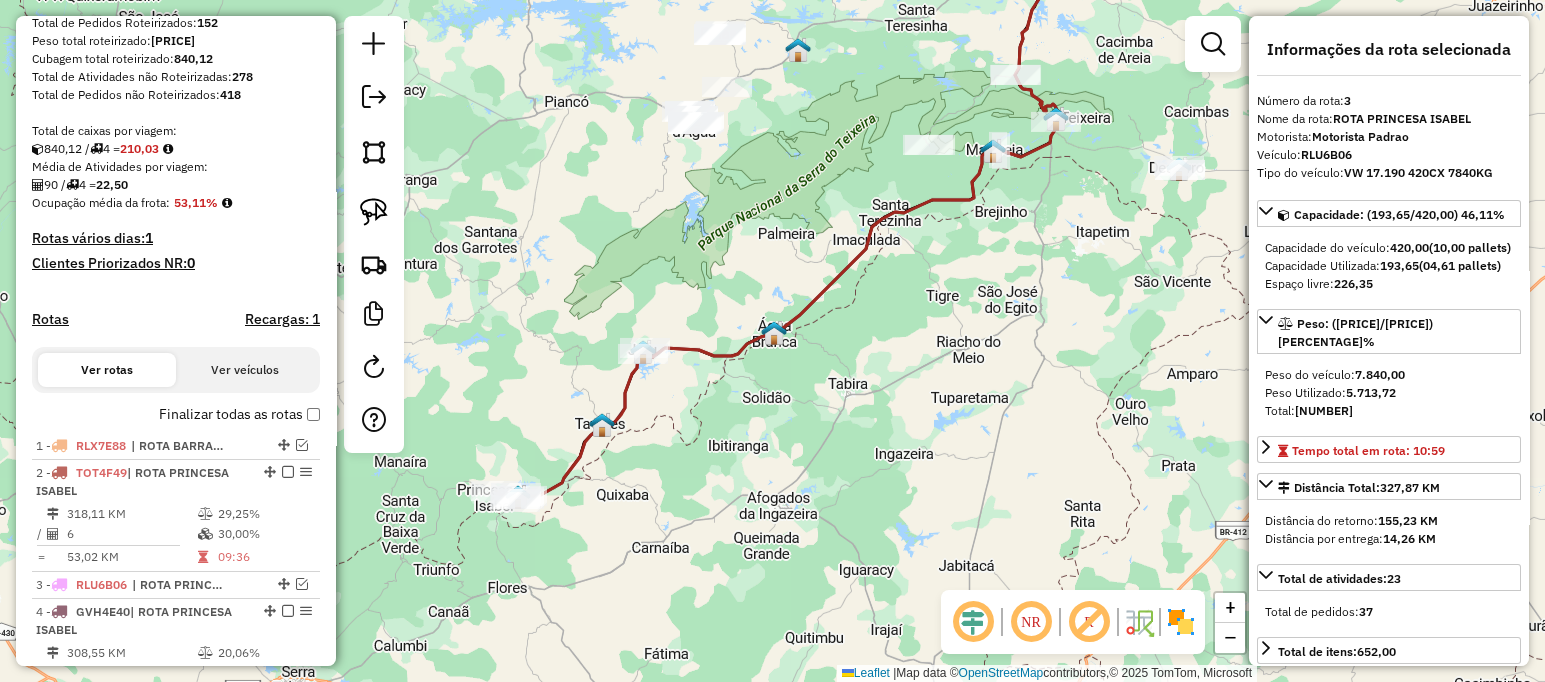 drag, startPoint x: 498, startPoint y: 530, endPoint x: 517, endPoint y: 401, distance: 130.39172 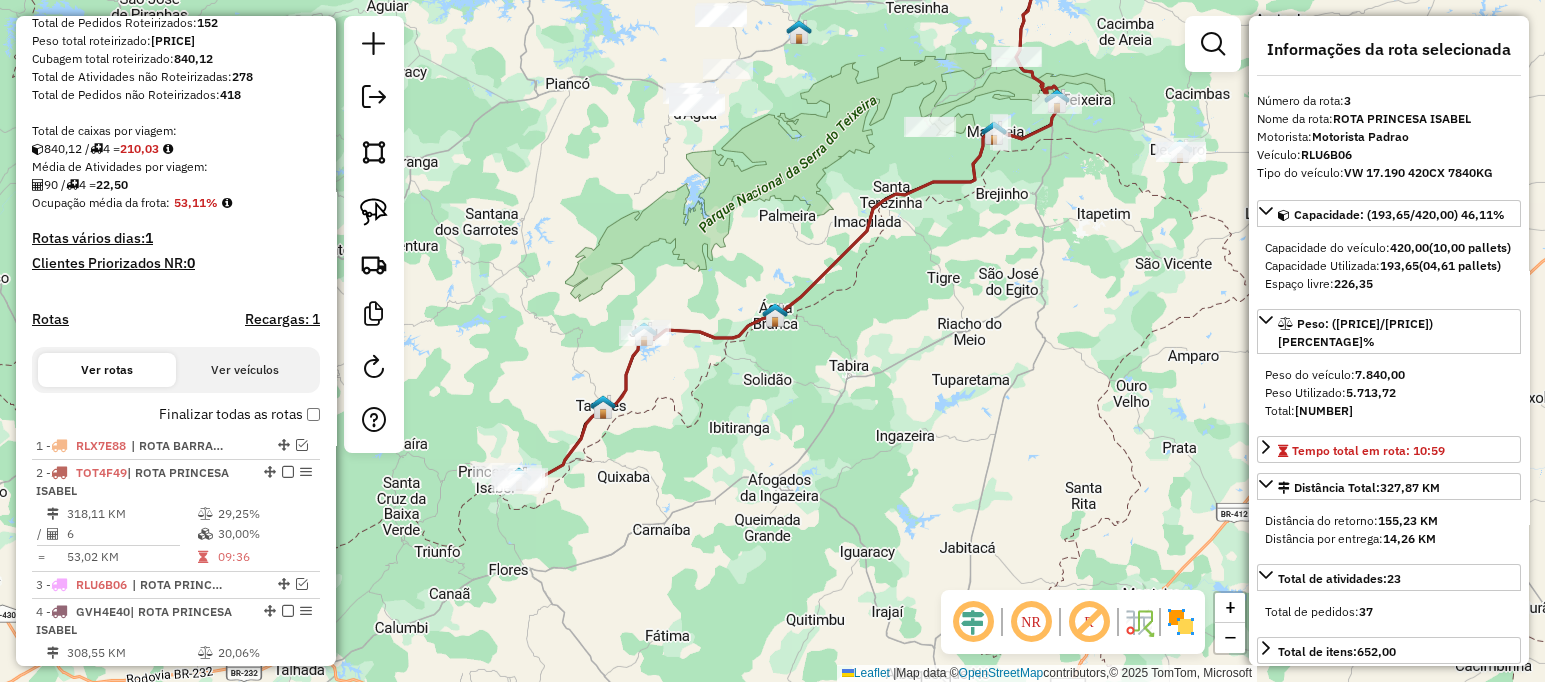 drag, startPoint x: 592, startPoint y: 497, endPoint x: 563, endPoint y: 502, distance: 29.427877 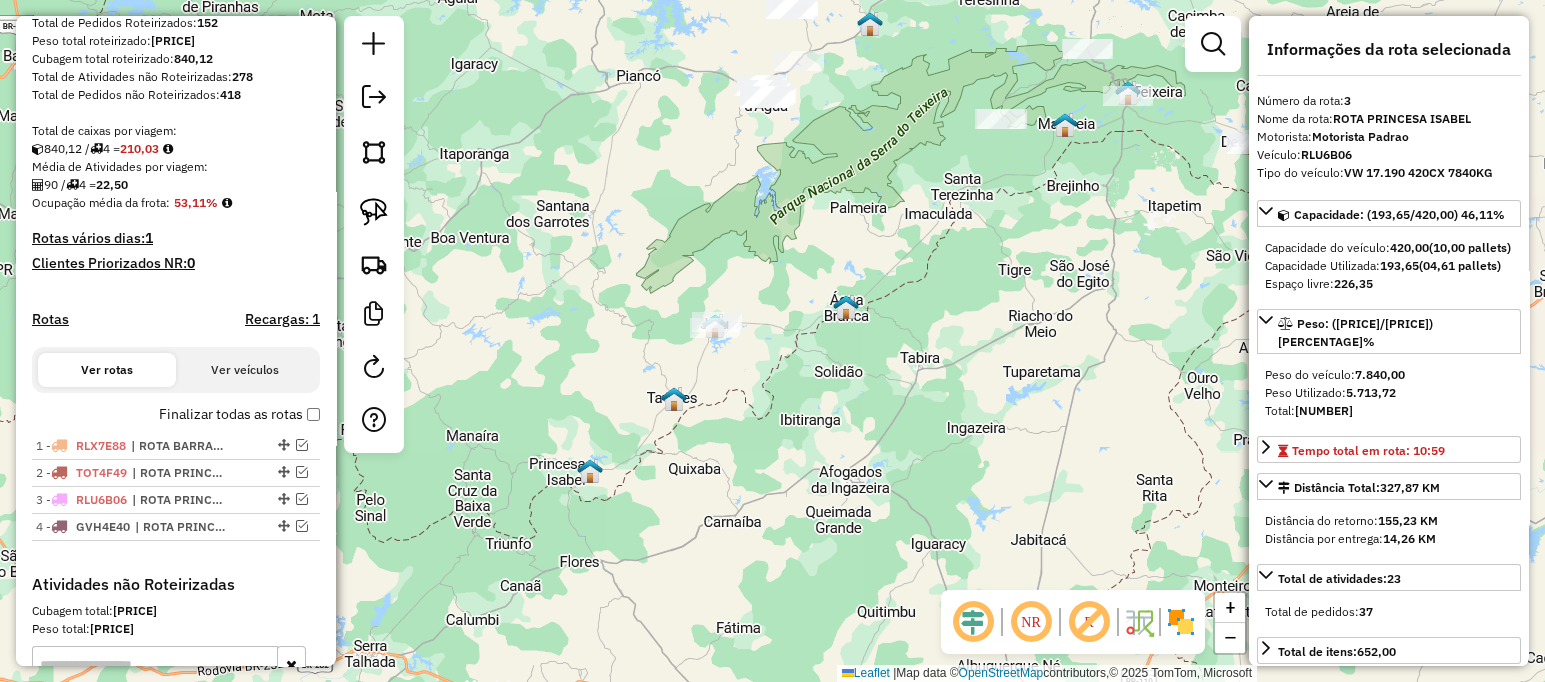 click on "Janela de atendimento Grade de atendimento Capacidade Transportadoras Veículos Cliente Pedidos  Rotas Selecione os dias de semana para filtrar as janelas de atendimento  Seg   Ter   Qua   Qui   Sex   Sáb   Dom  Informe o período da janela de atendimento: De: Até:  Filtrar exatamente a janela do cliente  Considerar janela de atendimento padrão  Selecione os dias de semana para filtrar as grades de atendimento  Seg   Ter   Qua   Qui   Sex   Sáb   Dom   Considerar clientes sem dia de atendimento cadastrado  Clientes fora do dia de atendimento selecionado Filtrar as atividades entre os valores definidos abaixo:  Peso mínimo:   Peso máximo:   Cubagem mínima:   Cubagem máxima:   De:   Até:  Filtrar as atividades entre o tempo de atendimento definido abaixo:  De:   Até:   Considerar capacidade total dos clientes não roteirizados Transportadora: Selecione um ou mais itens Tipo de veículo: Selecione um ou mais itens Veículo: Selecione um ou mais itens Motorista: Selecione um ou mais itens Nome: Rótulo:" 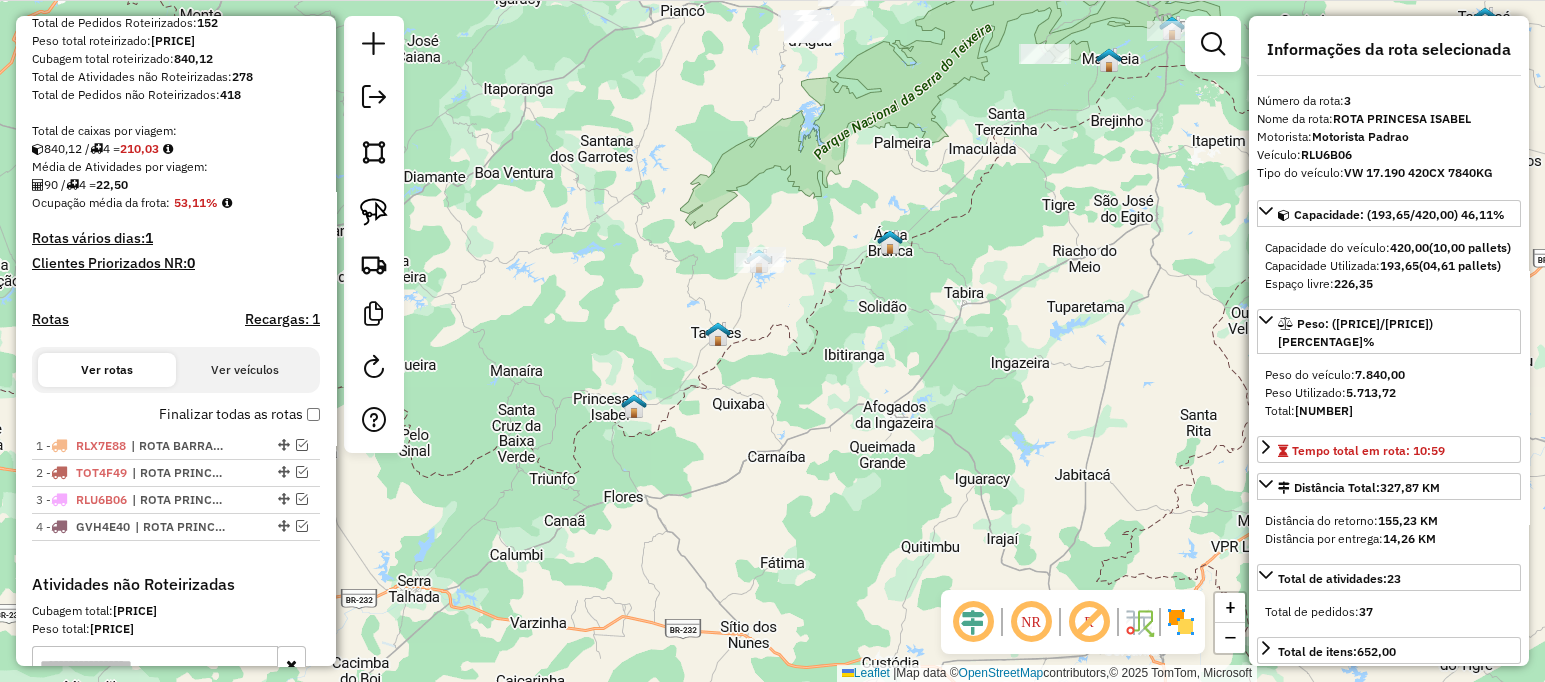 click on "Janela de atendimento Grade de atendimento Capacidade Transportadoras Veículos Cliente Pedidos  Rotas Selecione os dias de semana para filtrar as janelas de atendimento  Seg   Ter   Qua   Qui   Sex   Sáb   Dom  Informe o período da janela de atendimento: De: Até:  Filtrar exatamente a janela do cliente  Considerar janela de atendimento padrão  Selecione os dias de semana para filtrar as grades de atendimento  Seg   Ter   Qua   Qui   Sex   Sáb   Dom   Considerar clientes sem dia de atendimento cadastrado  Clientes fora do dia de atendimento selecionado Filtrar as atividades entre os valores definidos abaixo:  Peso mínimo:   Peso máximo:   Cubagem mínima:   Cubagem máxima:   De:   Até:  Filtrar as atividades entre o tempo de atendimento definido abaixo:  De:   Até:   Considerar capacidade total dos clientes não roteirizados Transportadora: Selecione um ou mais itens Tipo de veículo: Selecione um ou mais itens Veículo: Selecione um ou mais itens Motorista: Selecione um ou mais itens Nome: Rótulo:" 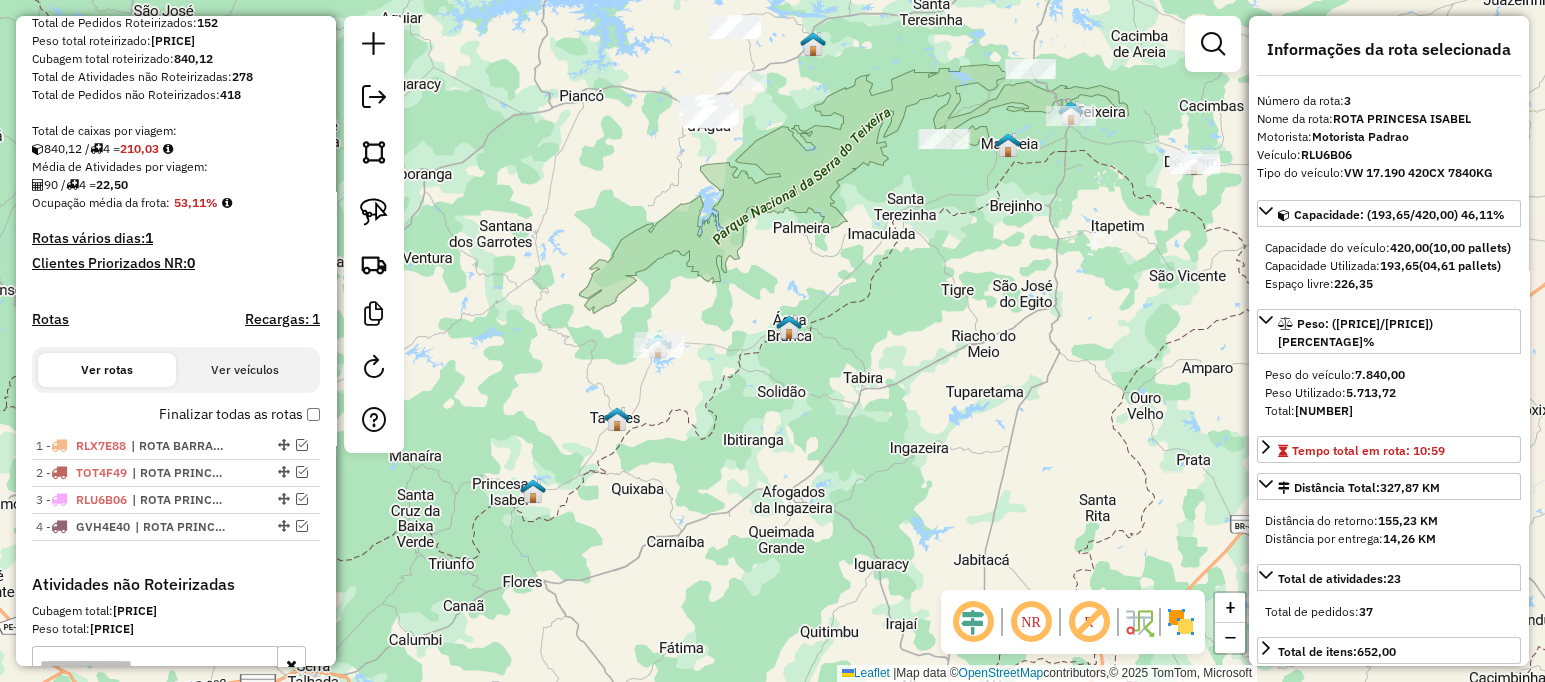 drag, startPoint x: 820, startPoint y: 286, endPoint x: 655, endPoint y: 440, distance: 225.70113 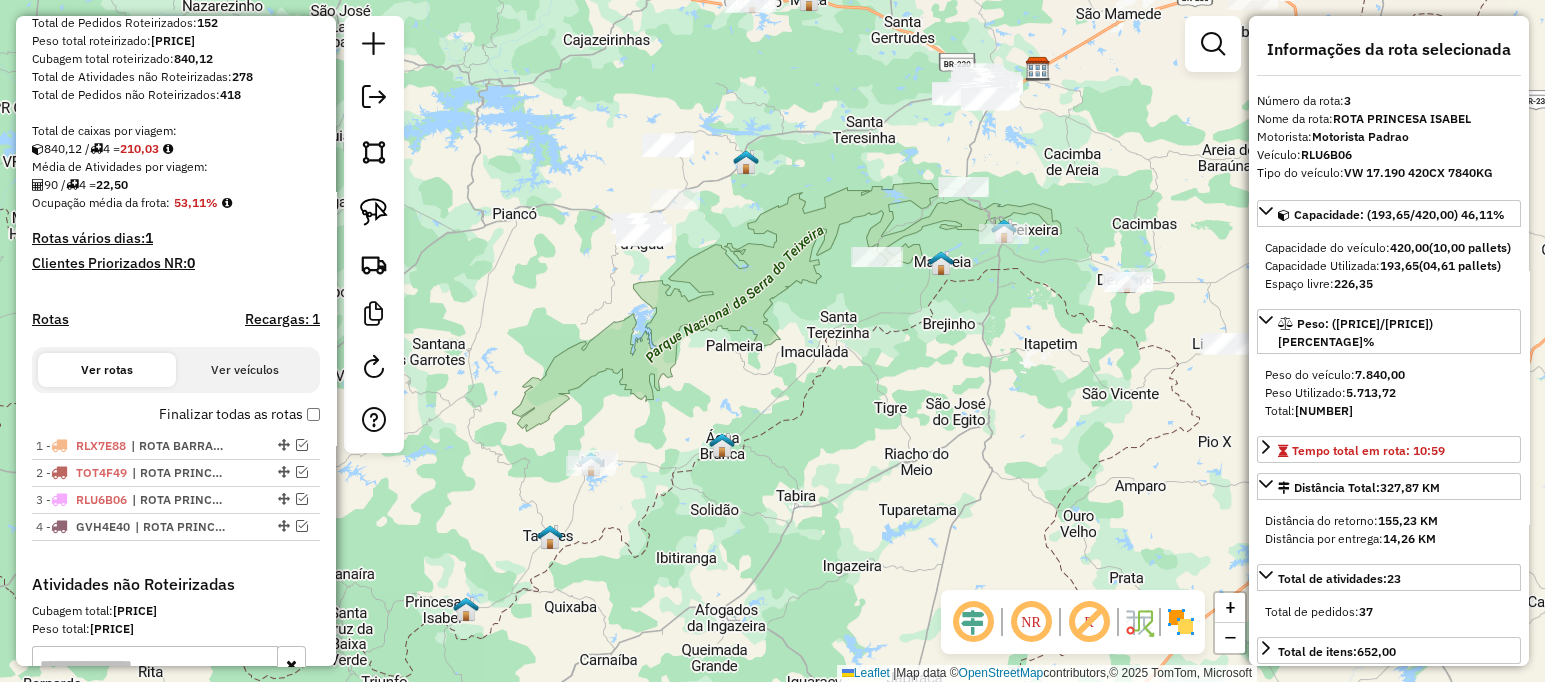 drag, startPoint x: 776, startPoint y: 396, endPoint x: 627, endPoint y: 500, distance: 181.70581 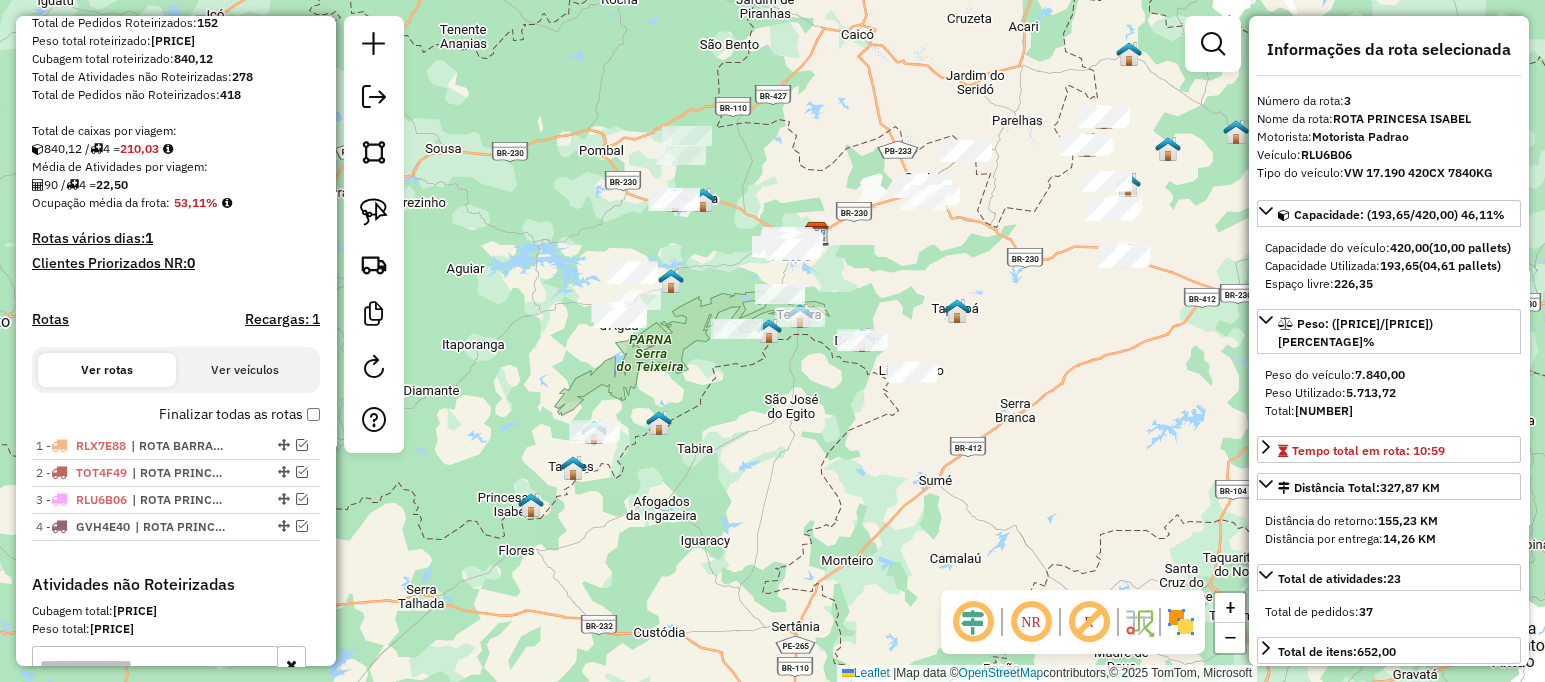 drag, startPoint x: 1006, startPoint y: 307, endPoint x: 970, endPoint y: 326, distance: 40.706264 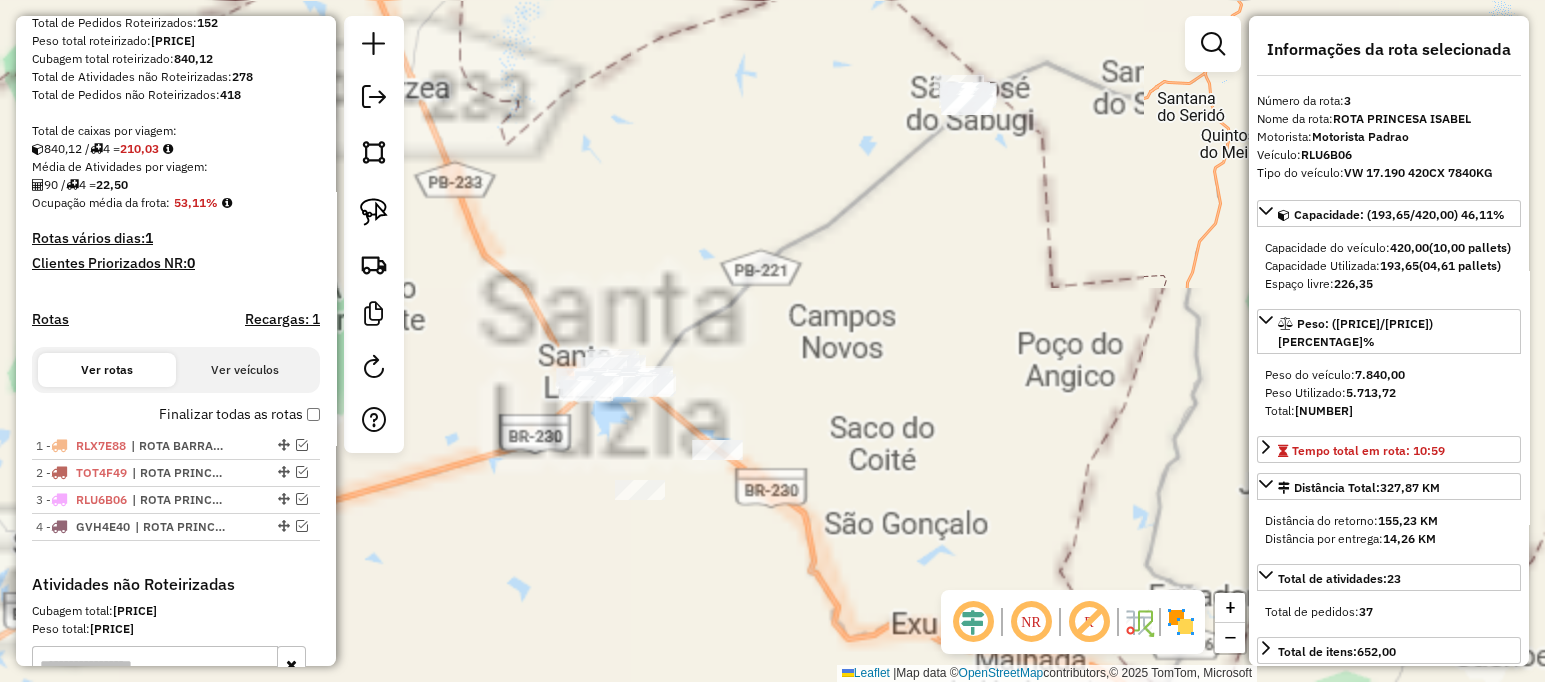 click on "Janela de atendimento Grade de atendimento Capacidade Transportadoras Veículos Cliente Pedidos  Rotas Selecione os dias de semana para filtrar as janelas de atendimento  Seg   Ter   Qua   Qui   Sex   Sáb   Dom  Informe o período da janela de atendimento: De: Até:  Filtrar exatamente a janela do cliente  Considerar janela de atendimento padrão  Selecione os dias de semana para filtrar as grades de atendimento  Seg   Ter   Qua   Qui   Sex   Sáb   Dom   Considerar clientes sem dia de atendimento cadastrado  Clientes fora do dia de atendimento selecionado Filtrar as atividades entre os valores definidos abaixo:  Peso mínimo:   Peso máximo:   Cubagem mínima:   Cubagem máxima:   De:   Até:  Filtrar as atividades entre o tempo de atendimento definido abaixo:  De:   Até:   Considerar capacidade total dos clientes não roteirizados Transportadora: Selecione um ou mais itens Tipo de veículo: Selecione um ou mais itens Veículo: Selecione um ou mais itens Motorista: Selecione um ou mais itens Nome: Rótulo:" 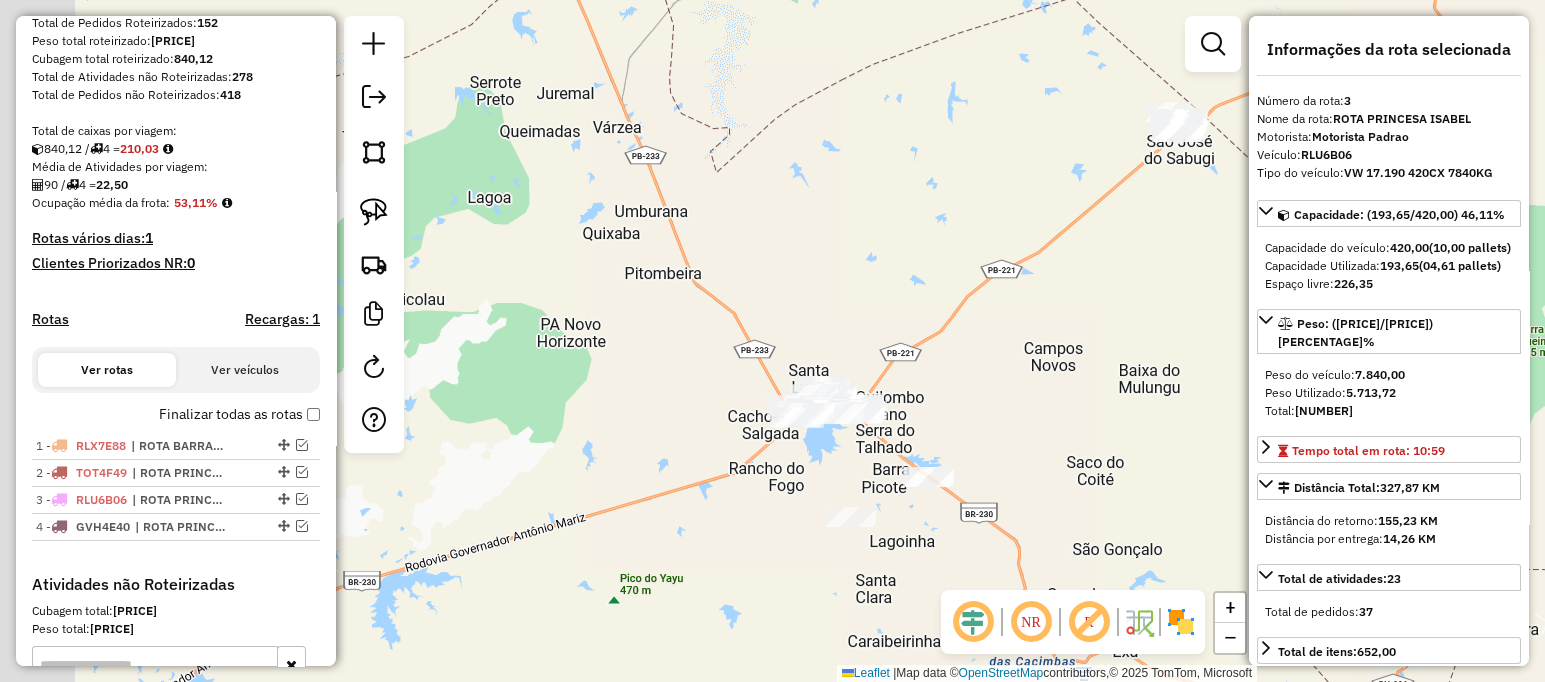 drag, startPoint x: 883, startPoint y: 73, endPoint x: 664, endPoint y: 91, distance: 219.73848 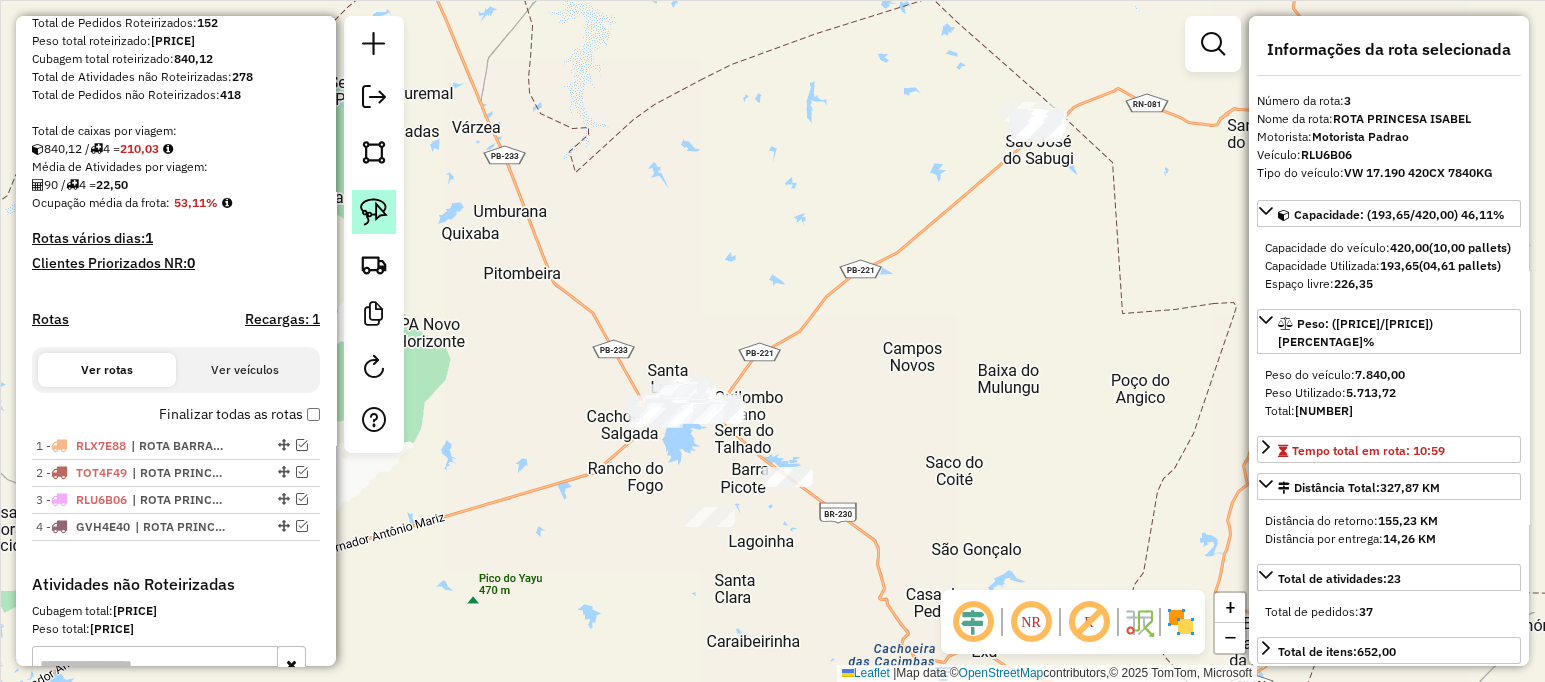 click 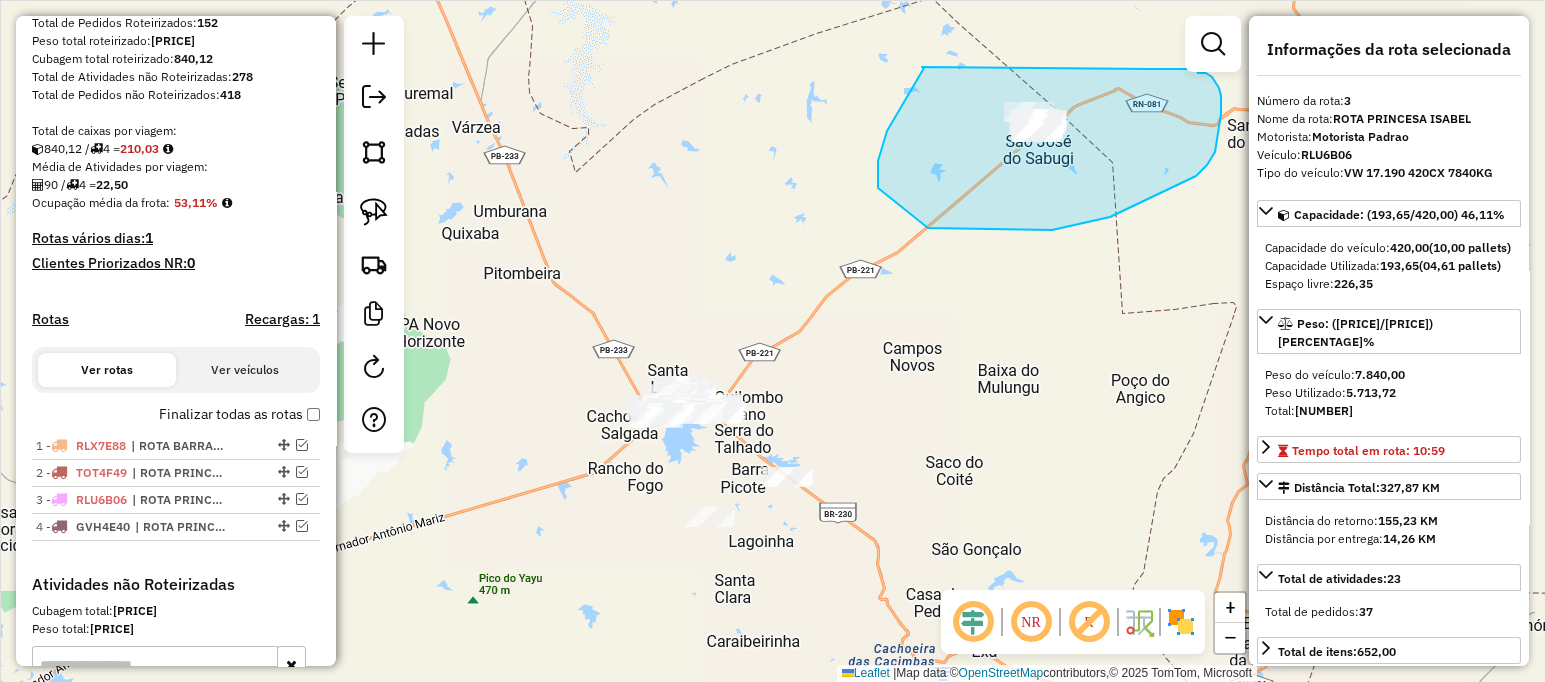 drag, startPoint x: 922, startPoint y: 67, endPoint x: 1138, endPoint y: 66, distance: 216.00232 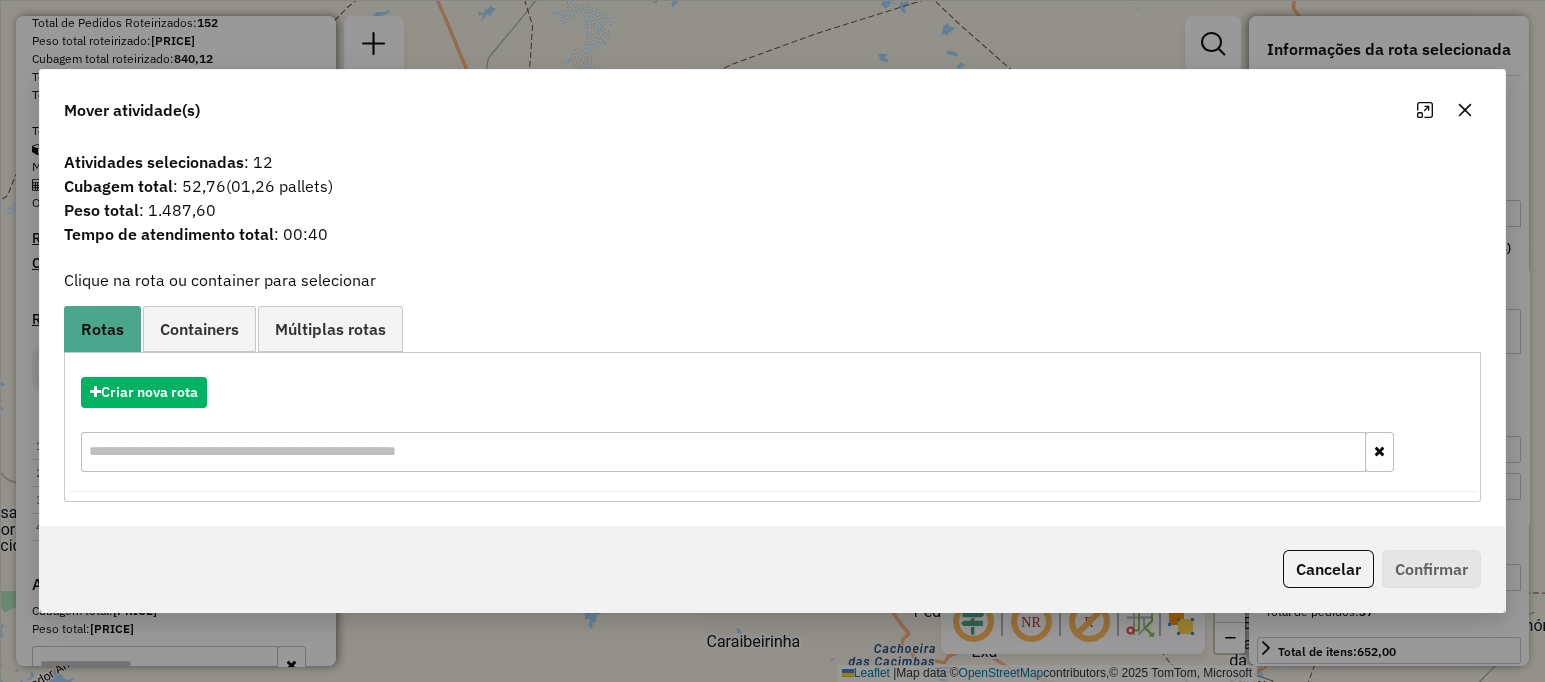 click on "Criar nova rota" at bounding box center [773, 427] 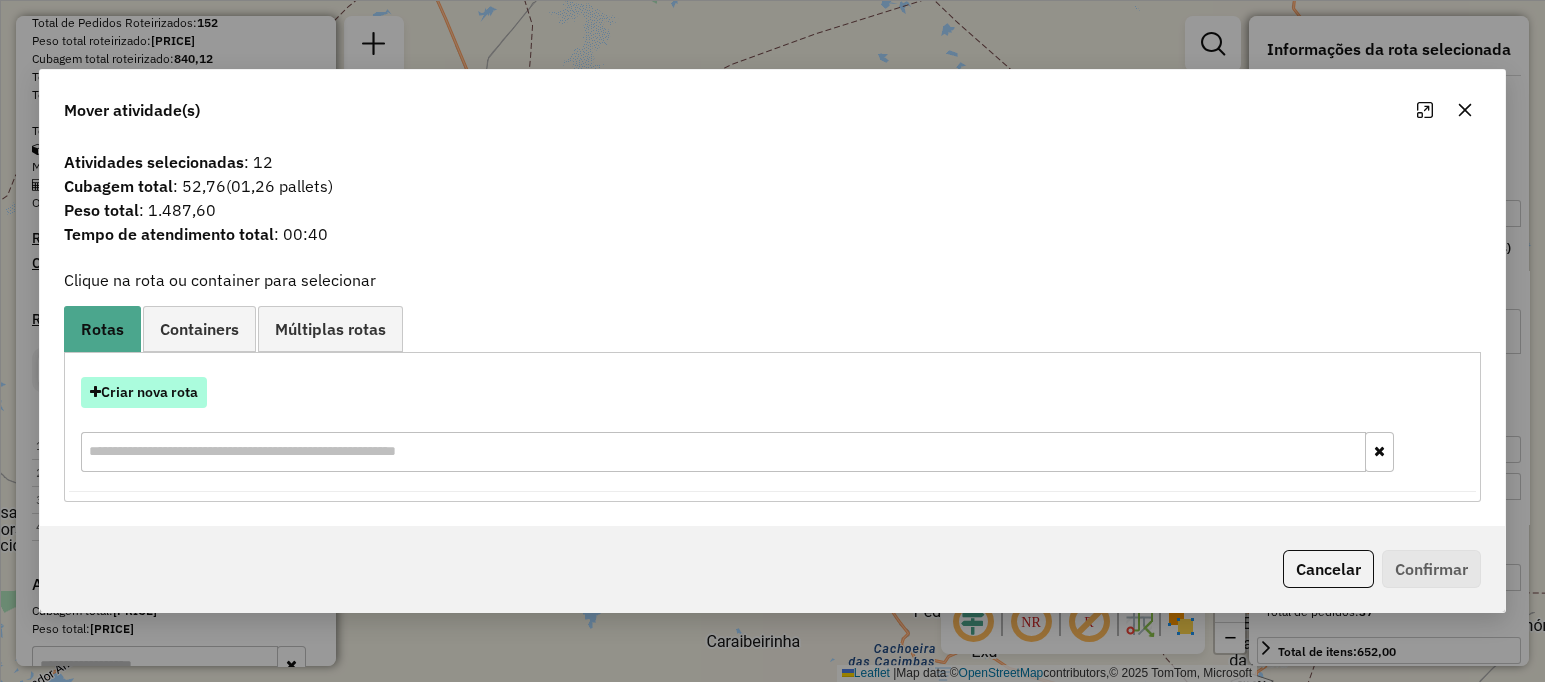 click on "Criar nova rota" at bounding box center (144, 392) 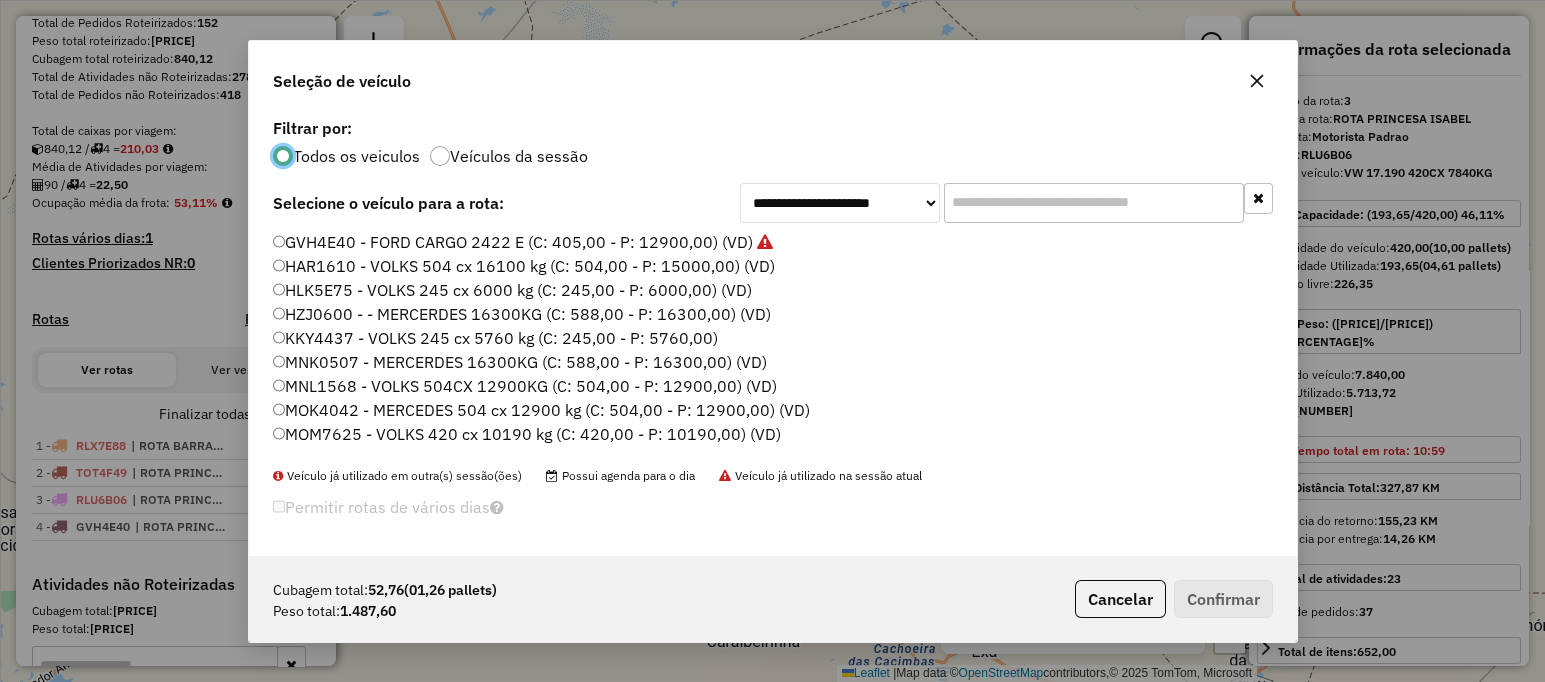 scroll, scrollTop: 10, scrollLeft: 6, axis: both 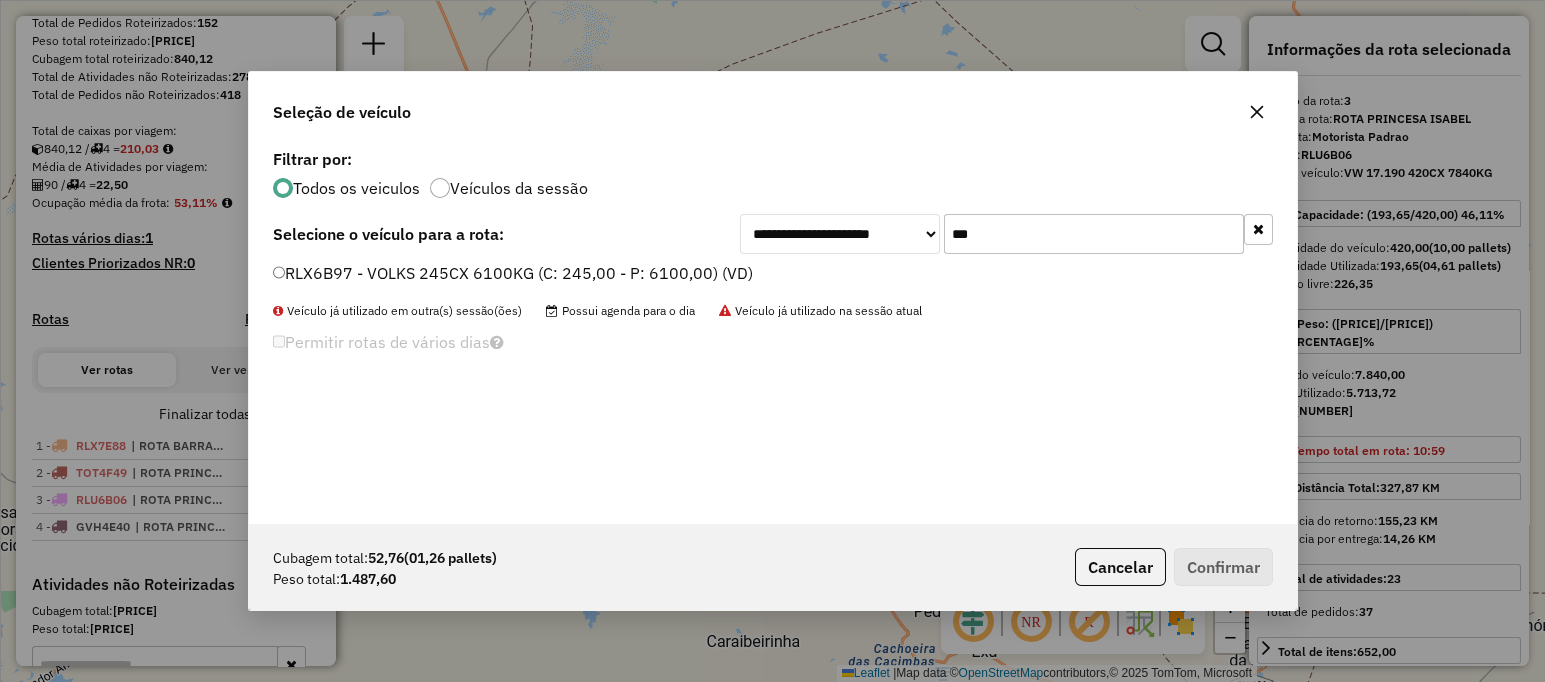type on "***" 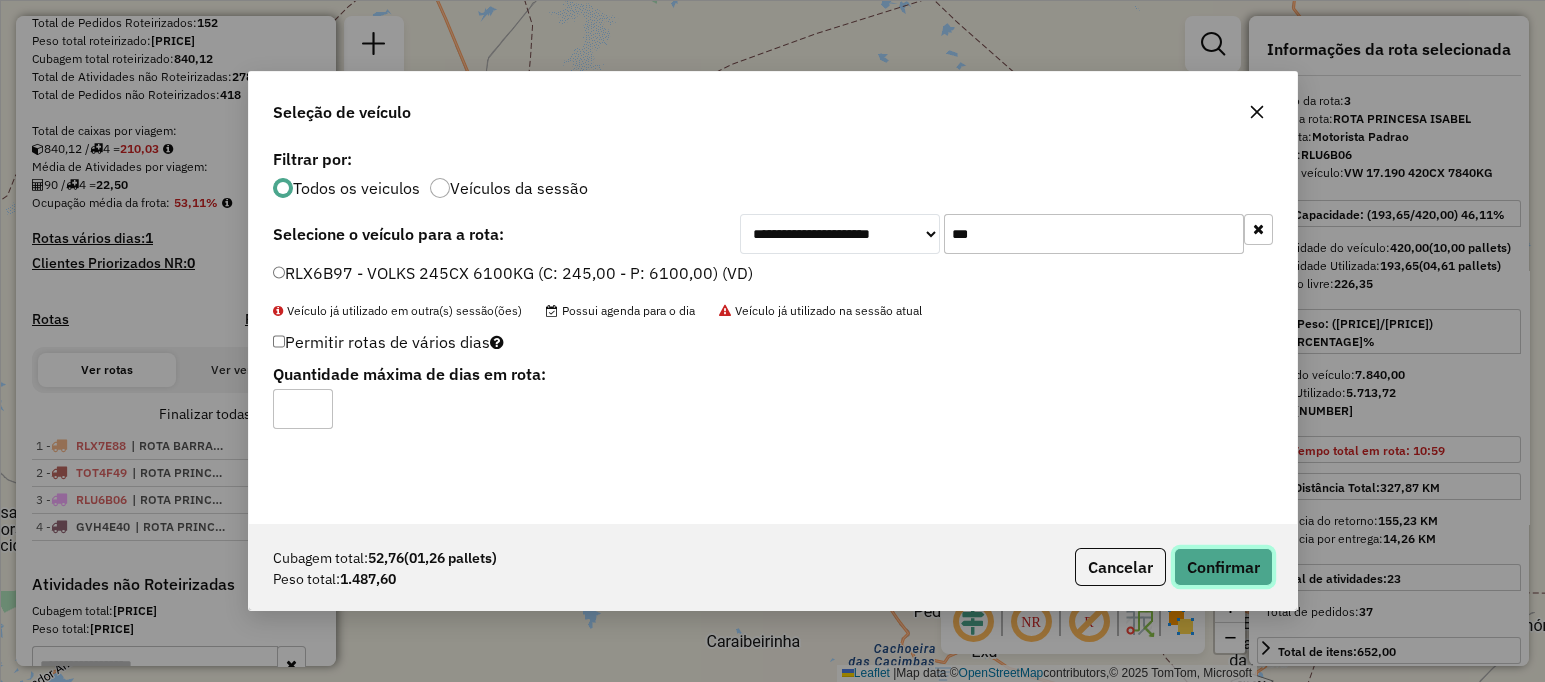 click on "Confirmar" 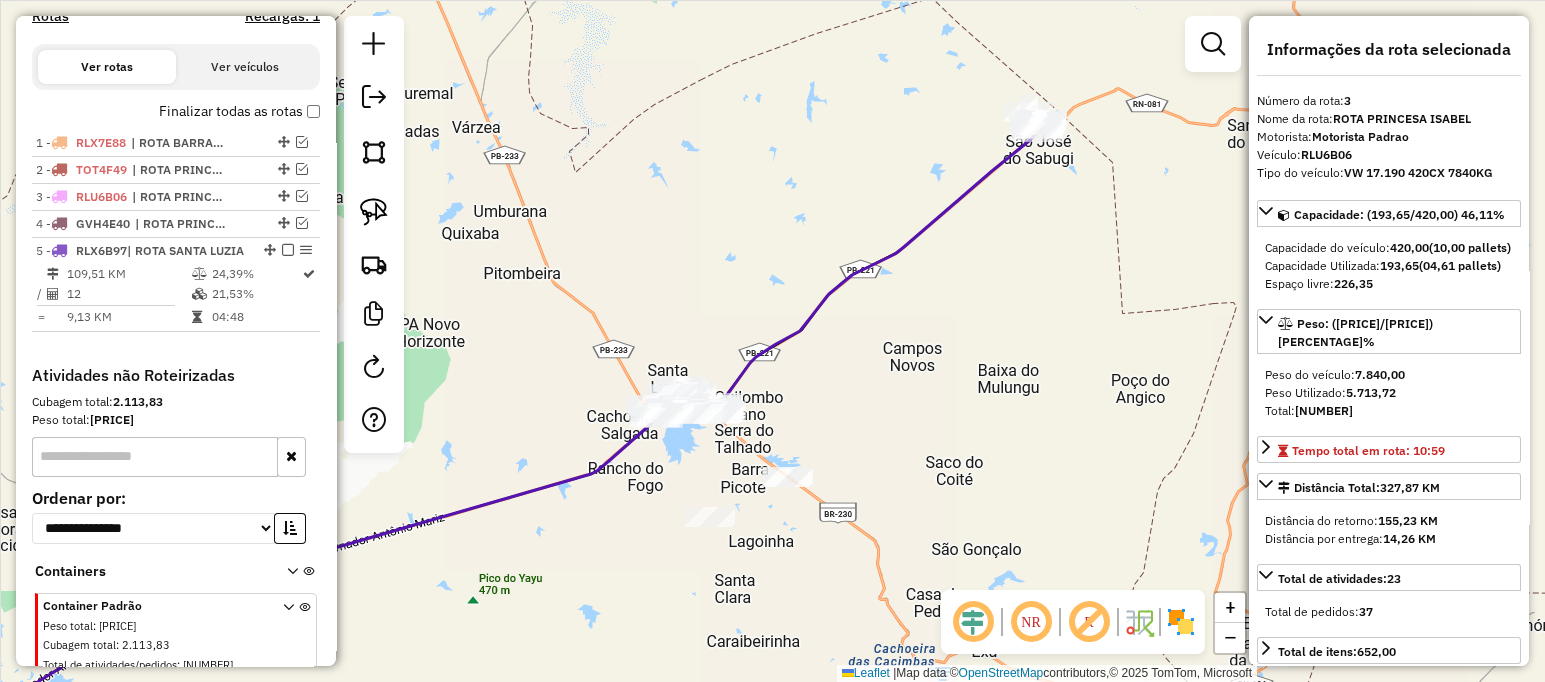 scroll, scrollTop: 710, scrollLeft: 0, axis: vertical 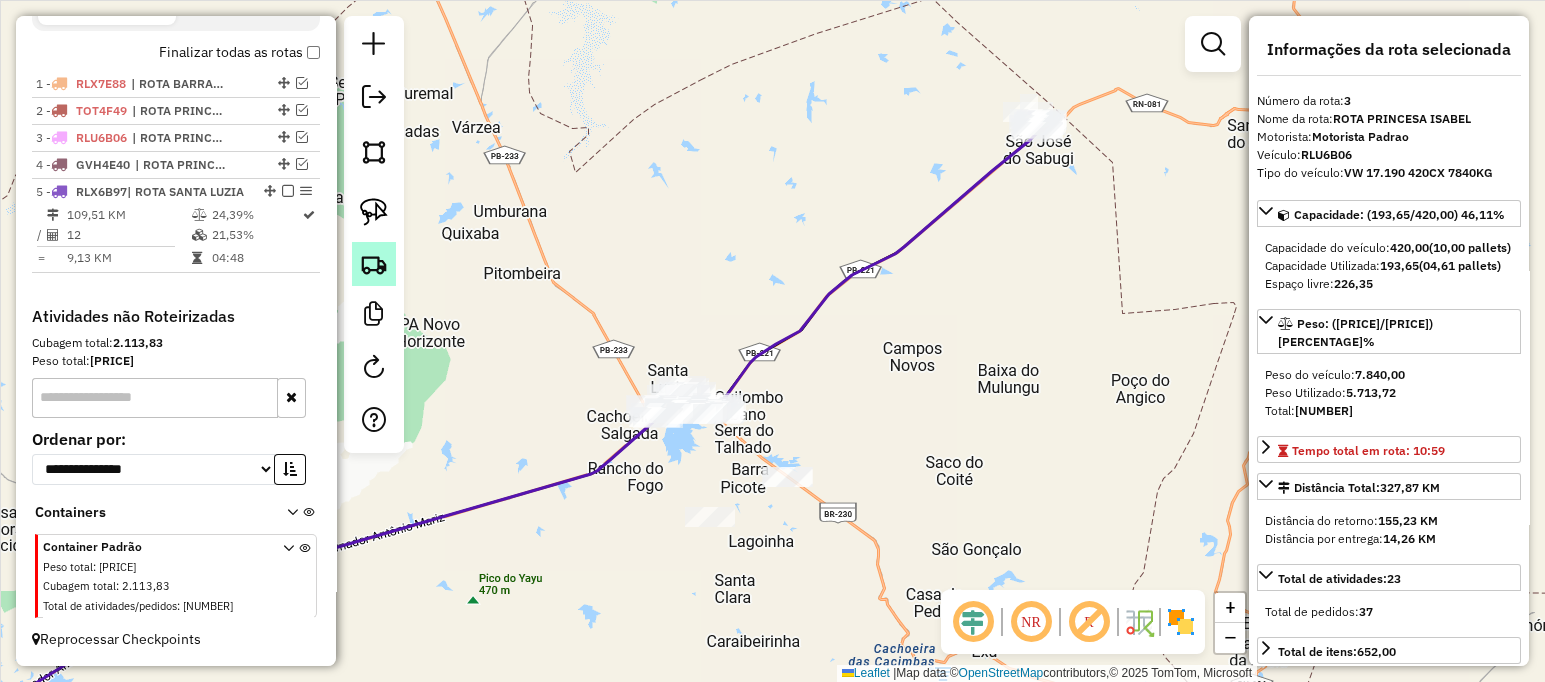 click 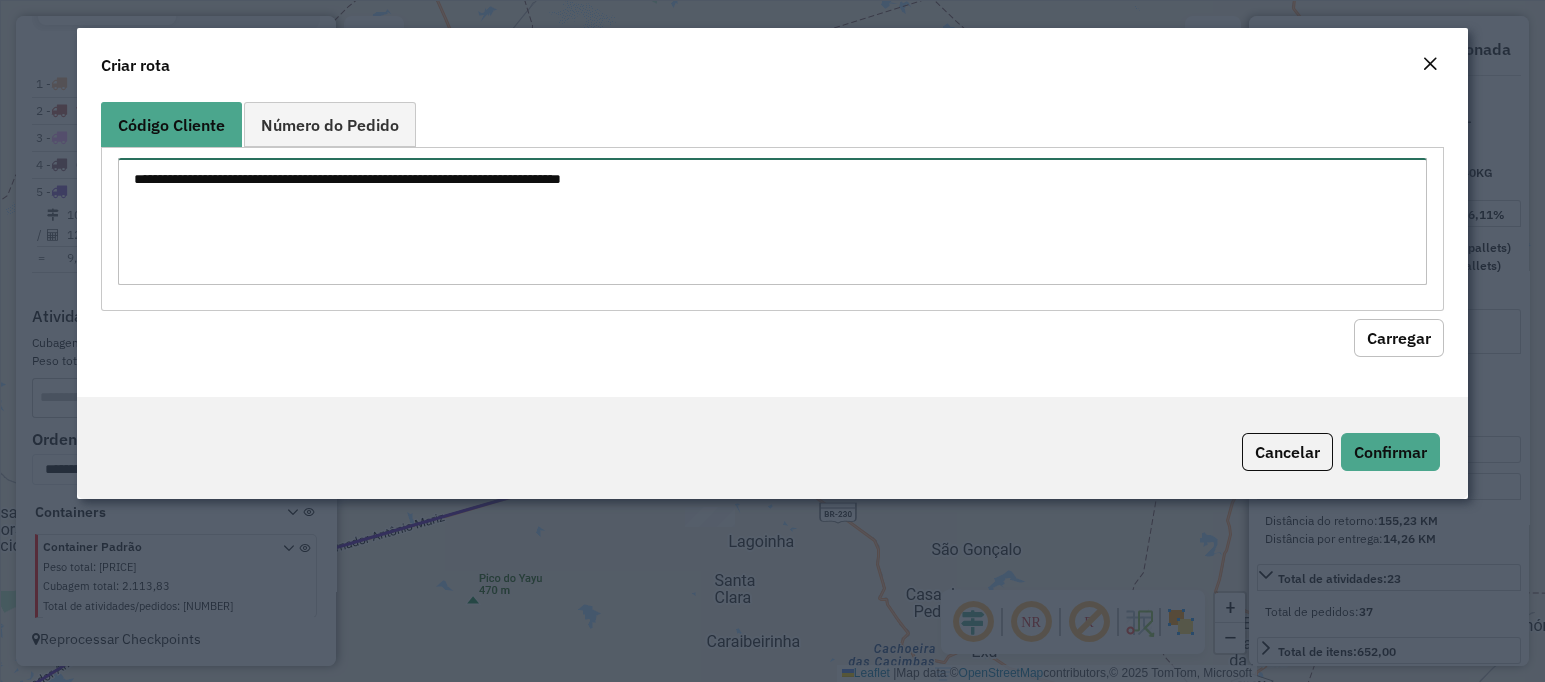 click at bounding box center [772, 221] 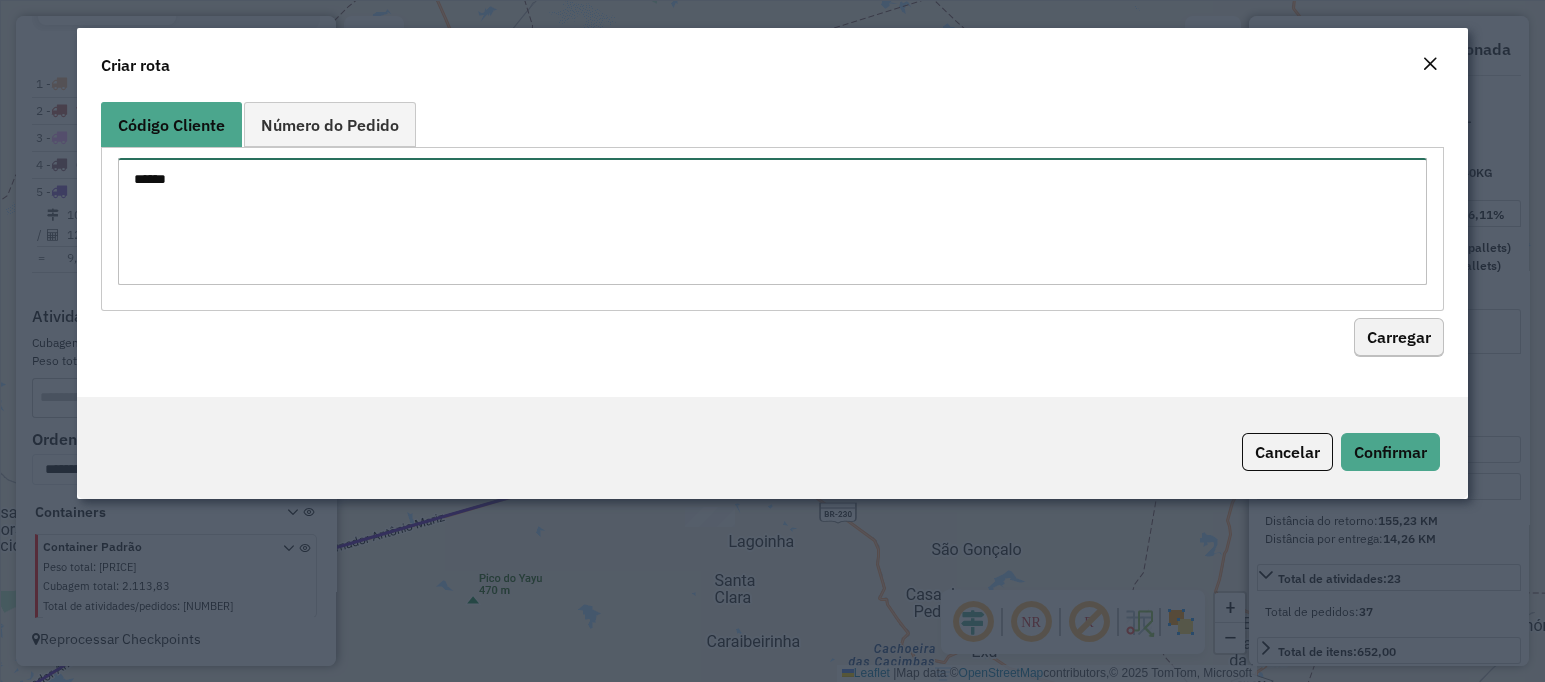 type on "*****" 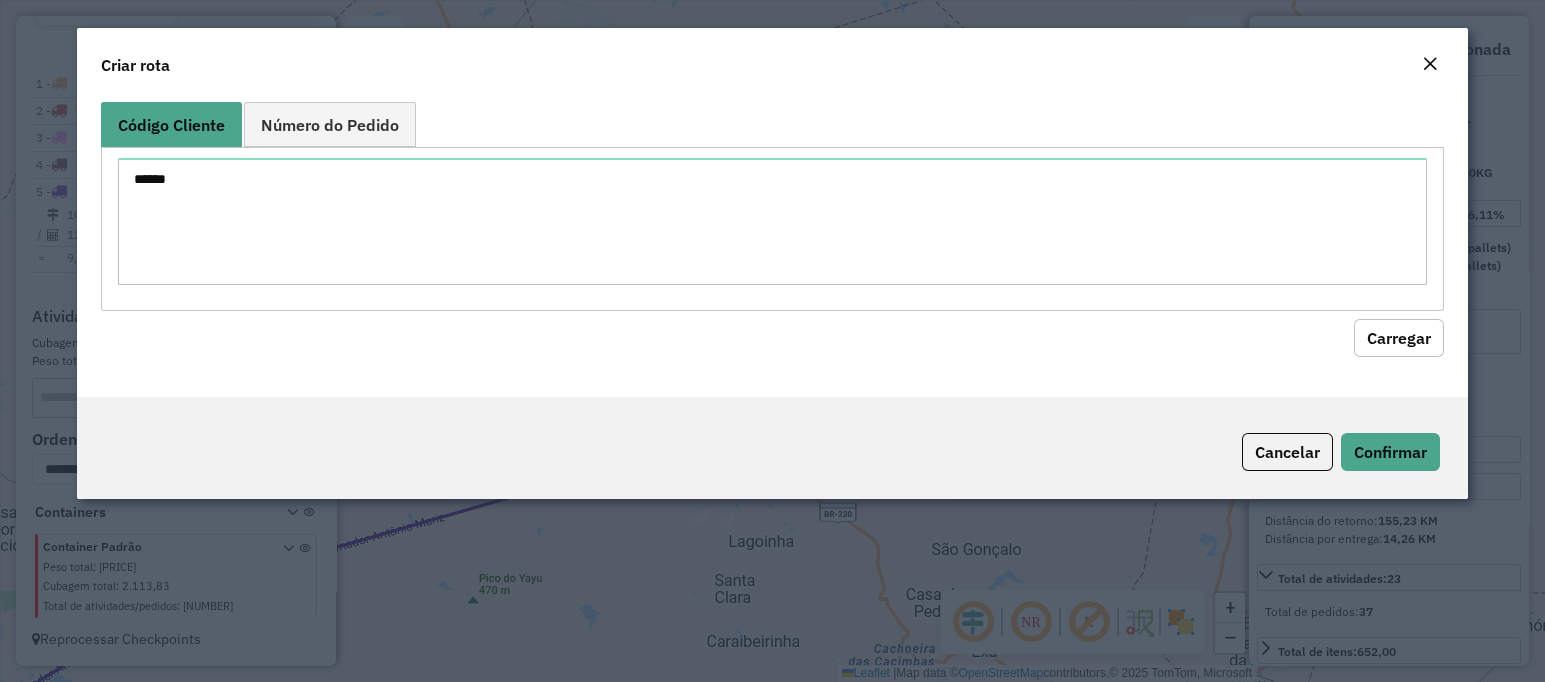 click on "Carregar" 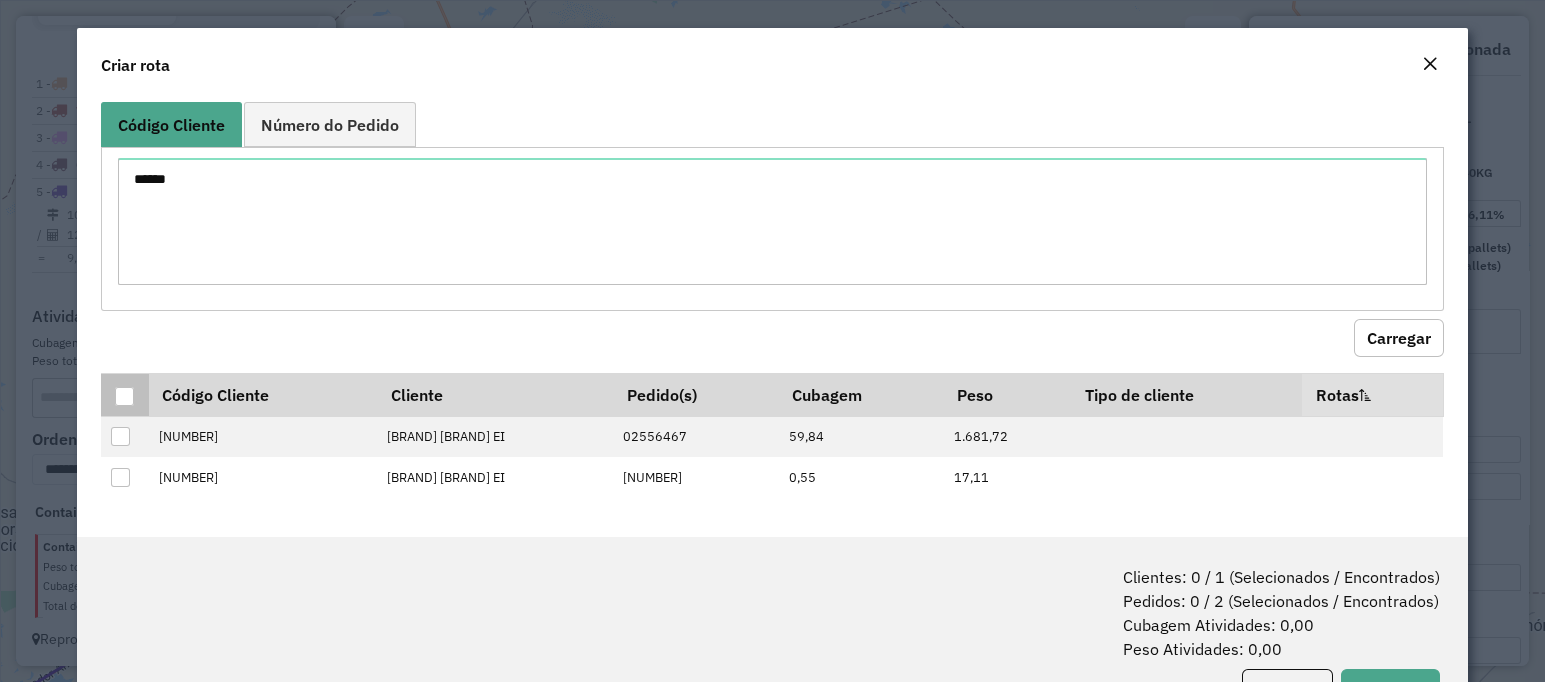 click at bounding box center [124, 396] 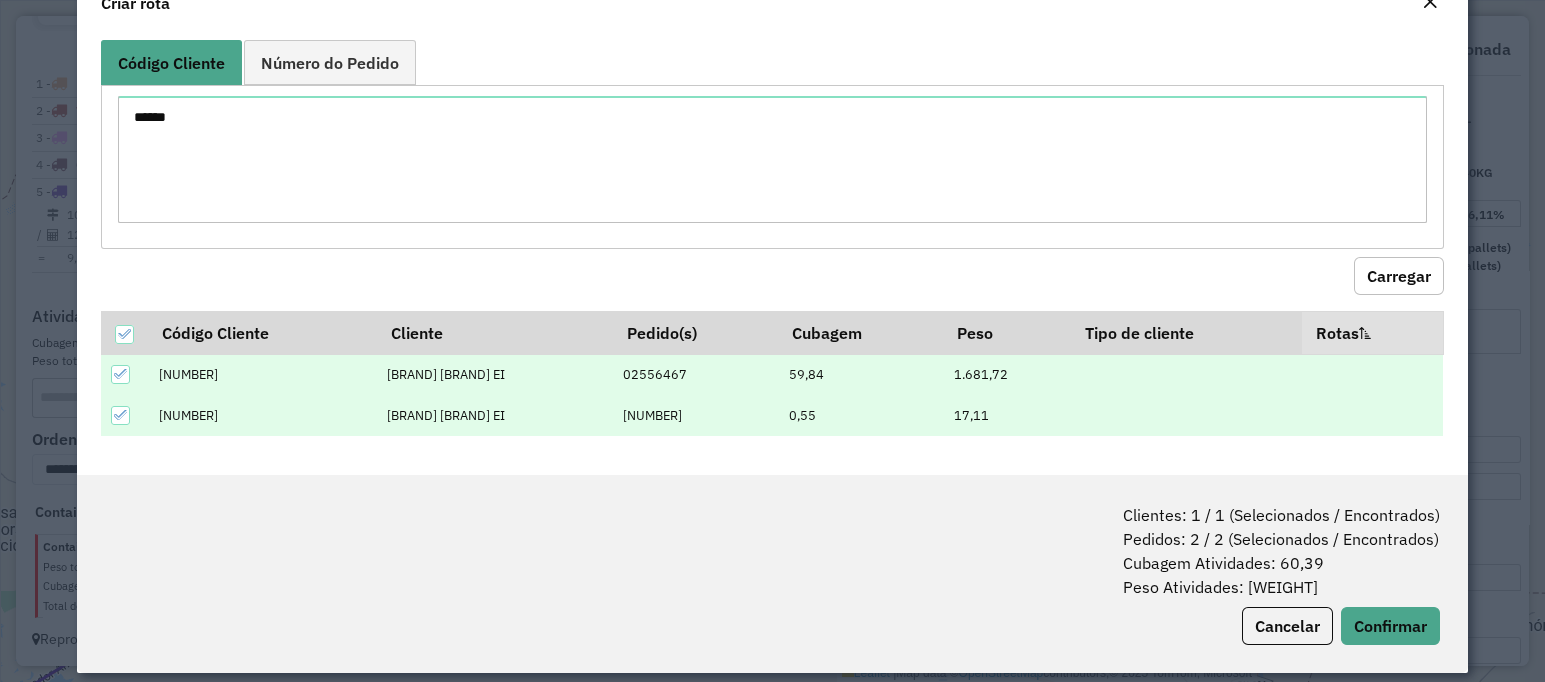 scroll, scrollTop: 78, scrollLeft: 0, axis: vertical 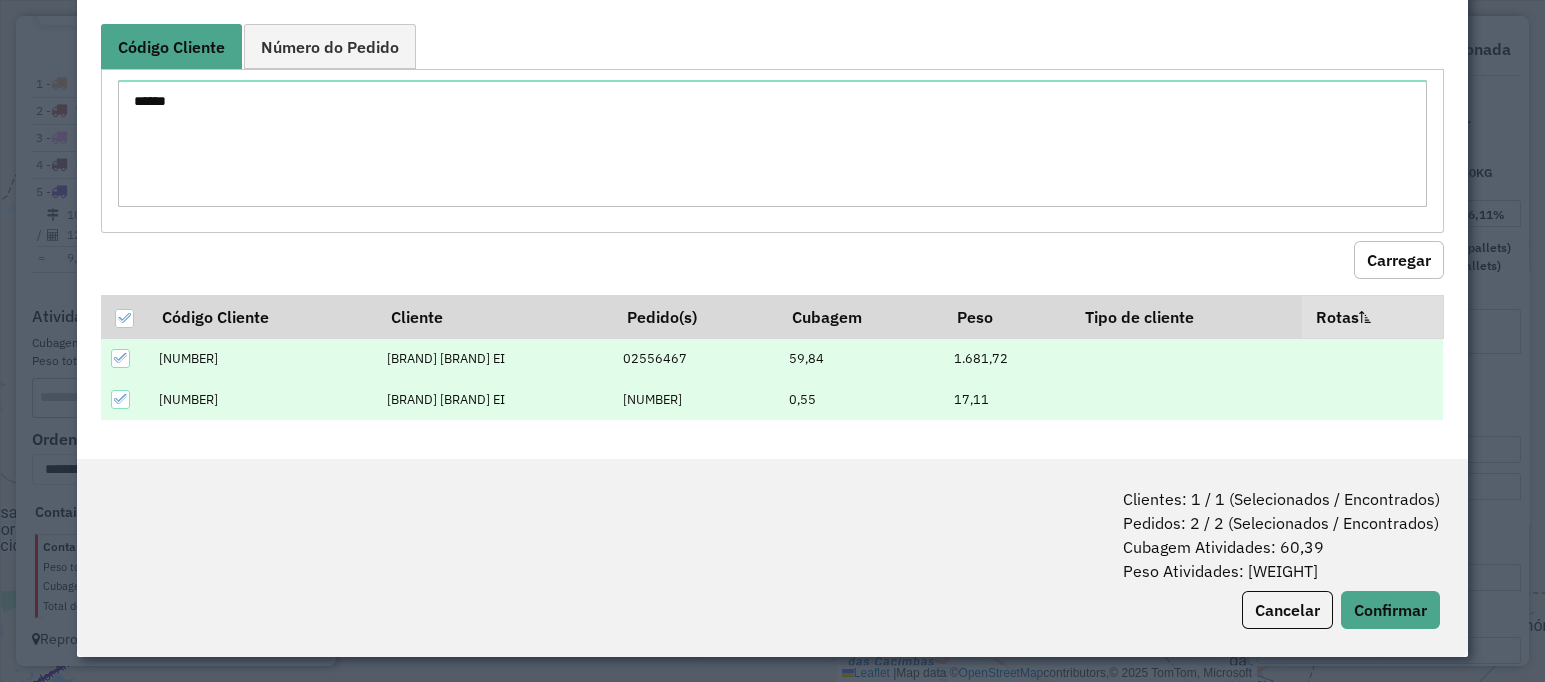 click on "Clientes: [NUMBER] / [NUMBER] (Selecionados / Encontrados) Pedidos: [NUMBER] / [NUMBER] (Selecionados / Encontrados) Cubagem Atividades: [PRICE] Peso Atividades: [PRICE]" 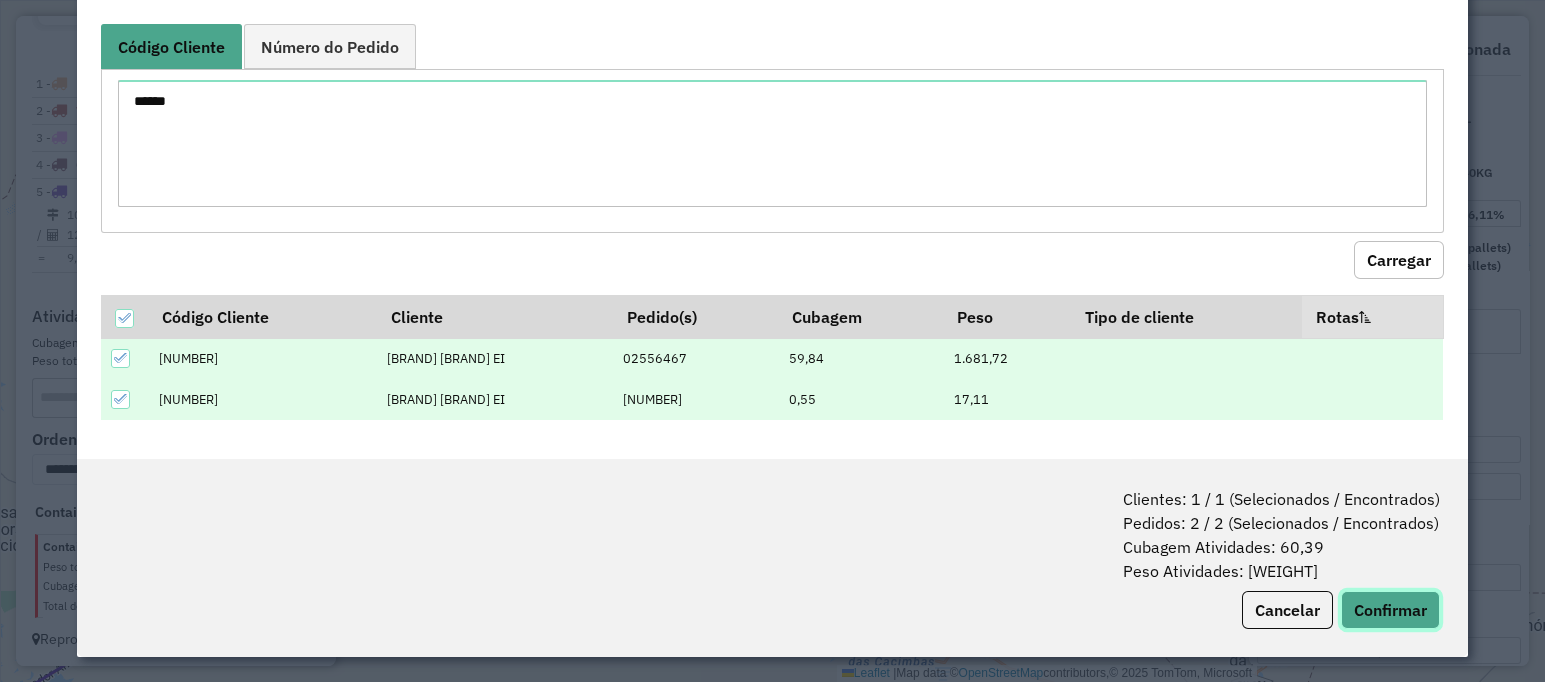 click on "Confirmar" 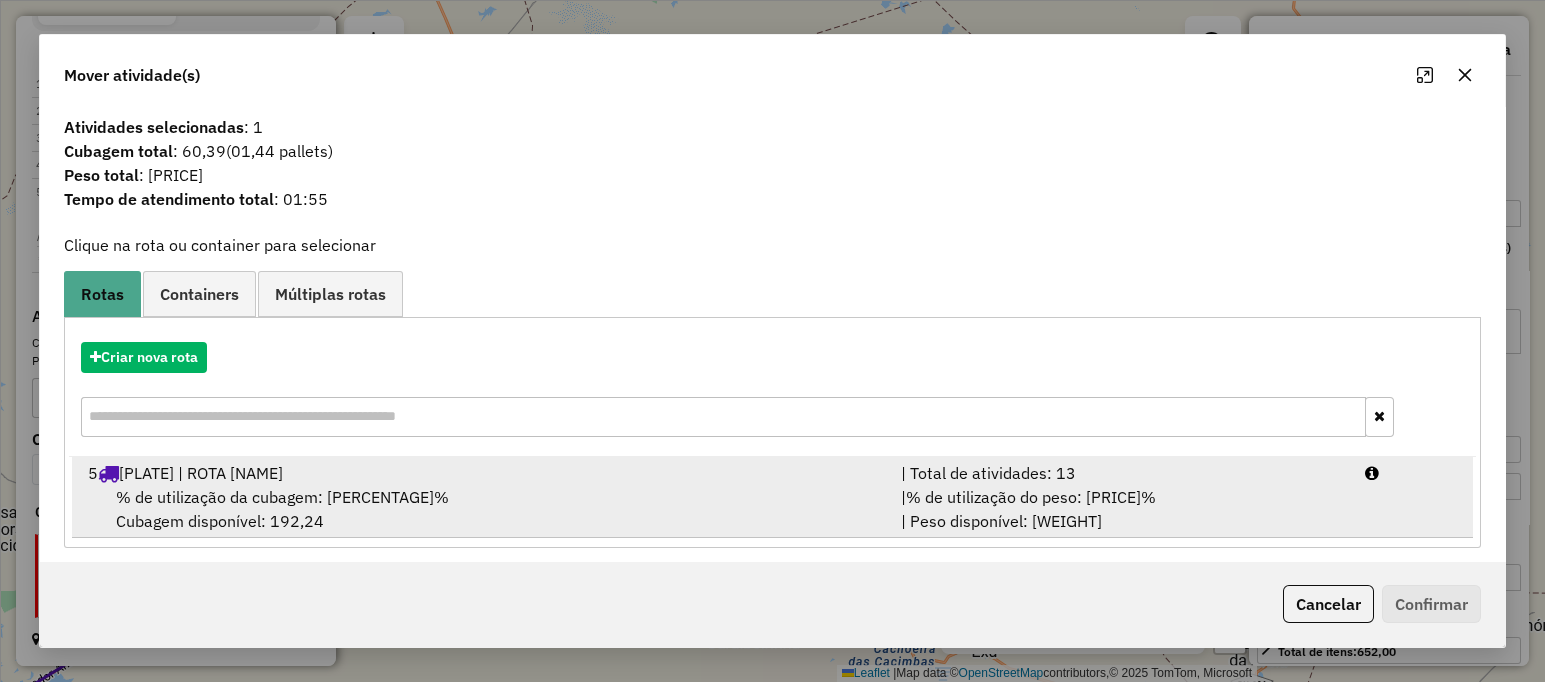 click on "% de utilização da cubagem: [PERCENTAGE]%" at bounding box center [282, 497] 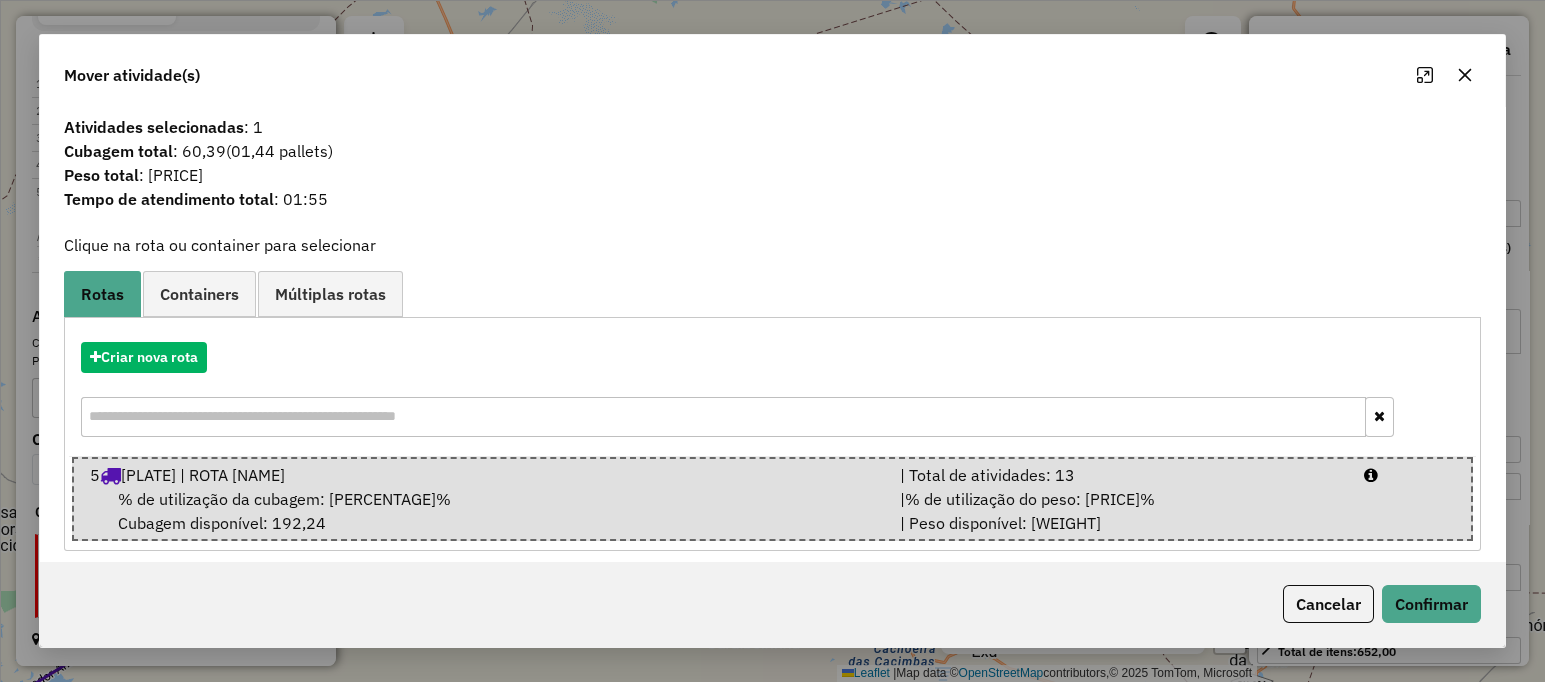 click on "Cancelar   Confirmar" 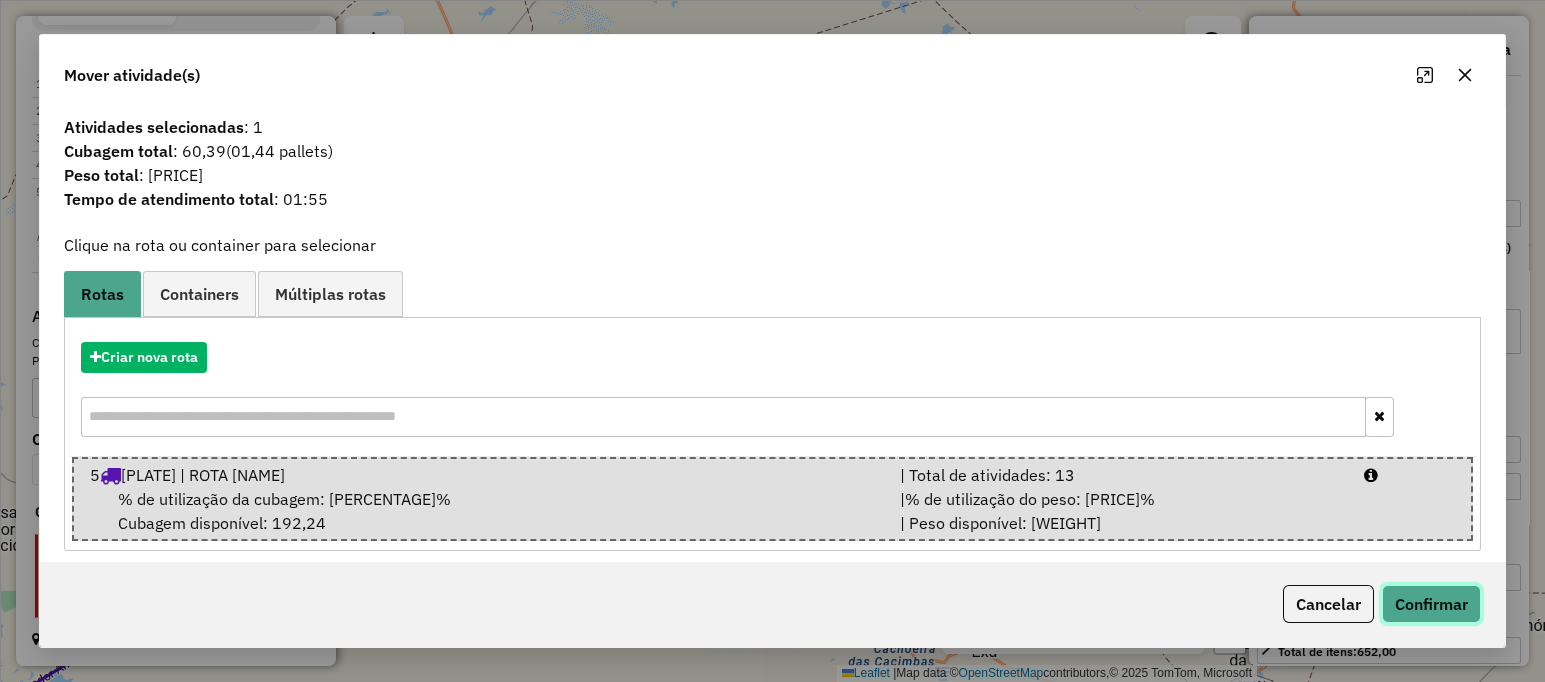 click on "Confirmar" 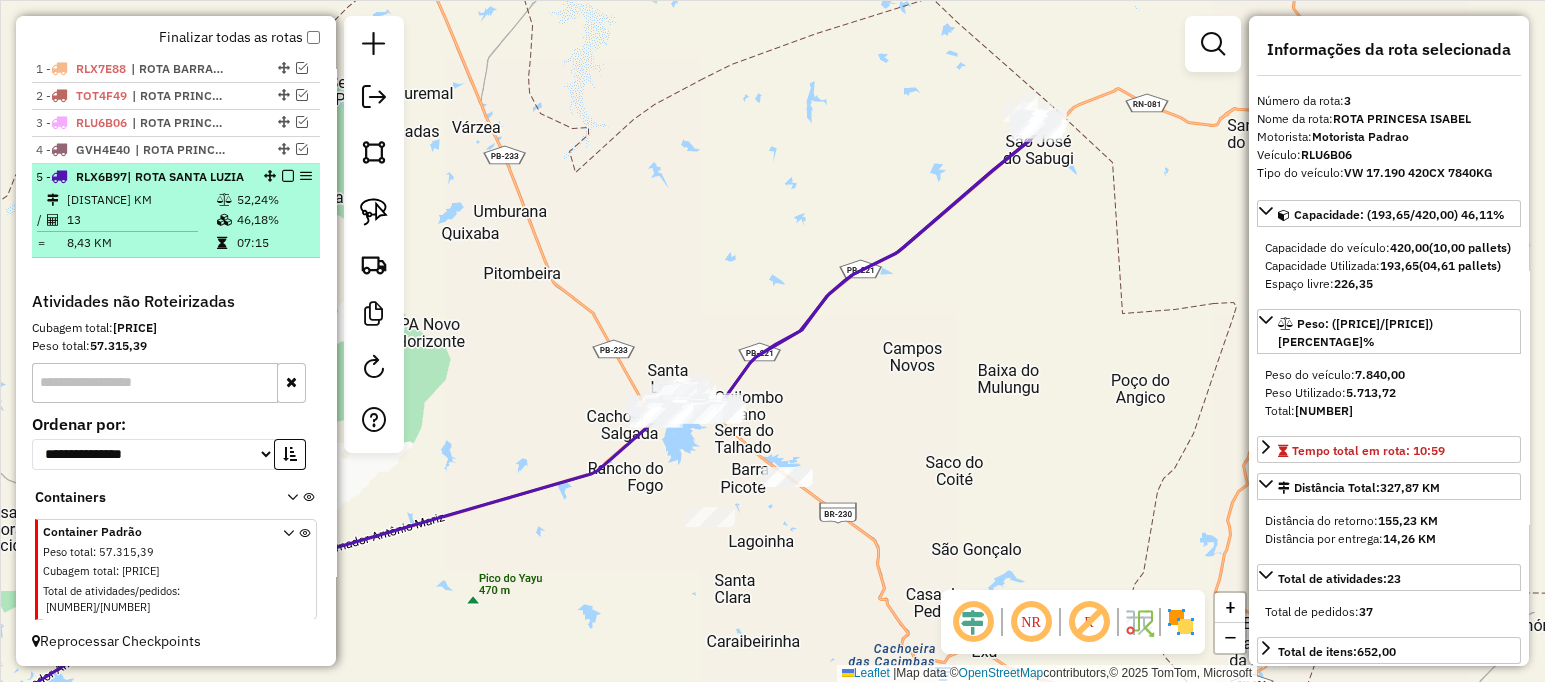 click on "[DISTANCE] KM" at bounding box center (141, 200) 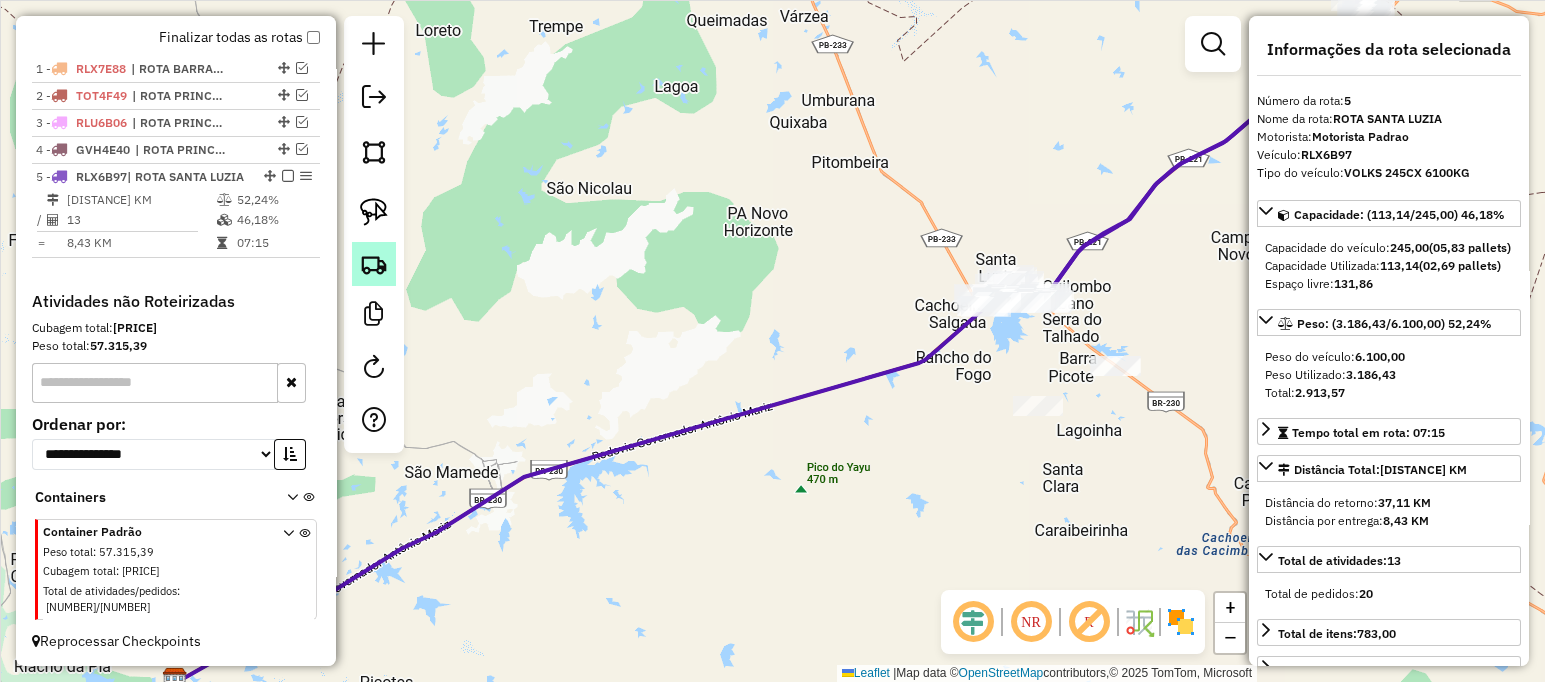 click 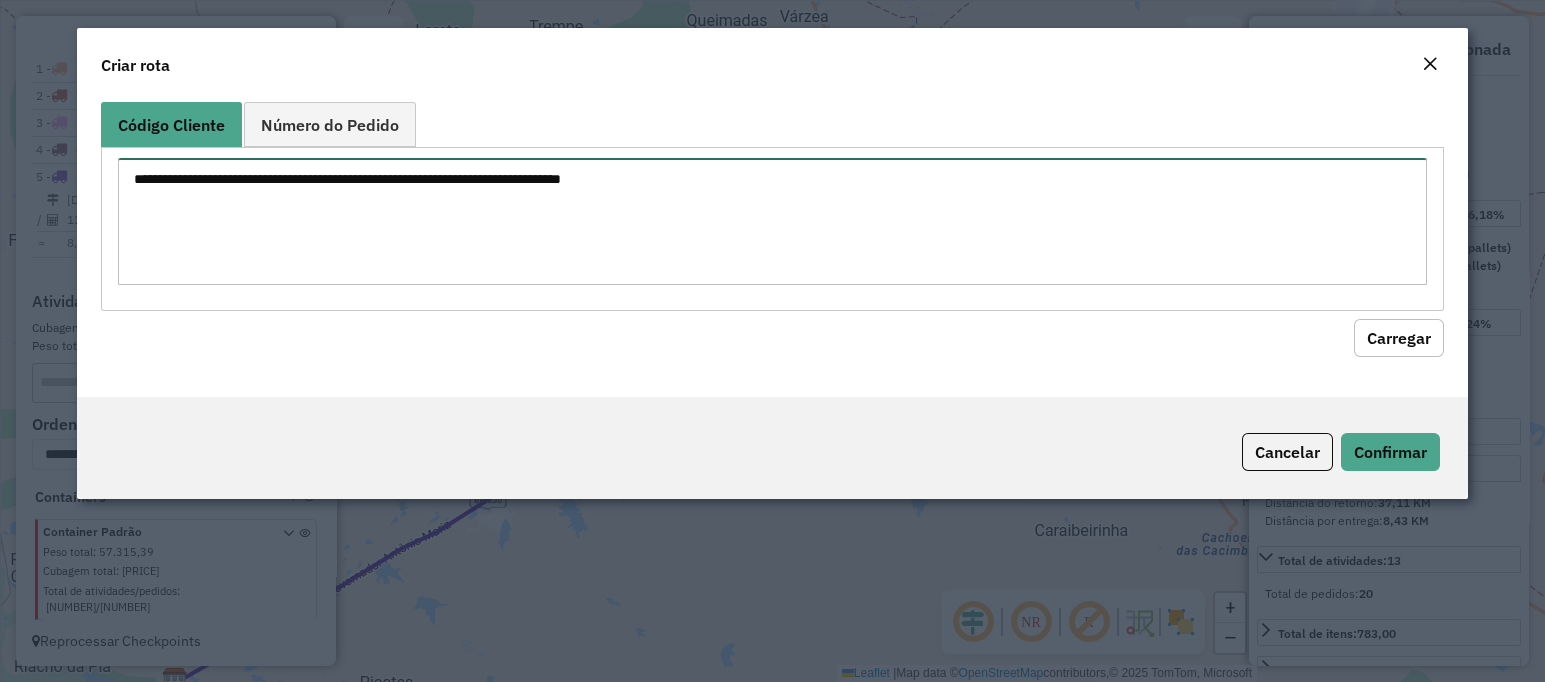click at bounding box center [772, 221] 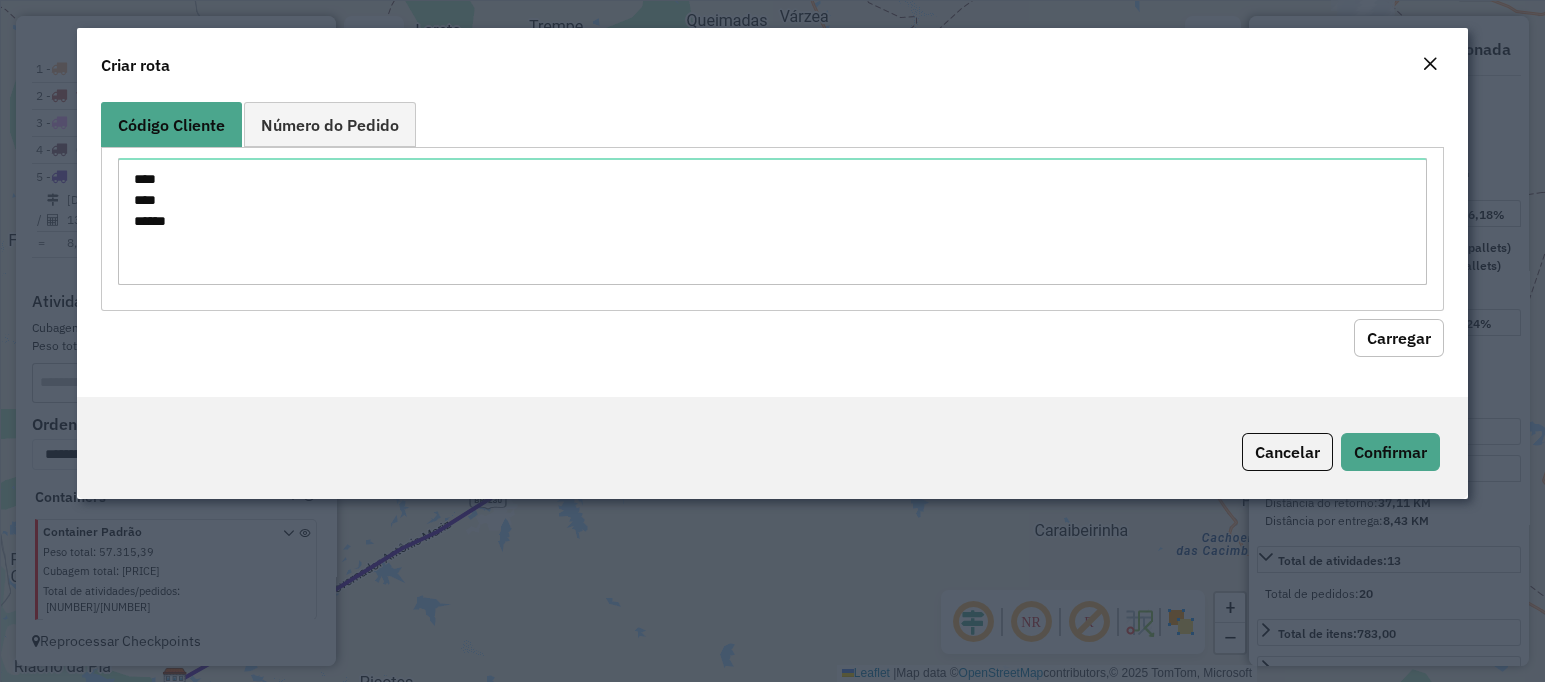 click on "Carregar" 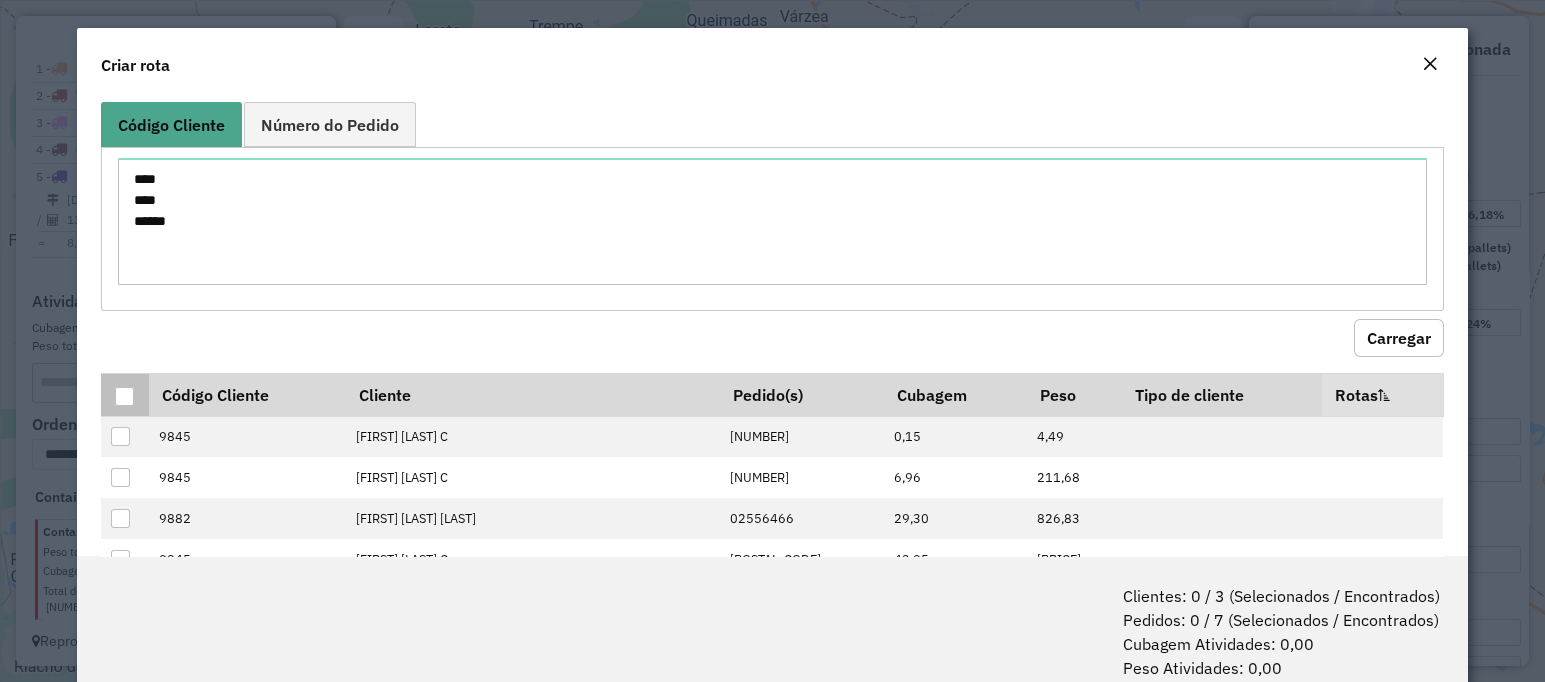 click at bounding box center [124, 396] 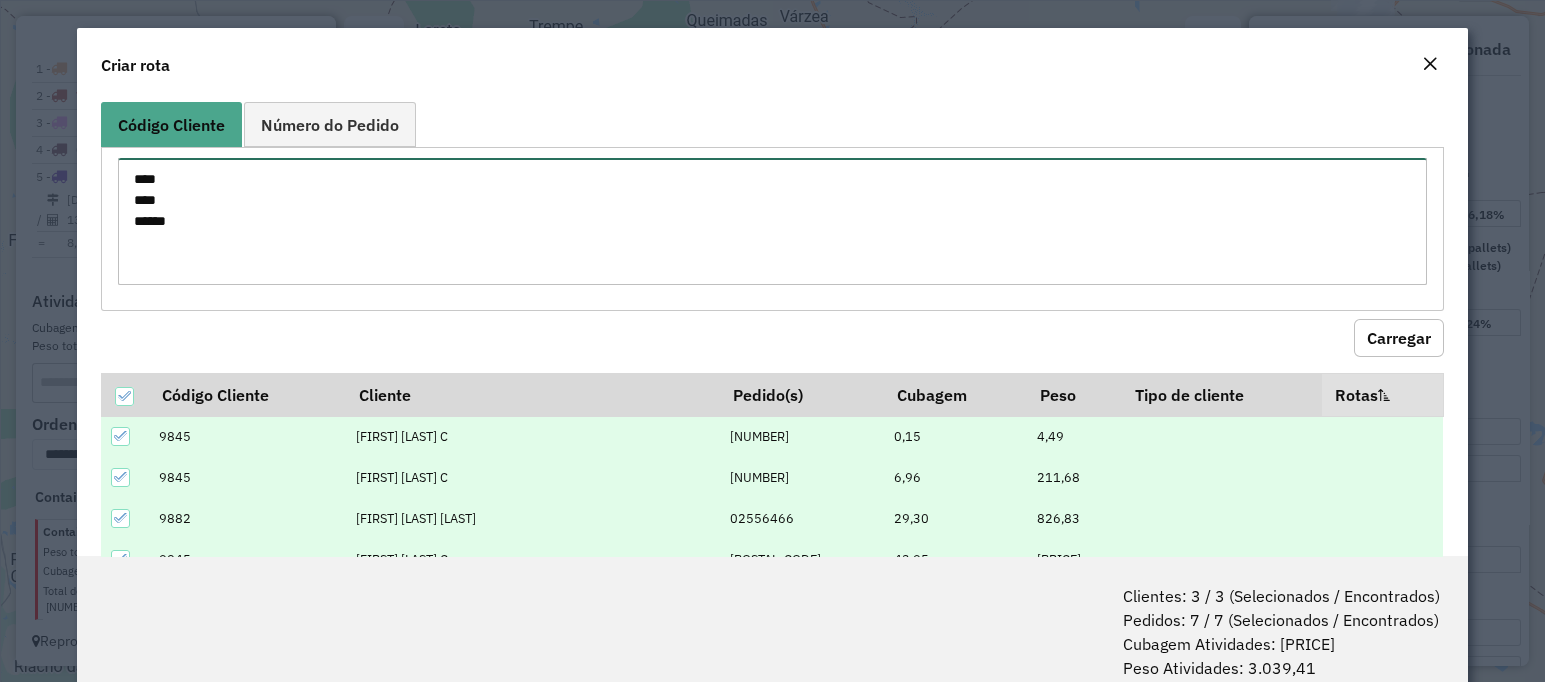 drag, startPoint x: 207, startPoint y: 220, endPoint x: 128, endPoint y: 208, distance: 79.9062 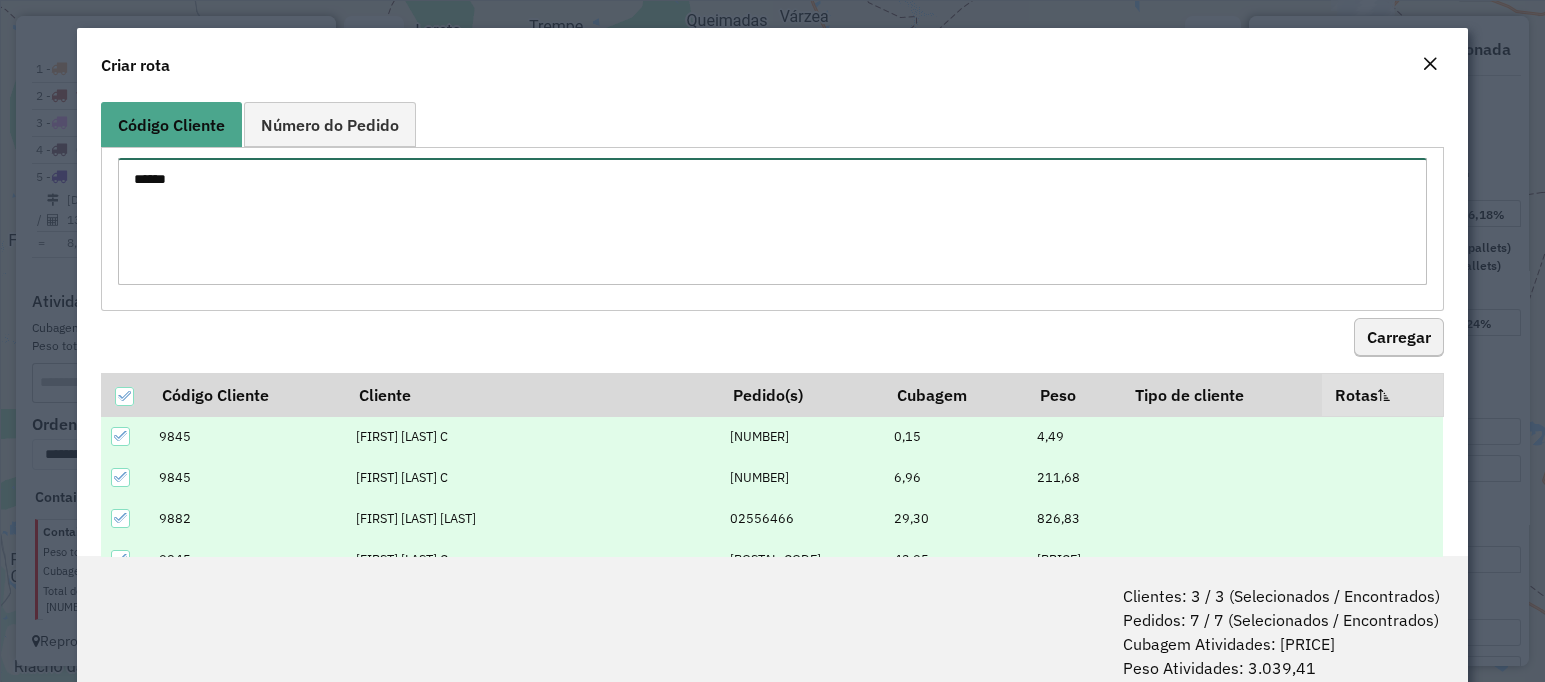 type on "****" 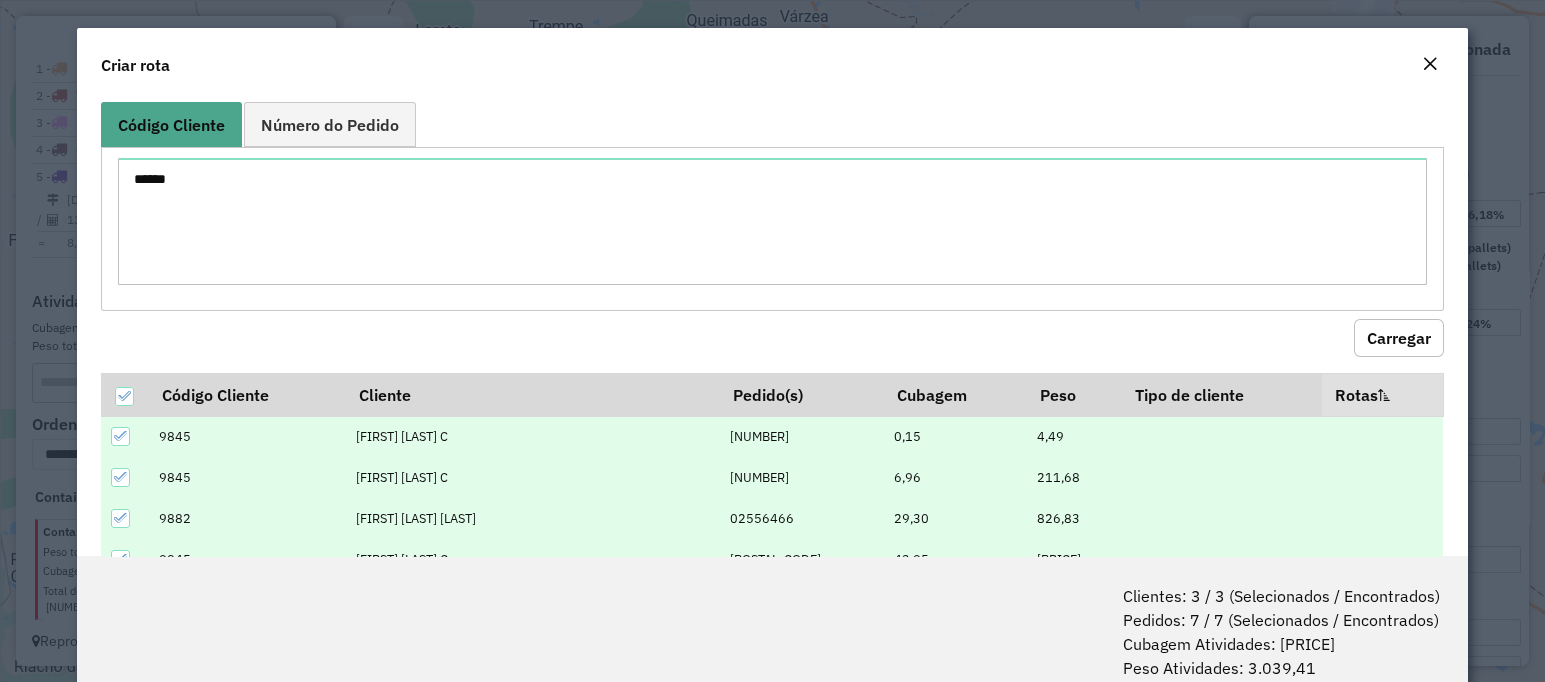 click on "Carregar" 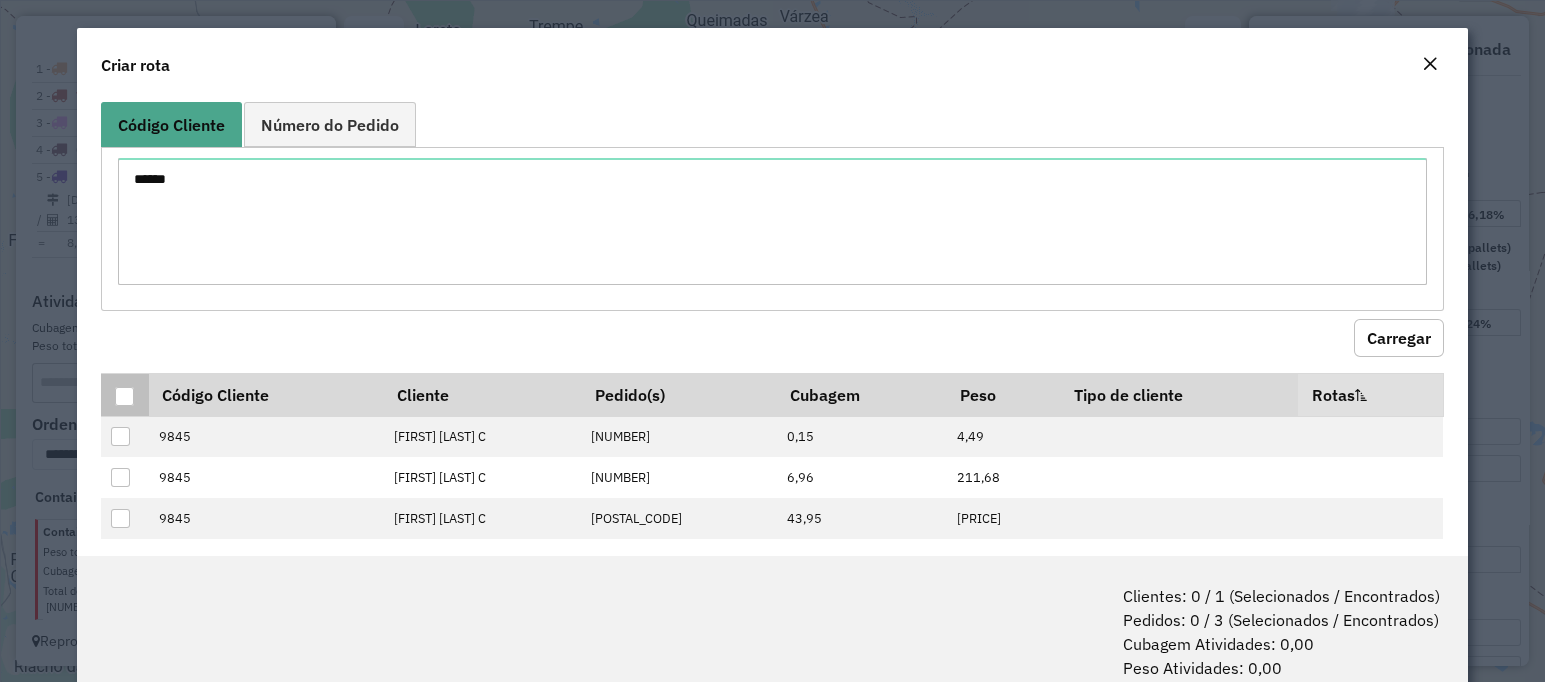 click at bounding box center [124, 396] 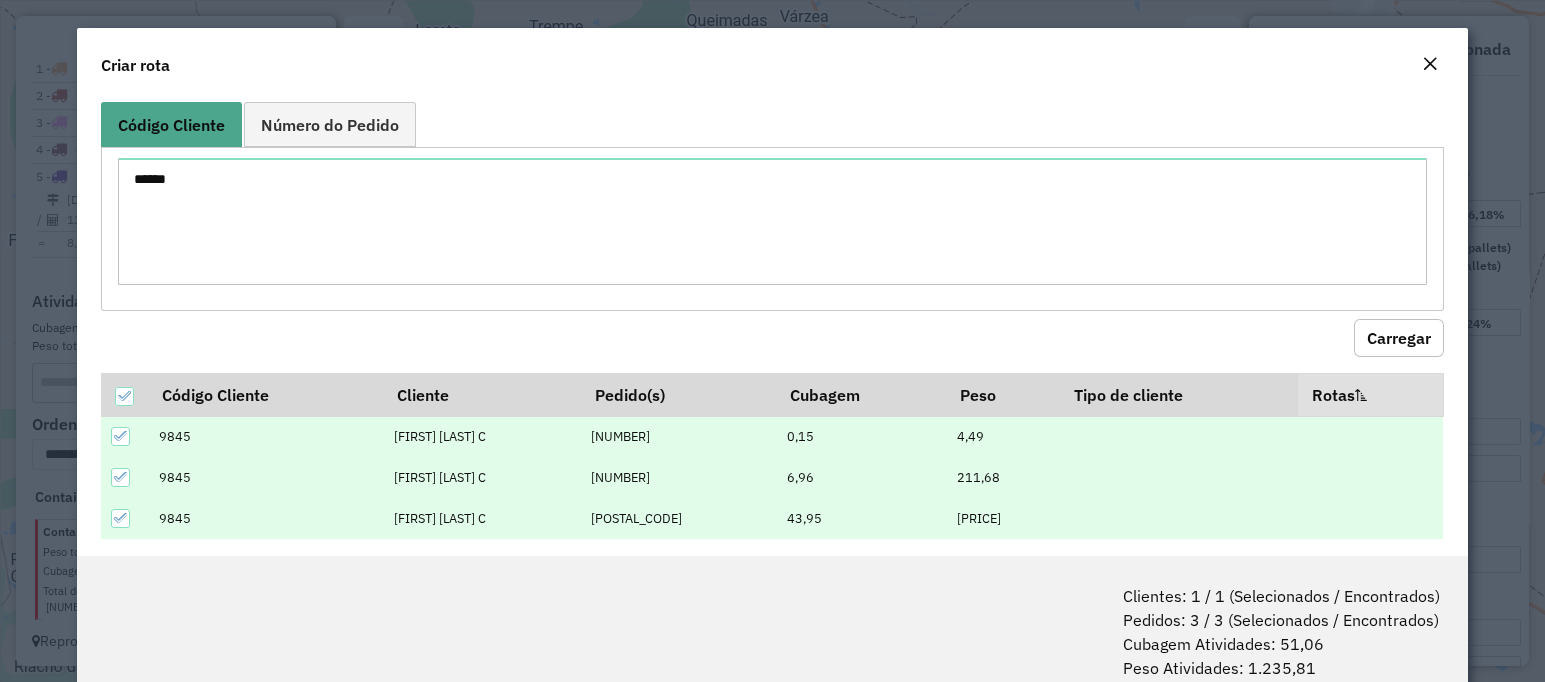 scroll, scrollTop: 19, scrollLeft: 0, axis: vertical 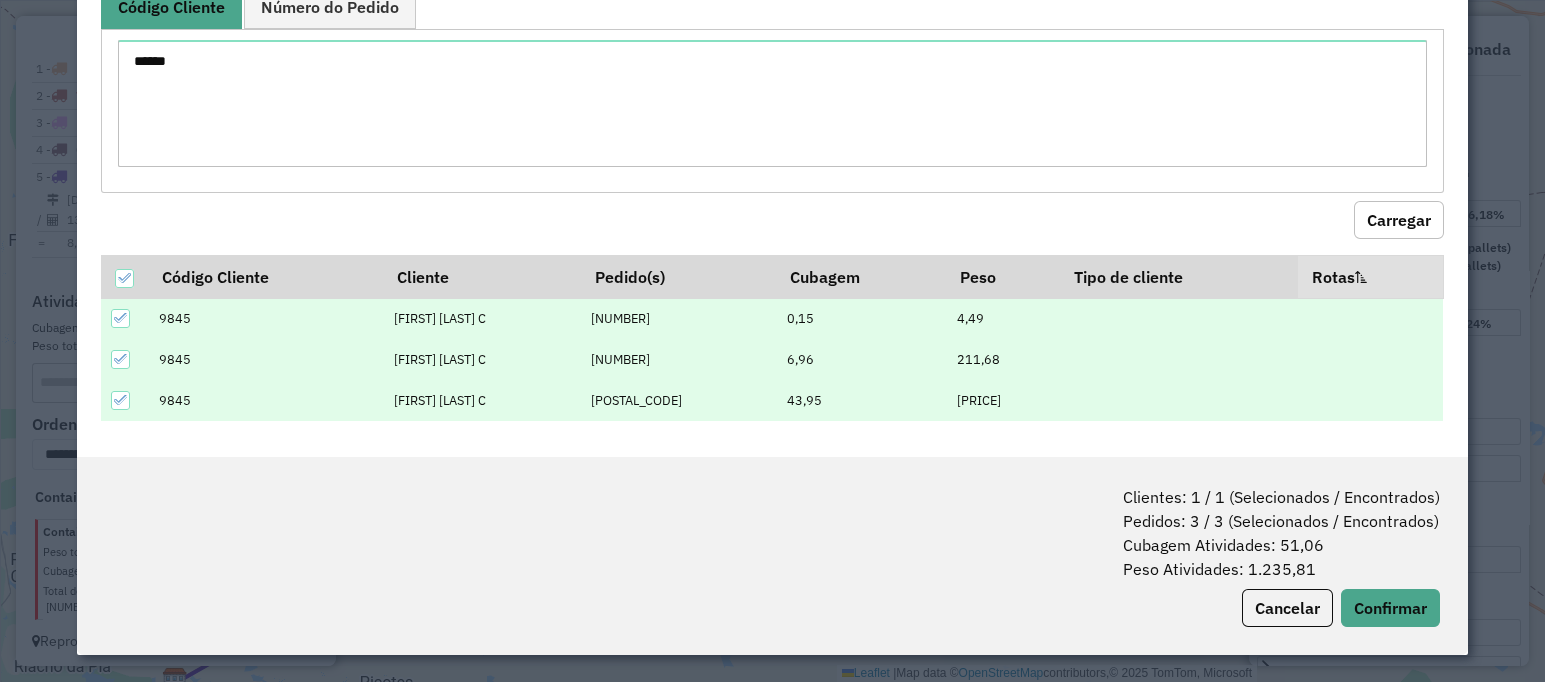 click on "Clientes: [NUMBER] / [NUMBER] (Selecionados / Encontrados)   Pedidos: [NUMBER] / [NUMBER] (Selecionados / Encontrados)   Cubagem Atividades: [AMOUNT]   Peso Atividades: [AMOUNT]   Cancelar   Confirmar" 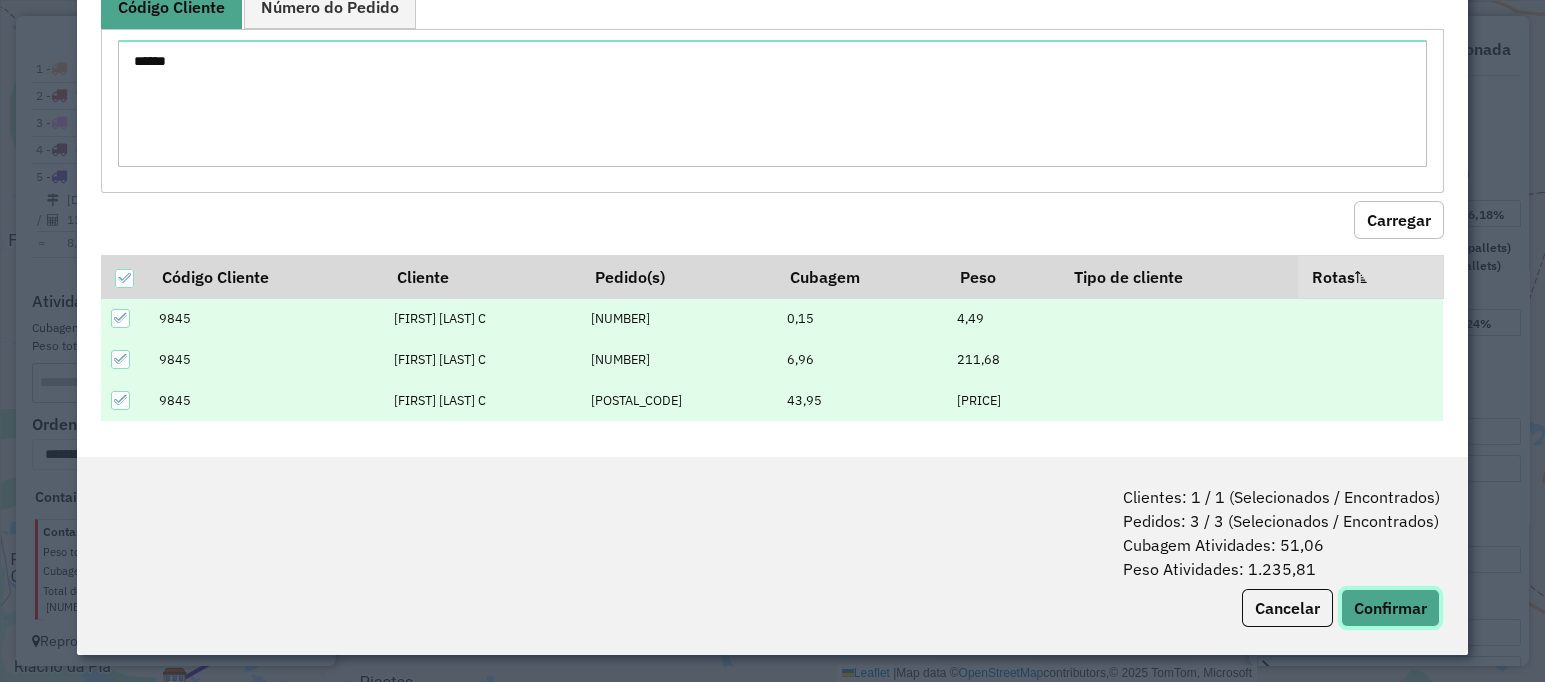 click on "Confirmar" 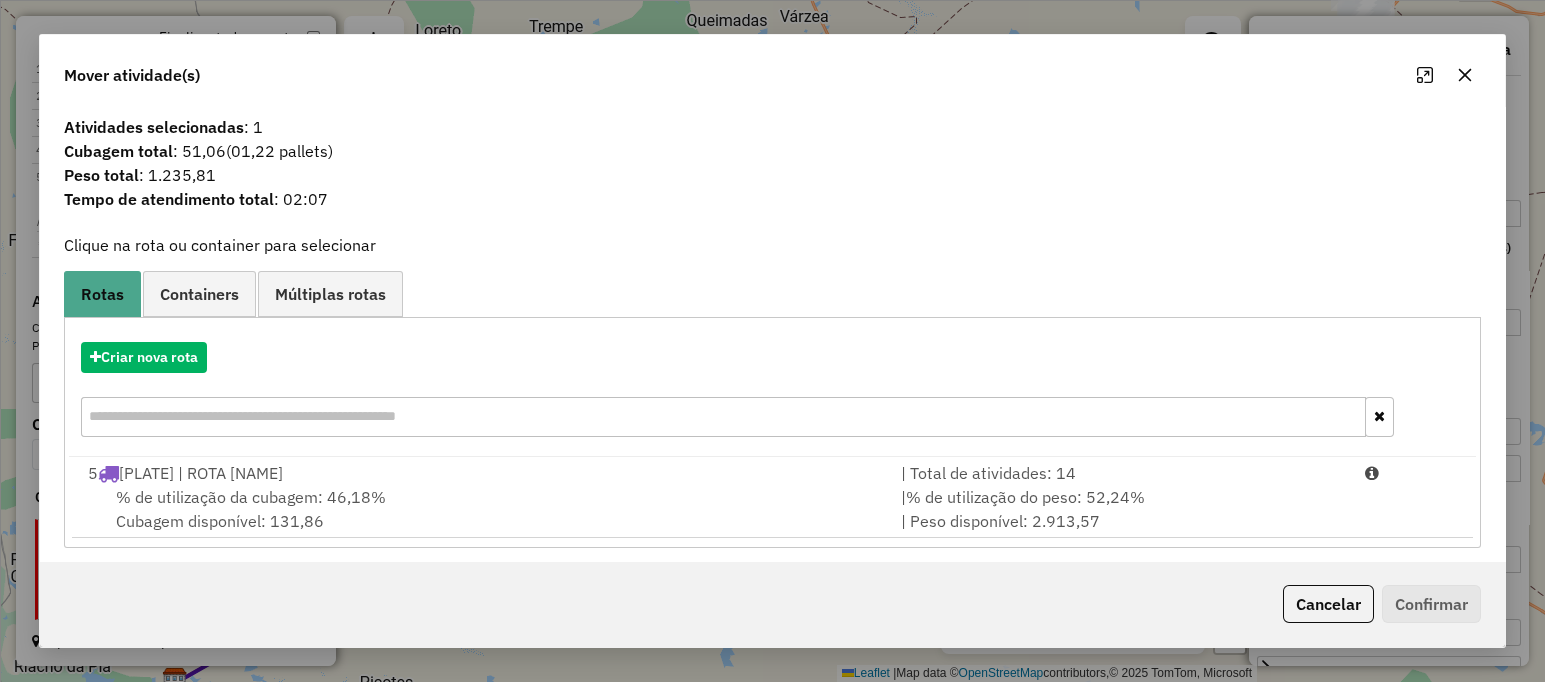 click on "Criar nova rota" at bounding box center (773, 392) 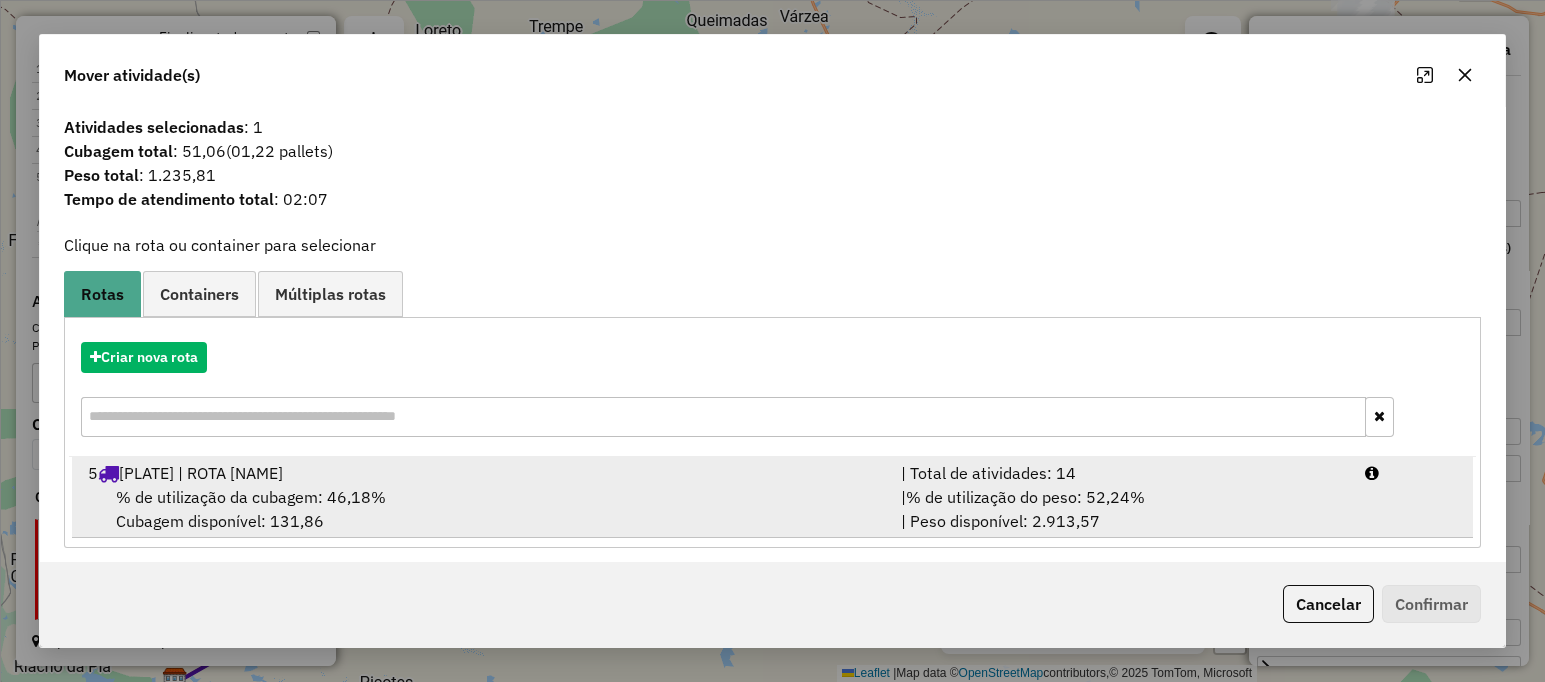 click on "[NUMBER] [LAST_NAME] | ROTA [LAST_NAME] [LAST_NAME]" at bounding box center (482, 473) 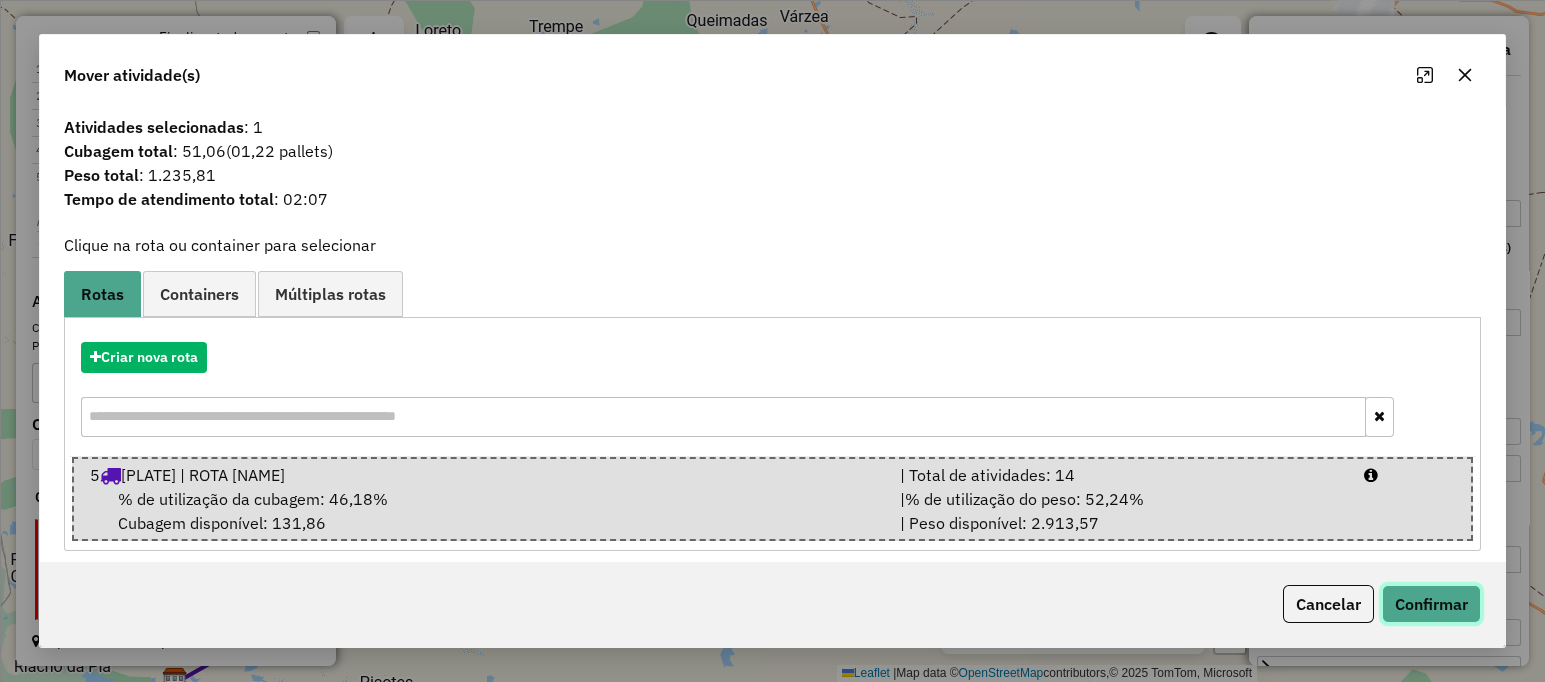 click on "Confirmar" 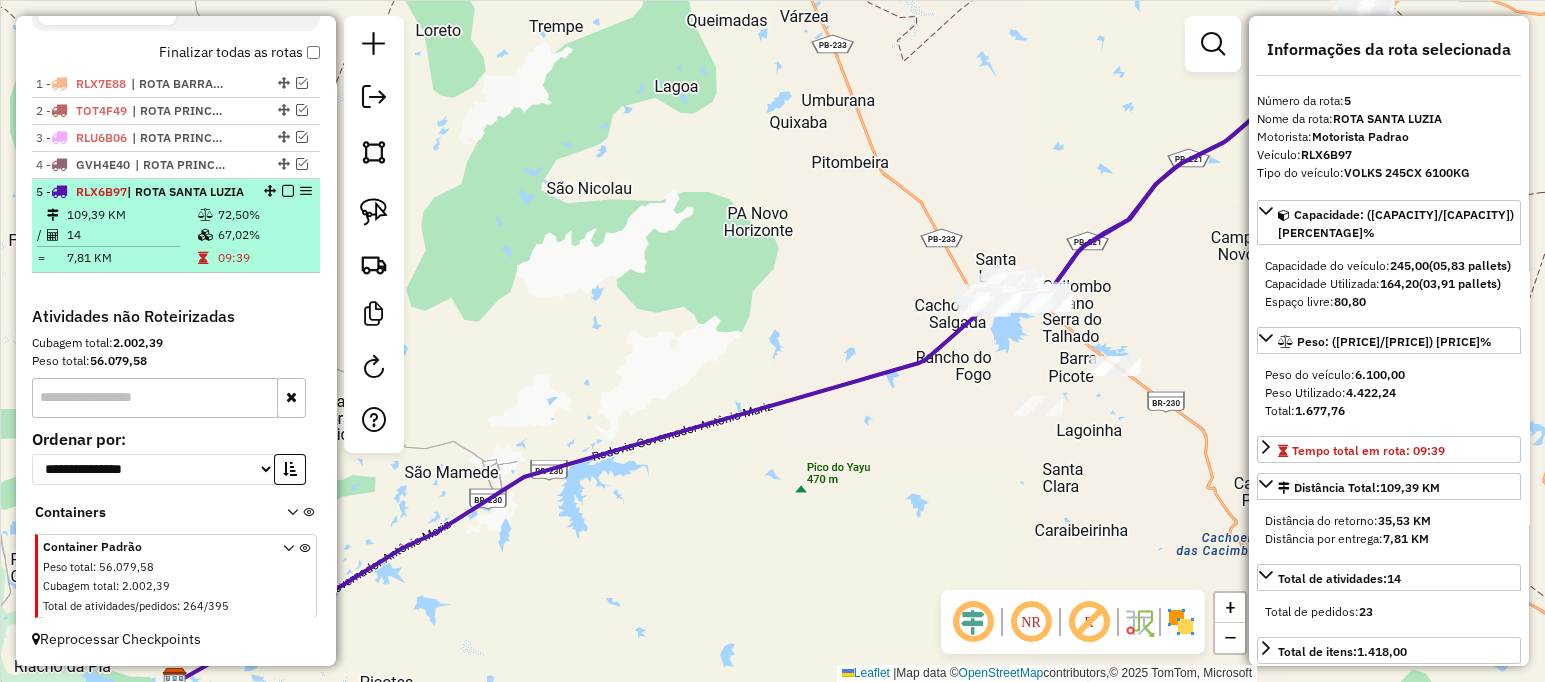 click on "72,50%" at bounding box center [264, 215] 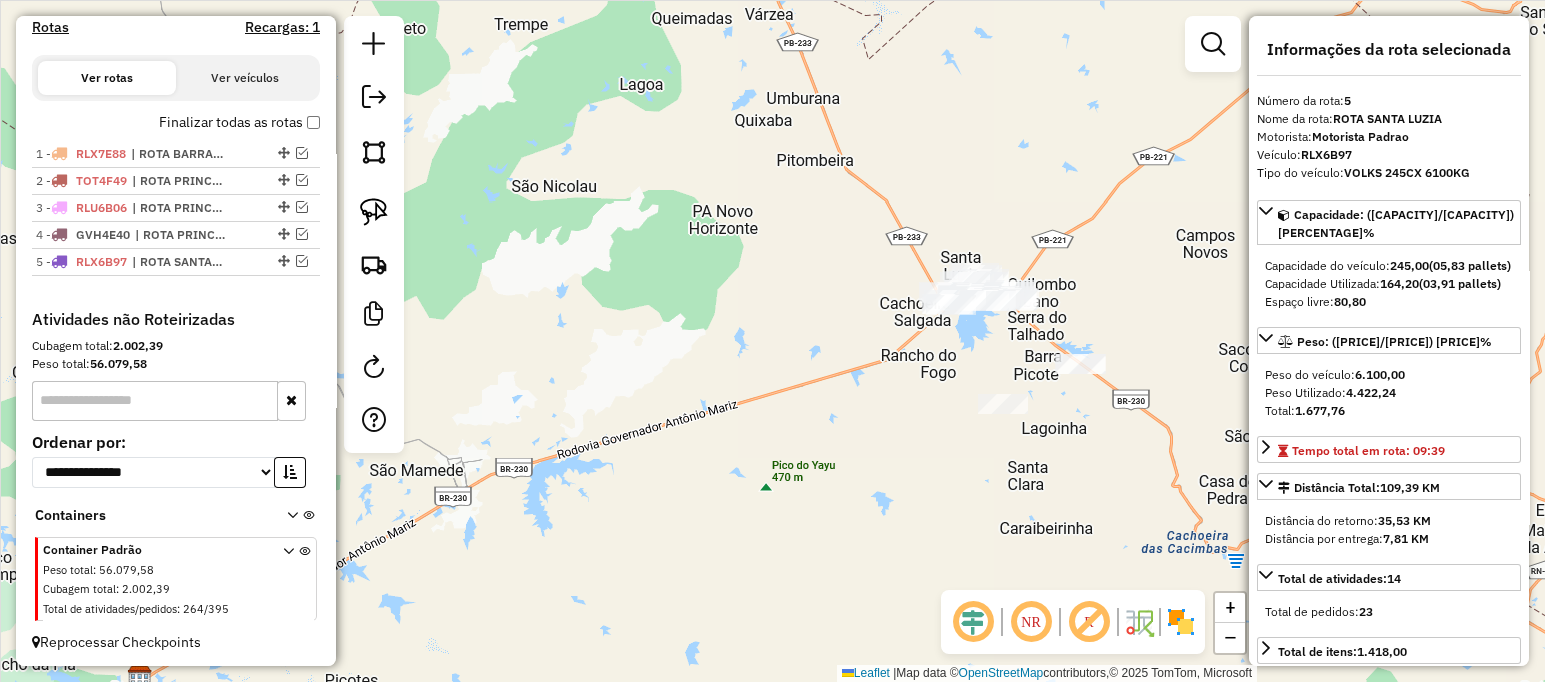 drag, startPoint x: 799, startPoint y: 334, endPoint x: 661, endPoint y: 331, distance: 138.03261 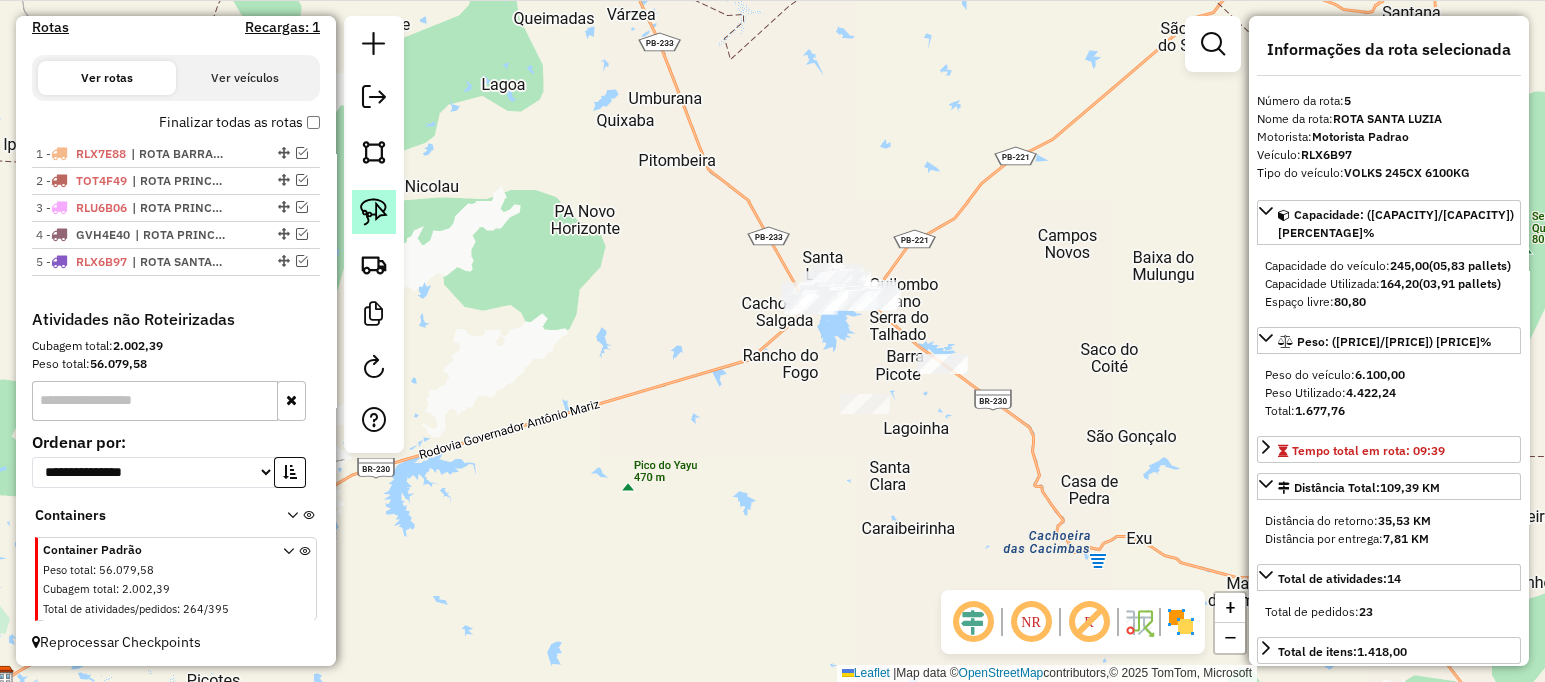 click 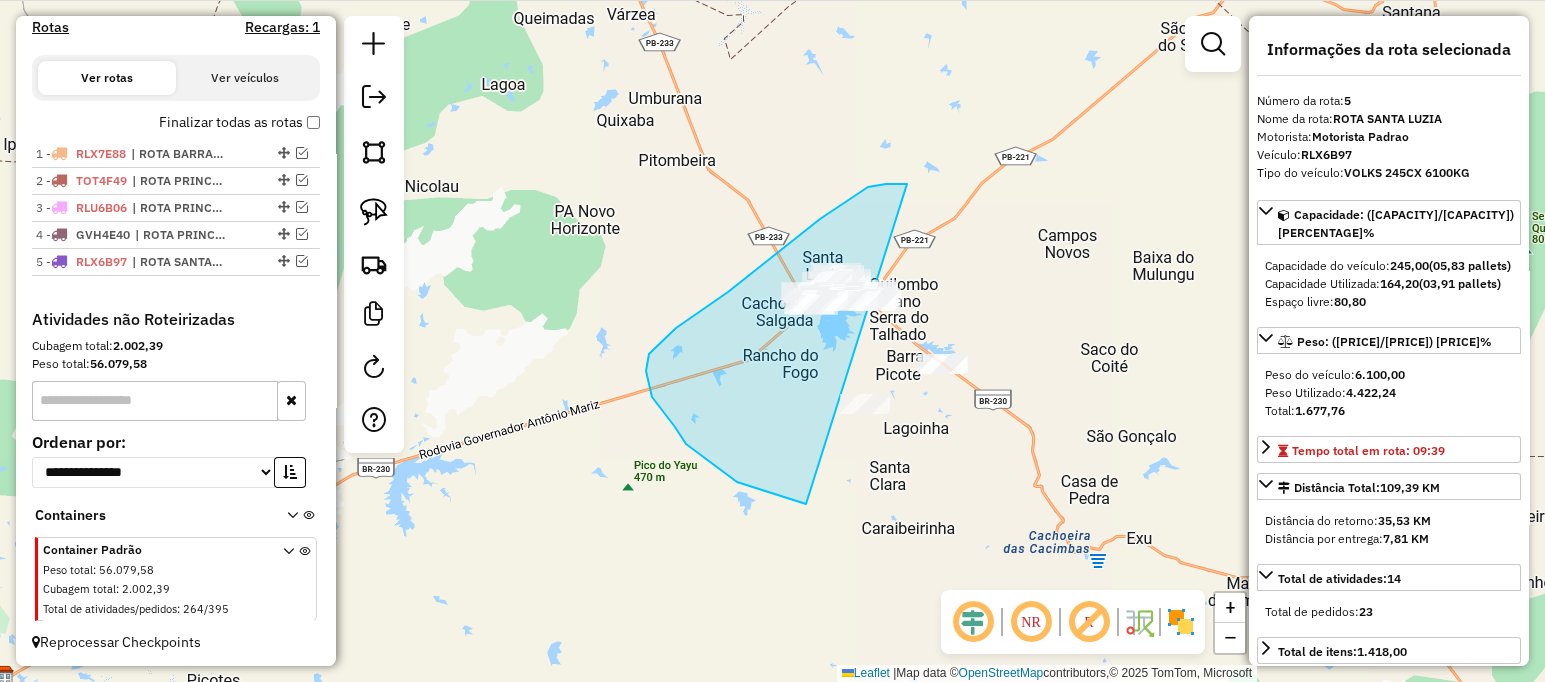 drag, startPoint x: 907, startPoint y: 184, endPoint x: 1086, endPoint y: 417, distance: 293.81967 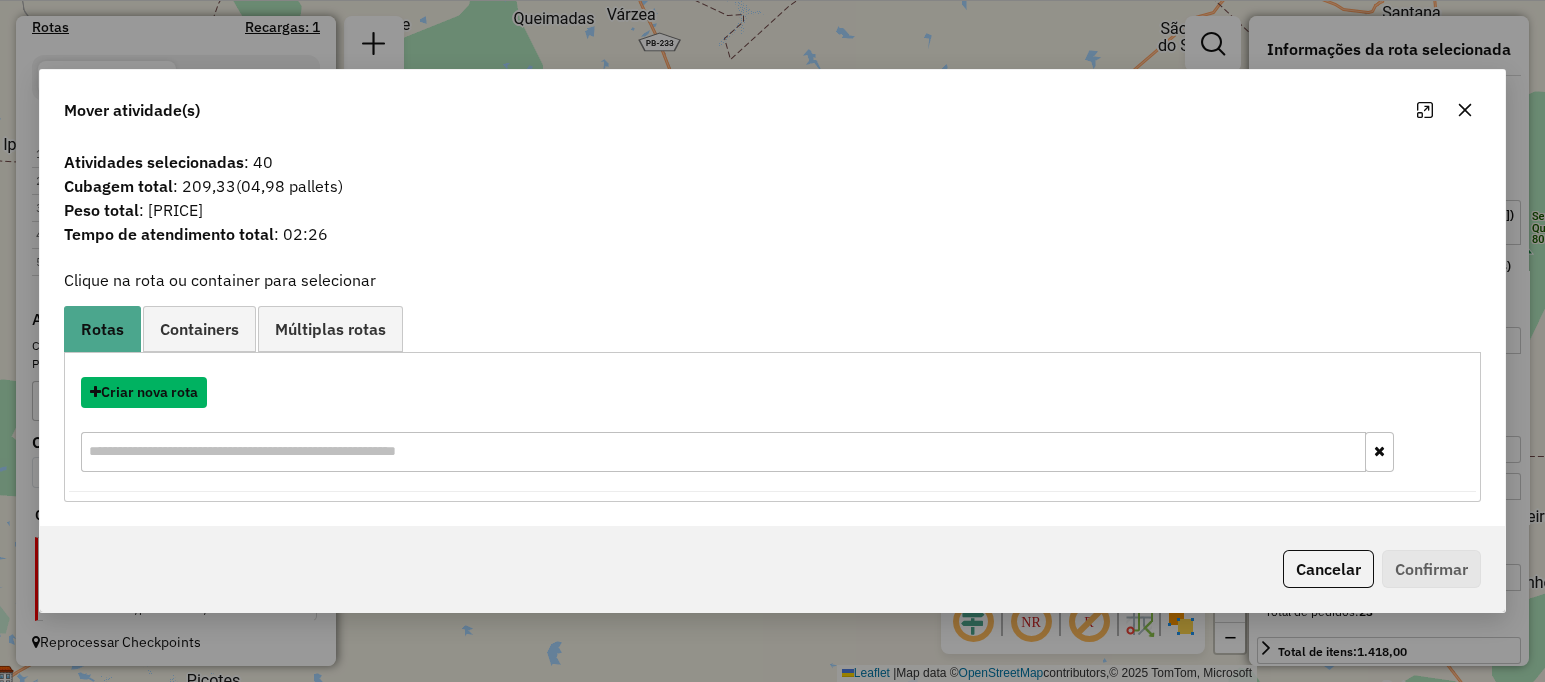 click on "Criar nova rota" at bounding box center (144, 392) 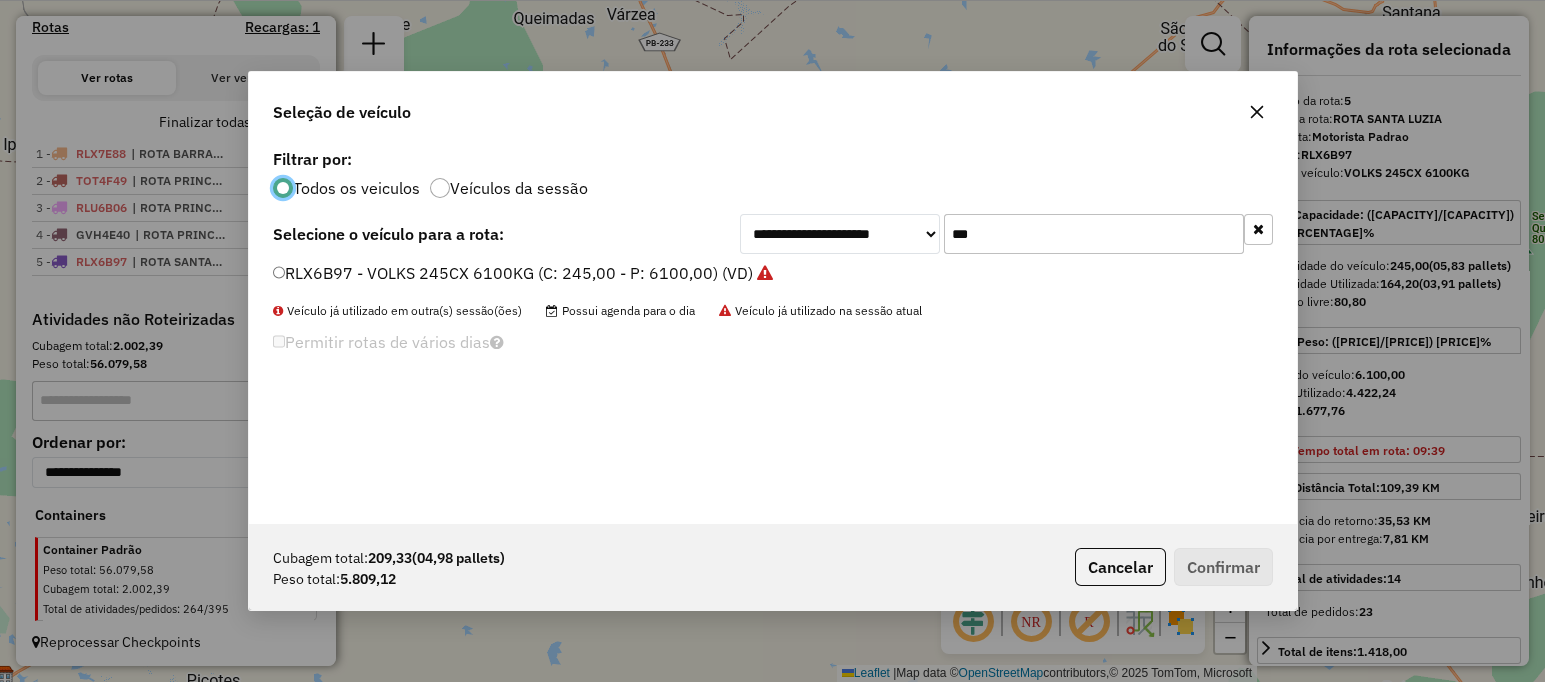 scroll, scrollTop: 10, scrollLeft: 6, axis: both 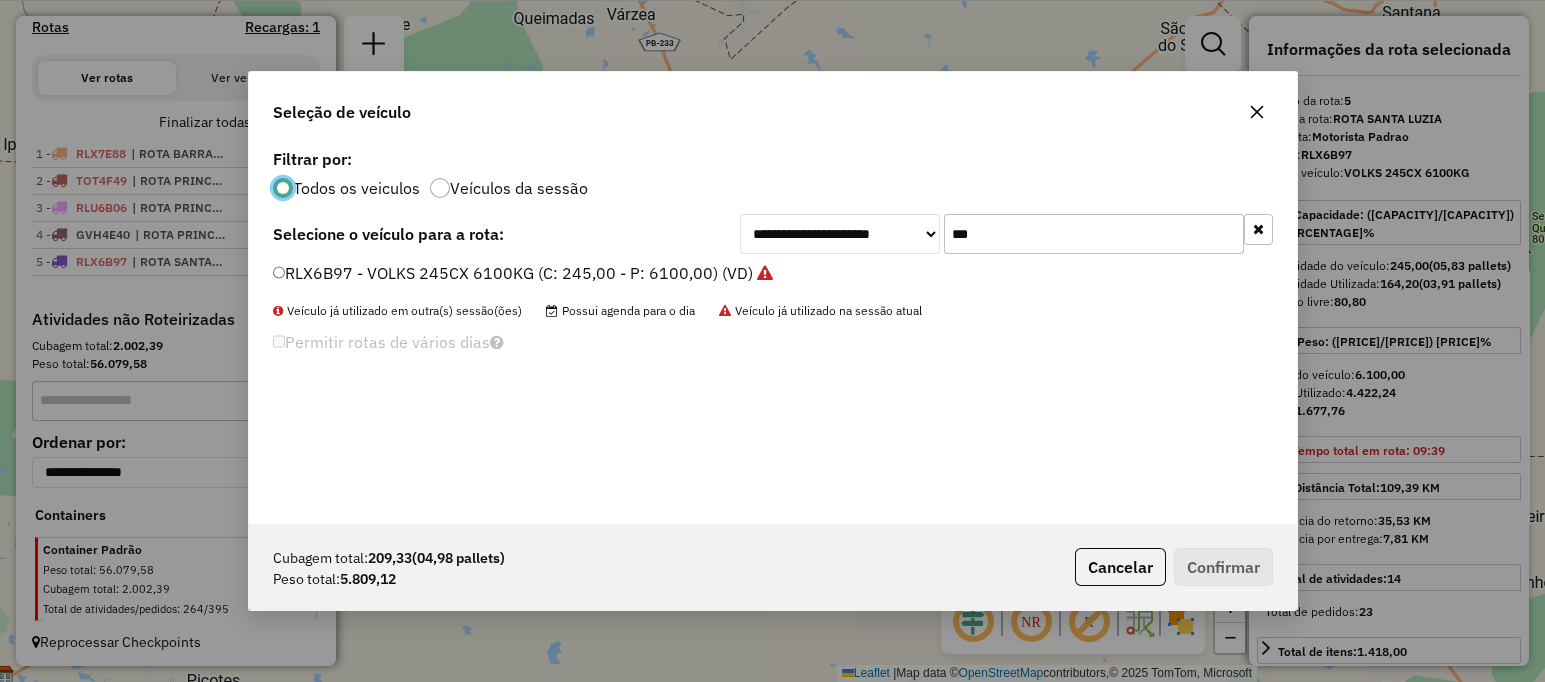 click on "***" 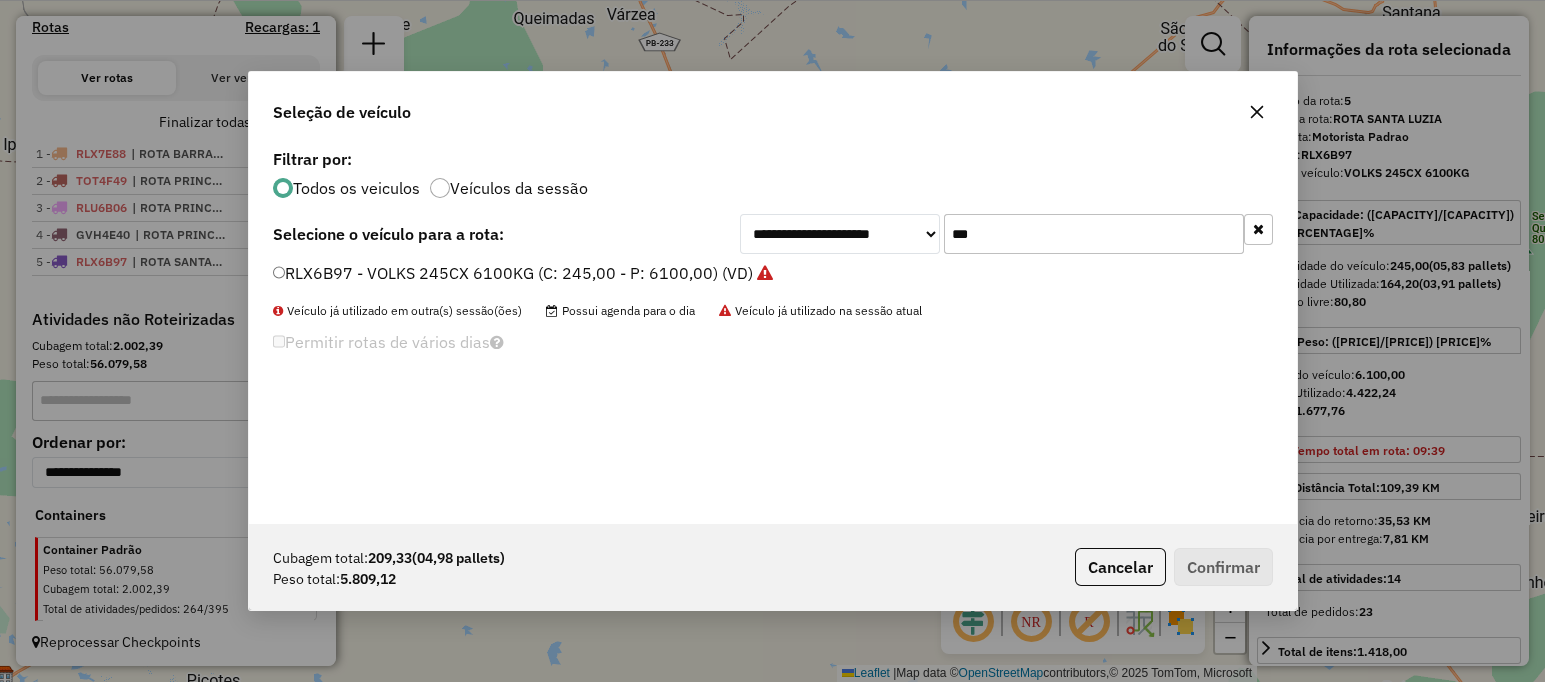 click on "***" 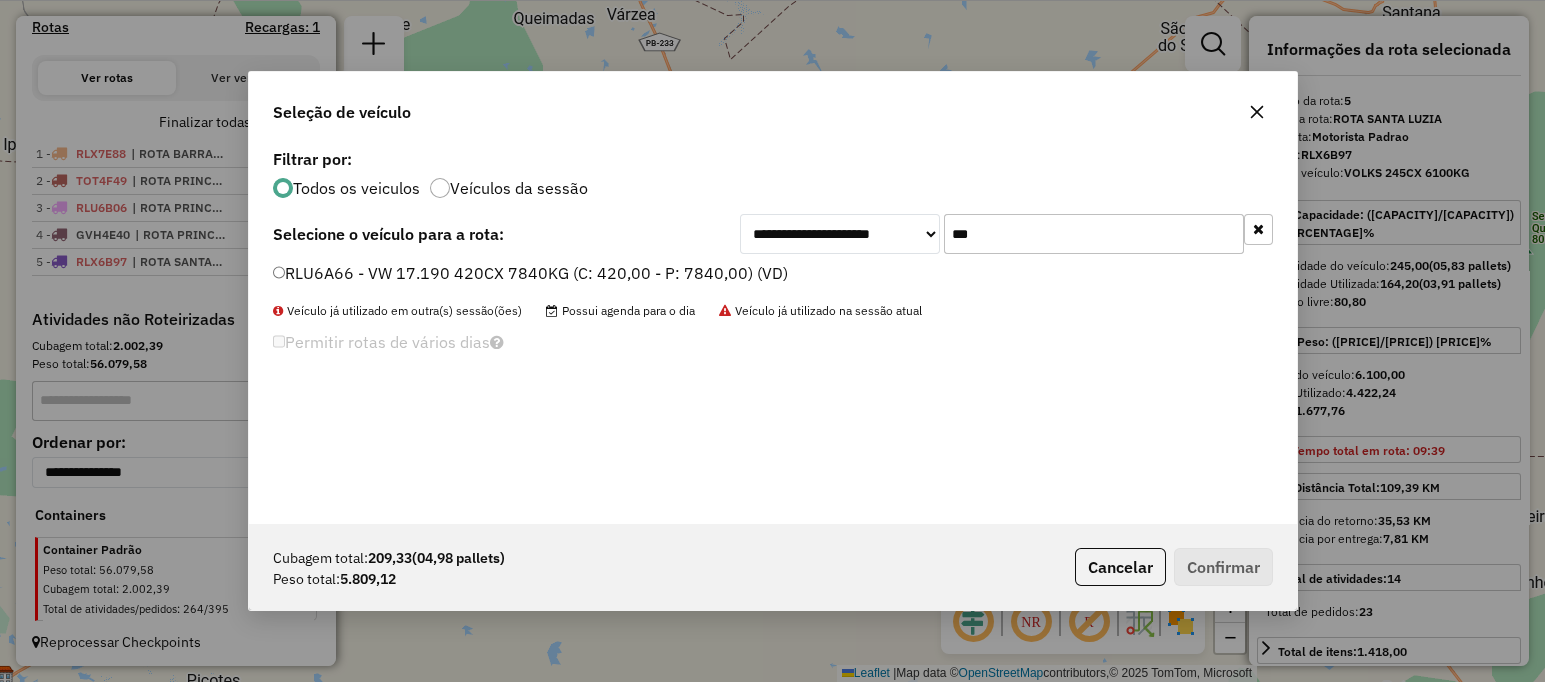 type on "***" 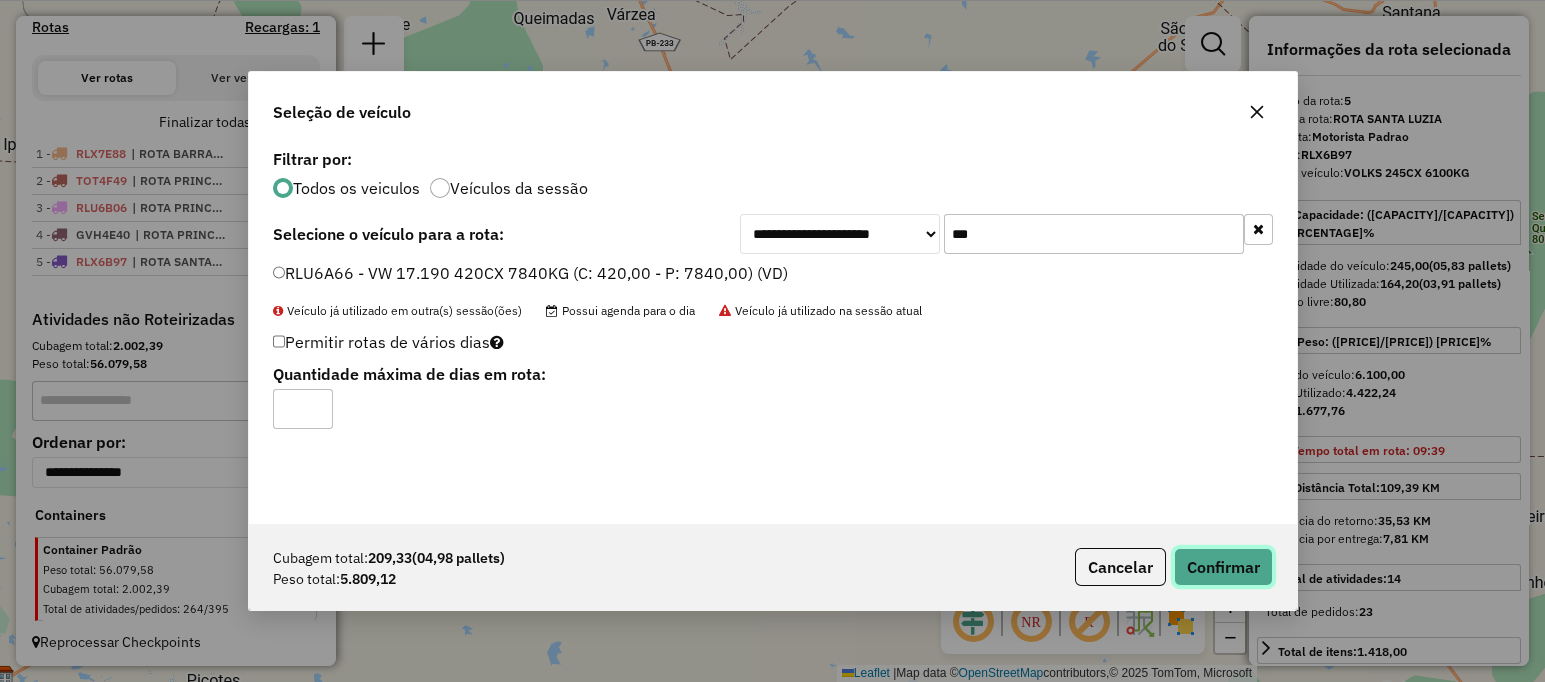 click on "Confirmar" 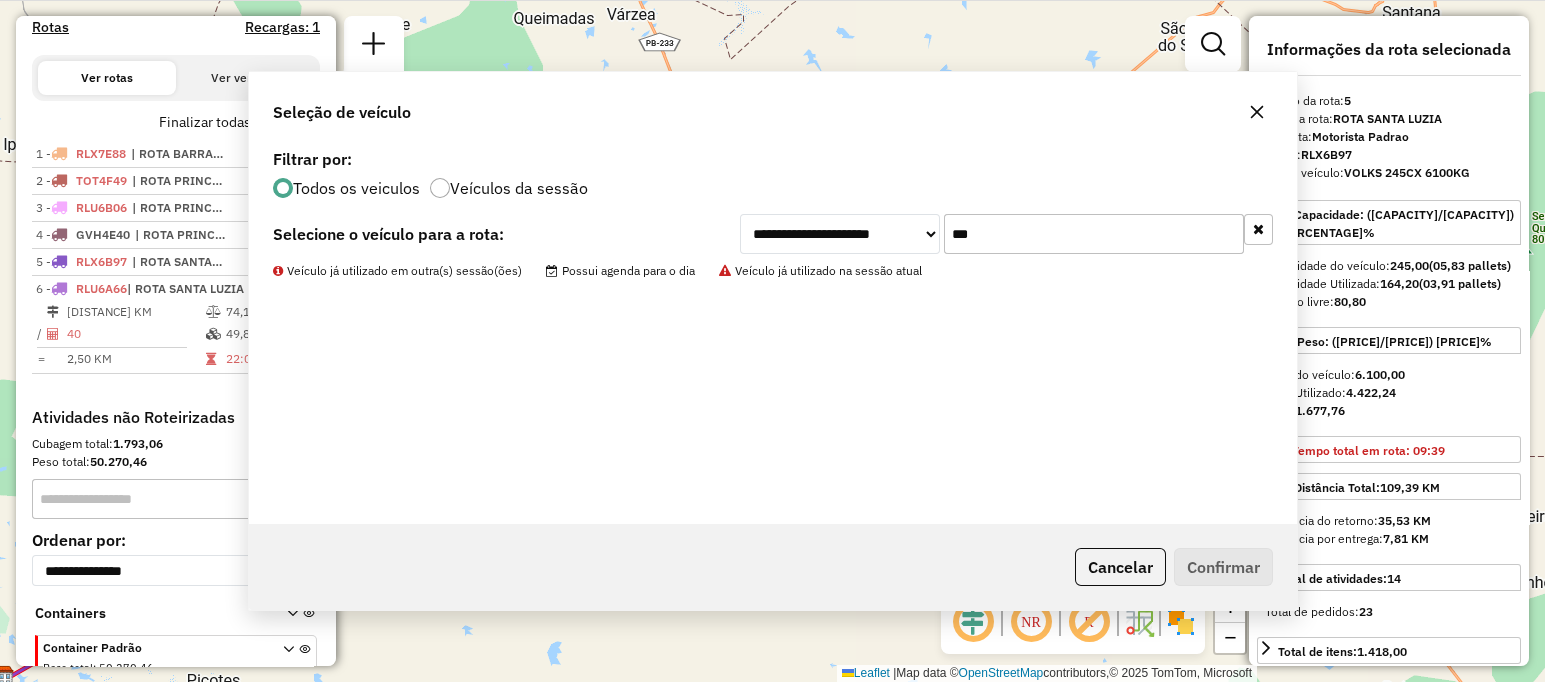 scroll, scrollTop: 740, scrollLeft: 0, axis: vertical 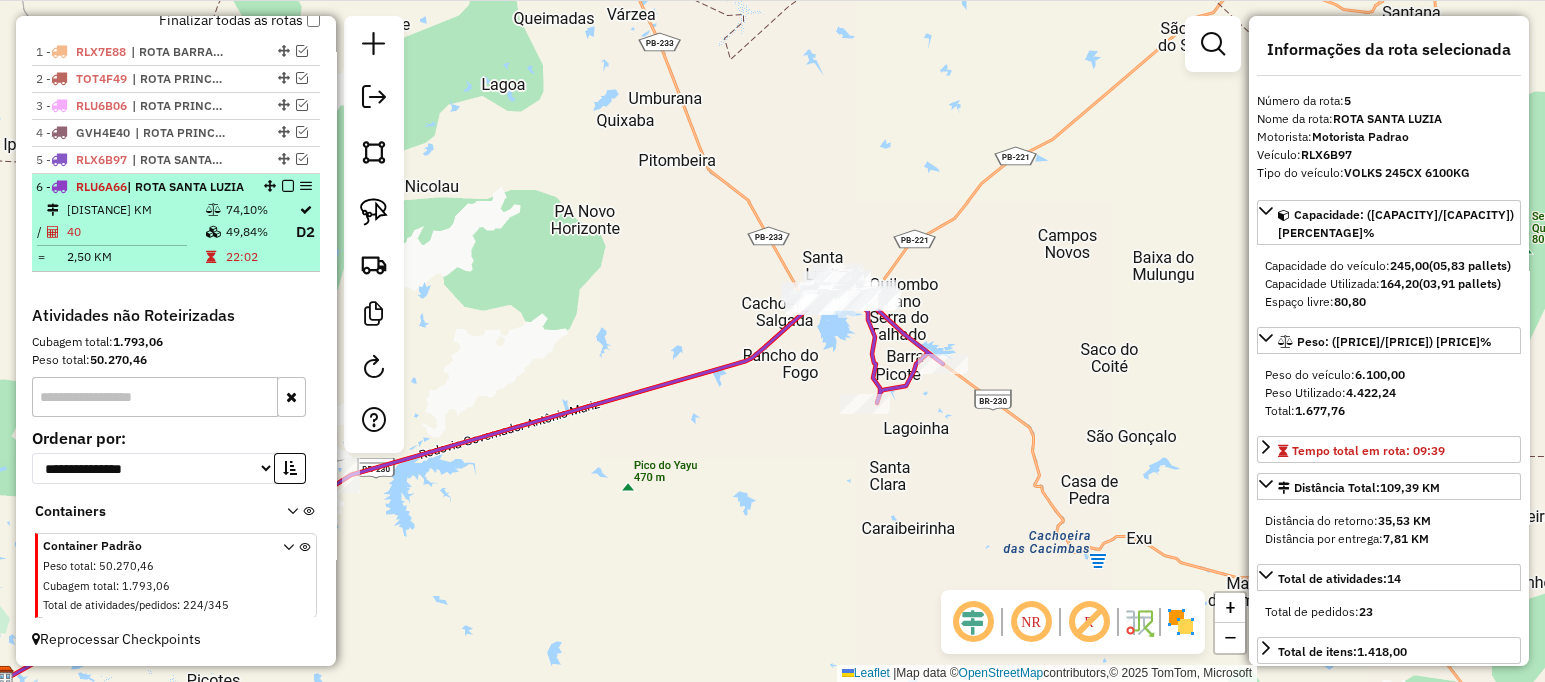 click at bounding box center (288, 186) 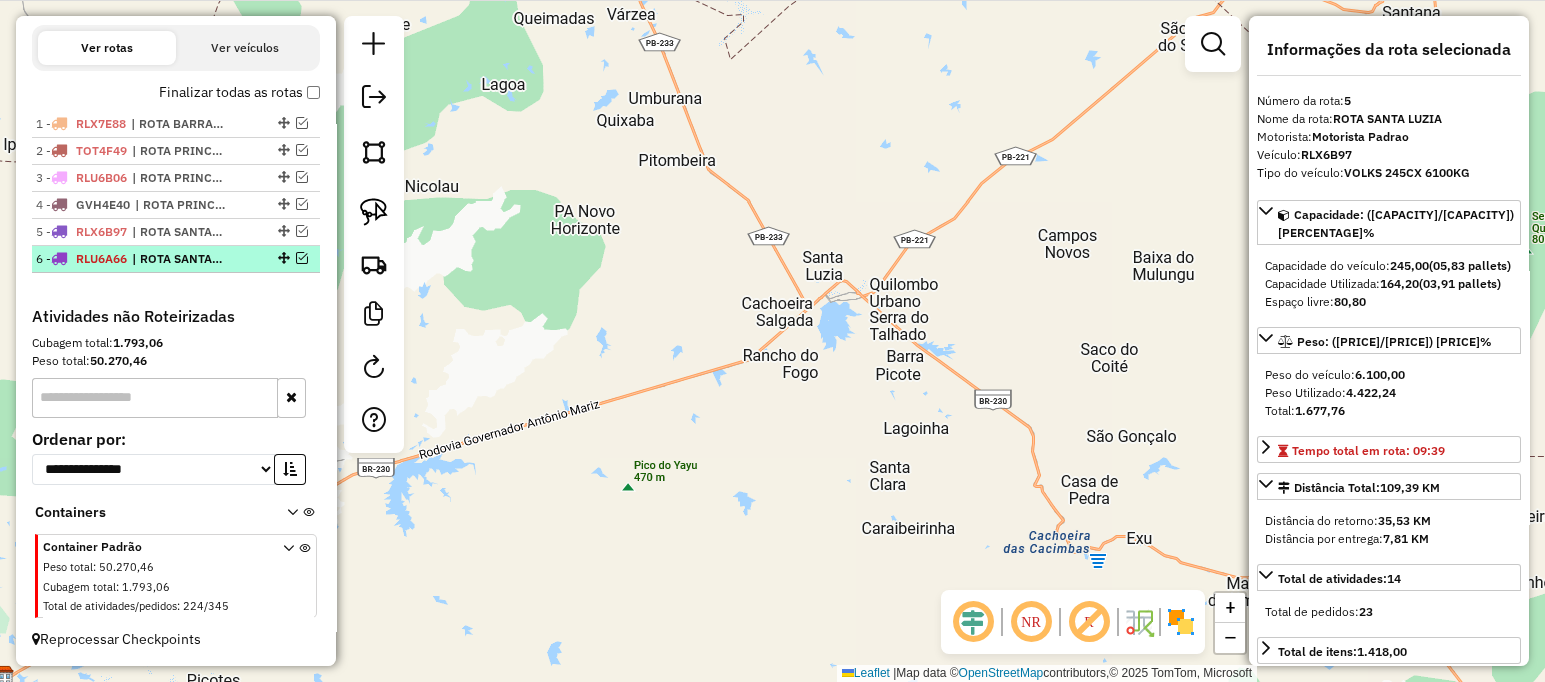 scroll, scrollTop: 651, scrollLeft: 0, axis: vertical 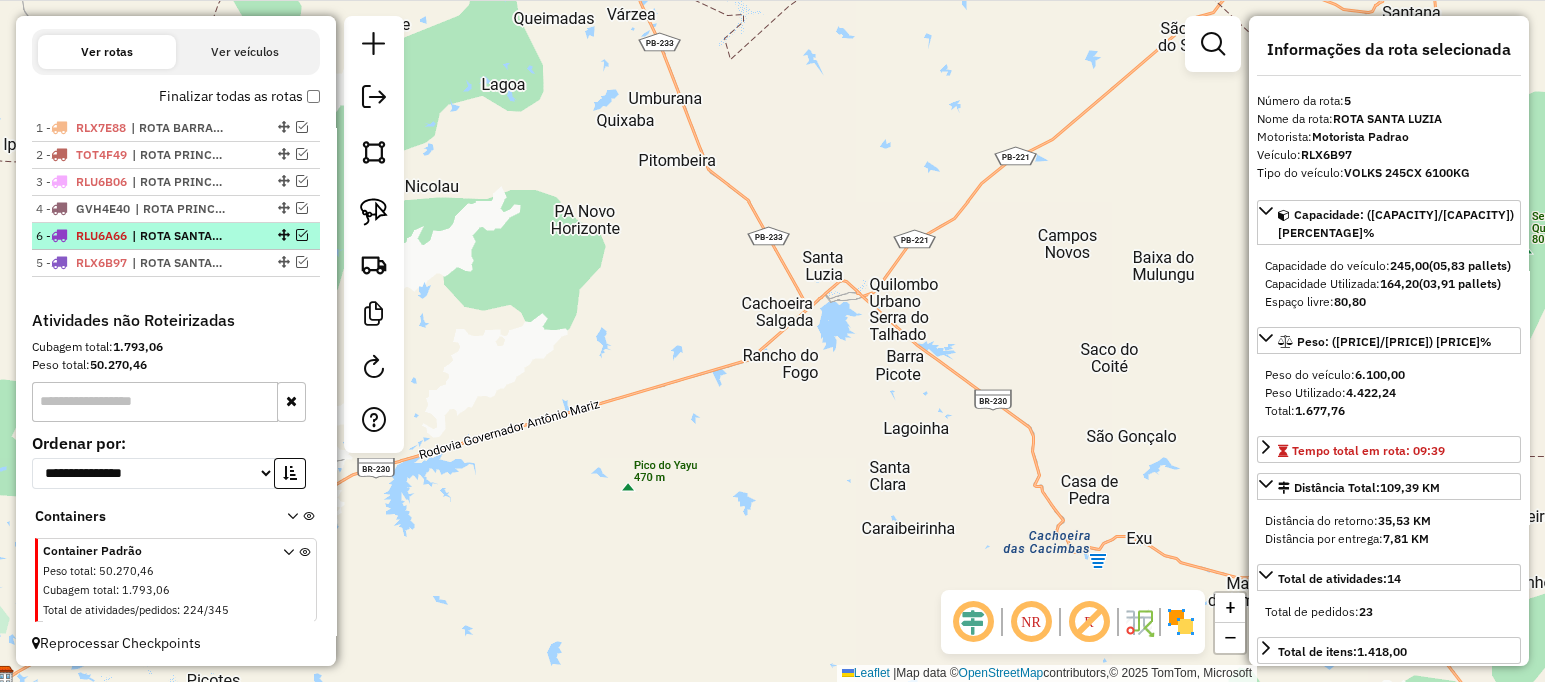 drag, startPoint x: 281, startPoint y: 259, endPoint x: 276, endPoint y: 226, distance: 33.37664 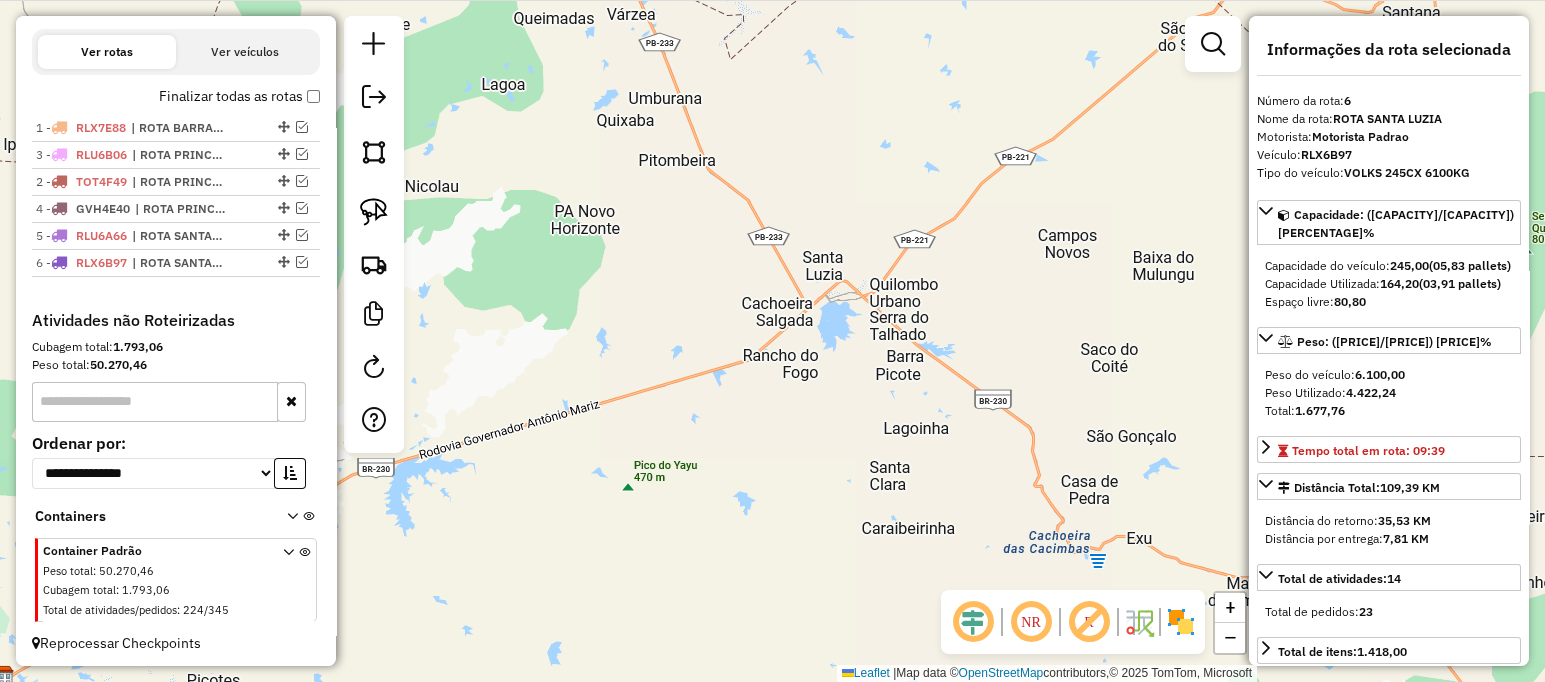 drag, startPoint x: 272, startPoint y: 182, endPoint x: 273, endPoint y: 148, distance: 34.0147 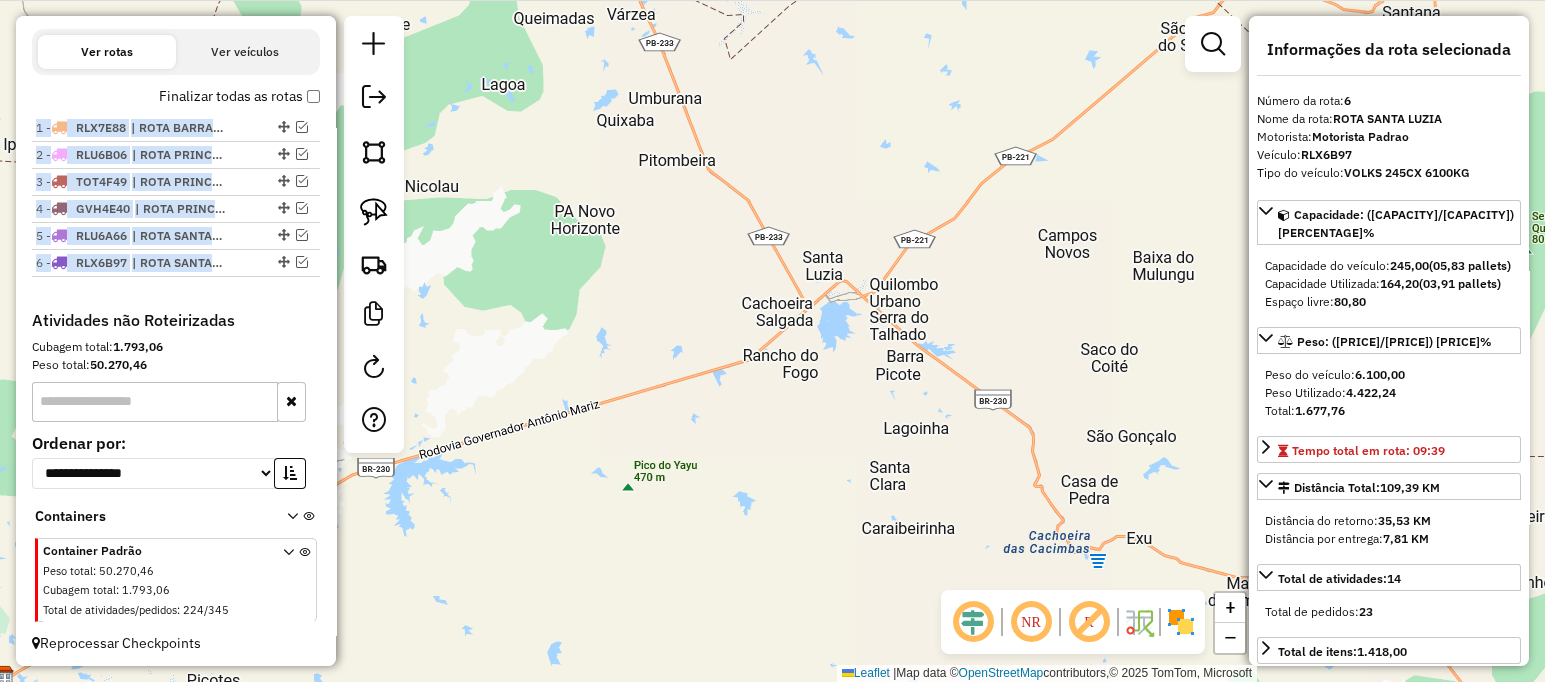 drag, startPoint x: 278, startPoint y: 251, endPoint x: 276, endPoint y: 287, distance: 36.05551 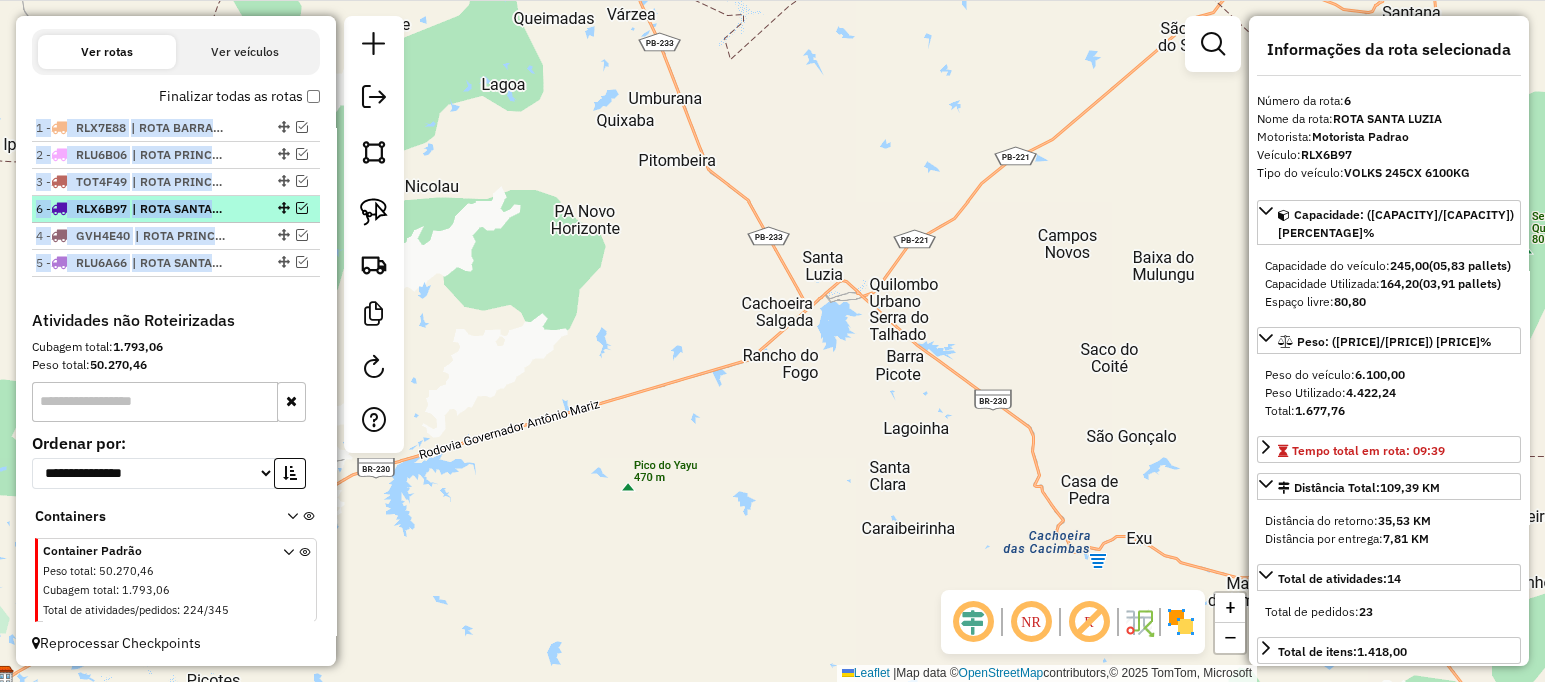 drag, startPoint x: 279, startPoint y: 259, endPoint x: 271, endPoint y: 197, distance: 62.514 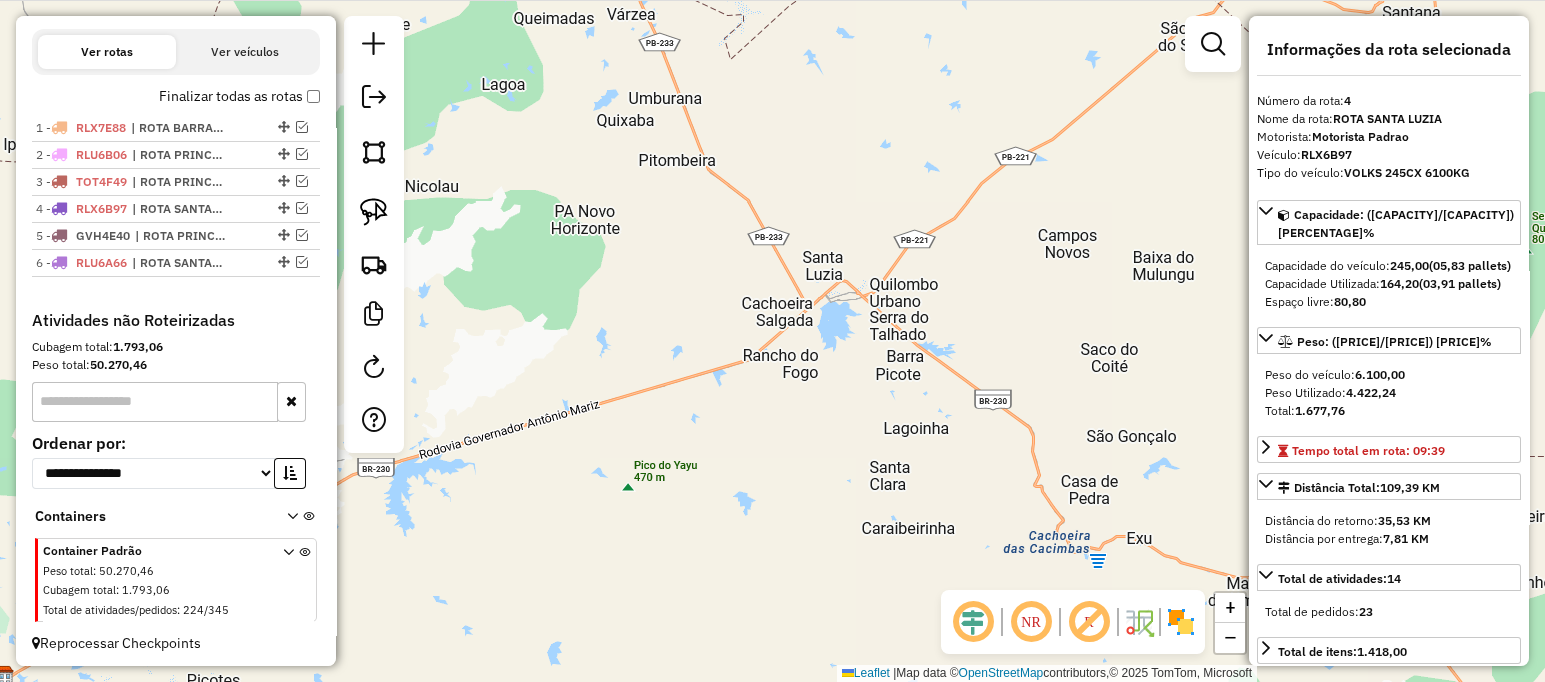 click on "Atividades não Roteirizadas" at bounding box center (176, 320) 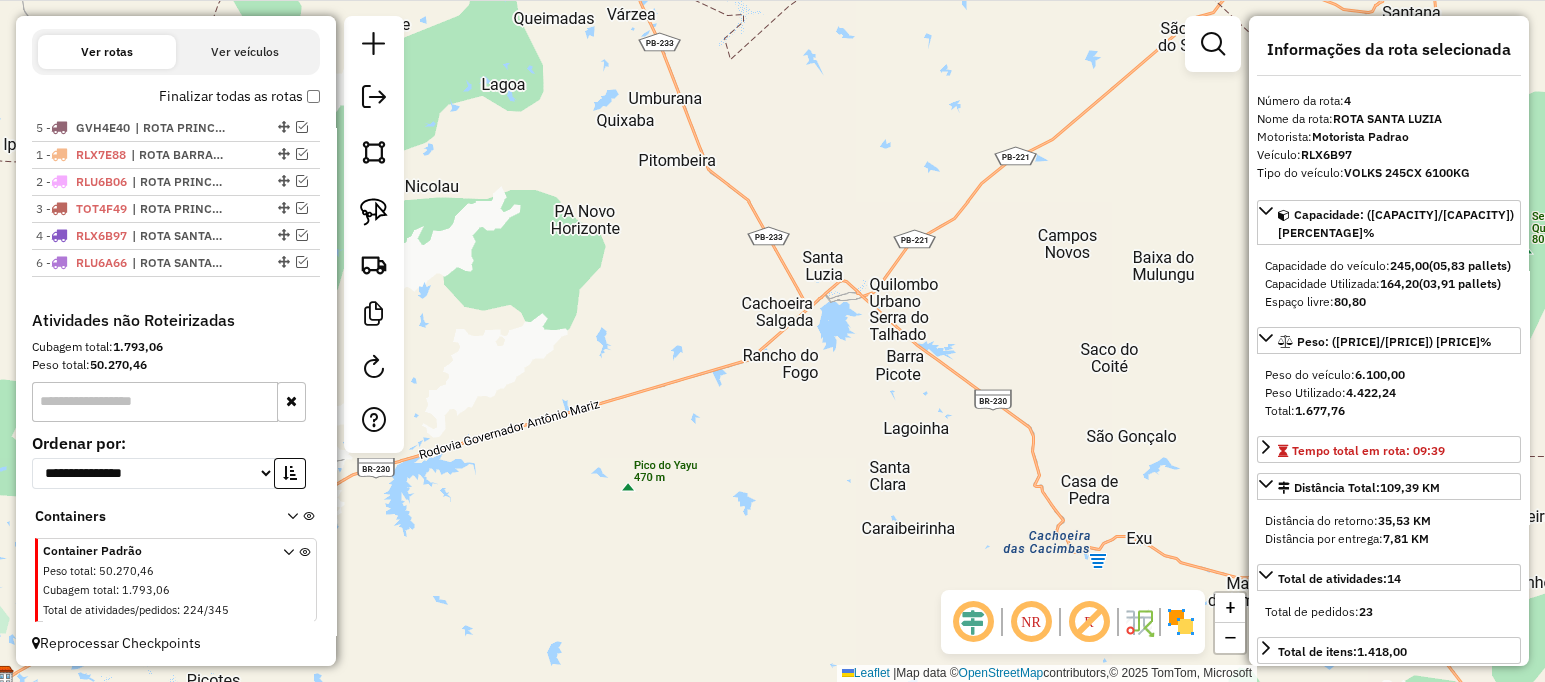 drag, startPoint x: 273, startPoint y: 233, endPoint x: 281, endPoint y: 79, distance: 154.20766 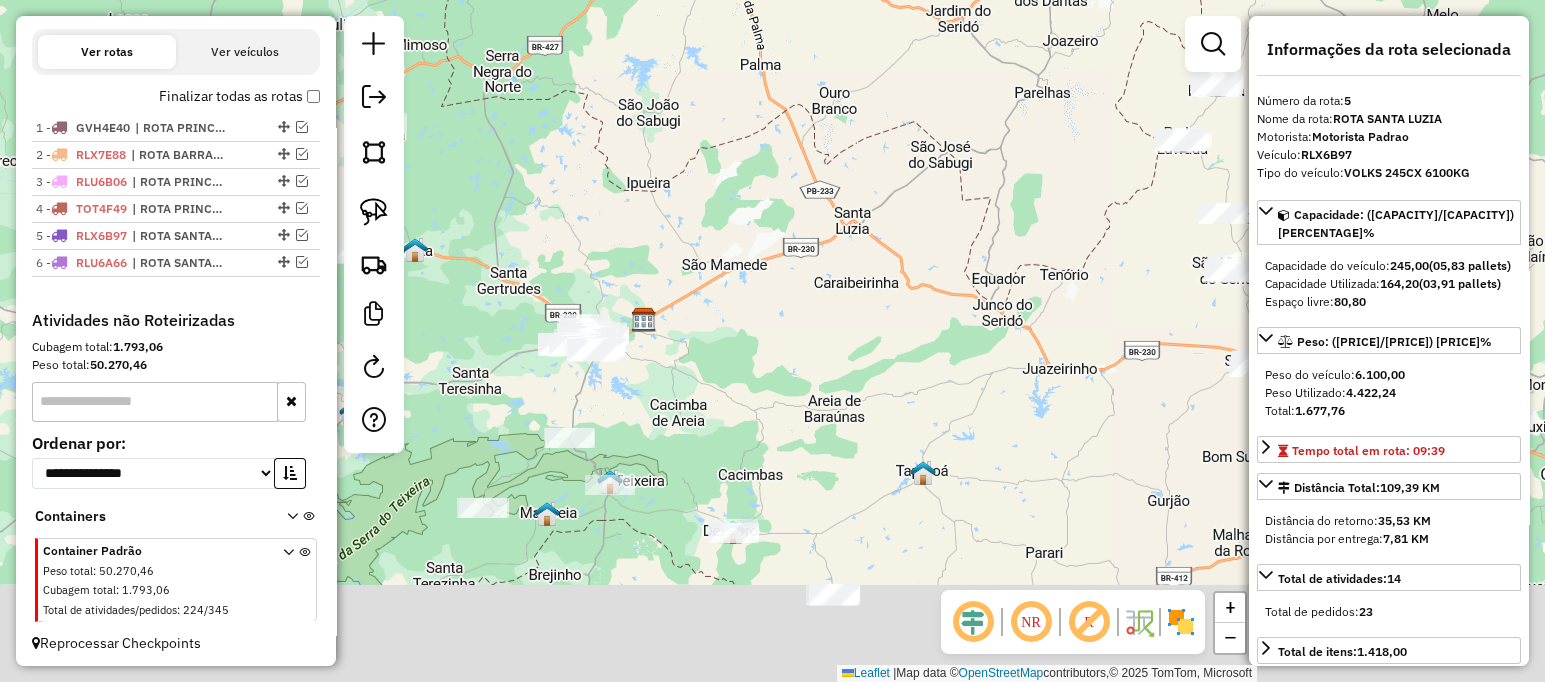 drag, startPoint x: 932, startPoint y: 432, endPoint x: 829, endPoint y: 241, distance: 217.0023 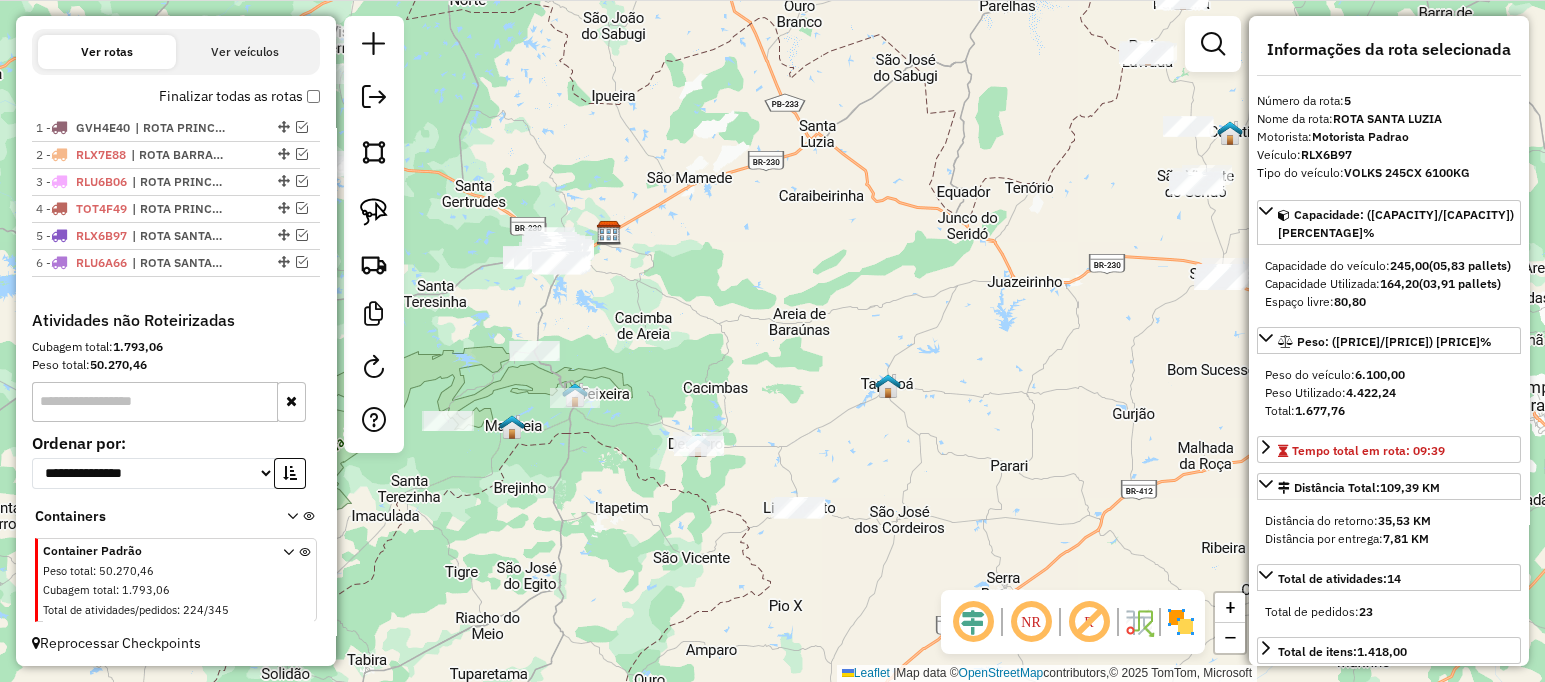 drag, startPoint x: 763, startPoint y: 437, endPoint x: 722, endPoint y: 306, distance: 137.26616 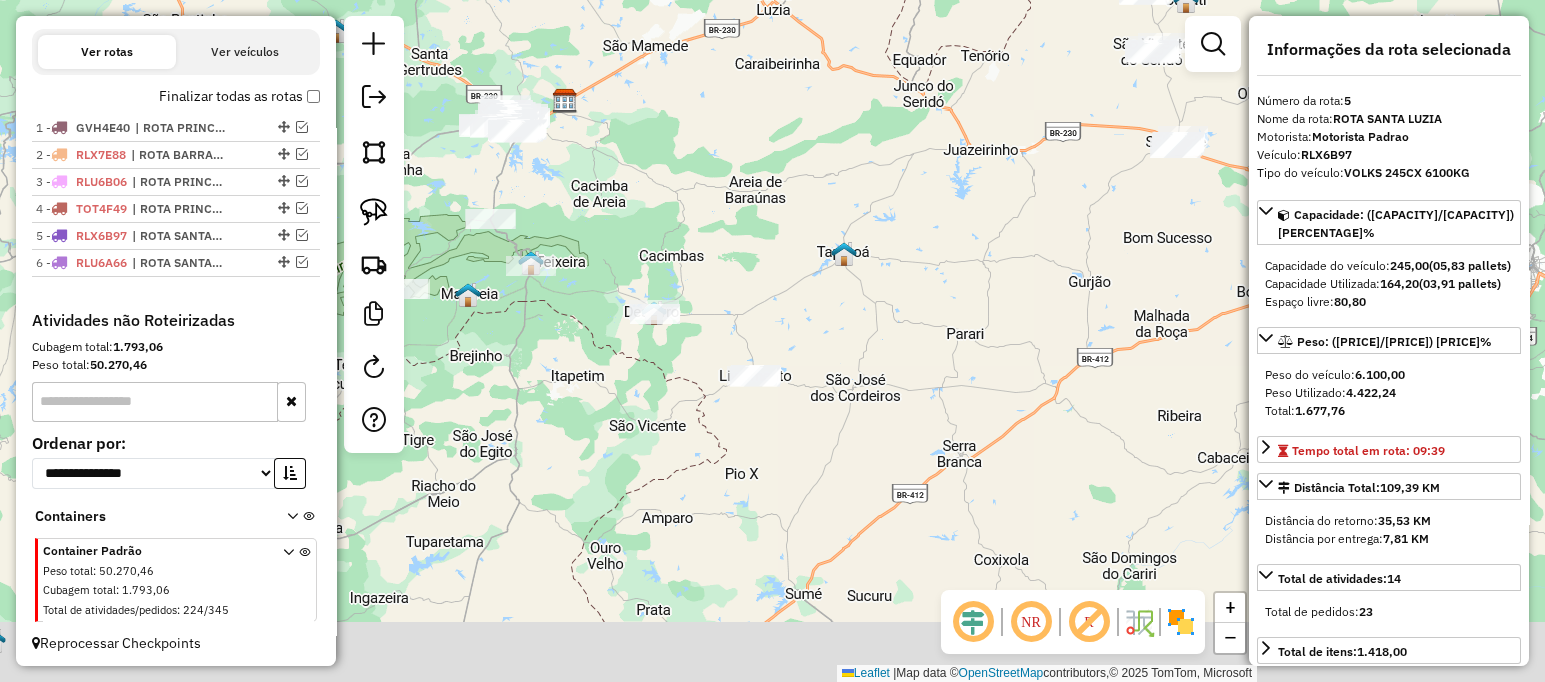 drag, startPoint x: 1005, startPoint y: 229, endPoint x: 763, endPoint y: 418, distance: 307.05862 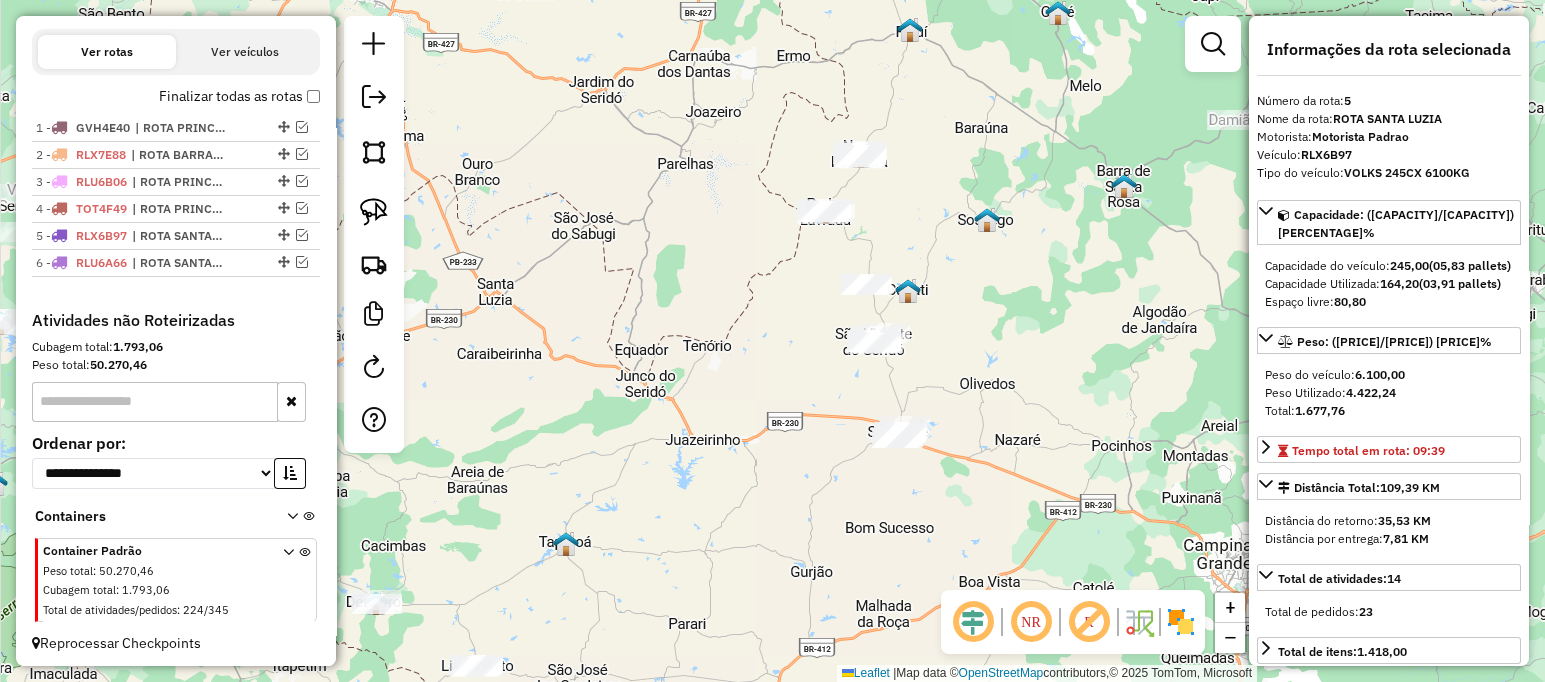 click on "Janela de atendimento Grade de atendimento Capacidade Transportadoras Veículos Cliente Pedidos  Rotas Selecione os dias de semana para filtrar as janelas de atendimento  Seg   Ter   Qua   Qui   Sex   Sáb   Dom  Informe o período da janela de atendimento: De: Até:  Filtrar exatamente a janela do cliente  Considerar janela de atendimento padrão  Selecione os dias de semana para filtrar as grades de atendimento  Seg   Ter   Qua   Qui   Sex   Sáb   Dom   Considerar clientes sem dia de atendimento cadastrado  Clientes fora do dia de atendimento selecionado Filtrar as atividades entre os valores definidos abaixo:  Peso mínimo:   Peso máximo:   Cubagem mínima:   Cubagem máxima:   De:   Até:  Filtrar as atividades entre o tempo de atendimento definido abaixo:  De:   Até:   Considerar capacidade total dos clientes não roteirizados Transportadora: Selecione um ou mais itens Tipo de veículo: Selecione um ou mais itens Veículo: Selecione um ou mais itens Motorista: Selecione um ou mais itens Nome: Rótulo:" 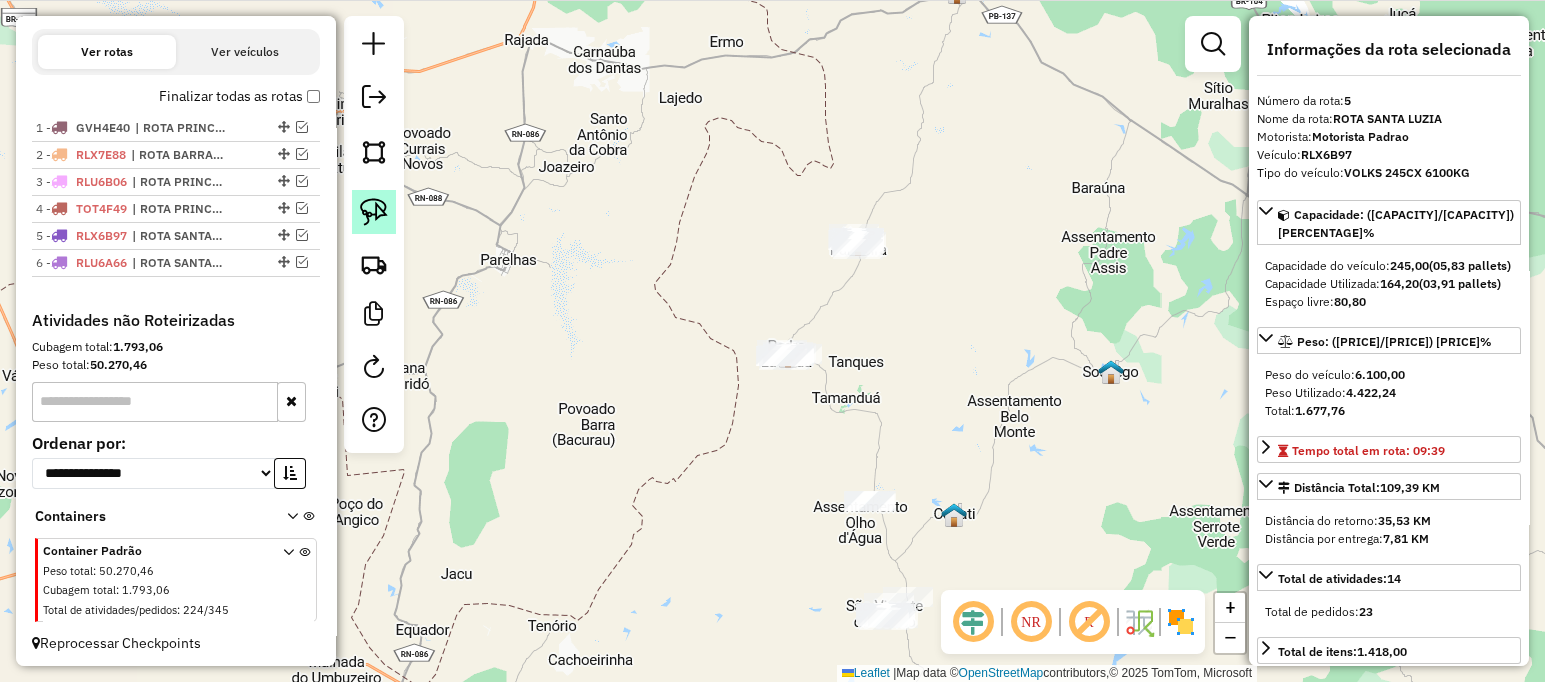 click 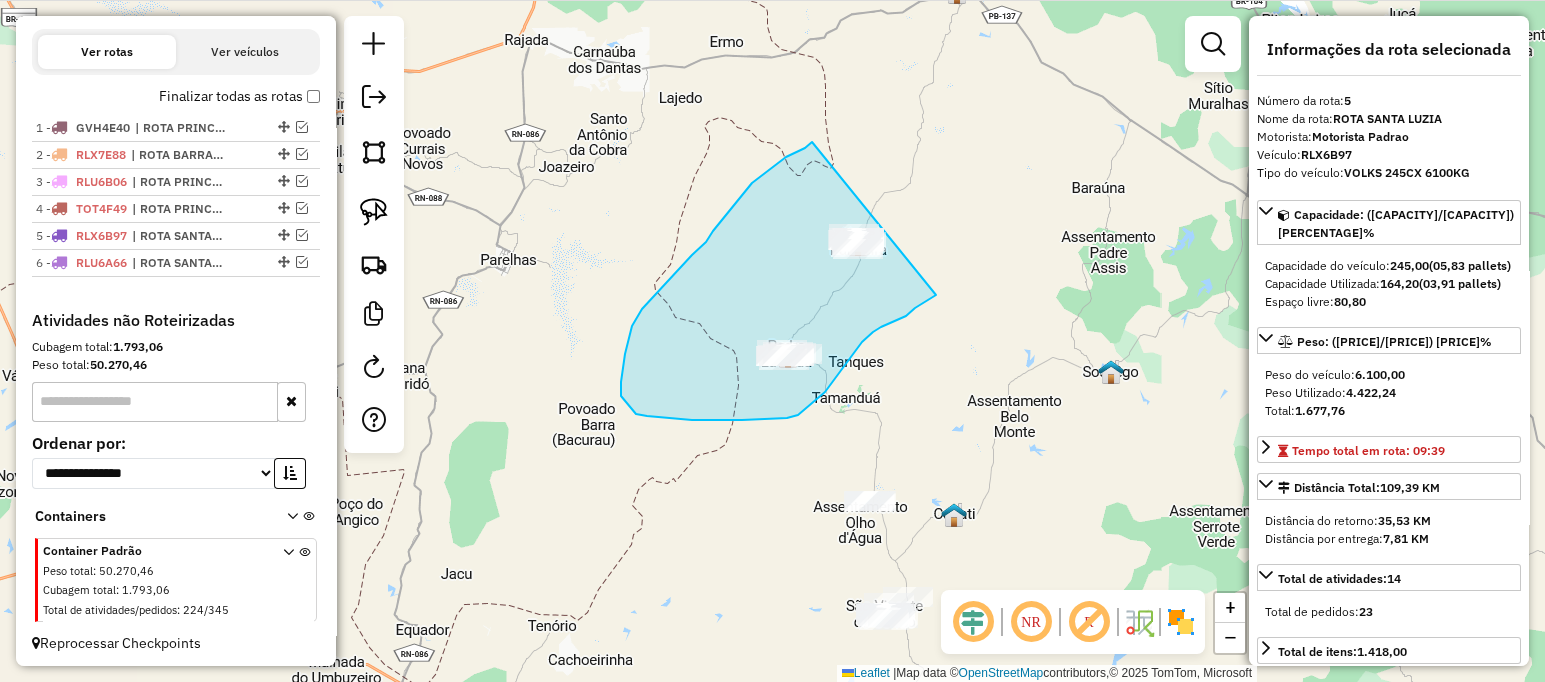 drag, startPoint x: 805, startPoint y: 148, endPoint x: 1020, endPoint y: 151, distance: 215.02094 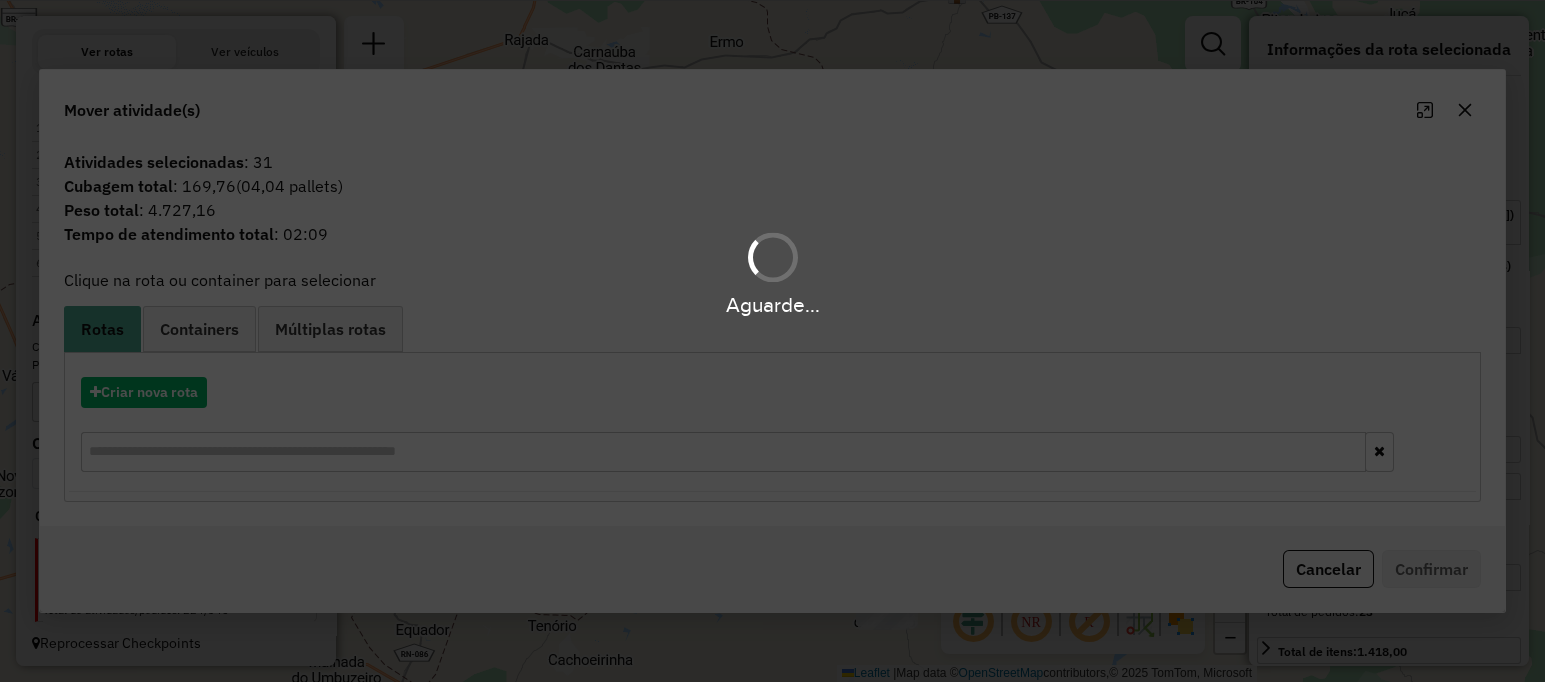click on "Aguarde..." at bounding box center [772, 341] 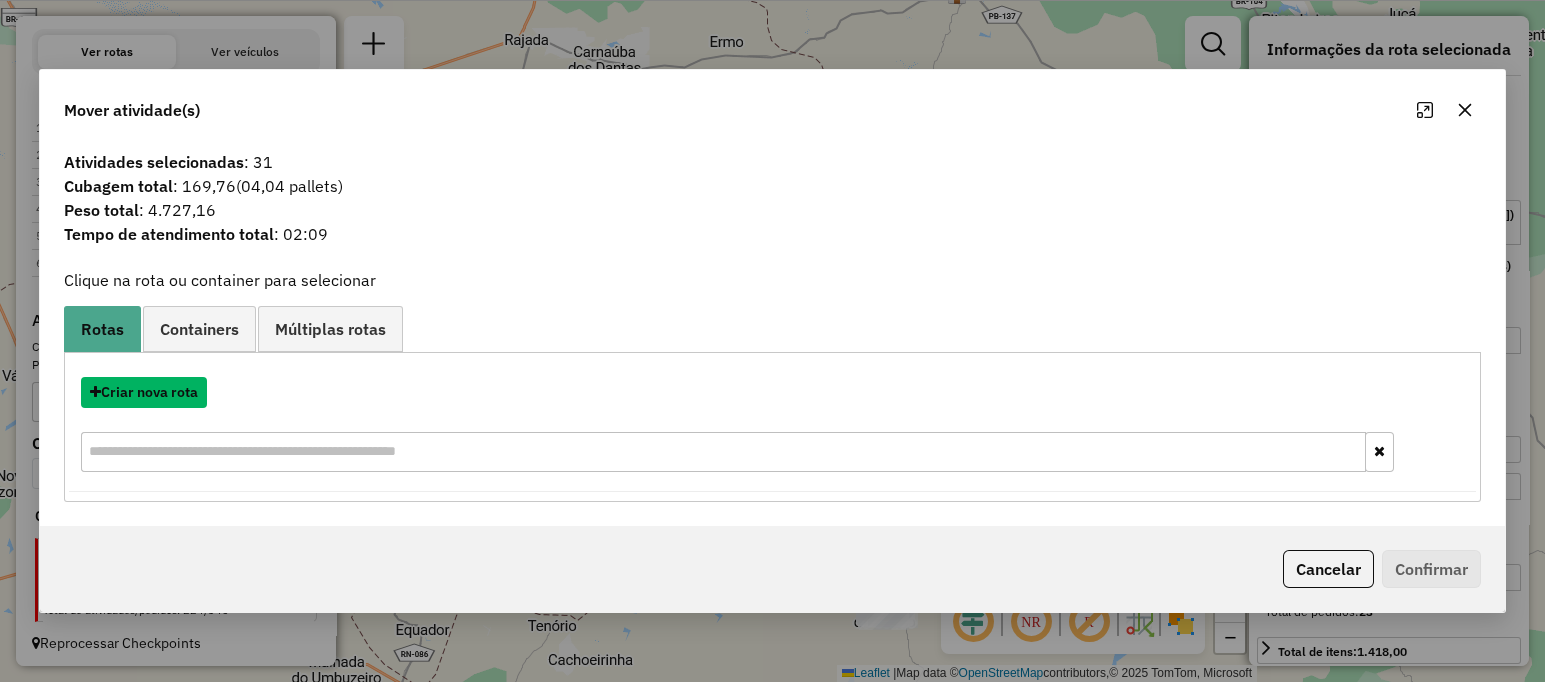 click on "Criar nova rota" at bounding box center [144, 392] 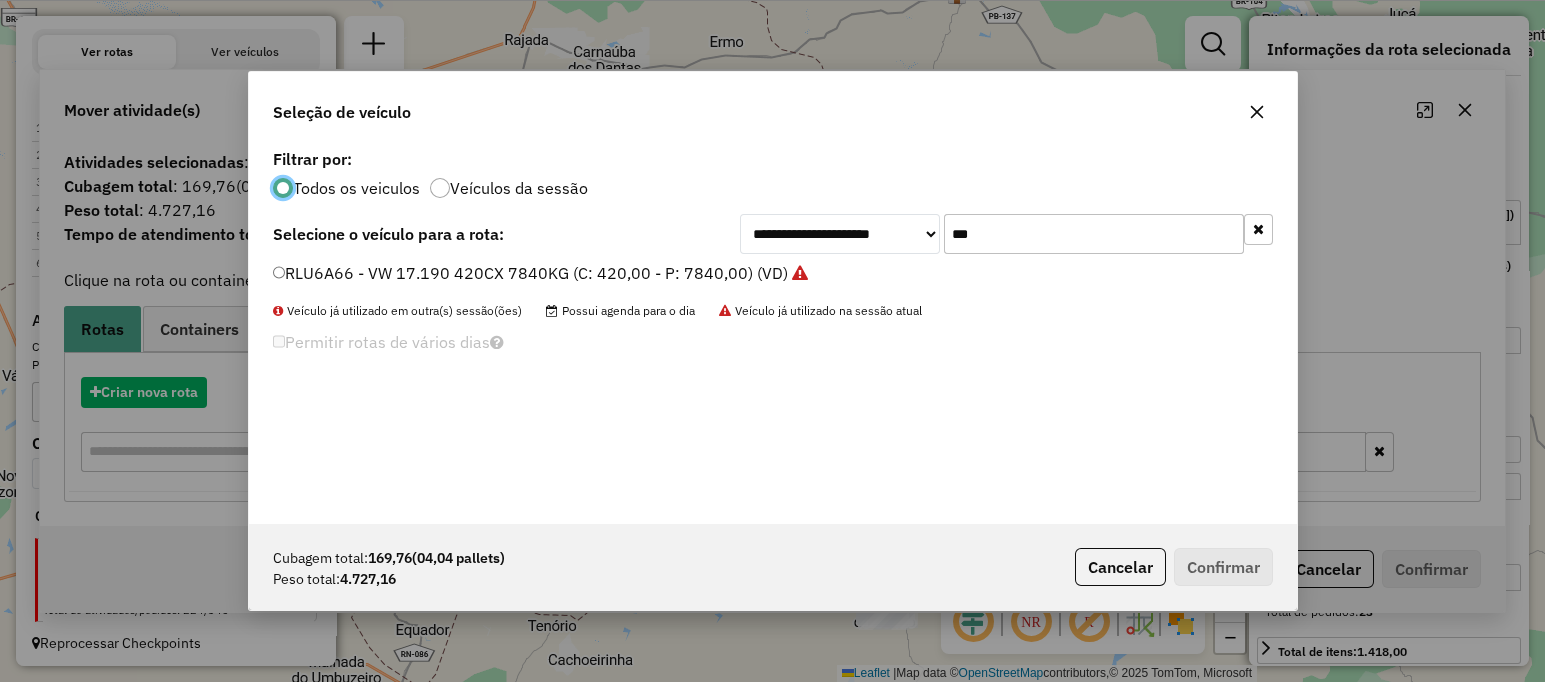 scroll, scrollTop: 10, scrollLeft: 6, axis: both 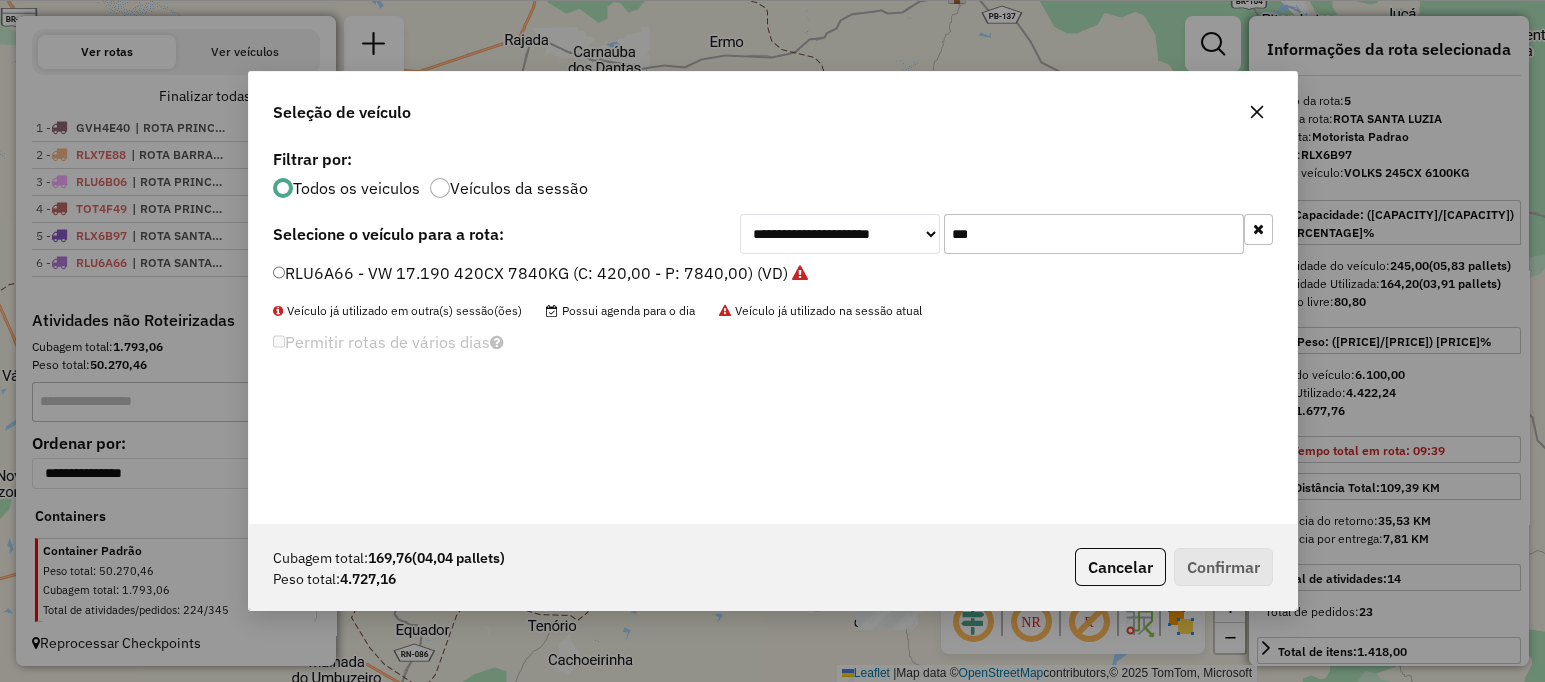 click on "***" 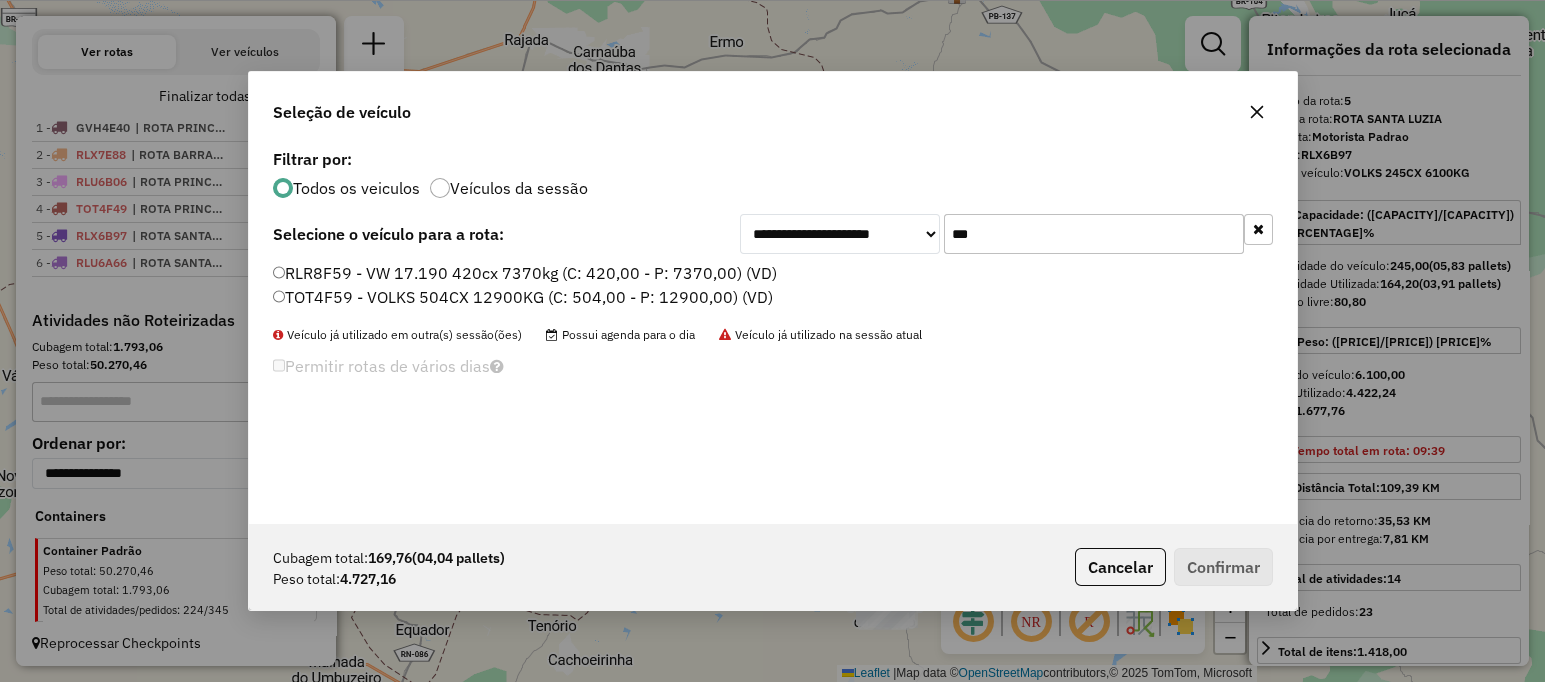 type on "***" 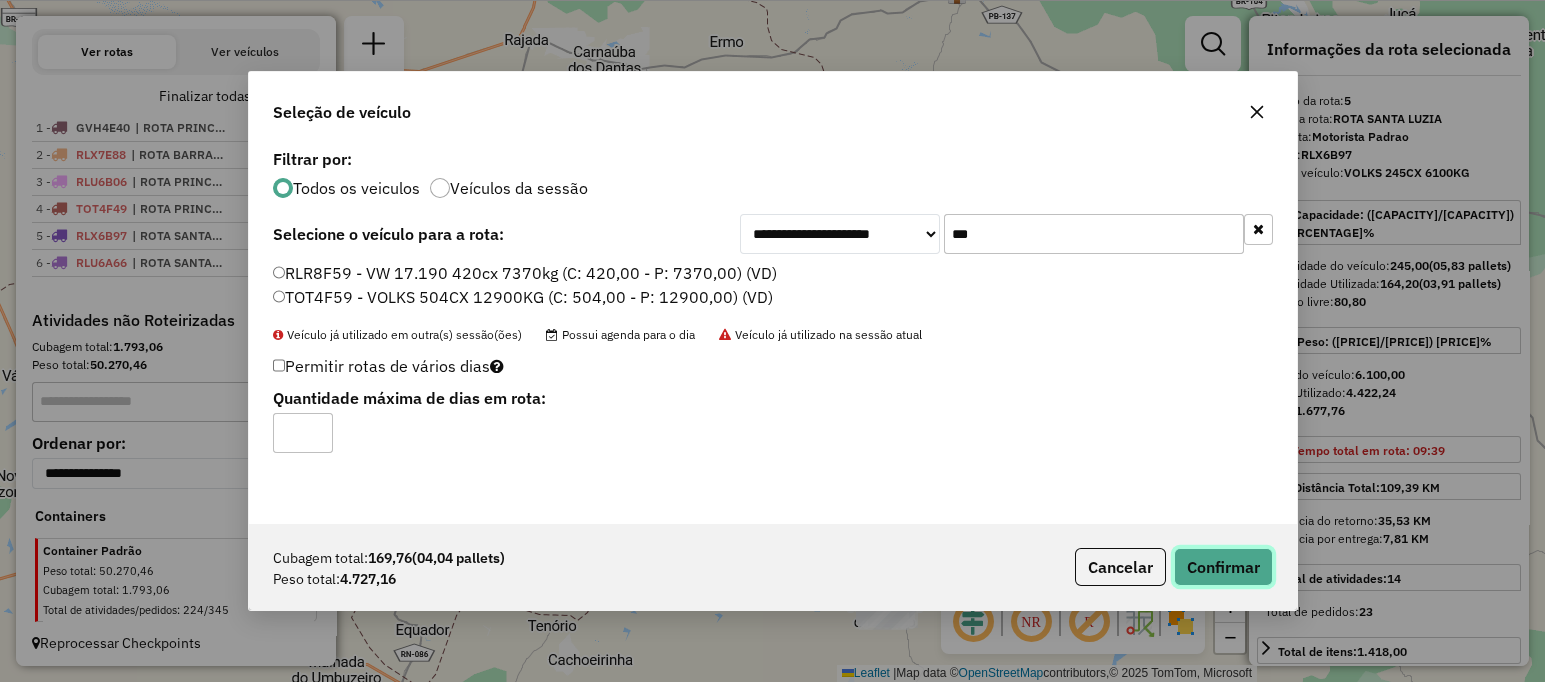 click on "Confirmar" 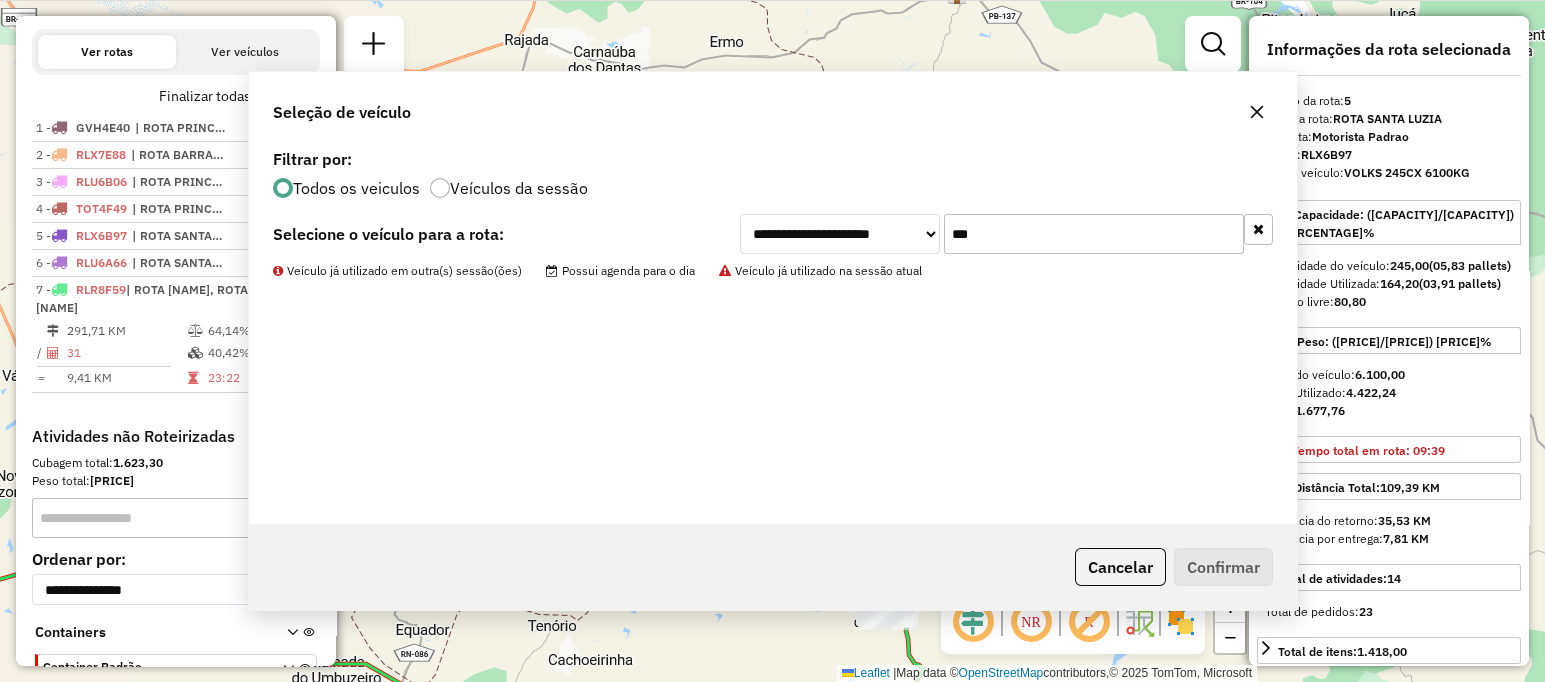 scroll, scrollTop: 768, scrollLeft: 0, axis: vertical 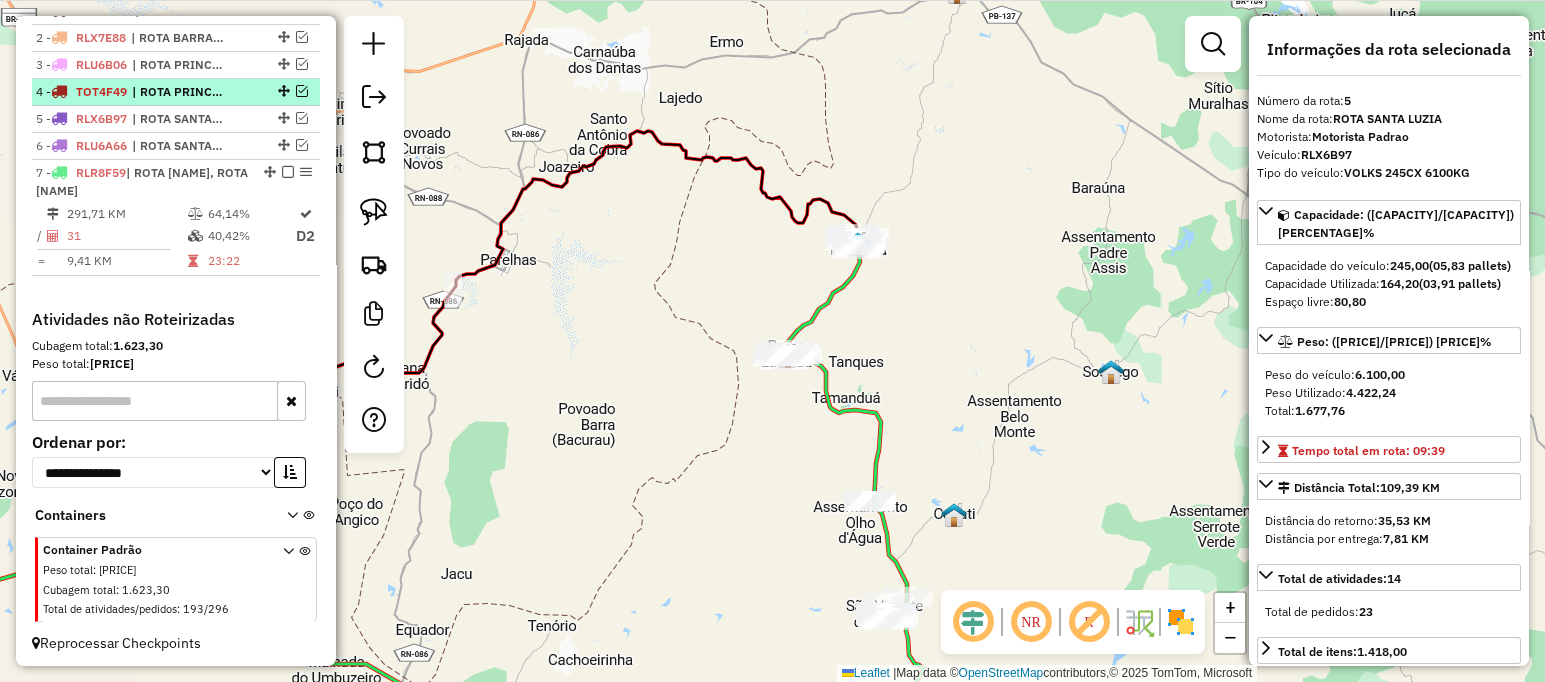 drag, startPoint x: 279, startPoint y: 167, endPoint x: 300, endPoint y: 172, distance: 21.587032 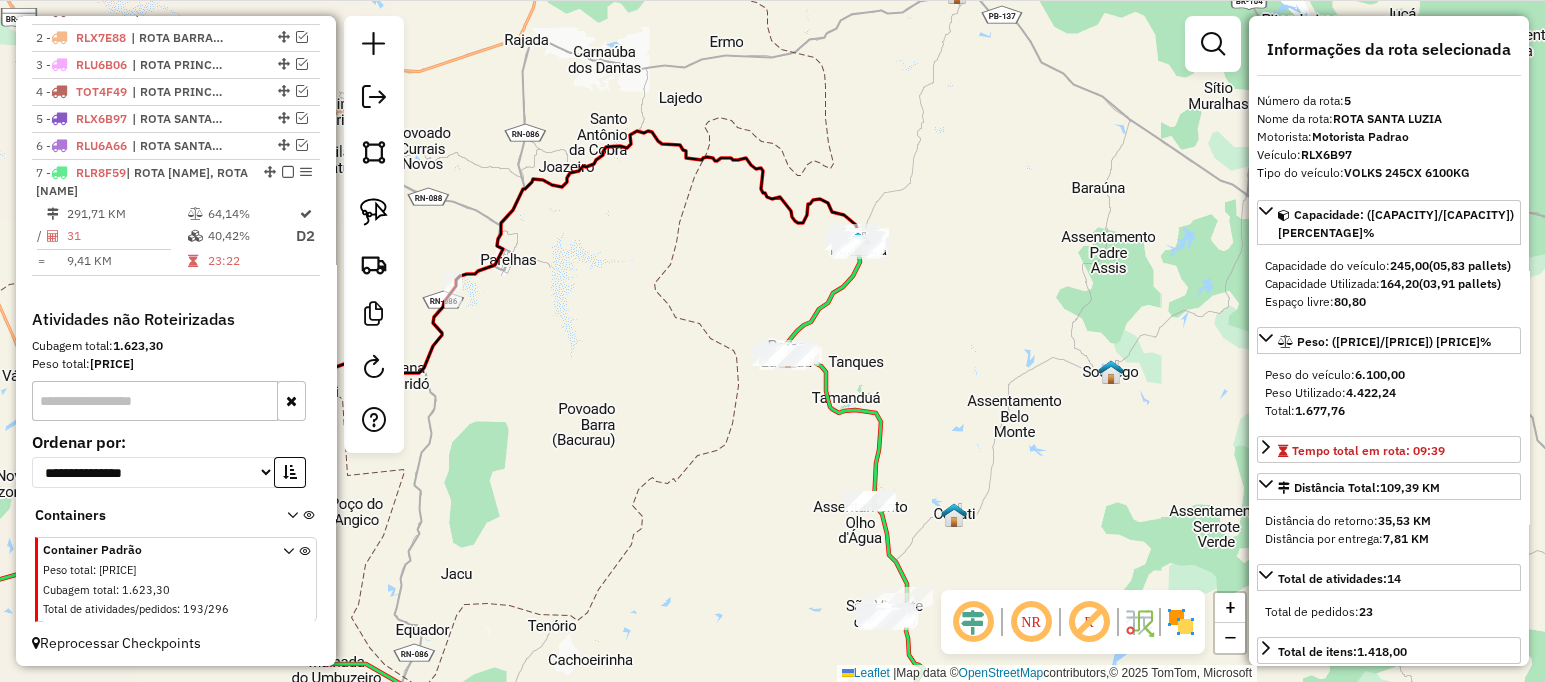 scroll, scrollTop: 678, scrollLeft: 0, axis: vertical 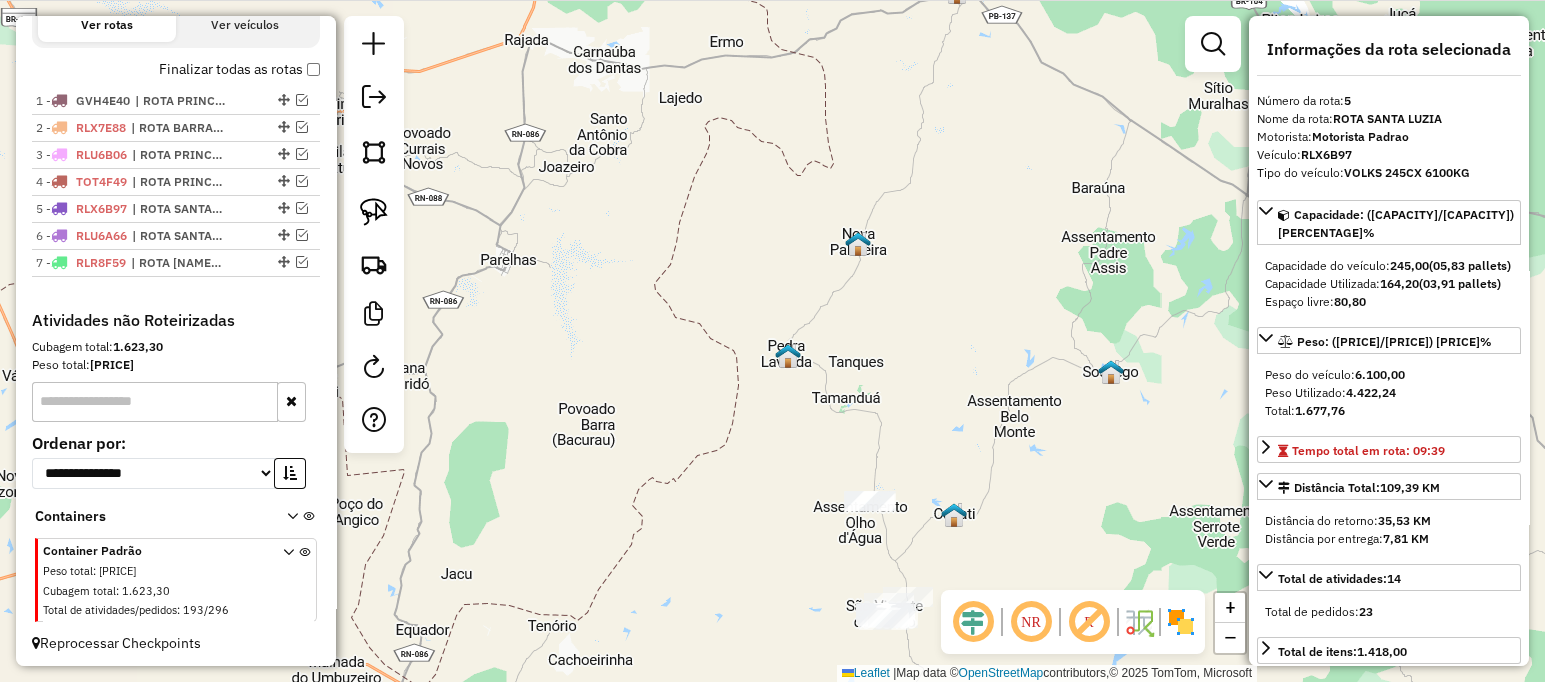 drag, startPoint x: 747, startPoint y: 384, endPoint x: 733, endPoint y: 274, distance: 110.88733 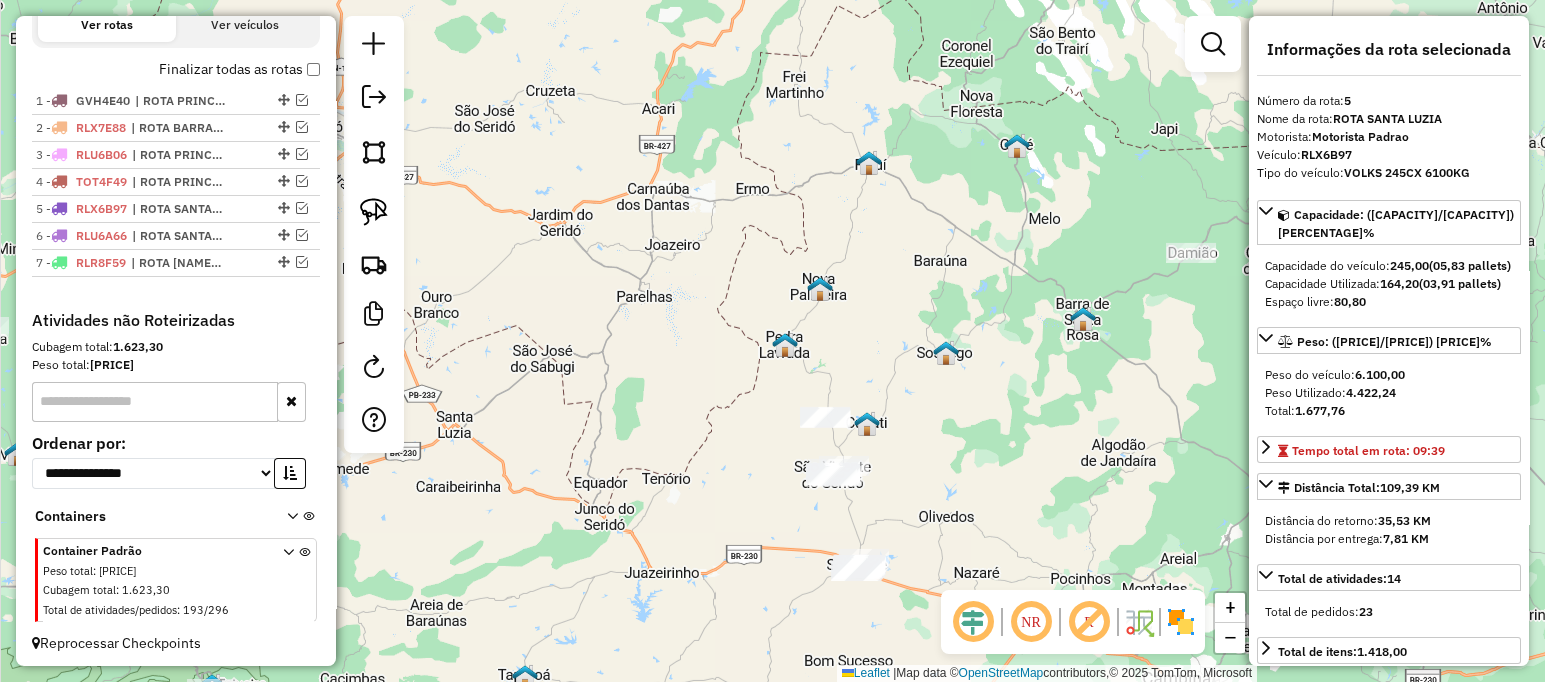drag, startPoint x: 954, startPoint y: 499, endPoint x: 955, endPoint y: 463, distance: 36.013885 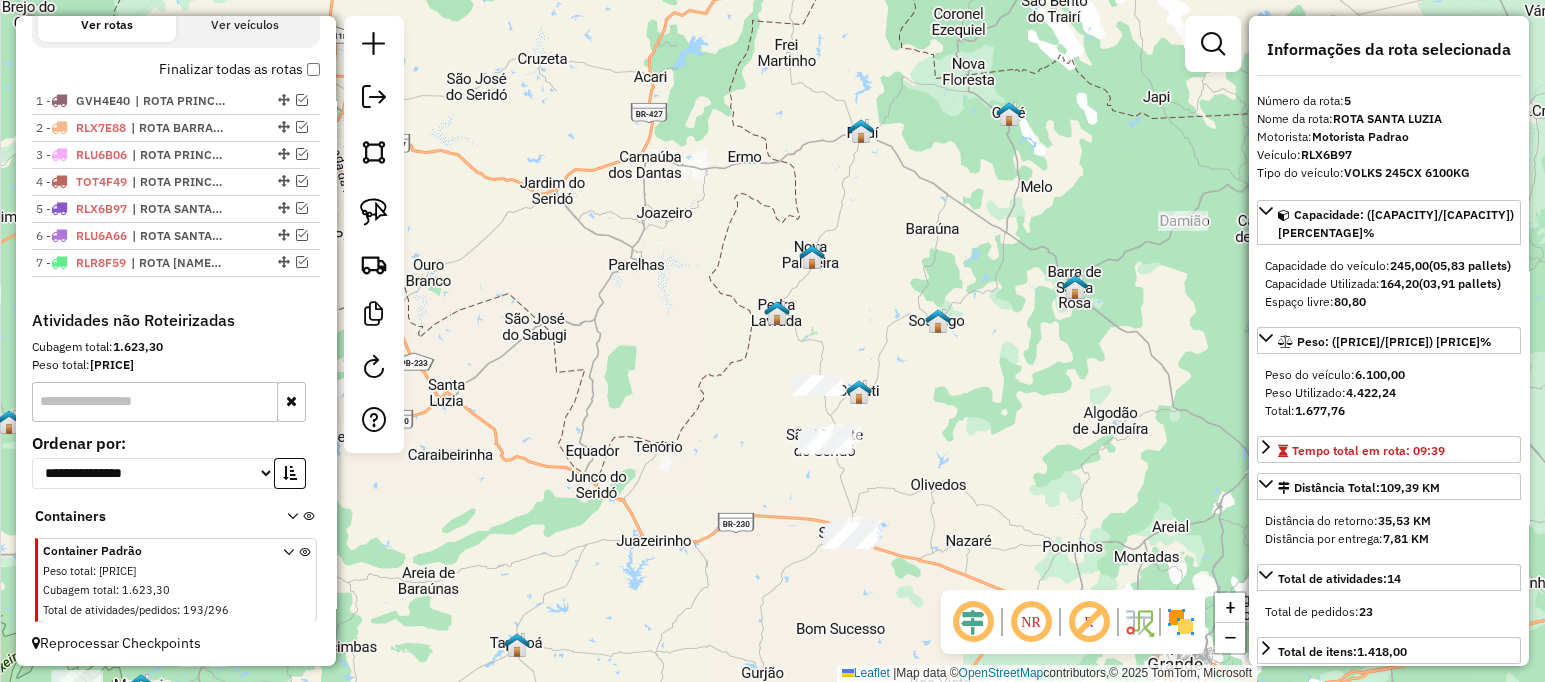 drag, startPoint x: 913, startPoint y: 437, endPoint x: 865, endPoint y: 373, distance: 80 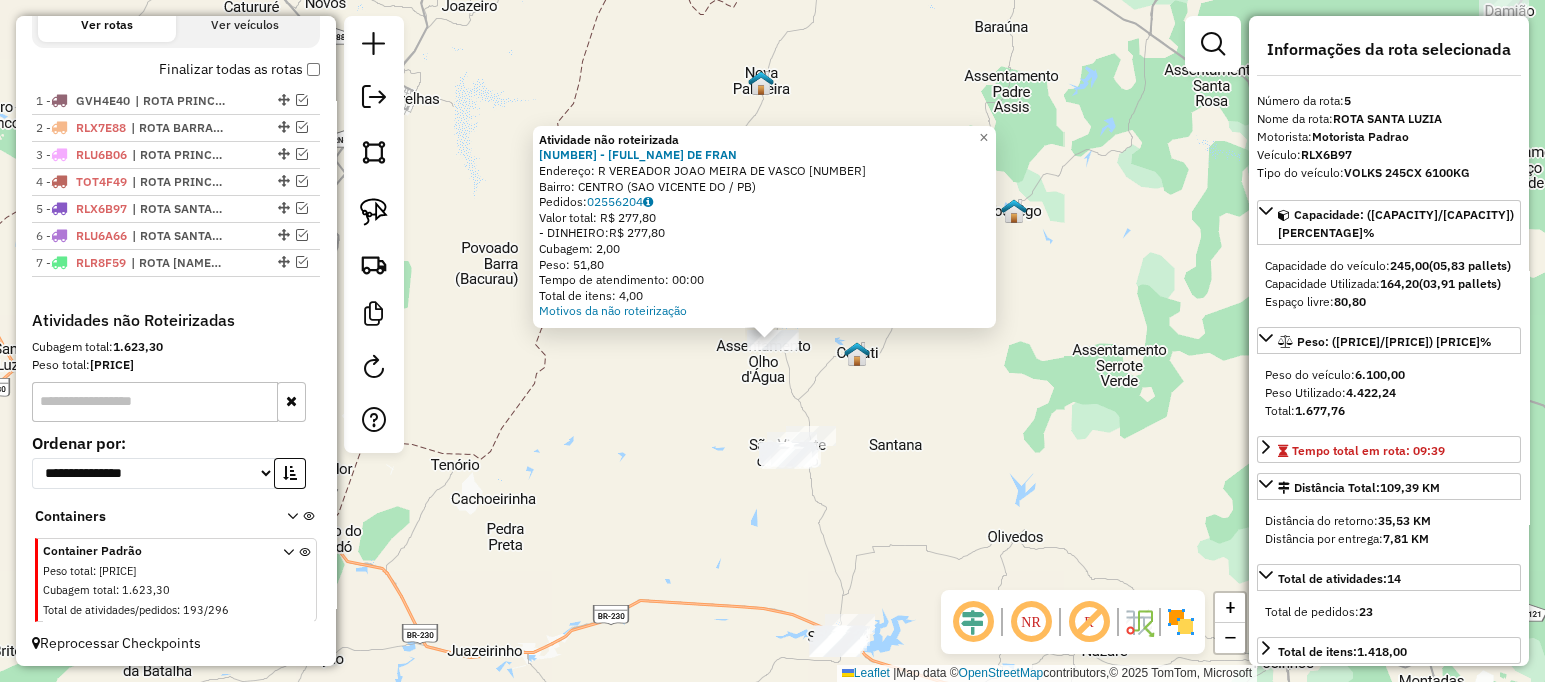 drag, startPoint x: 630, startPoint y: 399, endPoint x: 738, endPoint y: 323, distance: 132.0606 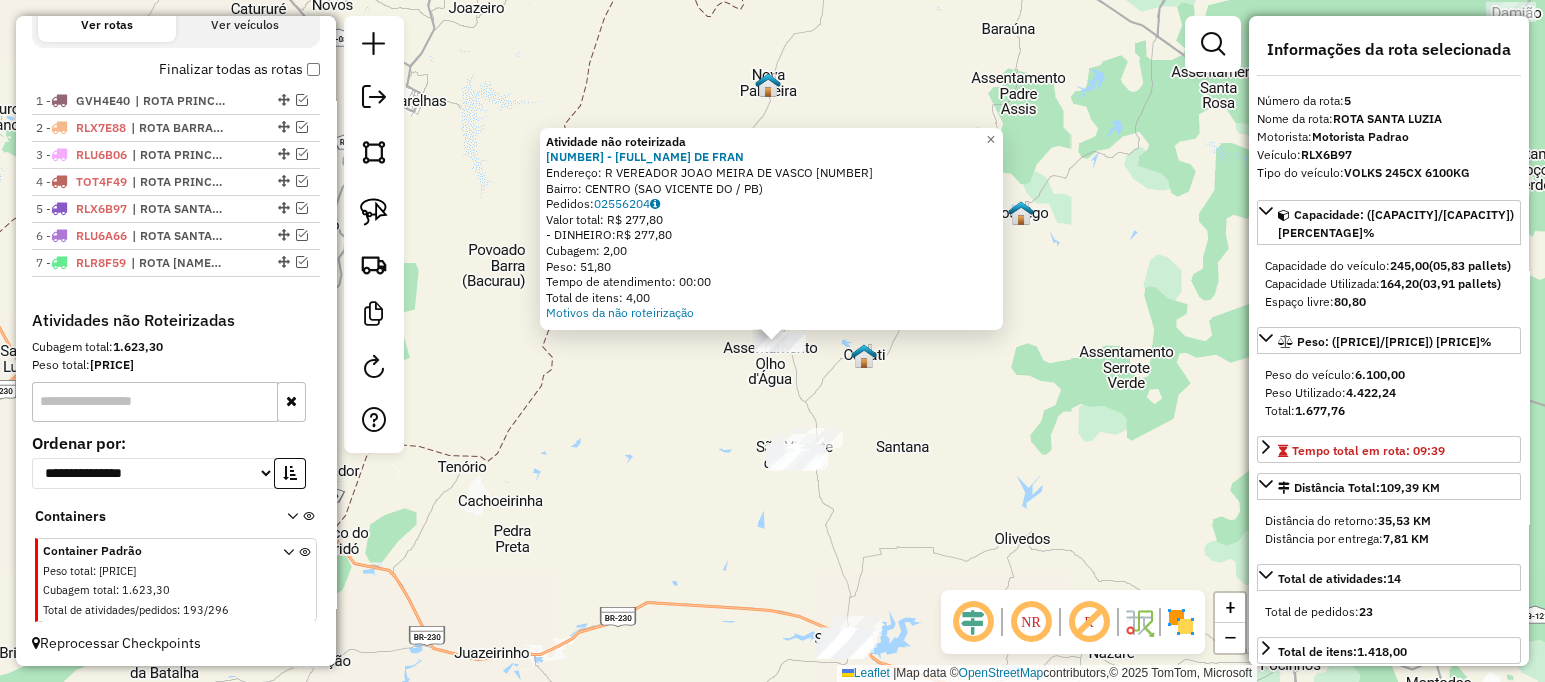 click on "Atividade não roteirizada [NUMBER] - [FIRST] [LAST] [LAST] Endereço: R   [NAME] [NUMBER]   Bairro: [NEIGHBORHOOD] ([CITY] / PB)   Pedidos:  [NUMBER]   Valor total: R$ [PRICE]   - DINHEIRO:  R$ [PRICE]   Cubagem: [NUMBER]   Peso: [NUMBER]   Tempo de atendimento: [TIME]   Total de itens: [NUMBER]   Quantidade pallets: [NUMBER]  × Janela de atendimento Grade de atendimento Capacidade Transportadoras Veículos Cliente Pedidos  Rotas Selecione os dias de semana para filtrar as janelas de atendimento  Seg   Ter   Qua   Qui   Sex   Sáb   Dom  Informe o período da janela de atendimento: De: Até:  Filtrar exatamente a janela do cliente  Considerar janela de atendimento padrão  Selecione os dias de semana para filtrar as grades de atendimento  Seg   Ter   Qua   Qui   Sex   Sáb   Dom   Considerar clientes sem dia de atendimento cadastrado  Clientes fora do dia de atendimento selecionado Filtrar as atividades entre os valores definidos abaixo:  Peso mínimo:   Peso máximo:   Cubagem mínima:   Cubagem máxima:" 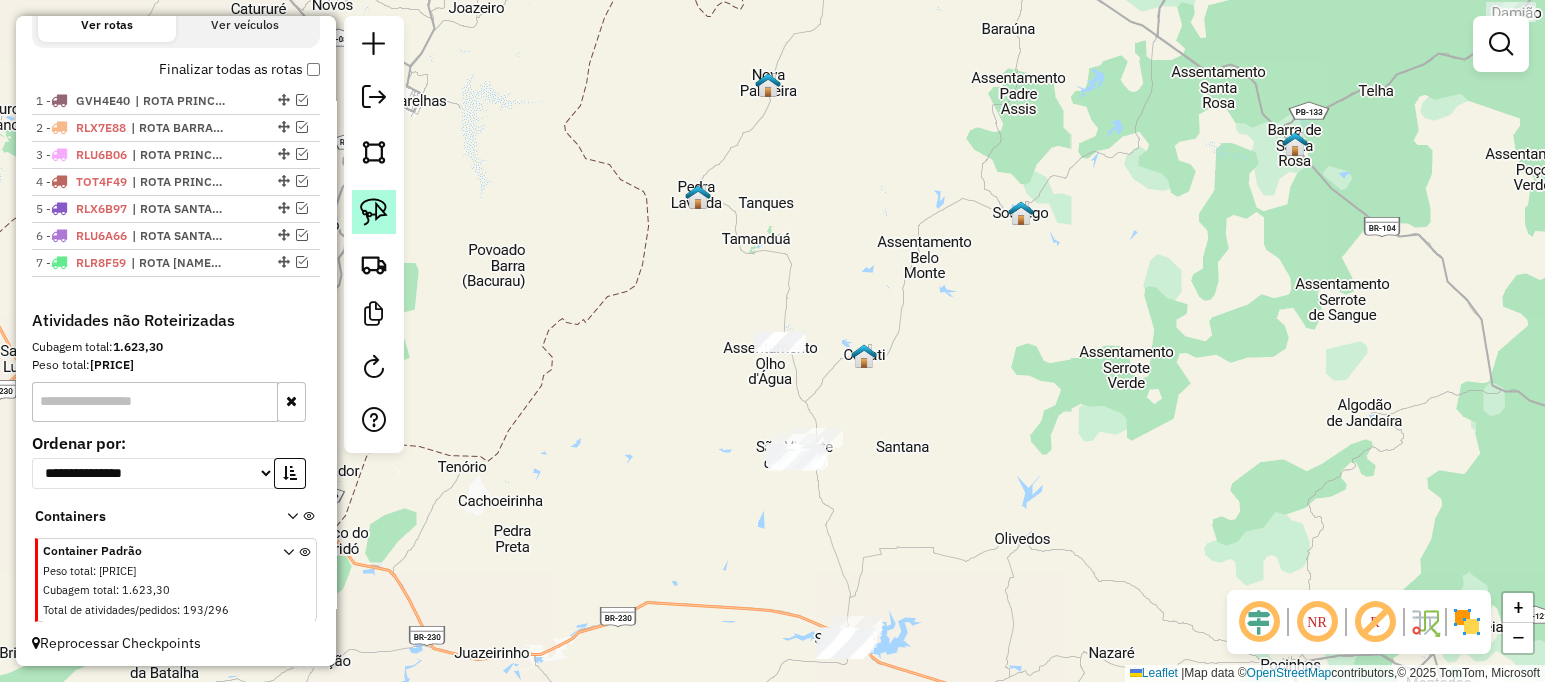click 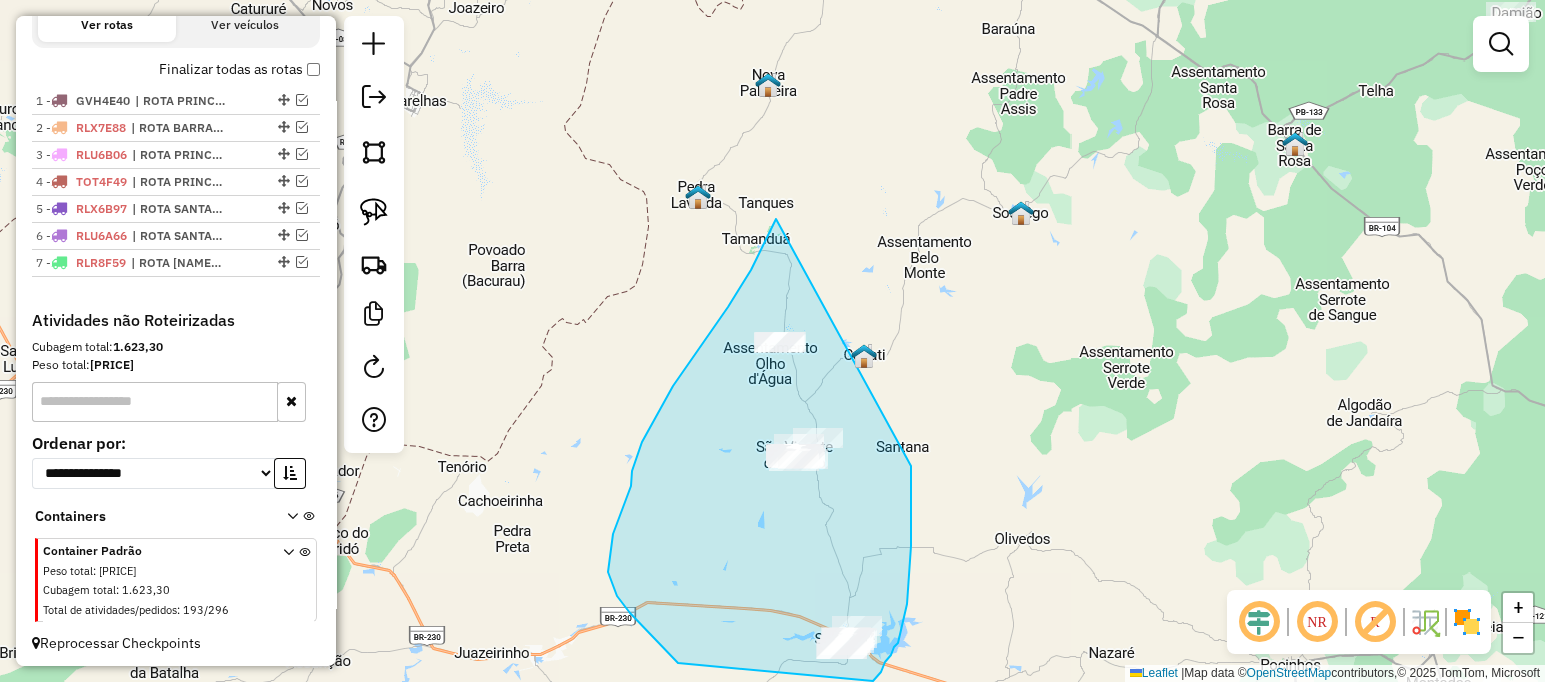 drag, startPoint x: 776, startPoint y: 219, endPoint x: 911, endPoint y: 458, distance: 274.49225 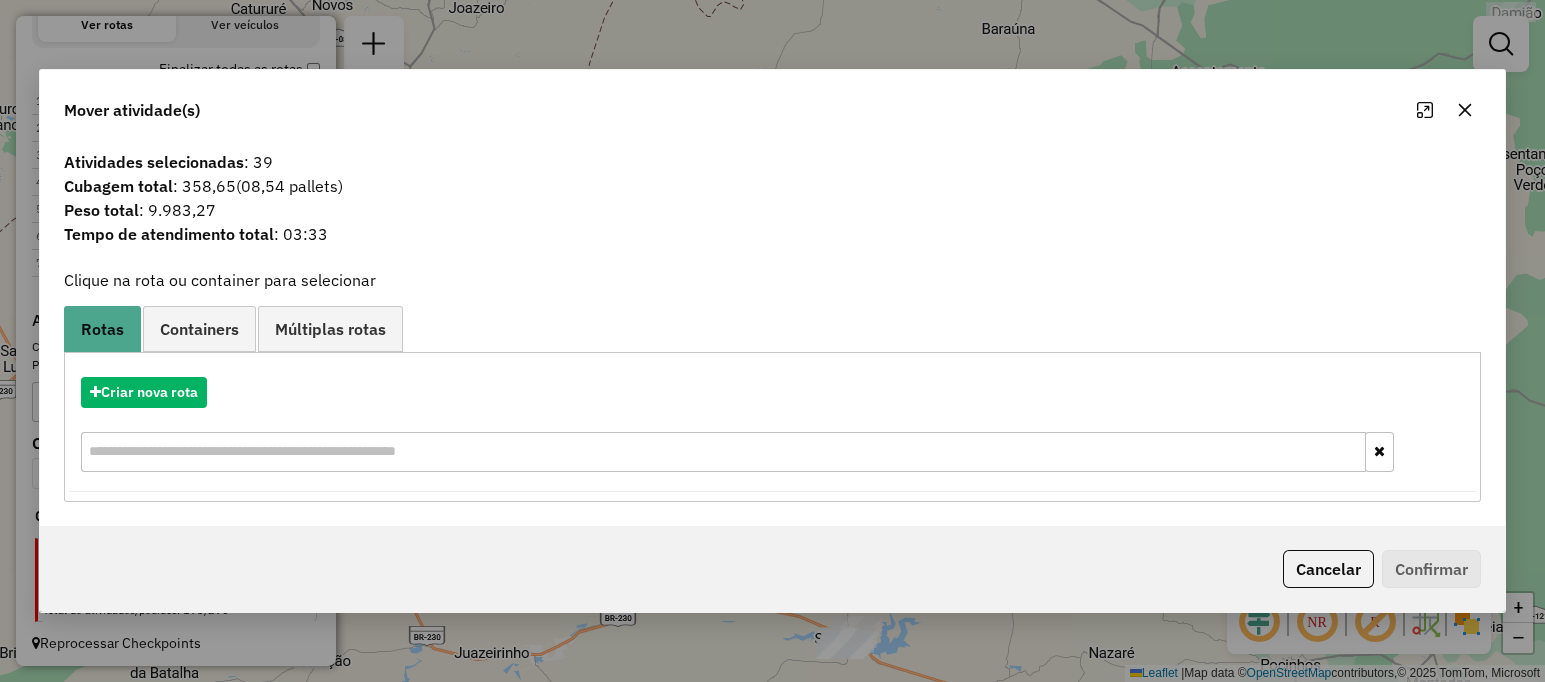 click 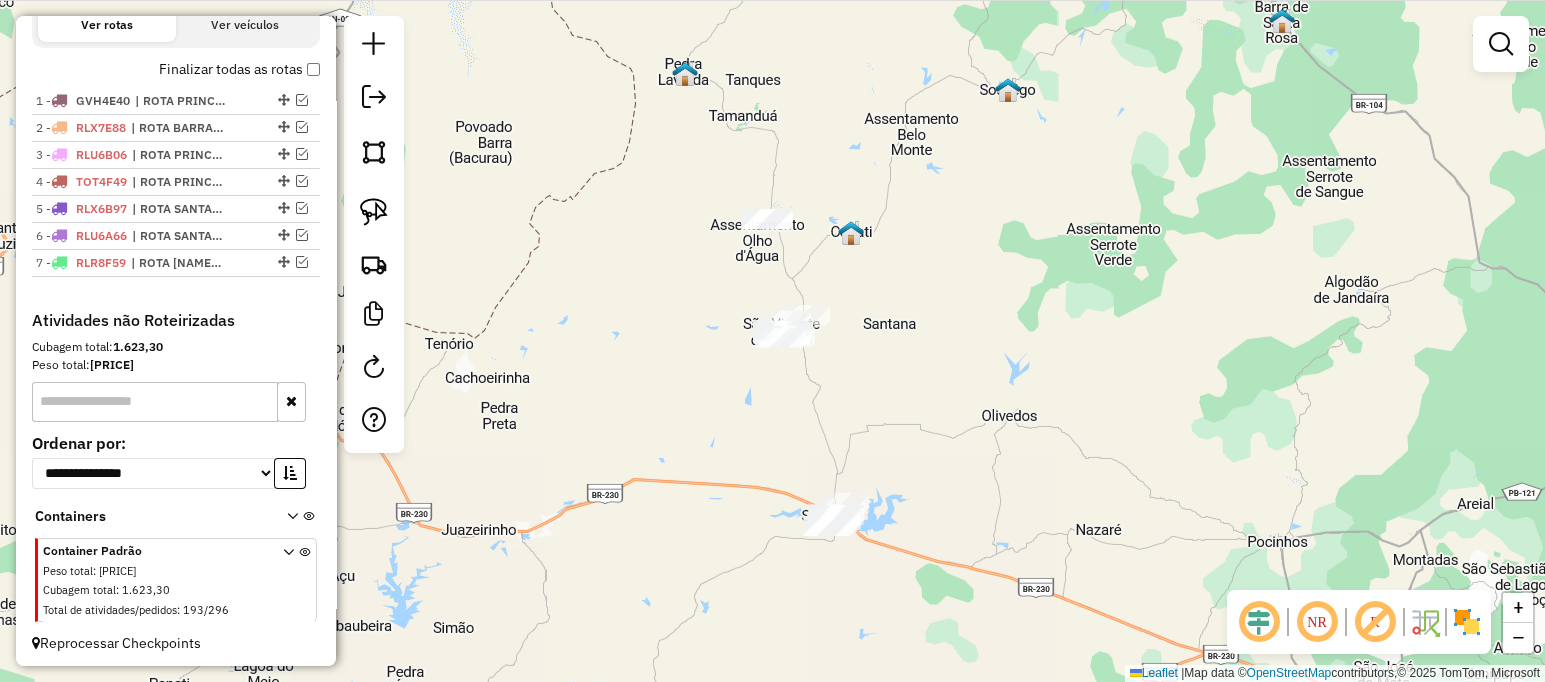 drag, startPoint x: 1024, startPoint y: 368, endPoint x: 1003, endPoint y: 302, distance: 69.260376 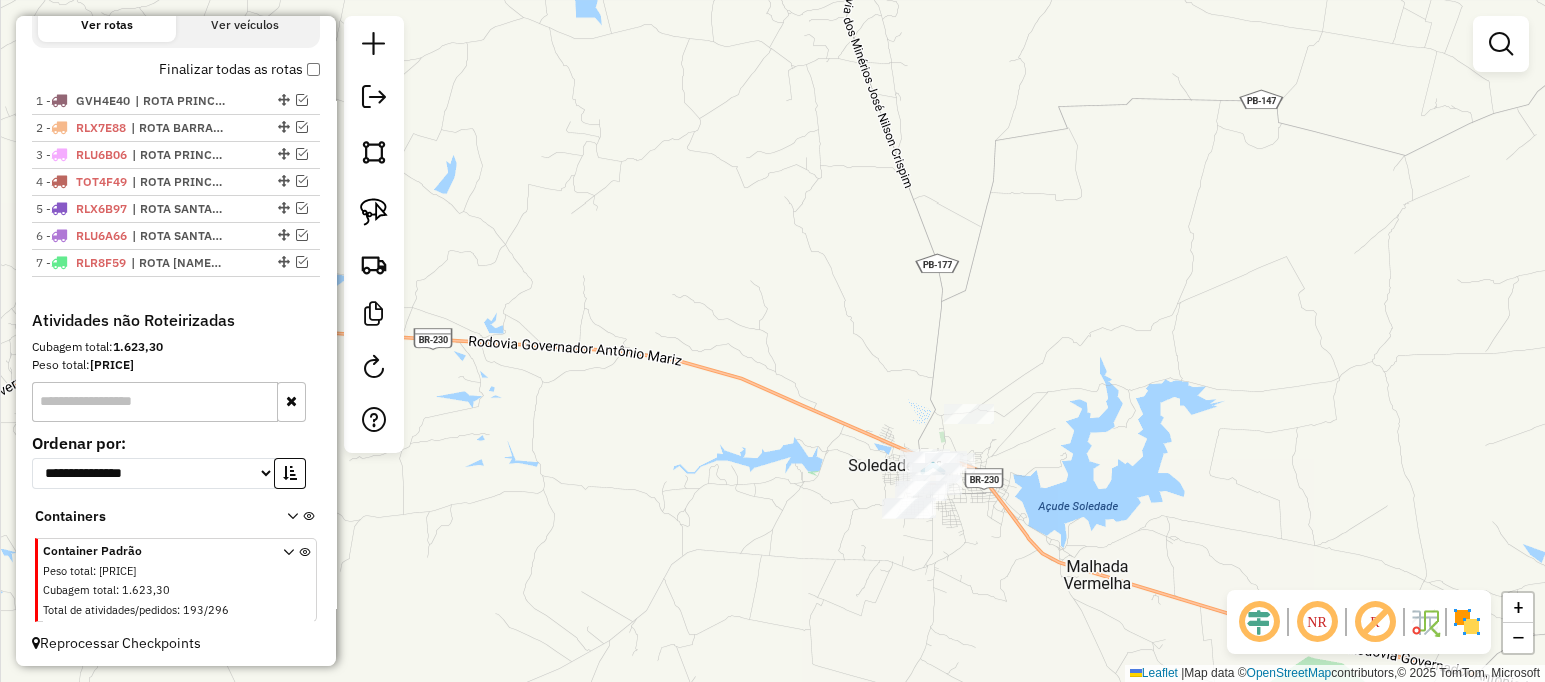 drag, startPoint x: 1000, startPoint y: 371, endPoint x: 1022, endPoint y: 632, distance: 261.92557 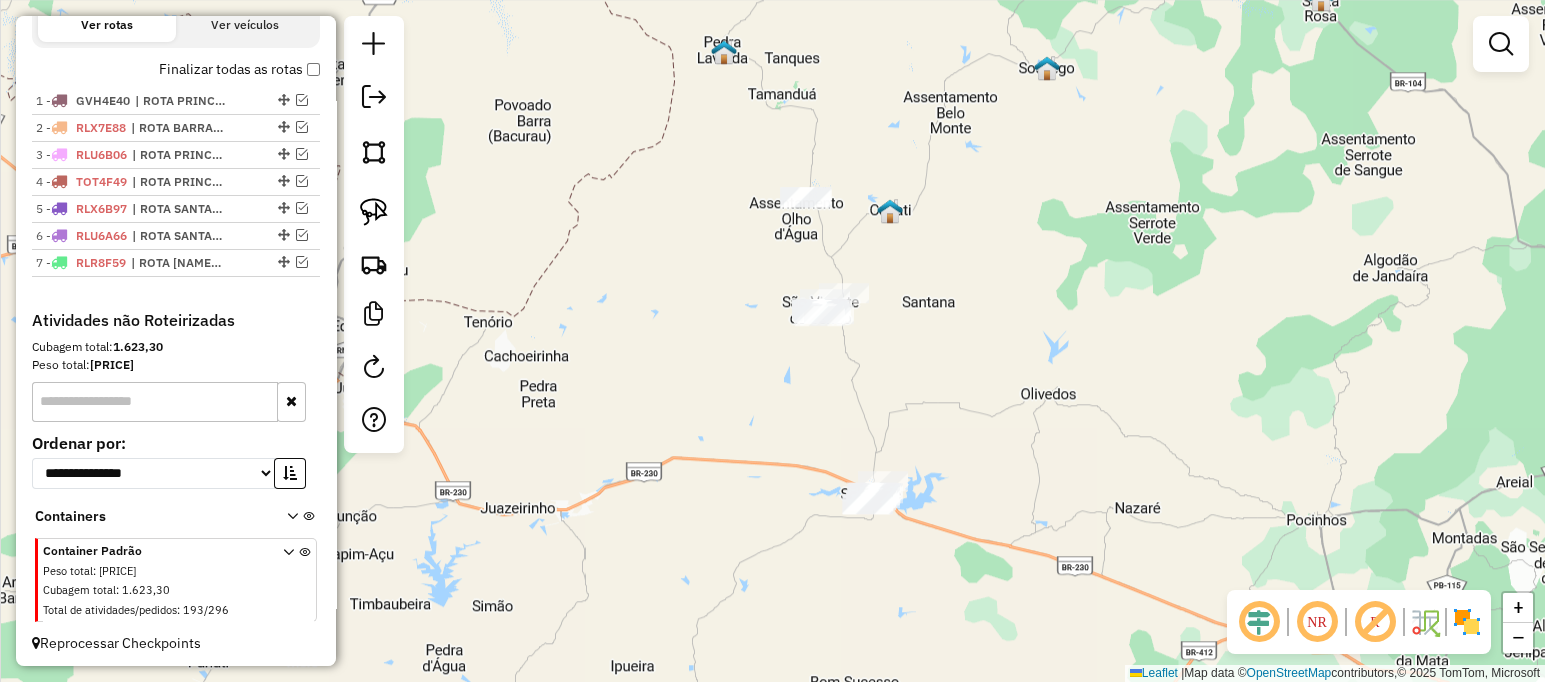 drag, startPoint x: 711, startPoint y: 450, endPoint x: 512, endPoint y: 372, distance: 213.7405 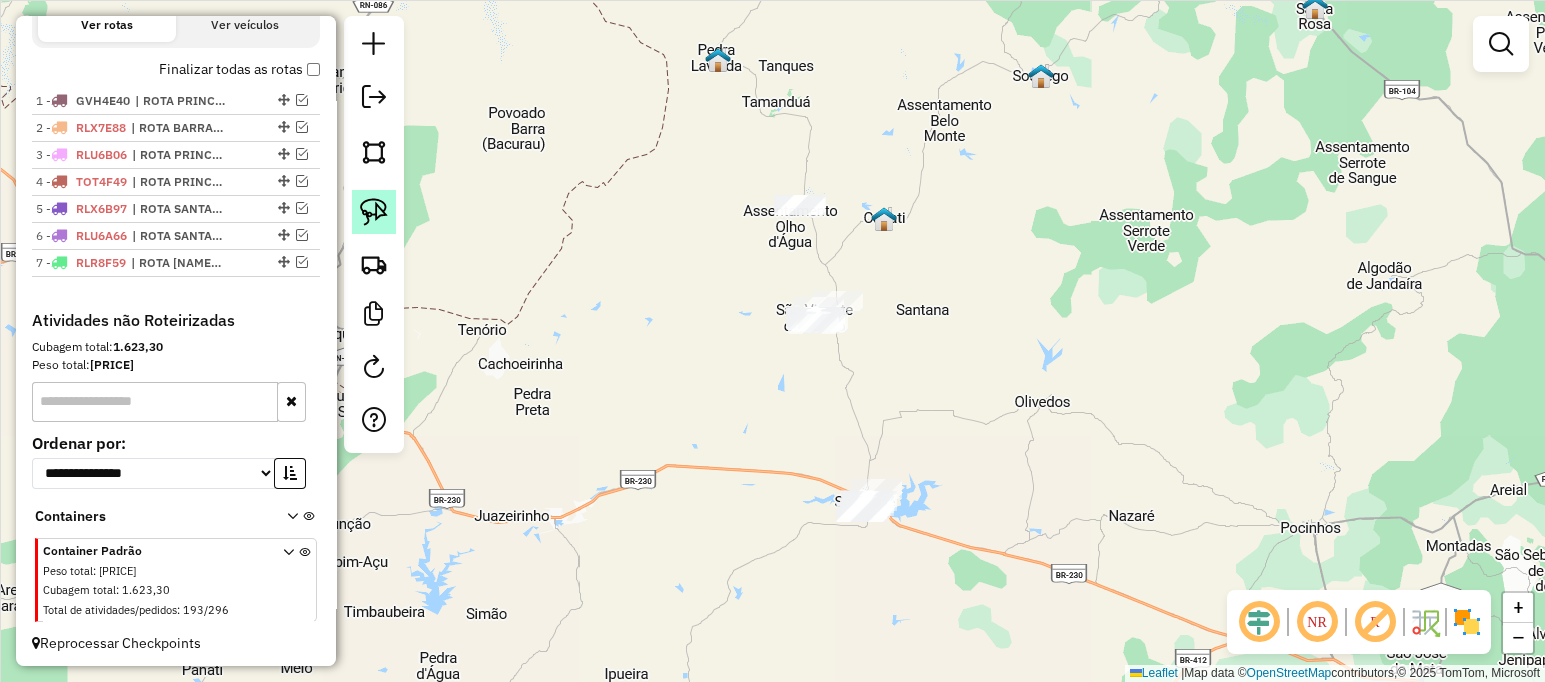 click 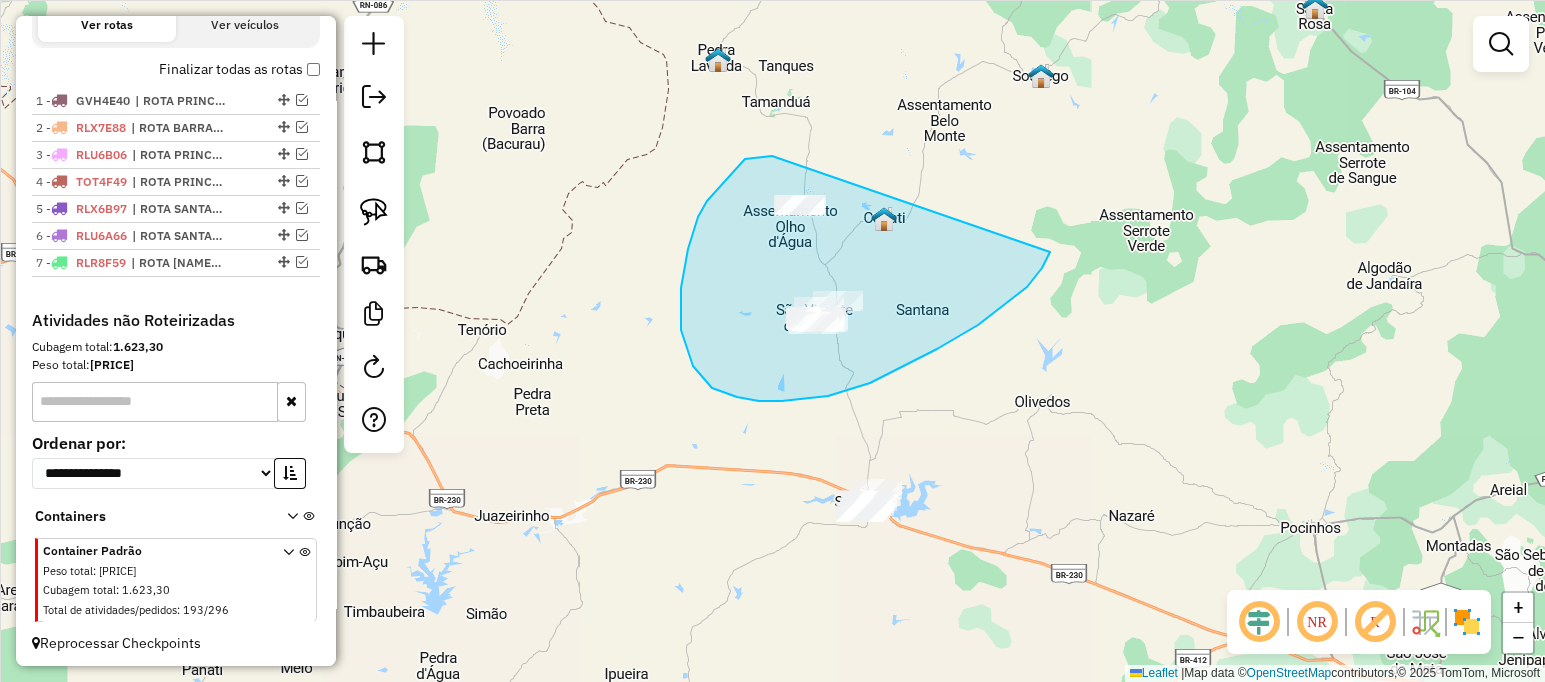 drag, startPoint x: 707, startPoint y: 201, endPoint x: 1056, endPoint y: 229, distance: 350.1214 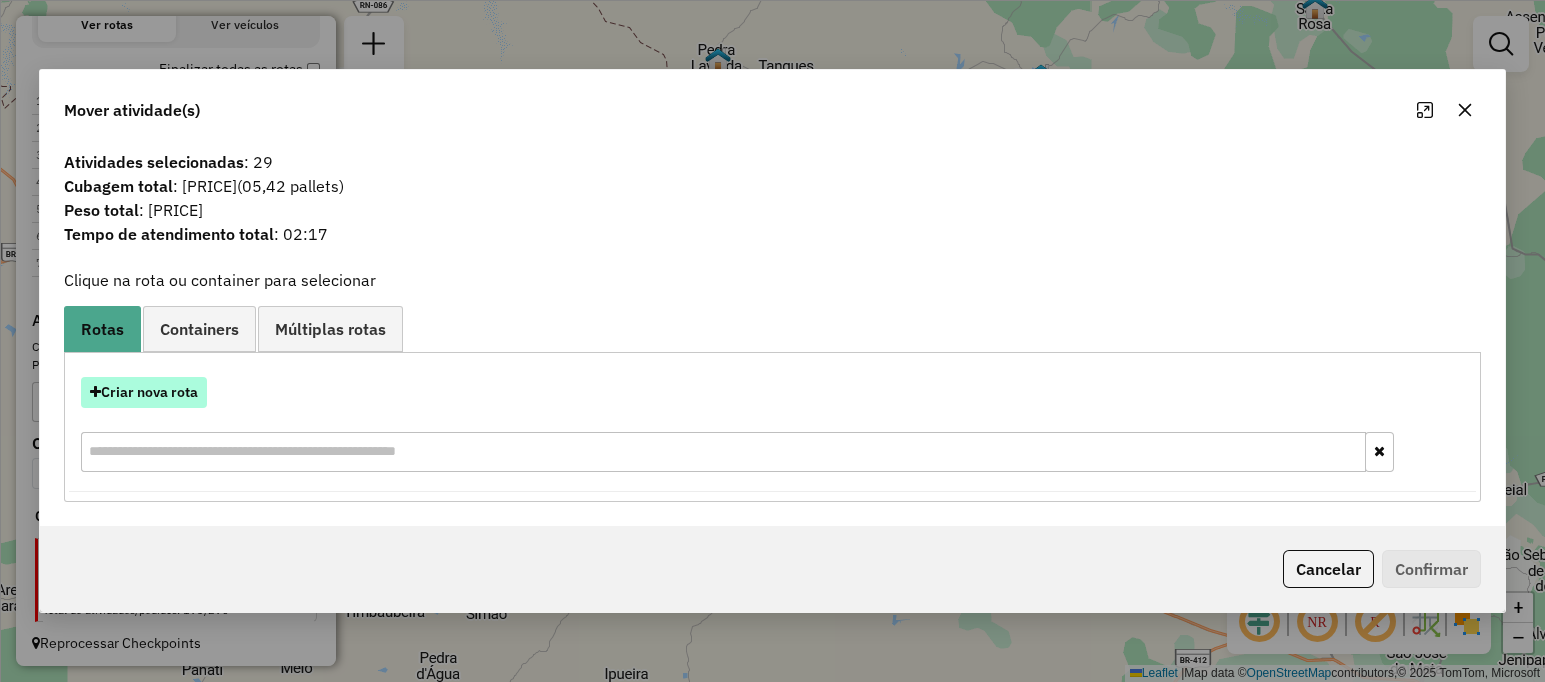 click on "Criar nova rota" at bounding box center [144, 392] 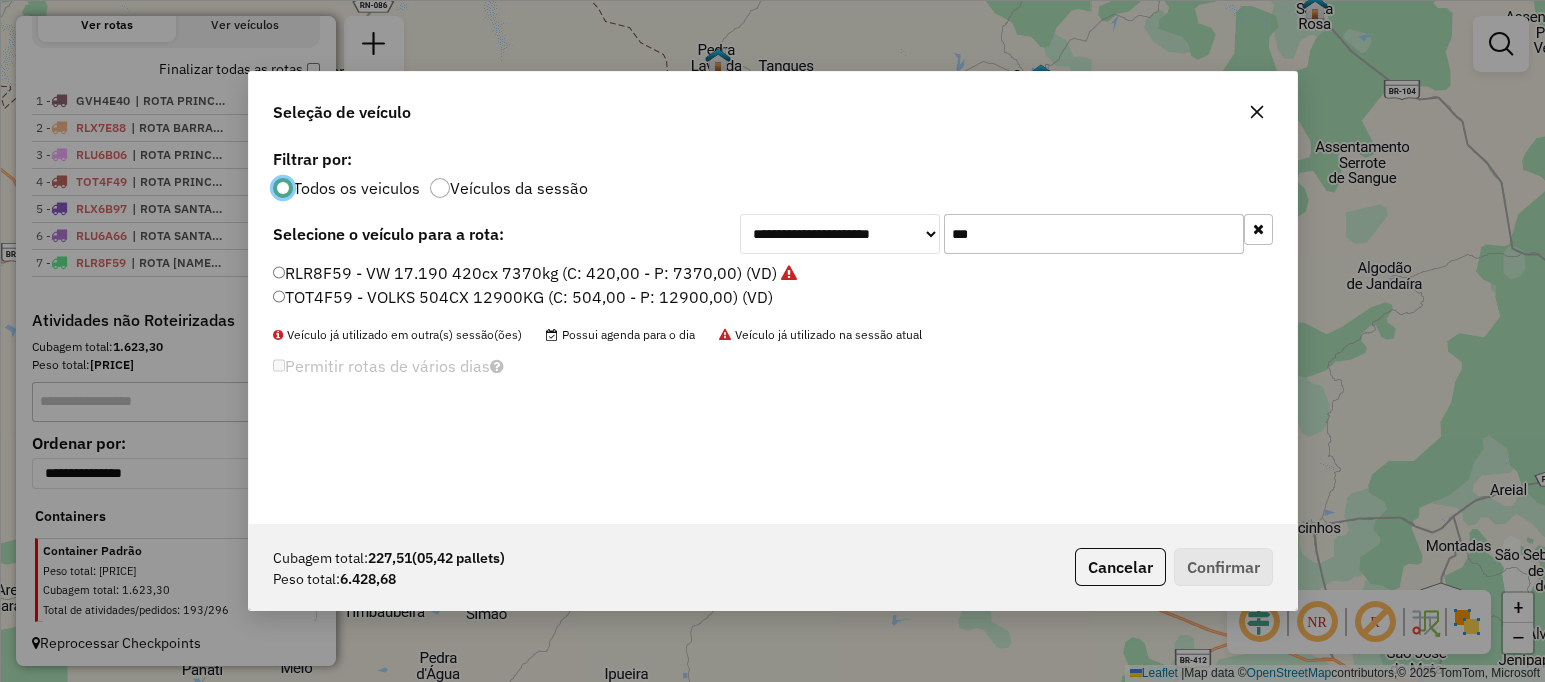 scroll, scrollTop: 10, scrollLeft: 6, axis: both 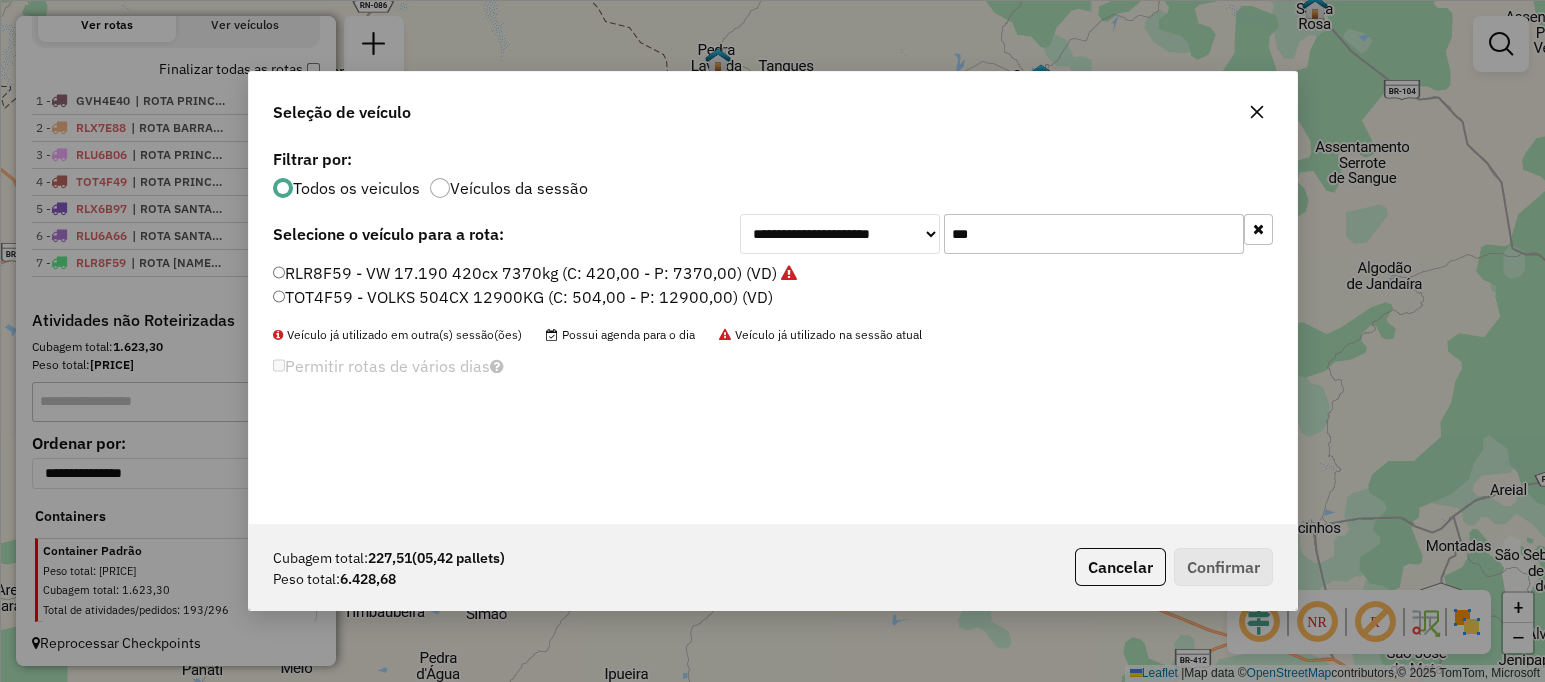 click on "***" 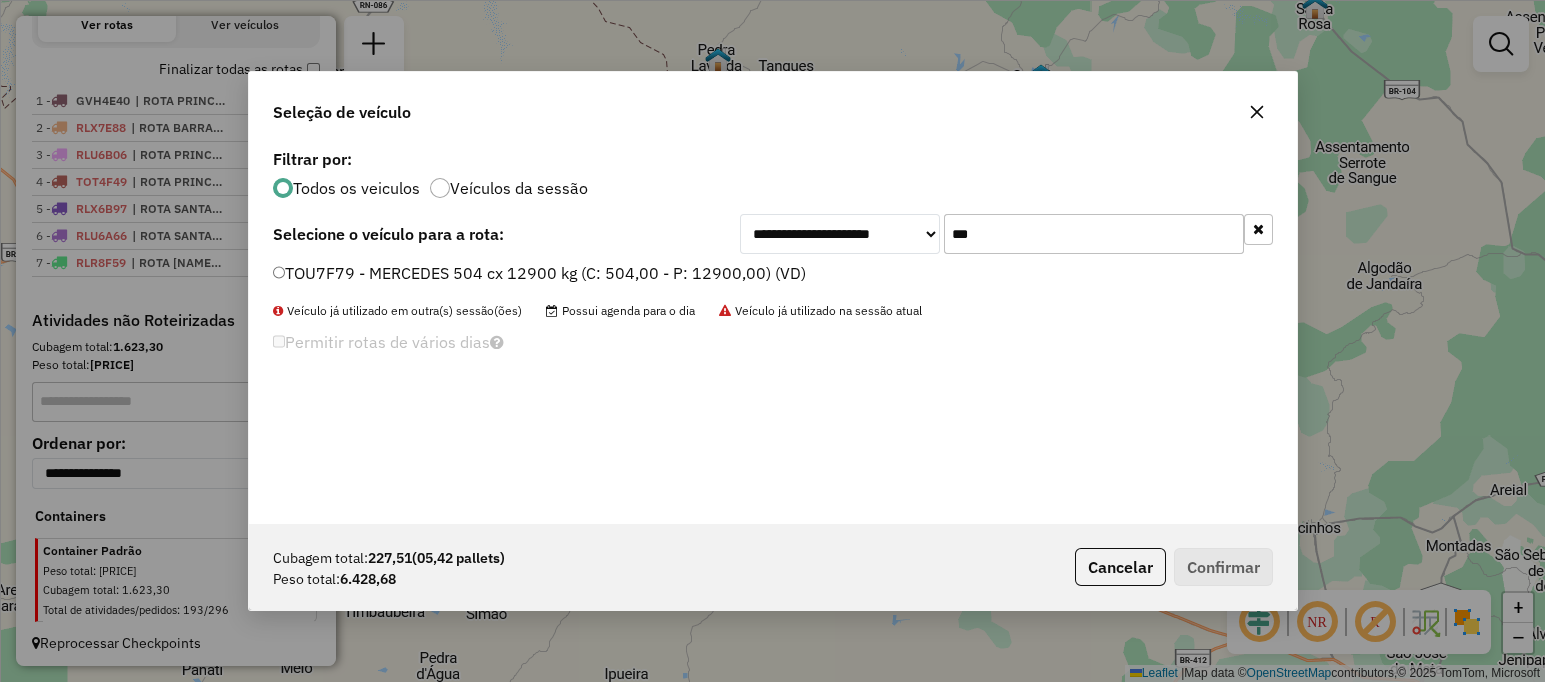 type on "***" 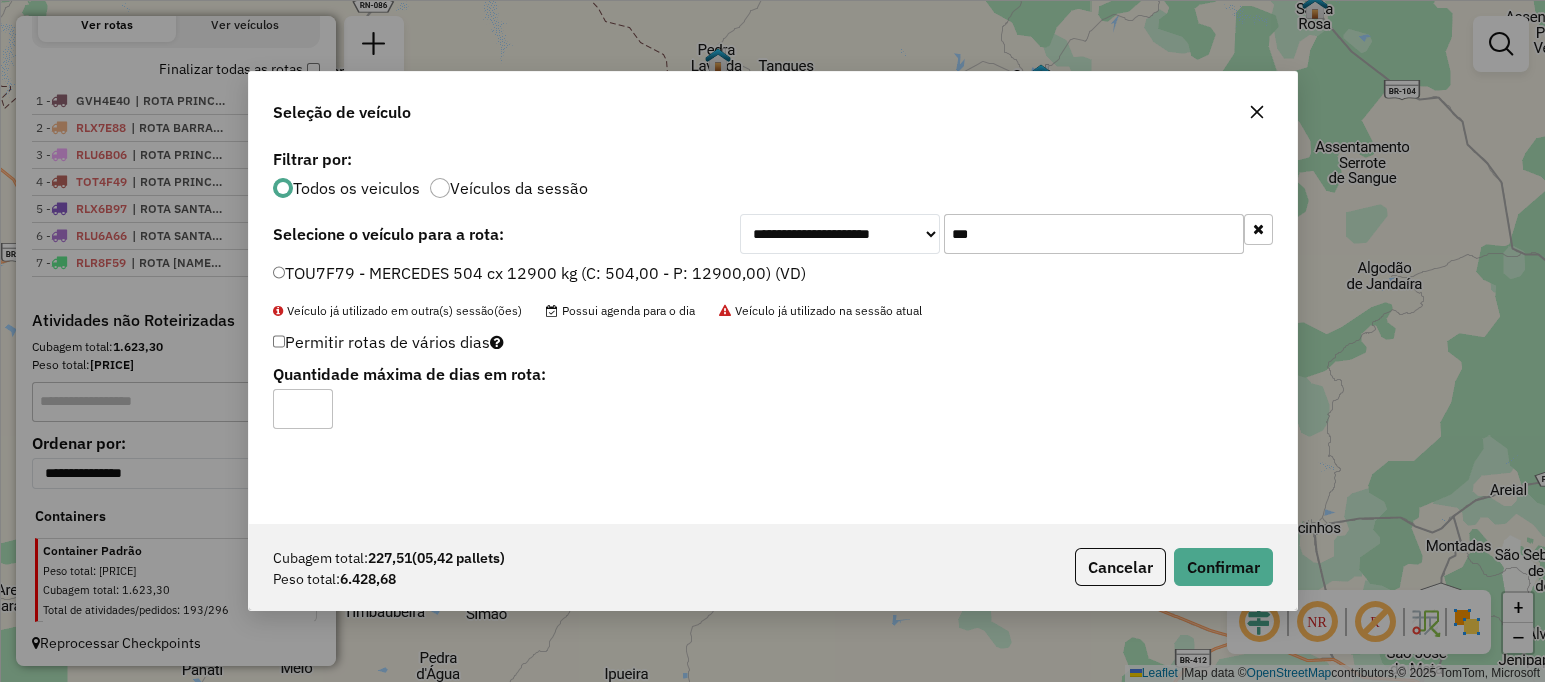 click on "Cubagem total: [PRICE] ([NUMBER] pallets) Peso total: [PRICE] Cancelar Confirmar" 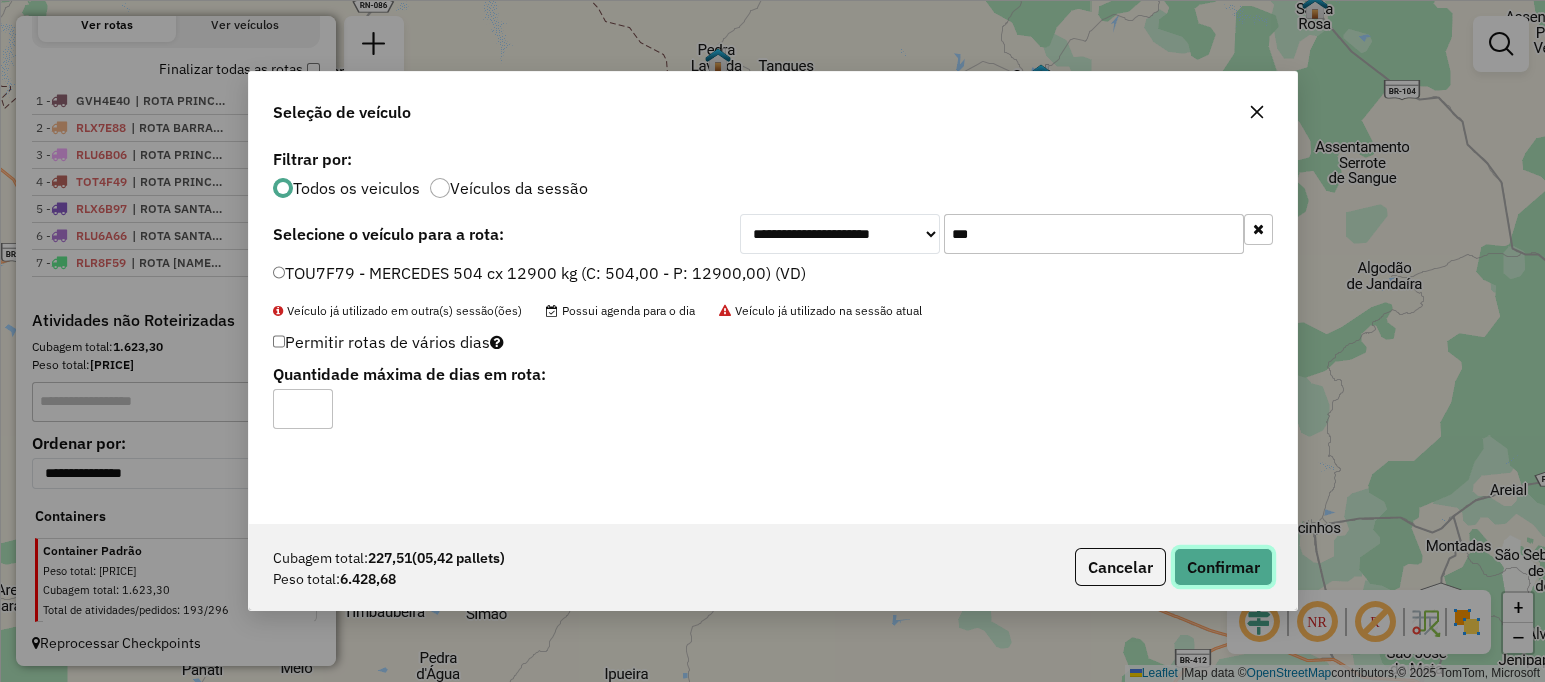 click on "Confirmar" 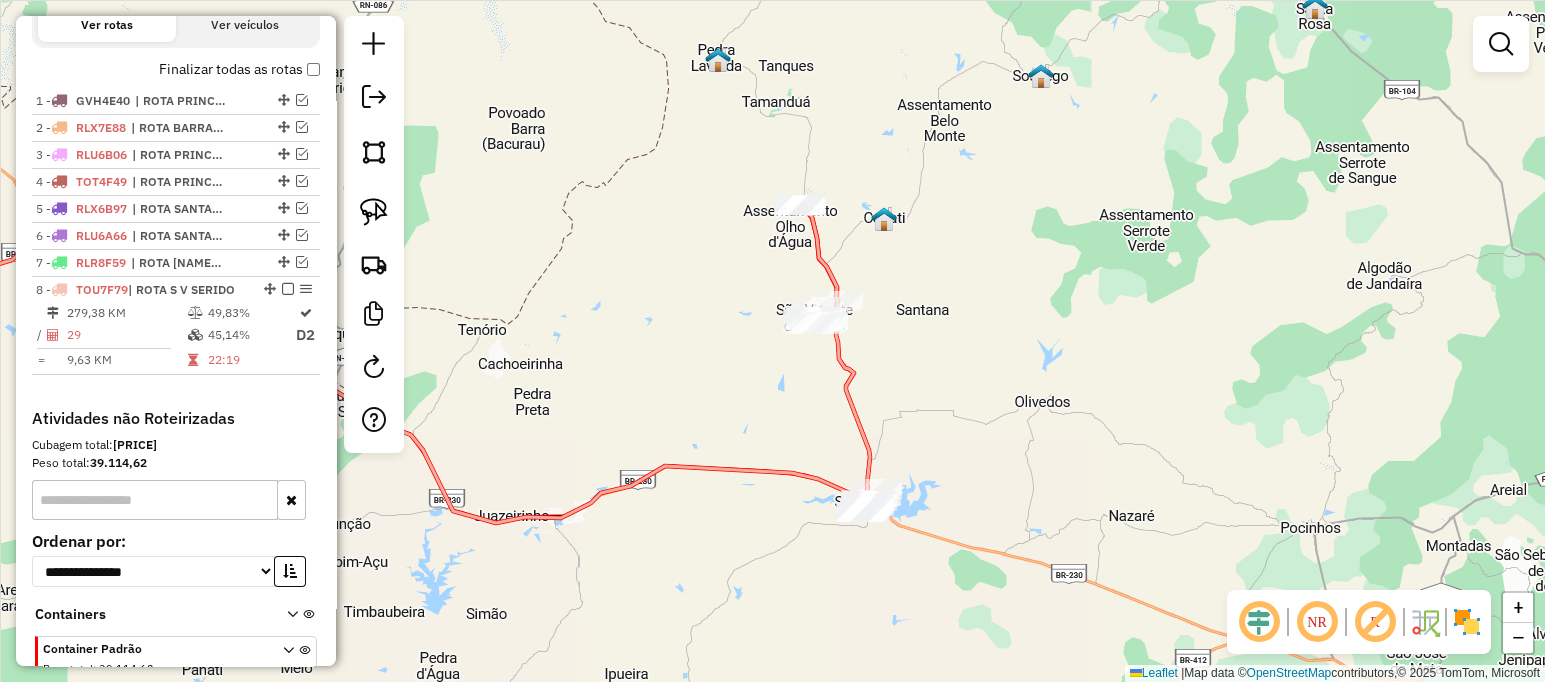 scroll, scrollTop: 768, scrollLeft: 0, axis: vertical 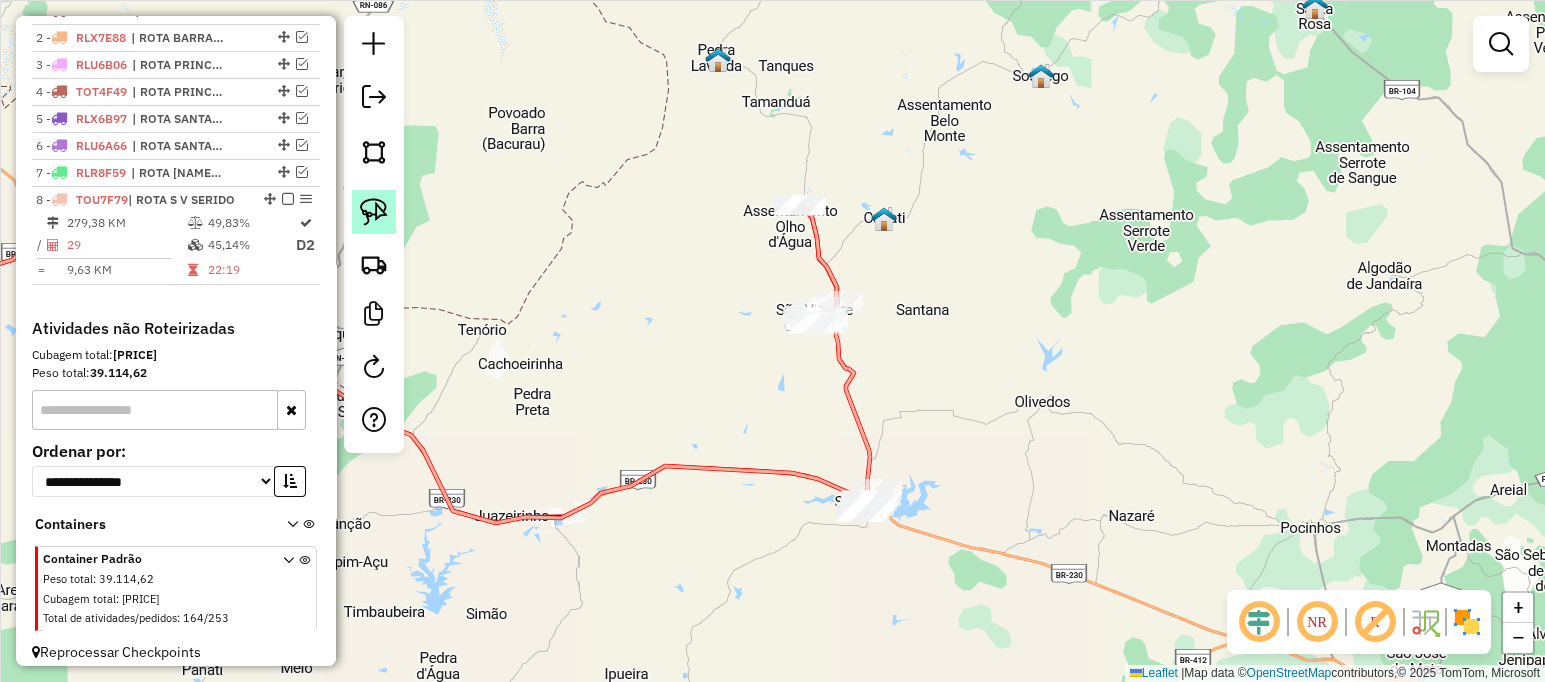 click 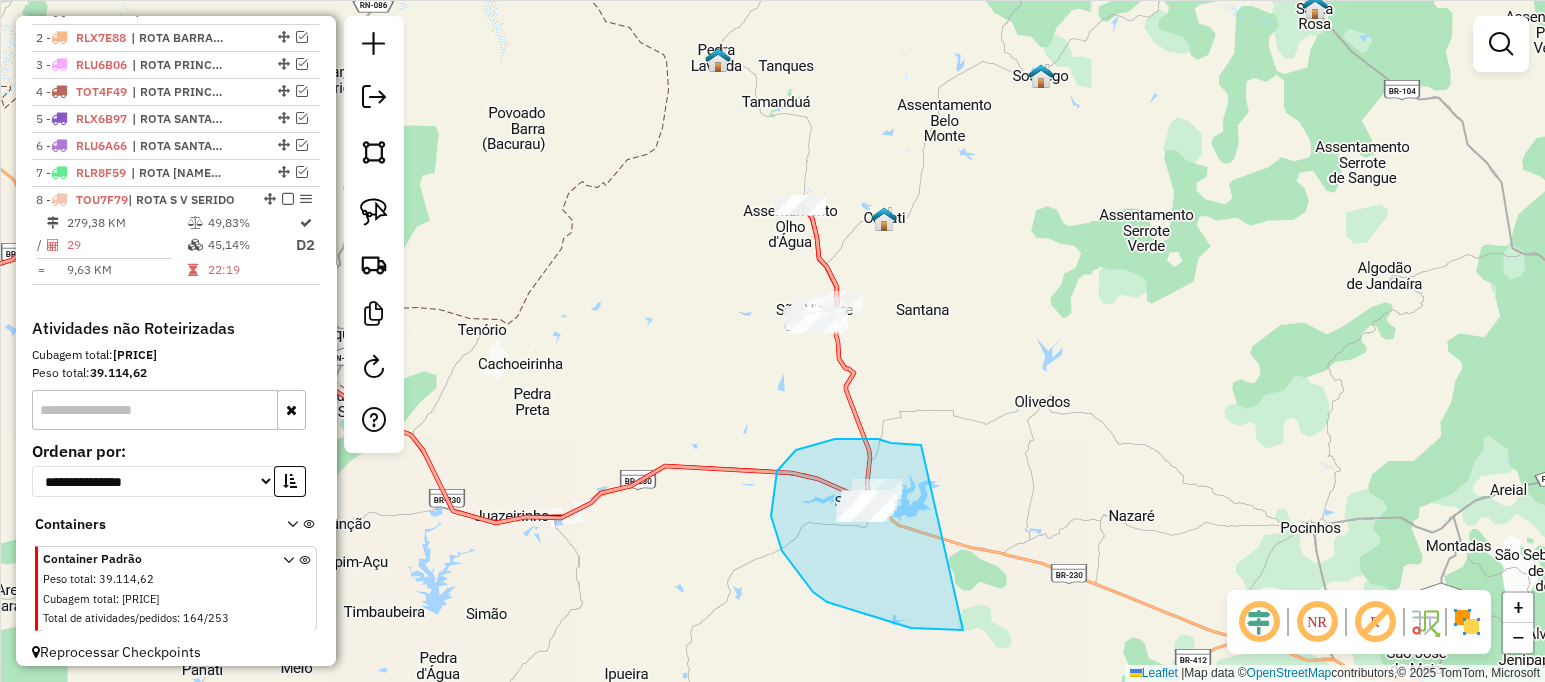 drag, startPoint x: 921, startPoint y: 445, endPoint x: 1066, endPoint y: 552, distance: 180.20544 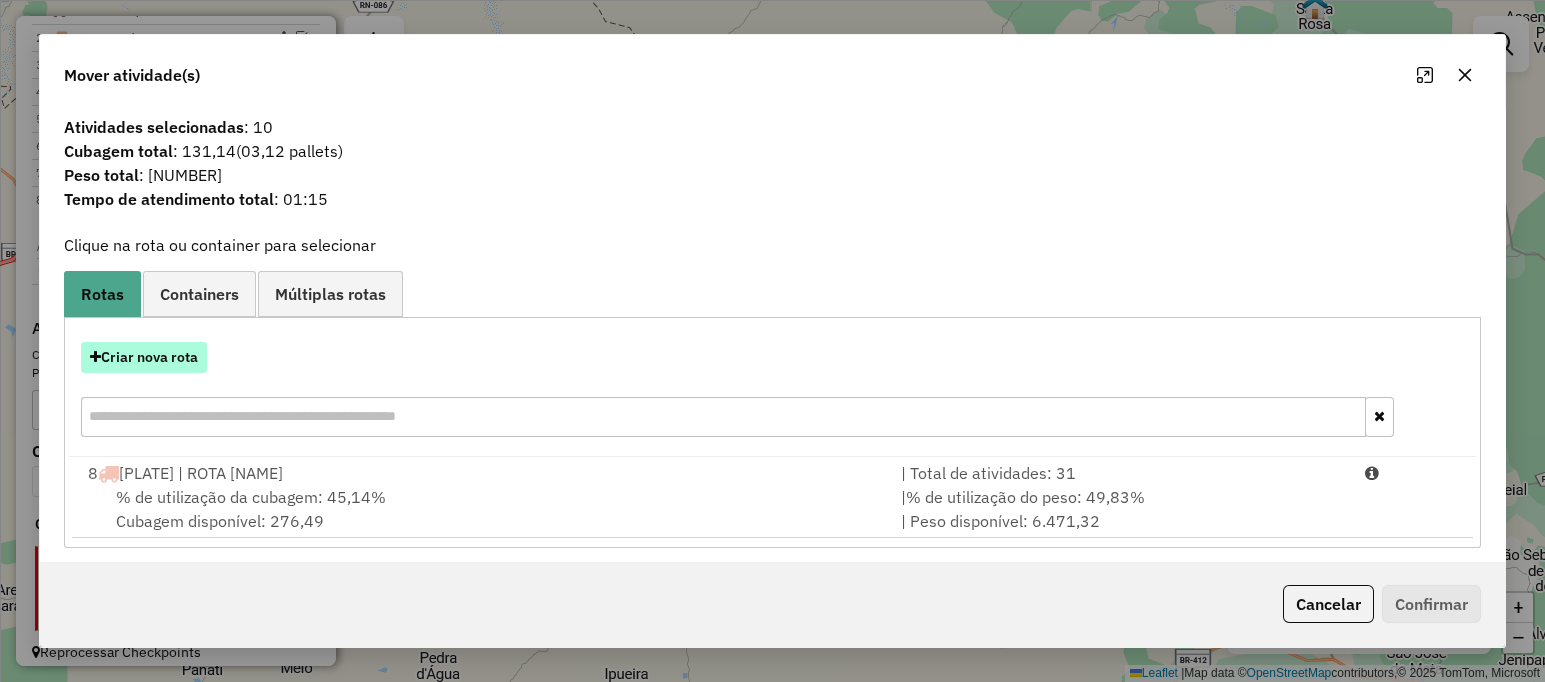 click on "Criar nova rota" at bounding box center [144, 357] 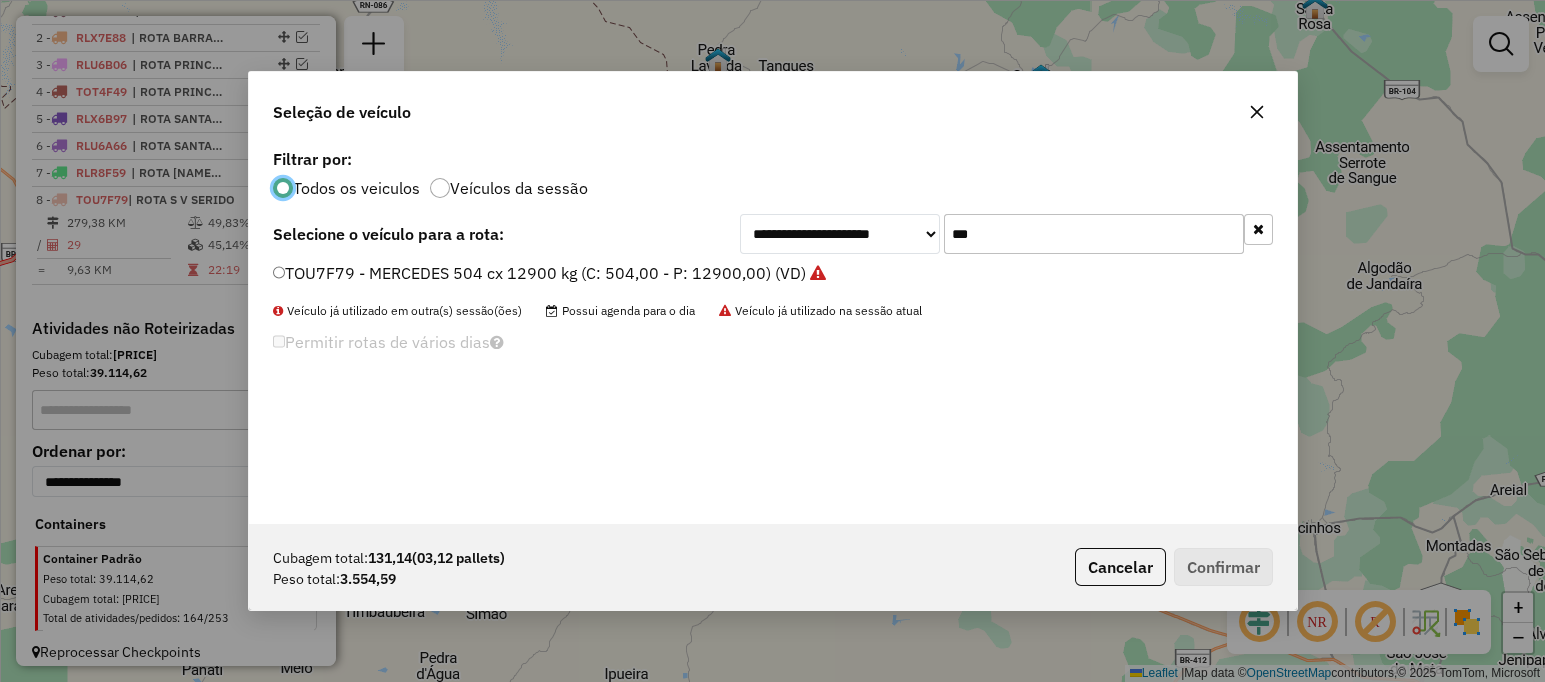 scroll, scrollTop: 10, scrollLeft: 6, axis: both 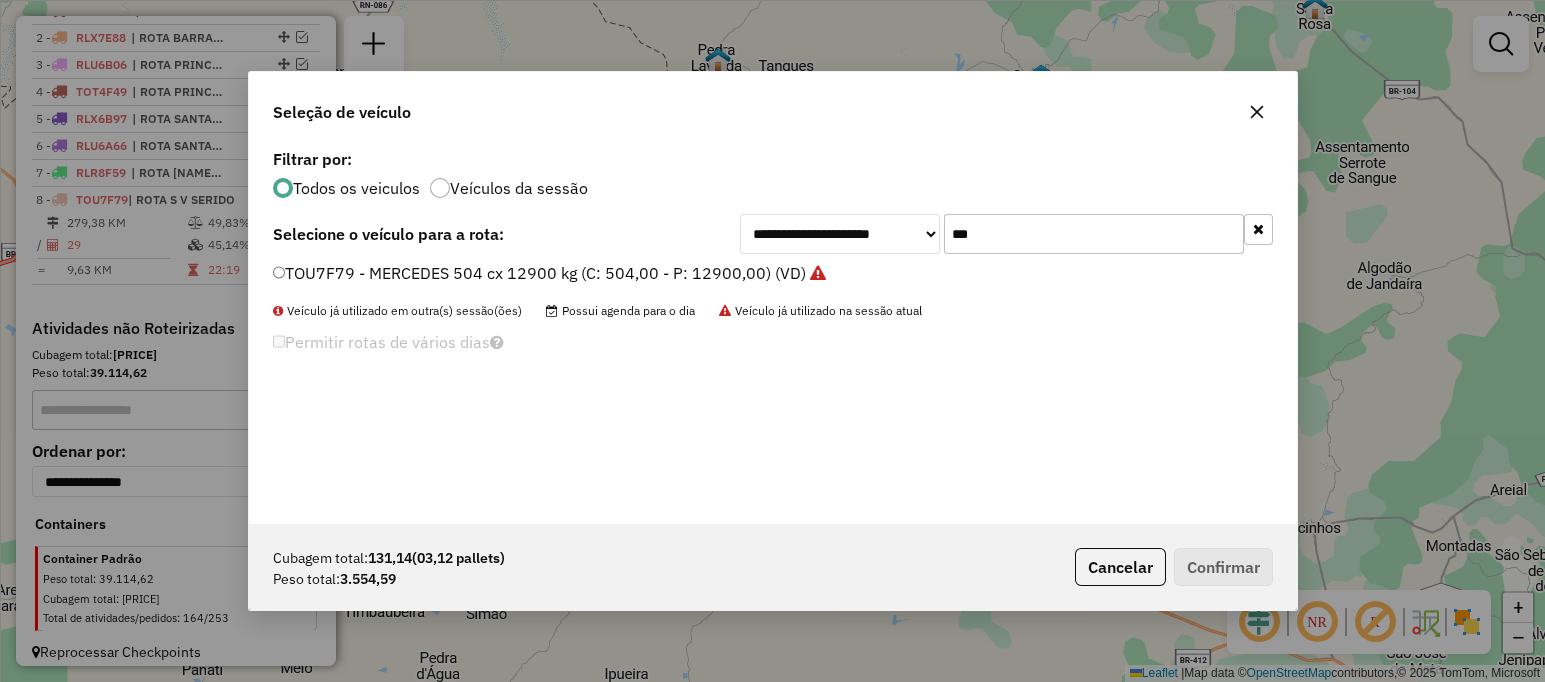 click on "***" 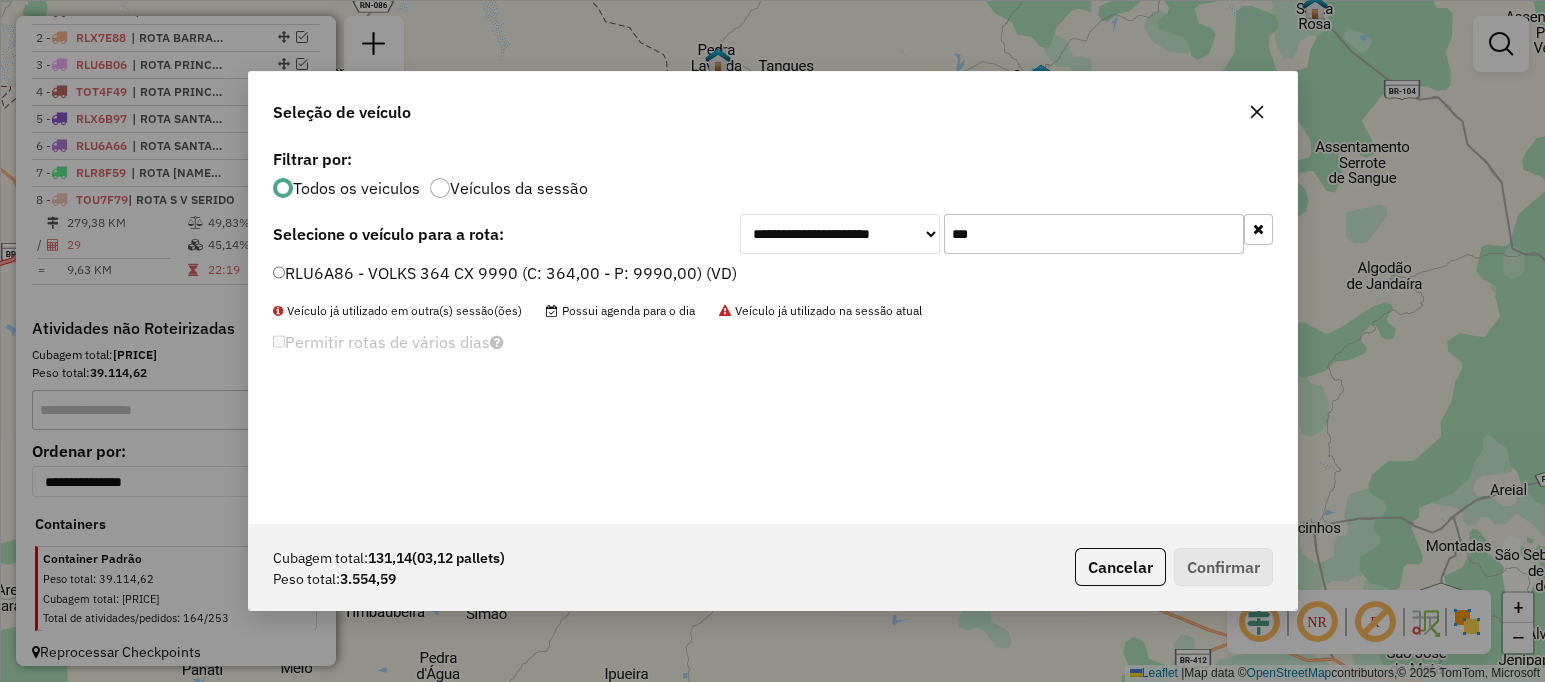type on "***" 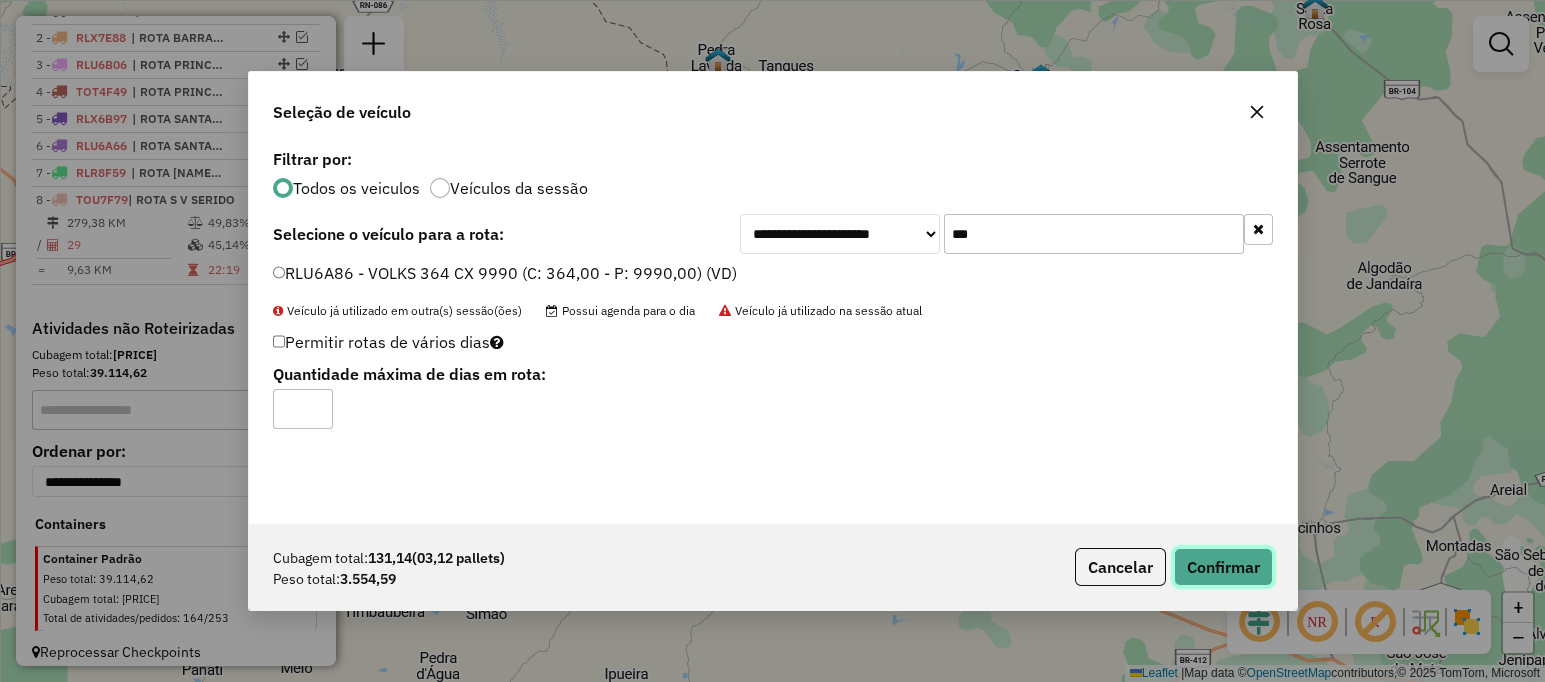 click on "Confirmar" 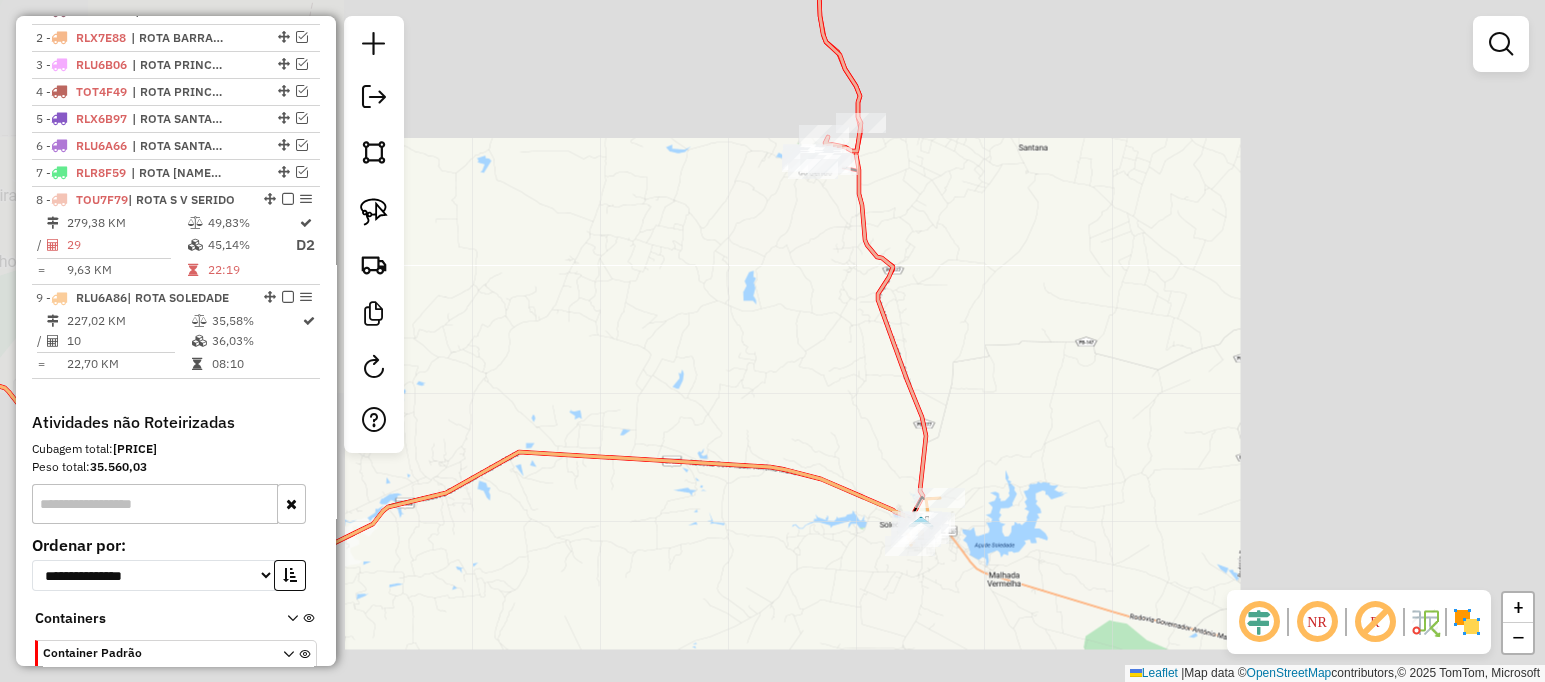 drag, startPoint x: 773, startPoint y: 274, endPoint x: 728, endPoint y: 408, distance: 141.35417 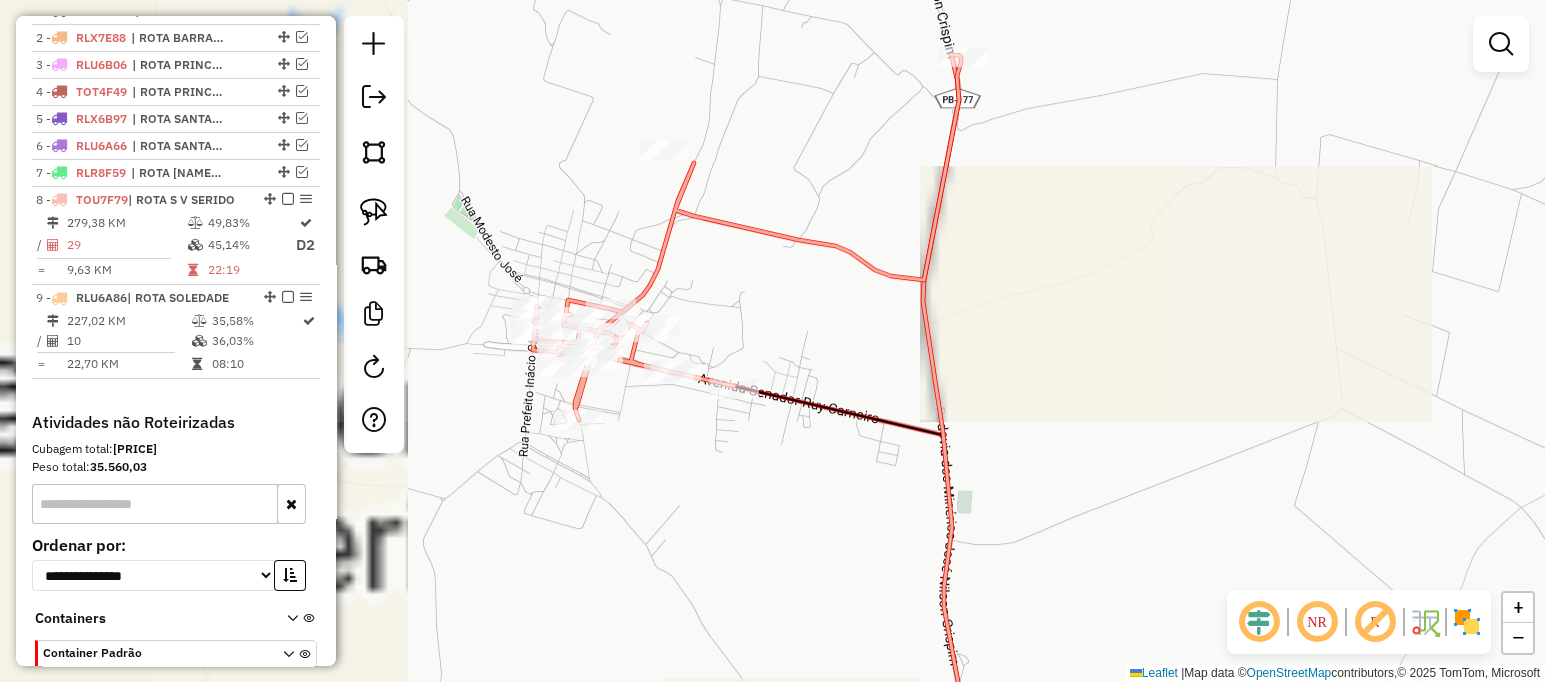 drag, startPoint x: 538, startPoint y: 306, endPoint x: 759, endPoint y: 416, distance: 246.8623 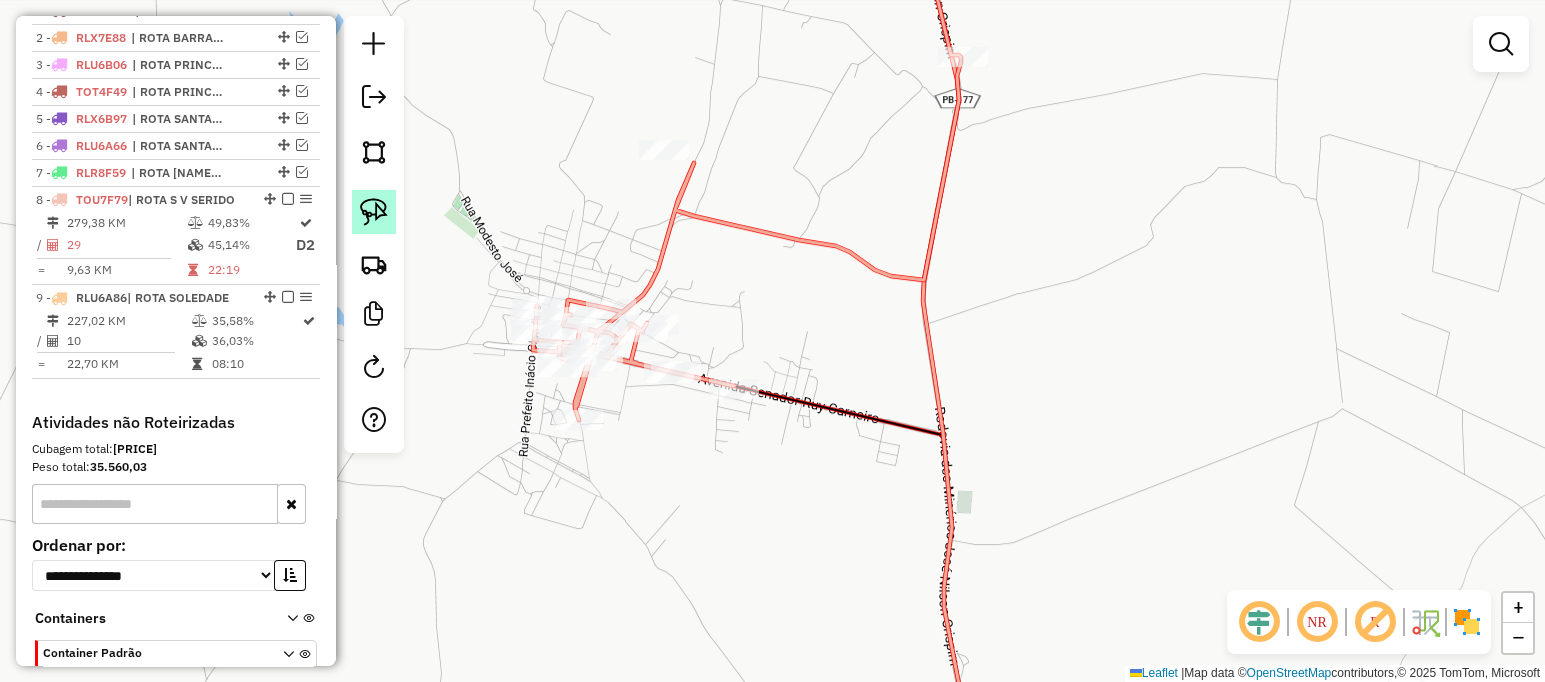 click 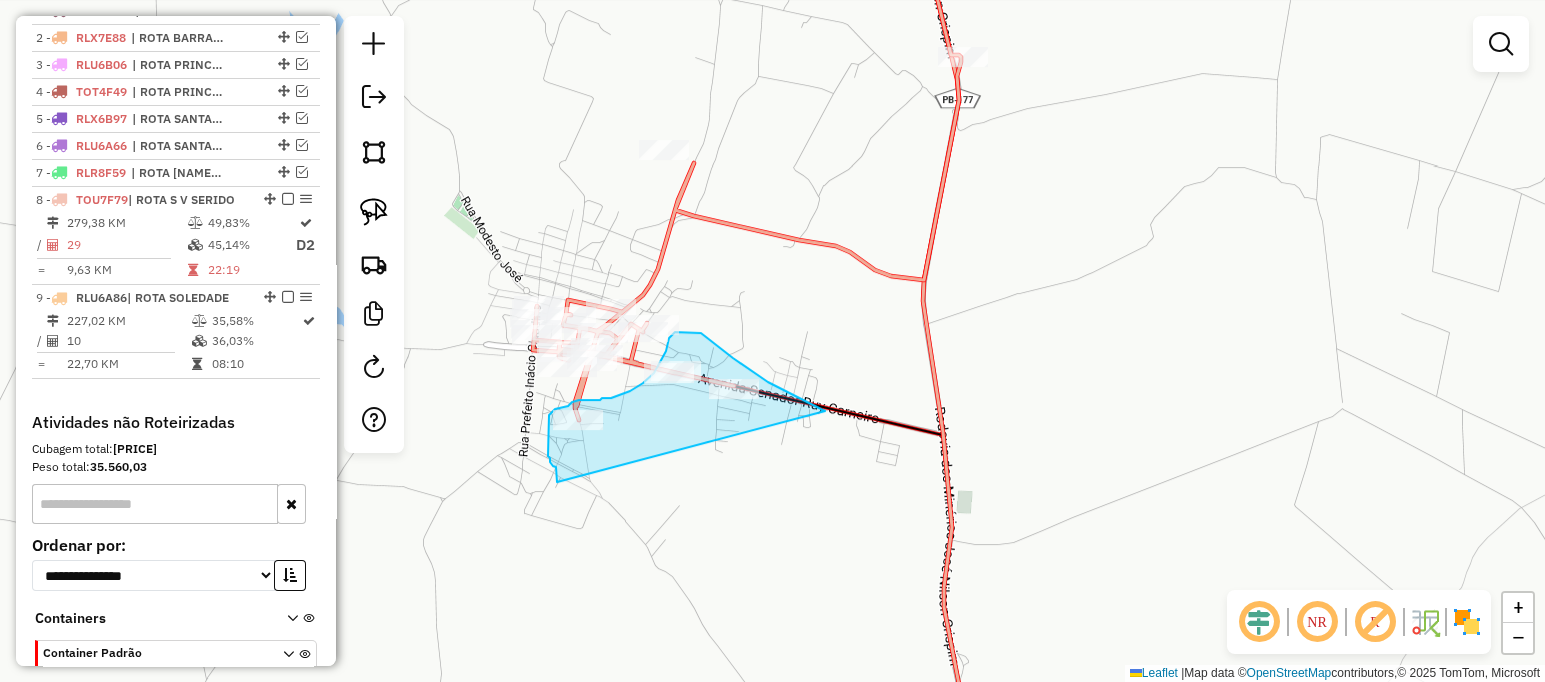drag, startPoint x: 556, startPoint y: 477, endPoint x: 825, endPoint y: 411, distance: 276.97833 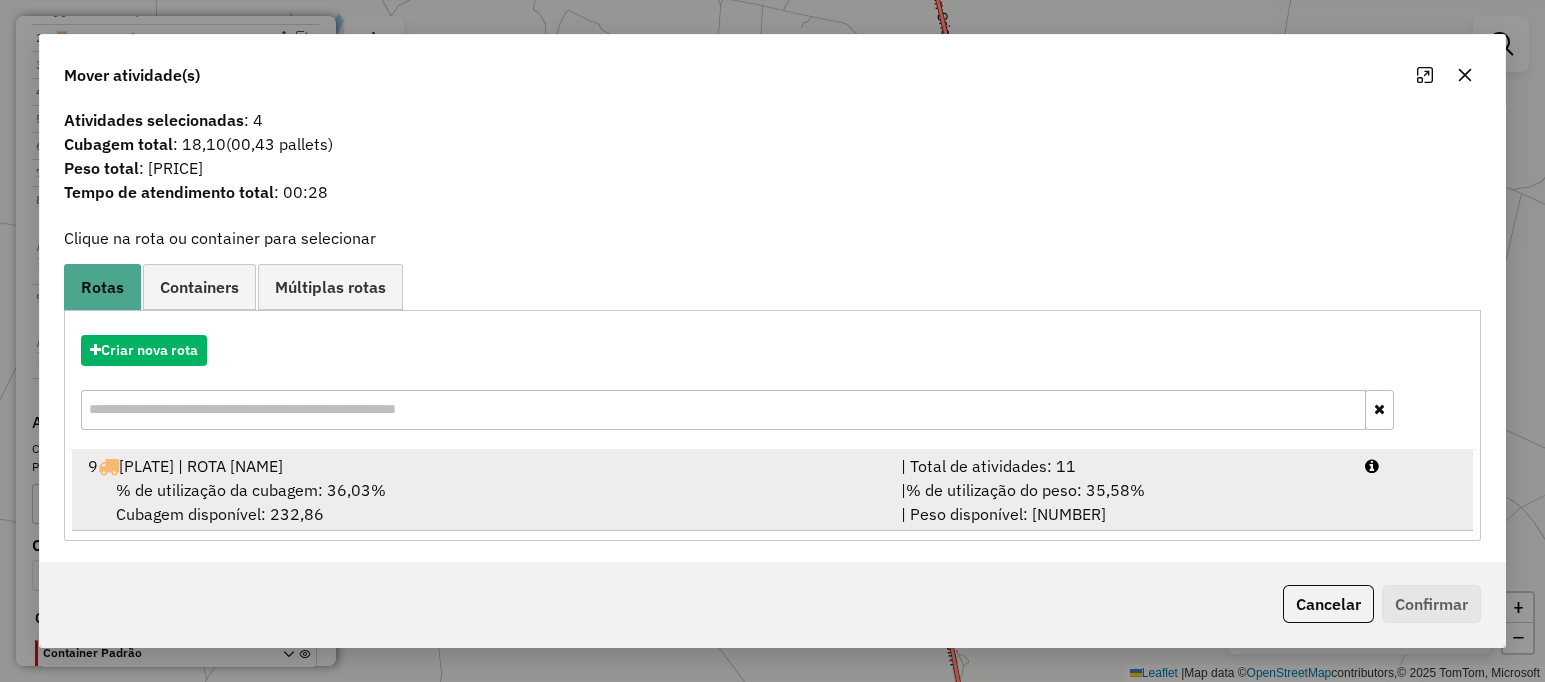 scroll, scrollTop: 8, scrollLeft: 0, axis: vertical 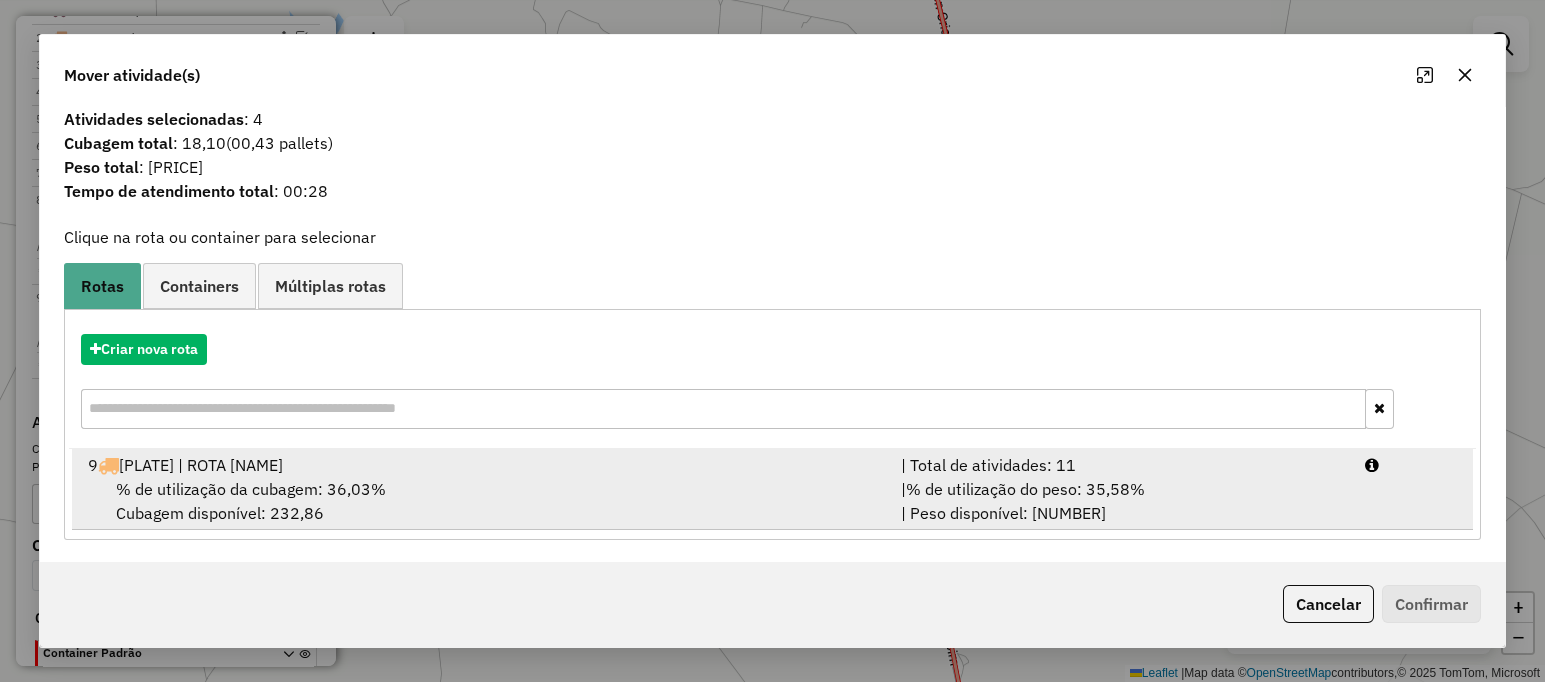 click on "[NUMBER] [PLATE] | ROTA [ROUTE_NAME]" at bounding box center [482, 465] 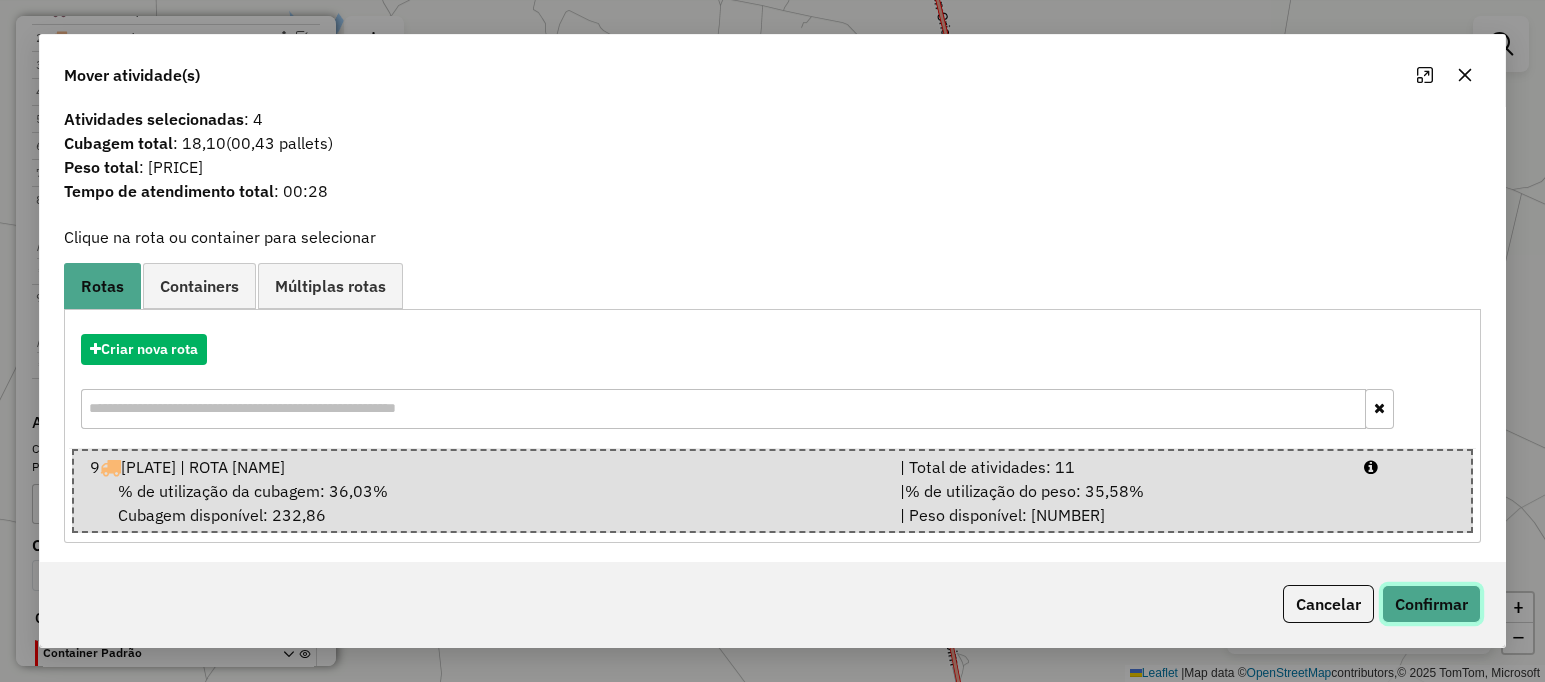 click on "Confirmar" 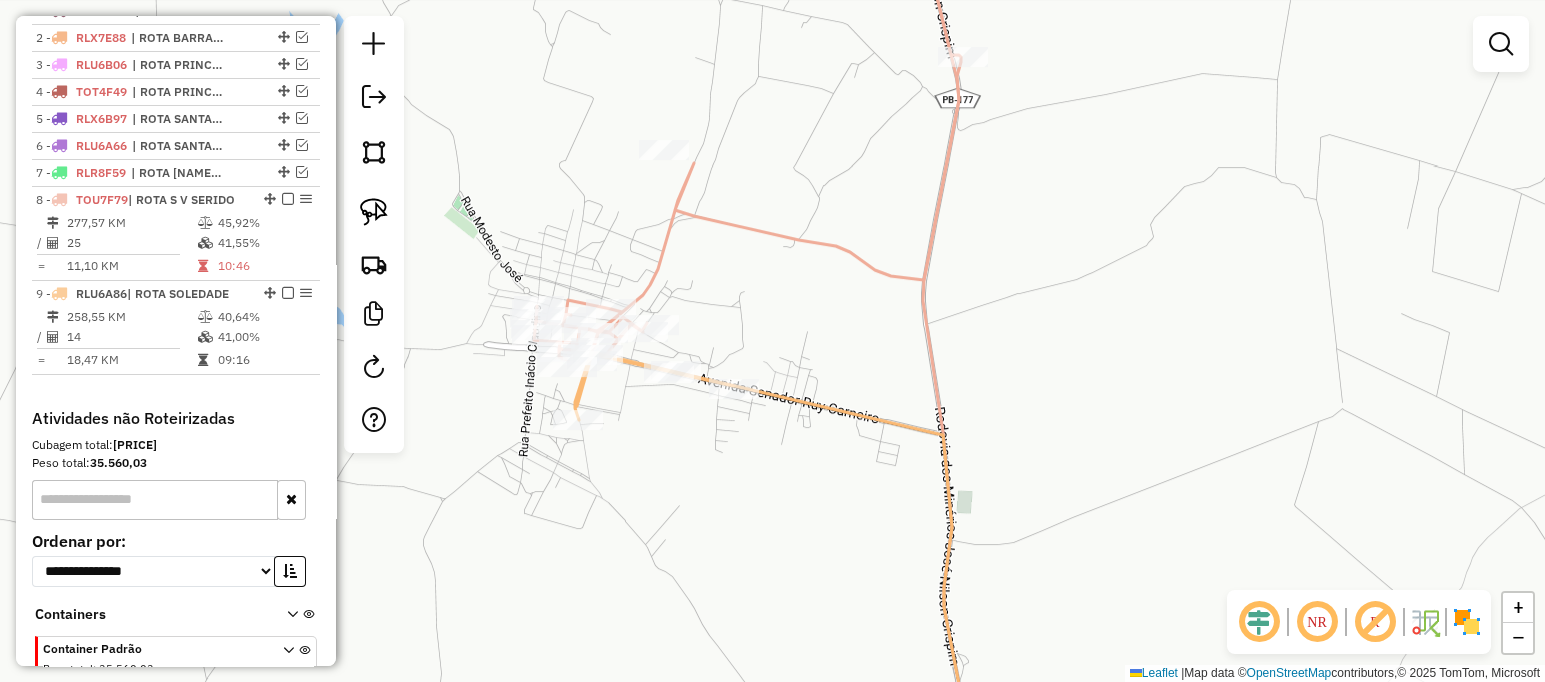 scroll, scrollTop: 0, scrollLeft: 0, axis: both 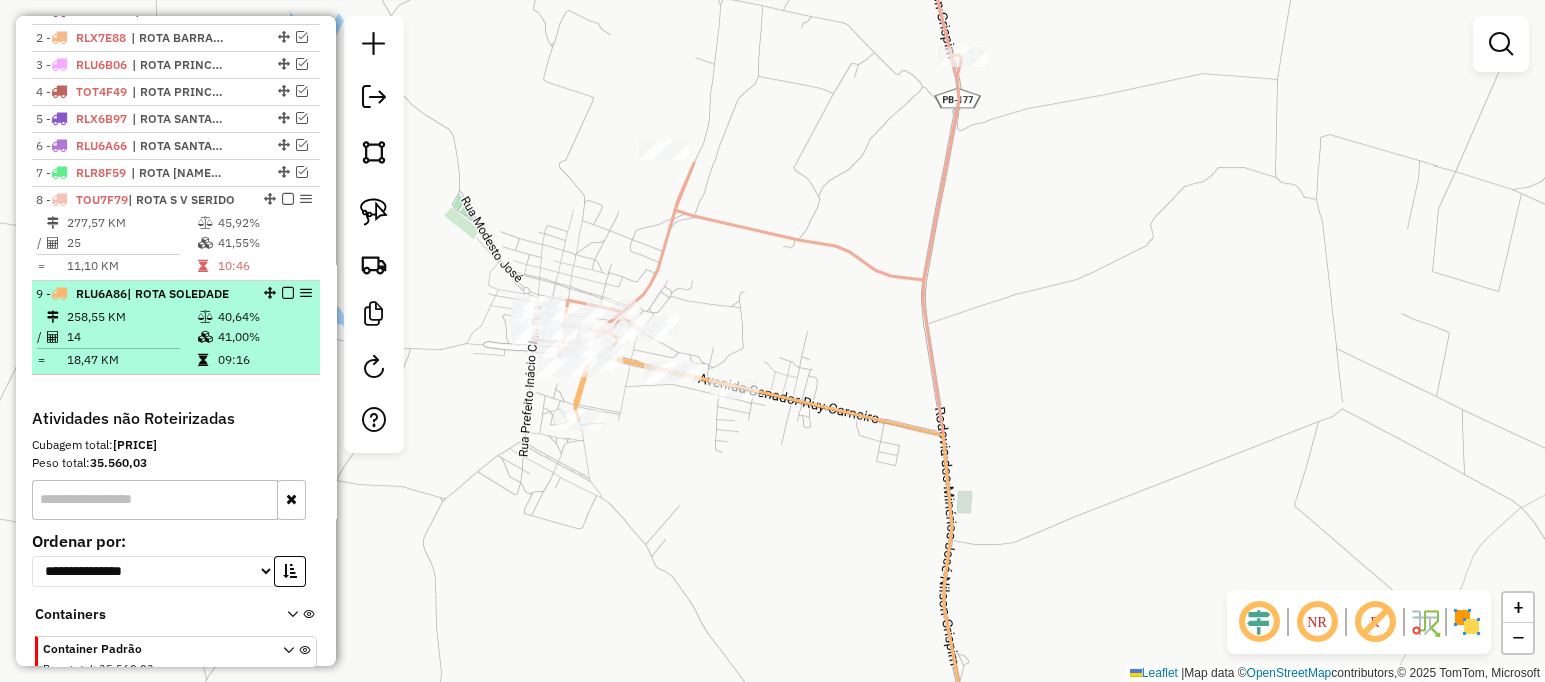 click on "258,55 KM" at bounding box center (131, 317) 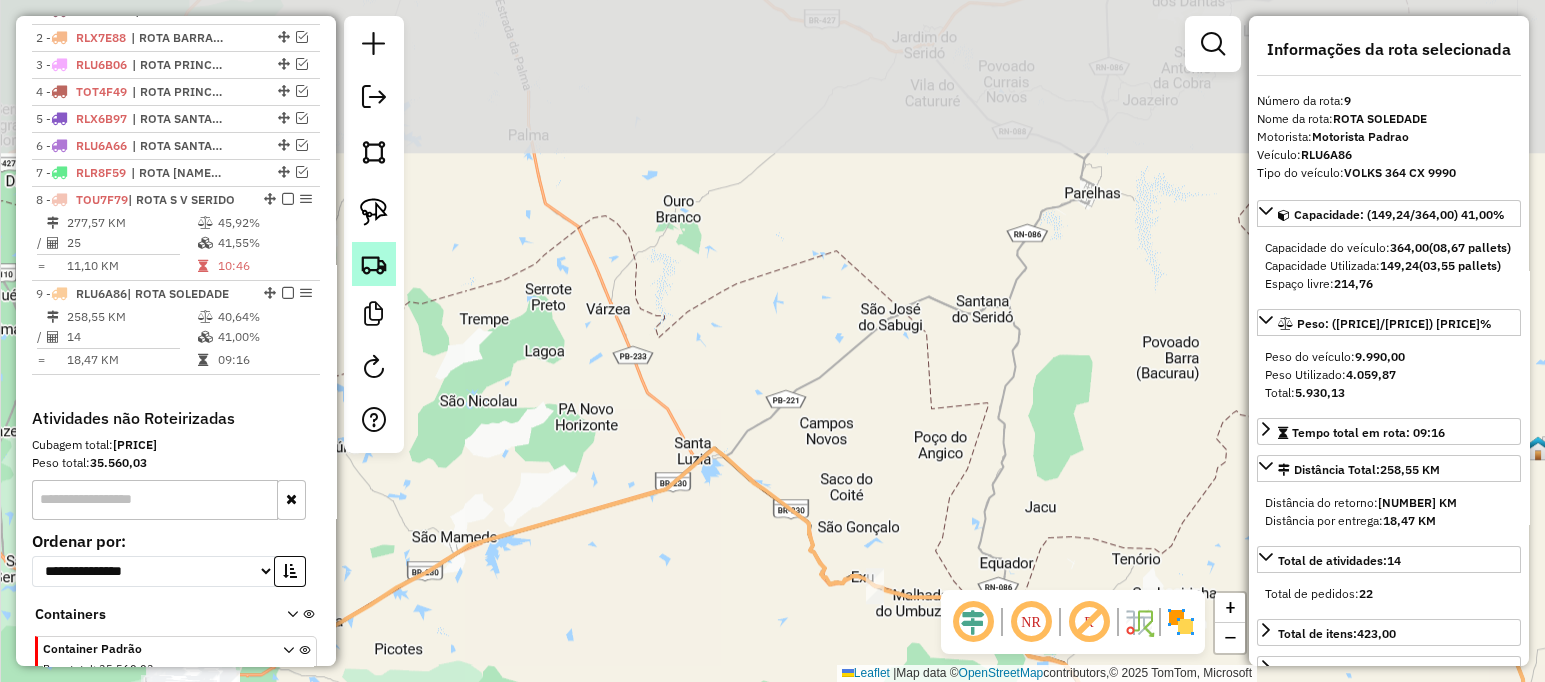 drag, startPoint x: 562, startPoint y: 296, endPoint x: 382, endPoint y: 280, distance: 180.70972 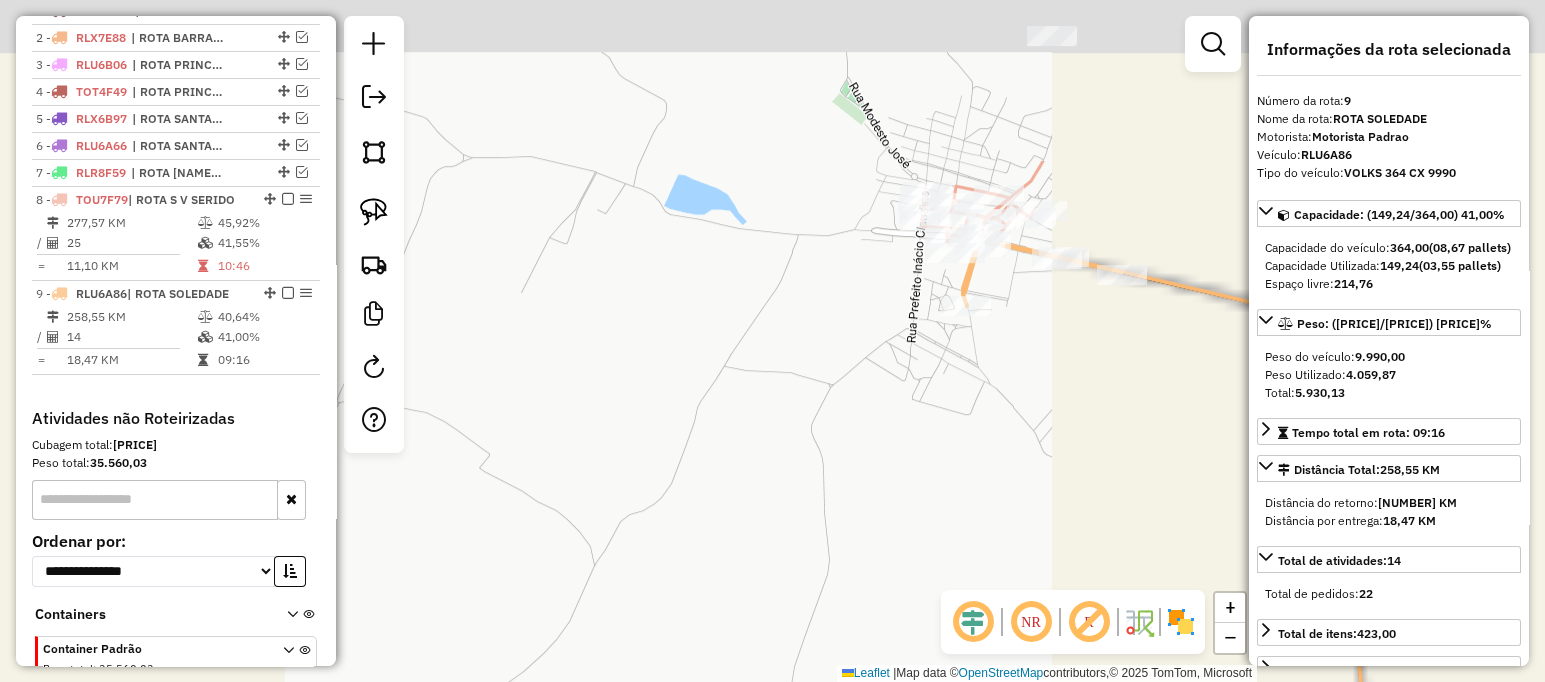 drag, startPoint x: 846, startPoint y: 456, endPoint x: 885, endPoint y: 370, distance: 94.42987 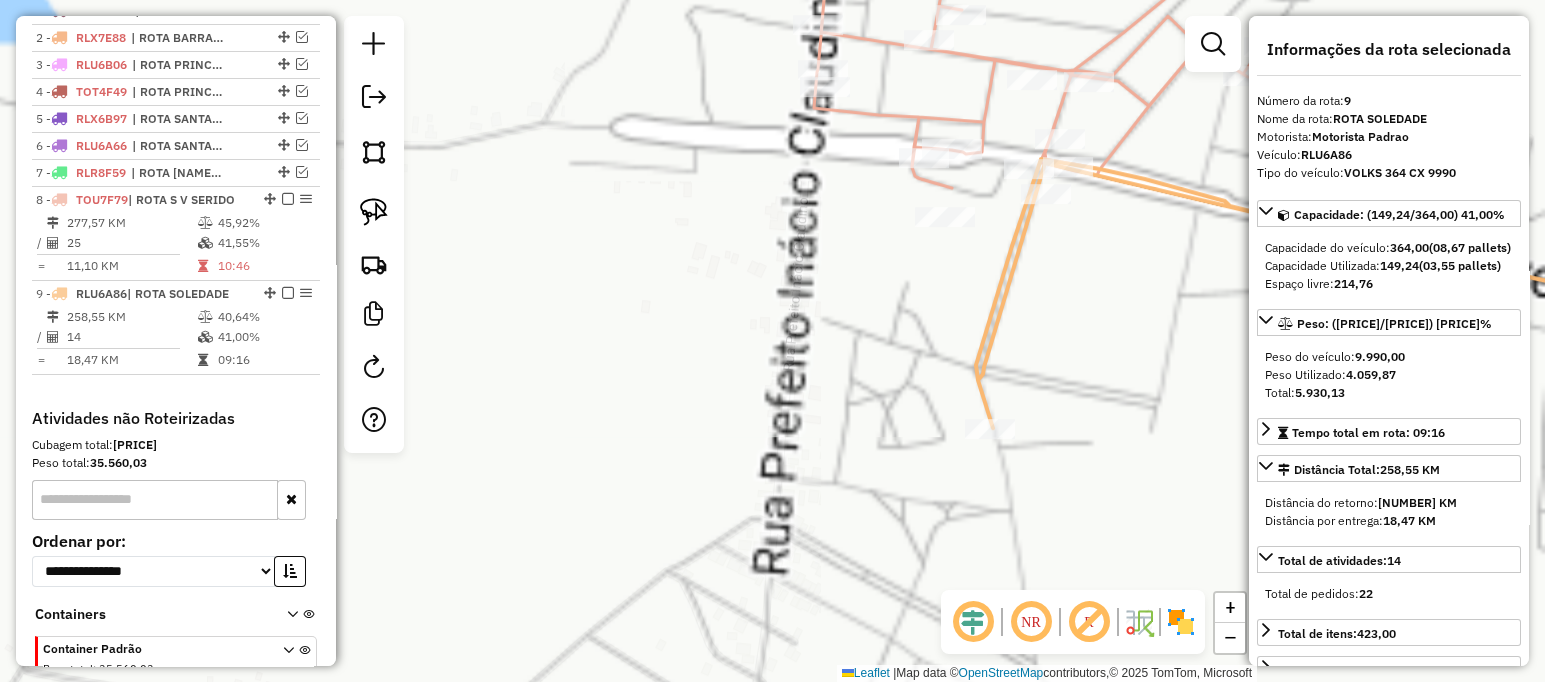 click on "Janela de atendimento Grade de atendimento Capacidade Transportadoras Veículos Cliente Pedidos  Rotas Selecione os dias de semana para filtrar as janelas de atendimento  Seg   Ter   Qua   Qui   Sex   Sáb   Dom  Informe o período da janela de atendimento: De: Até:  Filtrar exatamente a janela do cliente  Considerar janela de atendimento padrão  Selecione os dias de semana para filtrar as grades de atendimento  Seg   Ter   Qua   Qui   Sex   Sáb   Dom   Considerar clientes sem dia de atendimento cadastrado  Clientes fora do dia de atendimento selecionado Filtrar as atividades entre os valores definidos abaixo:  Peso mínimo:   Peso máximo:   Cubagem mínima:   Cubagem máxima:   De:   Até:  Filtrar as atividades entre o tempo de atendimento definido abaixo:  De:   Até:   Considerar capacidade total dos clientes não roteirizados Transportadora: Selecione um ou mais itens Tipo de veículo: Selecione um ou mais itens Veículo: Selecione um ou mais itens Motorista: Selecione um ou mais itens Nome: Rótulo:" 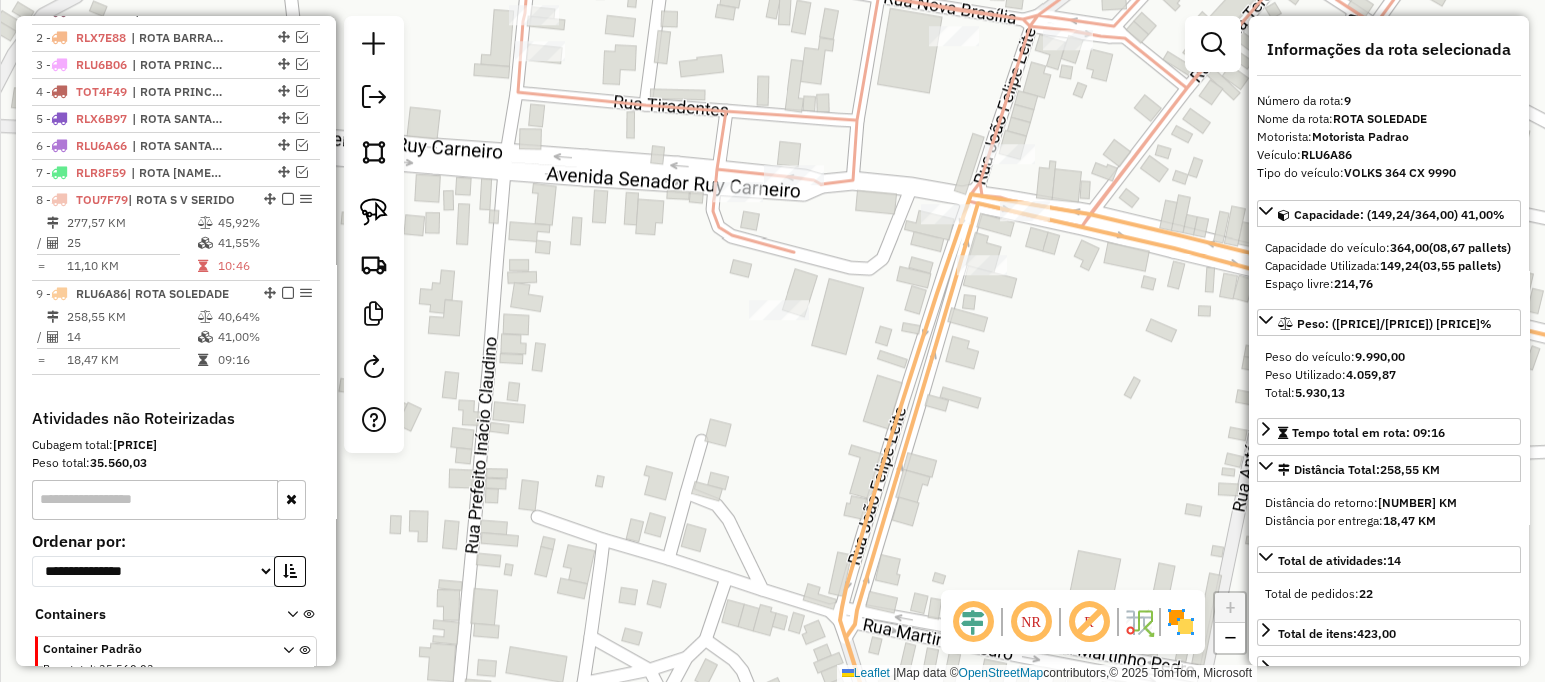 click on "Janela de atendimento Grade de atendimento Capacidade Transportadoras Veículos Cliente Pedidos  Rotas Selecione os dias de semana para filtrar as janelas de atendimento  Seg   Ter   Qua   Qui   Sex   Sáb   Dom  Informe o período da janela de atendimento: De: Até:  Filtrar exatamente a janela do cliente  Considerar janela de atendimento padrão  Selecione os dias de semana para filtrar as grades de atendimento  Seg   Ter   Qua   Qui   Sex   Sáb   Dom   Considerar clientes sem dia de atendimento cadastrado  Clientes fora do dia de atendimento selecionado Filtrar as atividades entre os valores definidos abaixo:  Peso mínimo:   Peso máximo:   Cubagem mínima:   Cubagem máxima:   De:   Até:  Filtrar as atividades entre o tempo de atendimento definido abaixo:  De:   Até:   Considerar capacidade total dos clientes não roteirizados Transportadora: Selecione um ou mais itens Tipo de veículo: Selecione um ou mais itens Veículo: Selecione um ou mais itens Motorista: Selecione um ou mais itens Nome: Rótulo:" 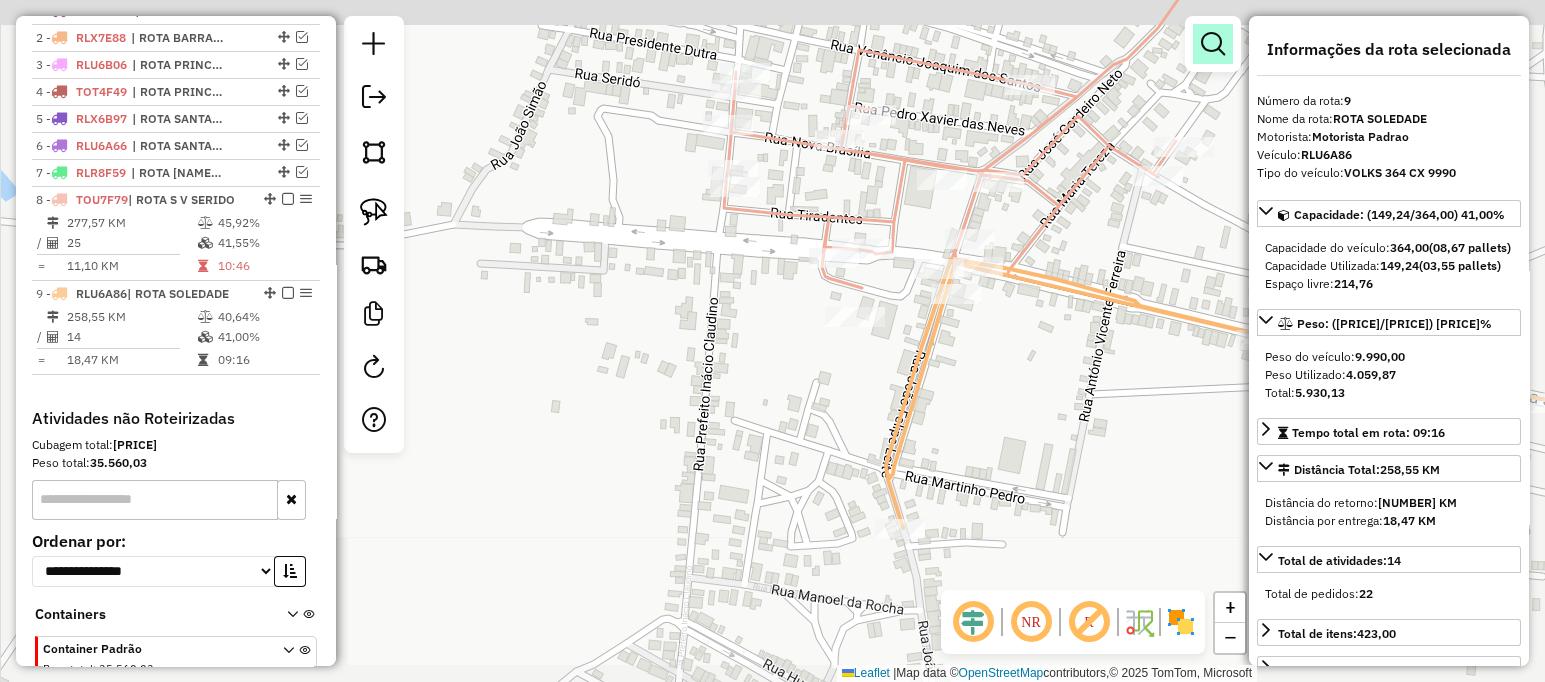 click at bounding box center [1213, 44] 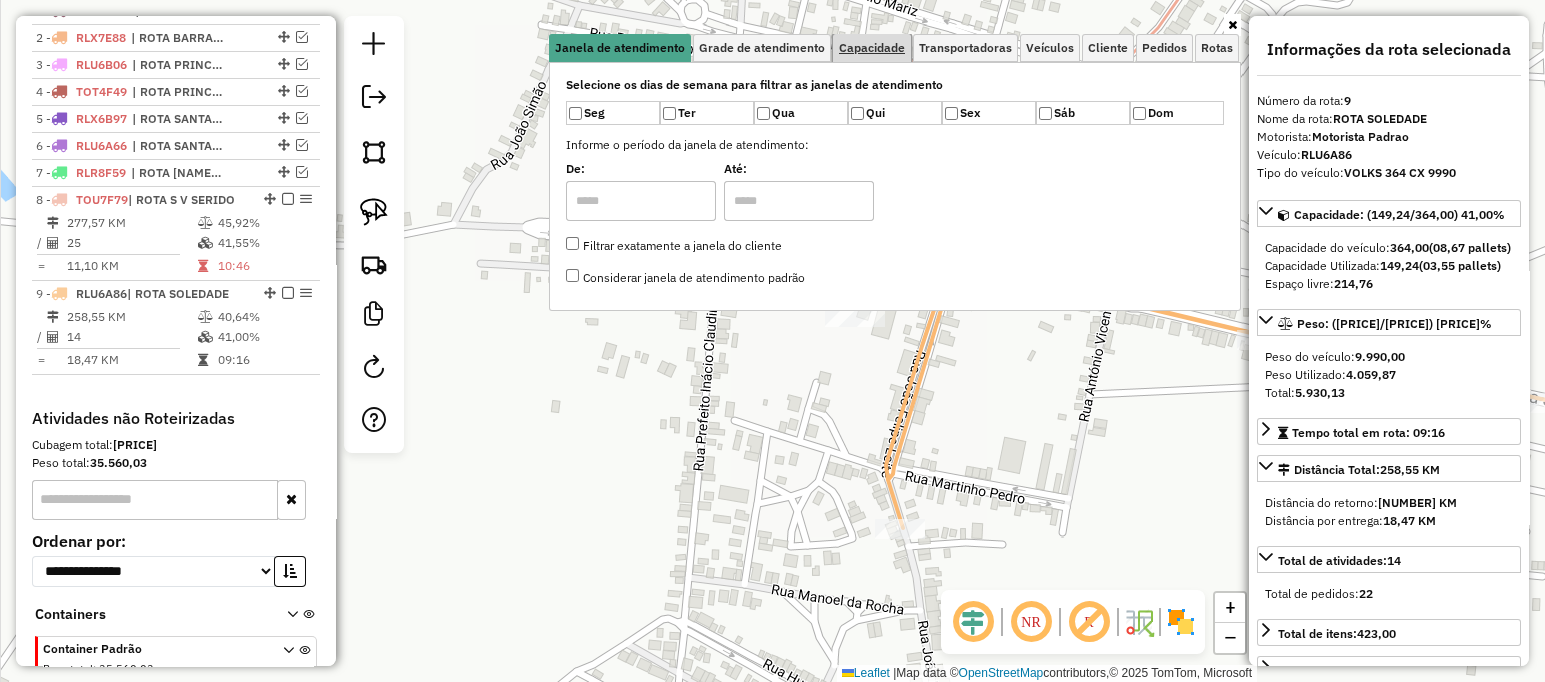 click on "Capacidade" at bounding box center (872, 48) 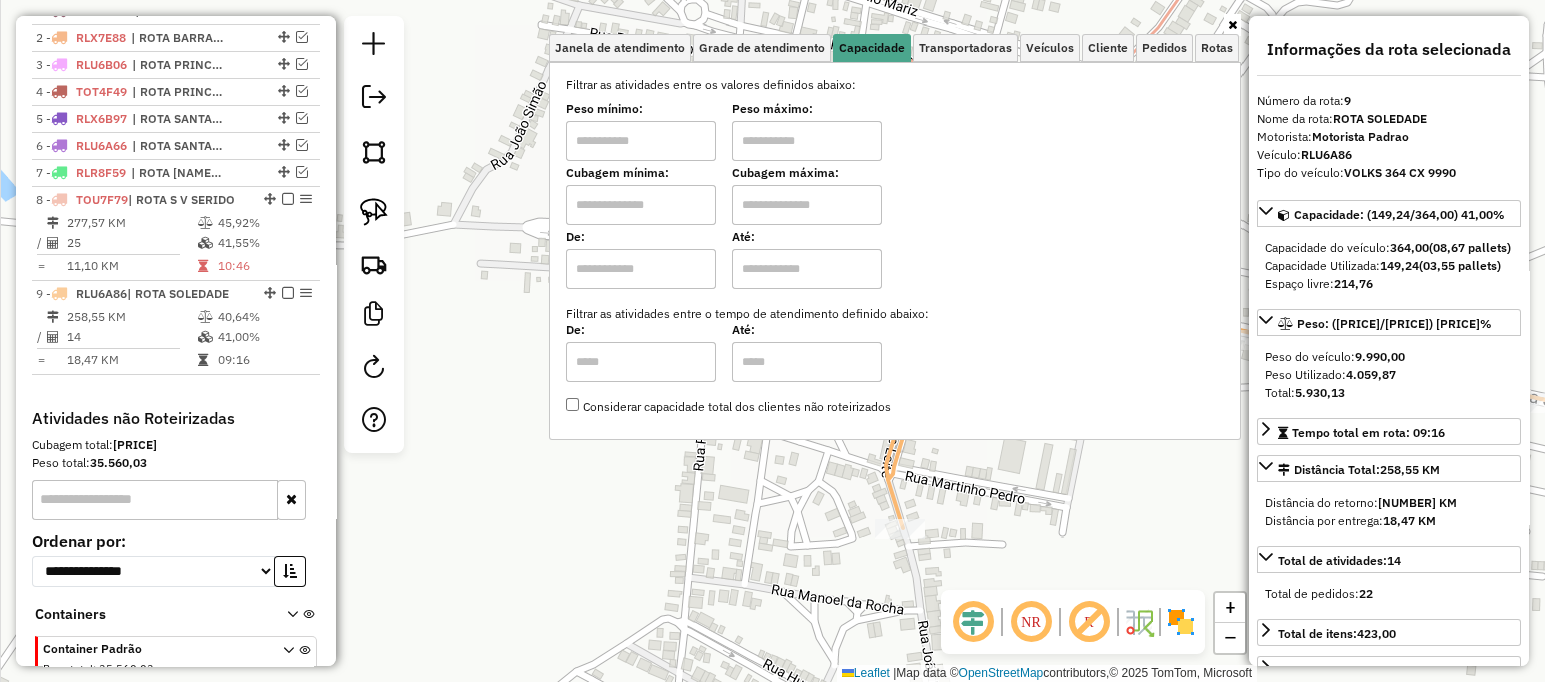 click at bounding box center (641, 141) 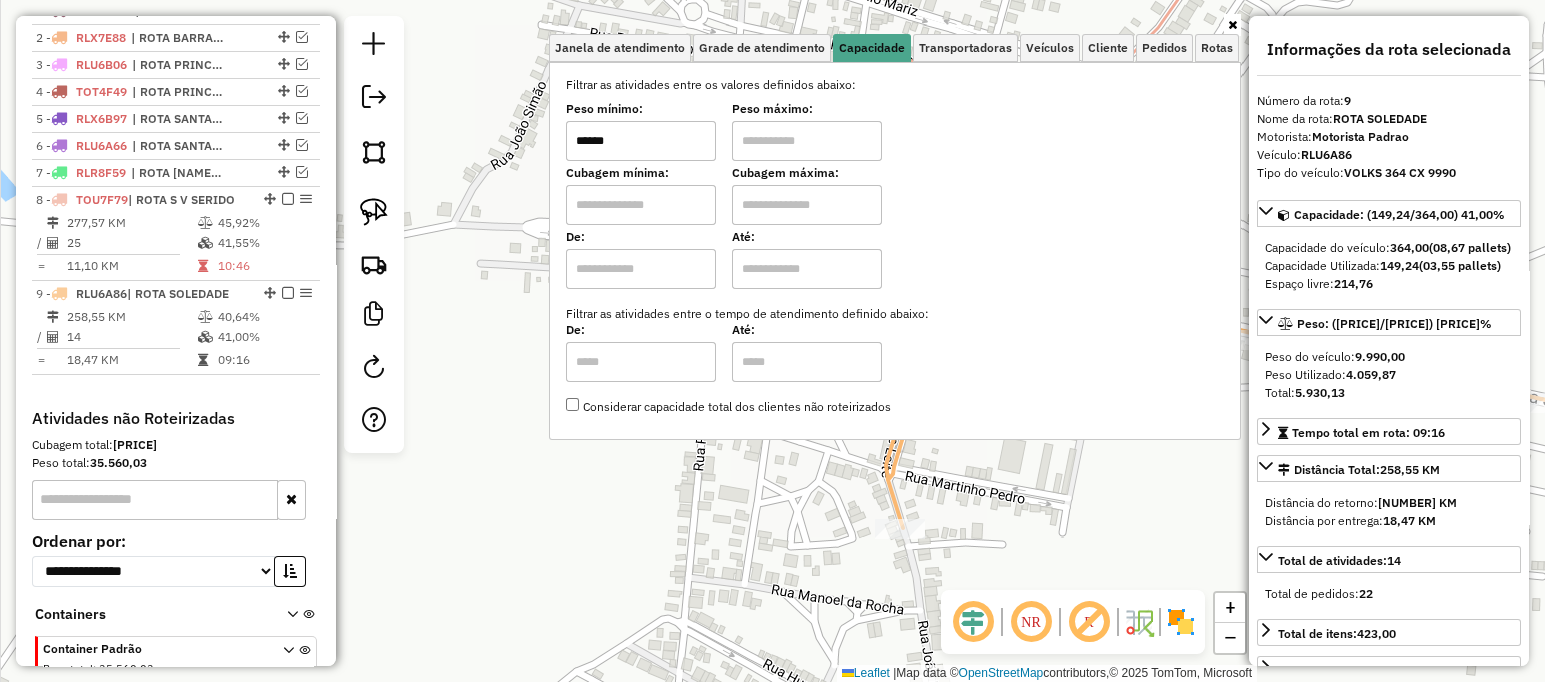 click at bounding box center [807, 141] 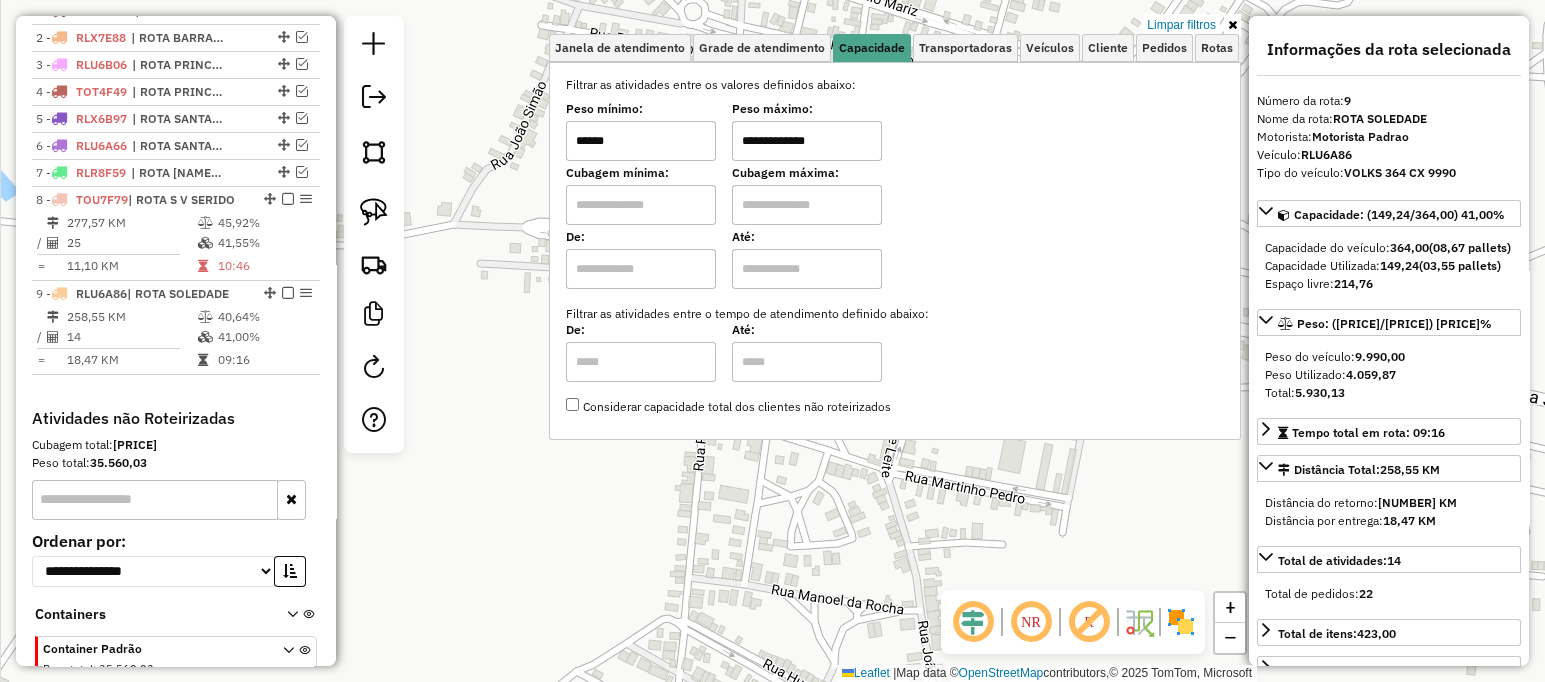 click at bounding box center (1232, 25) 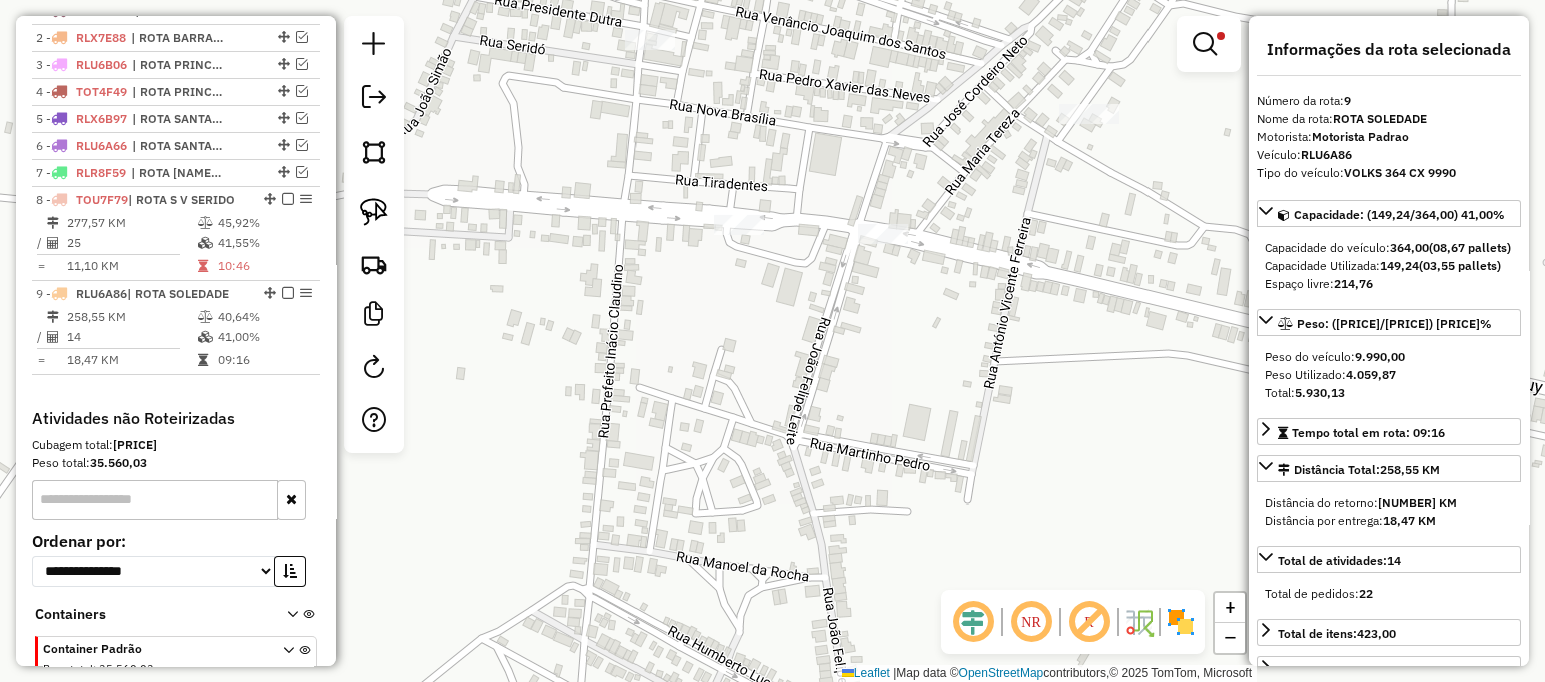 drag, startPoint x: 861, startPoint y: 278, endPoint x: 792, endPoint y: 252, distance: 73.736015 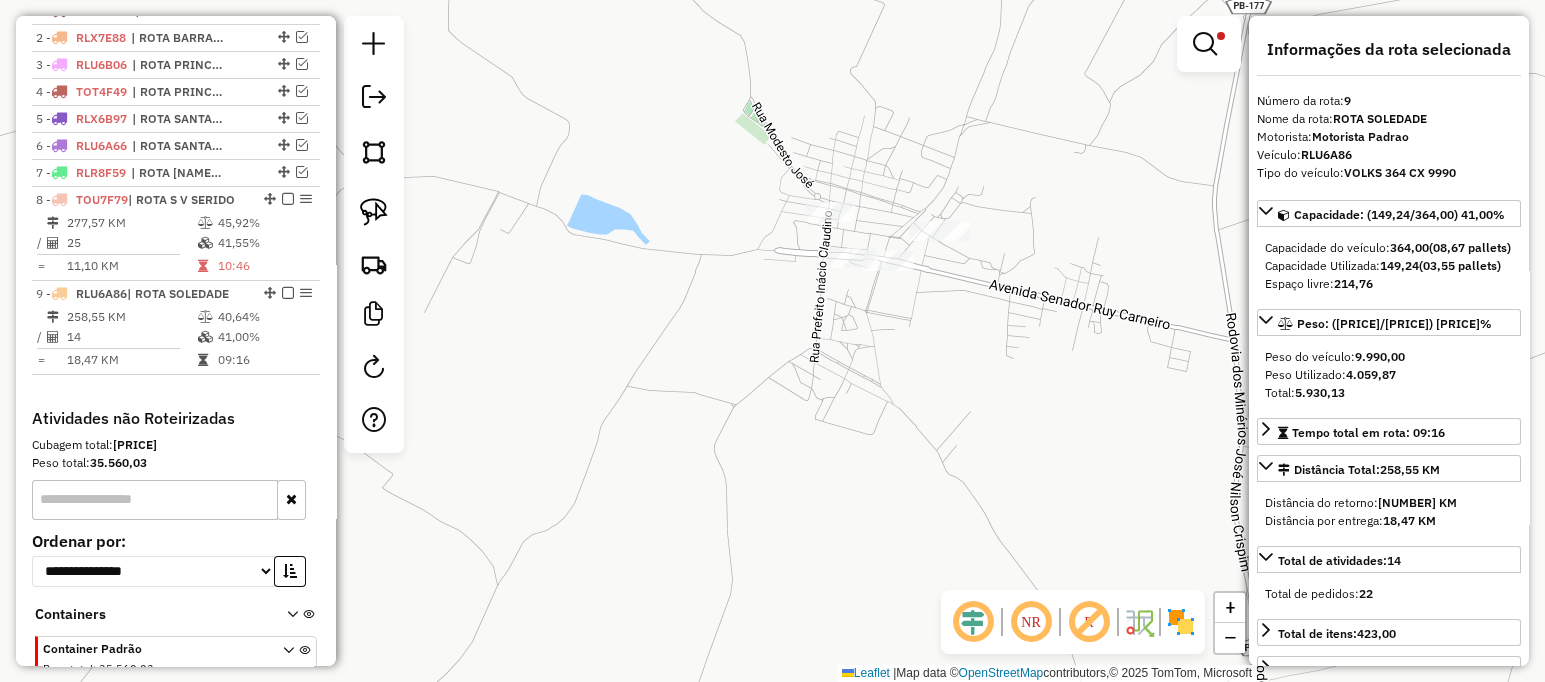 drag, startPoint x: 981, startPoint y: 355, endPoint x: 942, endPoint y: 423, distance: 78.39005 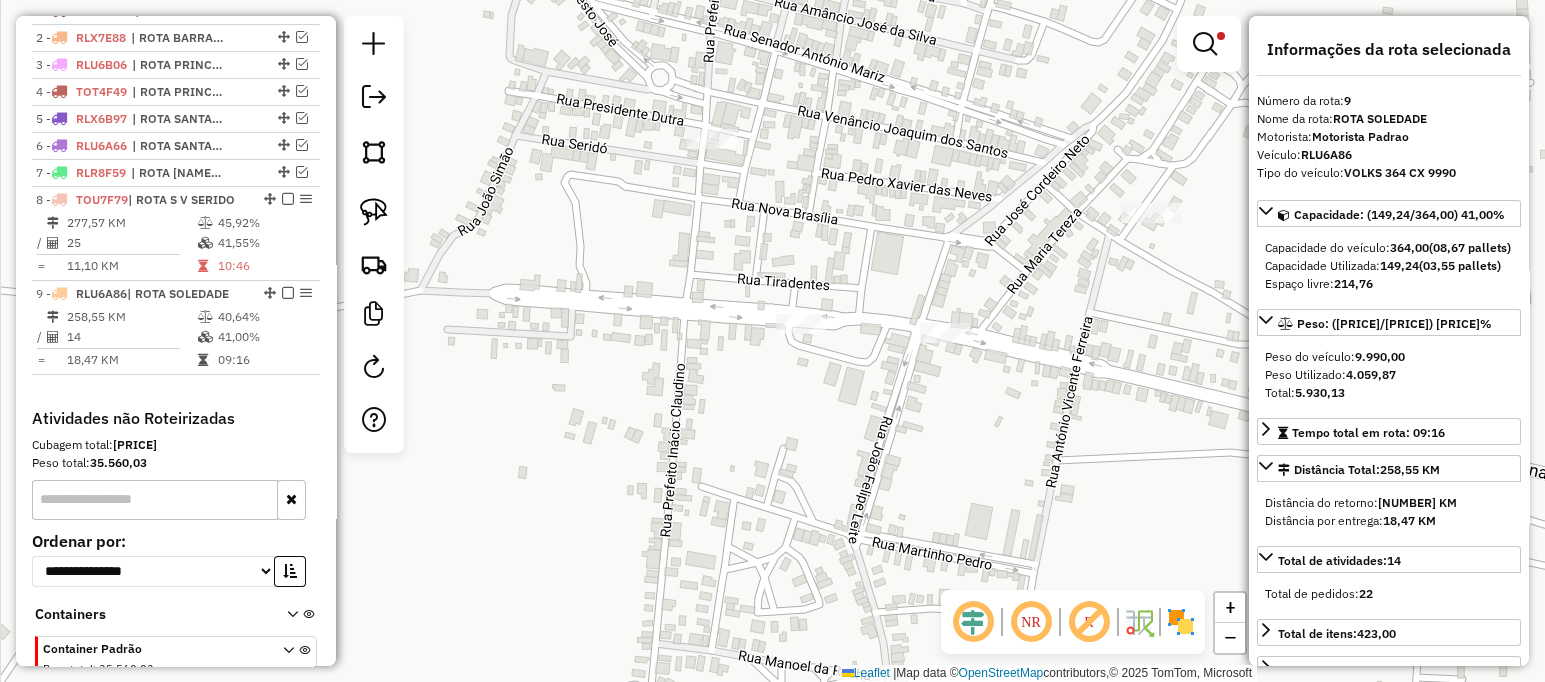 click on "**********" 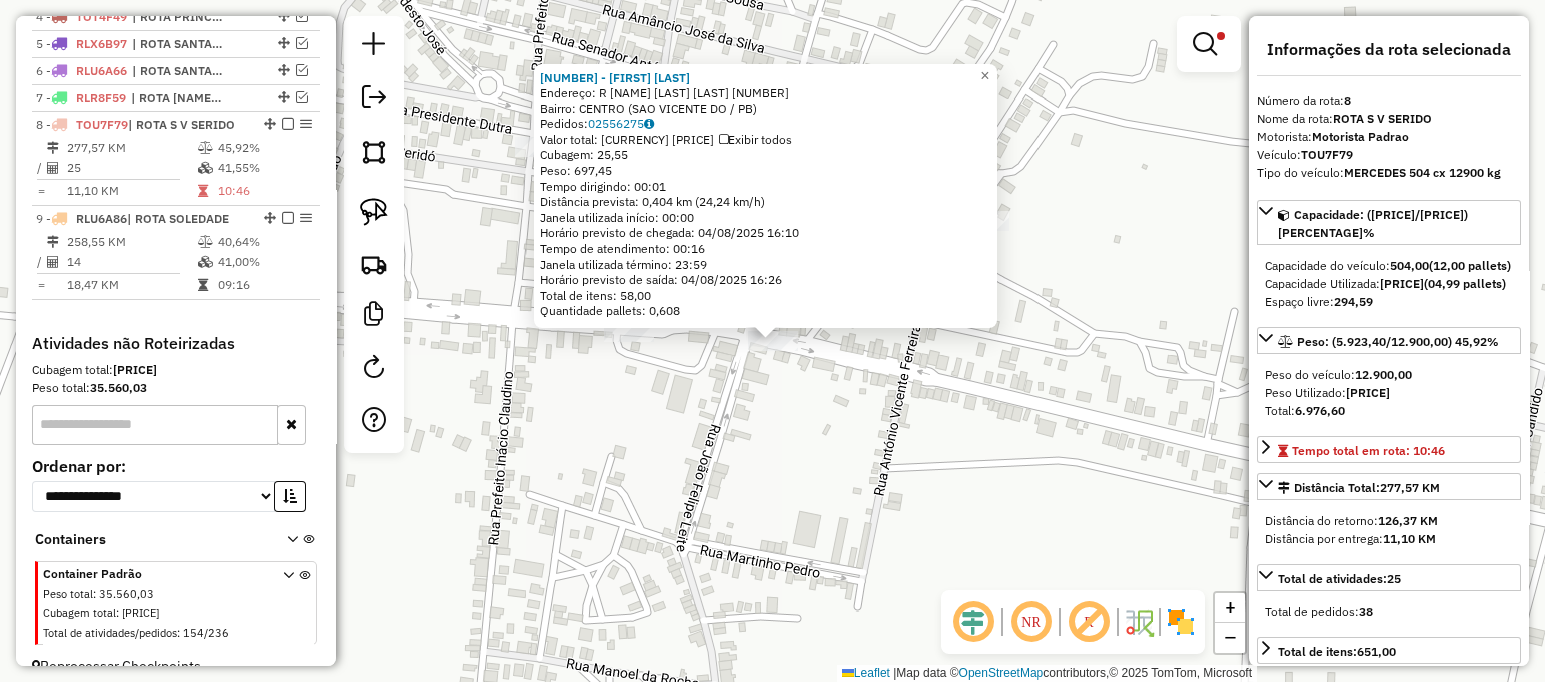 scroll, scrollTop: 865, scrollLeft: 0, axis: vertical 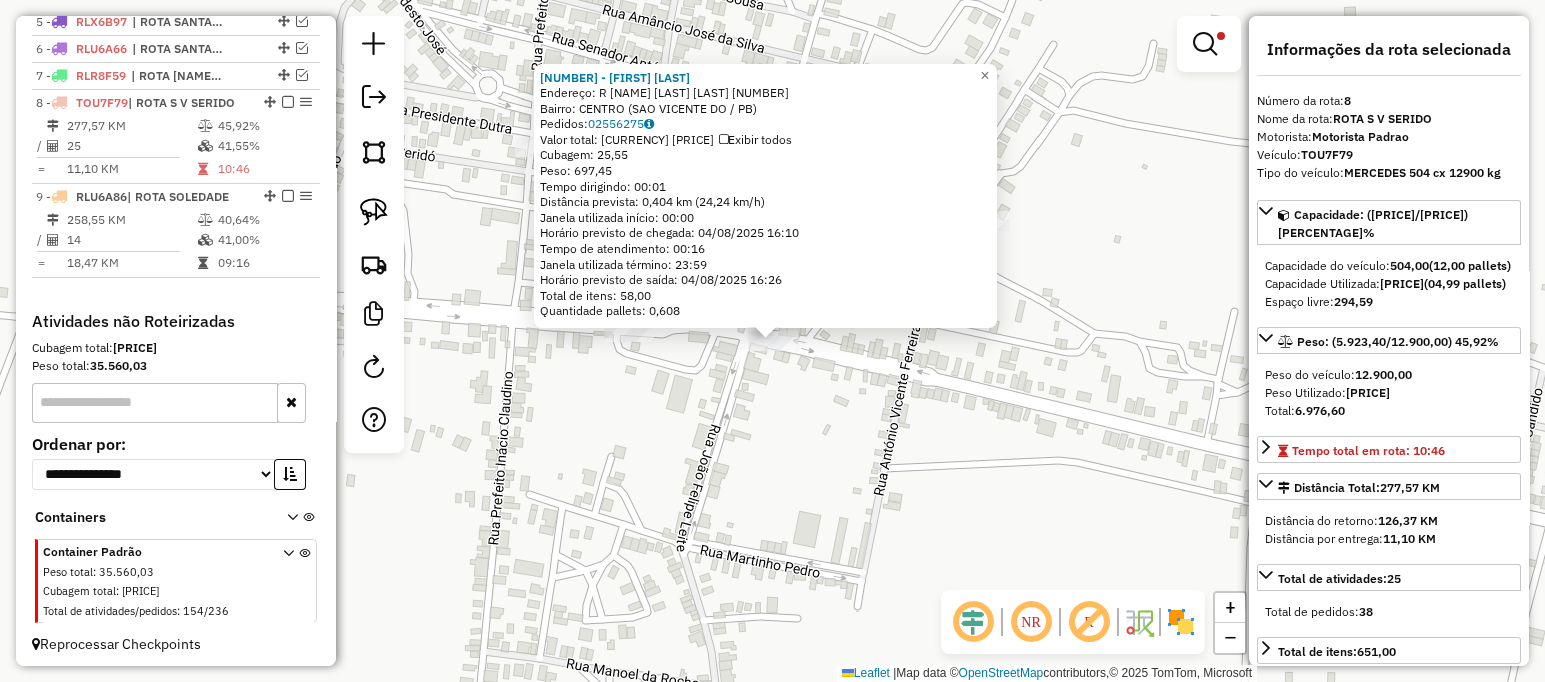 click on "[NUMBER] - [FIRST] [LAST] [LAST] Endereço: R   [NAME]        [NUMBER]   Bairro: [NEIGHBORHOOD] ([CITY] / PB)   Pedidos:  [NUMBER]   Valor total: R$ [PRICE]   Exibir todos   Cubagem: [NUMBER]  Peso: [NUMBER]  Tempo dirigindo: [TIME]   Distância prevista: [NUMBER] km ([NUMBER] km/h)   Janela utilizada início: [TIME]   Horário previsto de chegada: 04/08/2025 [TIME]   Tempo de atendimento: [TIME]   Janela utilizada término: [TIME]   Horário previsto de saída: 04/08/2025 [TIME]   Total de itens: [NUMBER]   Quantidade pallets: [NUMBER]  × Limpar filtros Janela de atendimento Grade de atendimento Capacidade Transportadoras Veículos Cliente Pedidos  Rotas Selecione os dias de semana para filtrar as janelas de atendimento  Seg   Ter   Qua   Qui   Sex   Sáb   Dom  Informe o período da janela de atendimento: De: Até:  Filtrar exatamente a janela do cliente  Considerar janela de atendimento padrão  Selecione os dias de semana para filtrar as grades de atendimento  Seg   Ter   Qua   Qui   Sex   Sáb   Dom   Peso mínimo:  De:" 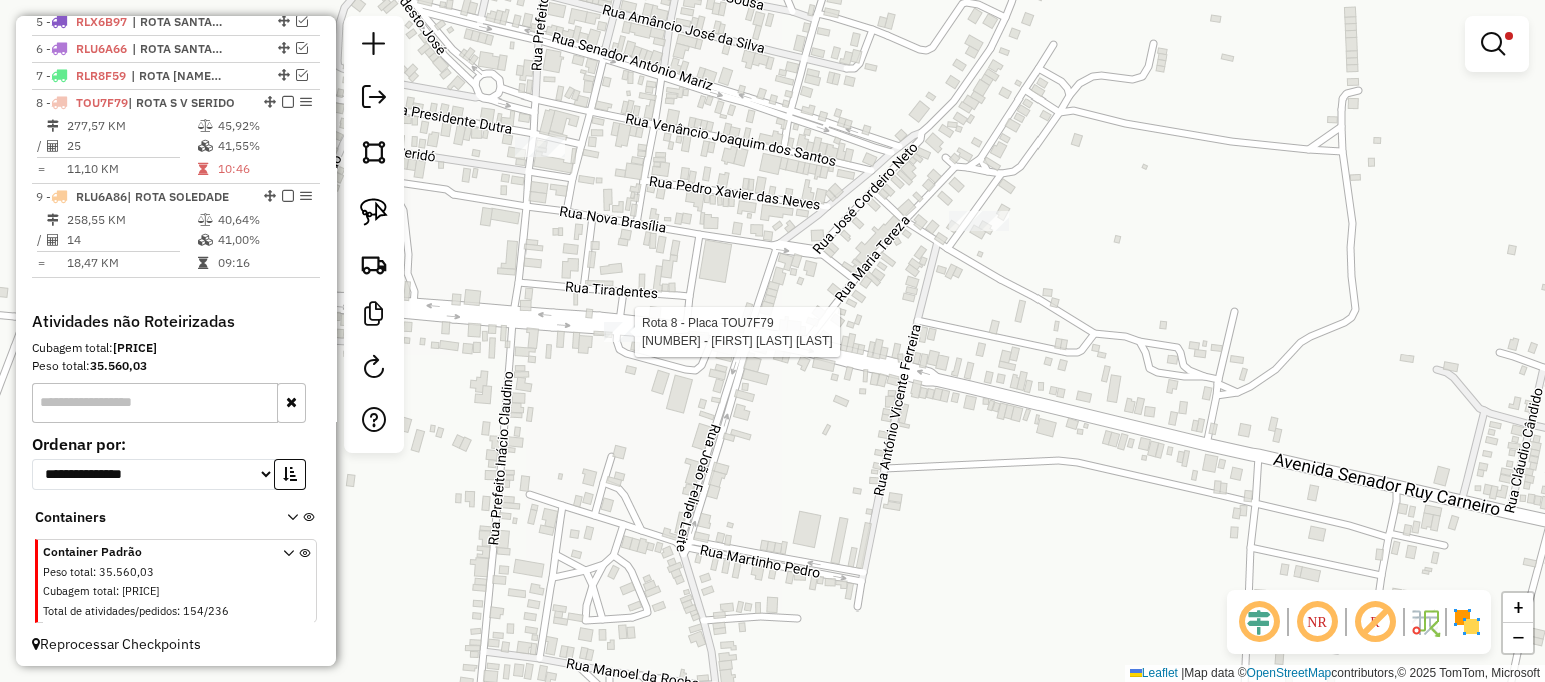 select on "**********" 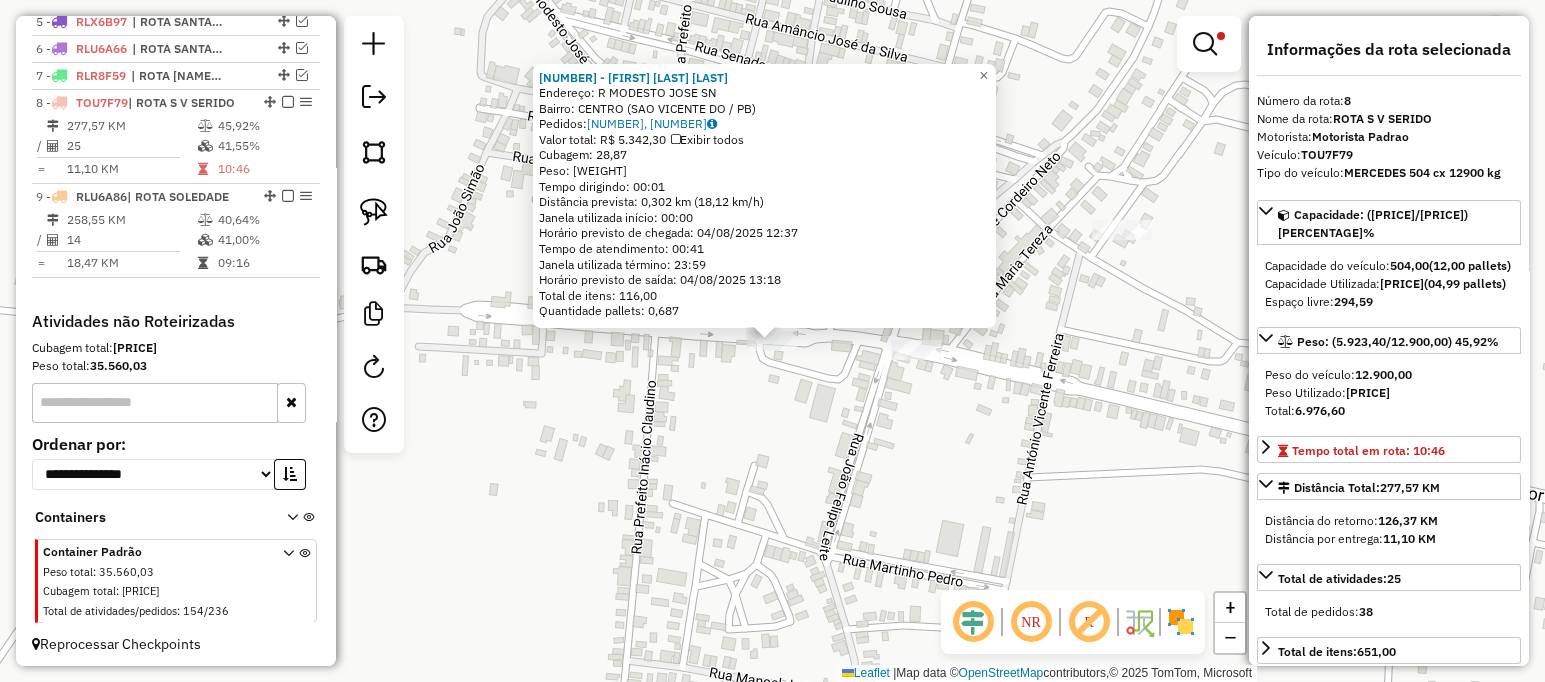 click on "[NUMBER] - [NUMBER] - [LAST_NAME] [LAST_NAME]  Endereço: R   [LAST_NAME] [LAST_NAME]            SN   Bairro: [LAST_NAME] [LAST_NAME] [LAST_NAME]   Pedidos:  [NUMBER], [NUMBER]   Valor total: [CURRENCY] [PRICE]   Exibir todos   Cubagem: [PRICE]  Peso: [PRICE]  Tempo dirigindo: [TIME]   Distância prevista: [PRICE] km ([PRICE] km/h)   Janela utilizada início: [TIME]   Horário previsto de chegada: [DATE] [TIME]   Tempo de atendimento: [TIME]   Janela utilizada término: [TIME]   Horário previsto de saída: [DATE] [TIME]   Total de itens: [PRICE]   Quantidade pallets: [PRICE]  × Limpar filtros Janela de atendimento Grade de atendimento Capacidade Transportadoras Veículos Cliente Pedidos  Rotas Selecione os dias de semana para filtrar as janelas de atendimento  Seg   Ter   Qua   Qui   Sex   Sáb   Dom  Informe o período da janela de atendimento: De: Até:  Filtrar exatamente a janela do cliente  Considerar janela de atendimento padrão  Selecione os dias de semana para filtrar as grades de atendimento  Seg   Ter   Qua   Qui   Sex   Sáb   Dom  ******" 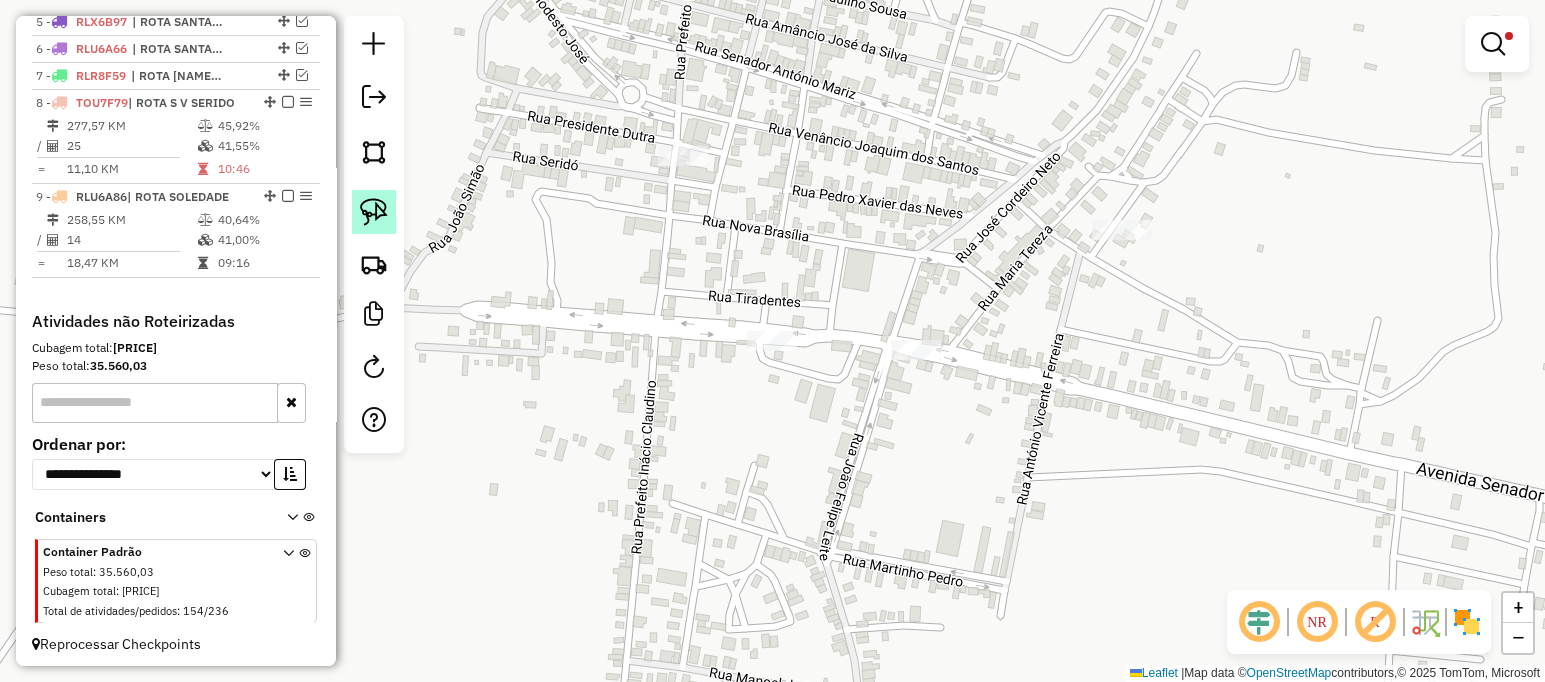 click 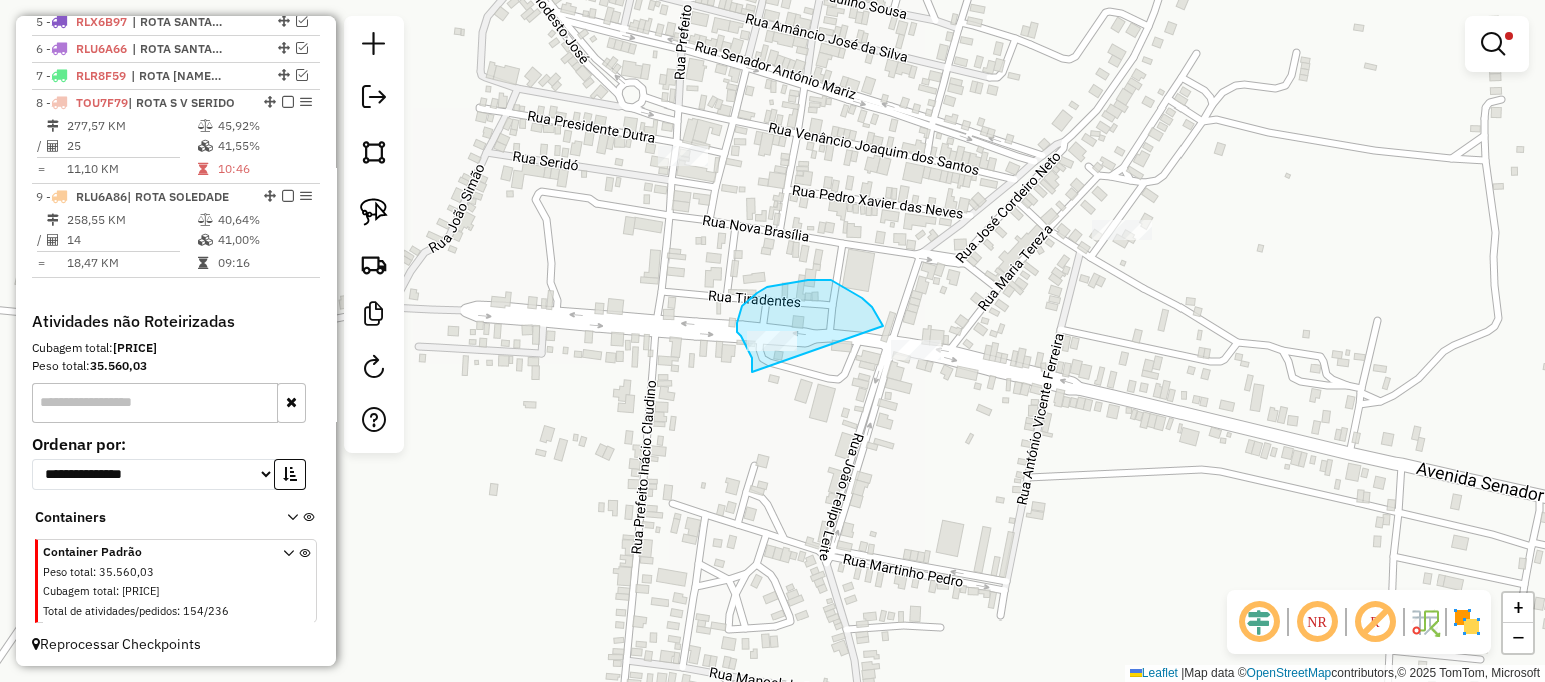 click on "**********" 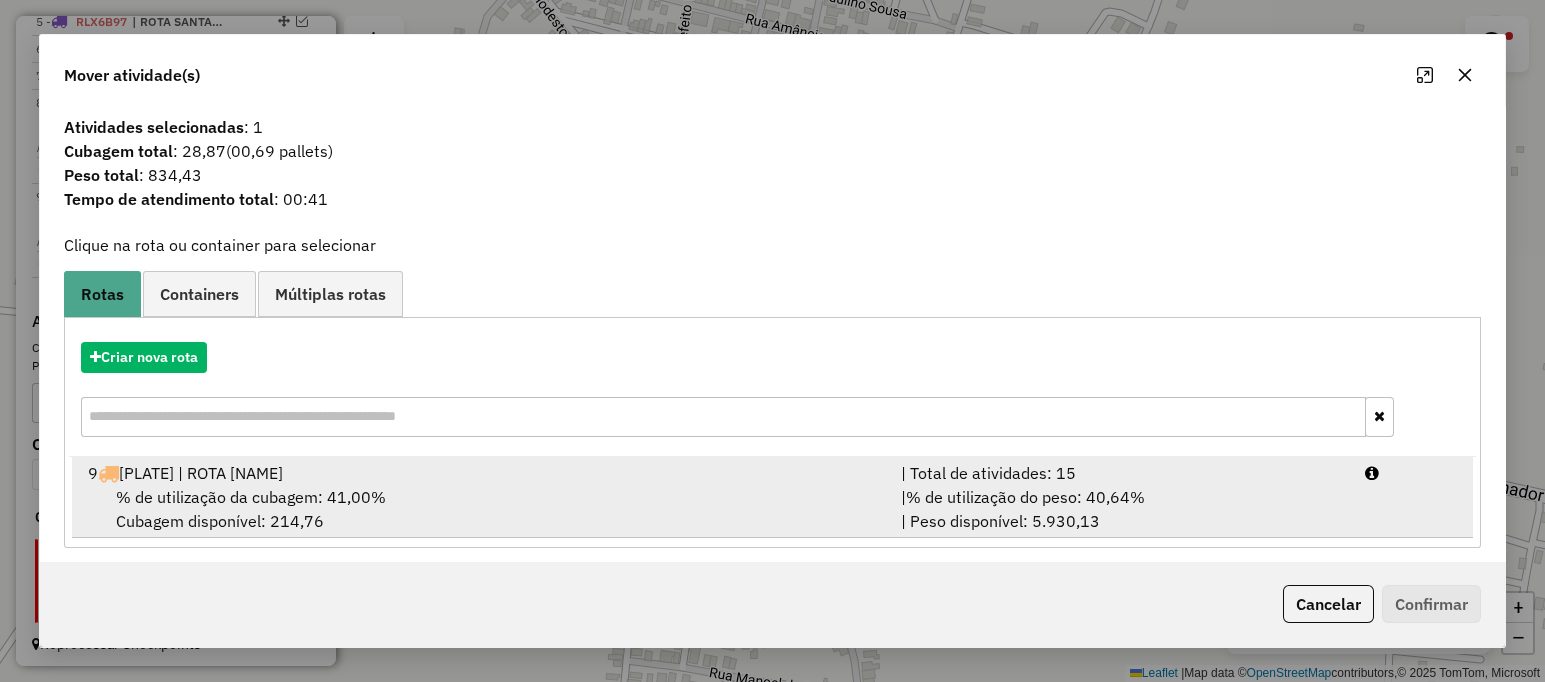 click on "[NUMBER] [PLATE] | ROTA [ROUTE_NAME]" at bounding box center (482, 473) 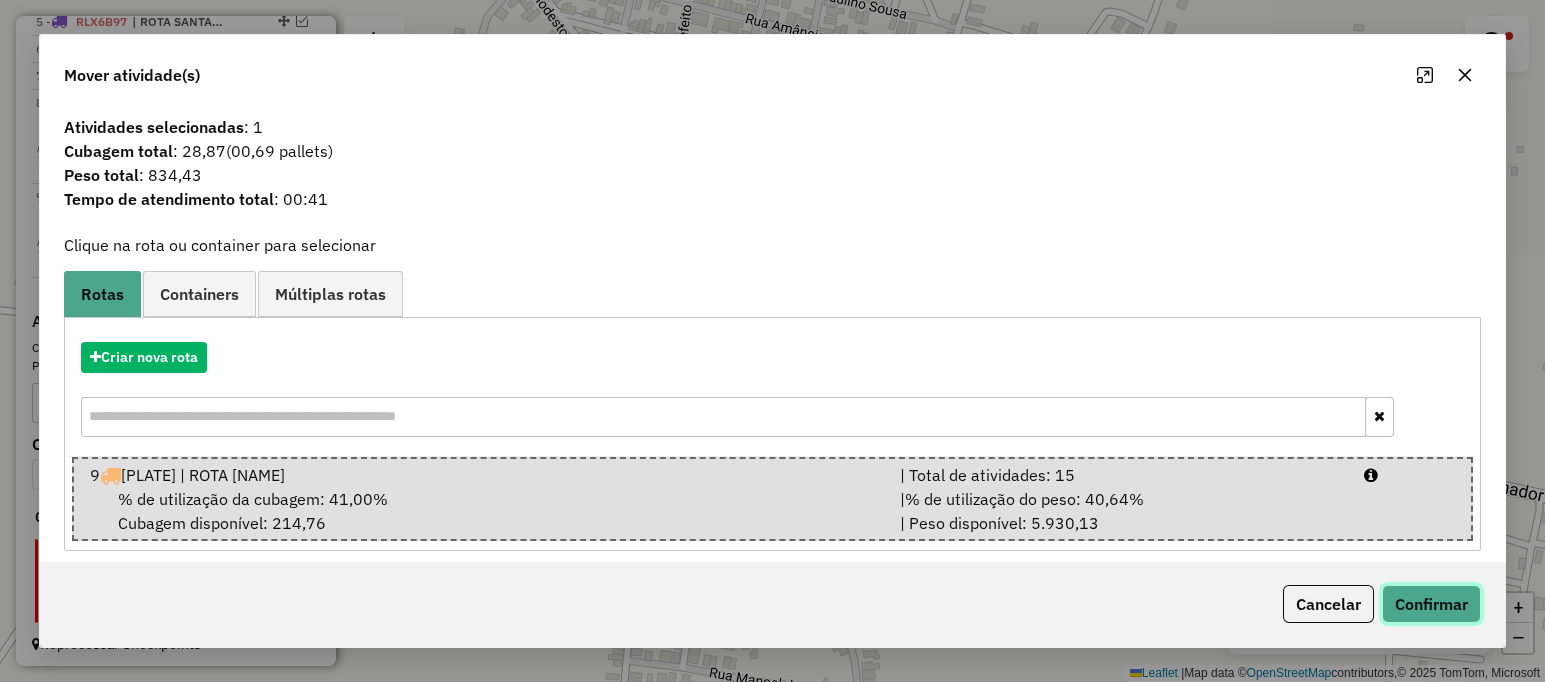 click on "Confirmar" 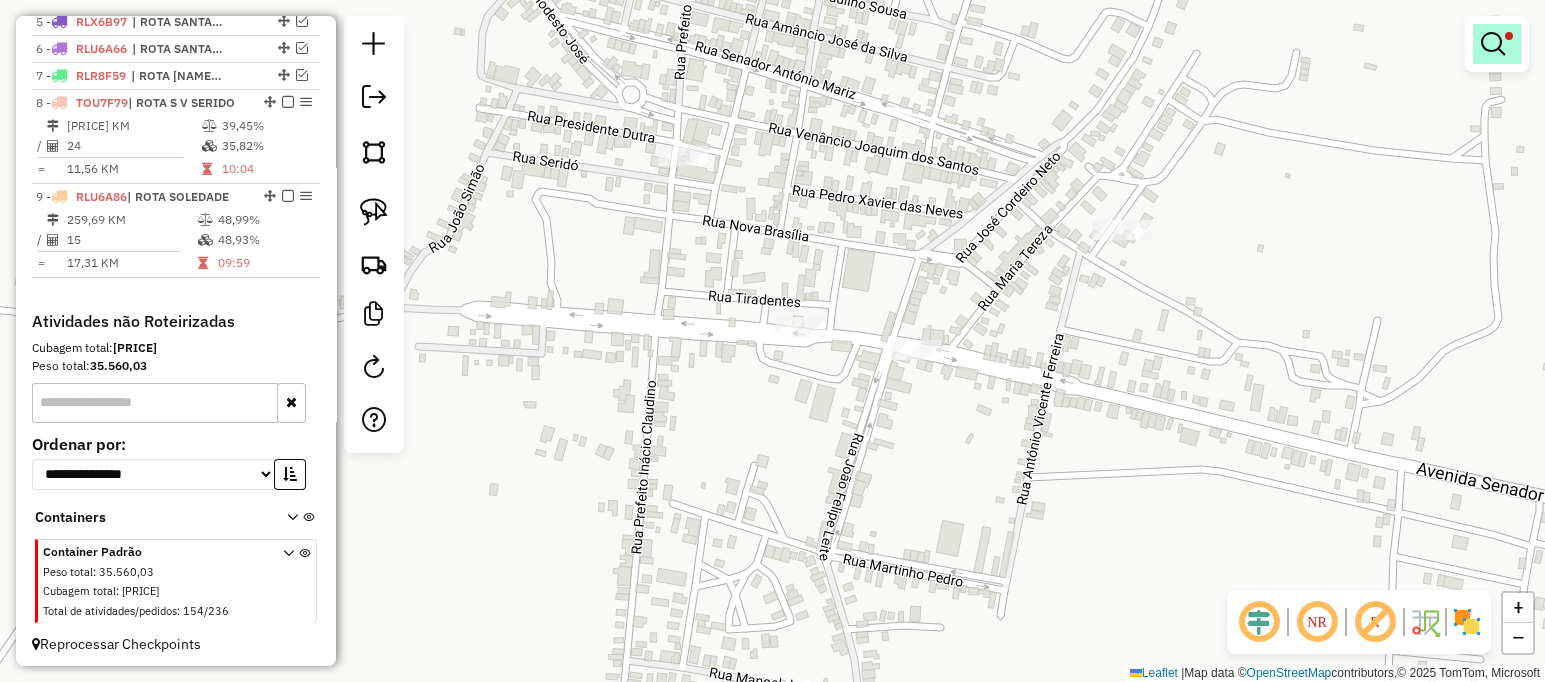 click at bounding box center [1497, 44] 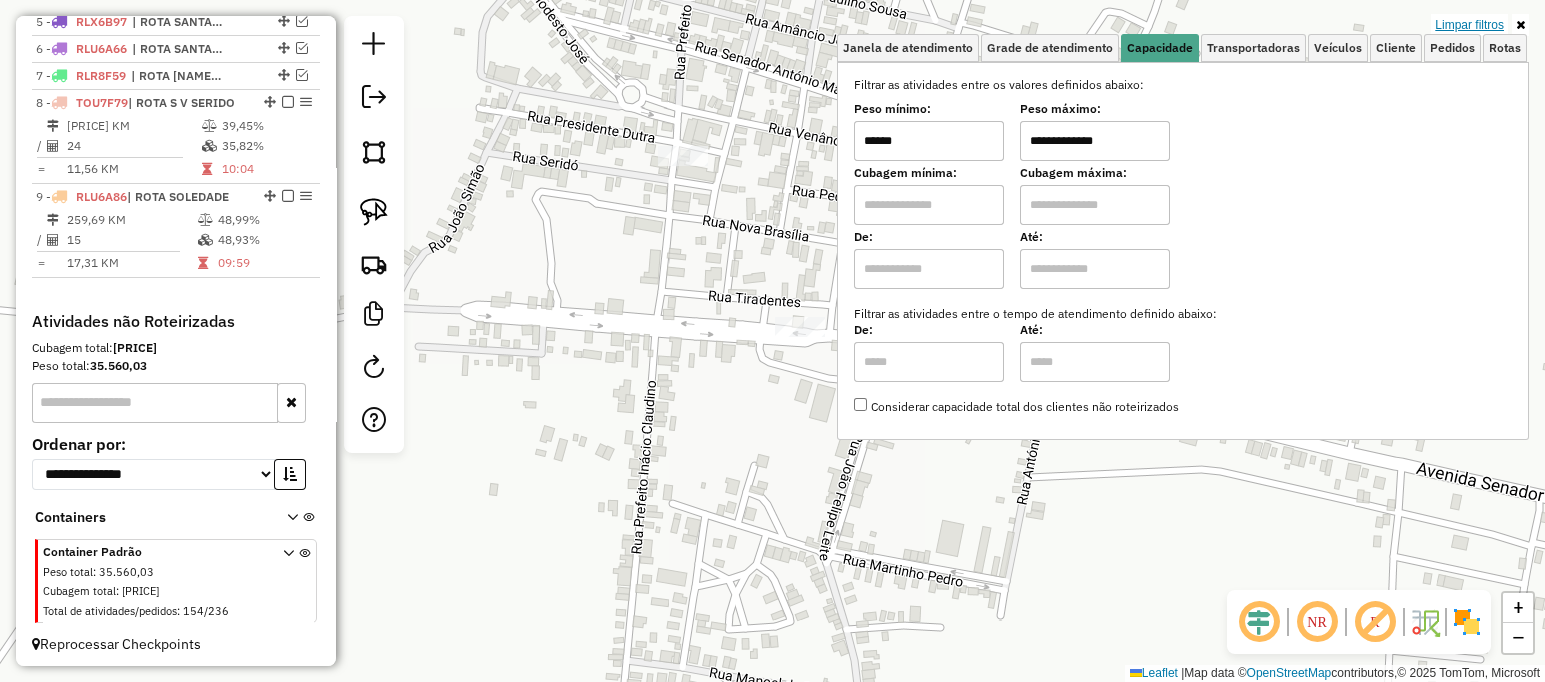 click on "Limpar filtros" at bounding box center [1469, 25] 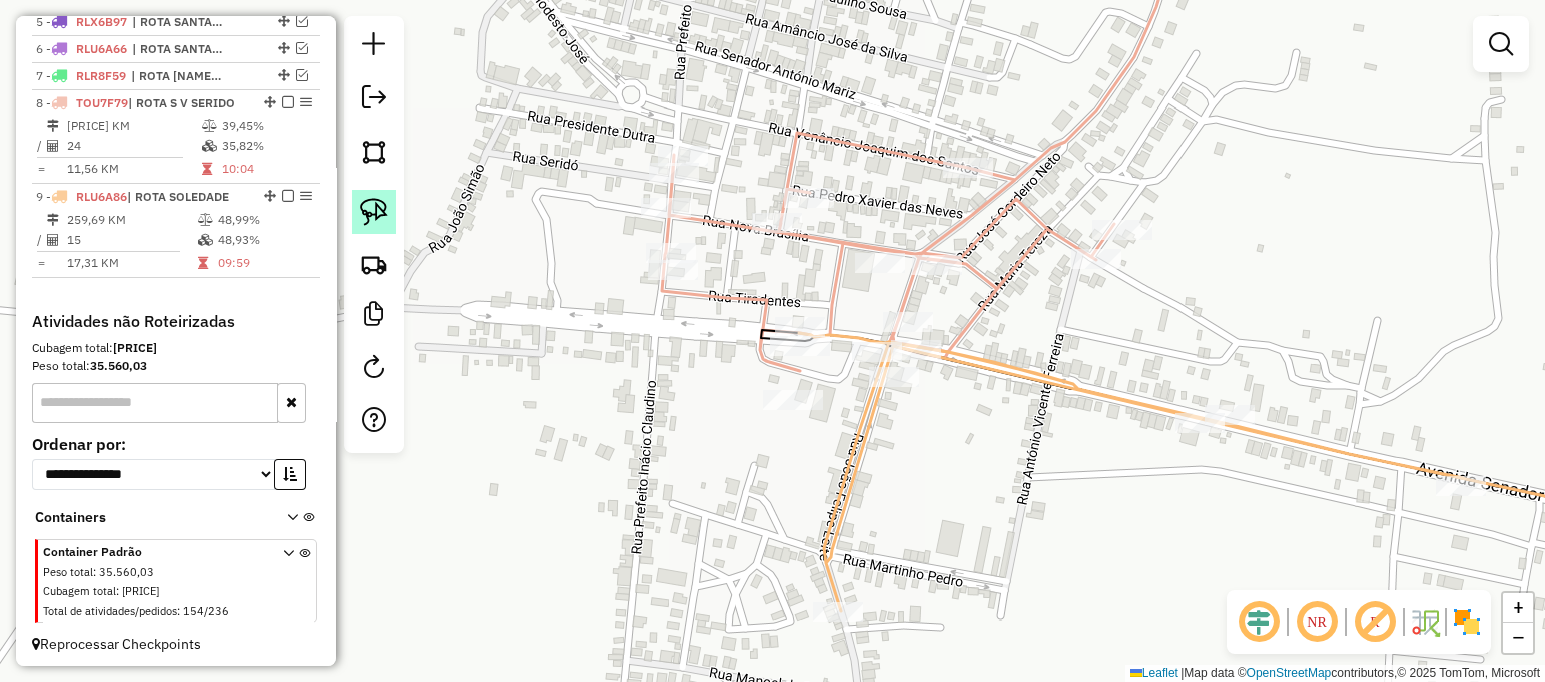 click 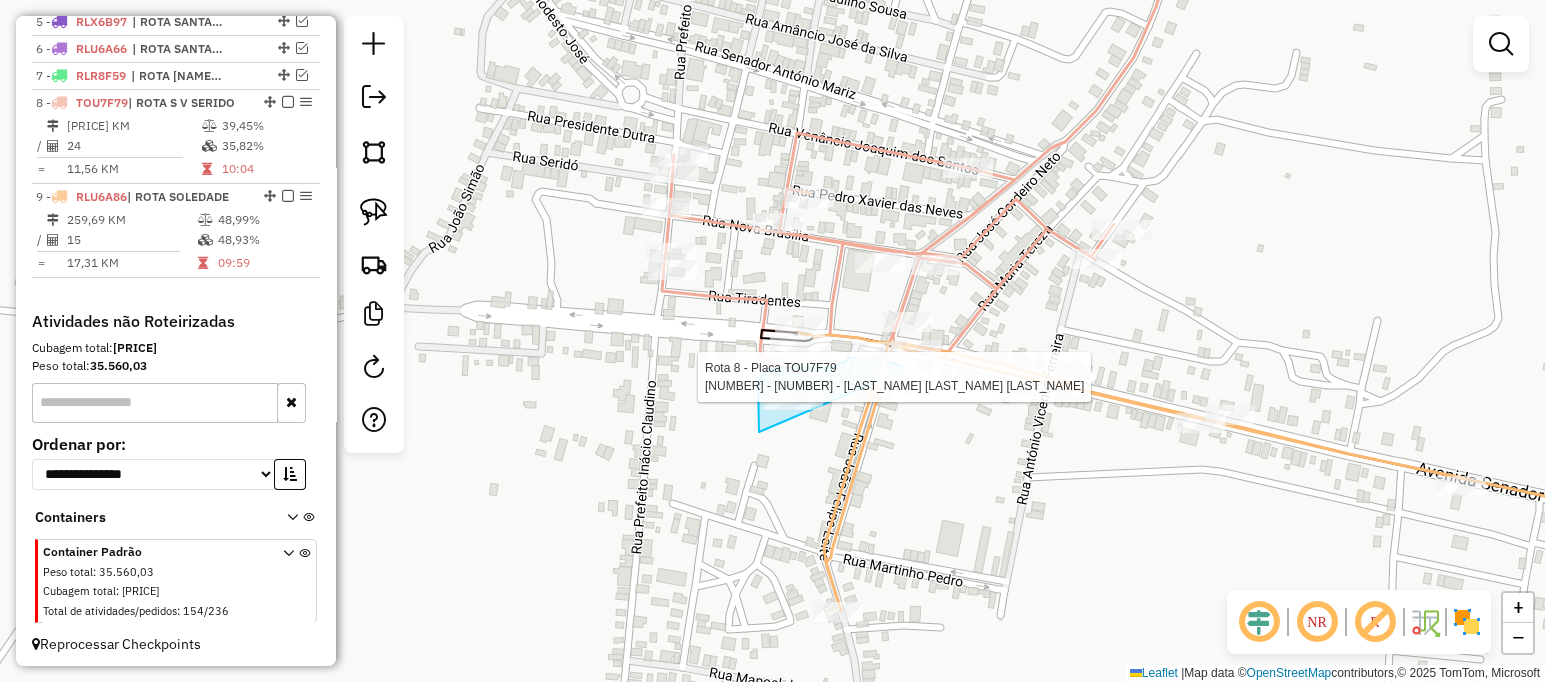 click on "Rota [NUMBER] - Placa [PLATE]  [NUMBER] - [FULL_NAME] Rota [NUMBER] - Placa [PLATE]  [NUMBER] - [FULL_NAME] Janela de atendimento Grade de atendimento Capacidade Transportadoras Veículos Cliente Pedidos  Rotas Selecione os dias de semana para filtrar as janelas de atendimento  Seg   Ter   Qua   Qui   Sex   Sáb   Dom  Informe o período da janela de atendimento: De: Até:  Filtrar exatamente a janela do cliente  Considerar janela de atendimento padrão  Selecione os dias de semana para filtrar as grades de atendimento  Seg   Ter   Qua   Qui   Sex   Sáb   Dom   Considerar clientes sem dia de atendimento cadastrado  Clientes fora do dia de atendimento selecionado Filtrar as atividades entre os valores definidos abaixo:  Peso mínimo:   Peso máximo:   Cubagem mínima:   Cubagem máxima:   De:   Até:  Filtrar as atividades entre o tempo de atendimento definido abaixo:  De:   Até:   Considerar capacidade total dos clientes não roteirizados Transportadora: Selecione um ou mais itens Tipo de veículo: Veículo: +" 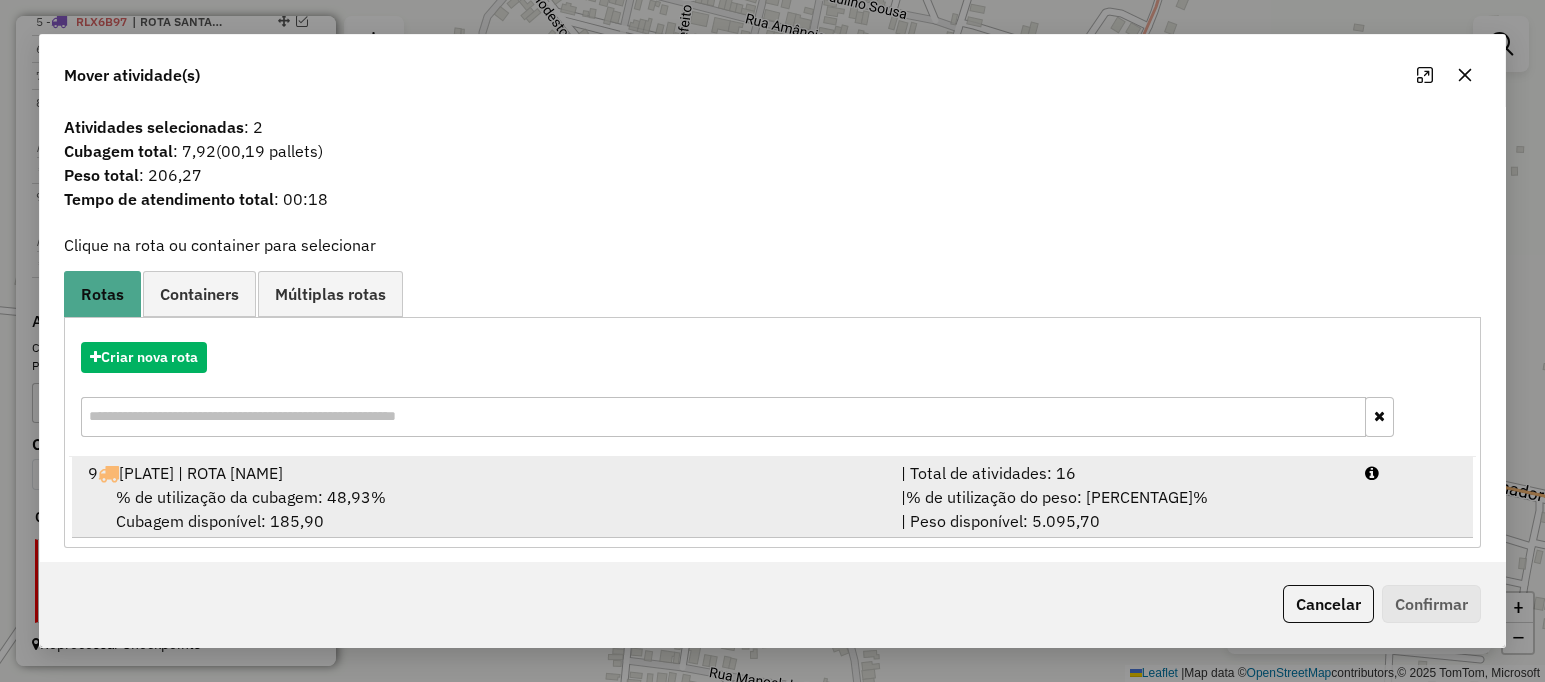 click on "[NUMBER] [PLATE] | ROTA [ROUTE_NAME]" at bounding box center [482, 473] 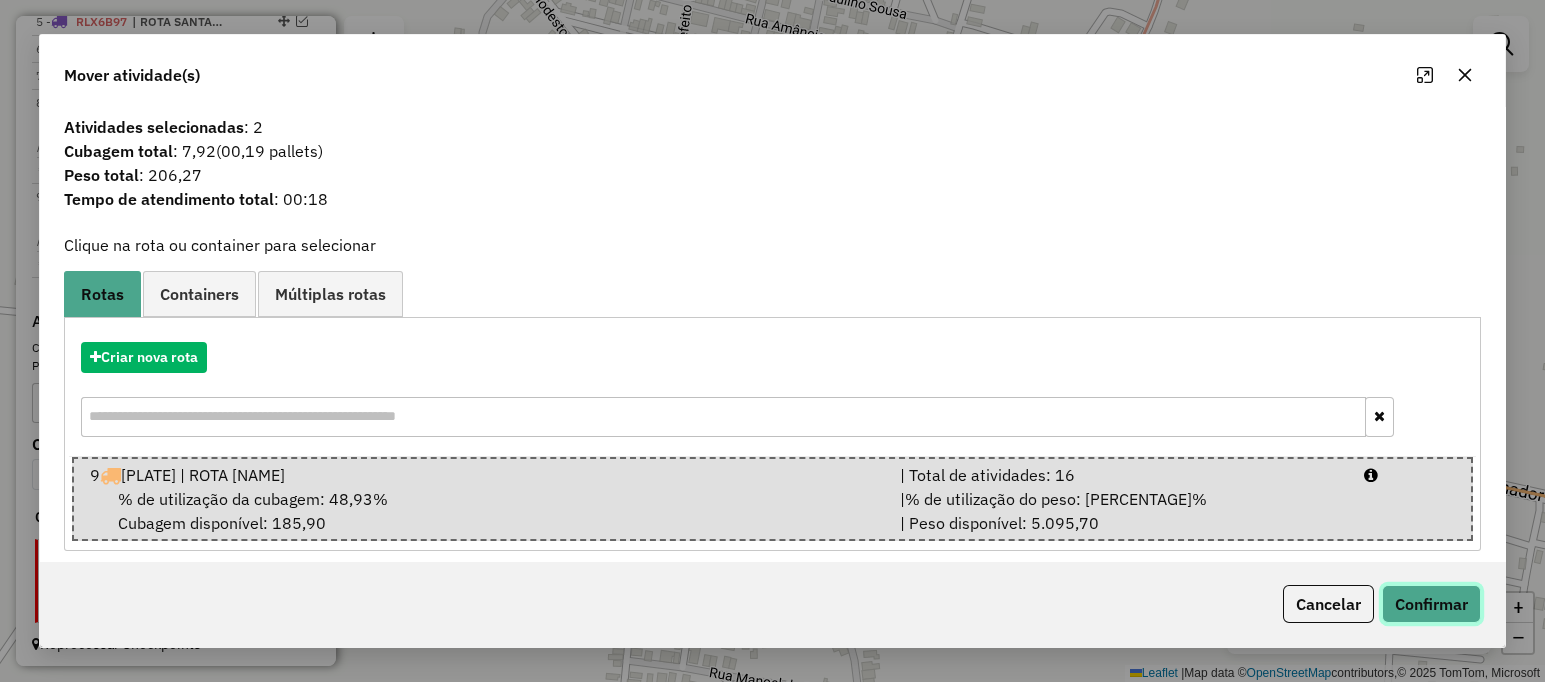 click on "Confirmar" 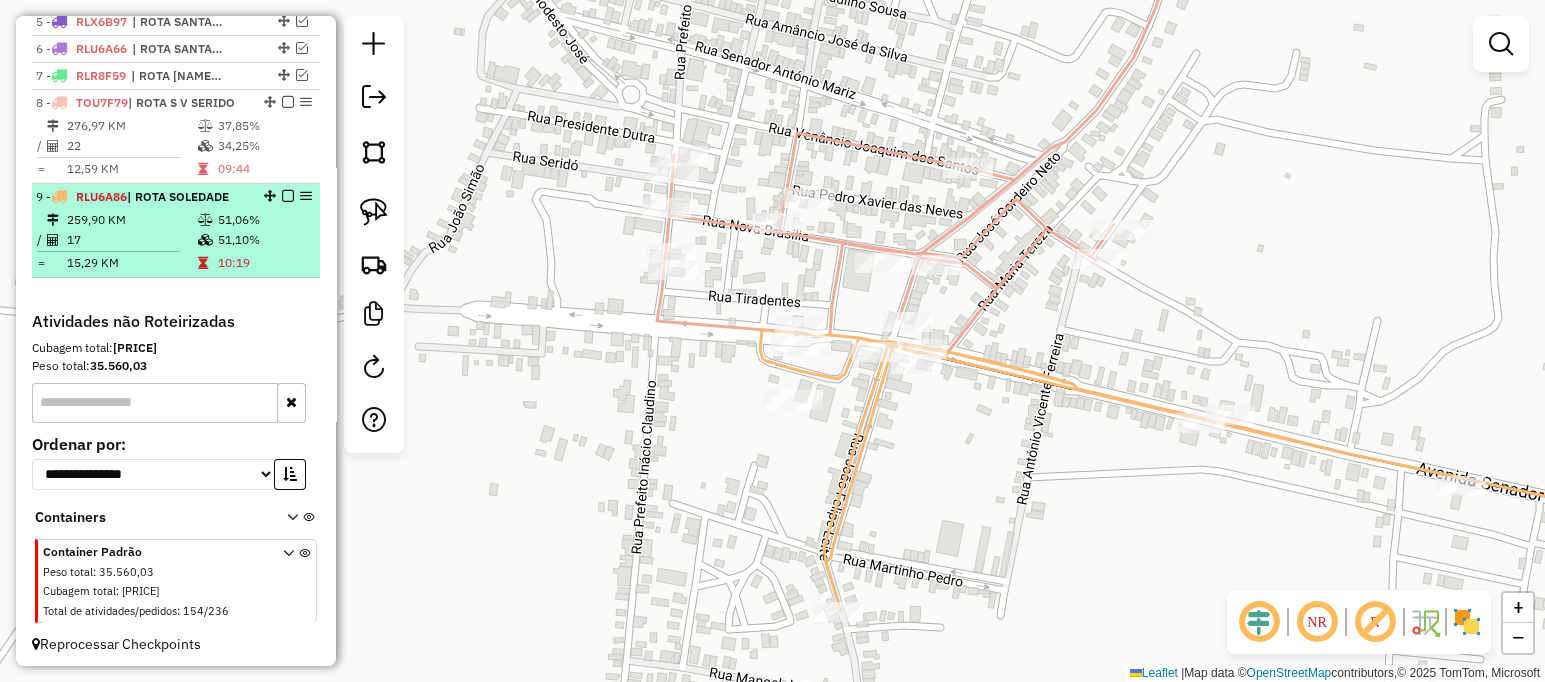 click on "51,10%" at bounding box center [264, 240] 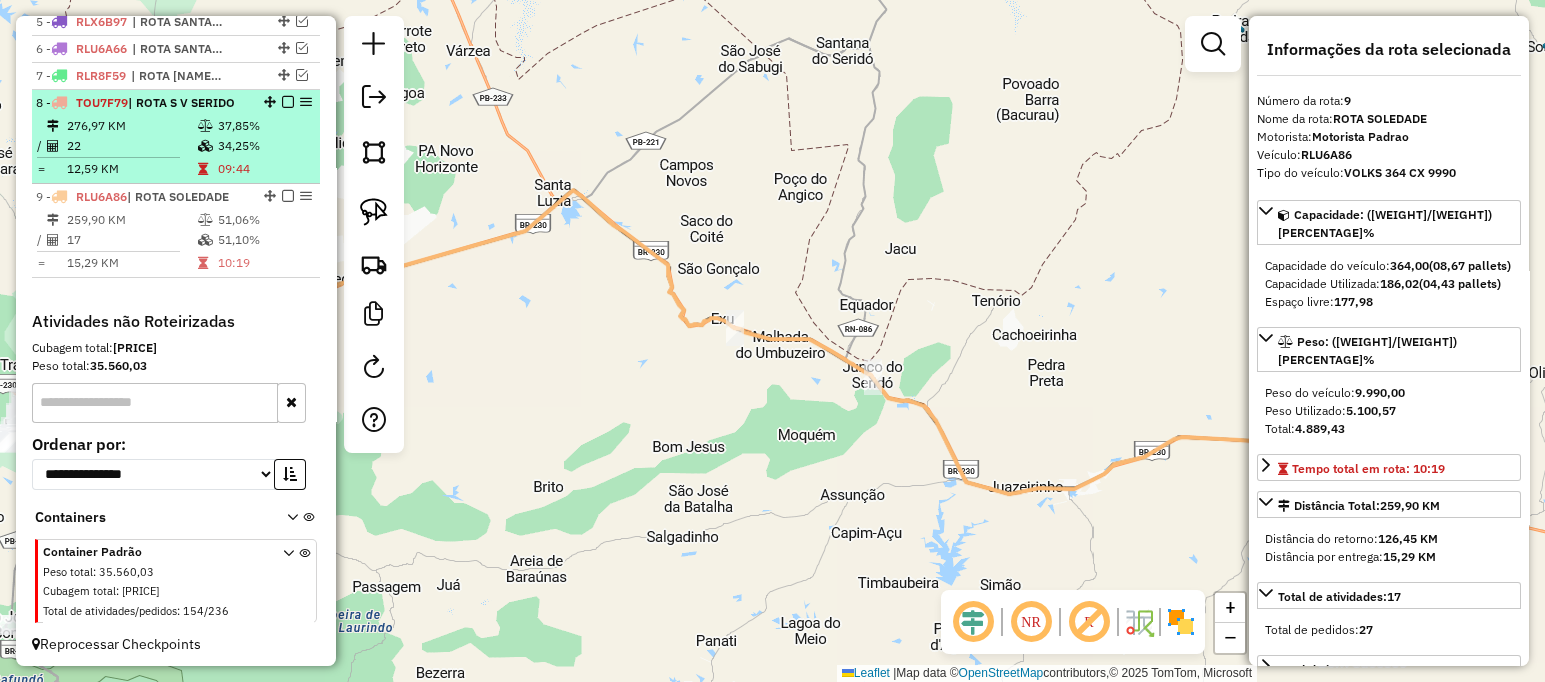 click on "34,25%" at bounding box center [264, 146] 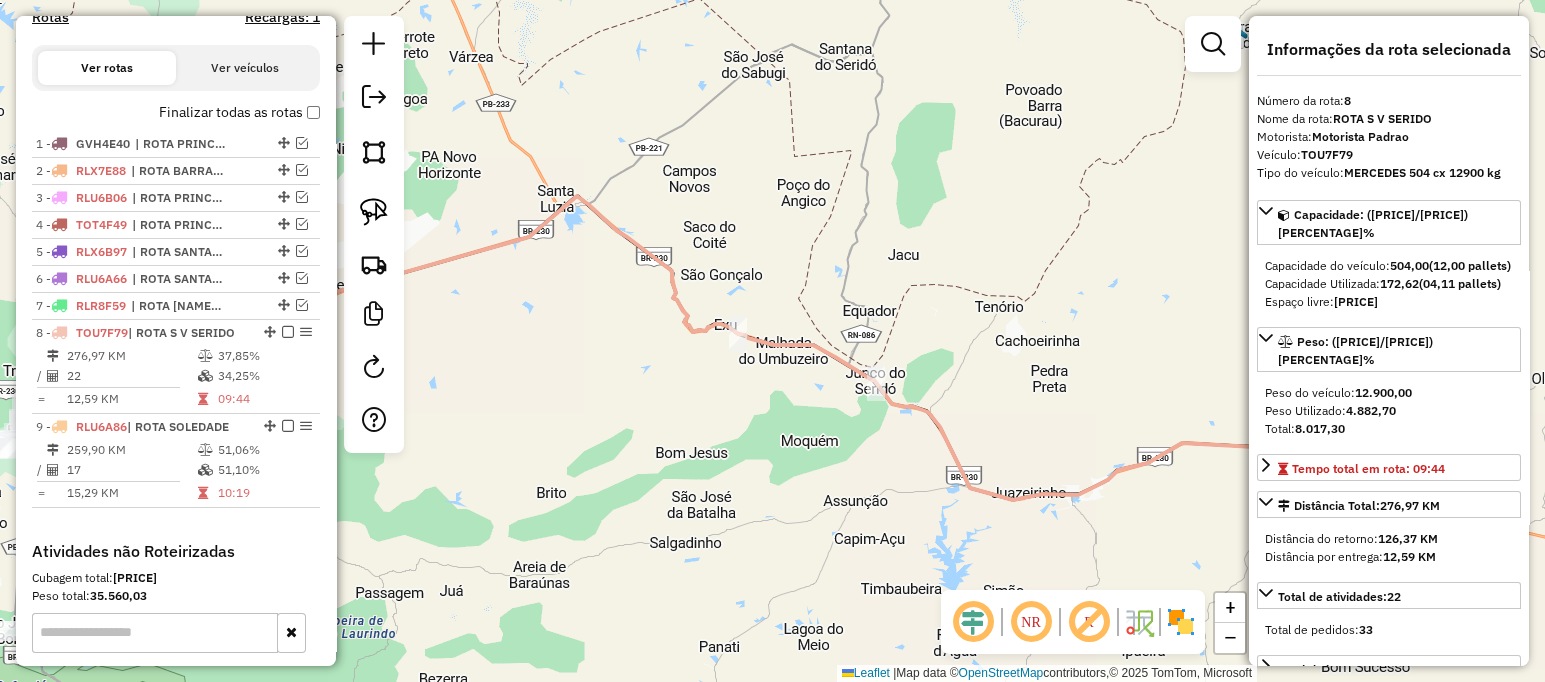 scroll, scrollTop: 199, scrollLeft: 0, axis: vertical 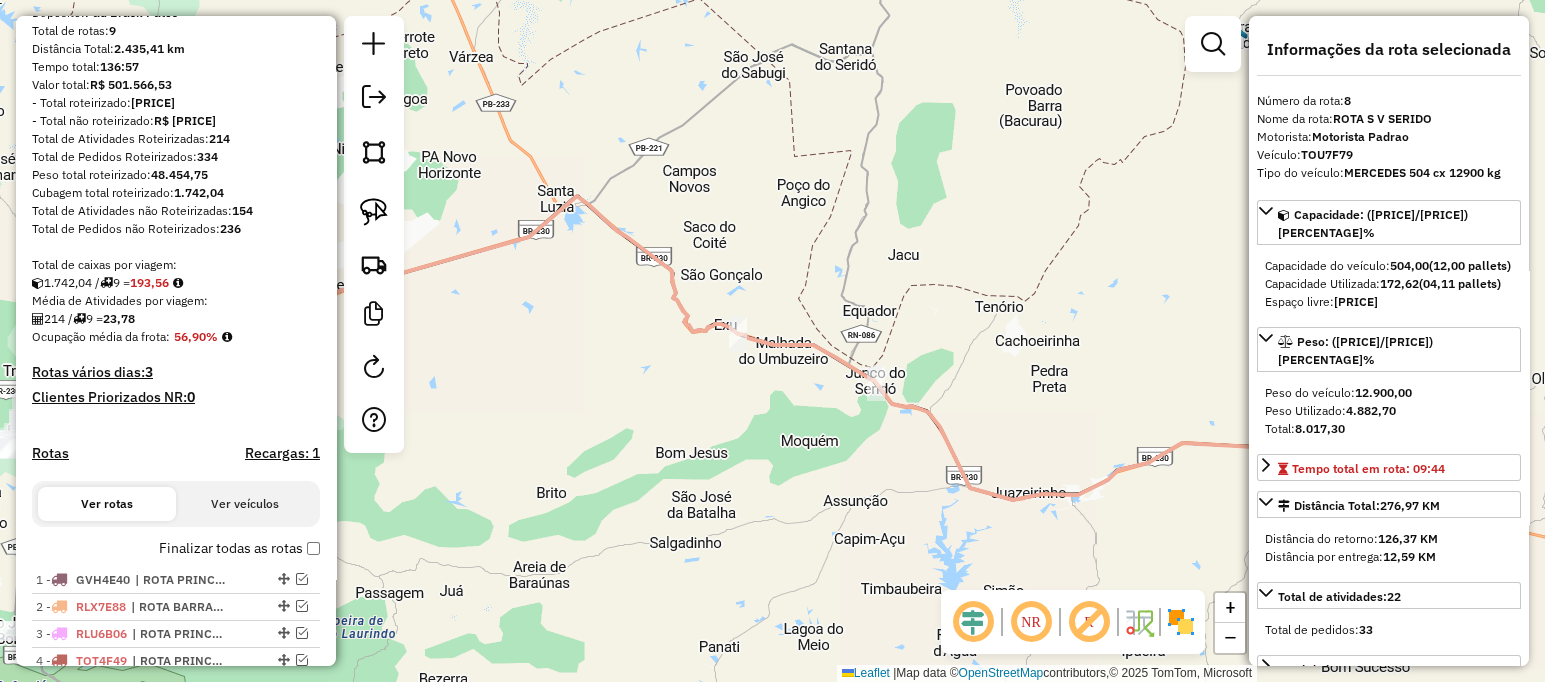 click on "Finalizar todas as rotas" at bounding box center (239, 548) 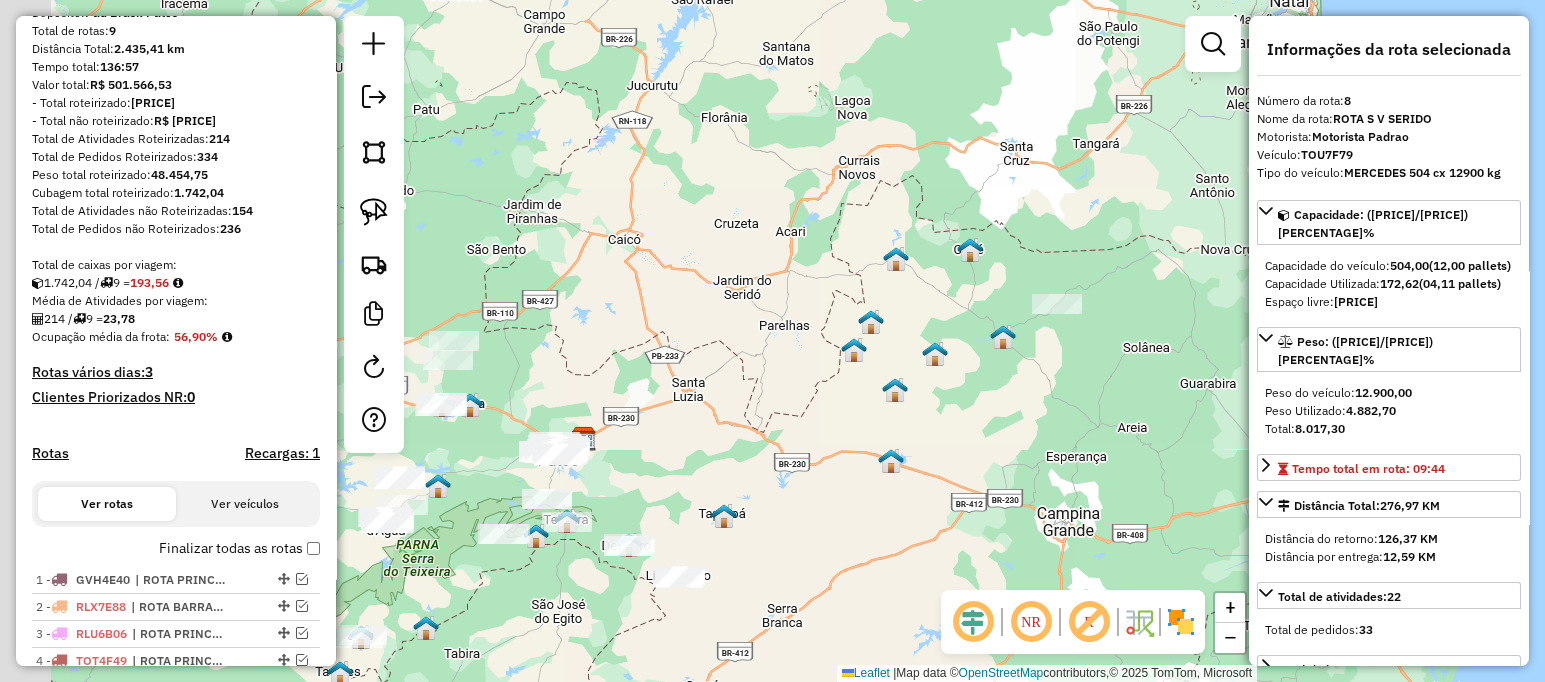 drag, startPoint x: 603, startPoint y: 415, endPoint x: 806, endPoint y: 346, distance: 214.40616 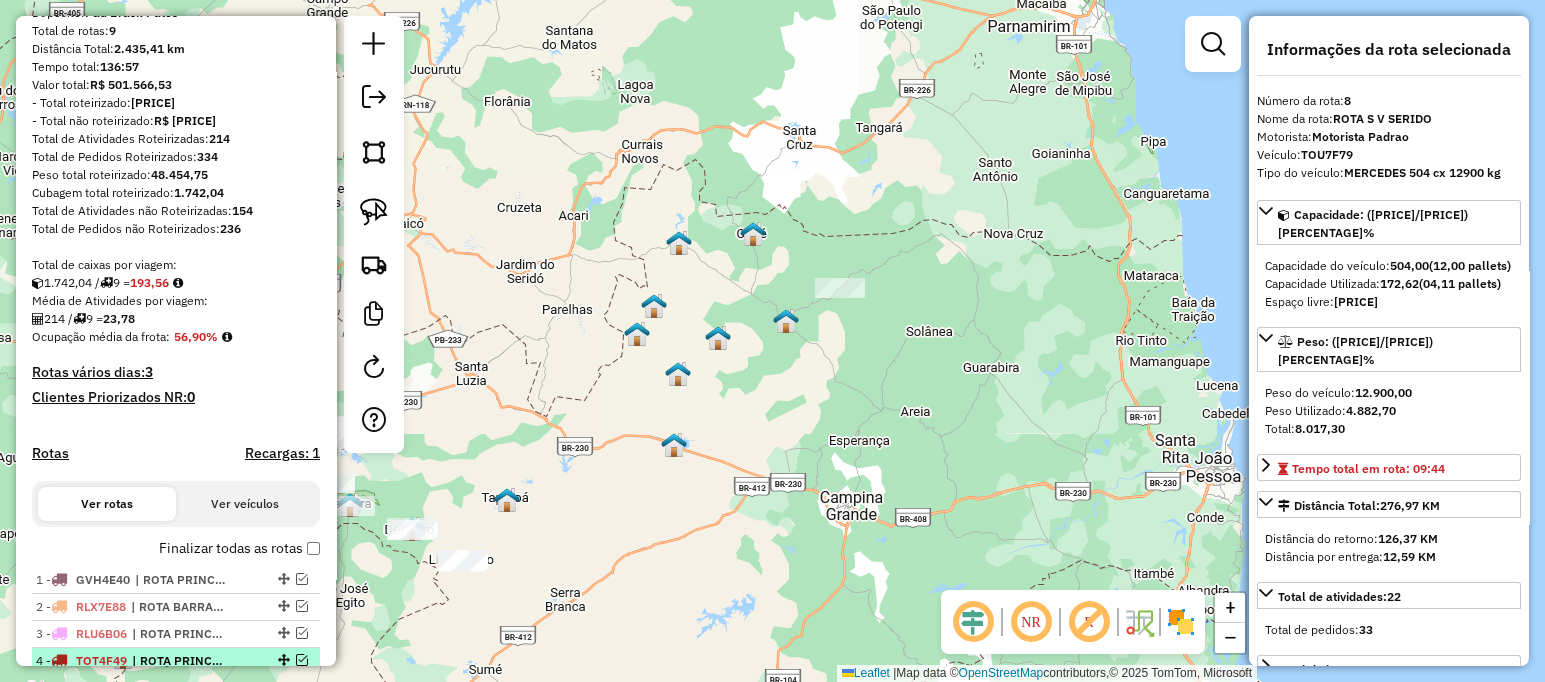 scroll, scrollTop: 532, scrollLeft: 0, axis: vertical 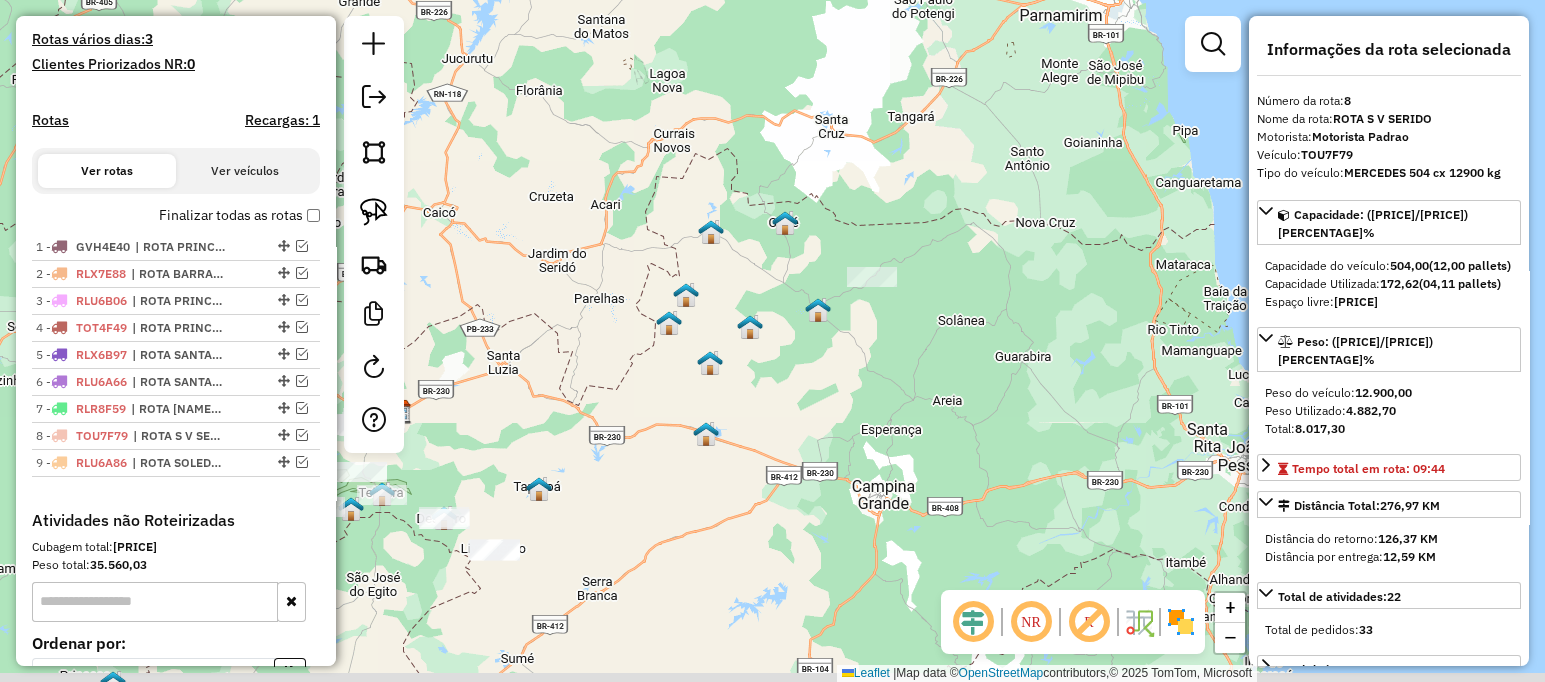 drag, startPoint x: 600, startPoint y: 381, endPoint x: 808, endPoint y: 342, distance: 211.62466 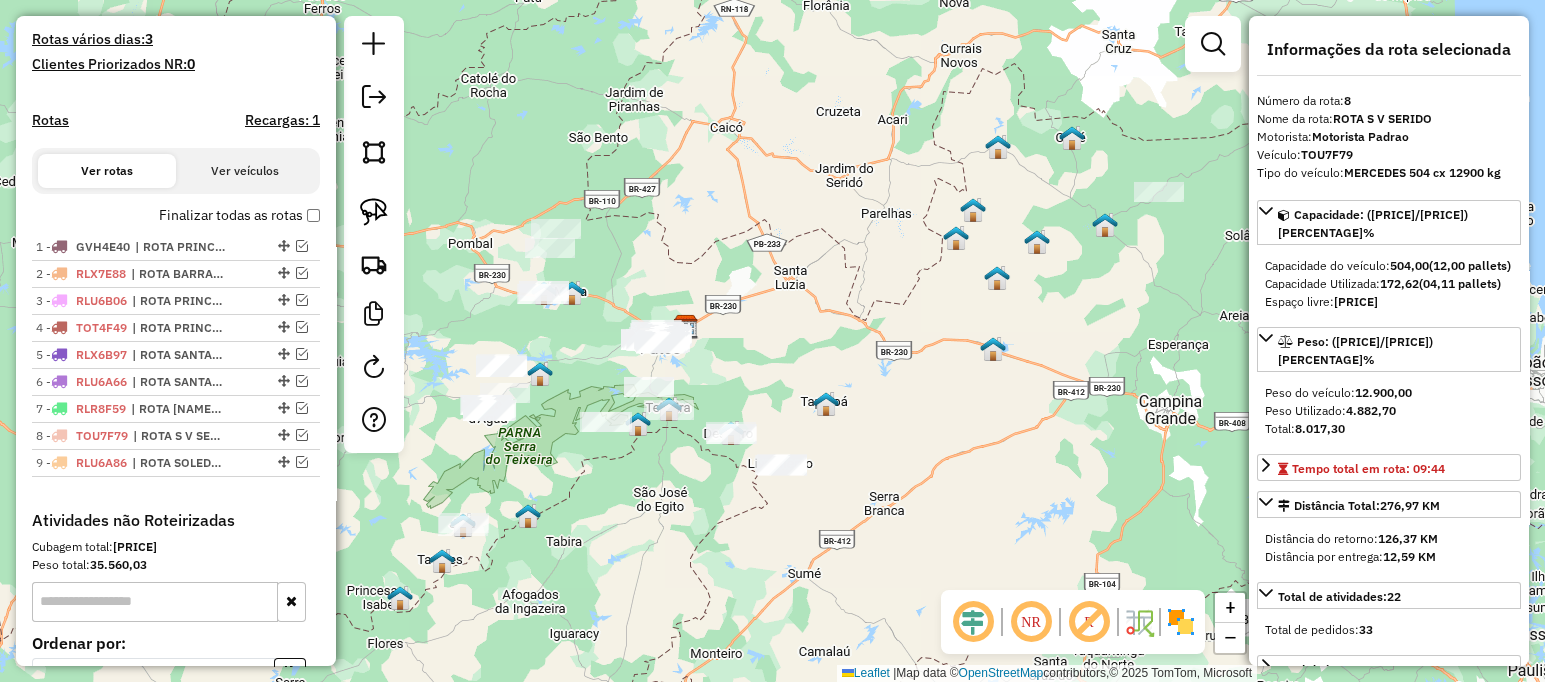 drag, startPoint x: 628, startPoint y: 585, endPoint x: 591, endPoint y: 424, distance: 165.19685 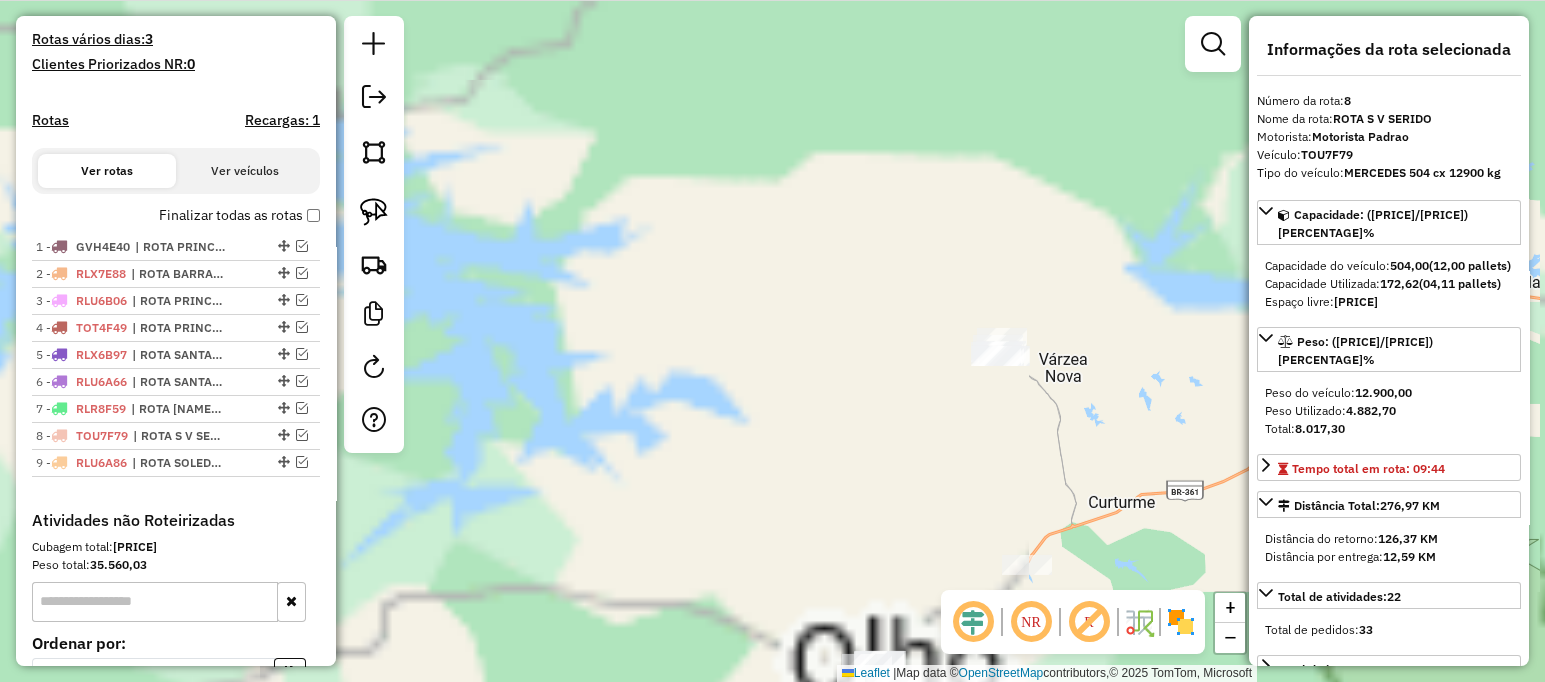 drag, startPoint x: 829, startPoint y: 323, endPoint x: 793, endPoint y: 226, distance: 103.46497 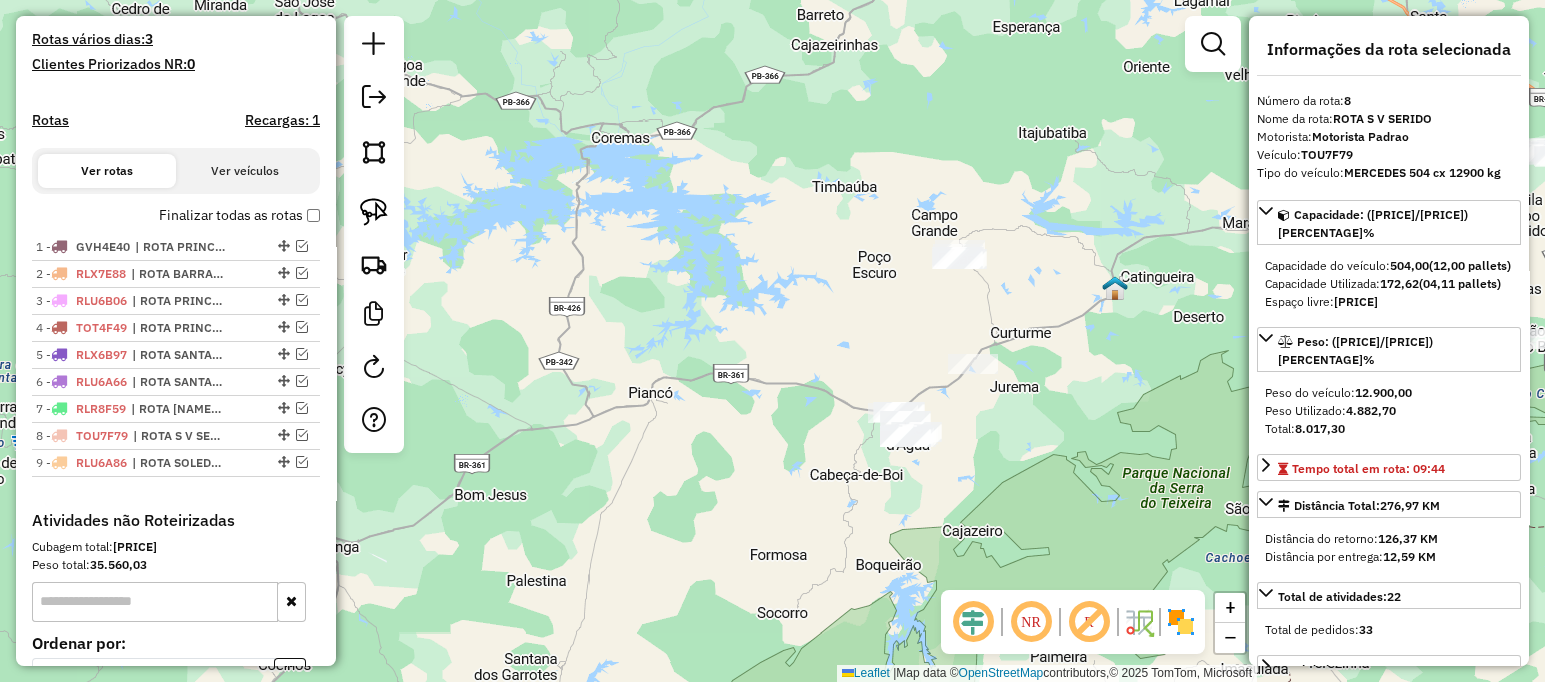 click on "Janela de atendimento Grade de atendimento Capacidade Transportadoras Veículos Cliente Pedidos  Rotas Selecione os dias de semana para filtrar as janelas de atendimento  Seg   Ter   Qua   Qui   Sex   Sáb   Dom  Informe o período da janela de atendimento: De: Até:  Filtrar exatamente a janela do cliente  Considerar janela de atendimento padrão  Selecione os dias de semana para filtrar as grades de atendimento  Seg   Ter   Qua   Qui   Sex   Sáb   Dom   Considerar clientes sem dia de atendimento cadastrado  Clientes fora do dia de atendimento selecionado Filtrar as atividades entre os valores definidos abaixo:  Peso mínimo:   Peso máximo:   Cubagem mínima:   Cubagem máxima:   De:   Até:  Filtrar as atividades entre o tempo de atendimento definido abaixo:  De:   Até:   Considerar capacidade total dos clientes não roteirizados Transportadora: Selecione um ou mais itens Tipo de veículo: Selecione um ou mais itens Veículo: Selecione um ou mais itens Motorista: Selecione um ou mais itens Nome: Rótulo:" 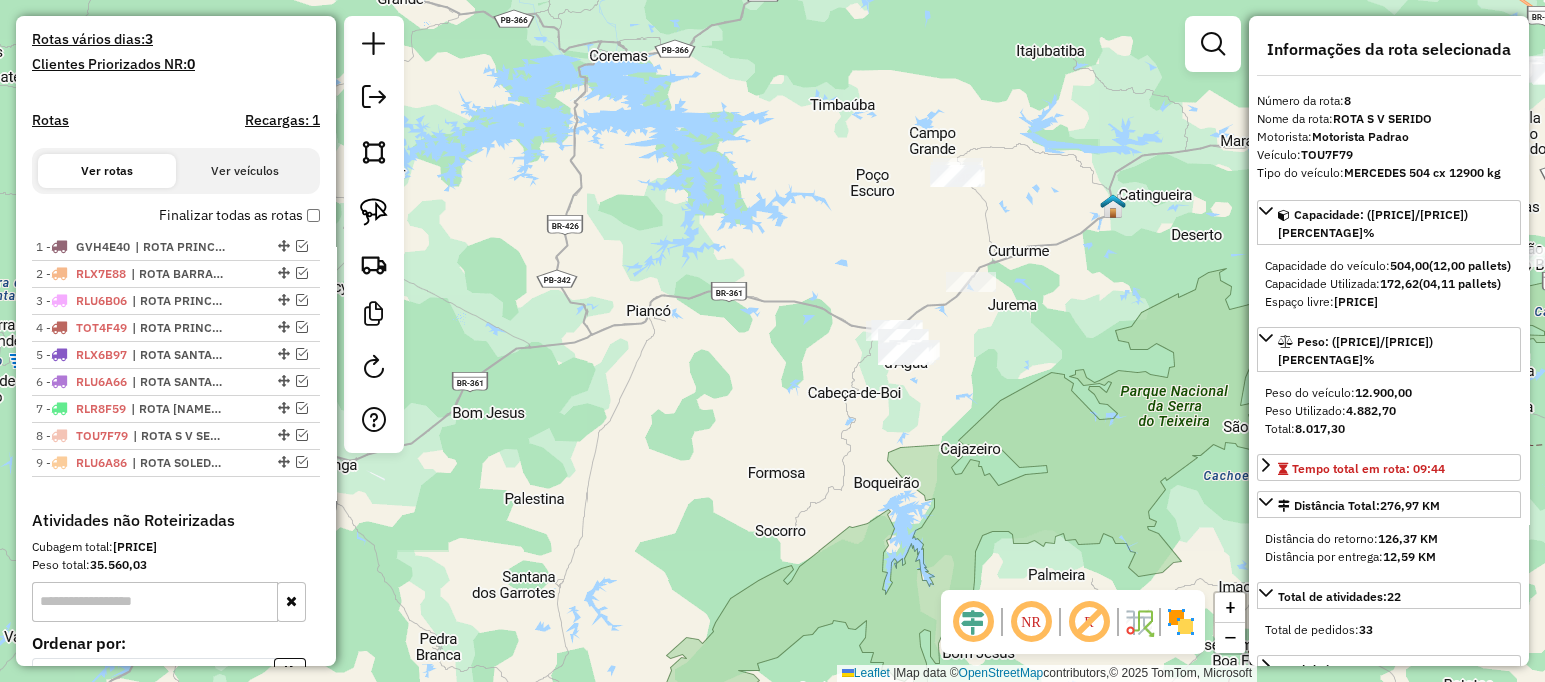 drag, startPoint x: 975, startPoint y: 362, endPoint x: 964, endPoint y: 423, distance: 61.983868 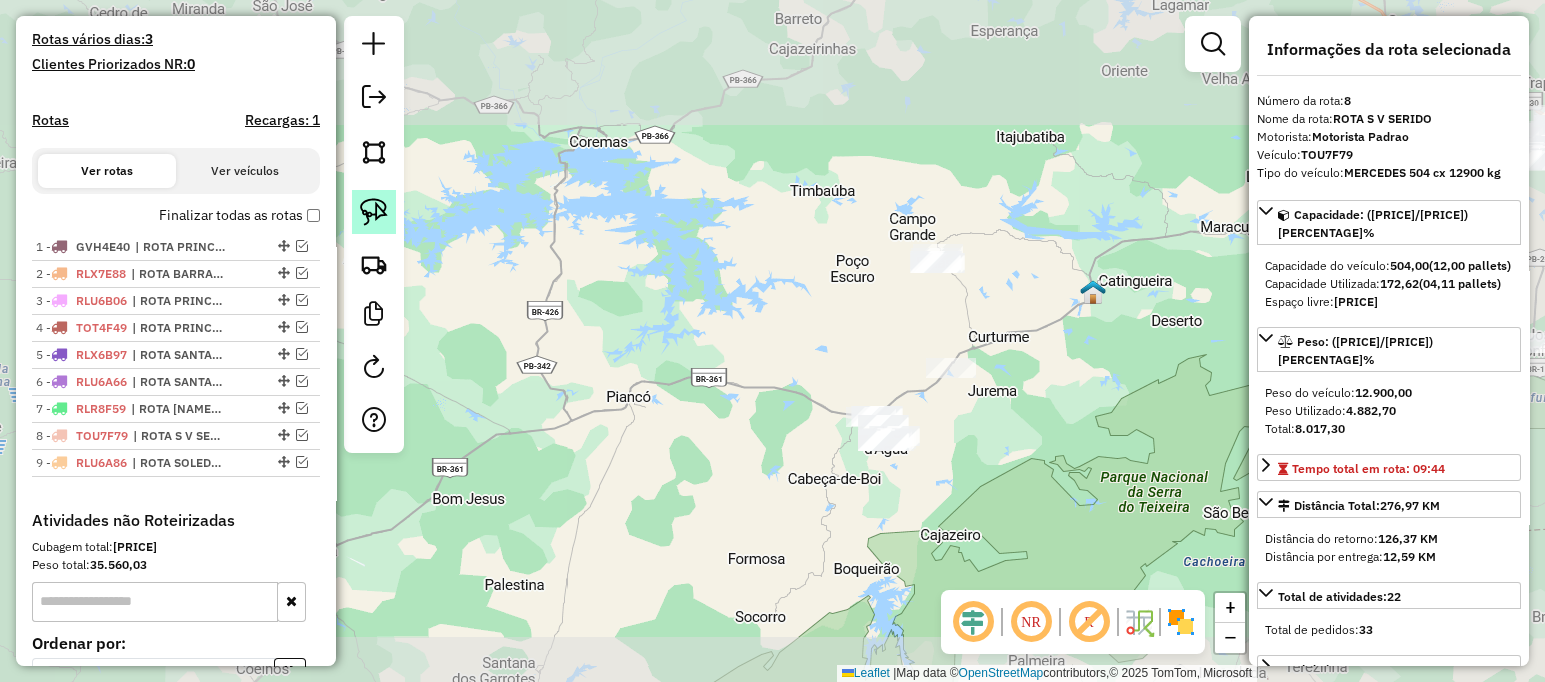 click 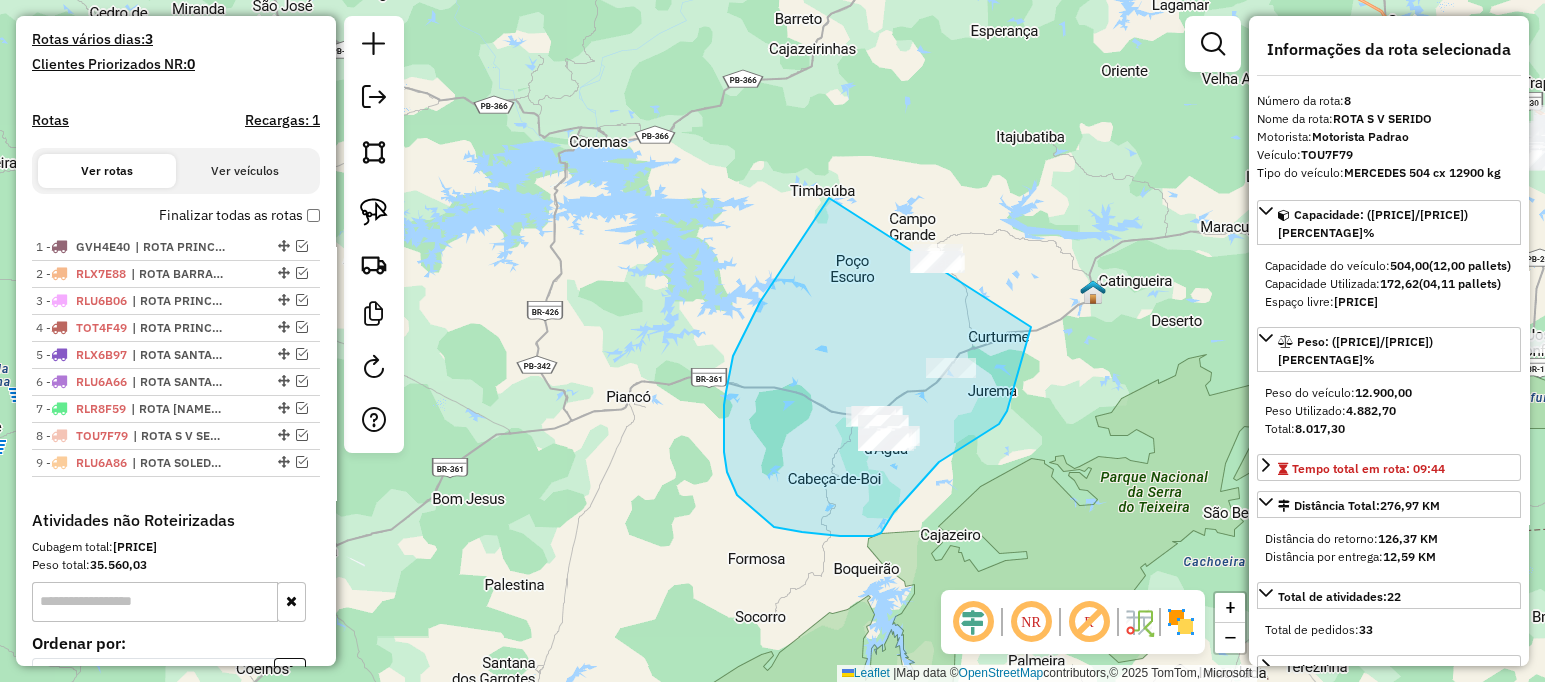 drag, startPoint x: 814, startPoint y: 219, endPoint x: 1041, endPoint y: 184, distance: 229.68239 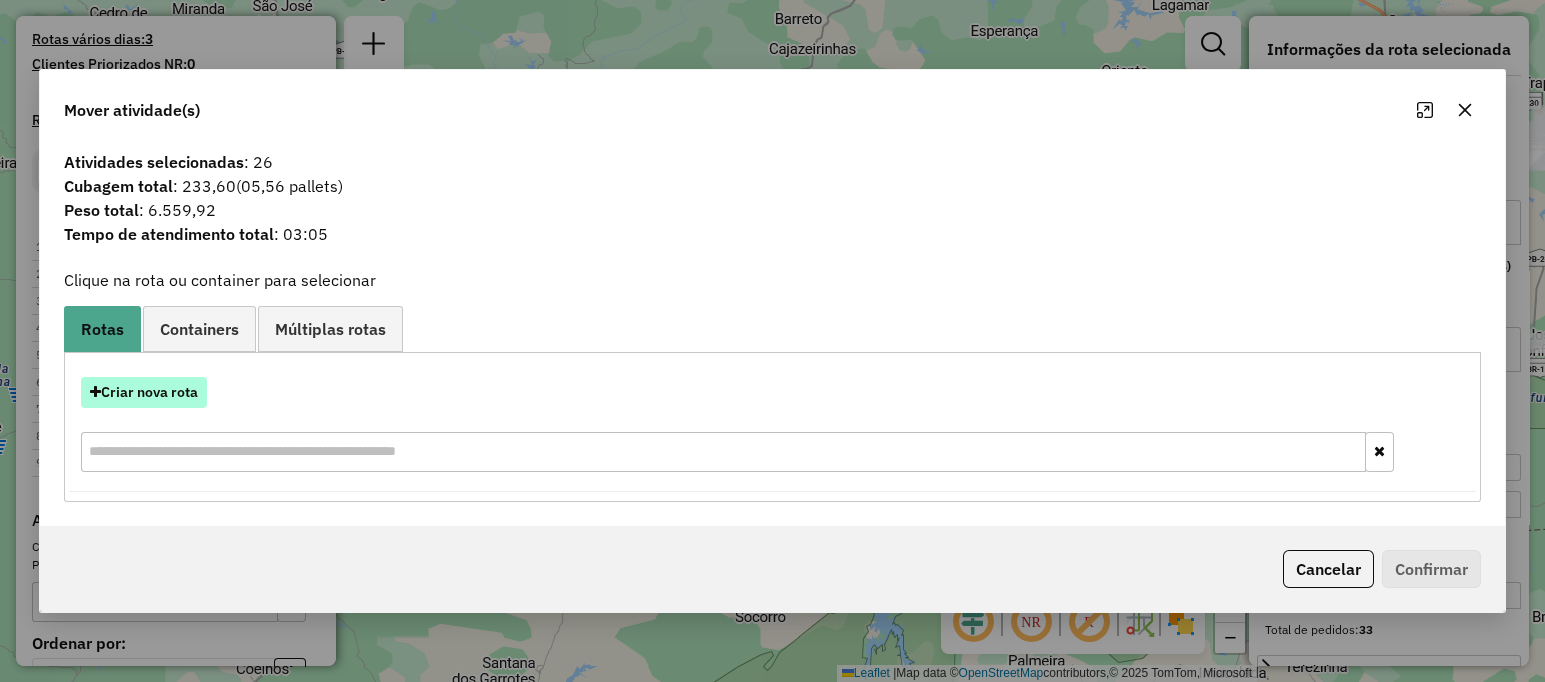 click on "Criar nova rota" at bounding box center (144, 392) 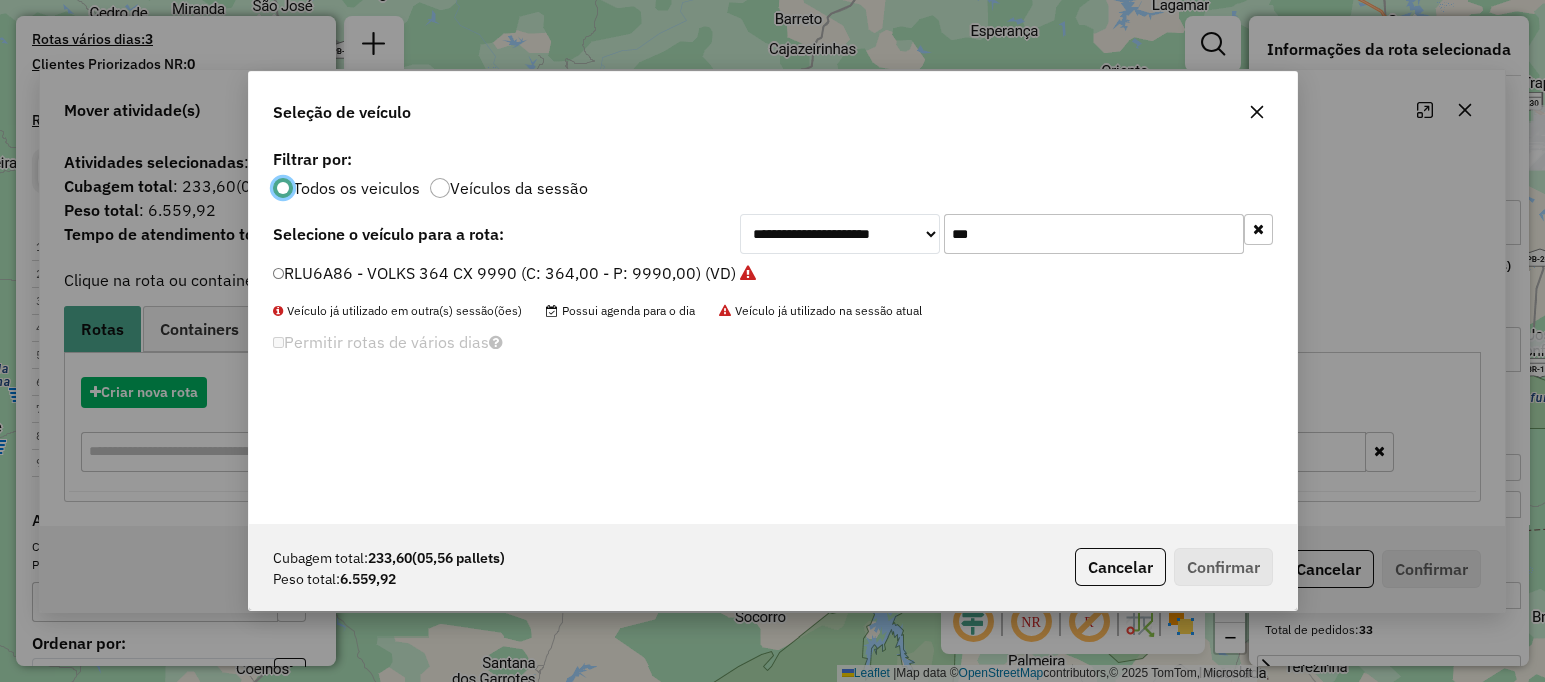scroll, scrollTop: 10, scrollLeft: 6, axis: both 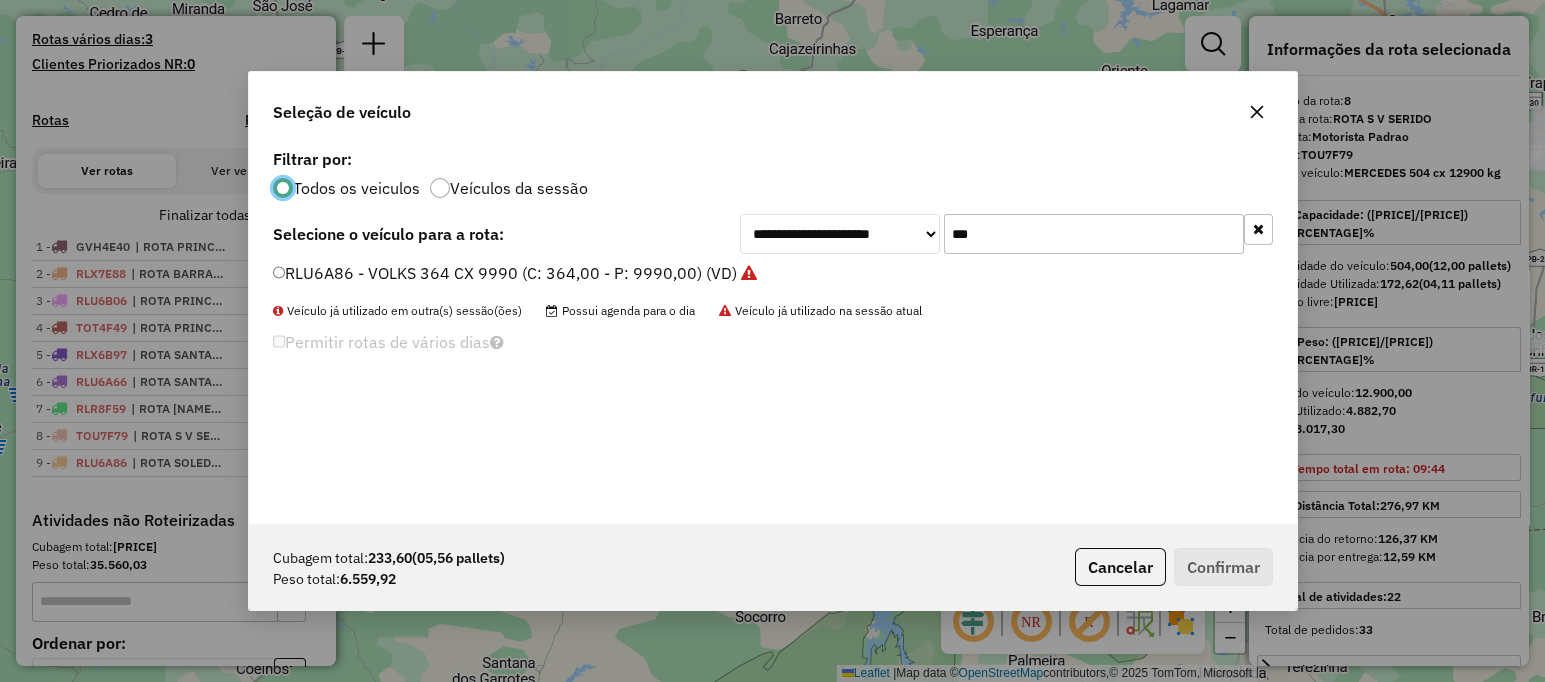 click on "***" 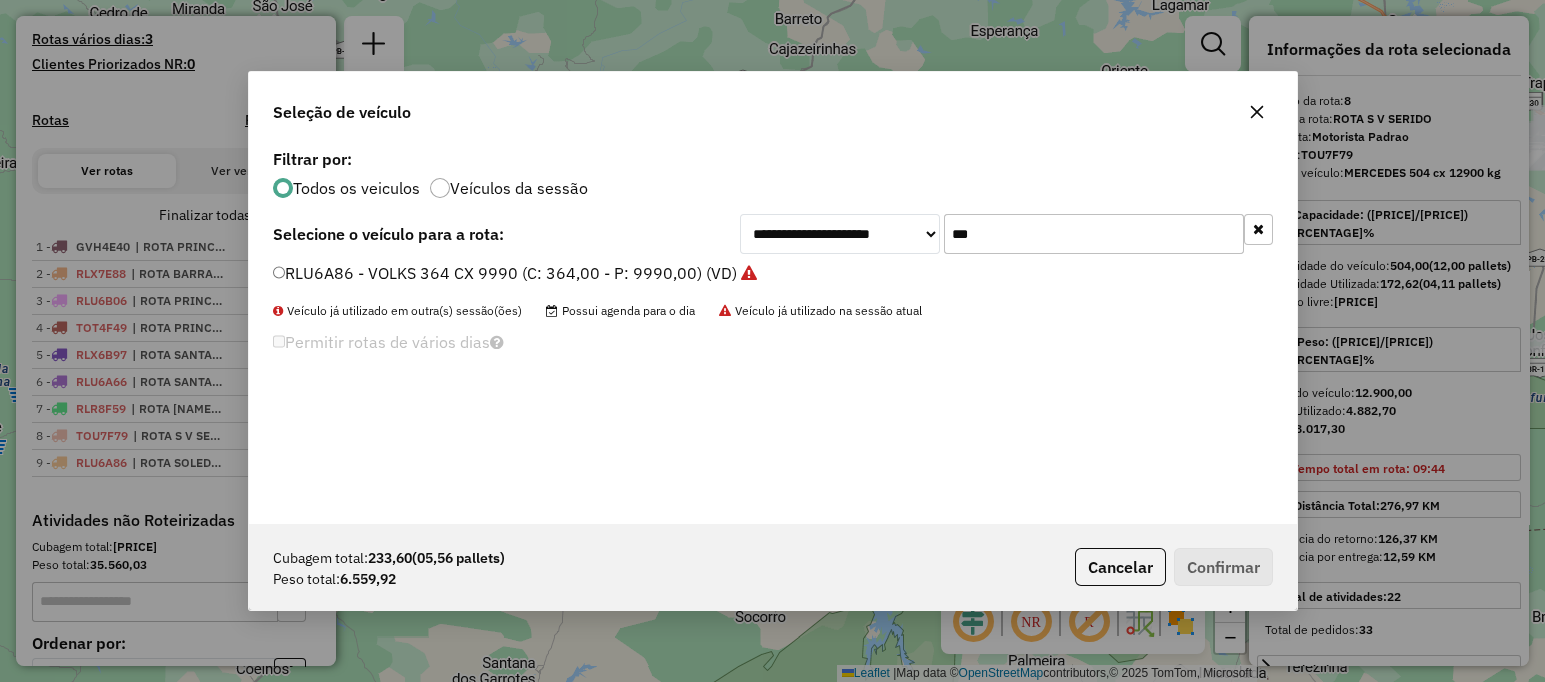click on "***" 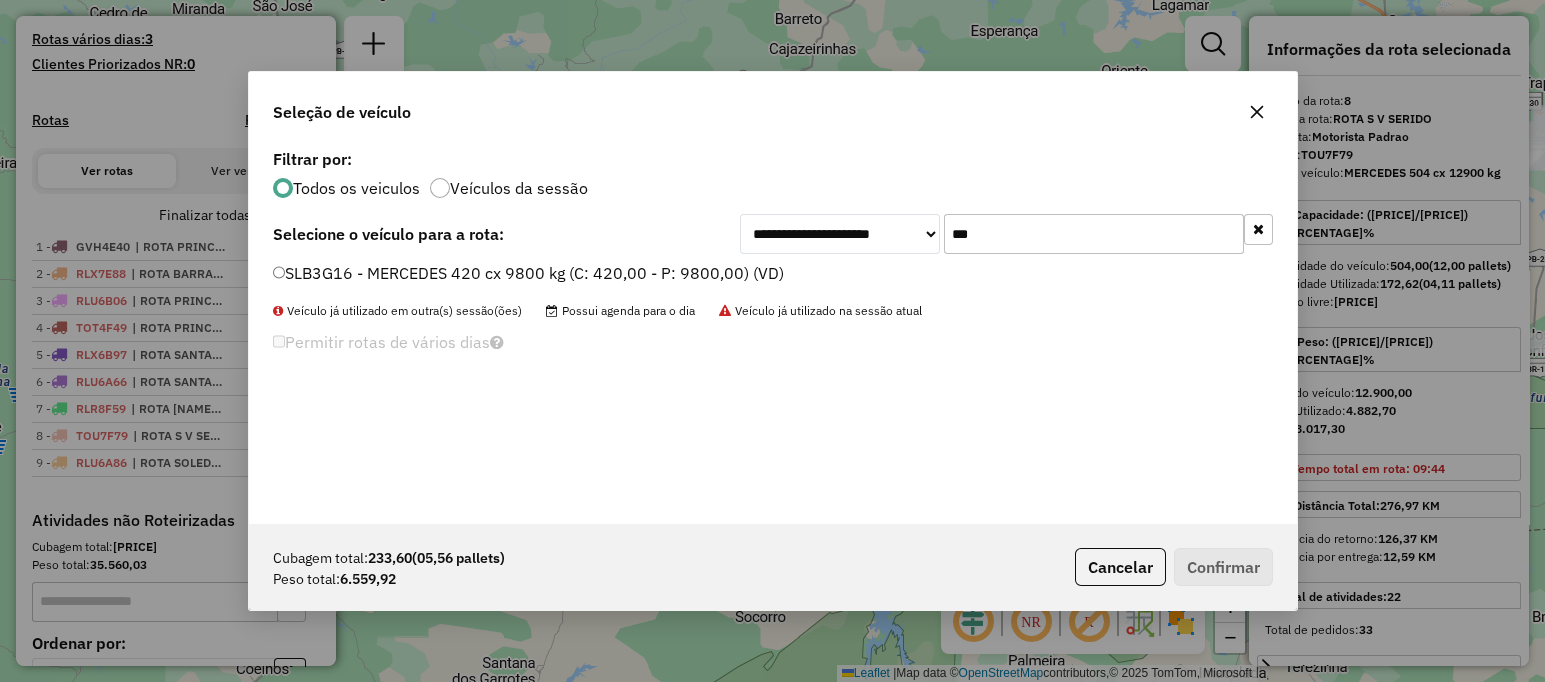 type on "***" 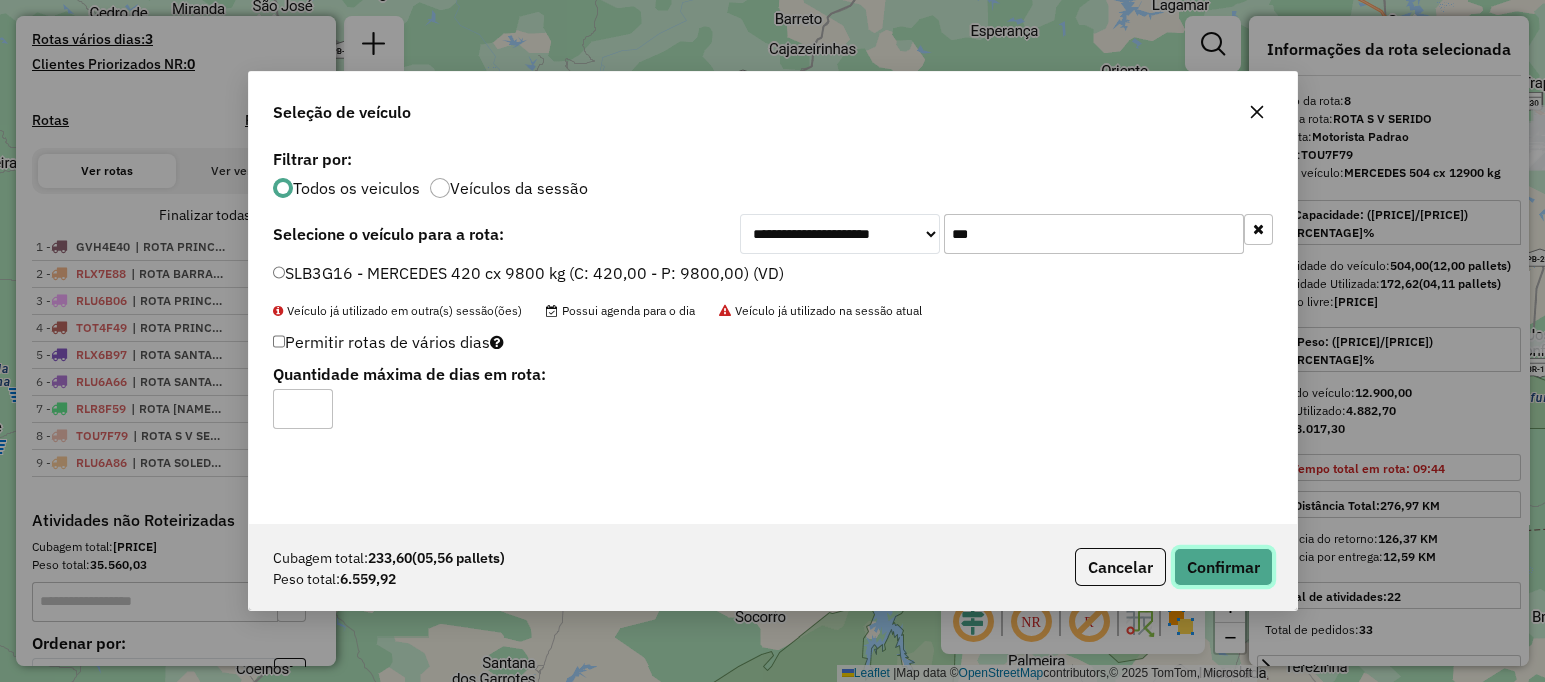 click on "Confirmar" 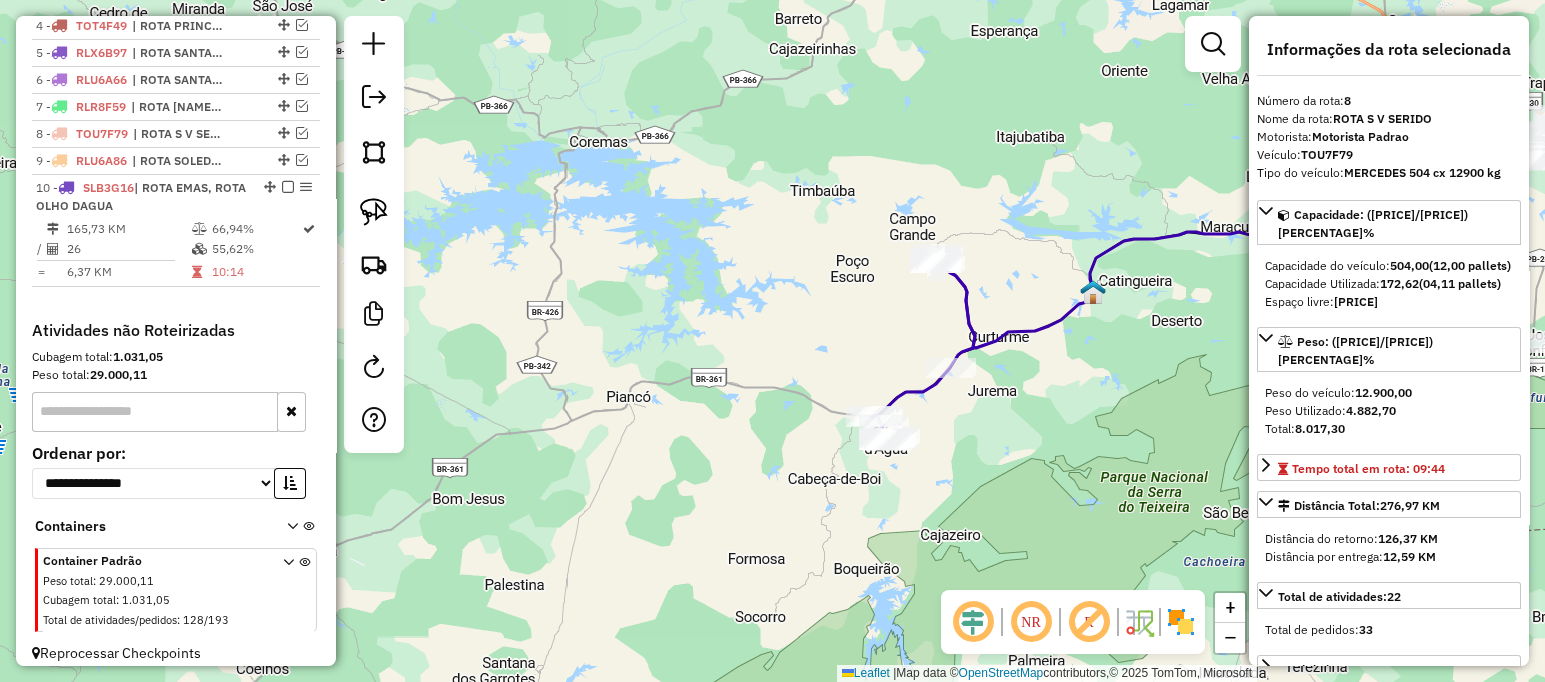 scroll, scrollTop: 844, scrollLeft: 0, axis: vertical 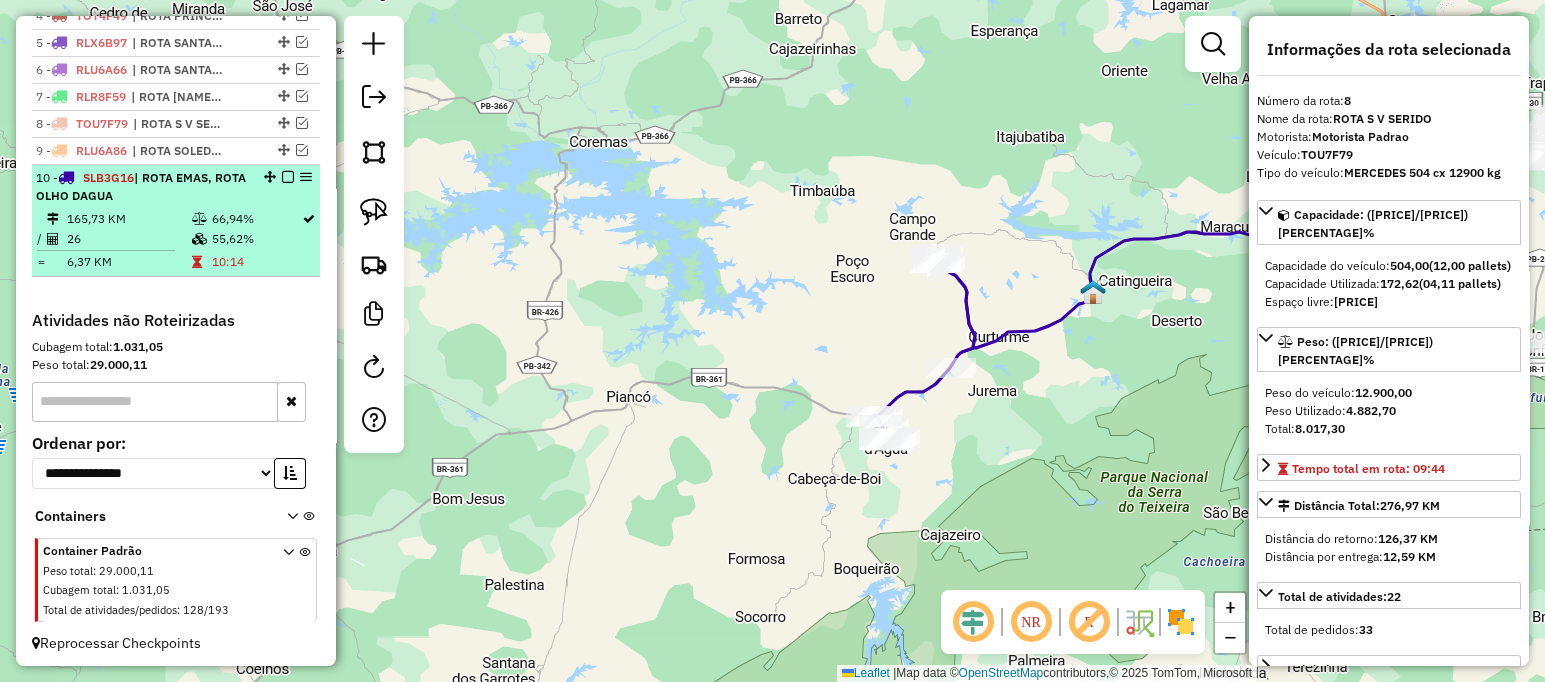 click at bounding box center [201, 219] 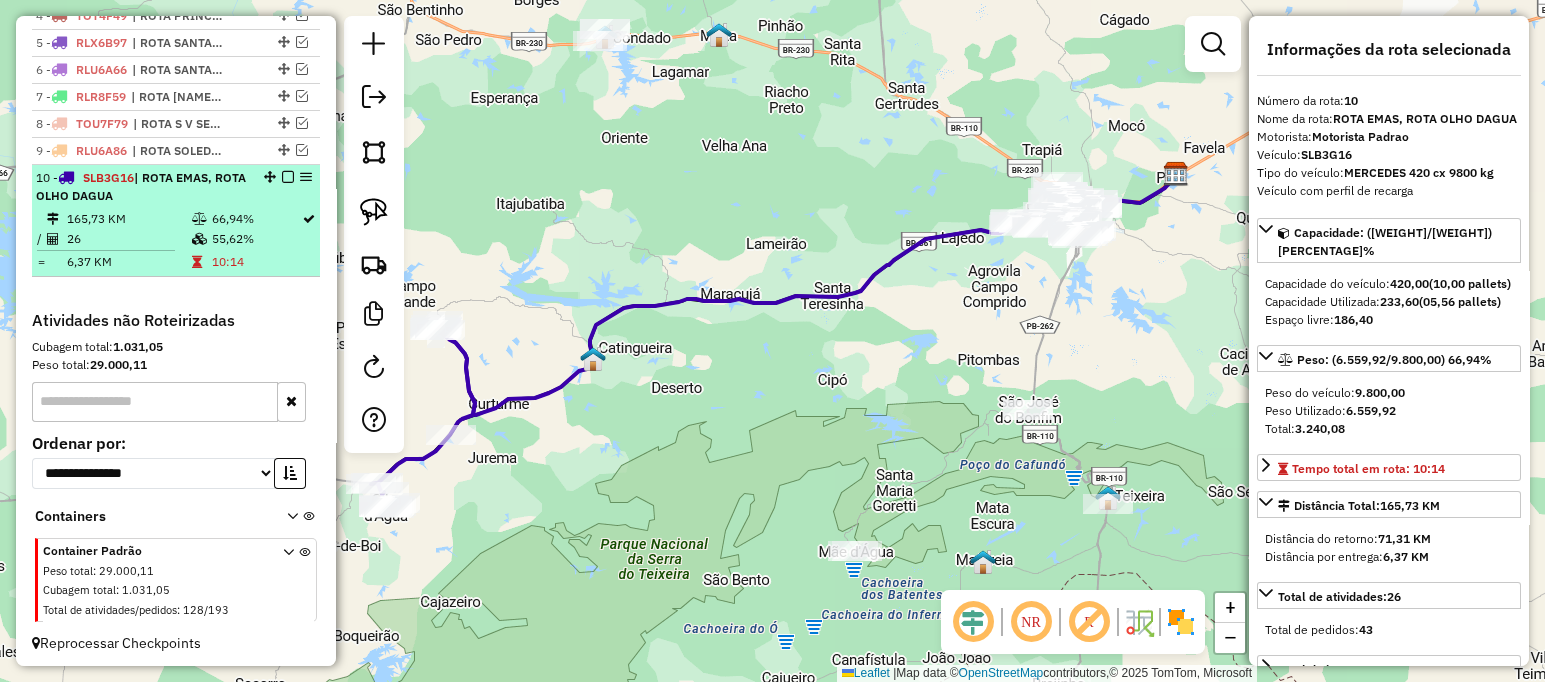 click at bounding box center [288, 177] 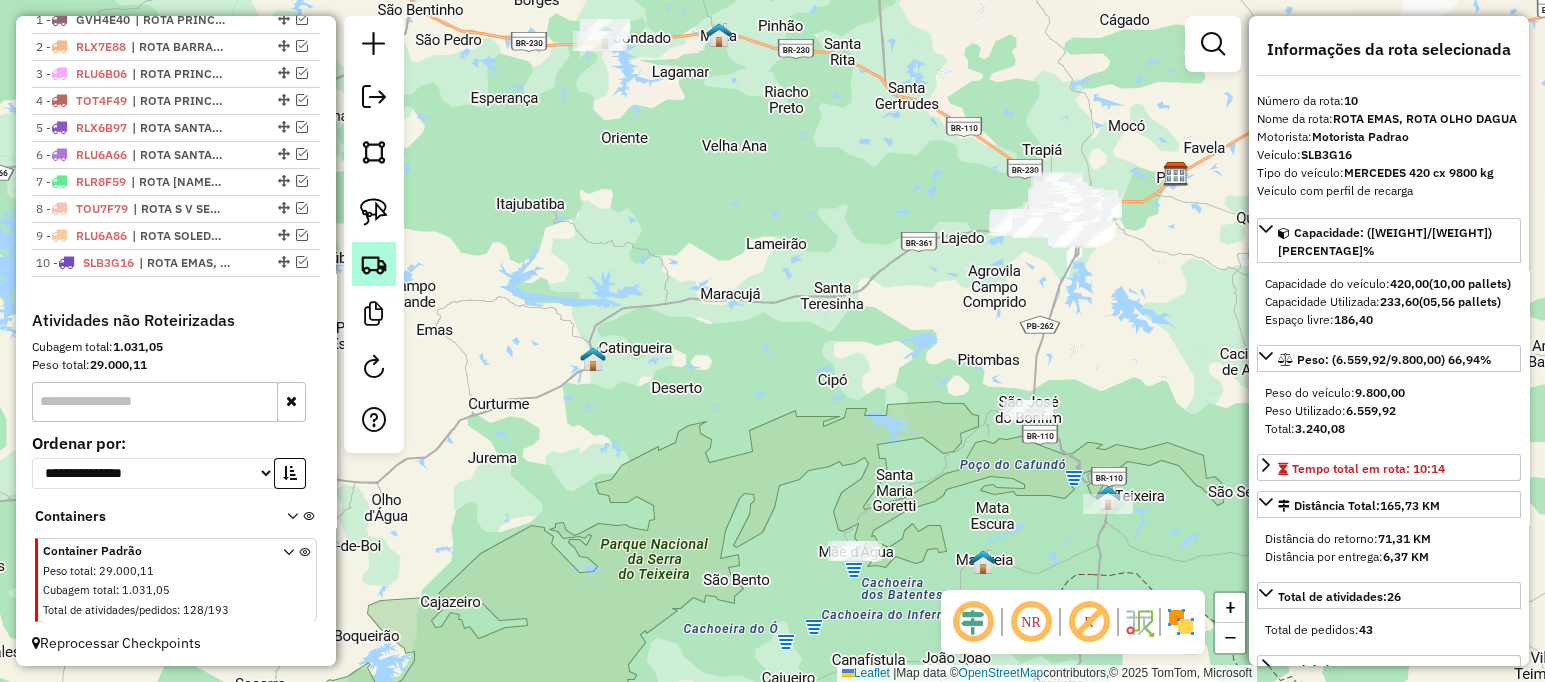 click 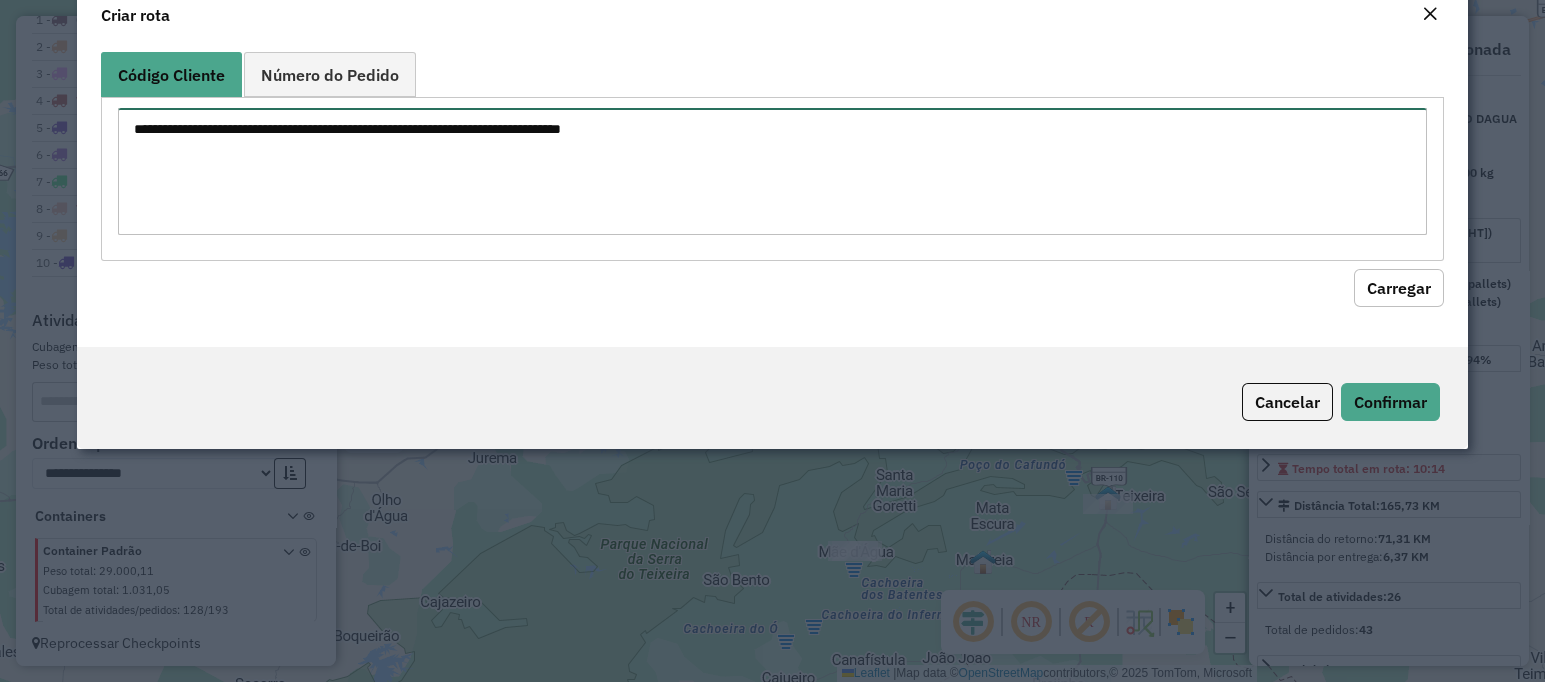 click at bounding box center [772, 171] 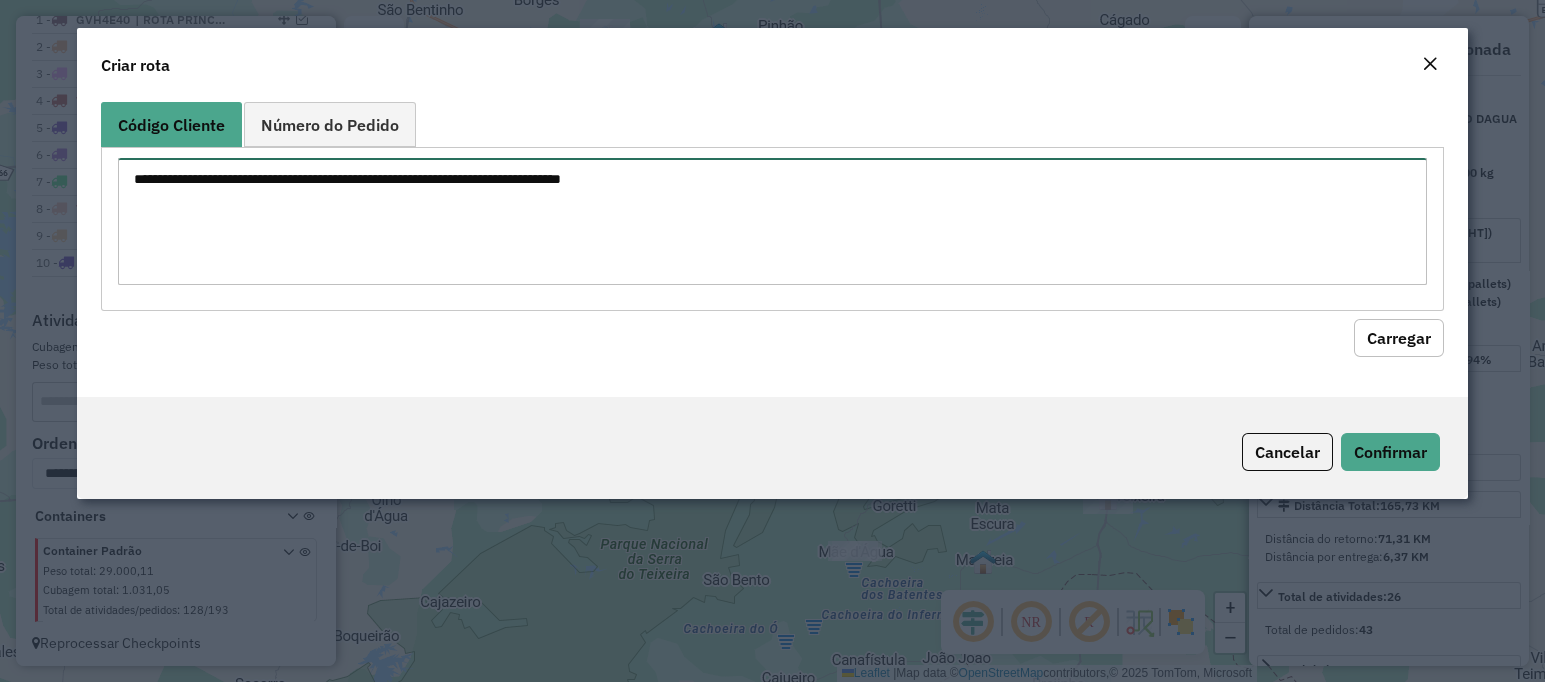 paste on "****" 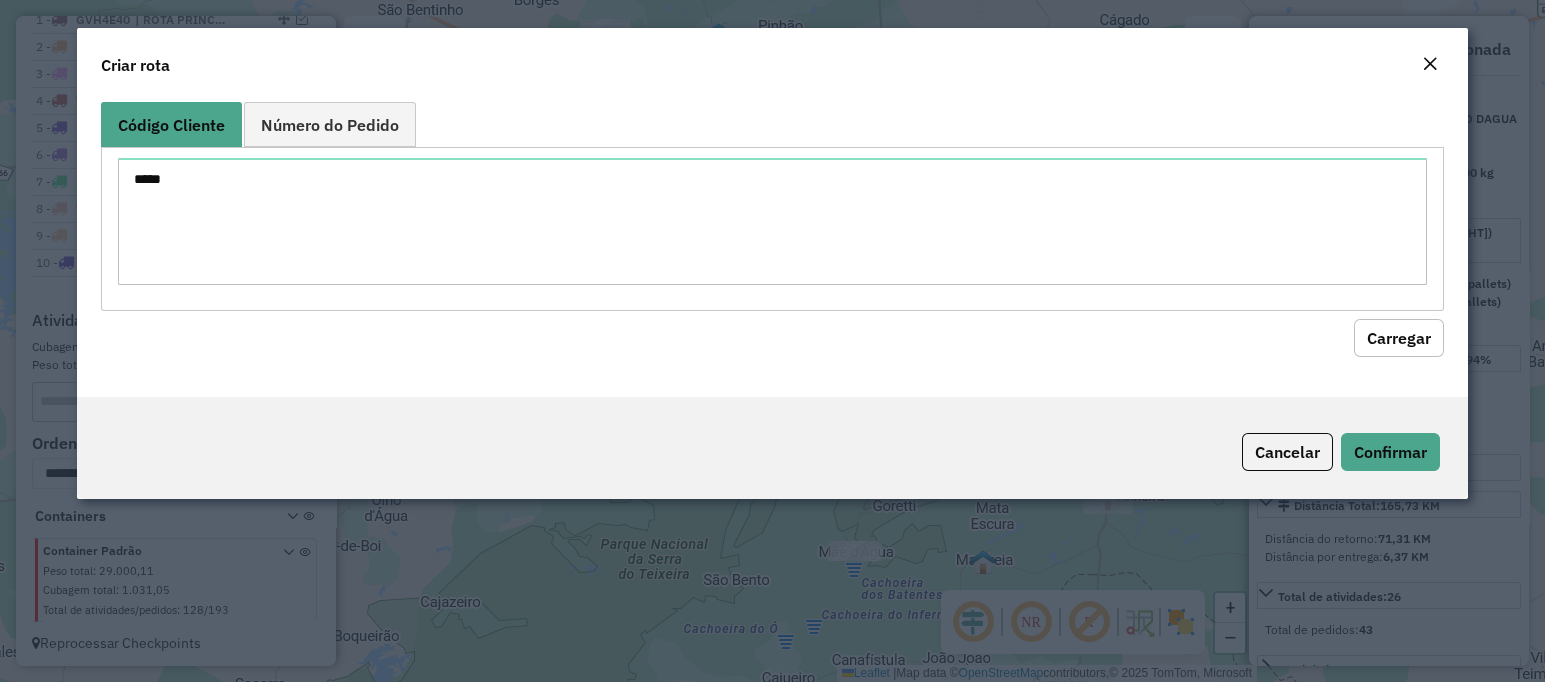 click on "Código Cliente Número do Pedido **** Carregar" 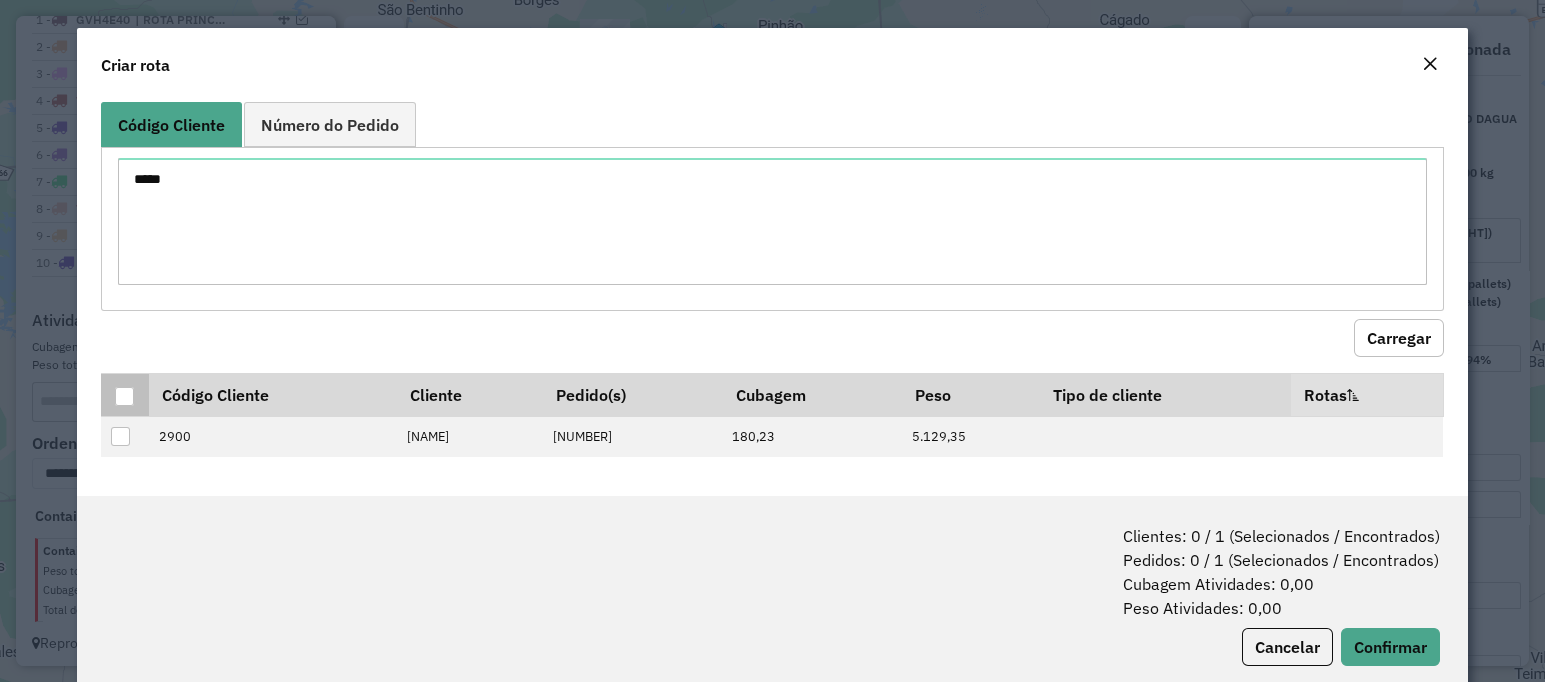 click at bounding box center (124, 394) 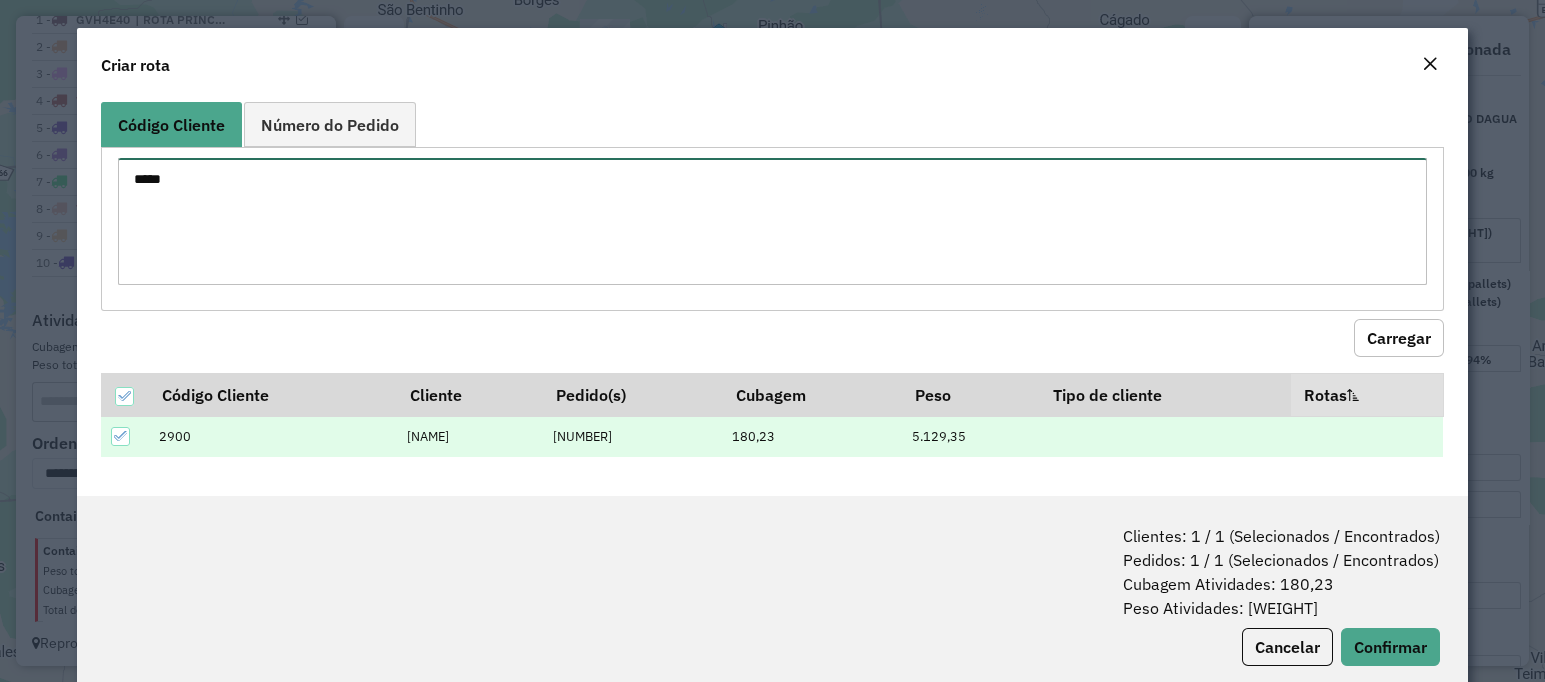 click on "****" at bounding box center [772, 221] 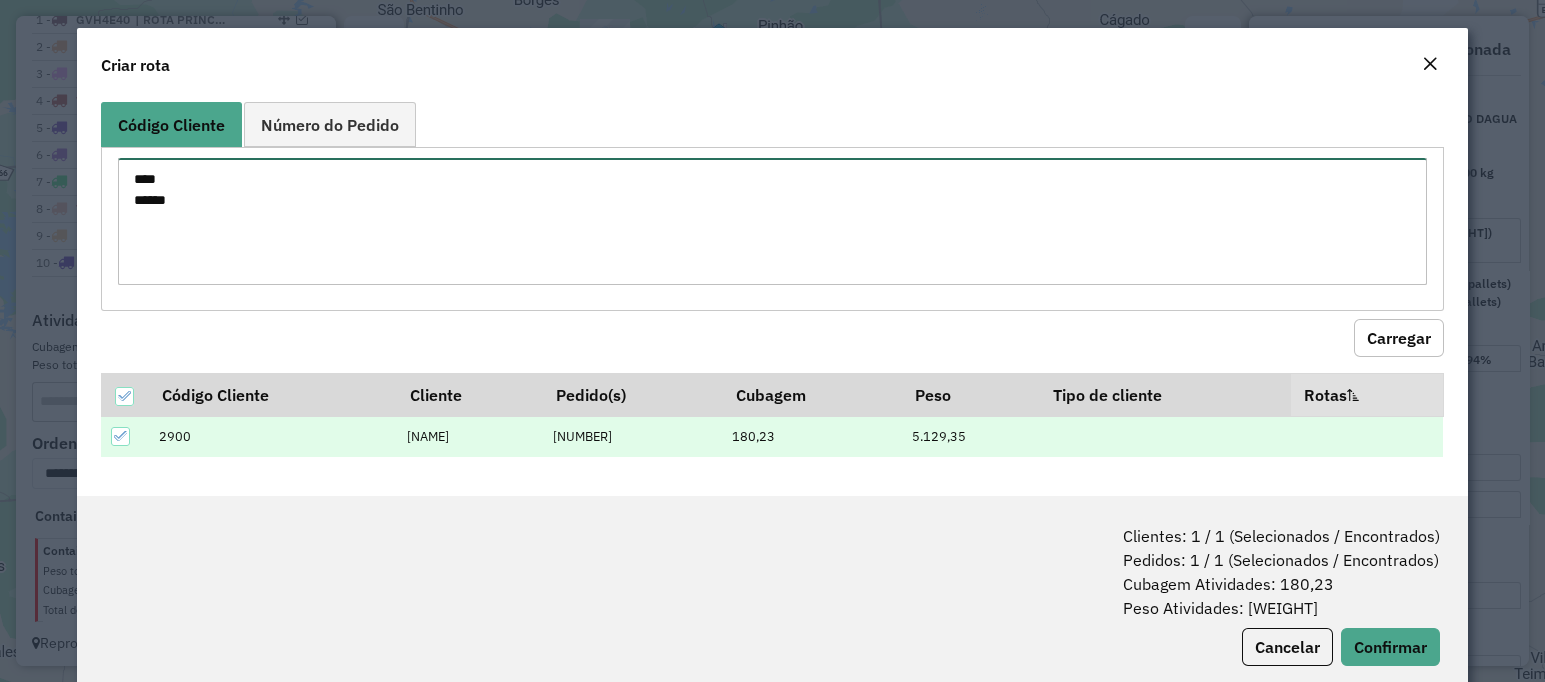 click on "****
*****" at bounding box center [772, 221] 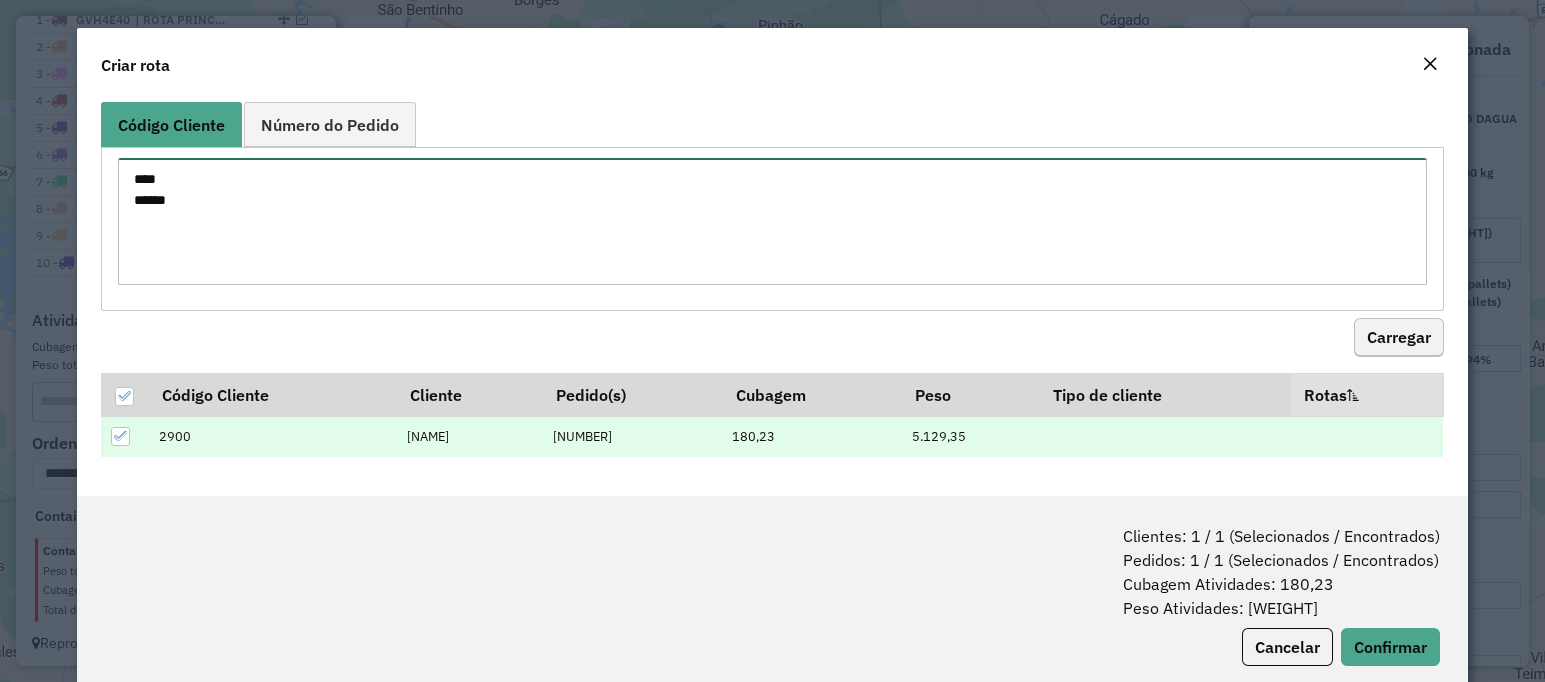 type on "****
*****" 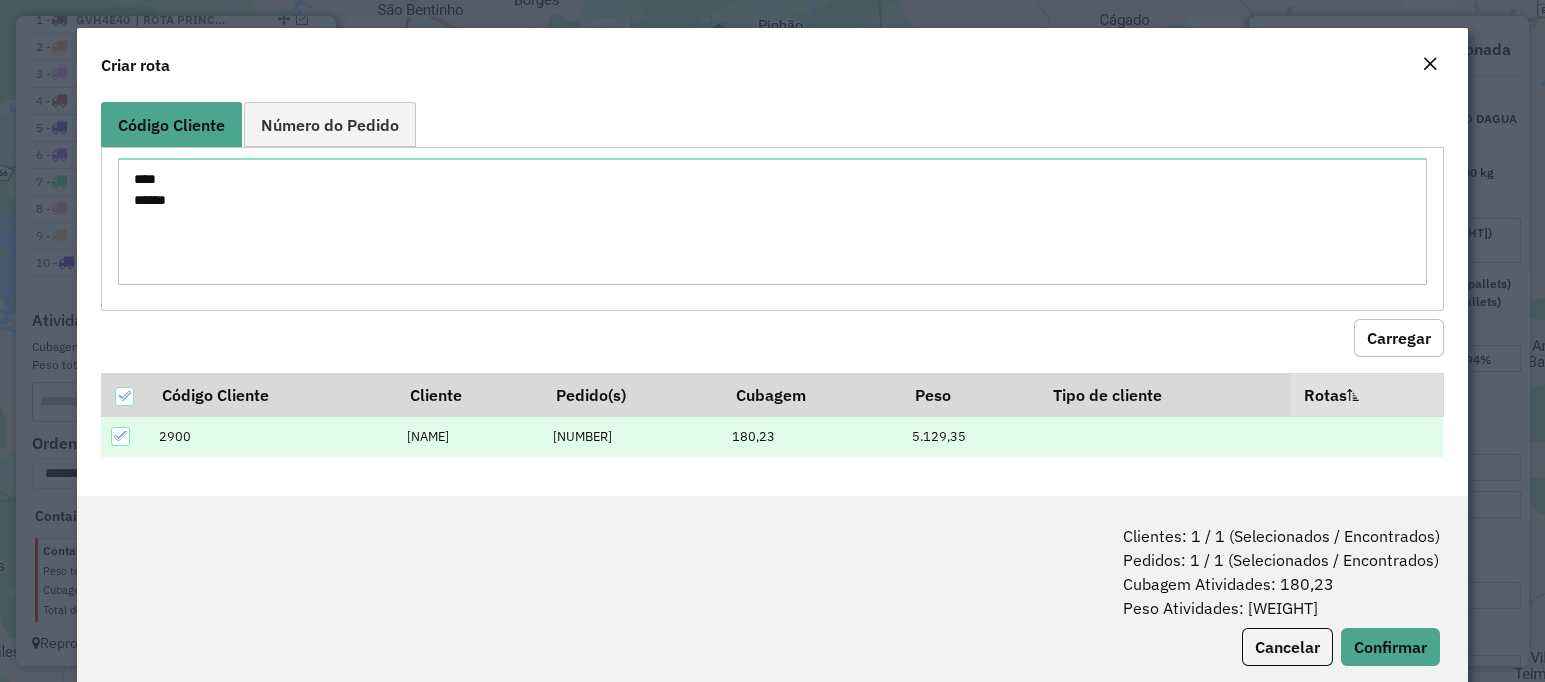 click on "Carregar" 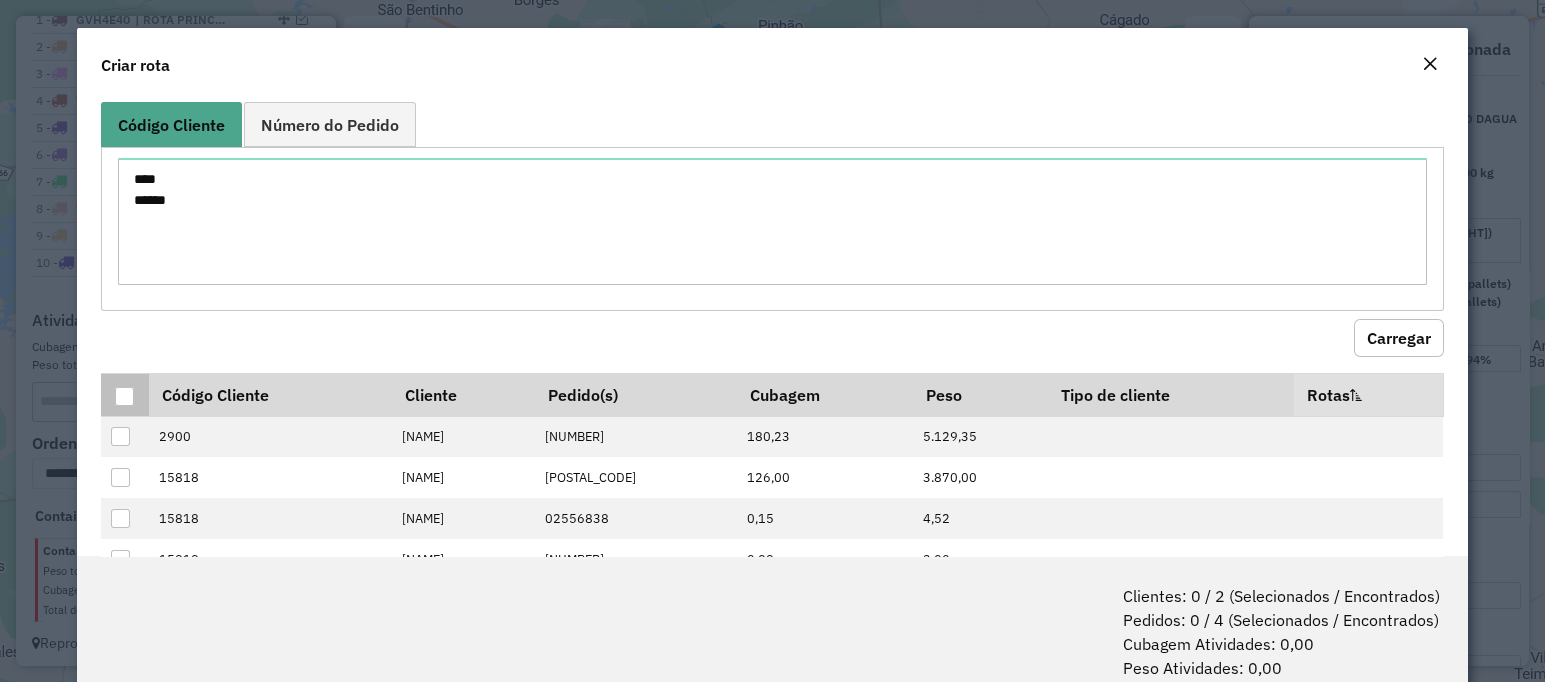 click at bounding box center (124, 394) 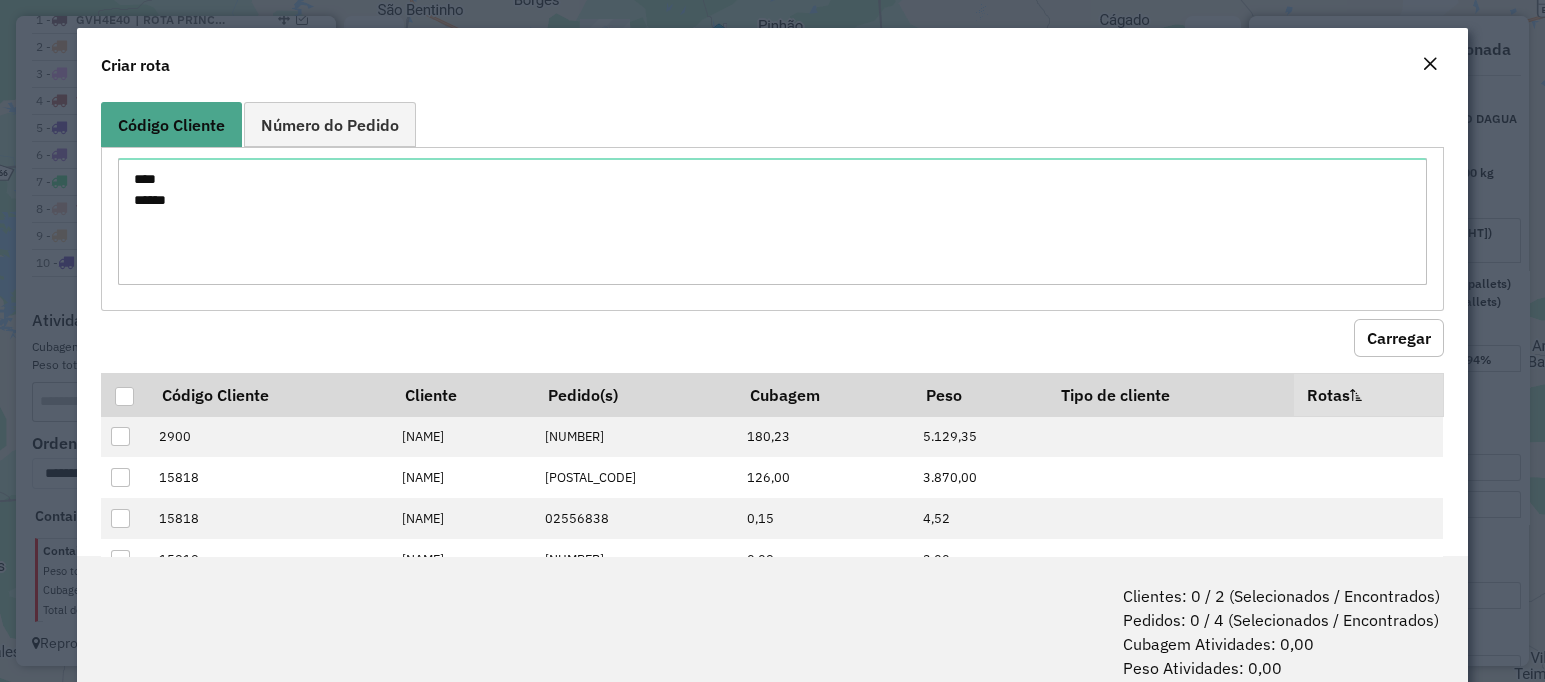 click on "Código Cliente Cliente Pedido(s) Cubagem Peso Tipo de cliente Rotas [NUMBER] [LAST] [LAST] [LAST] [NUMBER] [PRICE] [PRICE] [NUMBER] [LAST] [LAST] [LAST] [NUMBER] [PRICE] [PRICE] [NUMBER] [LAST] [LAST] [LAST] [NUMBER] [PRICE] [PRICE]" 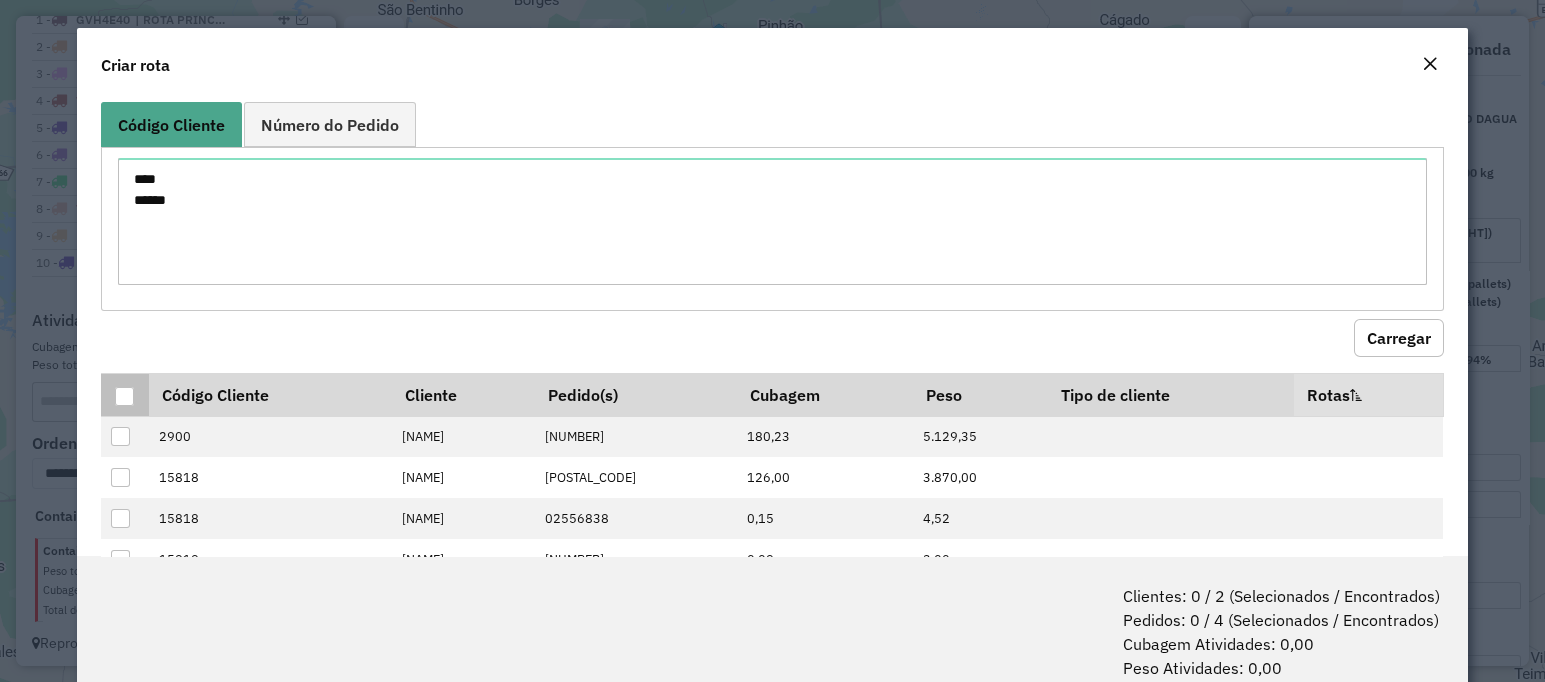 click at bounding box center [124, 394] 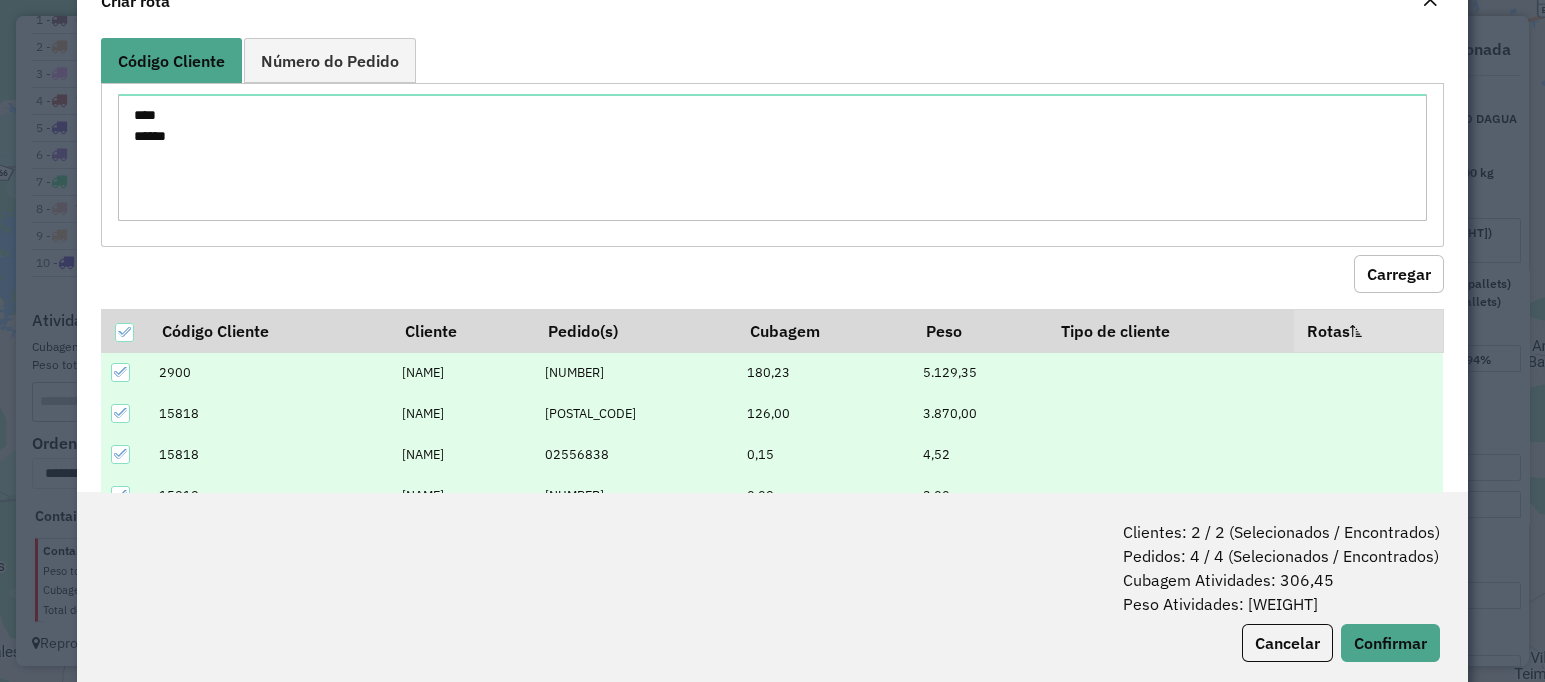 scroll, scrollTop: 99, scrollLeft: 0, axis: vertical 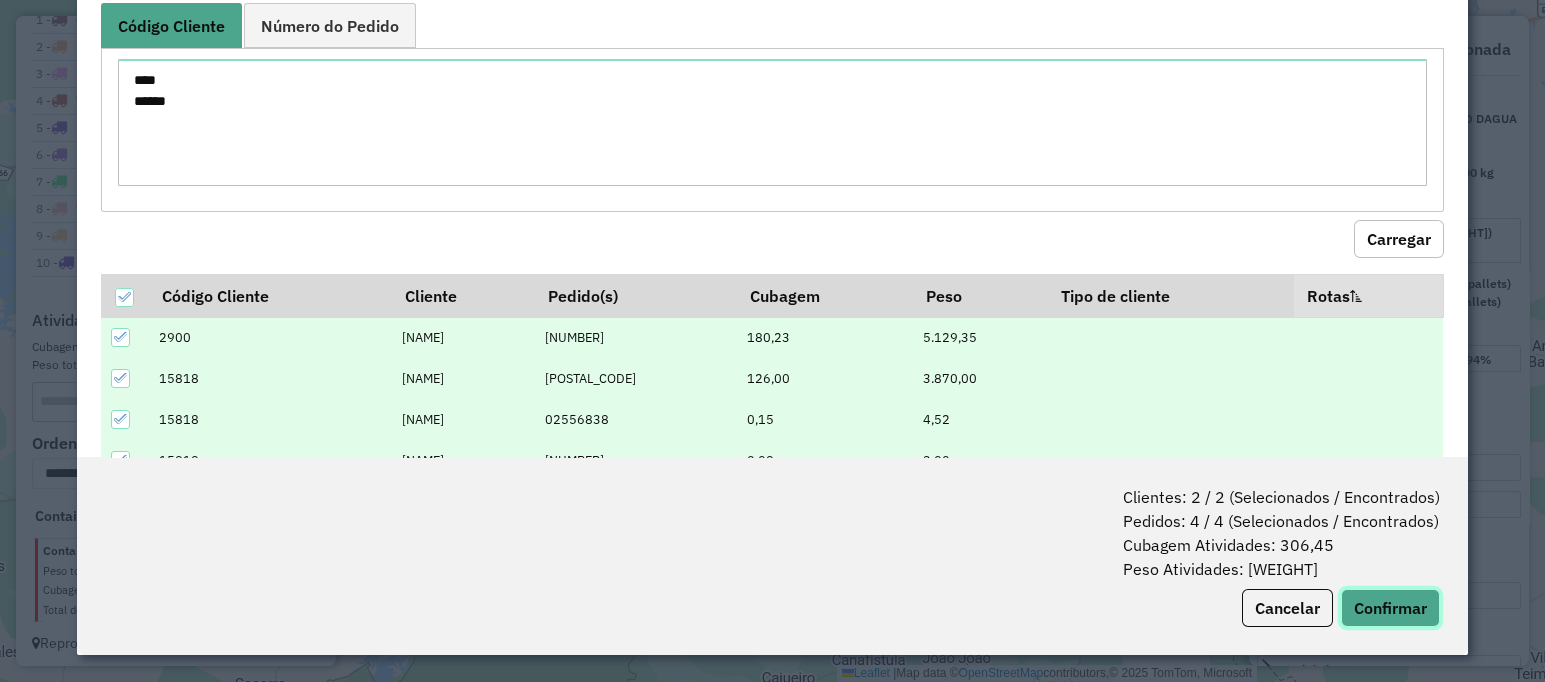 click on "Confirmar" 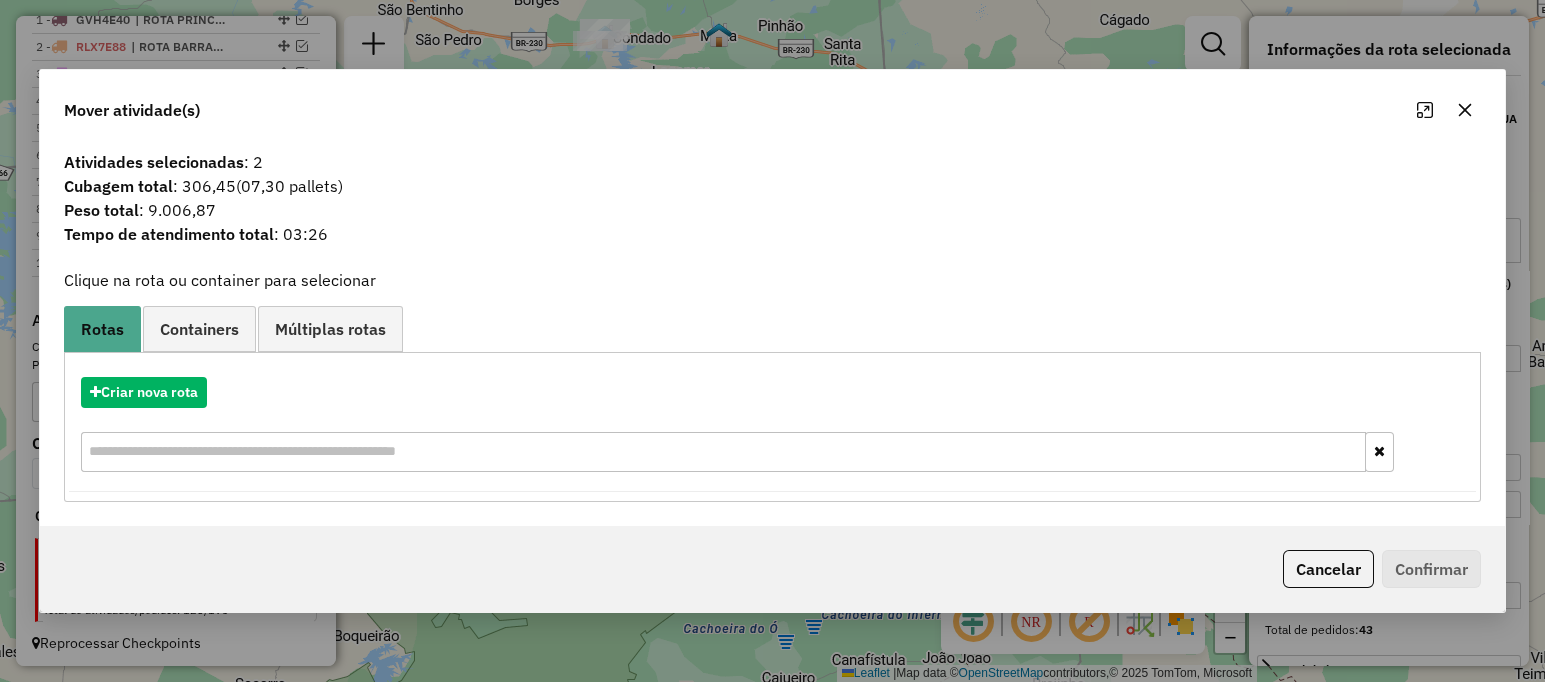 drag, startPoint x: 171, startPoint y: 373, endPoint x: 261, endPoint y: 372, distance: 90.005554 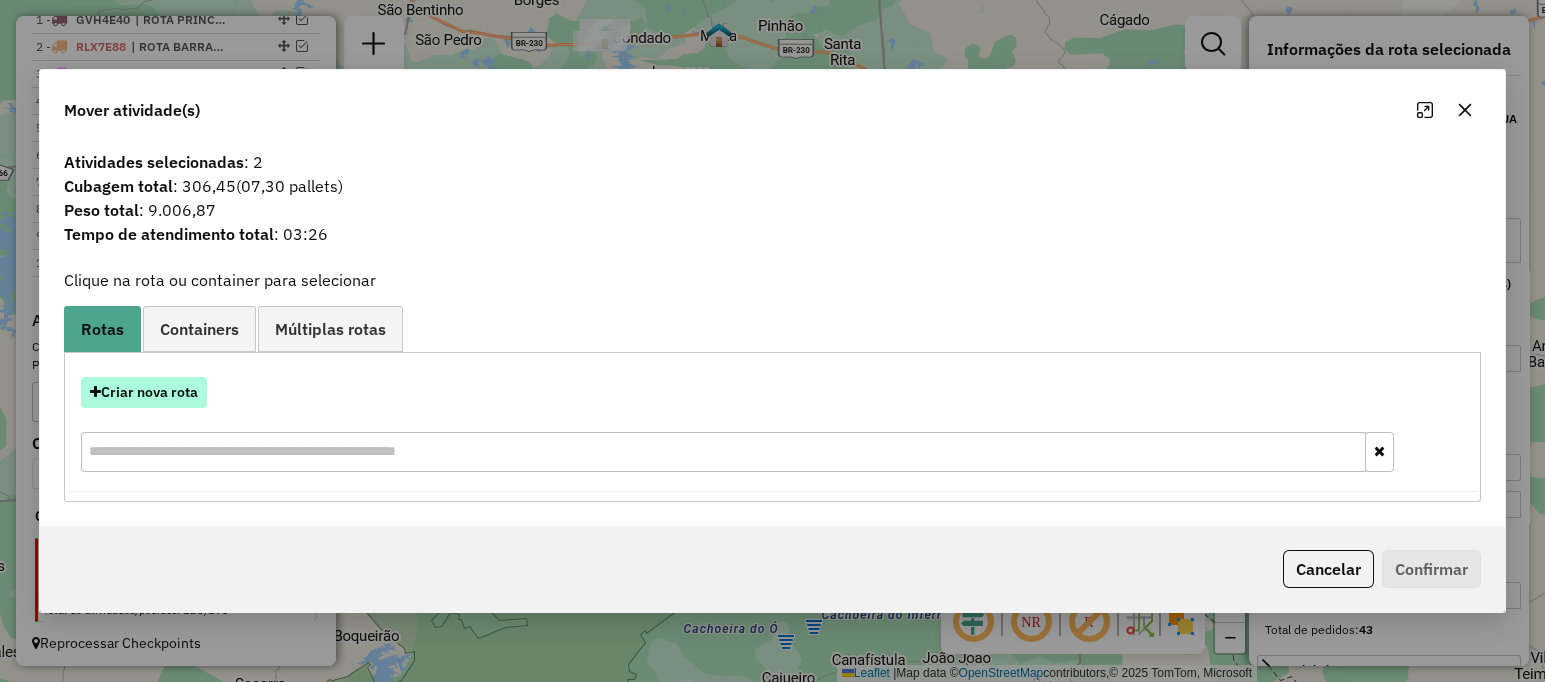 click on "Criar nova rota" at bounding box center [144, 392] 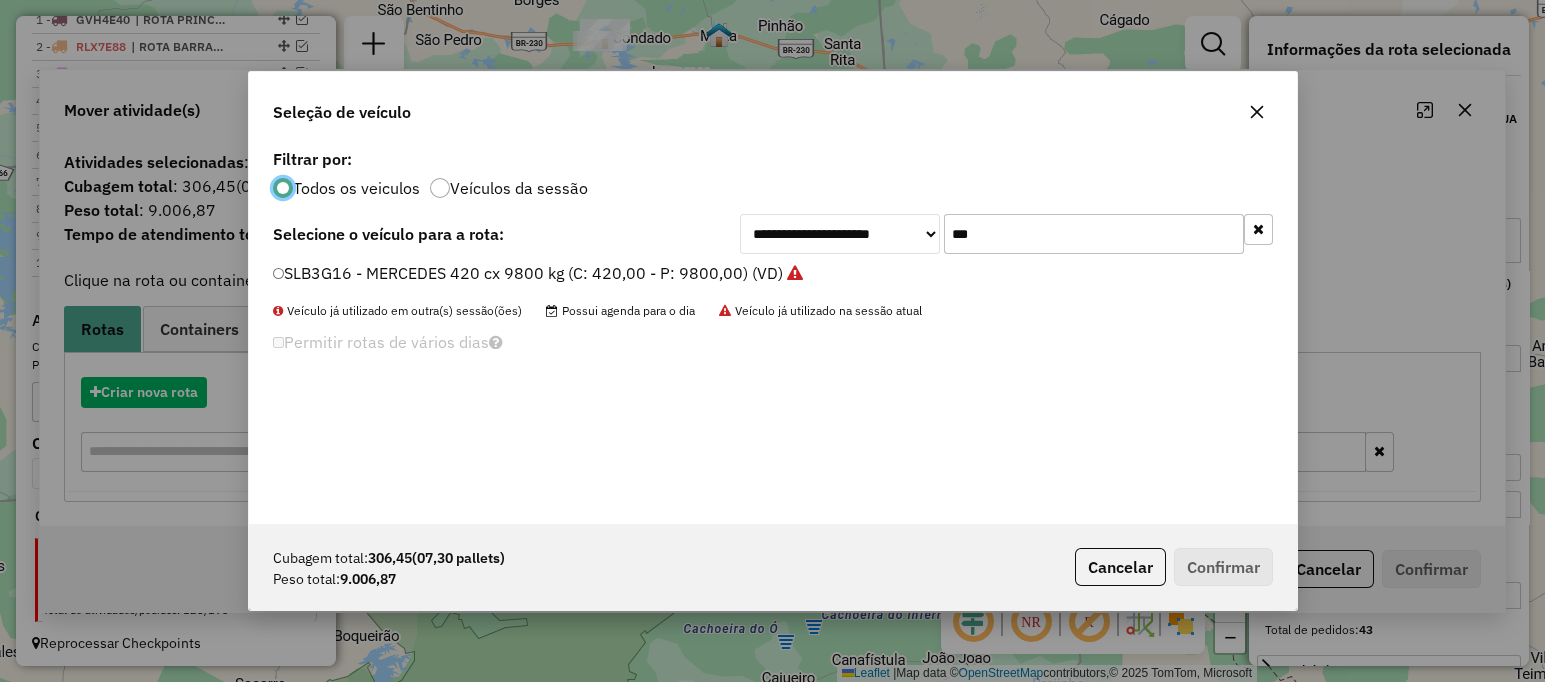 scroll, scrollTop: 10, scrollLeft: 6, axis: both 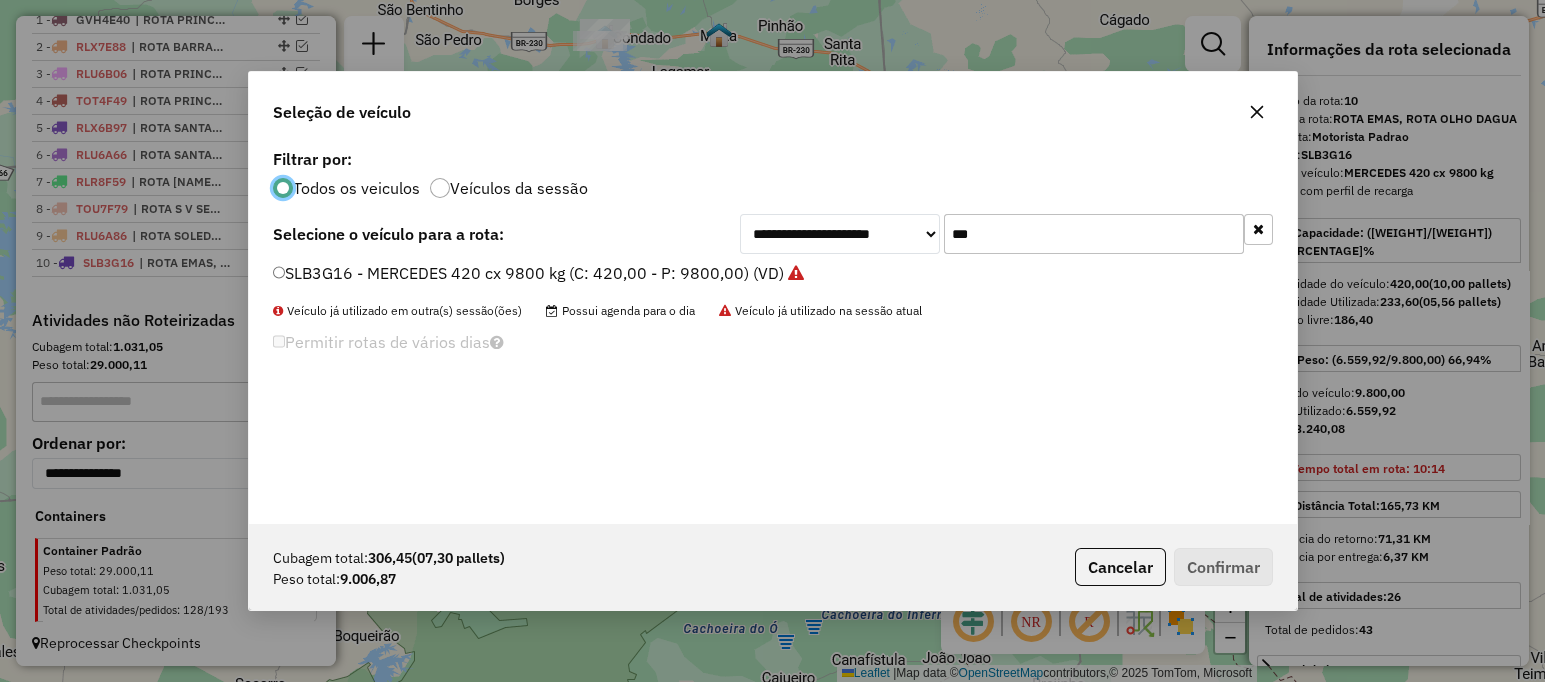 click on "***" 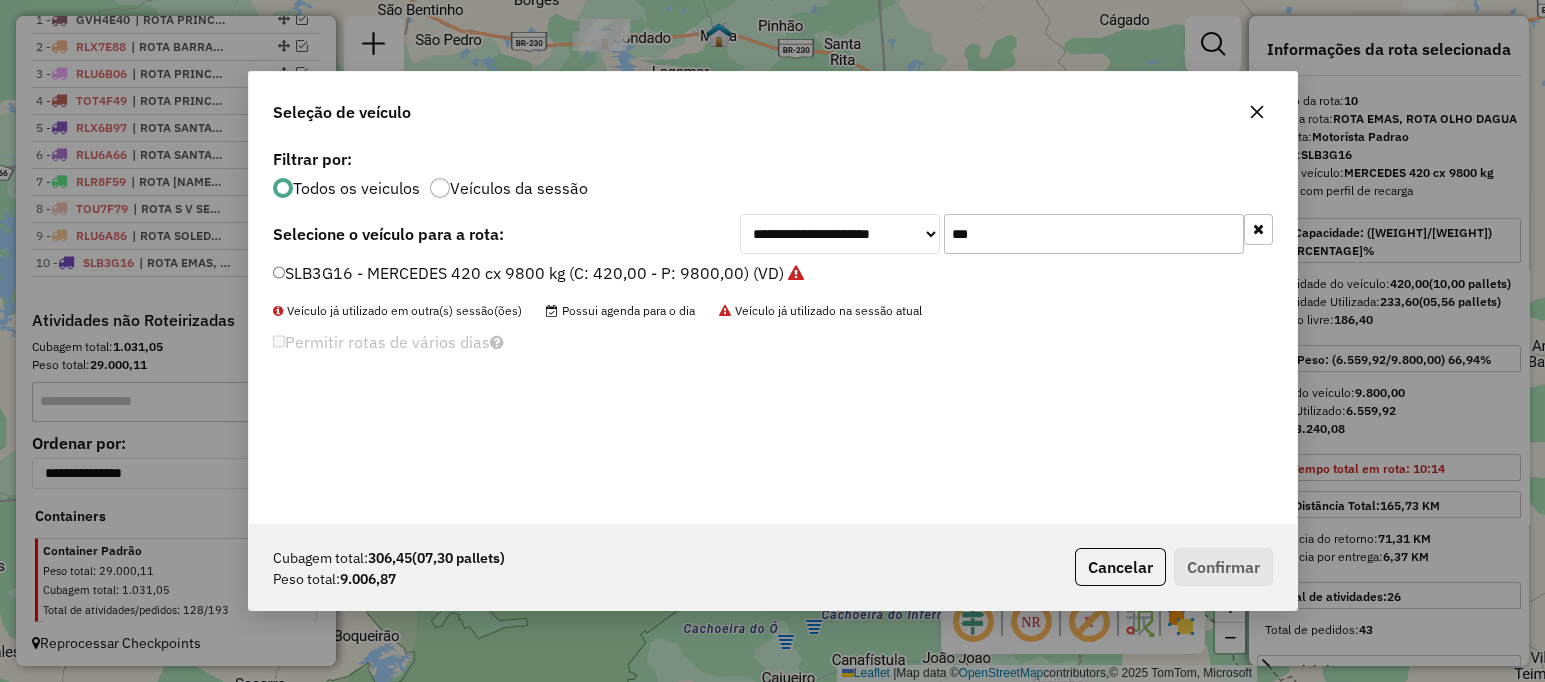 click on "***" 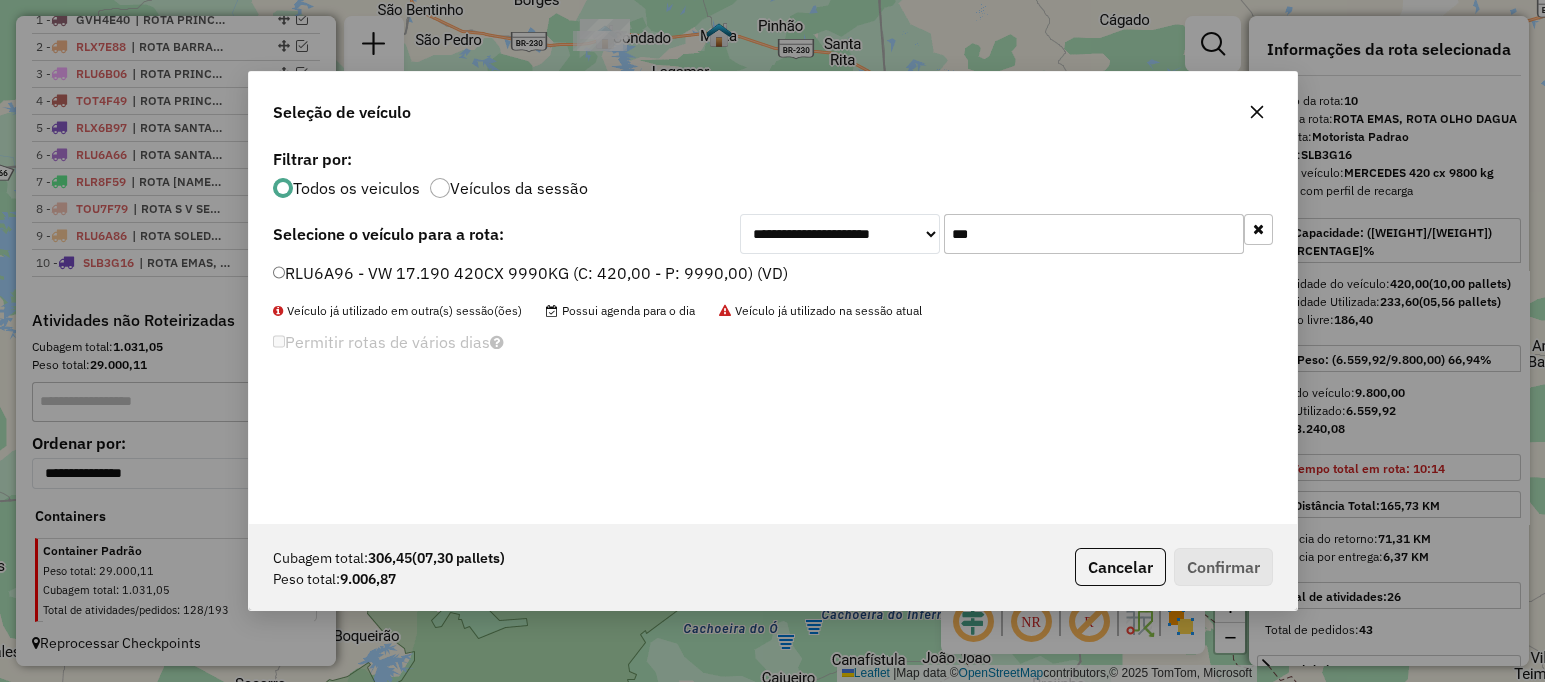 type on "***" 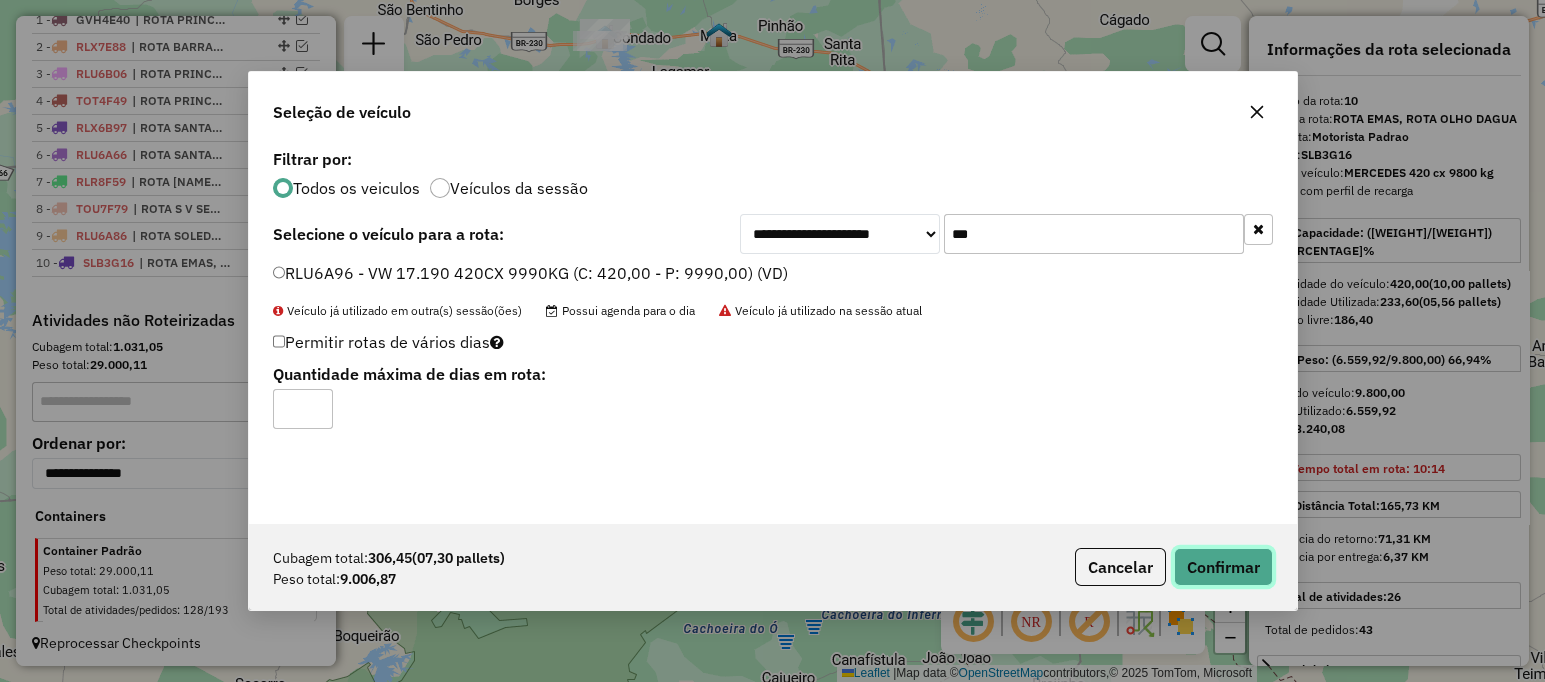 click on "Confirmar" 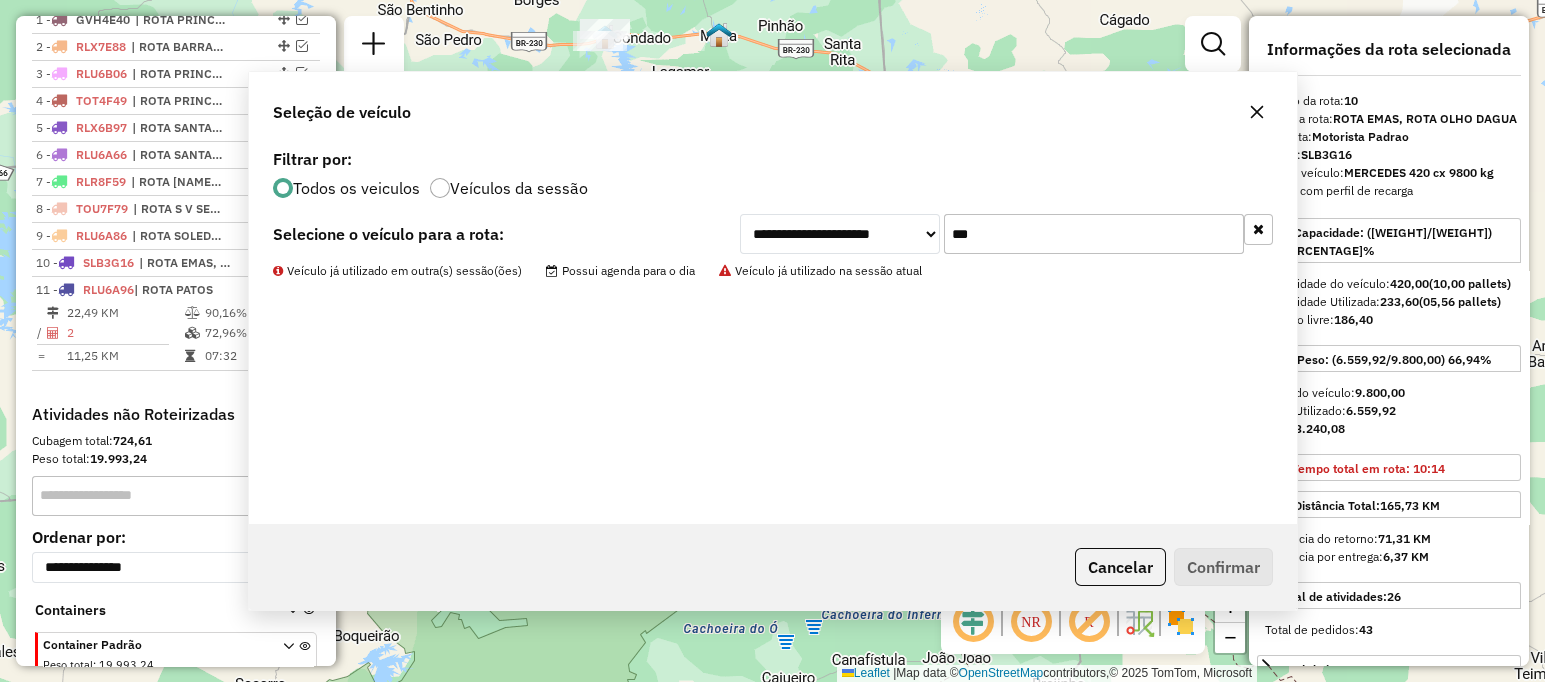 scroll, scrollTop: 852, scrollLeft: 0, axis: vertical 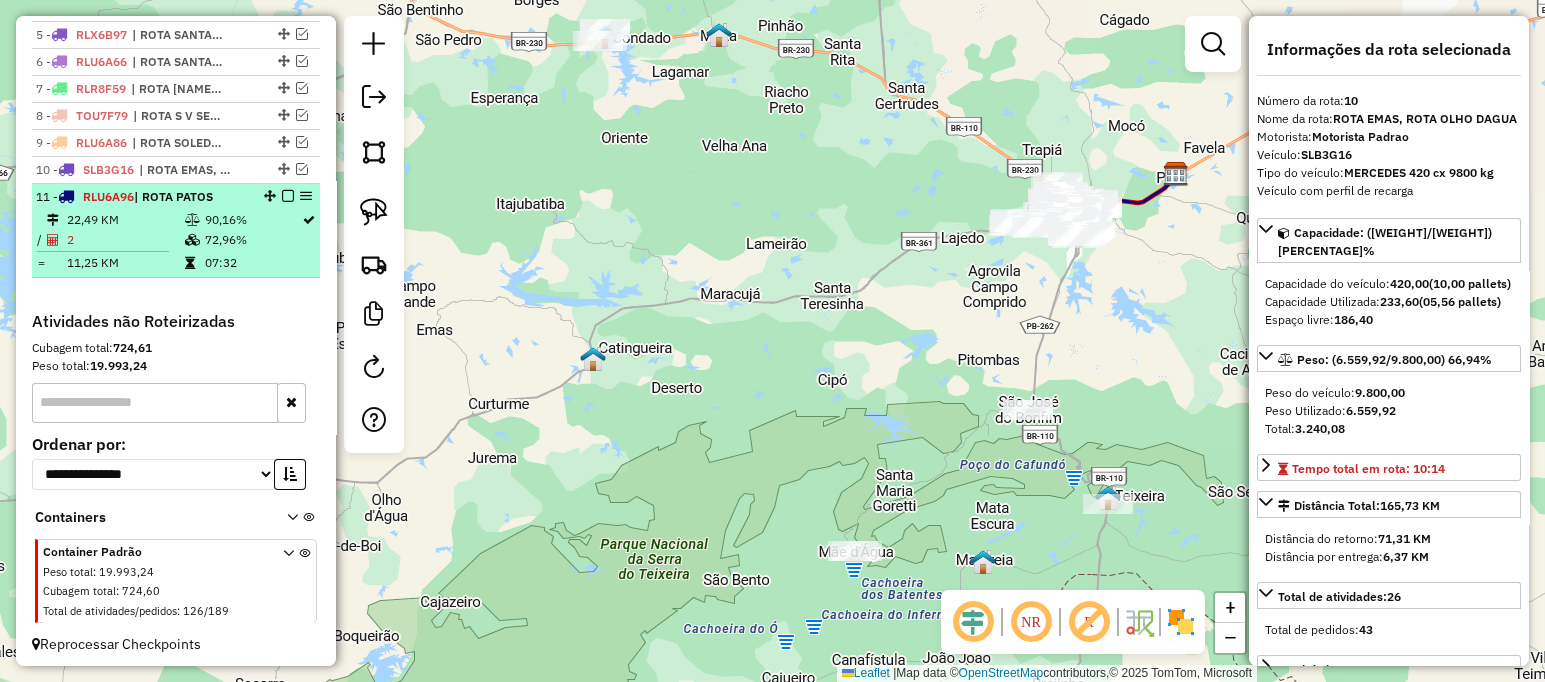 click at bounding box center (288, 196) 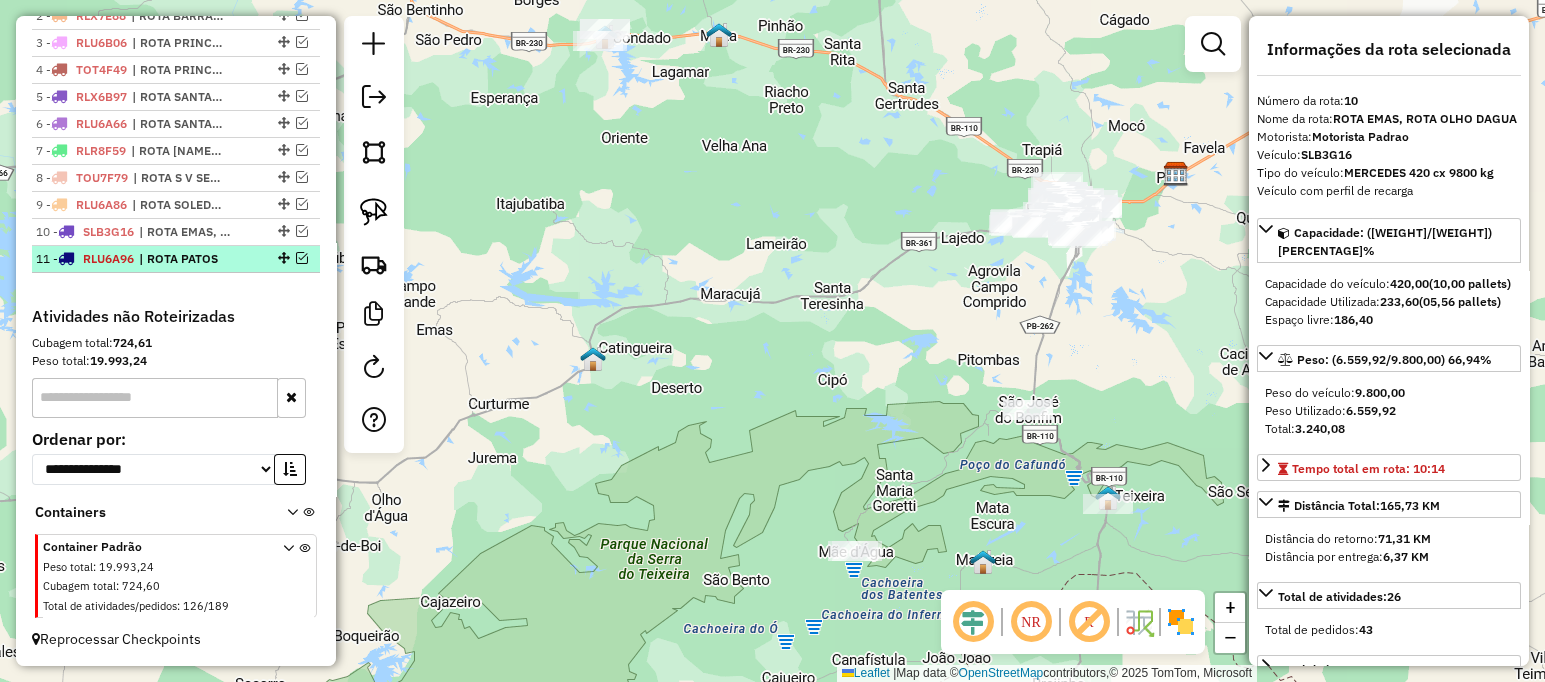 scroll, scrollTop: 785, scrollLeft: 0, axis: vertical 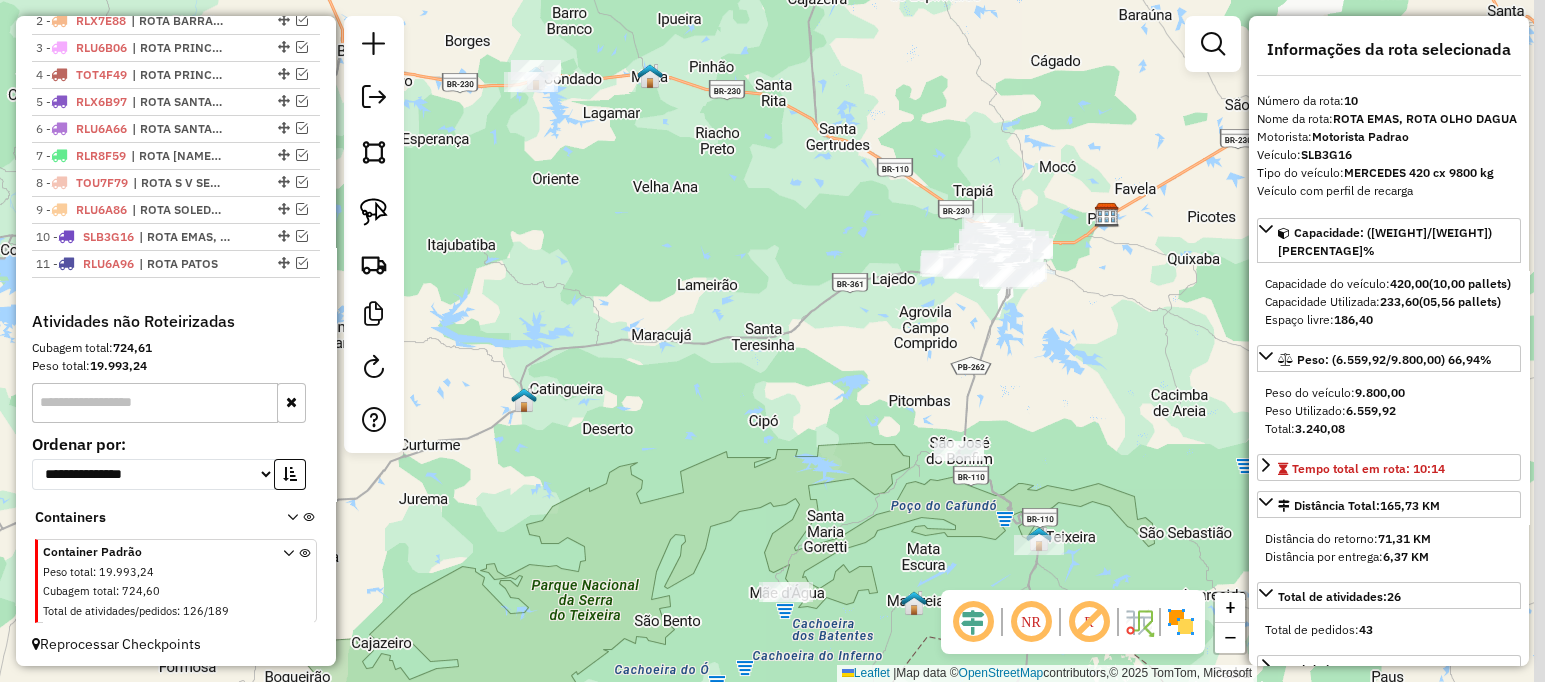 drag, startPoint x: 877, startPoint y: 347, endPoint x: 773, endPoint y: 408, distance: 120.56948 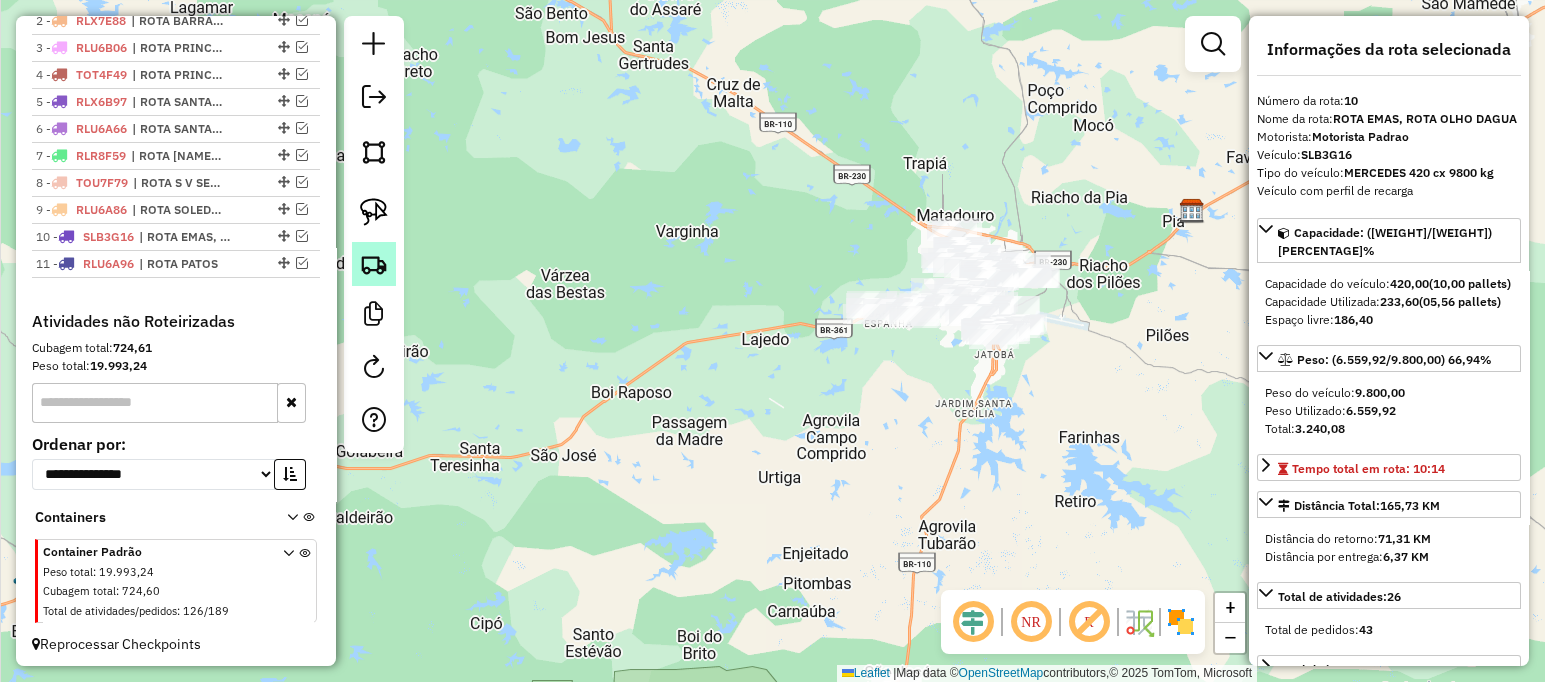 click 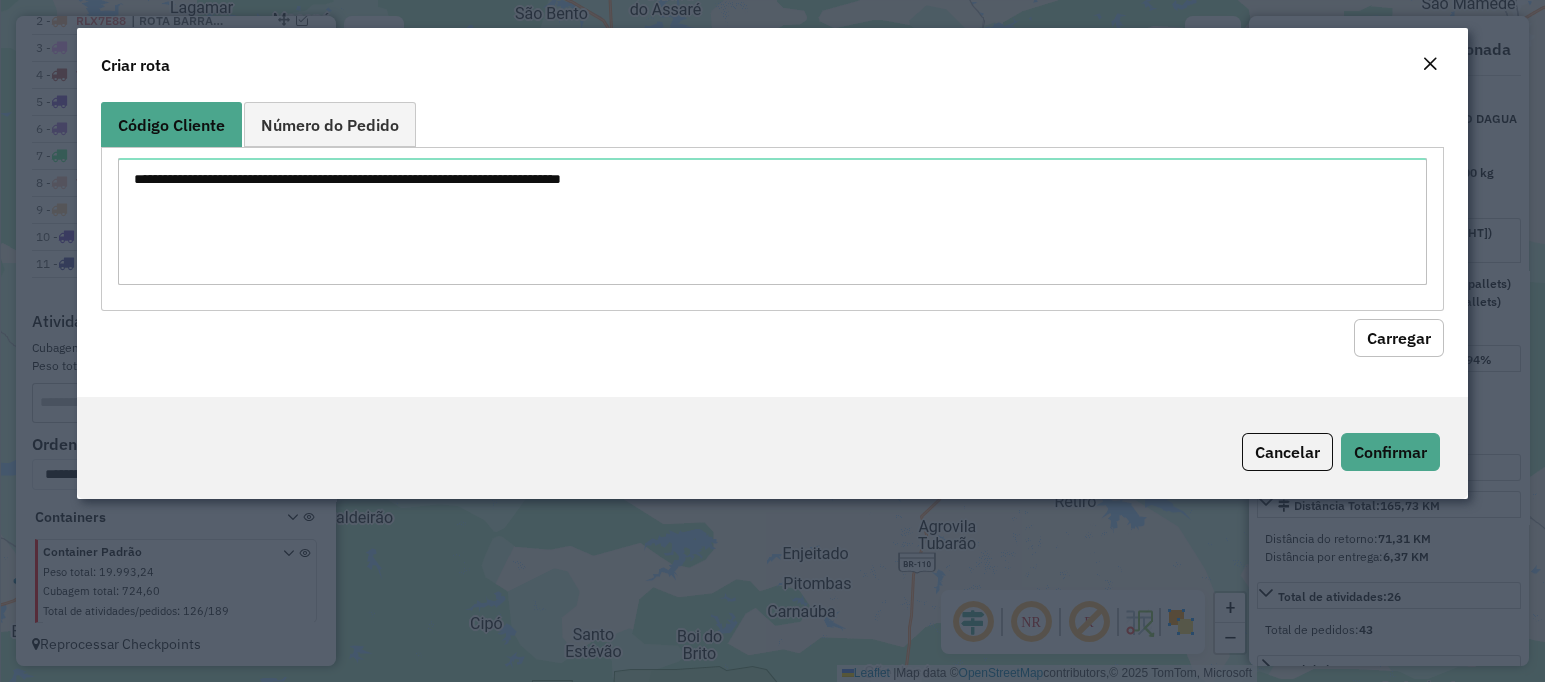 click at bounding box center [772, 221] 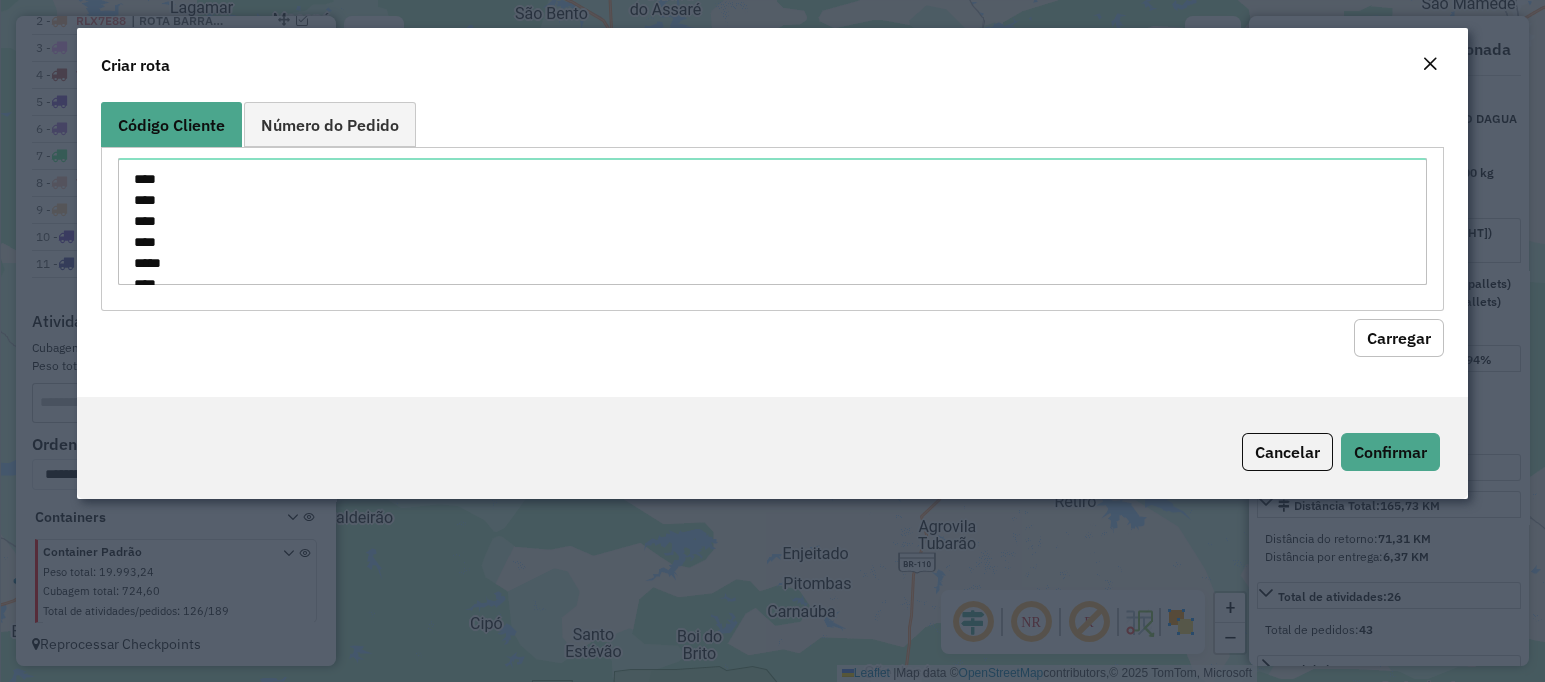scroll, scrollTop: 155, scrollLeft: 0, axis: vertical 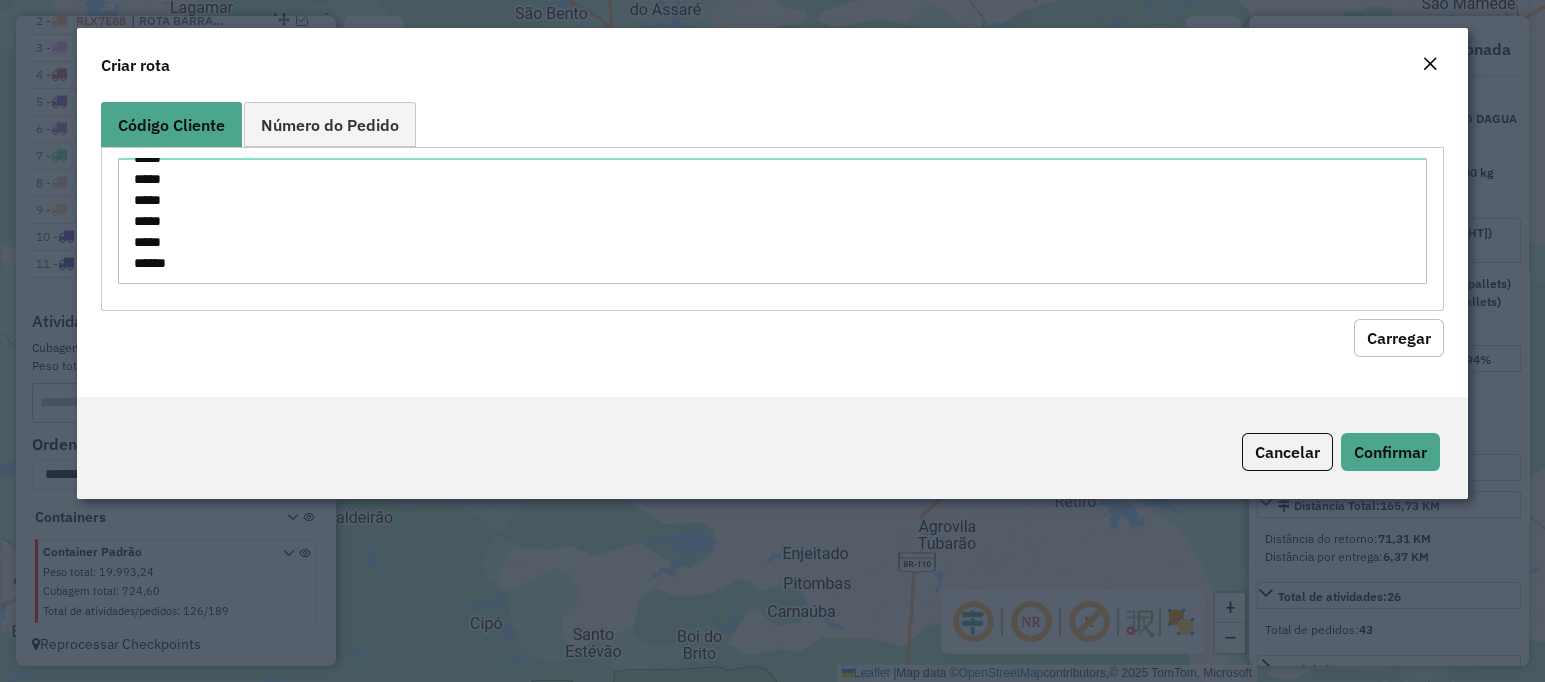 click on "Carregar" 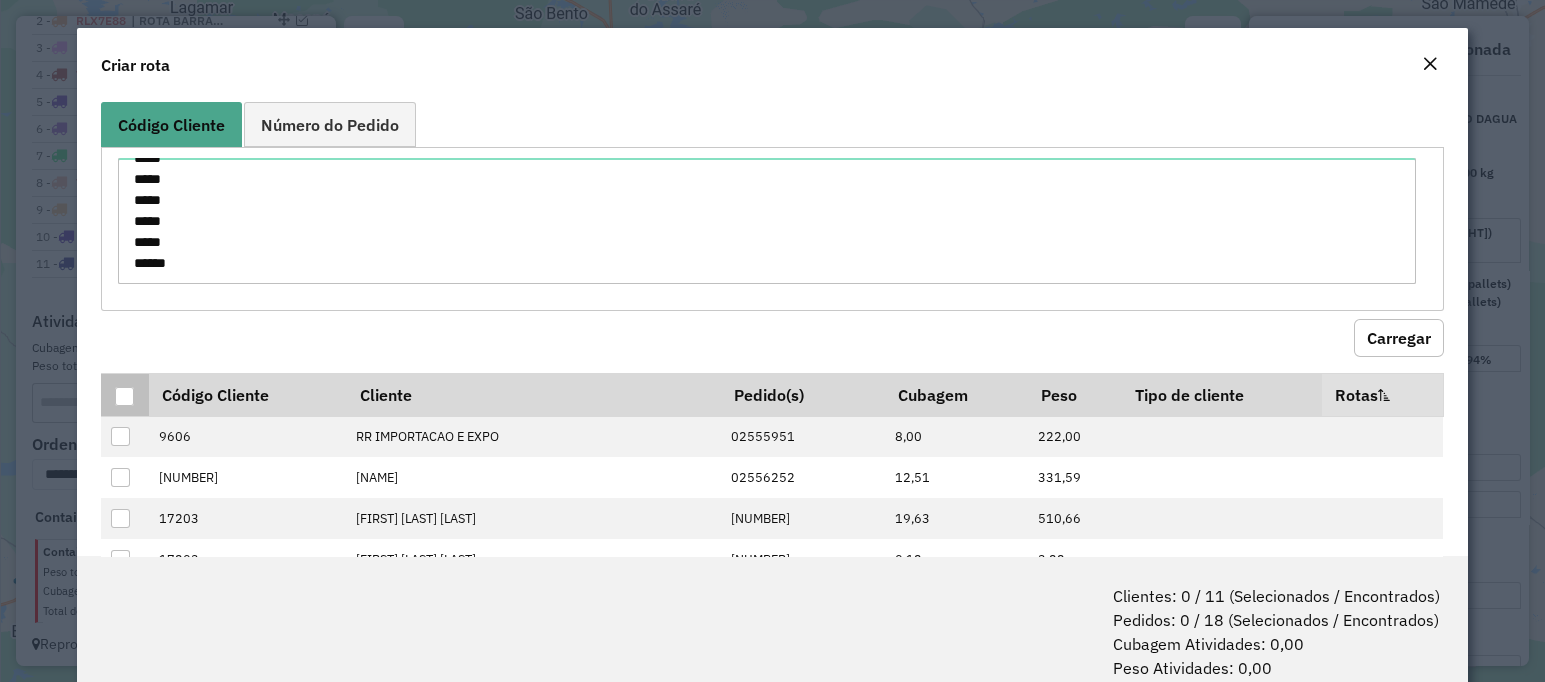 click at bounding box center (124, 394) 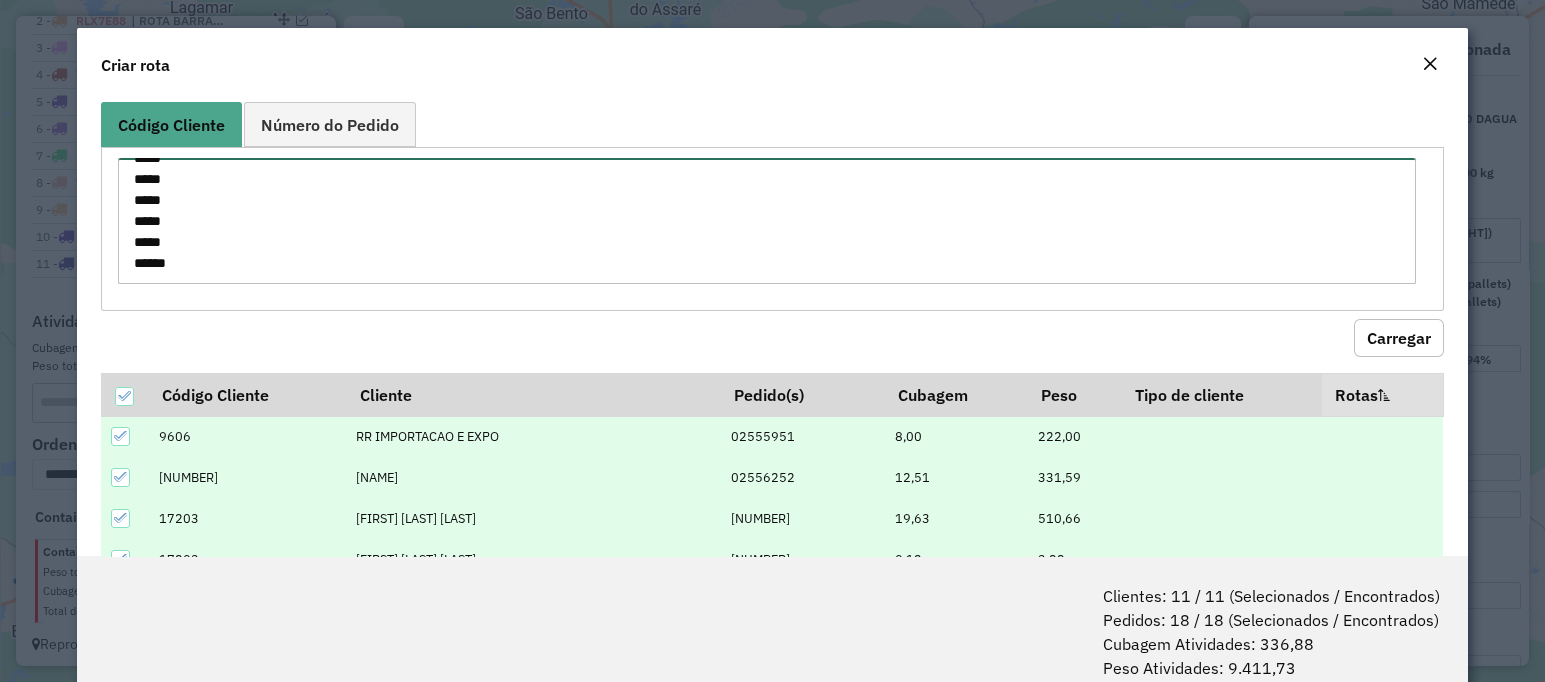 click on "****
****
****
****
*****
****
*****
*****
*****
*****
*****
*****" at bounding box center (767, 221) 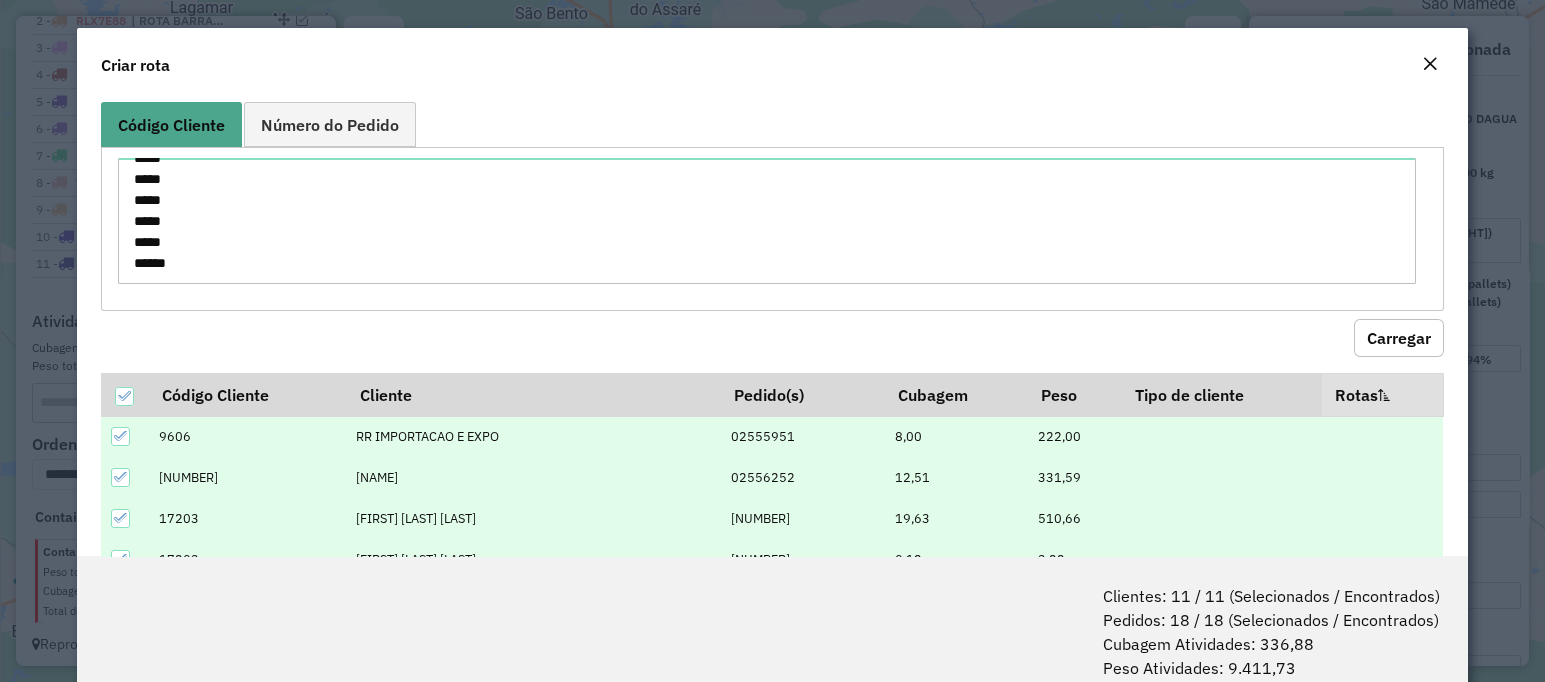 click on "****
****
****
****
*****
****
*****
*****
*****
*****
*****
*****" 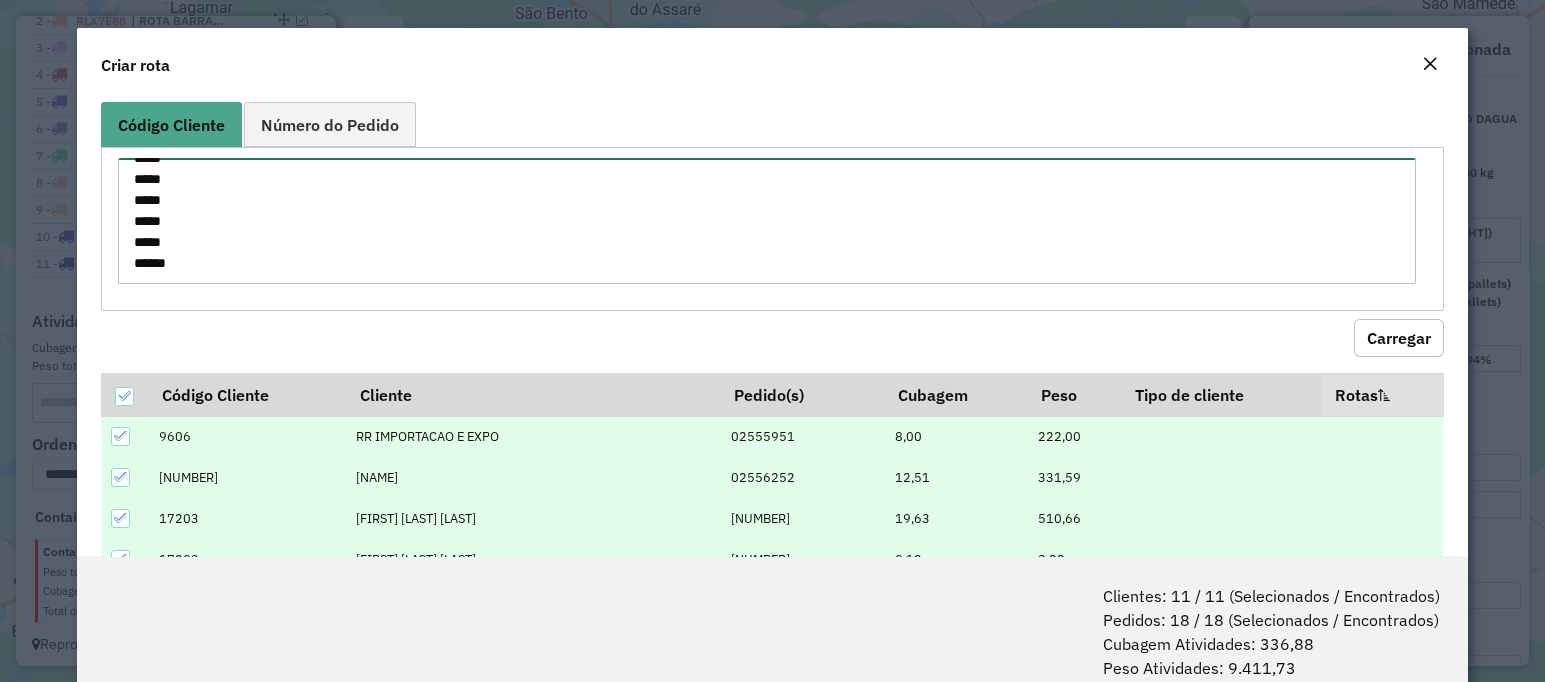 click on "****
****
****
****
*****
****
*****
*****
*****
*****
*****
*****" at bounding box center (767, 221) 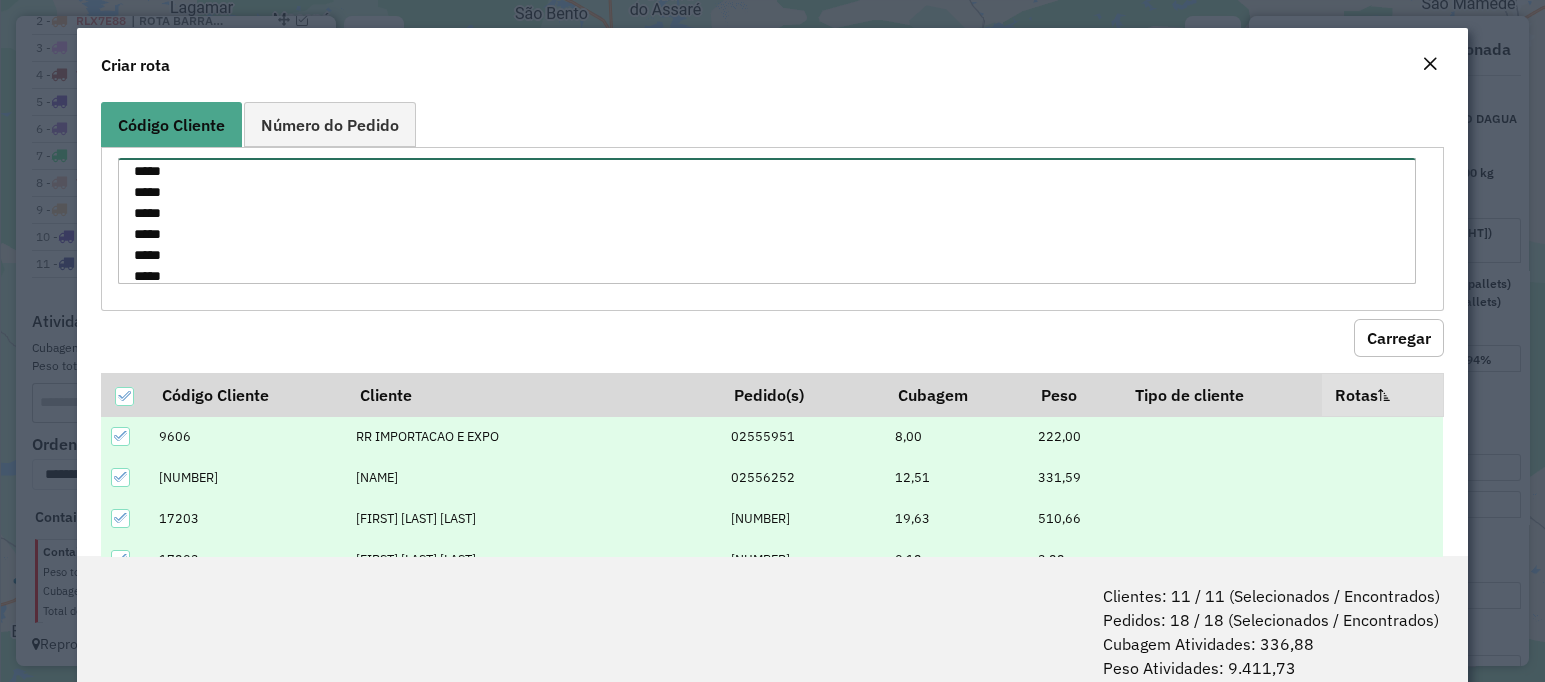 scroll, scrollTop: 218, scrollLeft: 0, axis: vertical 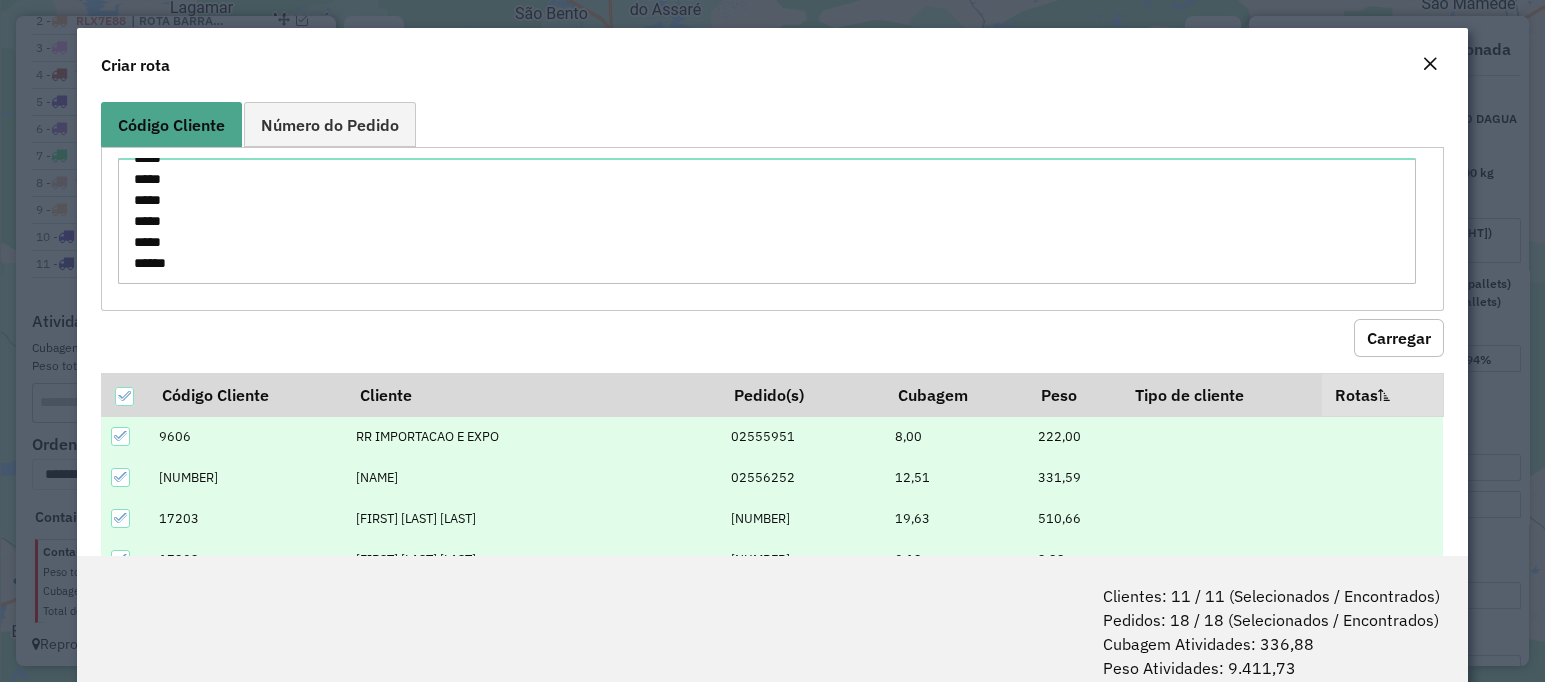 click on "Carregar" 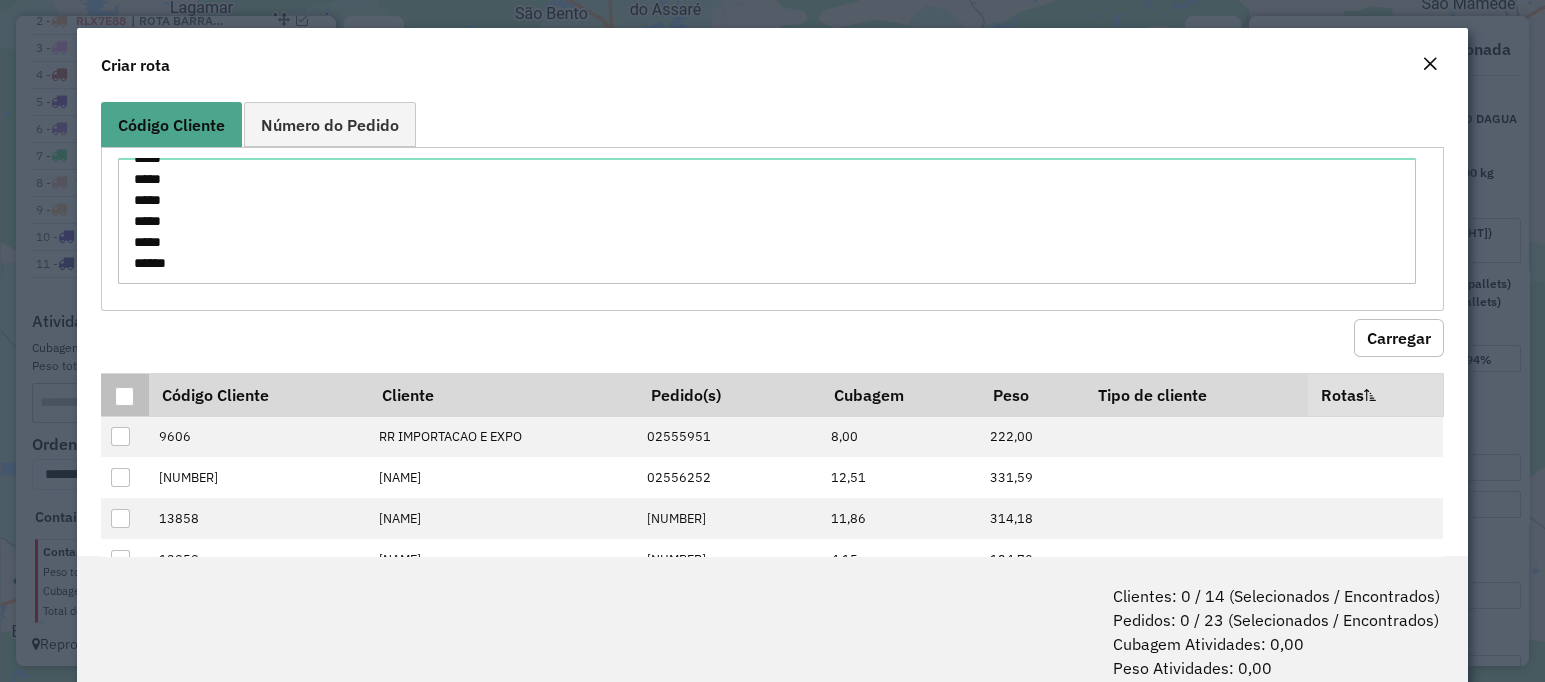 click at bounding box center (124, 396) 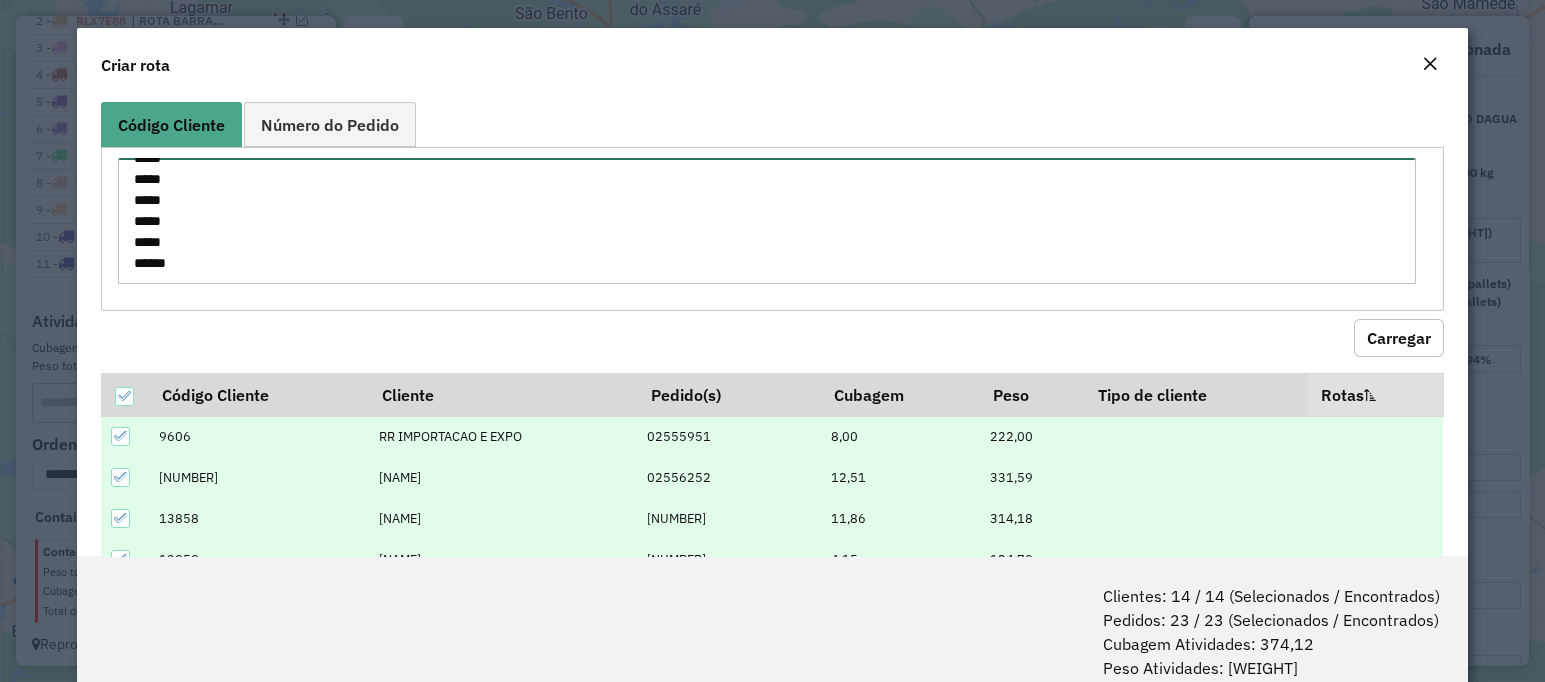 drag, startPoint x: 187, startPoint y: 262, endPoint x: 96, endPoint y: 257, distance: 91.13726 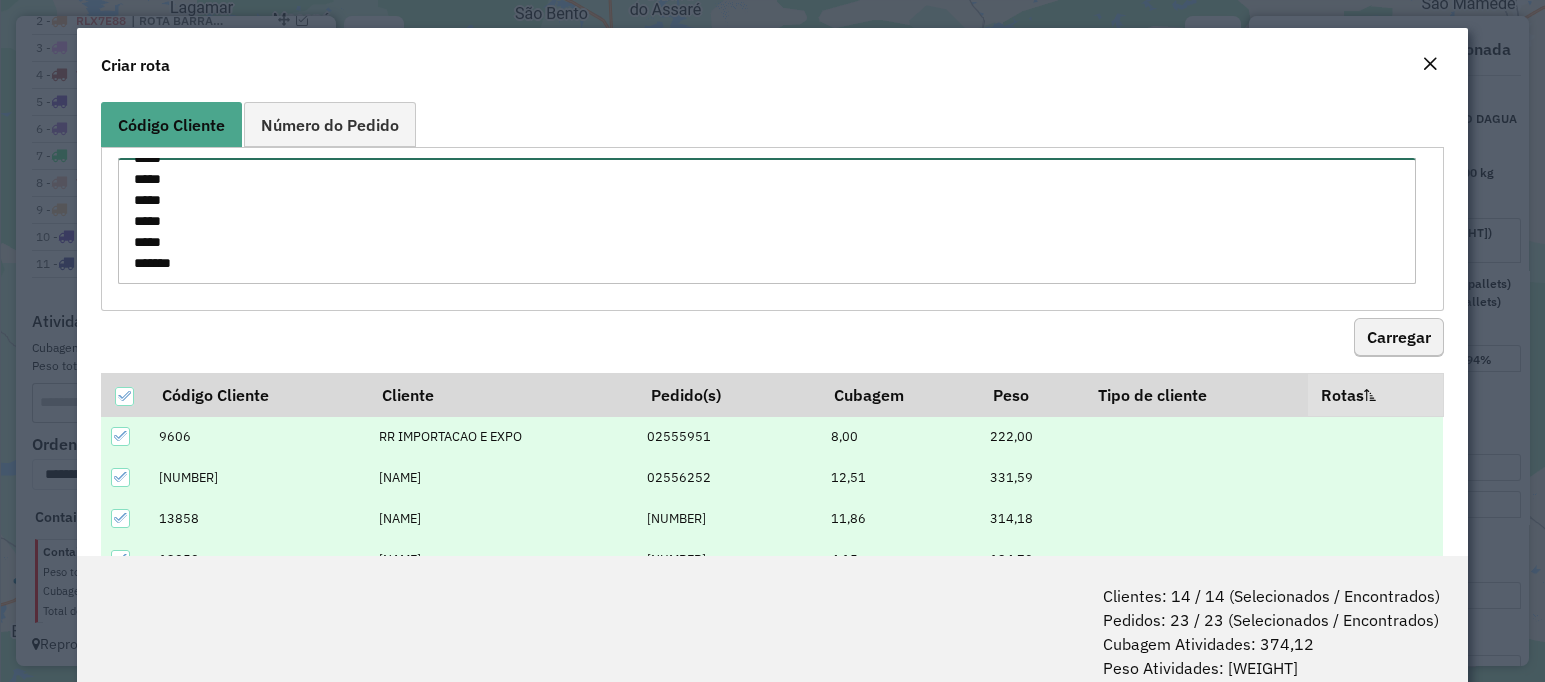 type on "****
****
****
****
*****
****
*****
*****
*****
*****
*****
*****
*****
*****" 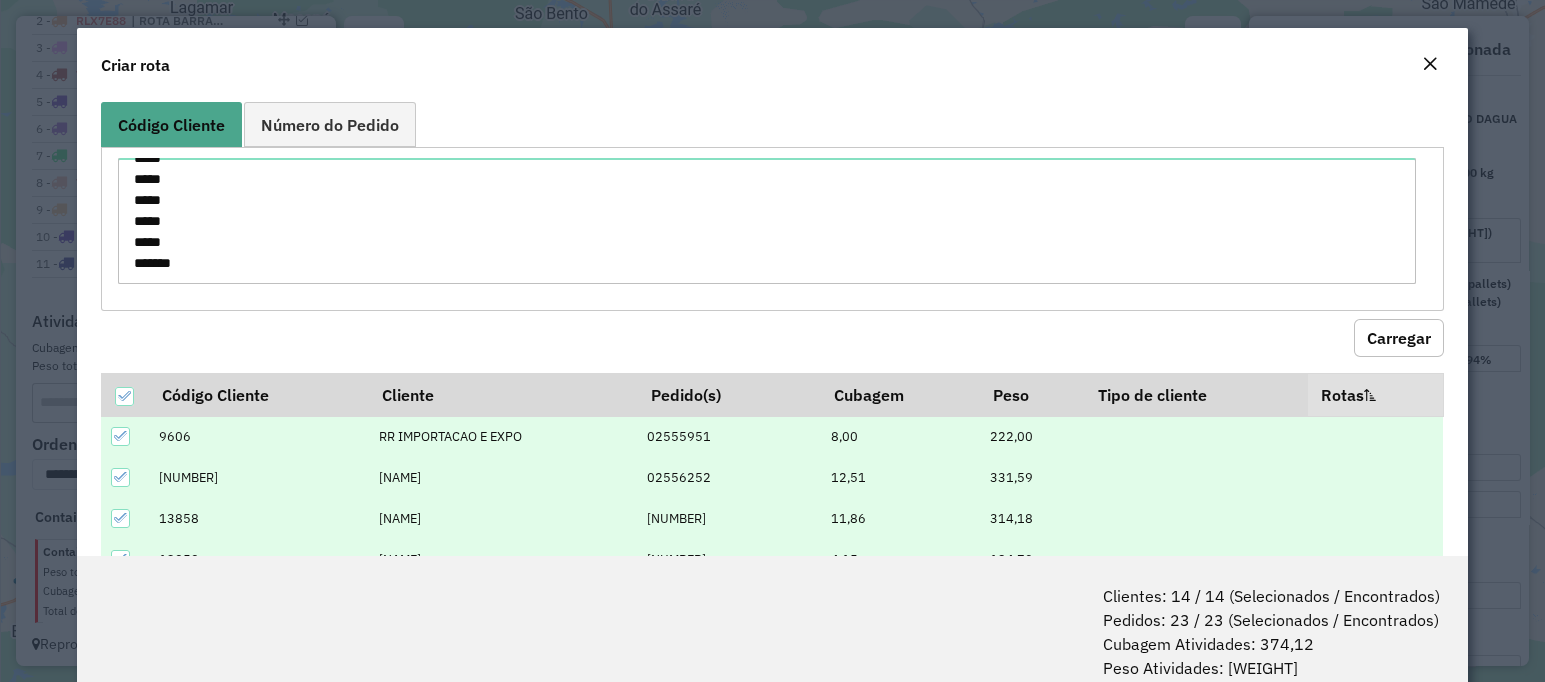 click on "Carregar" 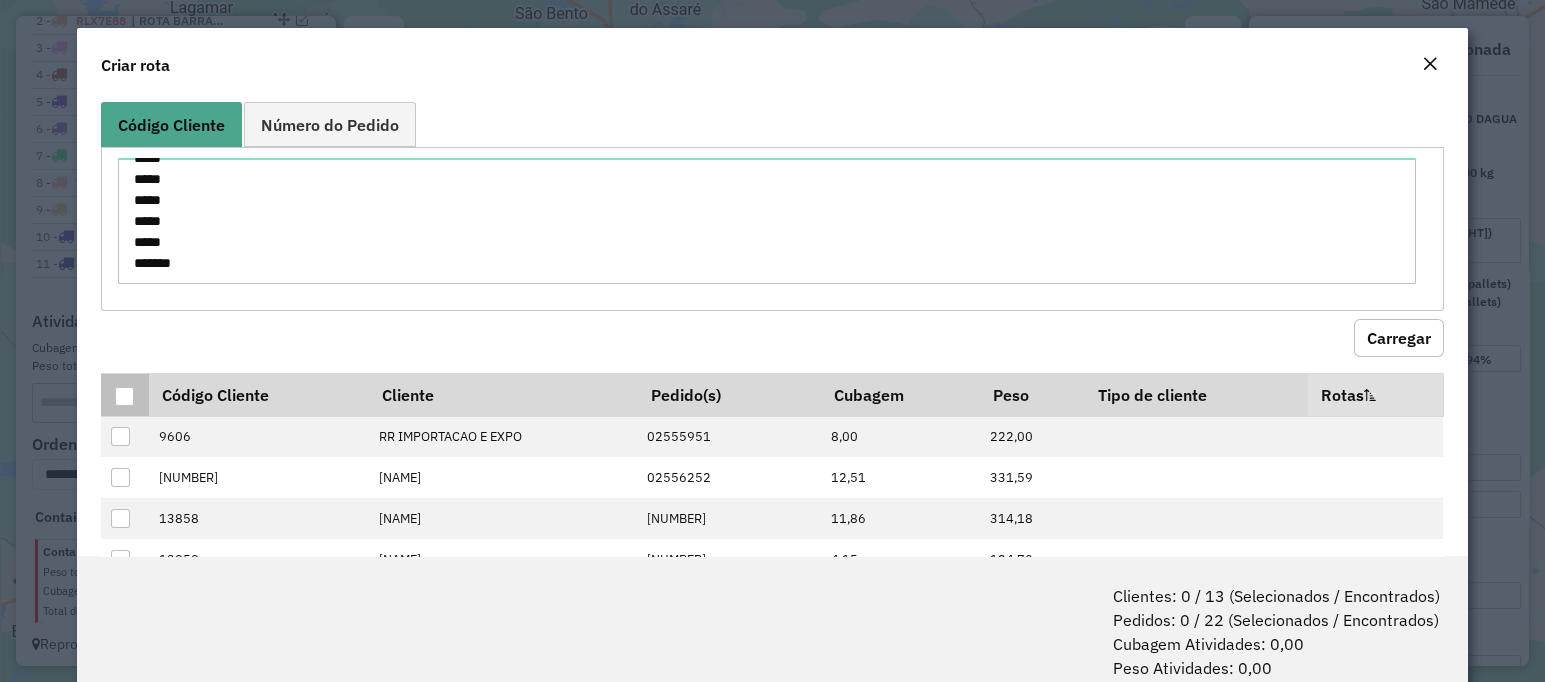 click at bounding box center (124, 396) 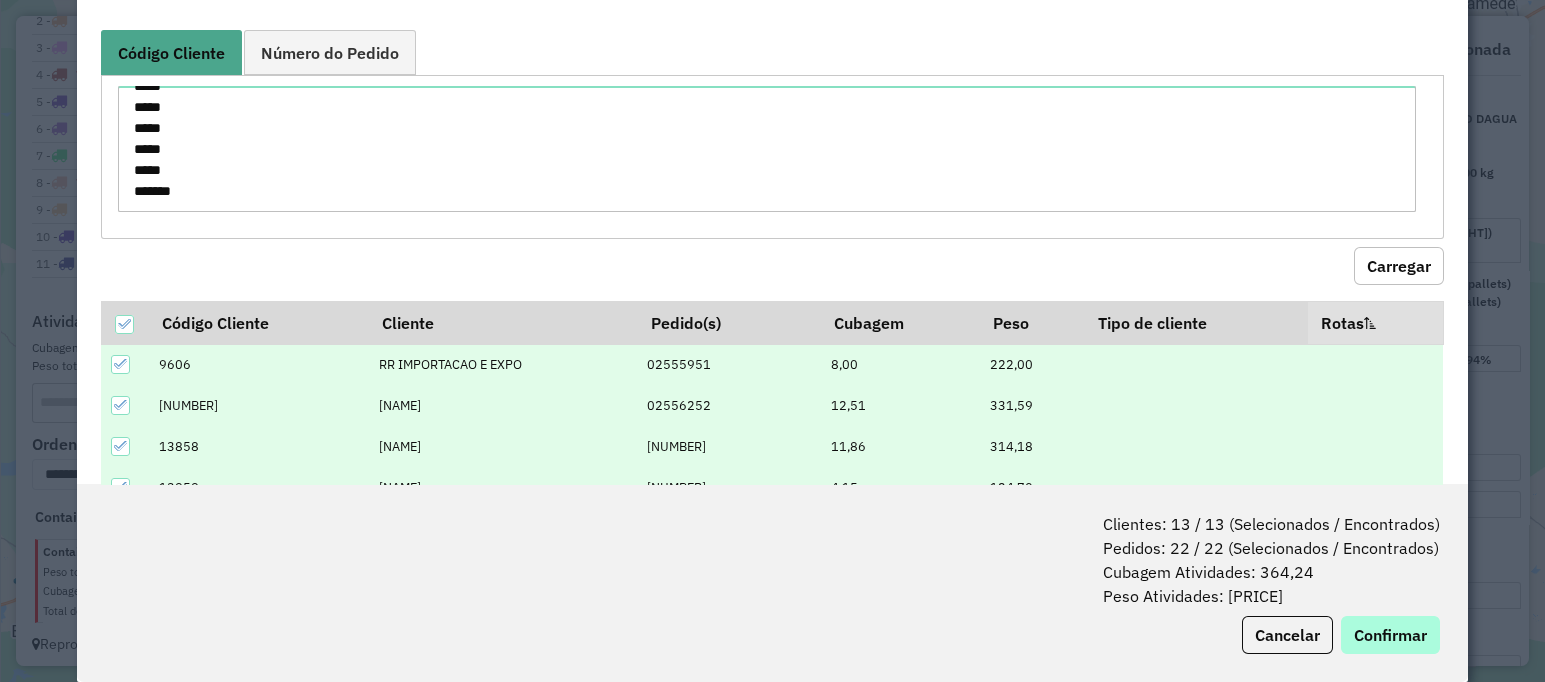 scroll, scrollTop: 99, scrollLeft: 0, axis: vertical 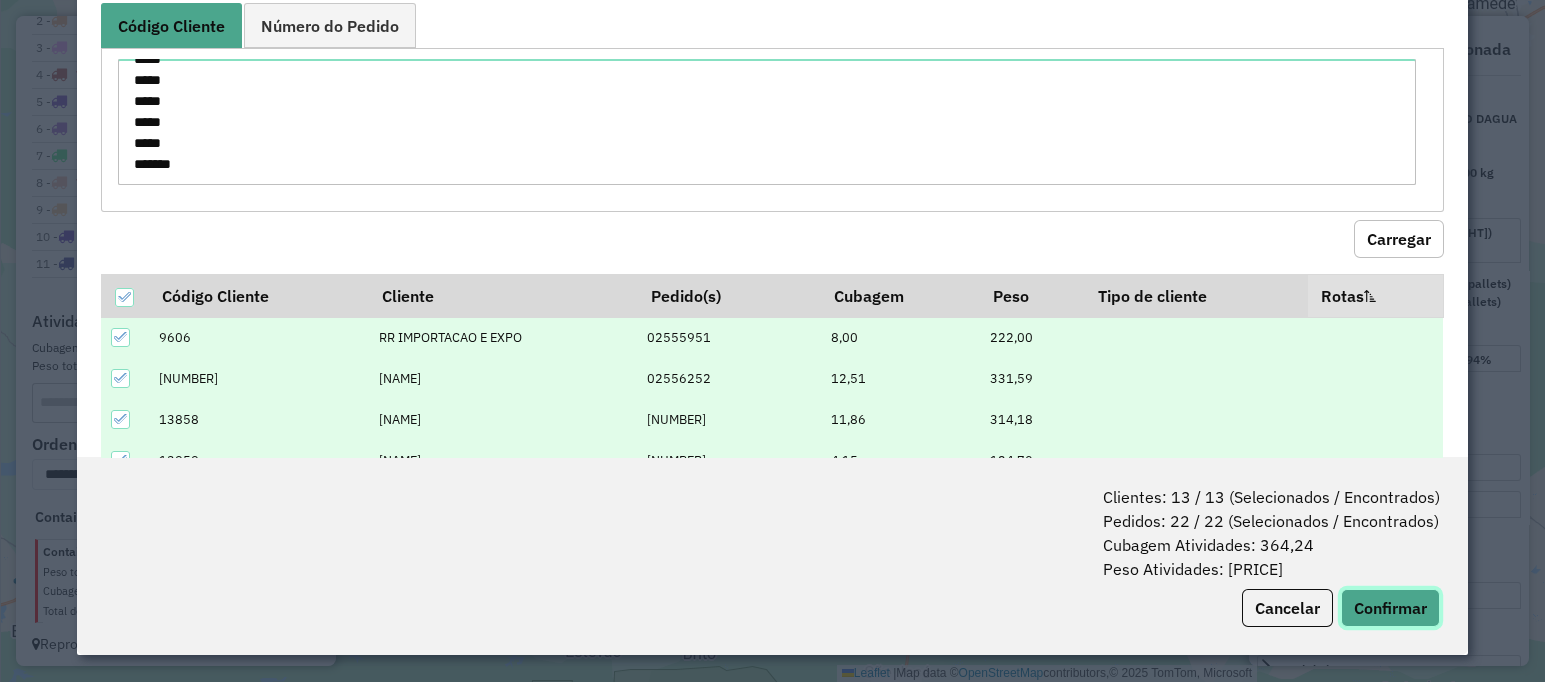 click on "Confirmar" 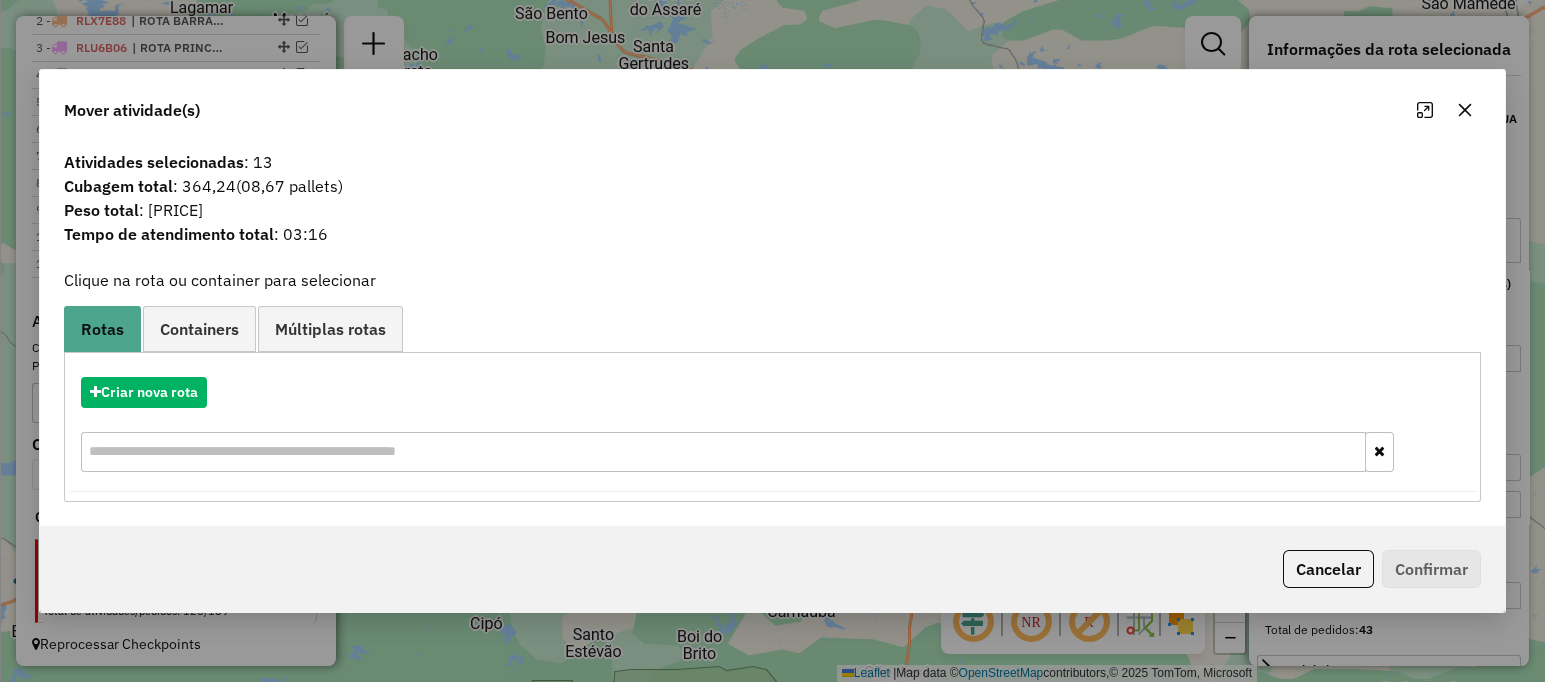 click on "Criar nova rota" at bounding box center [773, 427] 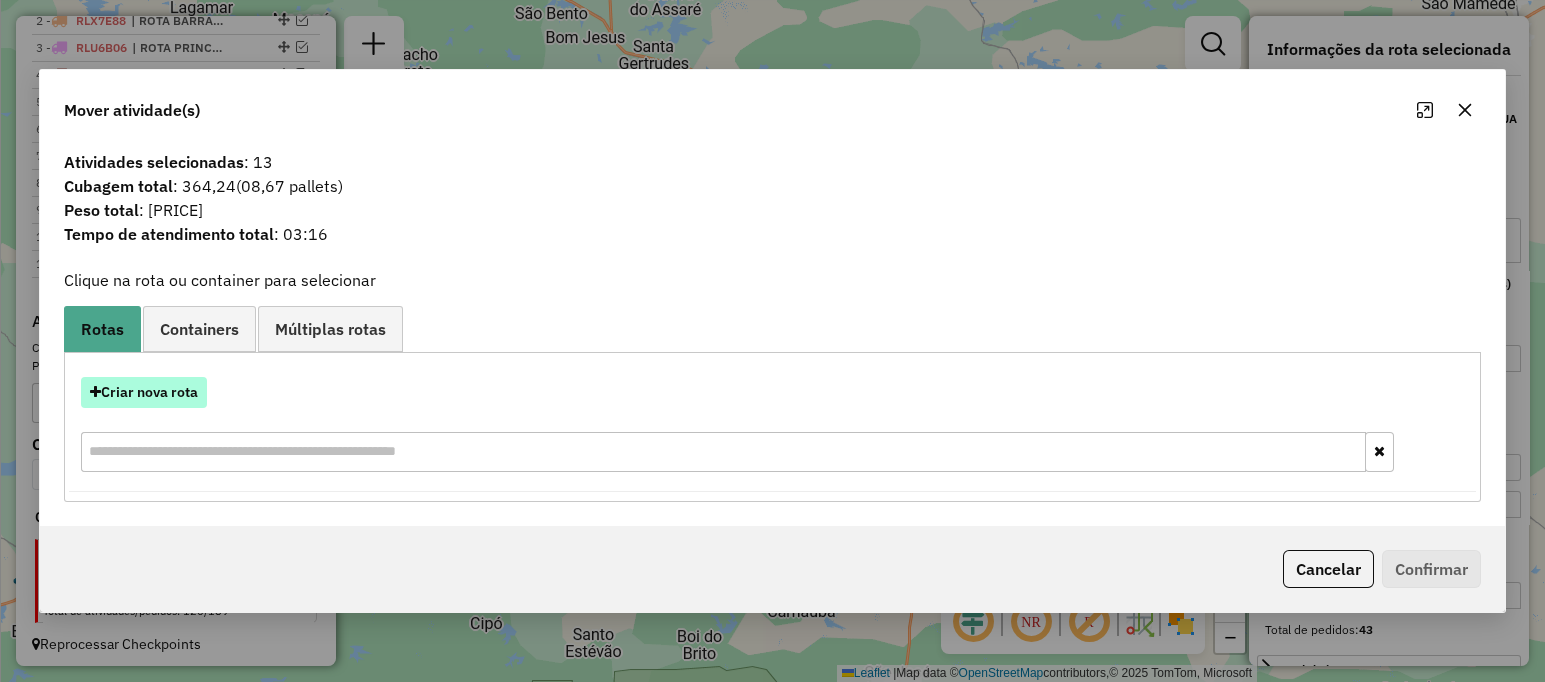 click on "Criar nova rota" at bounding box center (144, 392) 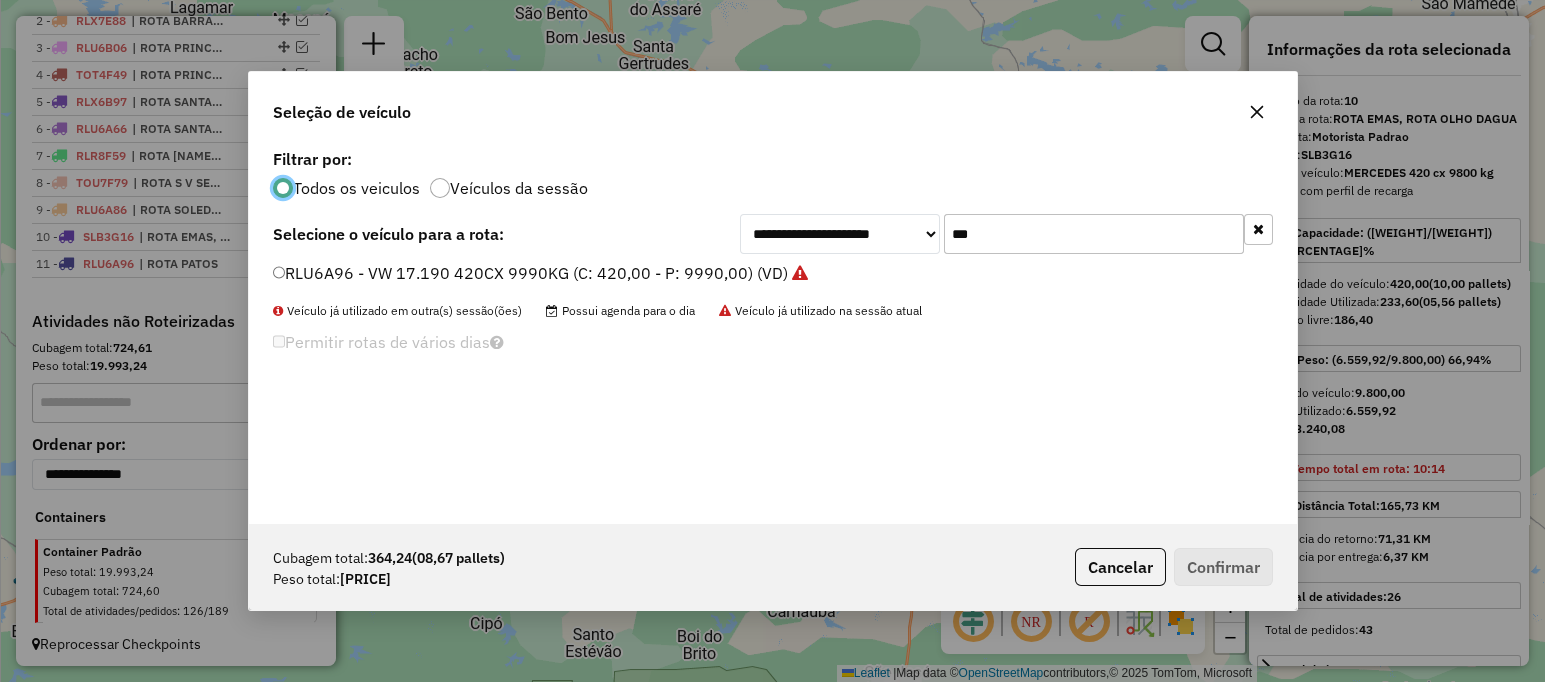 scroll, scrollTop: 10, scrollLeft: 6, axis: both 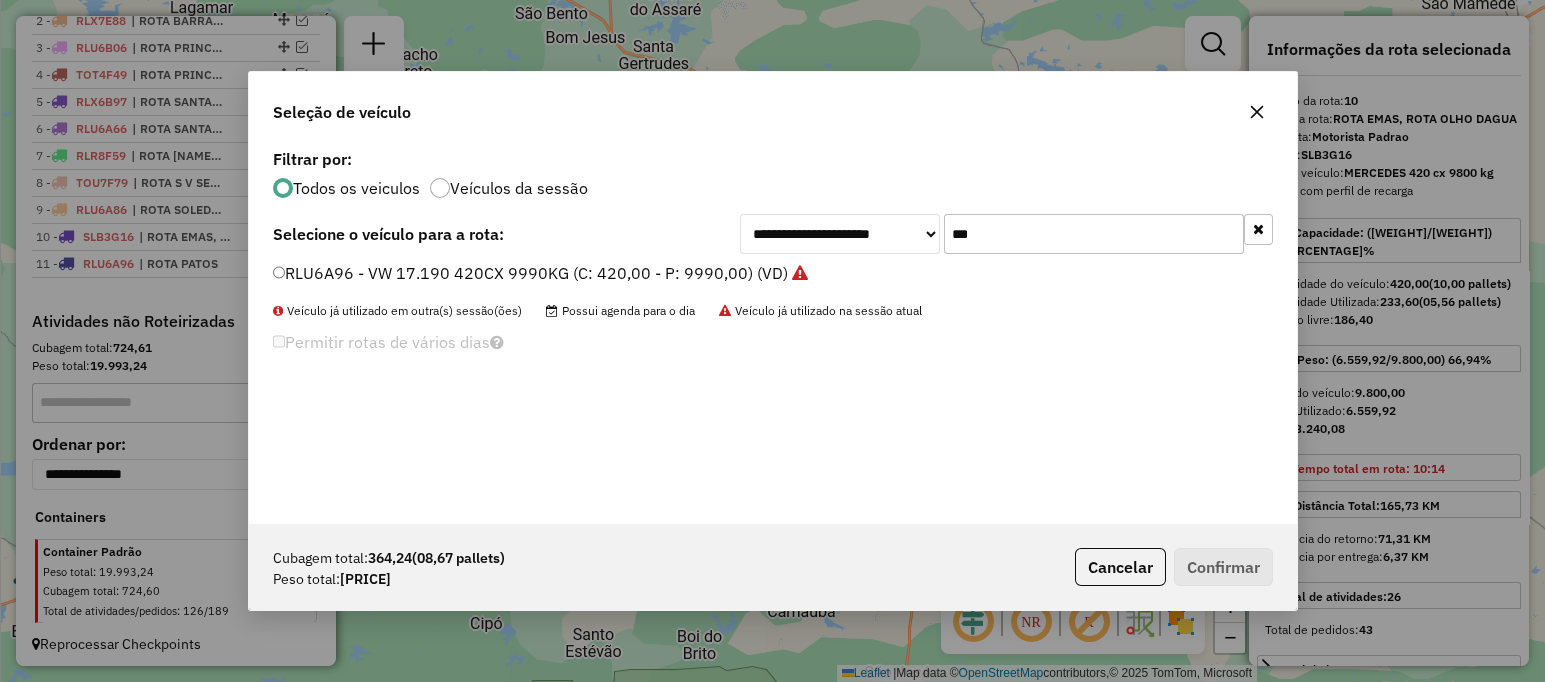 click on "***" 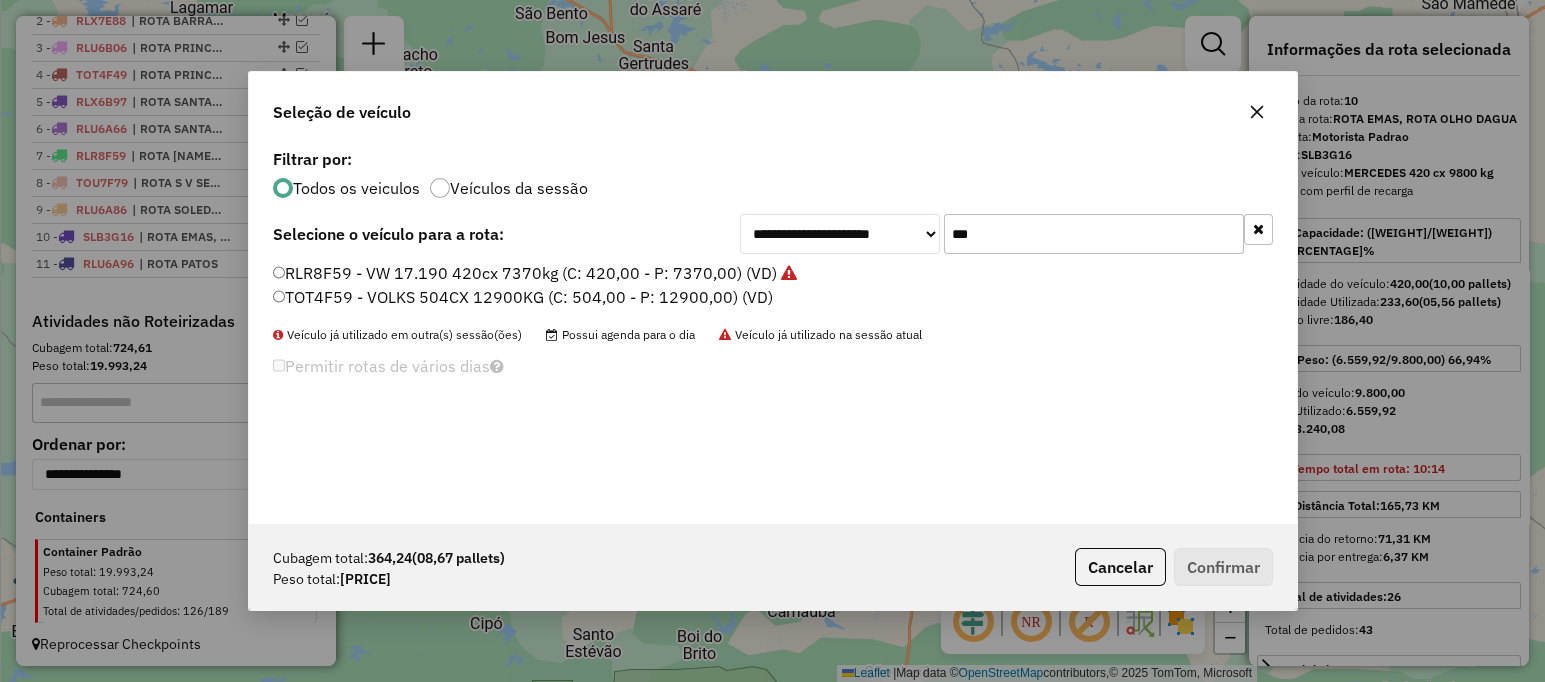 type on "***" 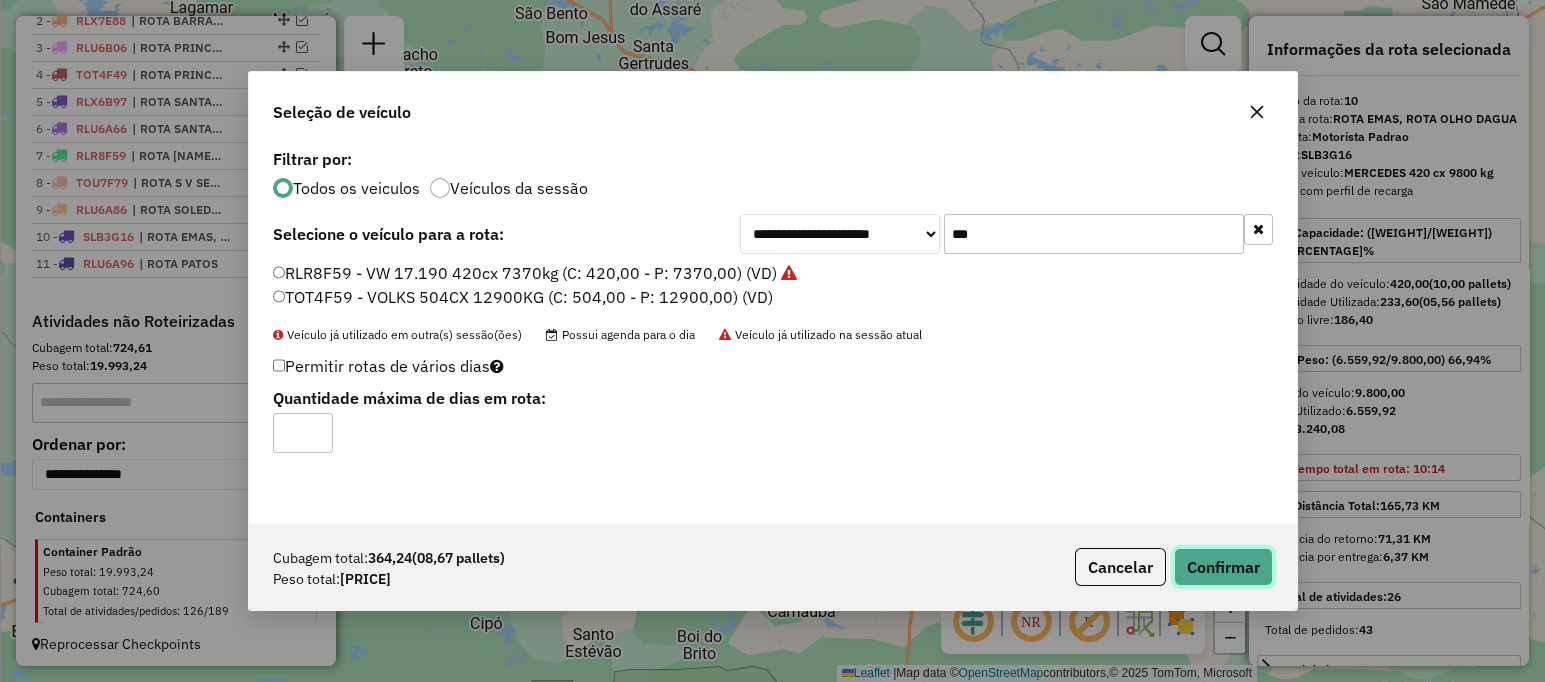 click on "Confirmar" 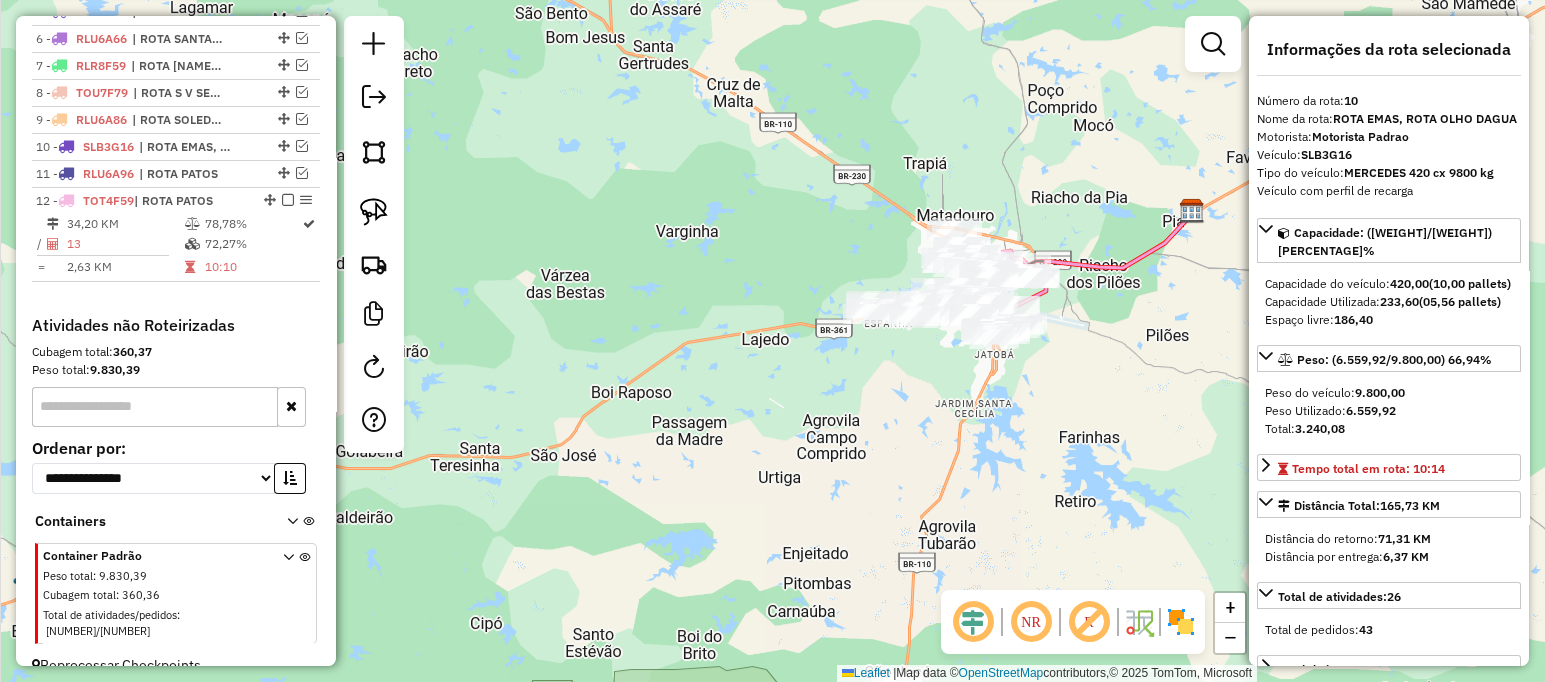 scroll, scrollTop: 879, scrollLeft: 0, axis: vertical 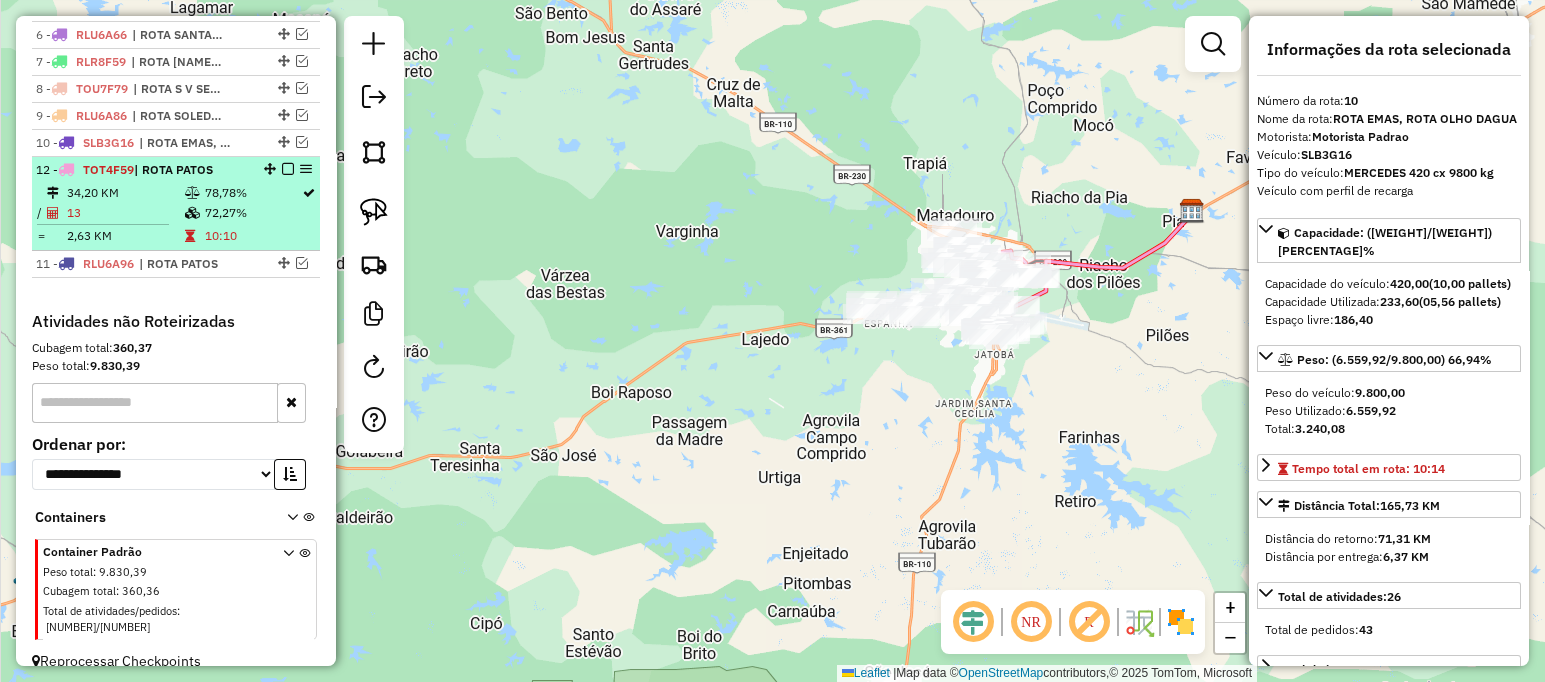 drag, startPoint x: 264, startPoint y: 185, endPoint x: 264, endPoint y: 153, distance: 32 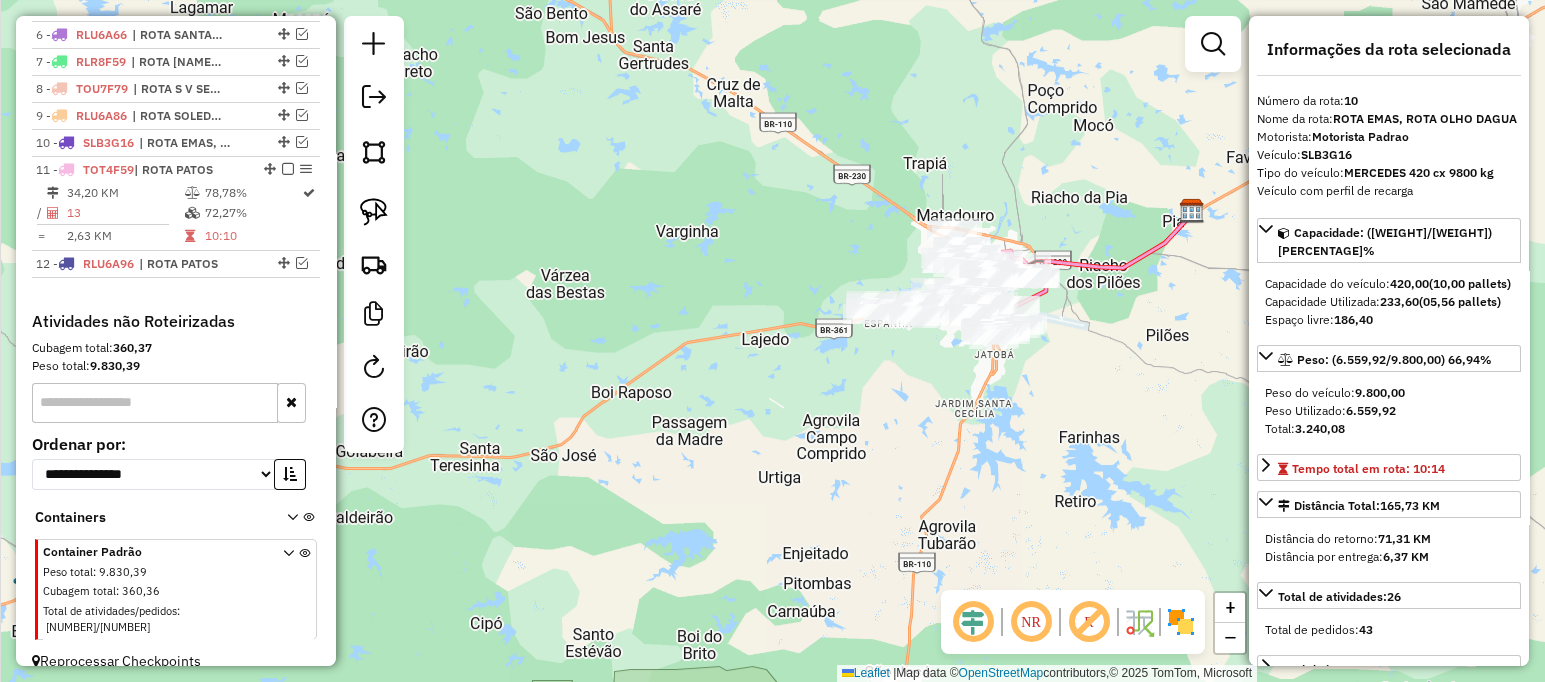 click at bounding box center (288, 169) 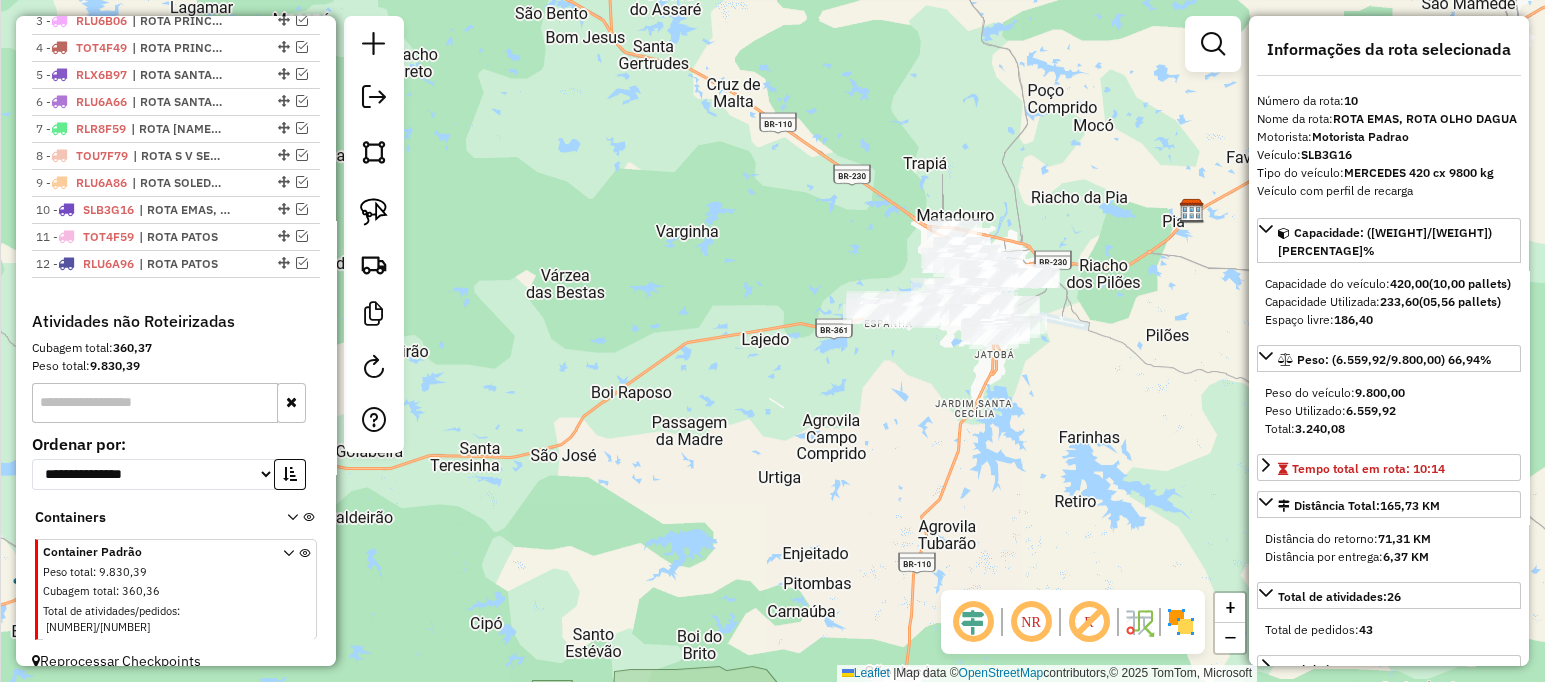 drag, startPoint x: 568, startPoint y: 299, endPoint x: 636, endPoint y: 325, distance: 72.8011 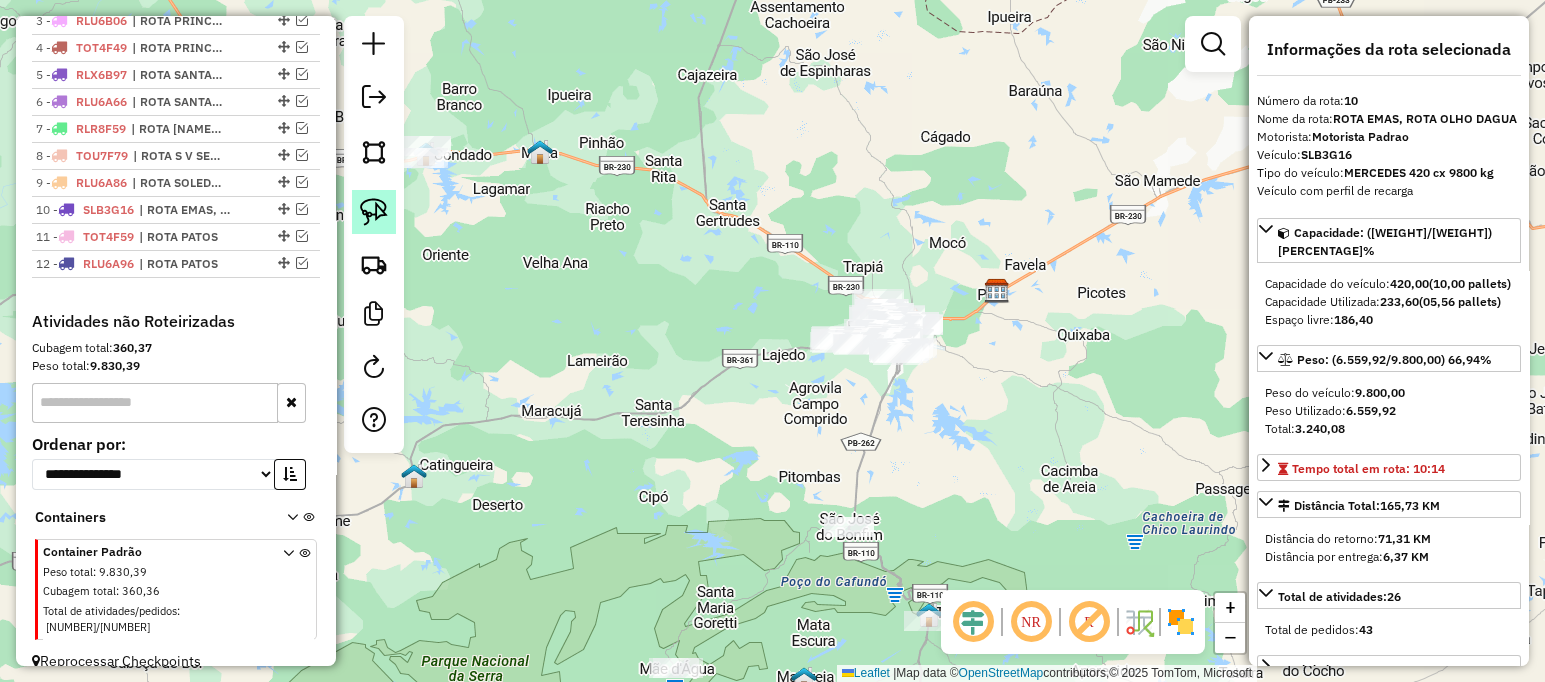 click 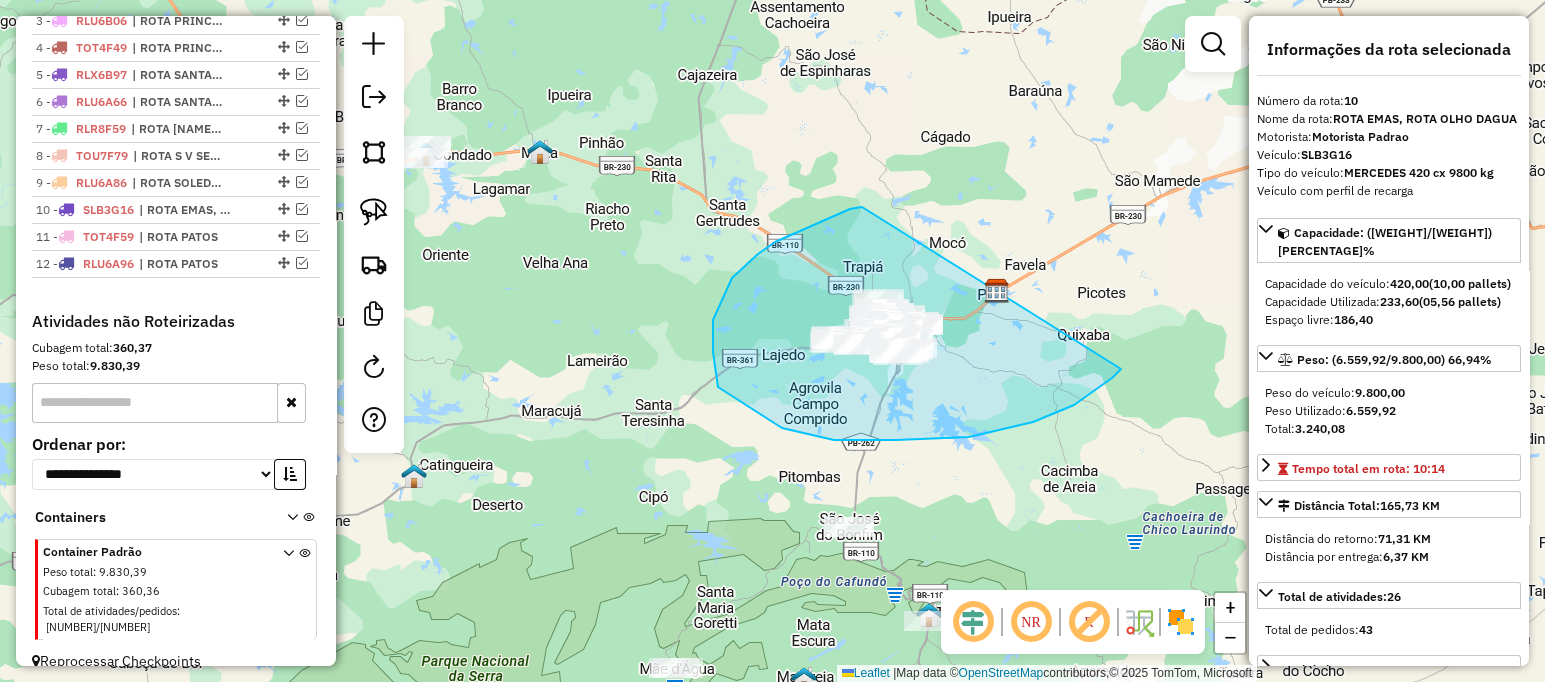 drag, startPoint x: 838, startPoint y: 215, endPoint x: 1123, endPoint y: 367, distance: 323 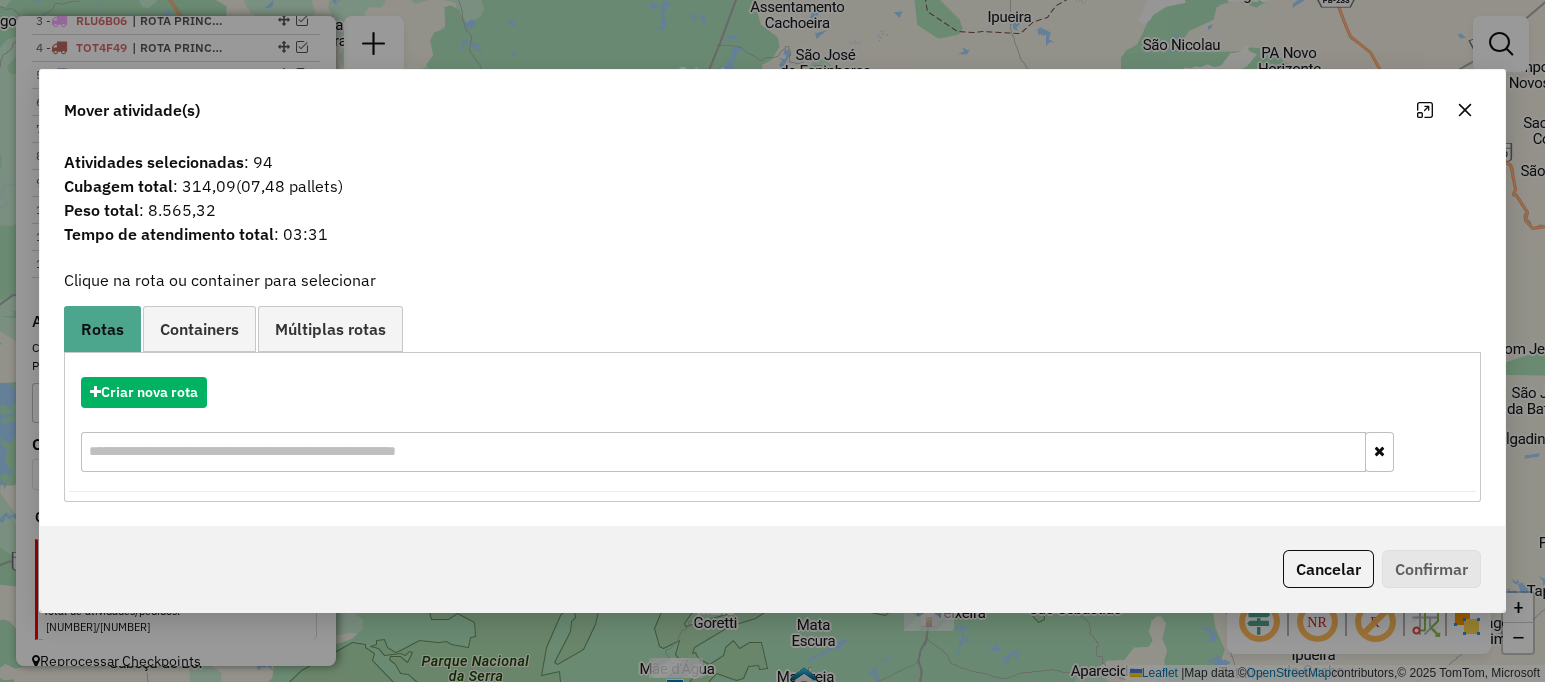 click 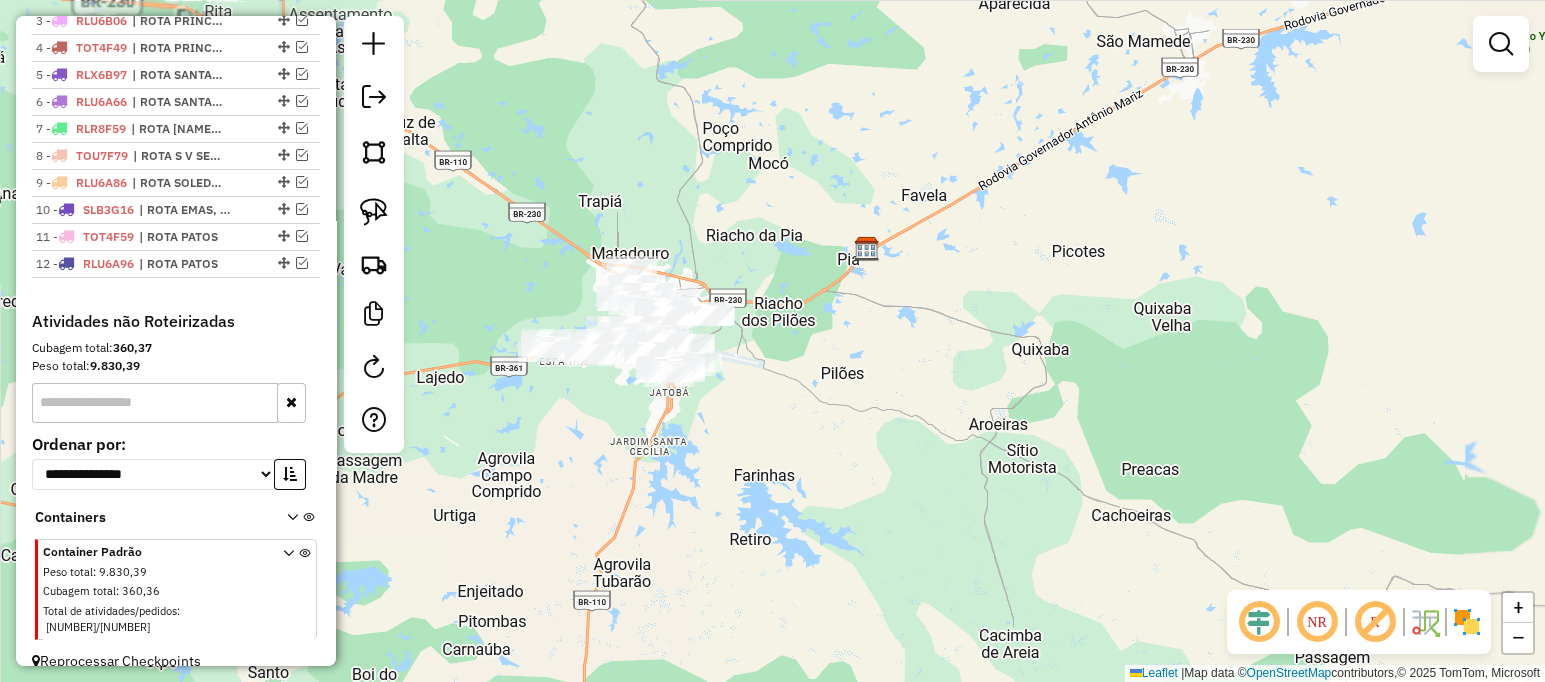 drag, startPoint x: 600, startPoint y: 255, endPoint x: 872, endPoint y: 252, distance: 272.01654 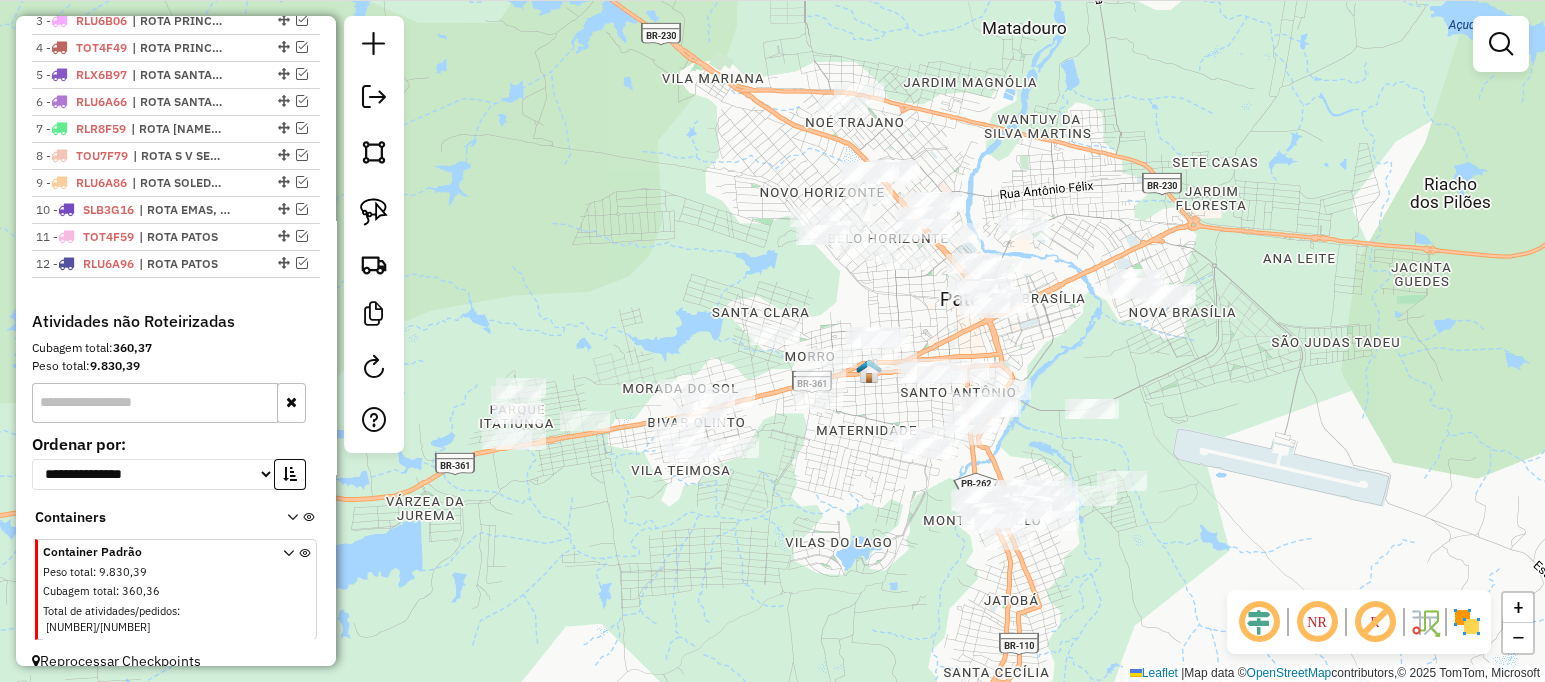 drag, startPoint x: 1253, startPoint y: 324, endPoint x: 1043, endPoint y: 331, distance: 210.11664 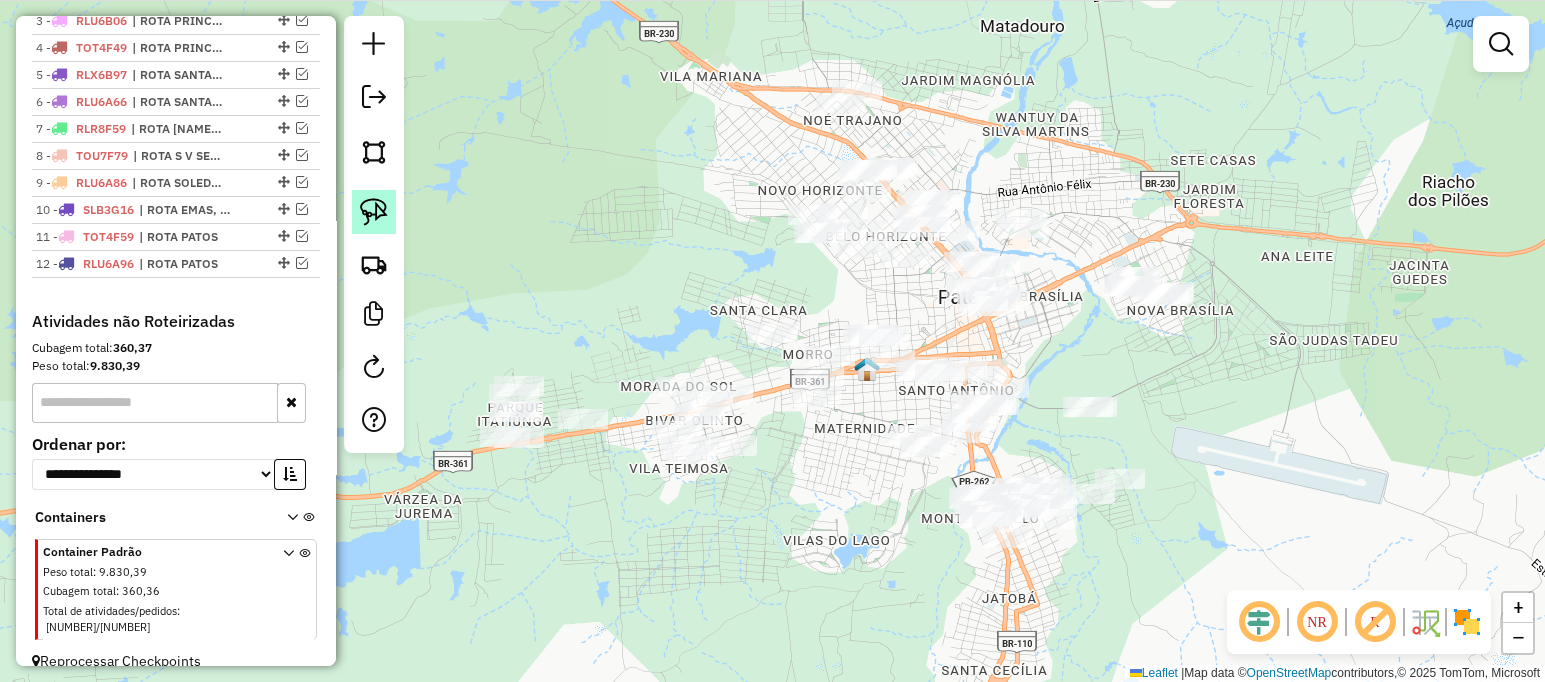 click 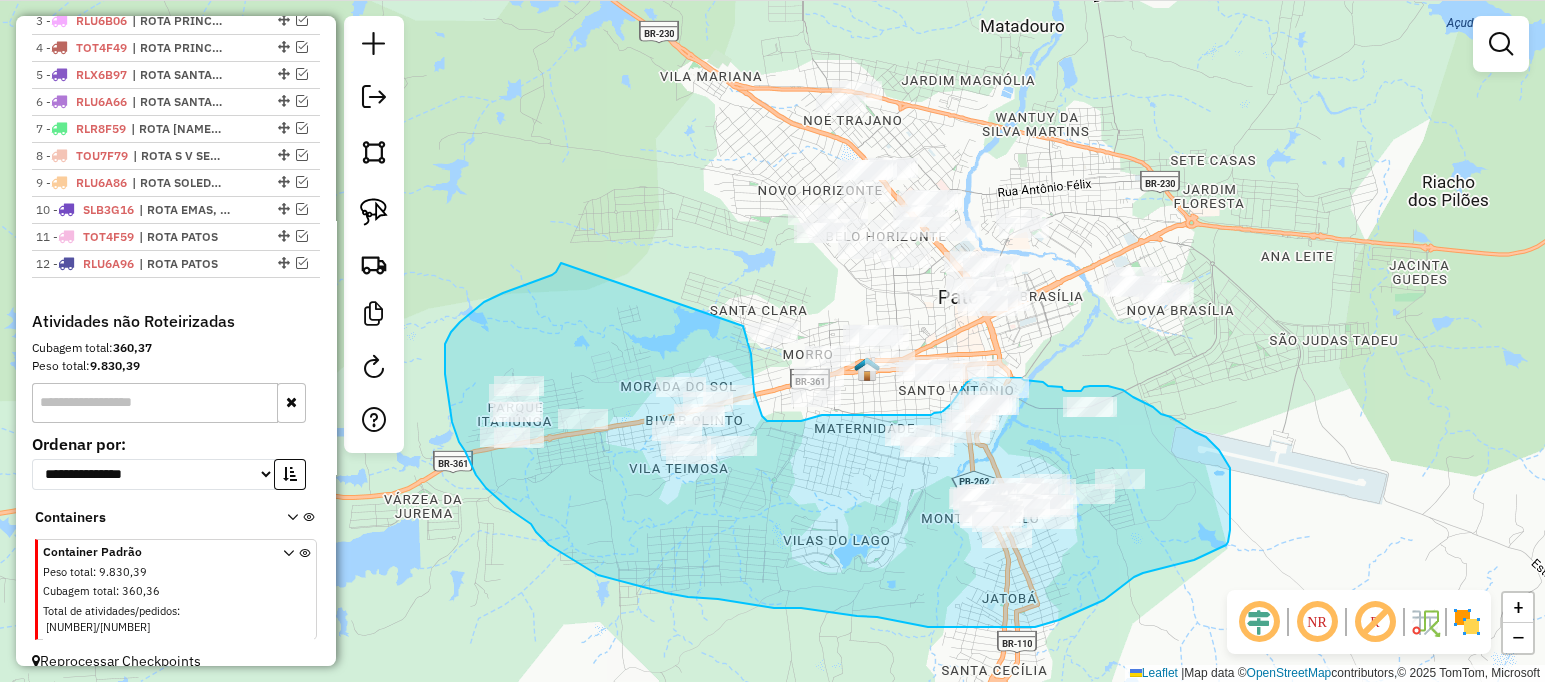 drag, startPoint x: 559, startPoint y: 265, endPoint x: 743, endPoint y: 326, distance: 193.84789 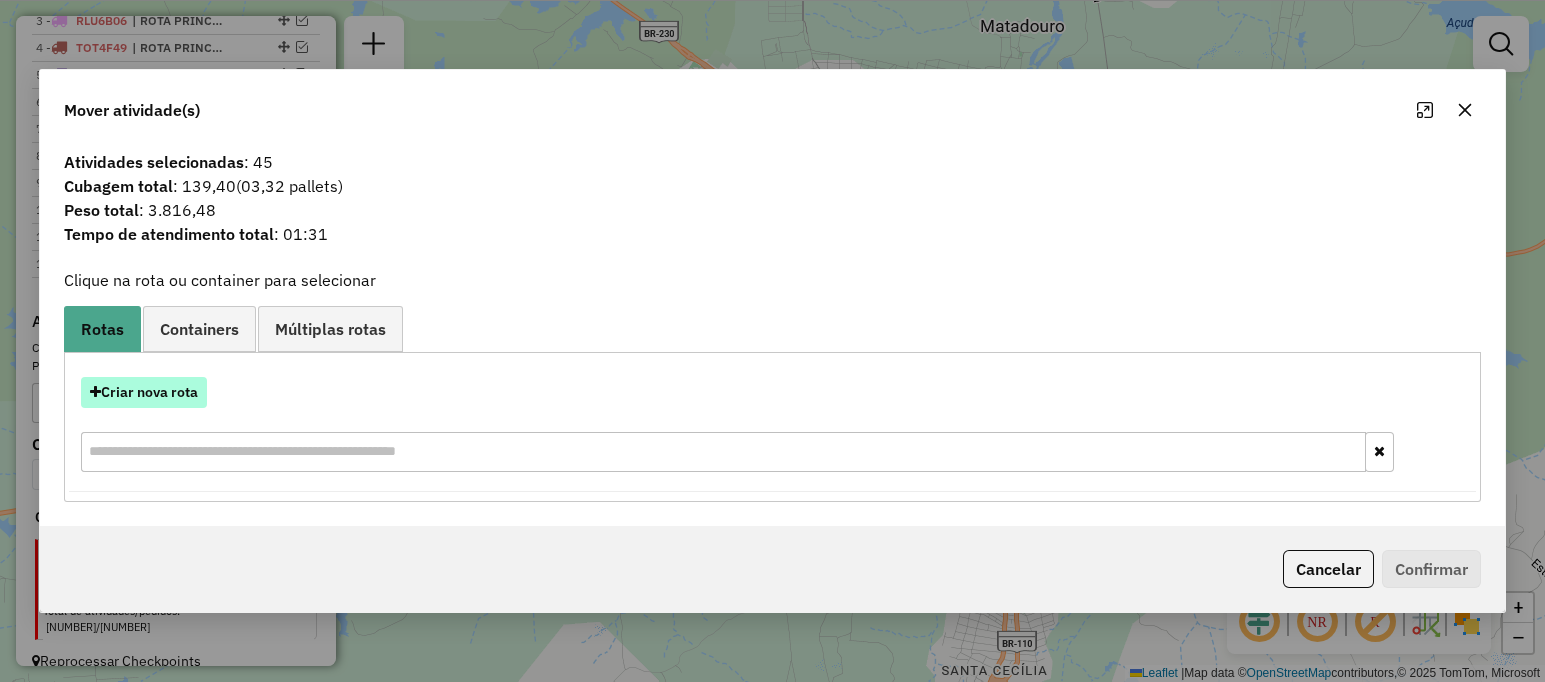 click on "Criar nova rota" at bounding box center (144, 392) 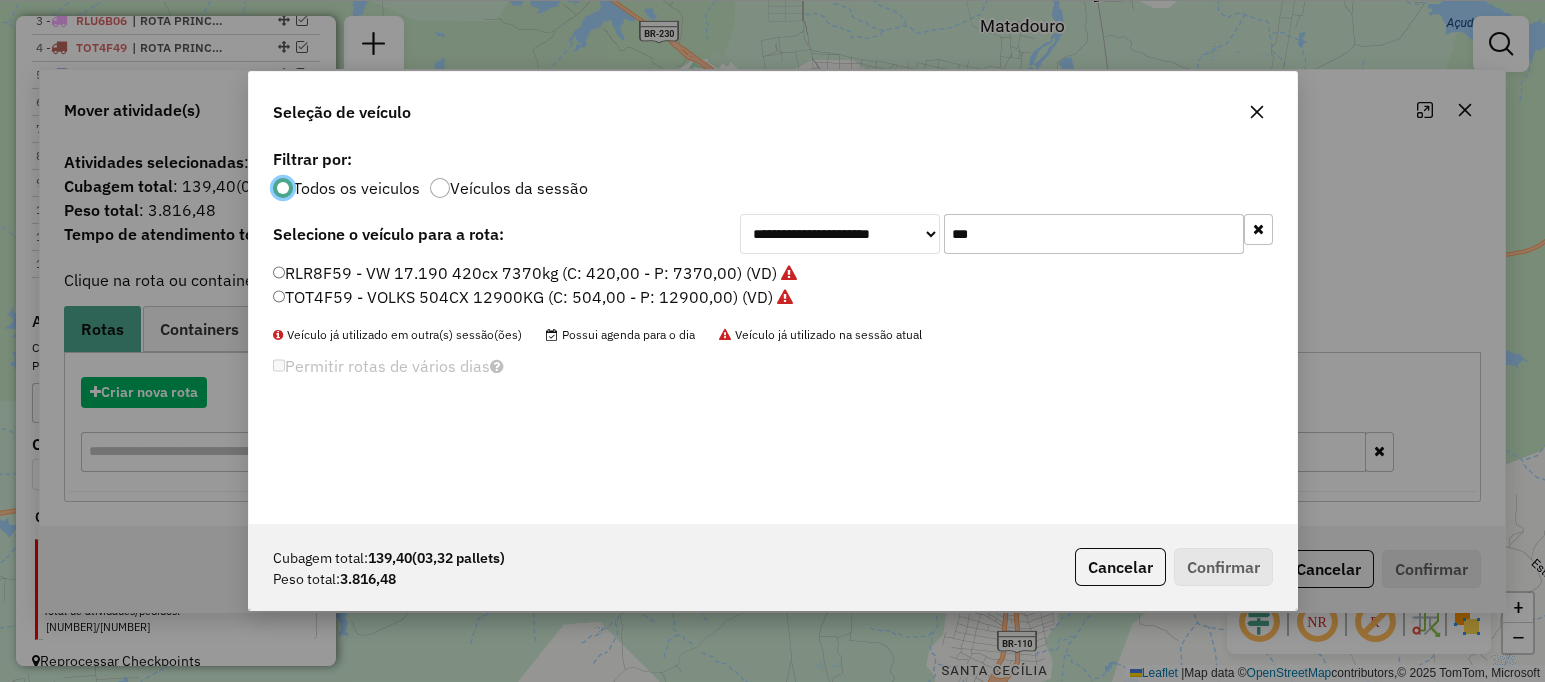 scroll, scrollTop: 10, scrollLeft: 6, axis: both 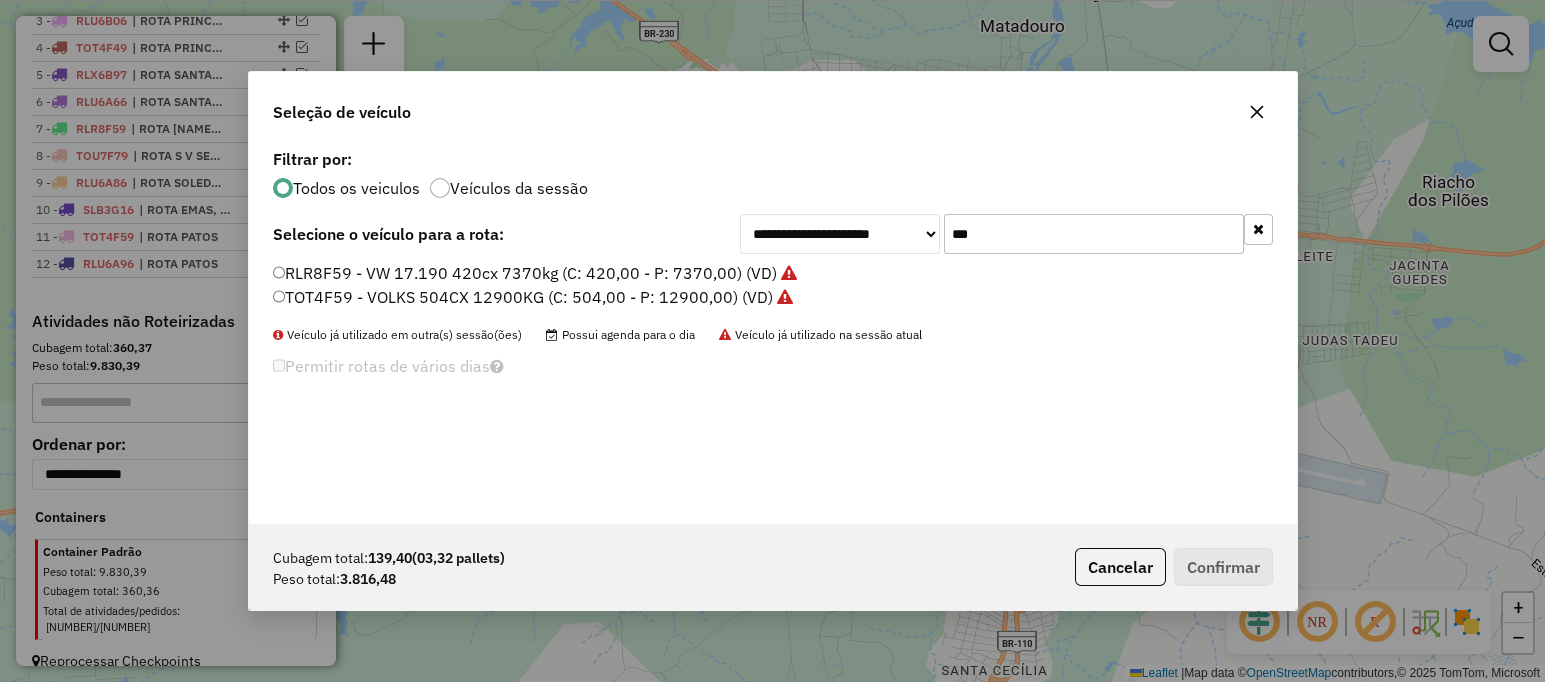 drag, startPoint x: 1013, startPoint y: 260, endPoint x: 1033, endPoint y: 237, distance: 30.479502 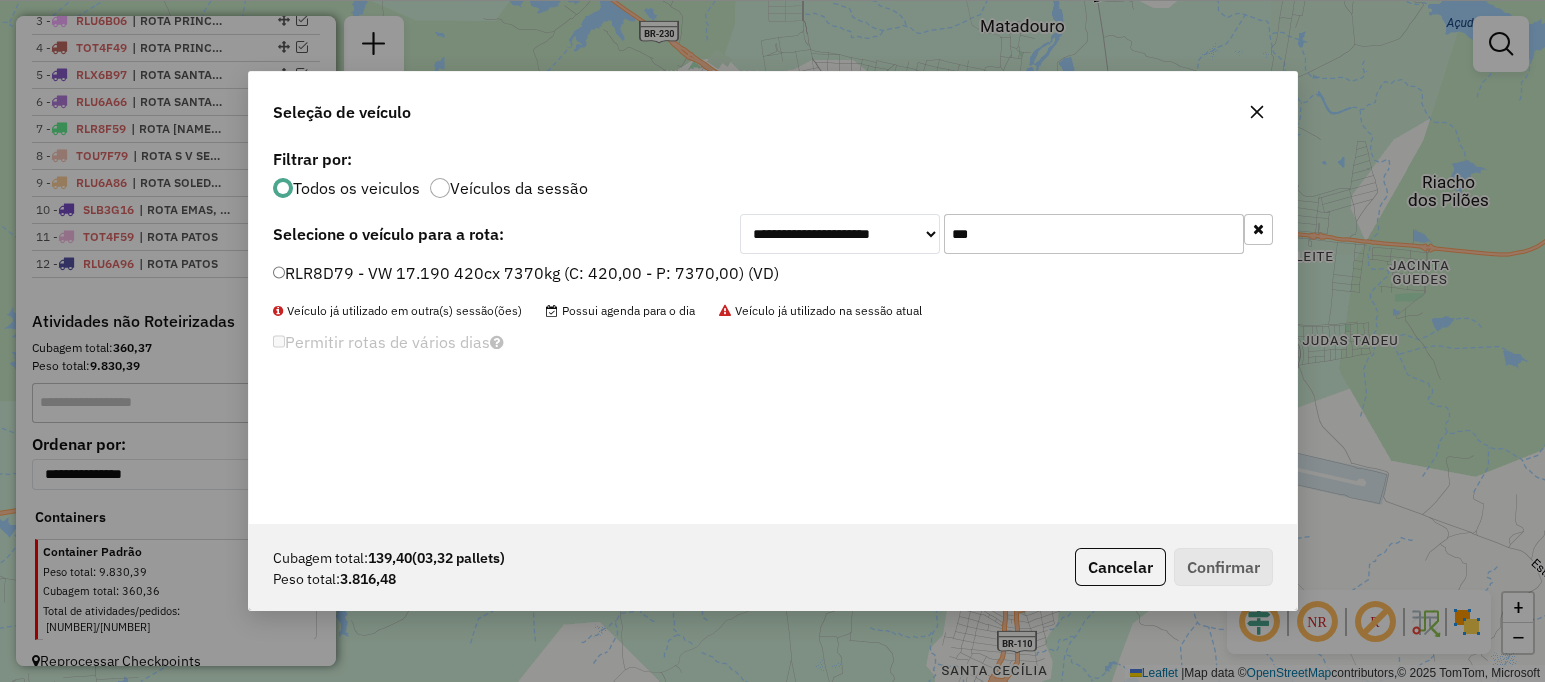 type on "***" 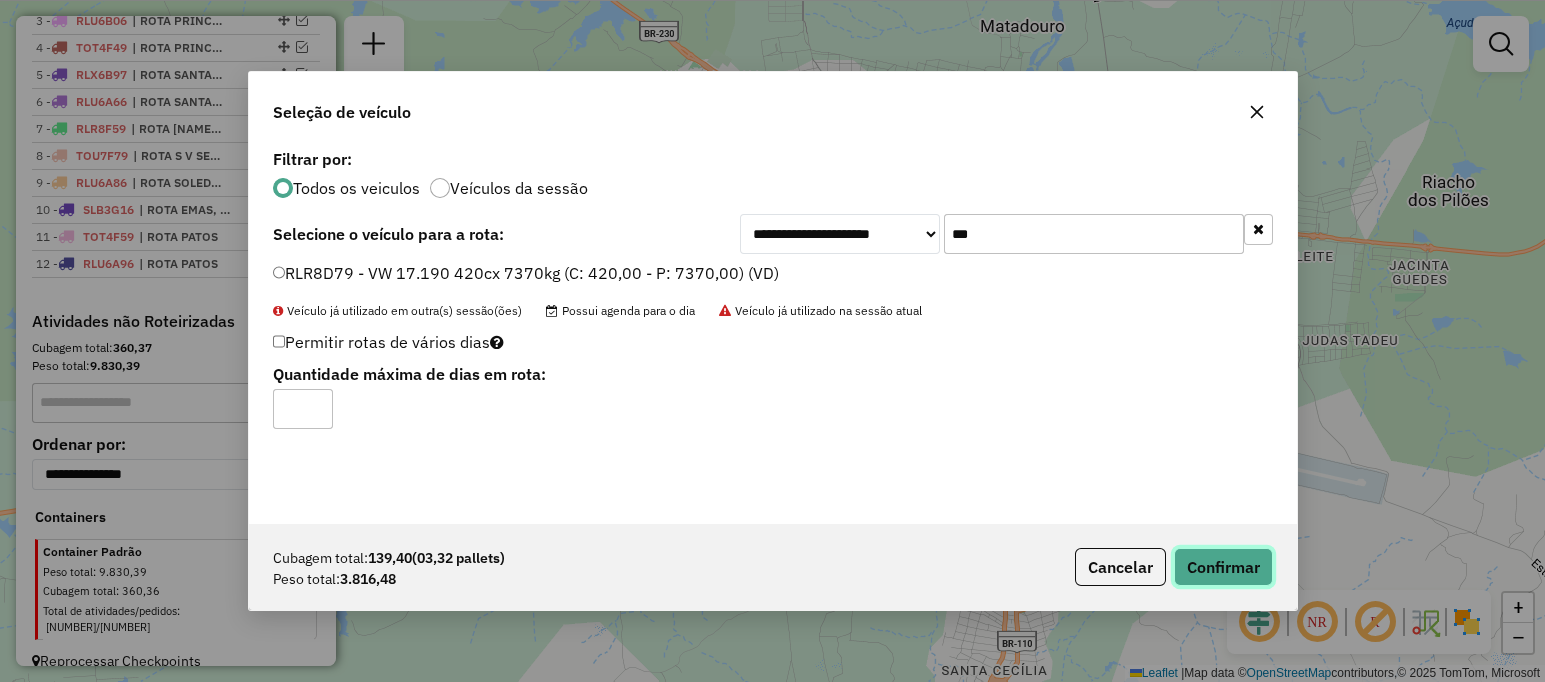 click on "Confirmar" 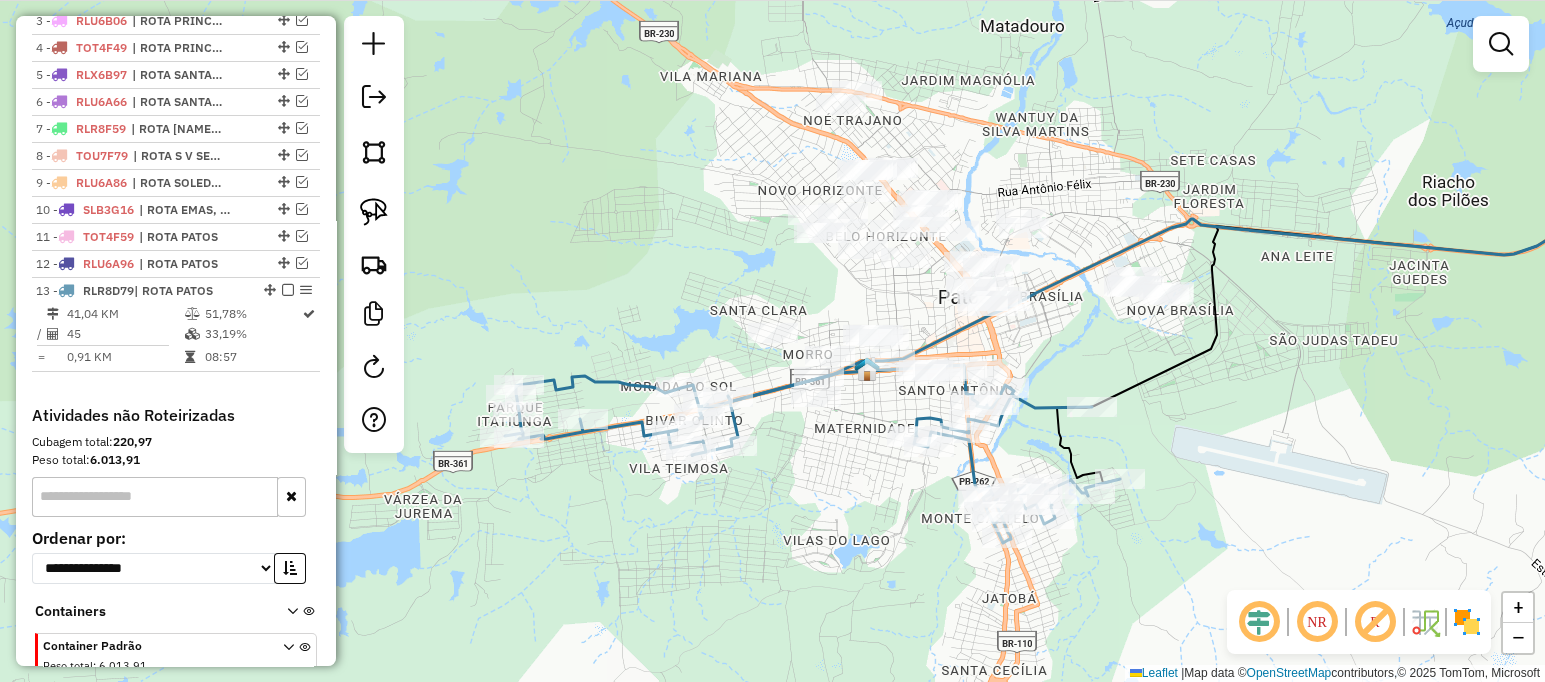 scroll, scrollTop: 879, scrollLeft: 0, axis: vertical 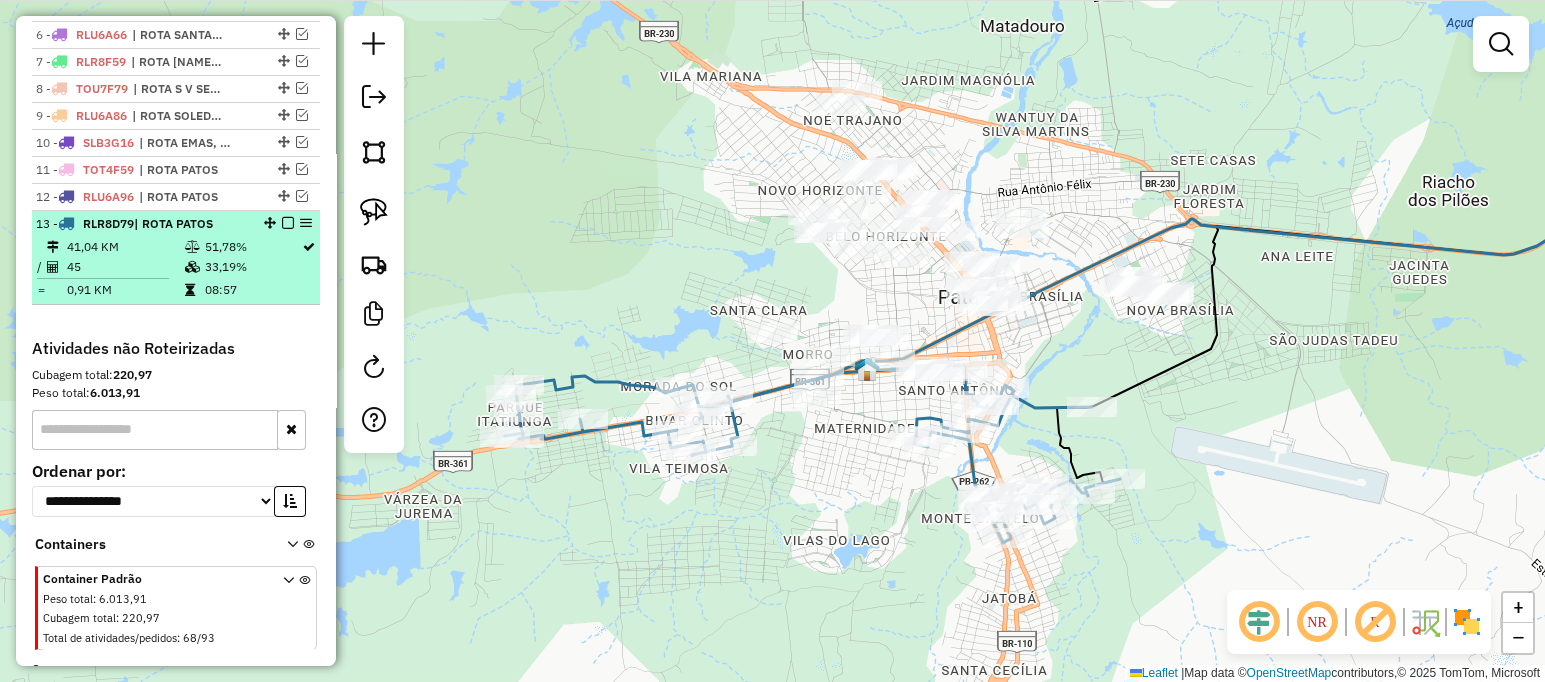 click at bounding box center (288, 223) 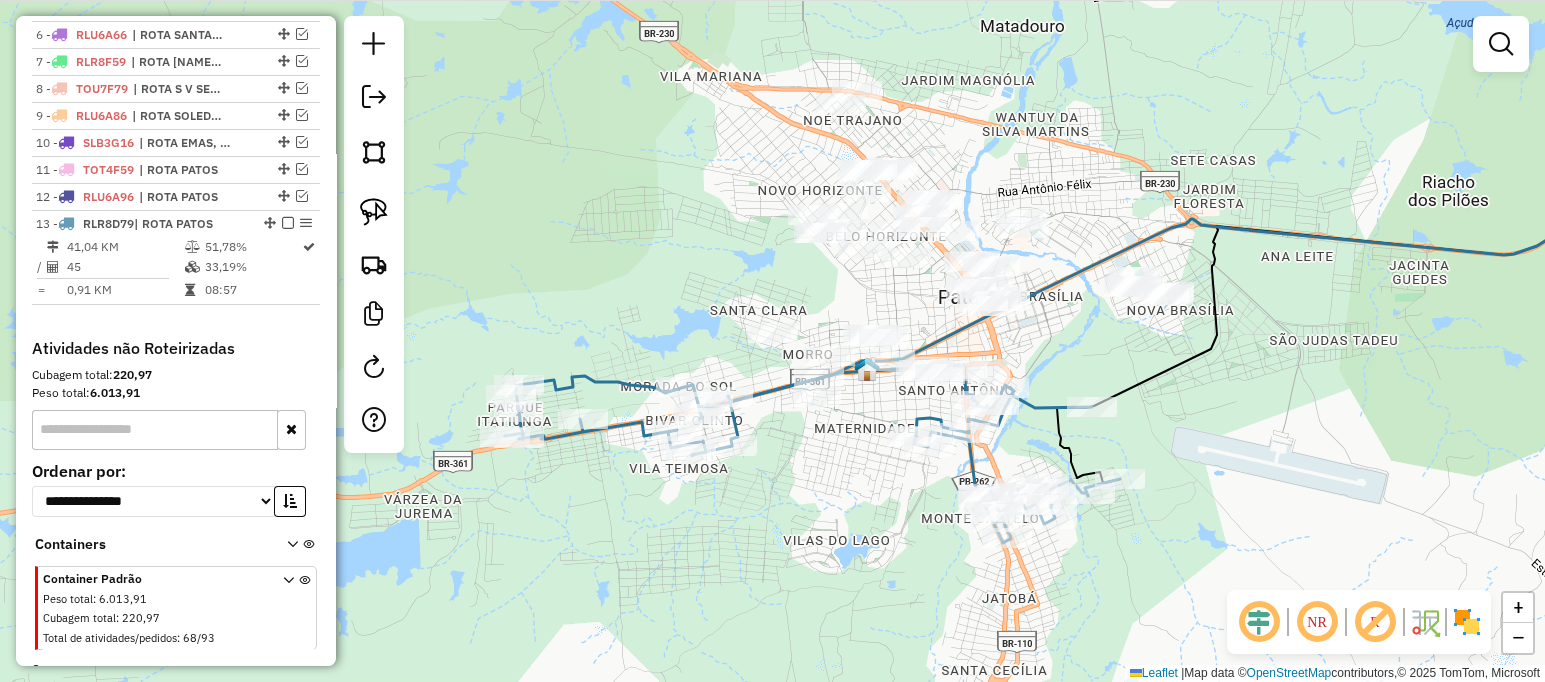 scroll, scrollTop: 839, scrollLeft: 0, axis: vertical 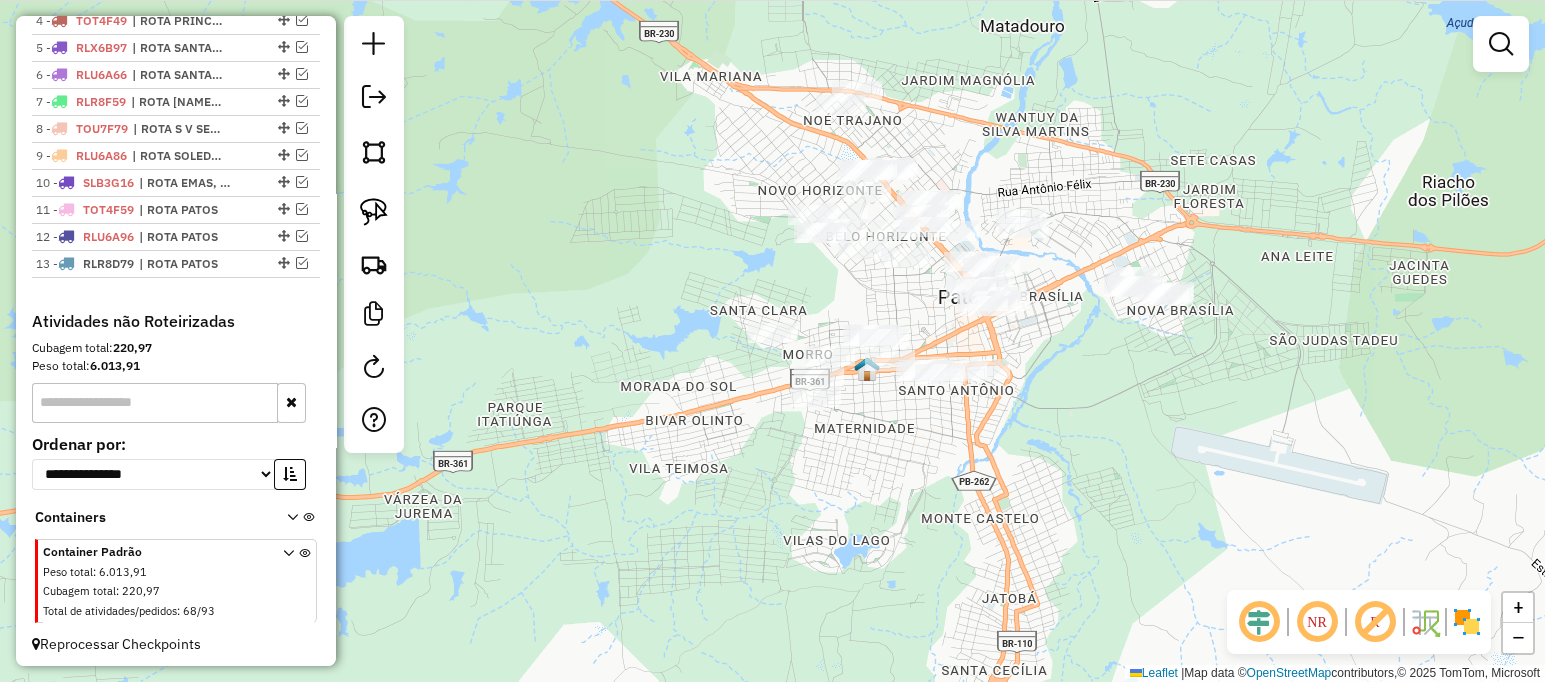drag, startPoint x: 399, startPoint y: 207, endPoint x: 370, endPoint y: 209, distance: 29.068884 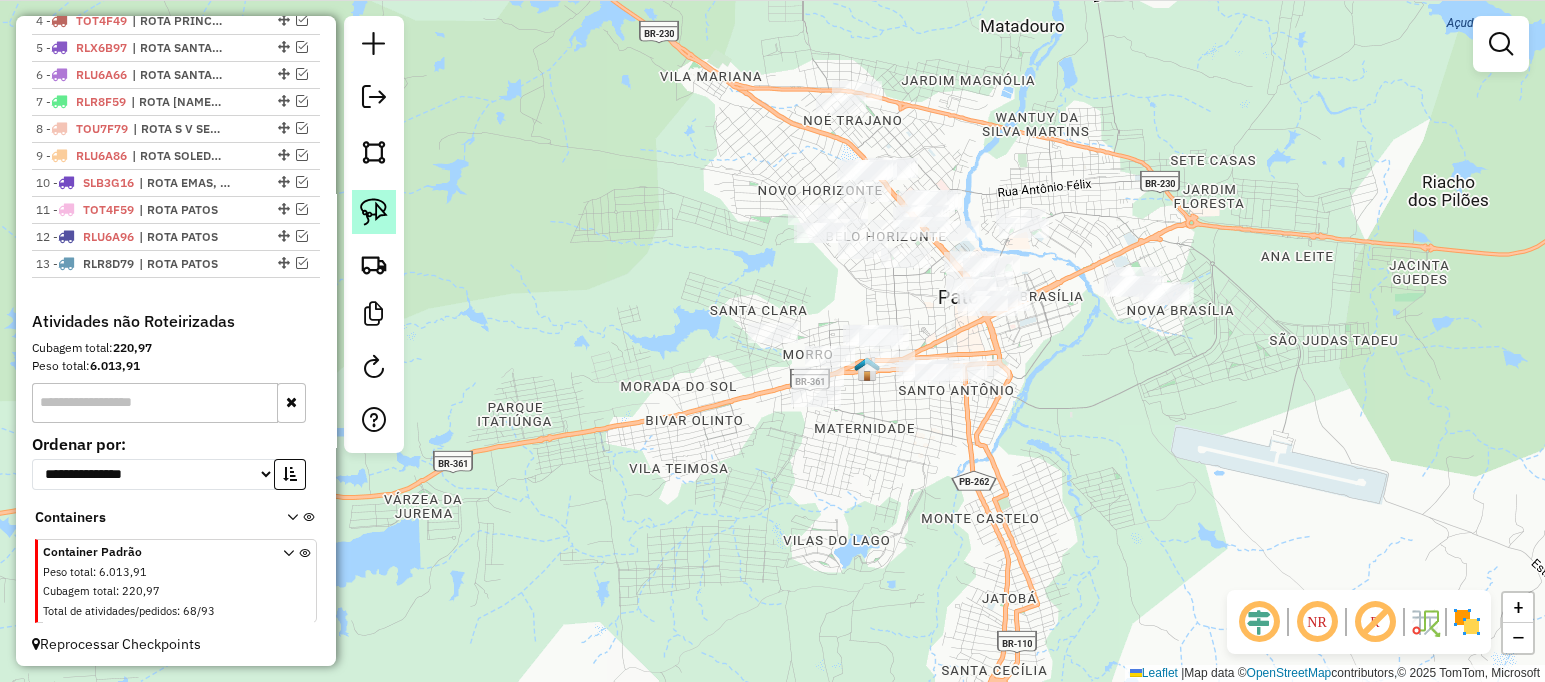 click 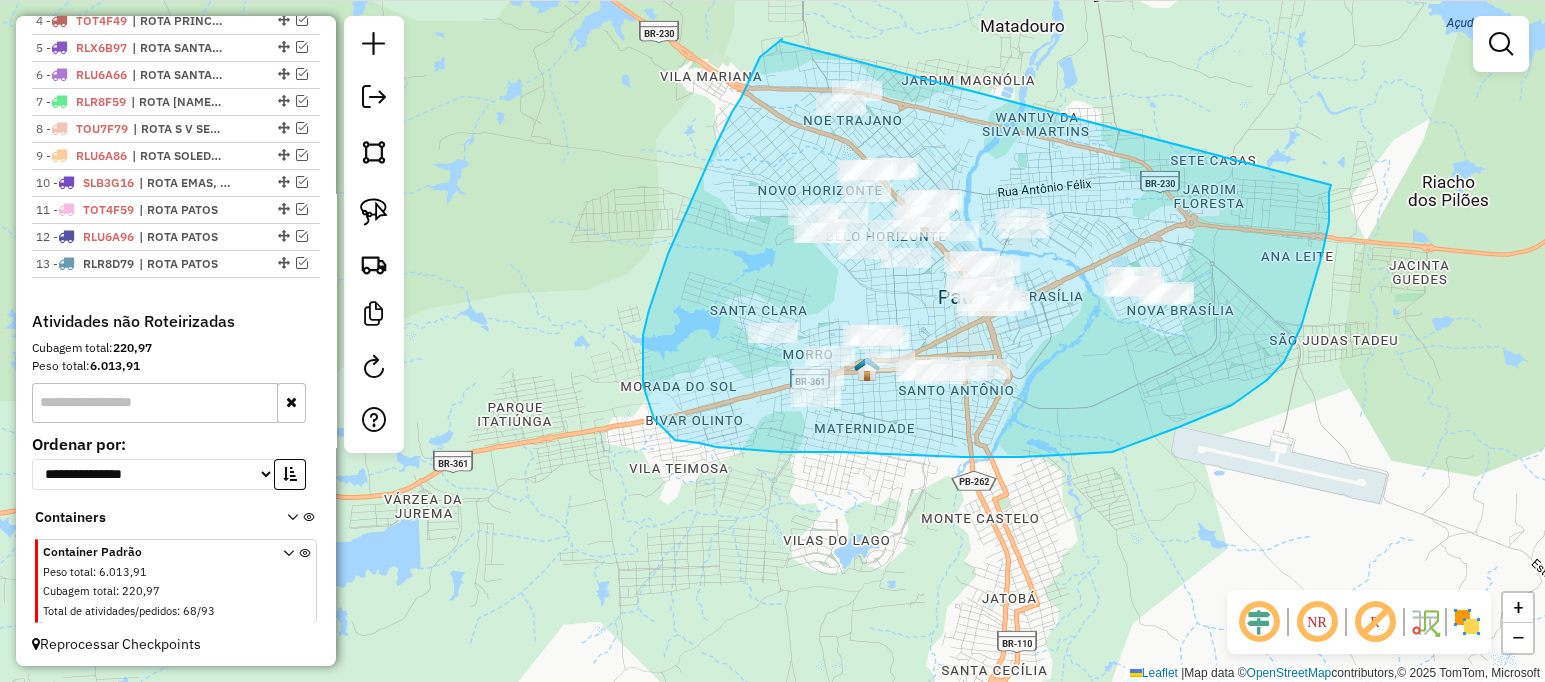 drag, startPoint x: 782, startPoint y: 39, endPoint x: 1328, endPoint y: 183, distance: 564.6698 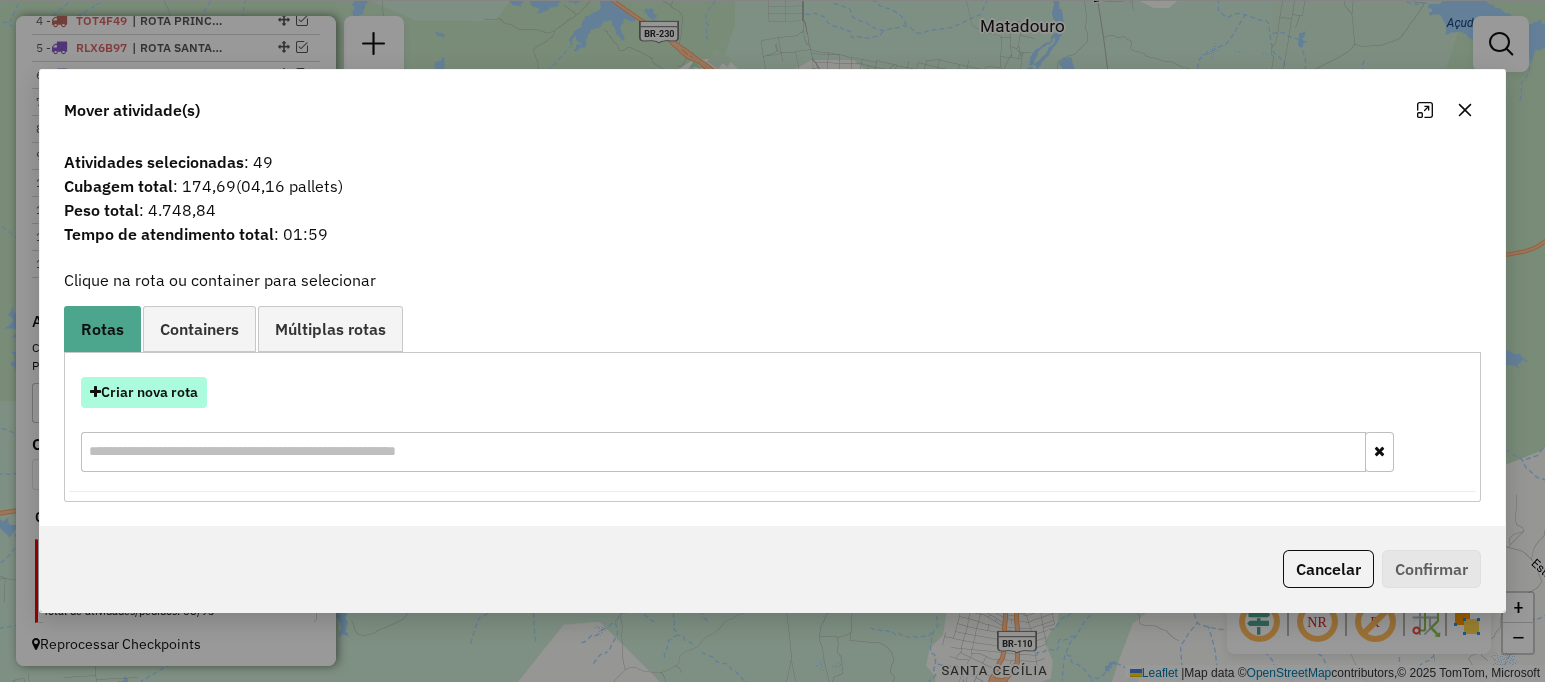 click on "Criar nova rota" at bounding box center [144, 392] 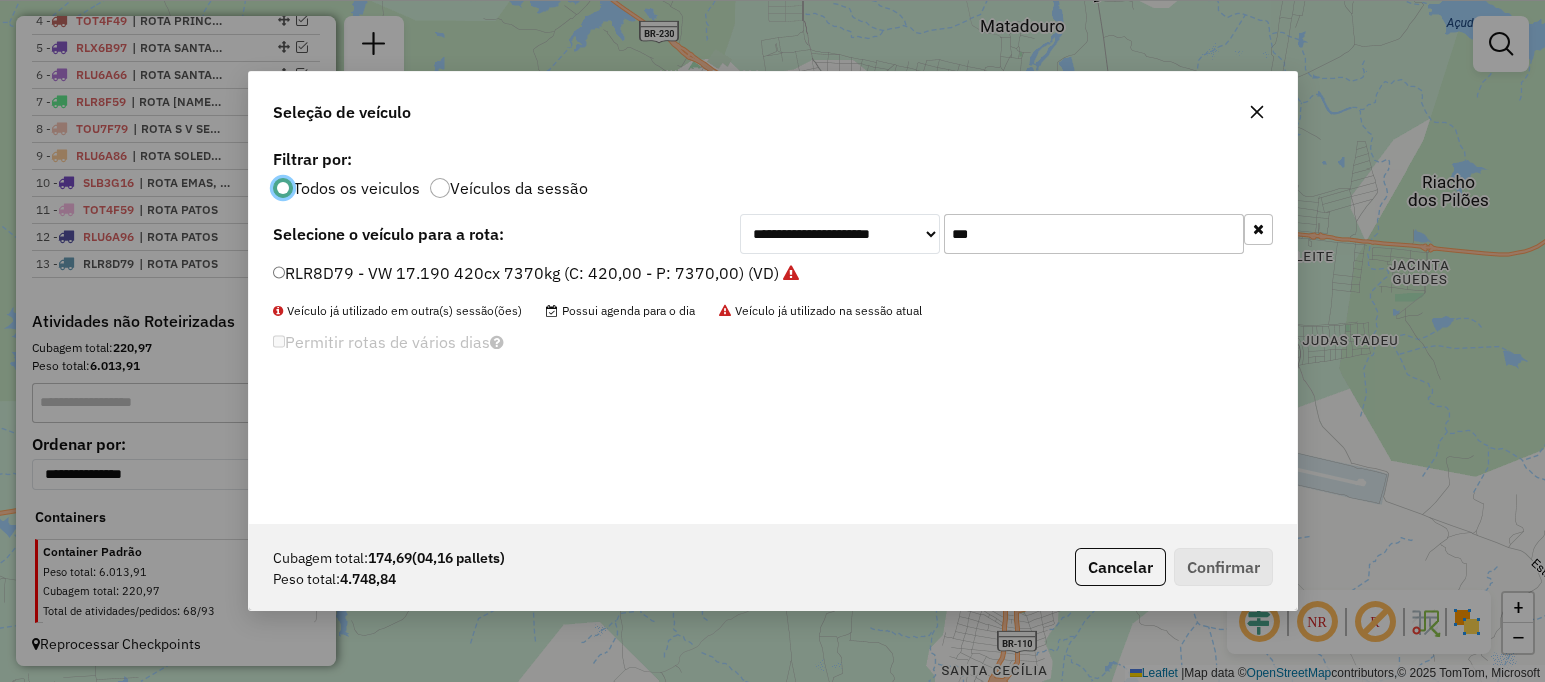 scroll, scrollTop: 10, scrollLeft: 6, axis: both 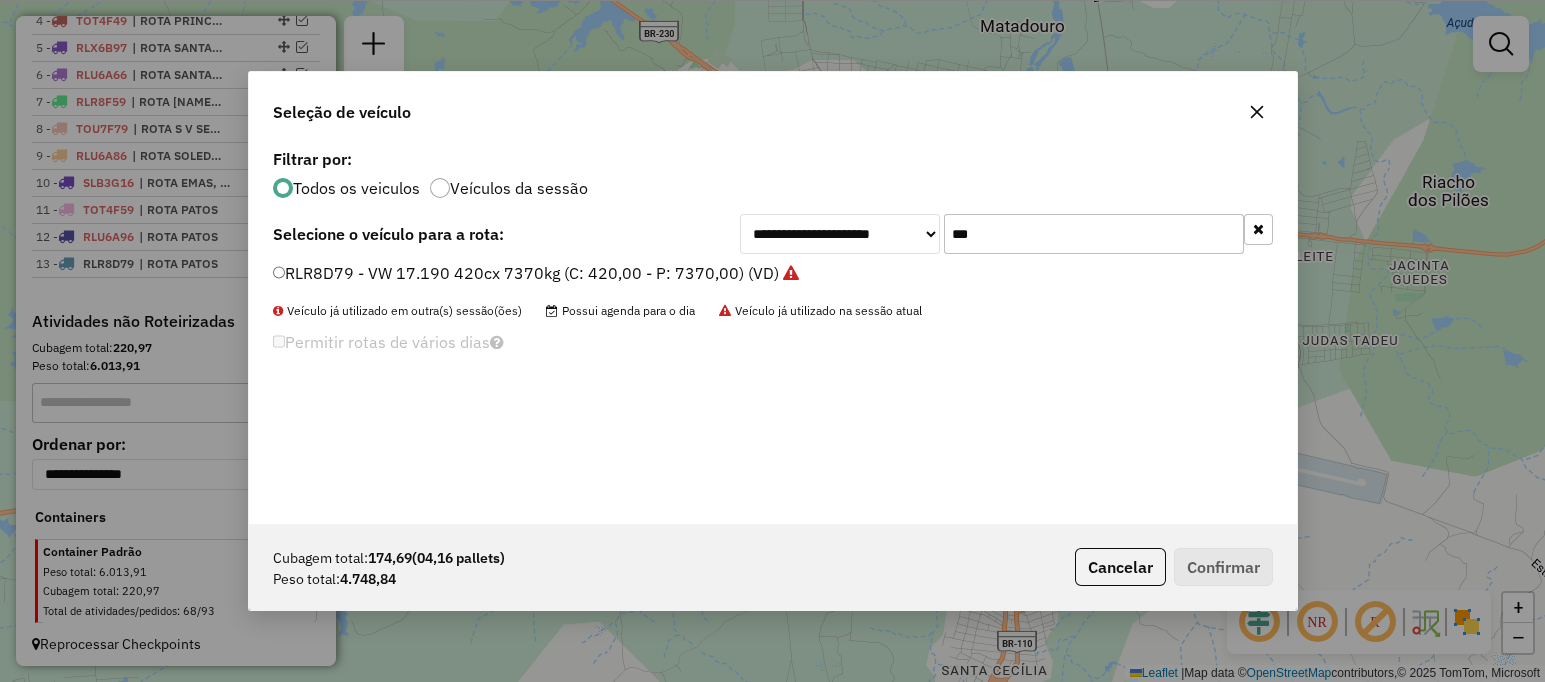 click on "RLR8D79 - VW 17.190 420cx 7370kg (C: 420,00 - P: 7370,00) (VD)" 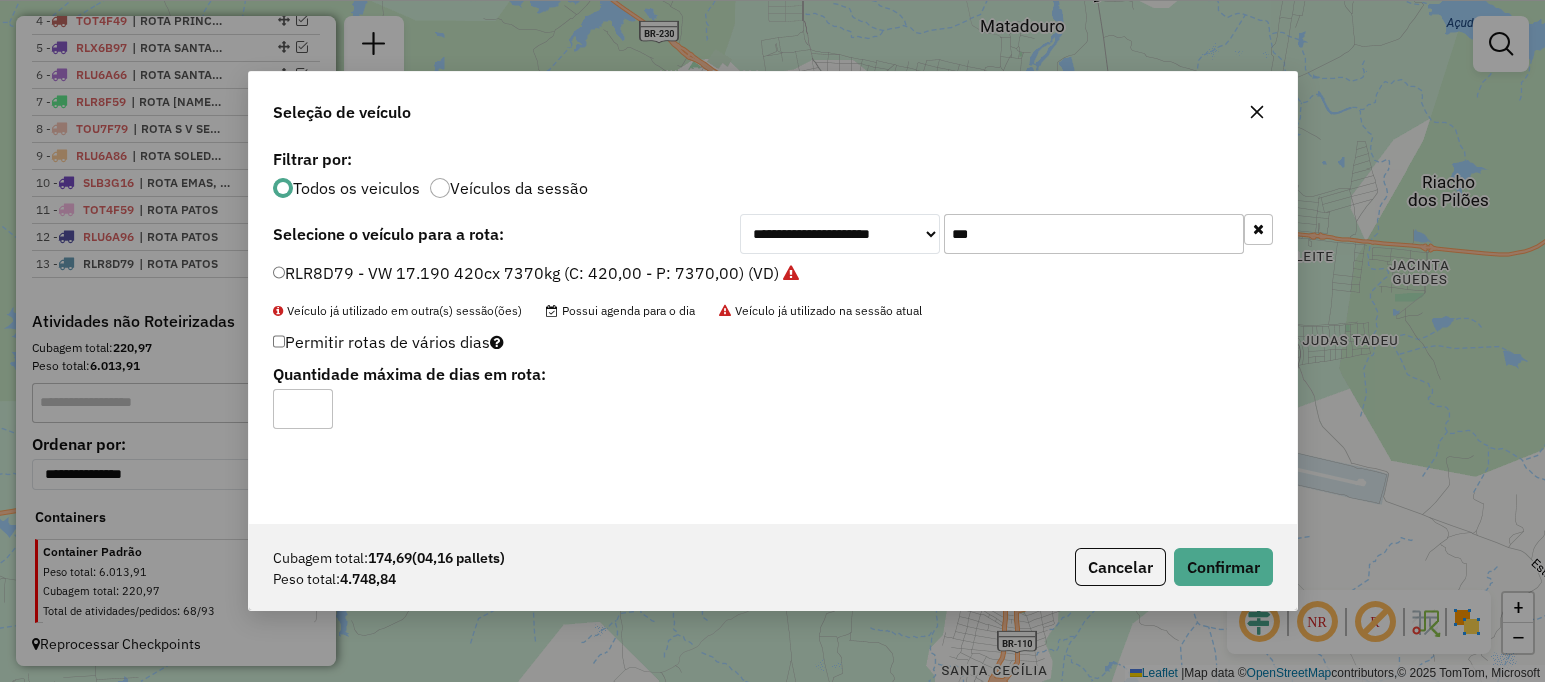 click on "***" 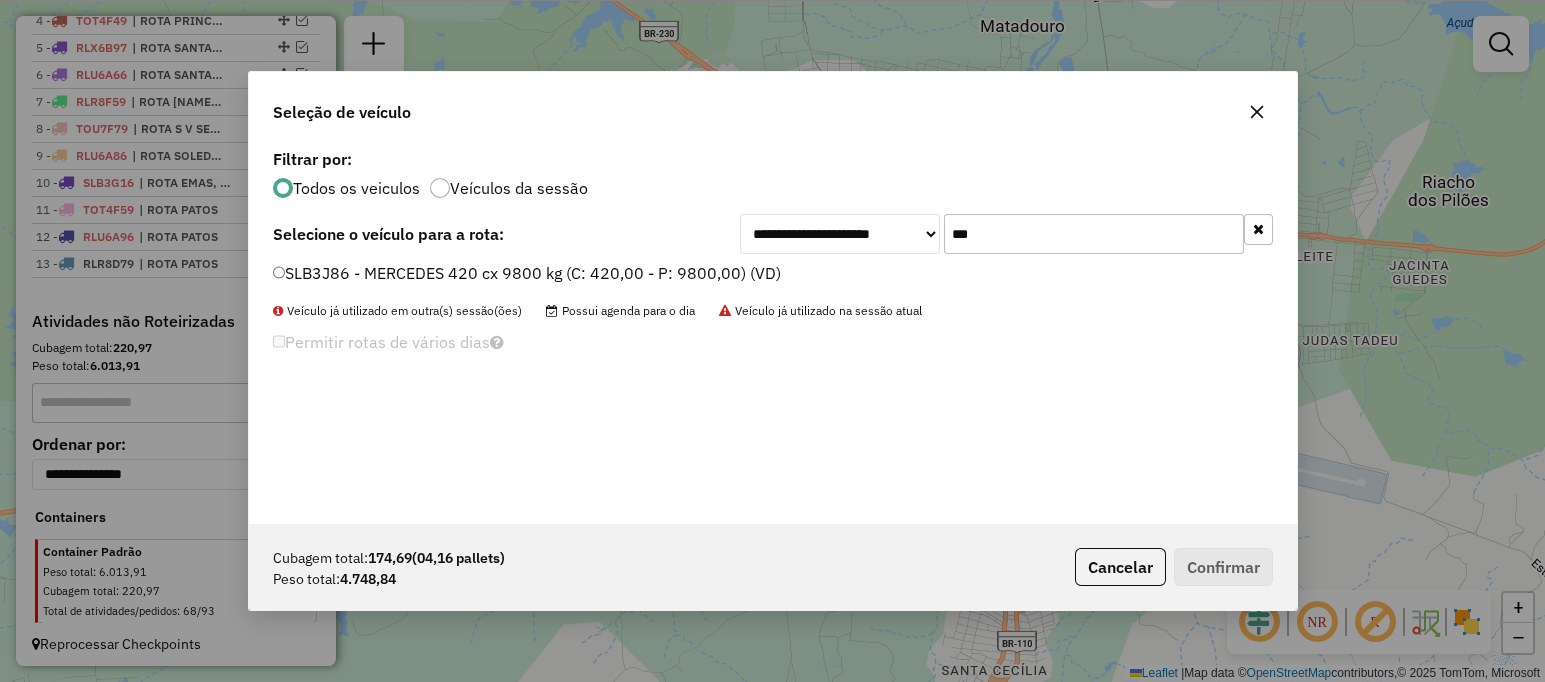 type on "***" 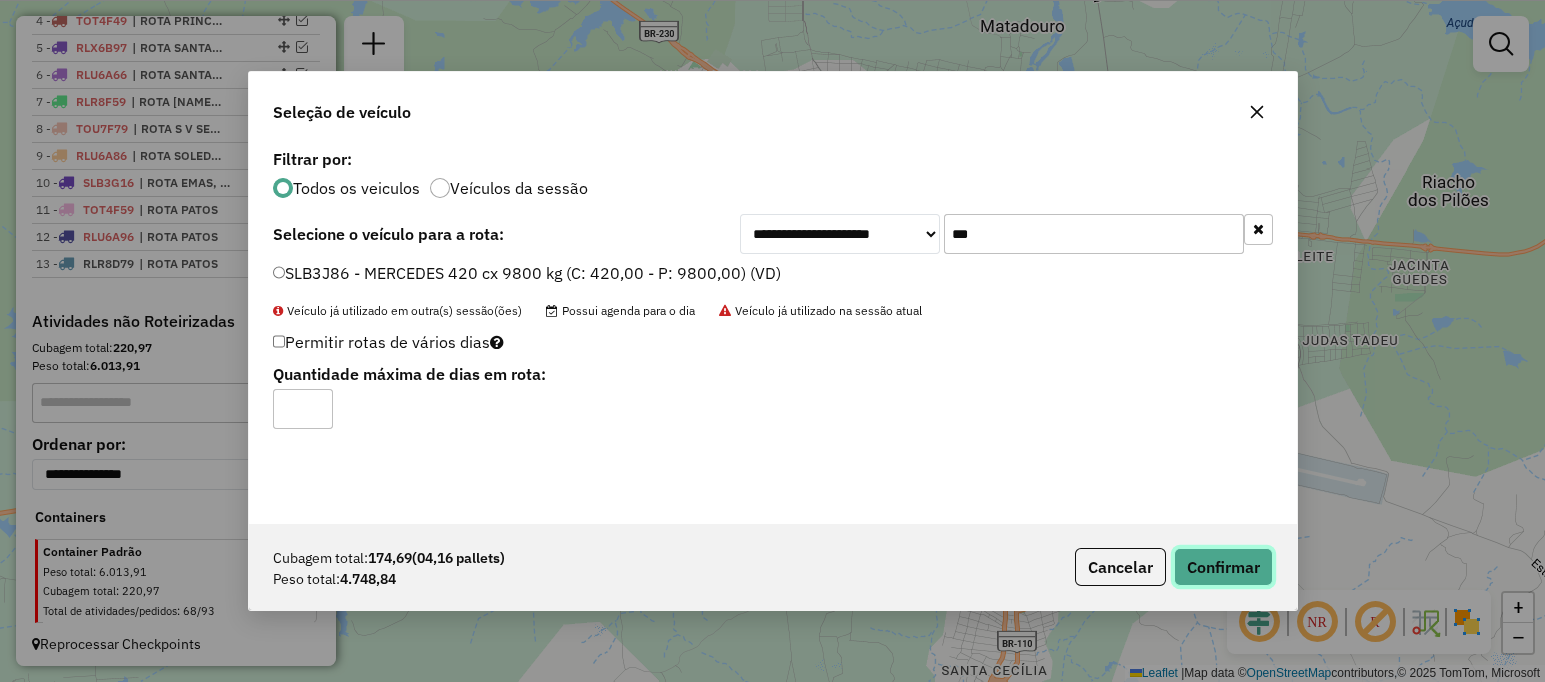 click on "Confirmar" 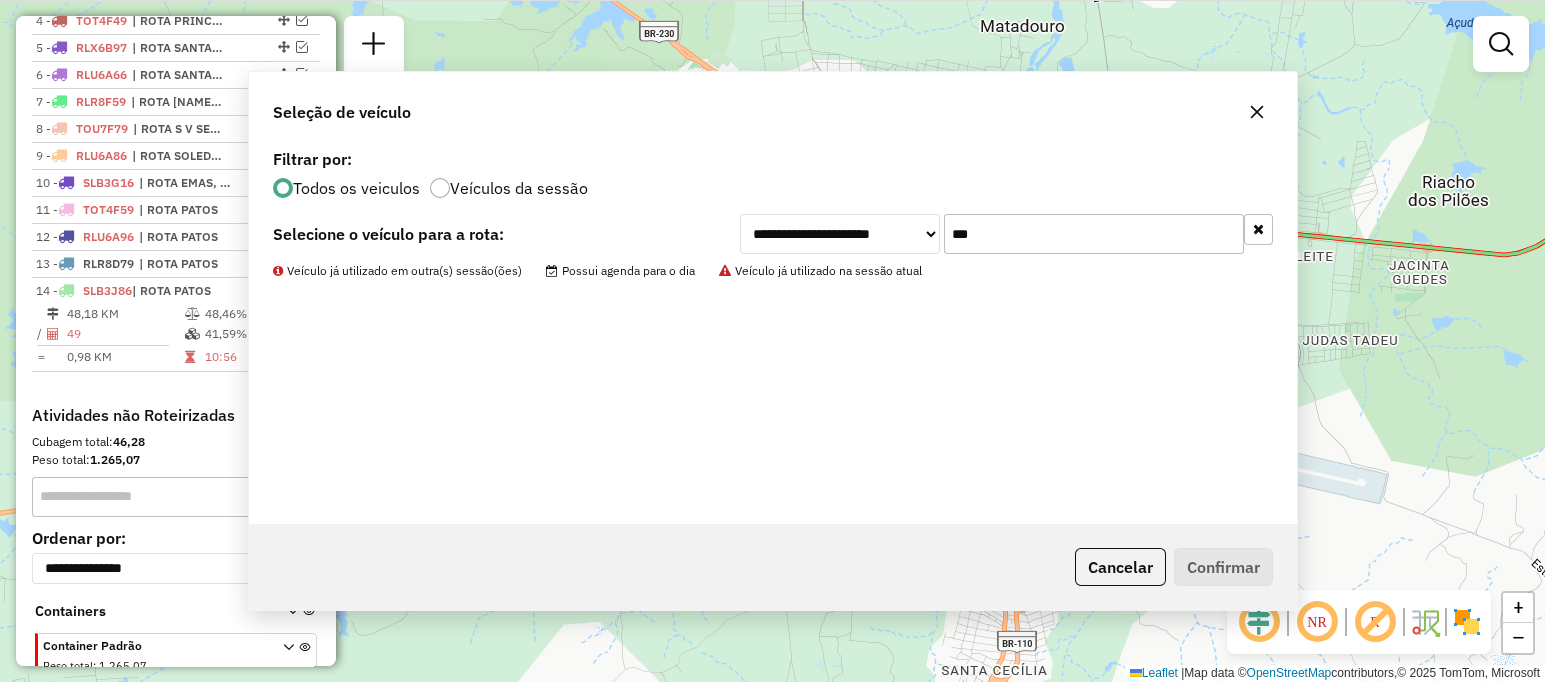 scroll, scrollTop: 879, scrollLeft: 0, axis: vertical 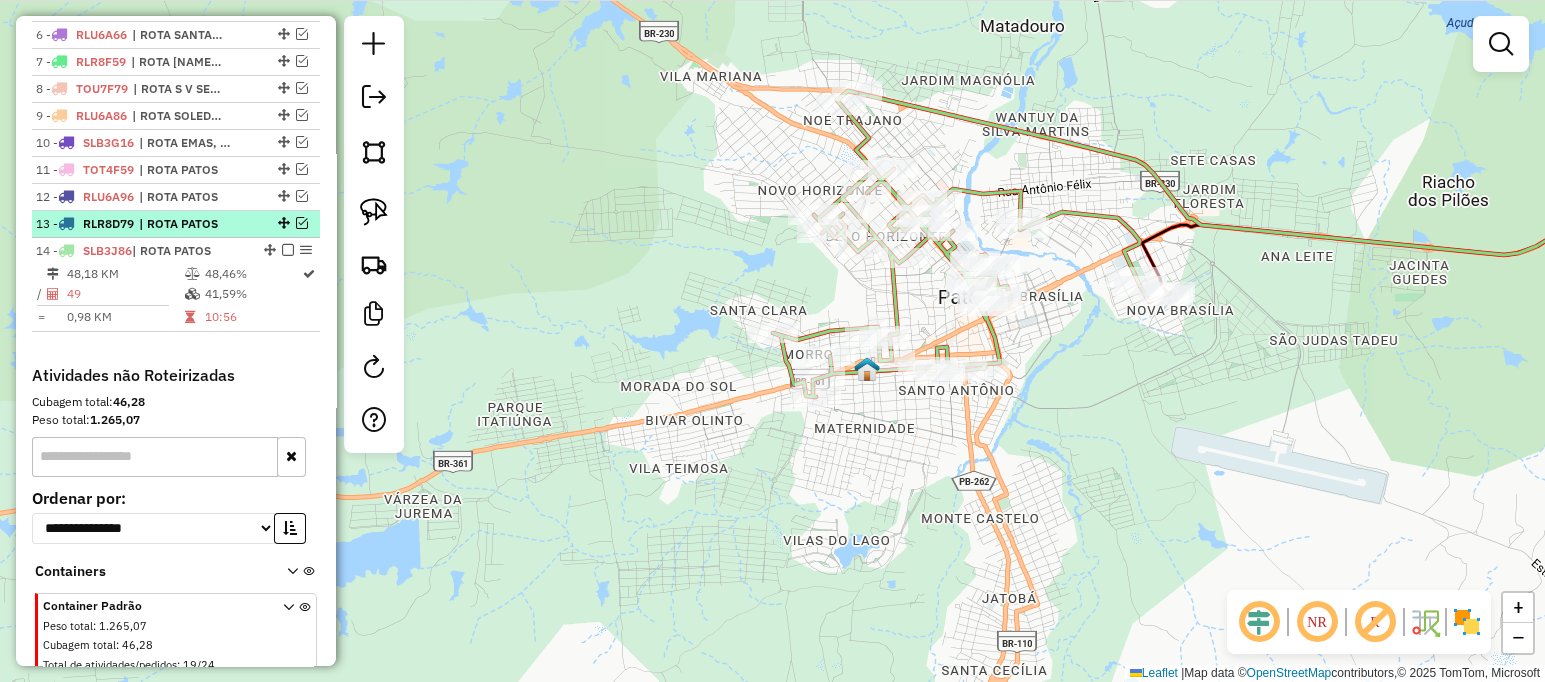 click on "[NUMBER]       [PLATE]   | ROTA [ROUTE_NAME]" at bounding box center [176, 224] 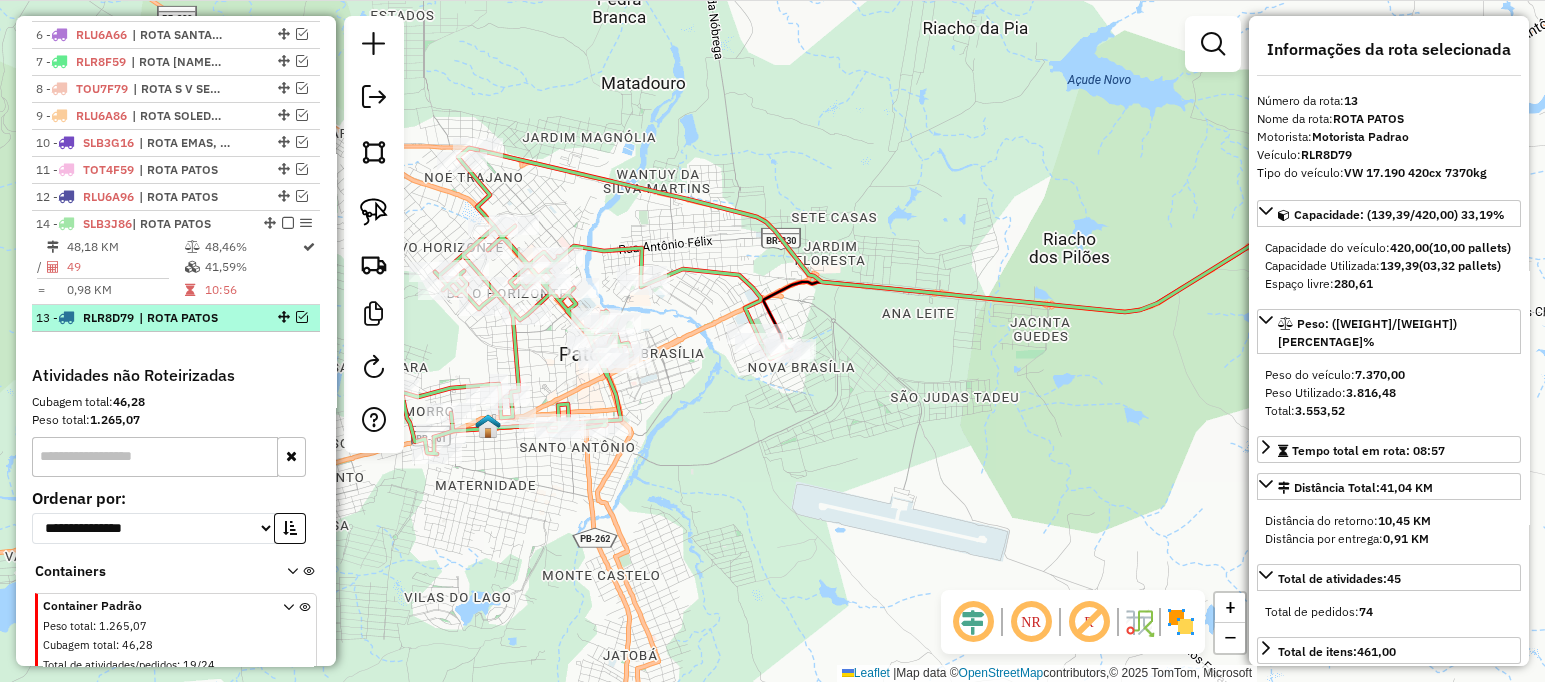 drag, startPoint x: 281, startPoint y: 213, endPoint x: 265, endPoint y: 310, distance: 98.31073 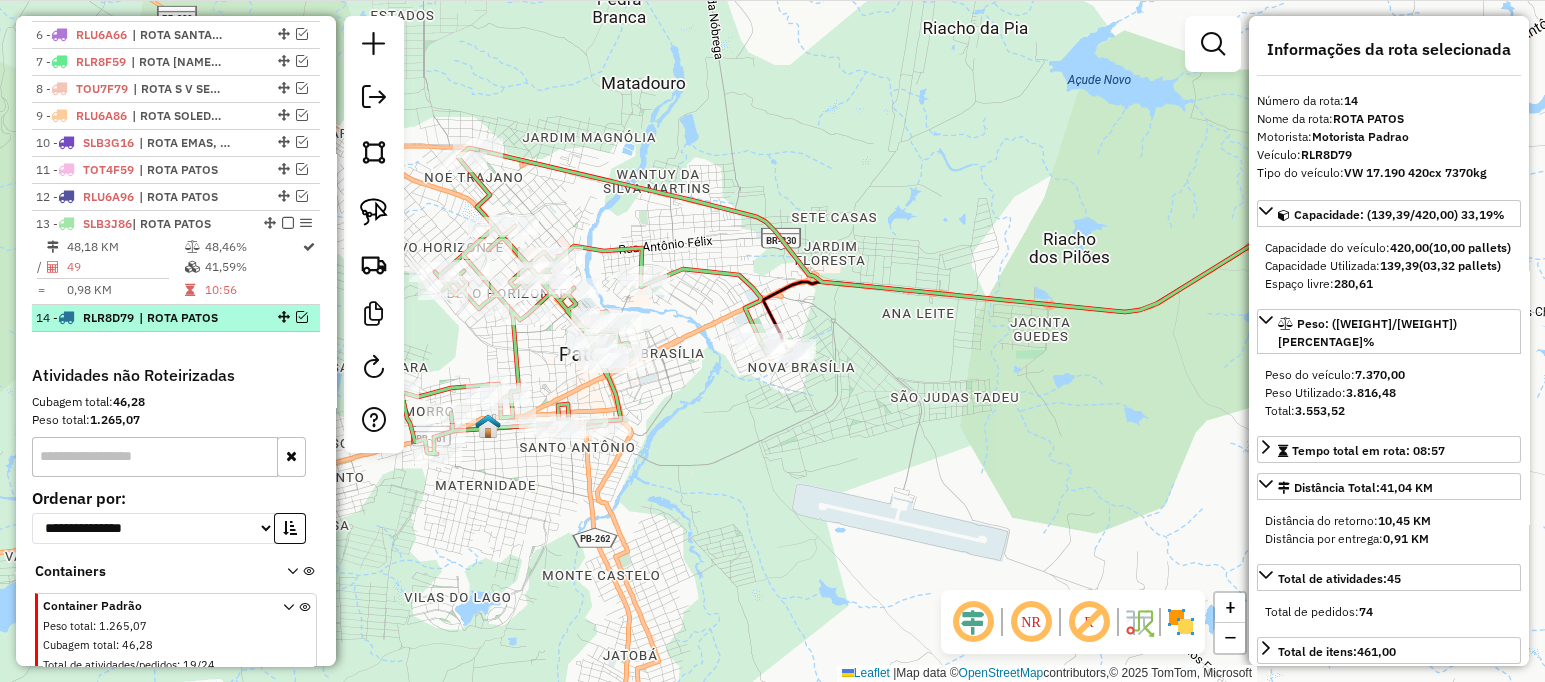 click at bounding box center (302, 317) 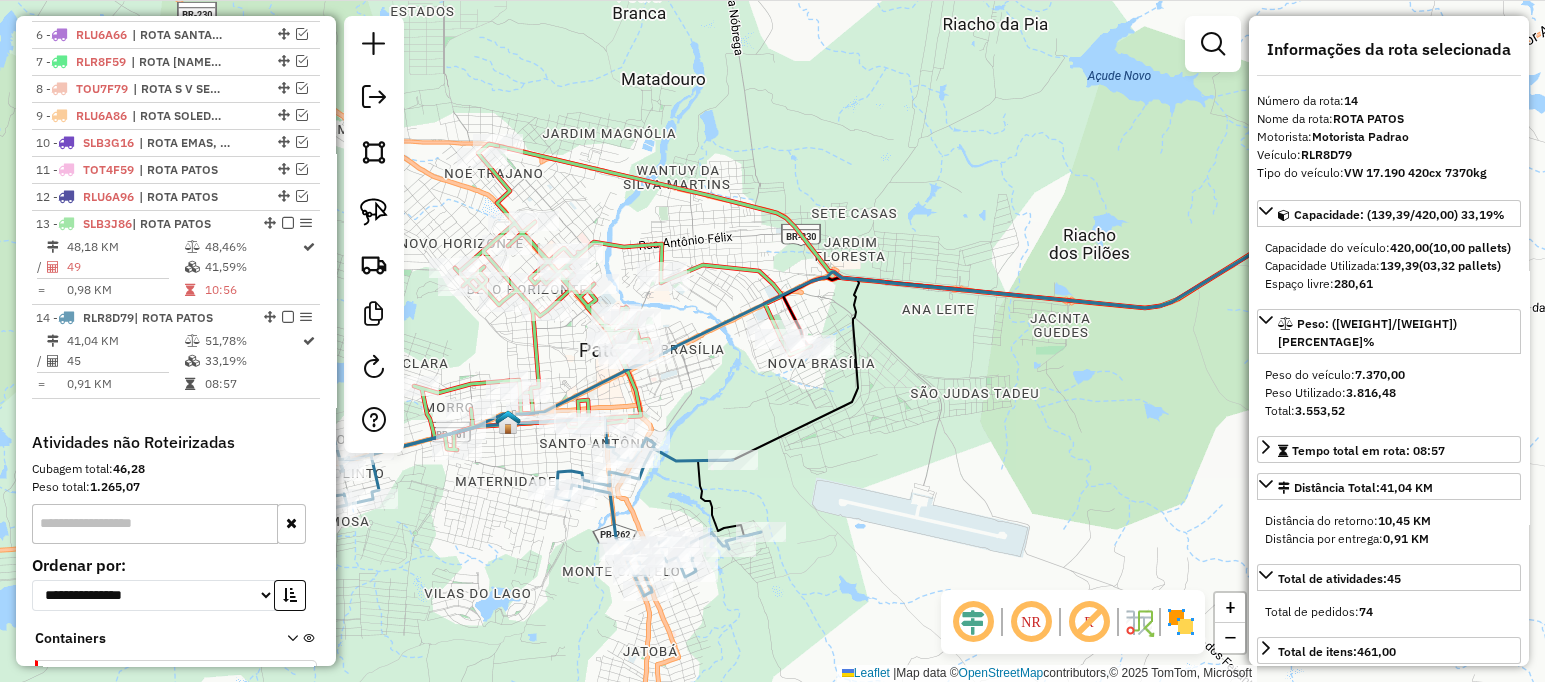drag, startPoint x: 832, startPoint y: 470, endPoint x: 958, endPoint y: 427, distance: 133.13527 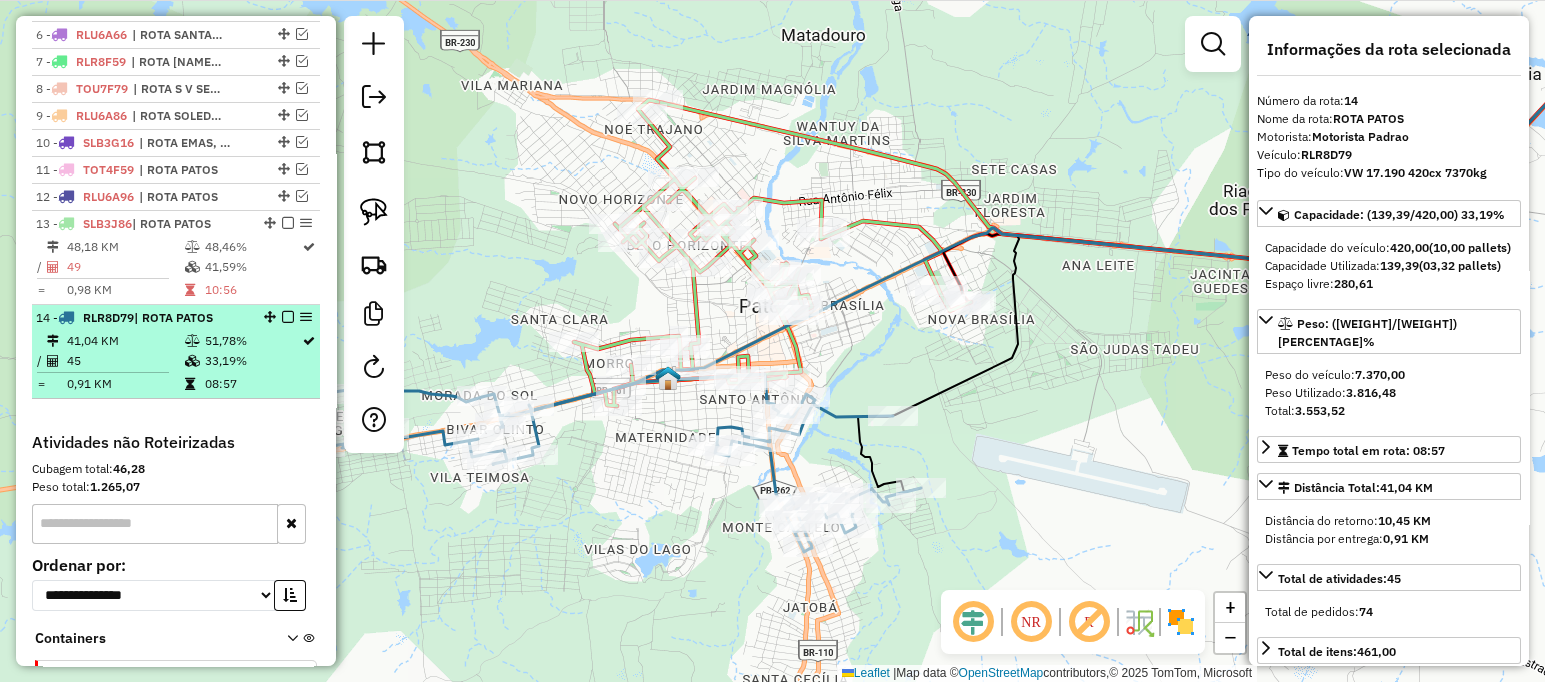 click at bounding box center [192, 361] 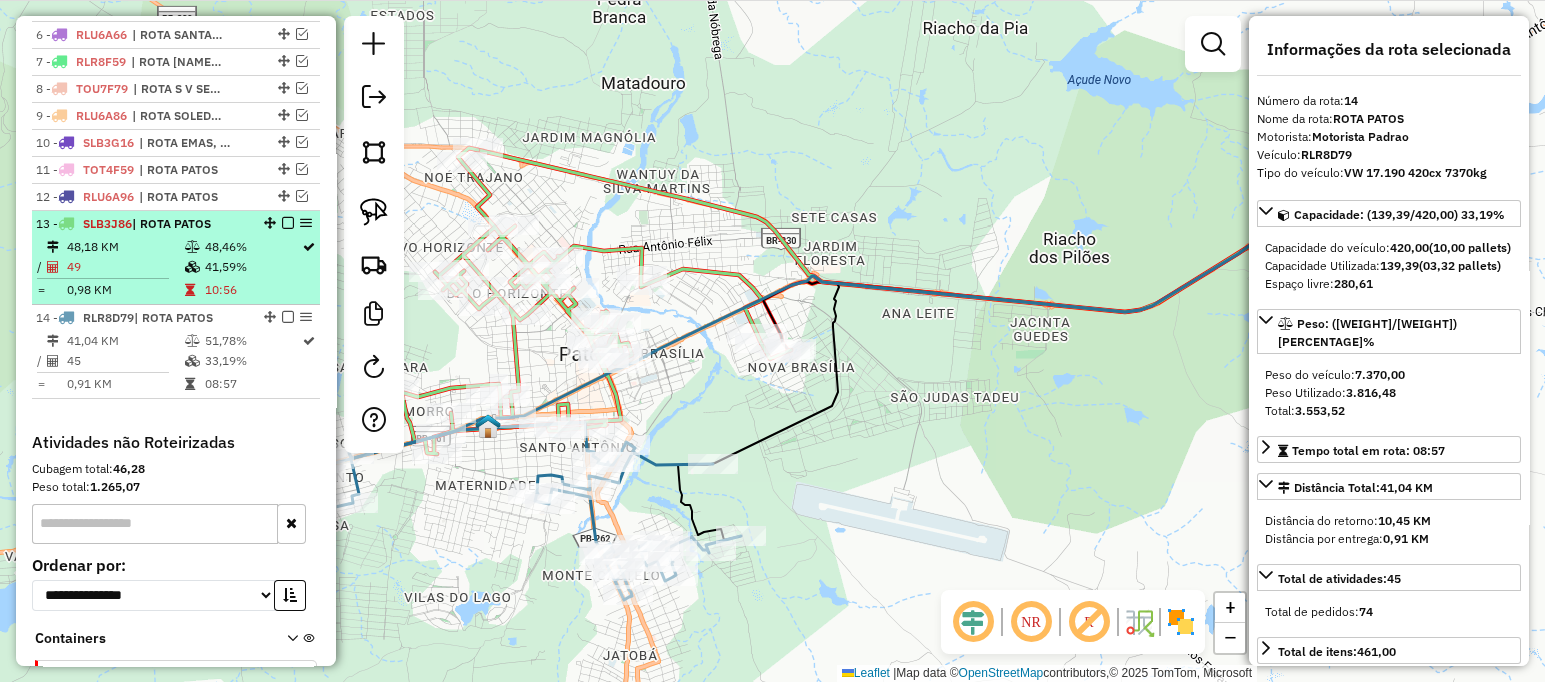 click on "48,46%" at bounding box center [252, 247] 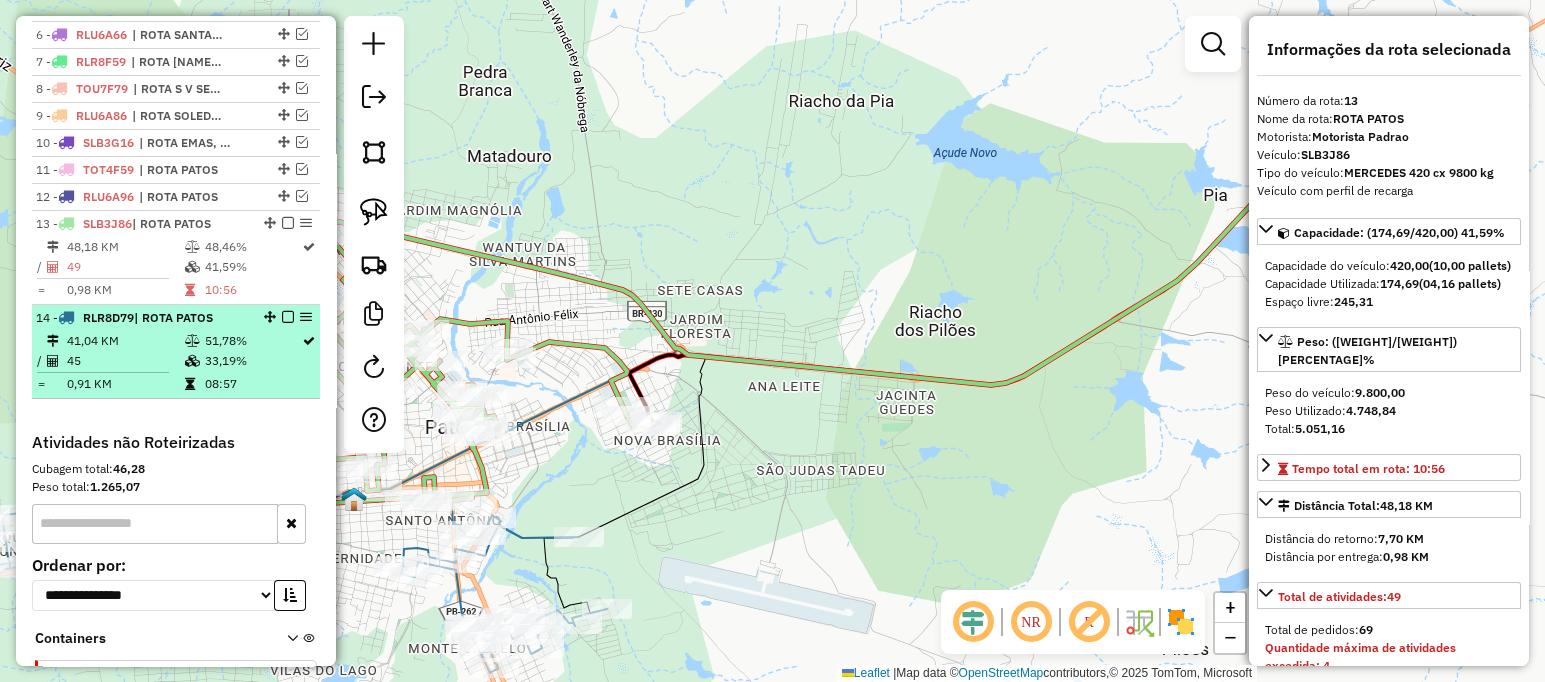 click on "33,19%" at bounding box center (252, 361) 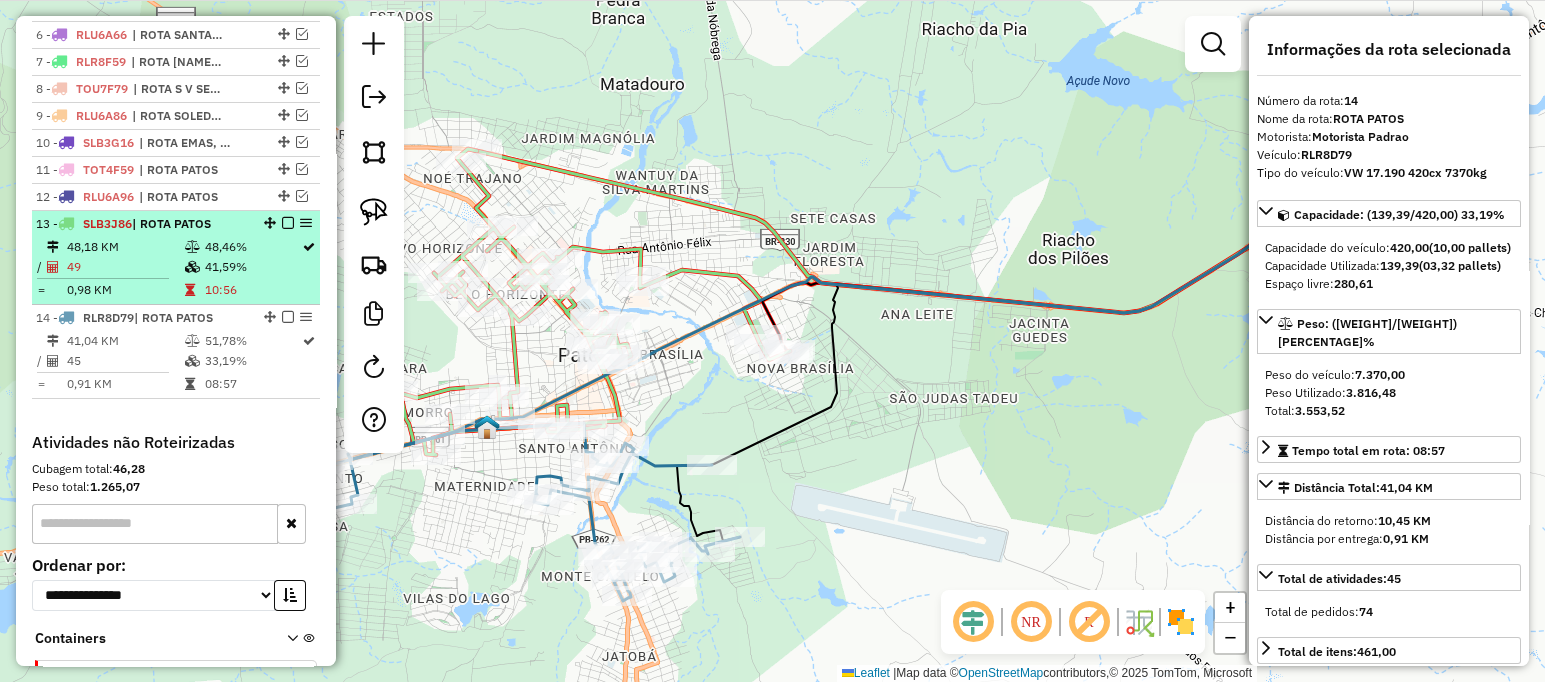 click at bounding box center (192, 247) 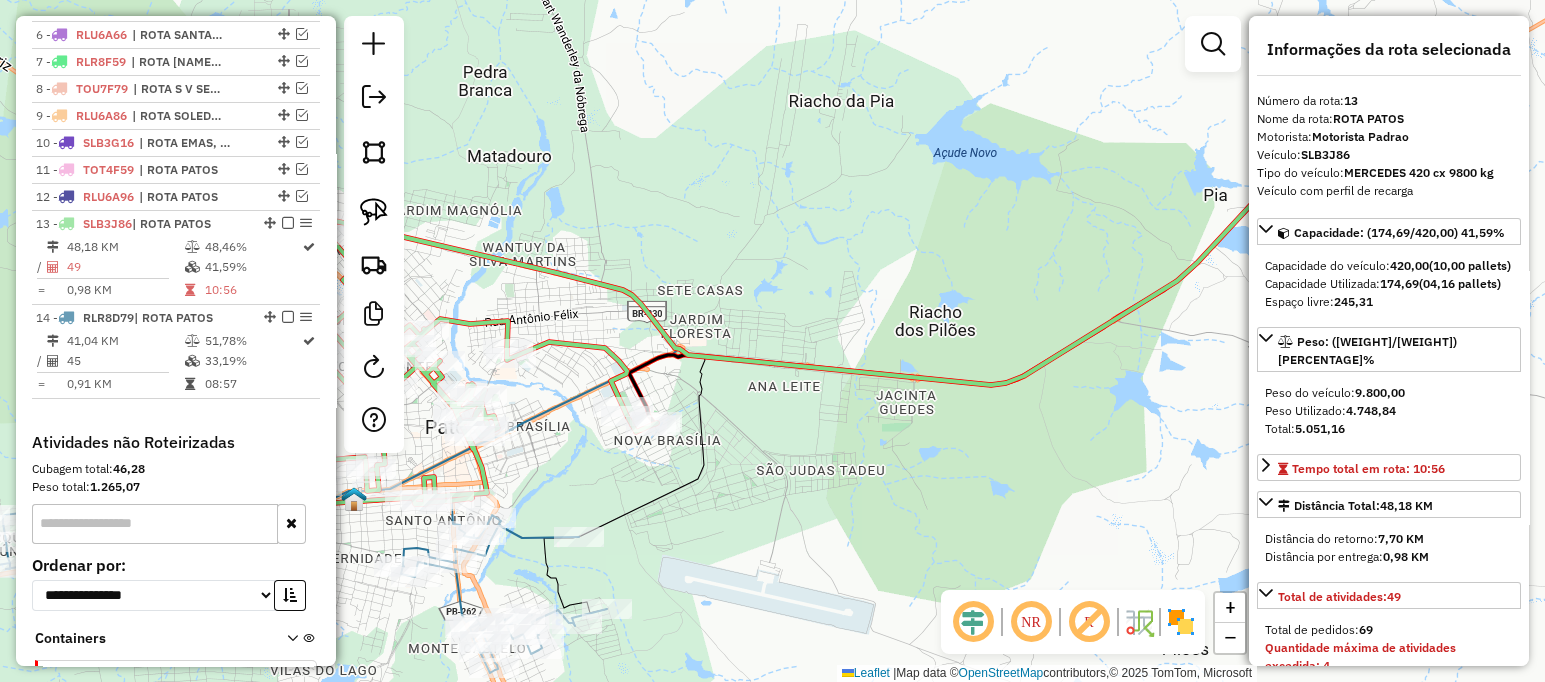 drag, startPoint x: 746, startPoint y: 474, endPoint x: 926, endPoint y: 444, distance: 182.48288 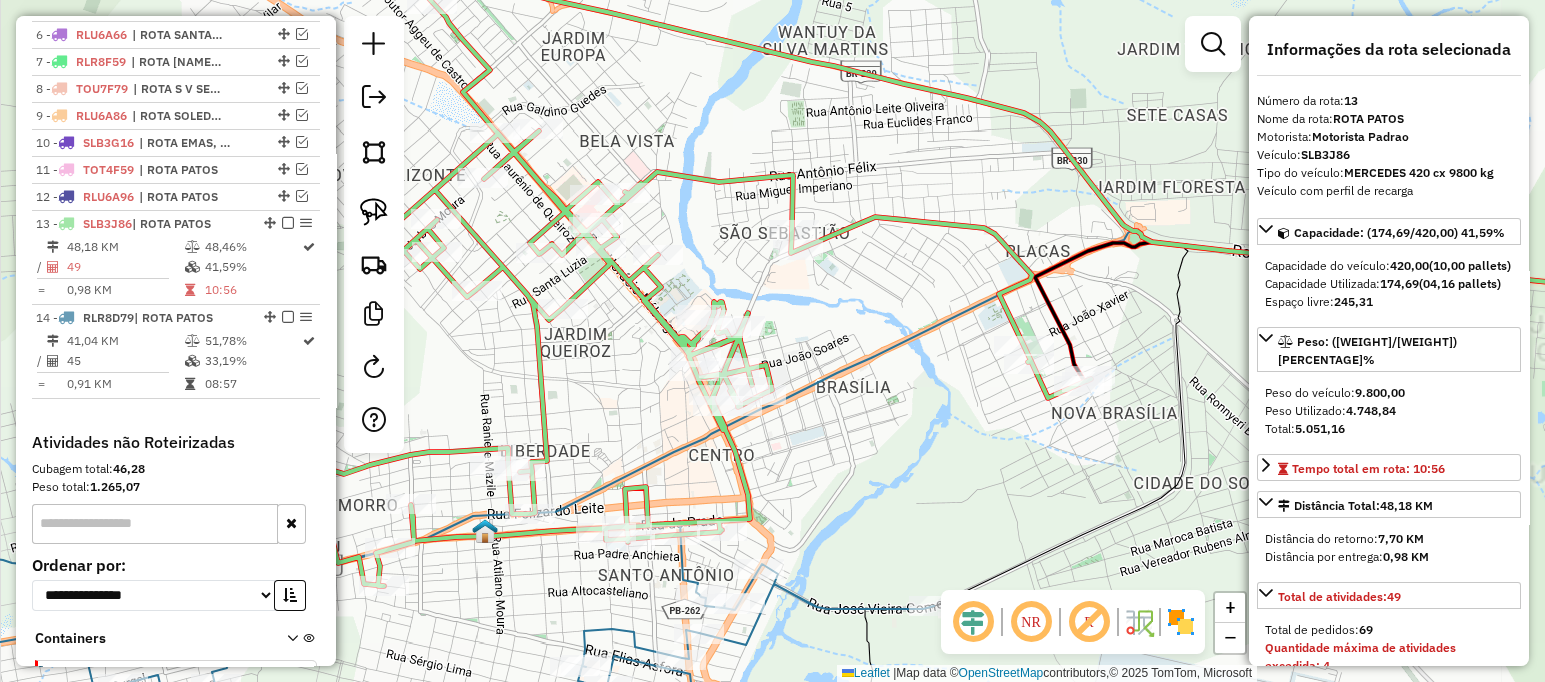 drag, startPoint x: 823, startPoint y: 462, endPoint x: 762, endPoint y: 285, distance: 187.21645 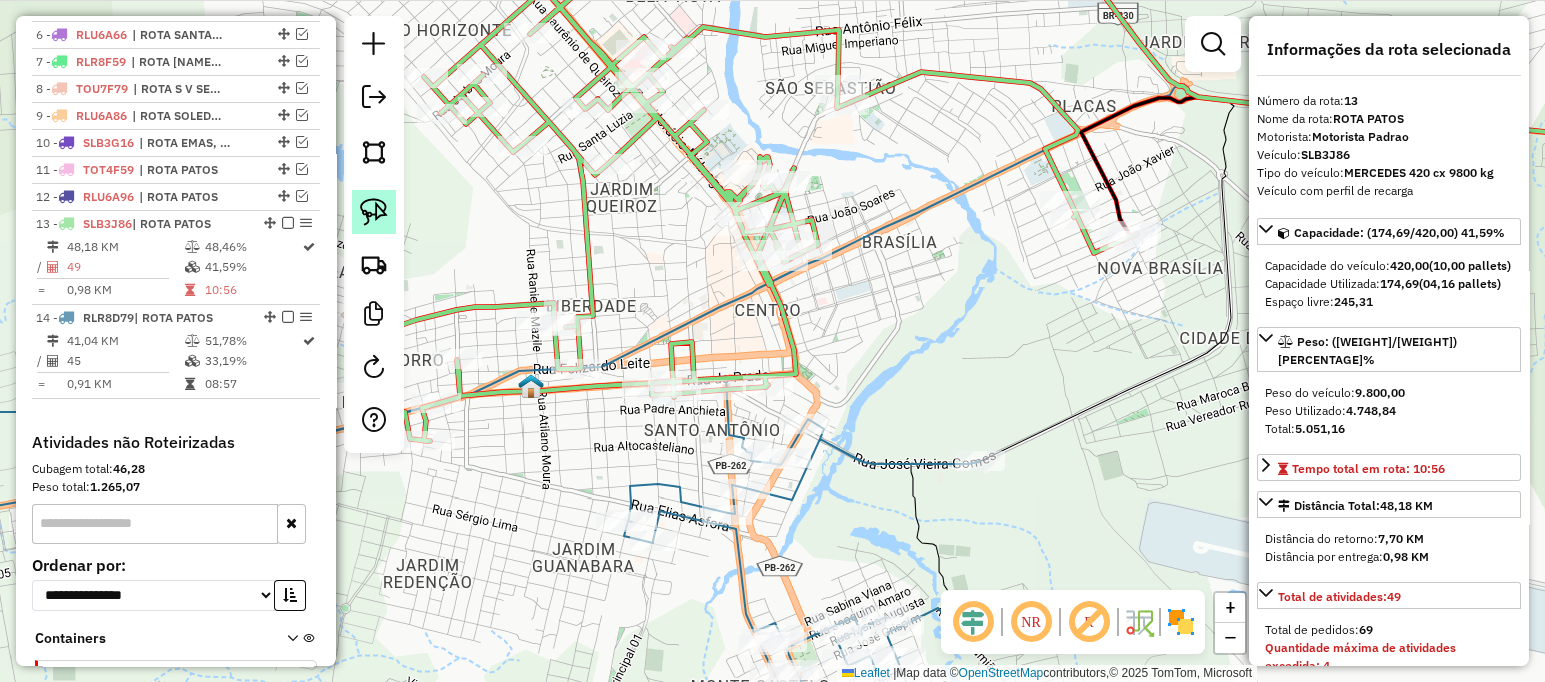 click 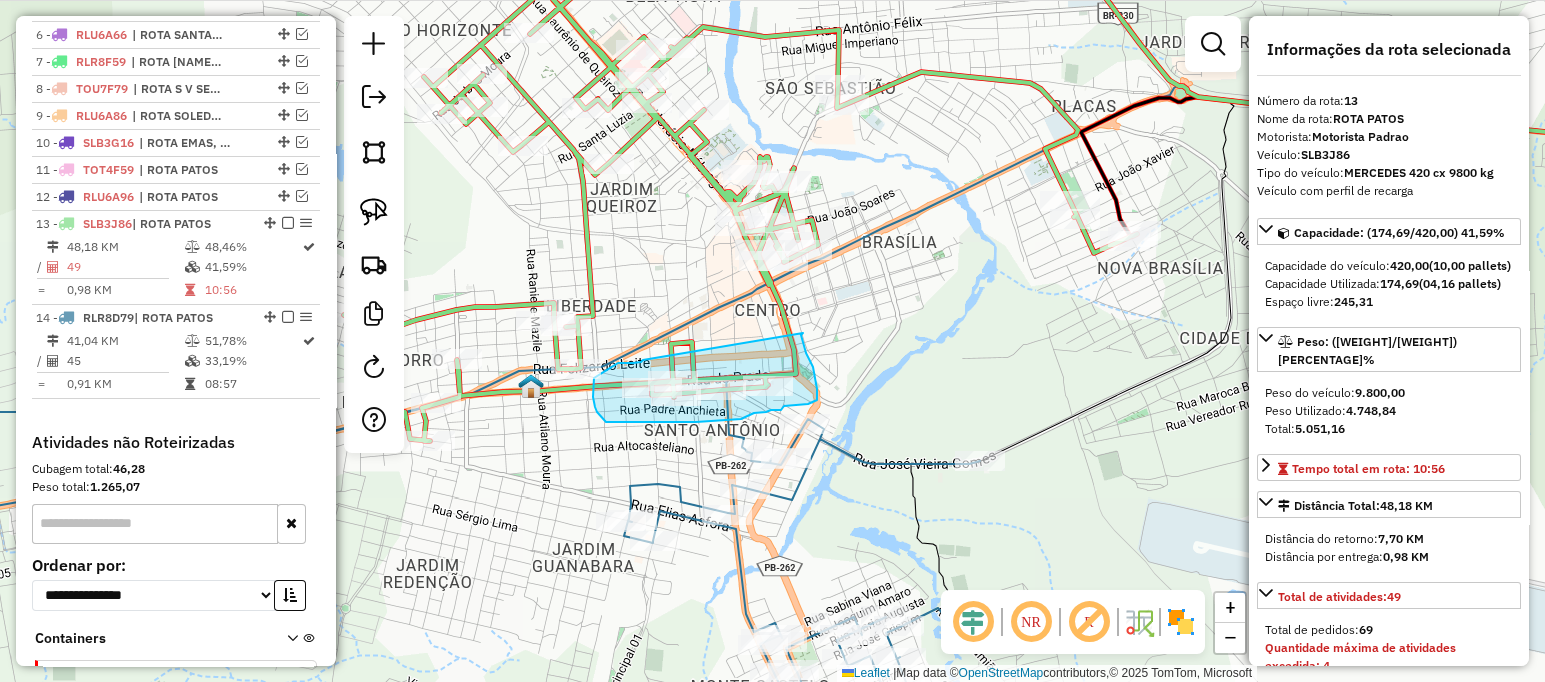 drag, startPoint x: 803, startPoint y: 333, endPoint x: 643, endPoint y: 360, distance: 162.26213 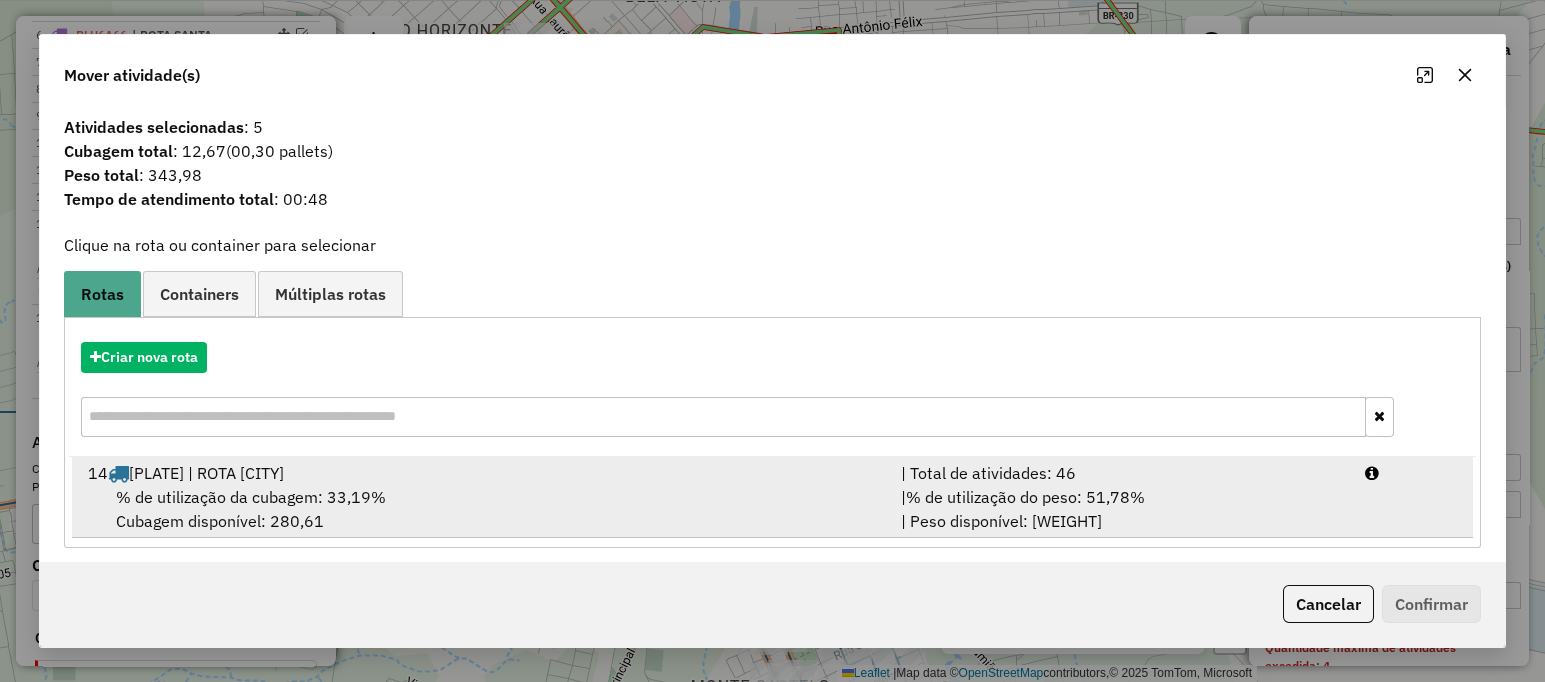 click on "% de utilização da cubagem: 33,19%  Cubagem disponível: 280,61" at bounding box center (482, 509) 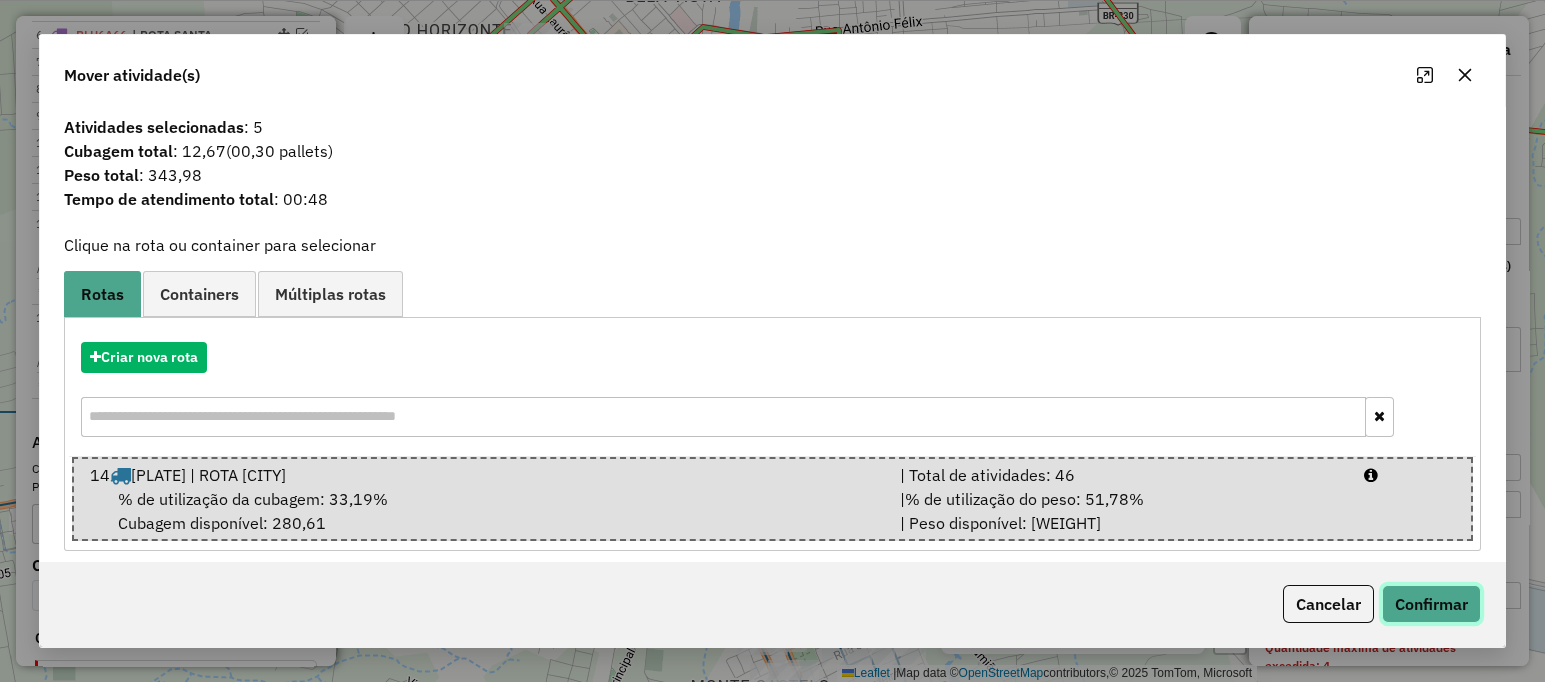click on "Confirmar" 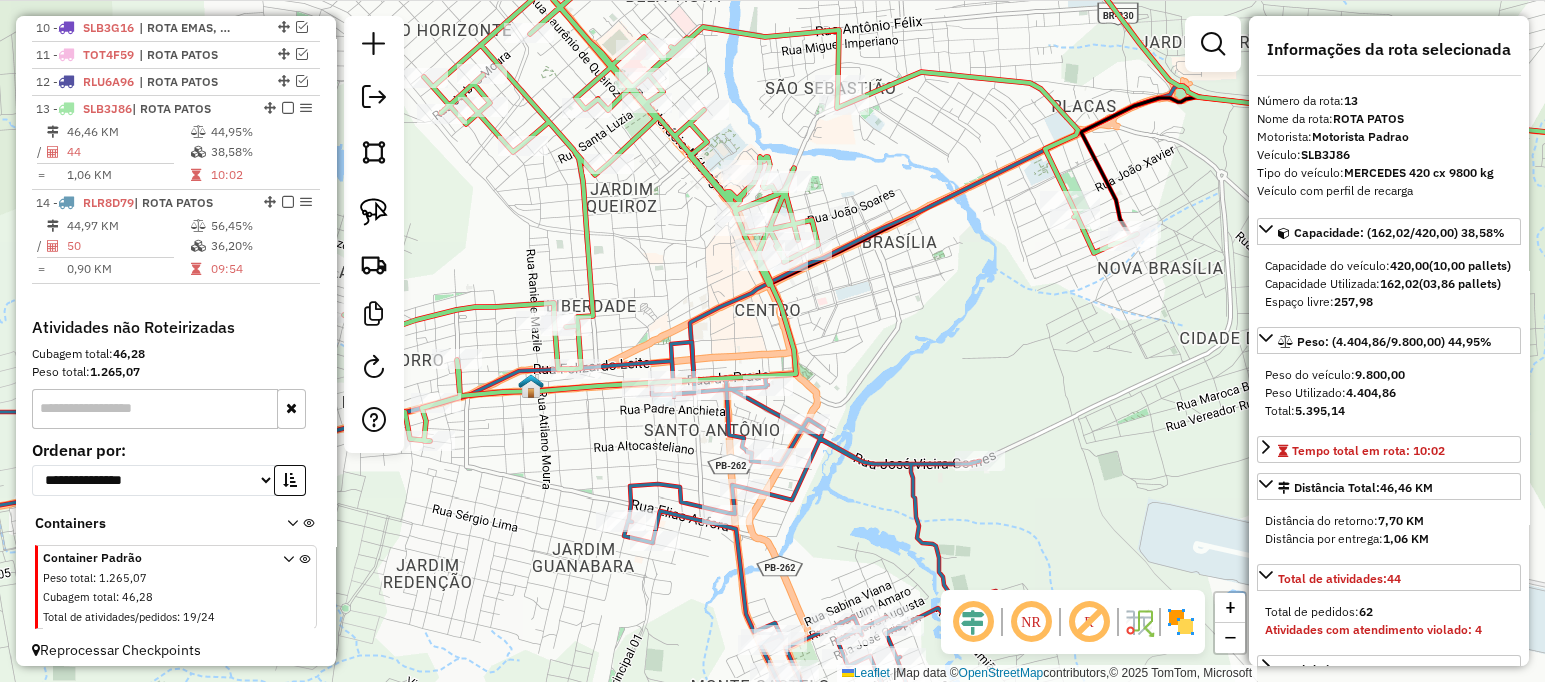 scroll, scrollTop: 999, scrollLeft: 0, axis: vertical 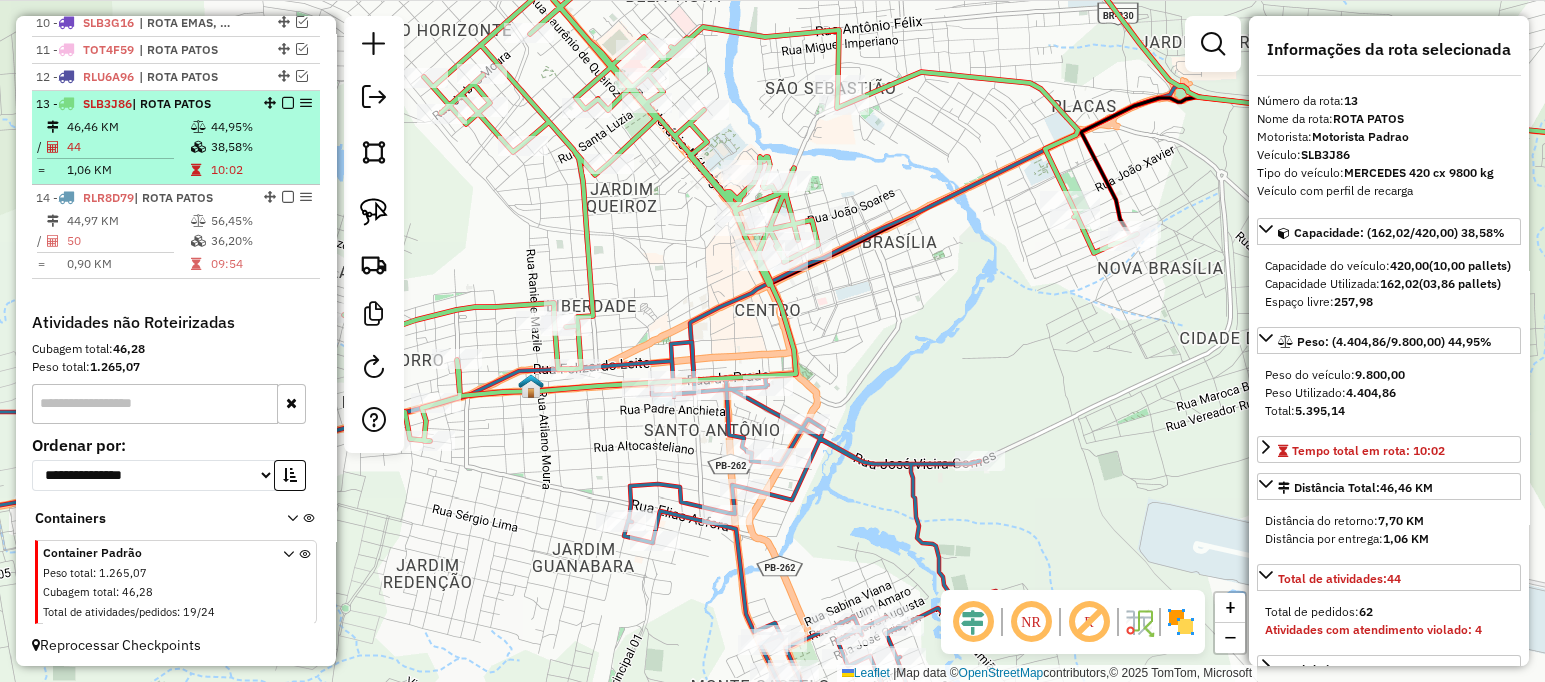 click on "44,95%" at bounding box center (260, 127) 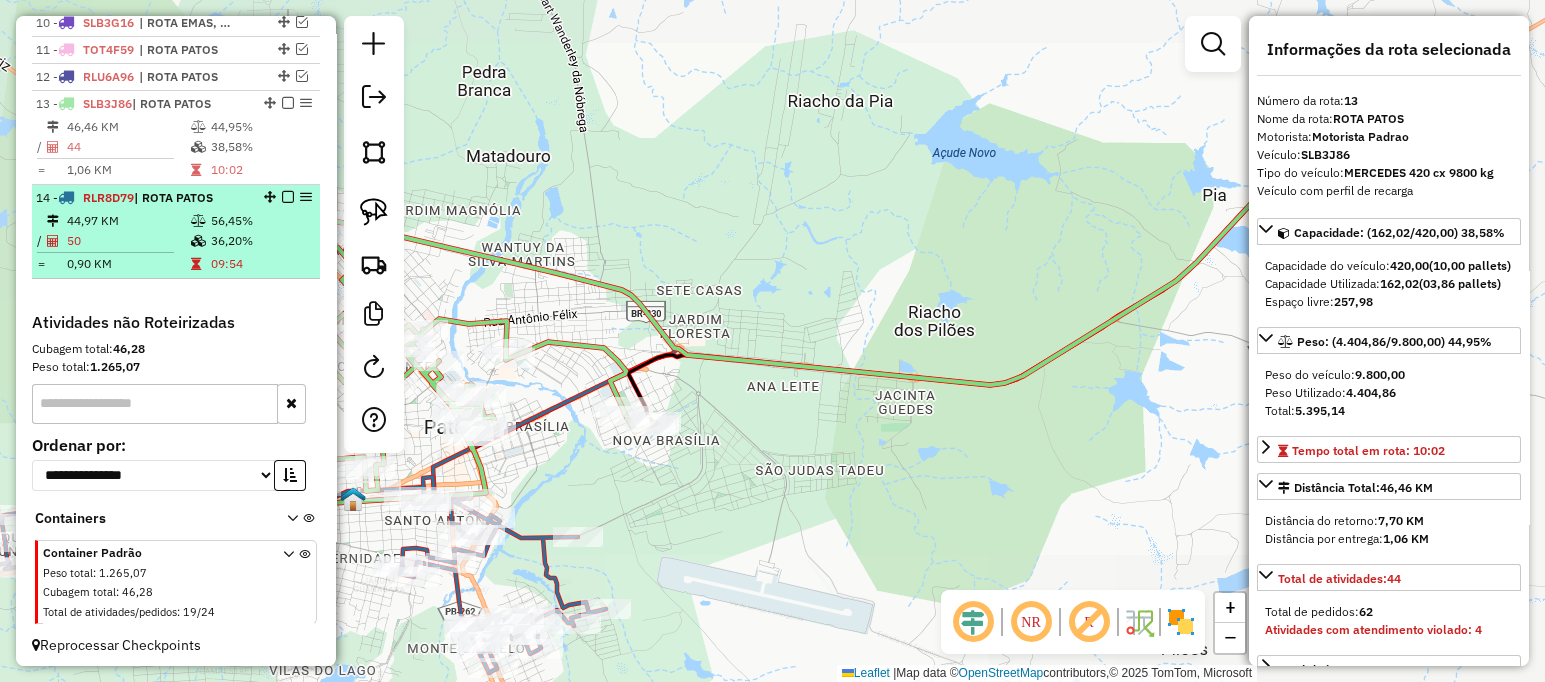 click on "50" at bounding box center (128, 241) 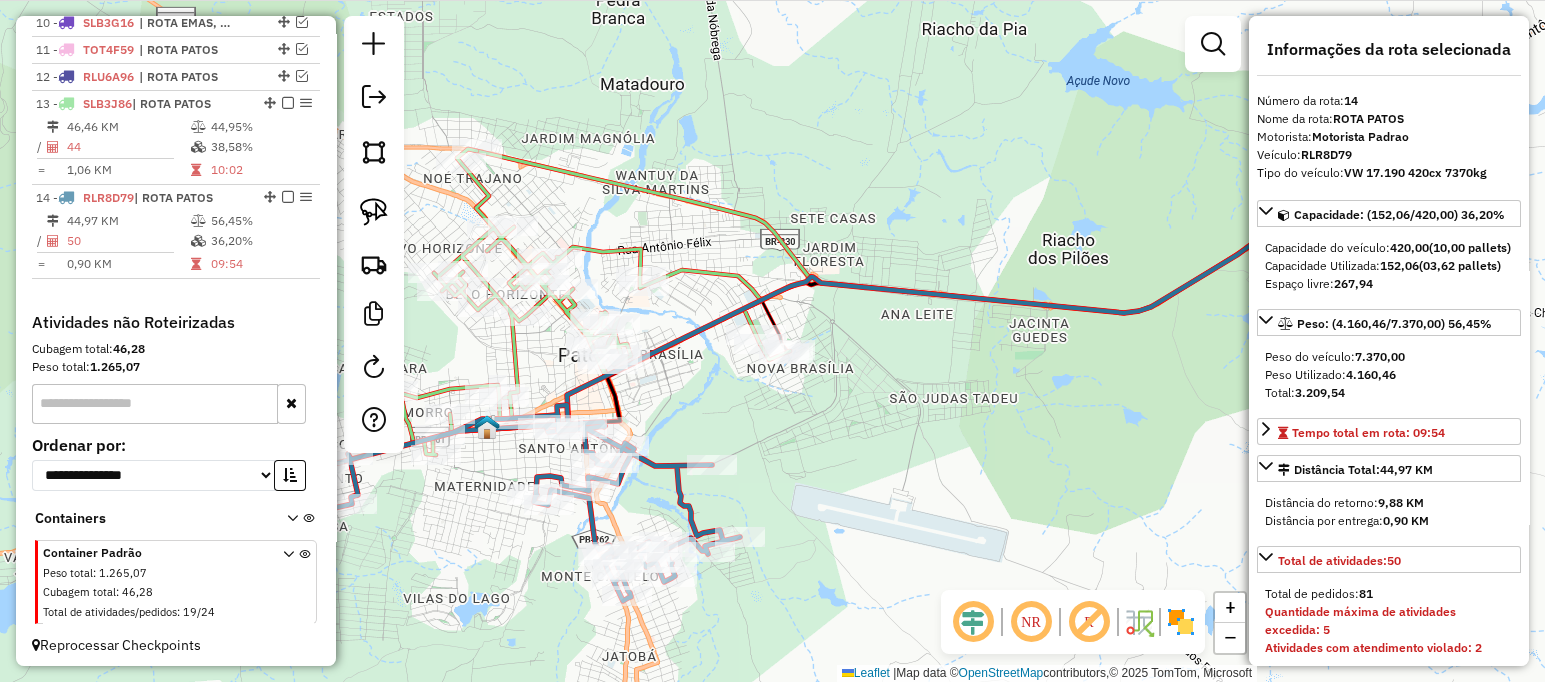 click on "Janela de atendimento Grade de atendimento Capacidade Transportadoras Veículos Cliente Pedidos  Rotas Selecione os dias de semana para filtrar as janelas de atendimento  Seg   Ter   Qua   Qui   Sex   Sáb   Dom  Informe o período da janela de atendimento: De: Até:  Filtrar exatamente a janela do cliente  Considerar janela de atendimento padrão  Selecione os dias de semana para filtrar as grades de atendimento  Seg   Ter   Qua   Qui   Sex   Sáb   Dom   Considerar clientes sem dia de atendimento cadastrado  Clientes fora do dia de atendimento selecionado Filtrar as atividades entre os valores definidos abaixo:  Peso mínimo:   Peso máximo:   Cubagem mínima:   Cubagem máxima:   De:   Até:  Filtrar as atividades entre o tempo de atendimento definido abaixo:  De:   Até:   Considerar capacidade total dos clientes não roteirizados Transportadora: Selecione um ou mais itens Tipo de veículo: Selecione um ou mais itens Veículo: Selecione um ou mais itens Motorista: Selecione um ou mais itens Nome: Rótulo:" 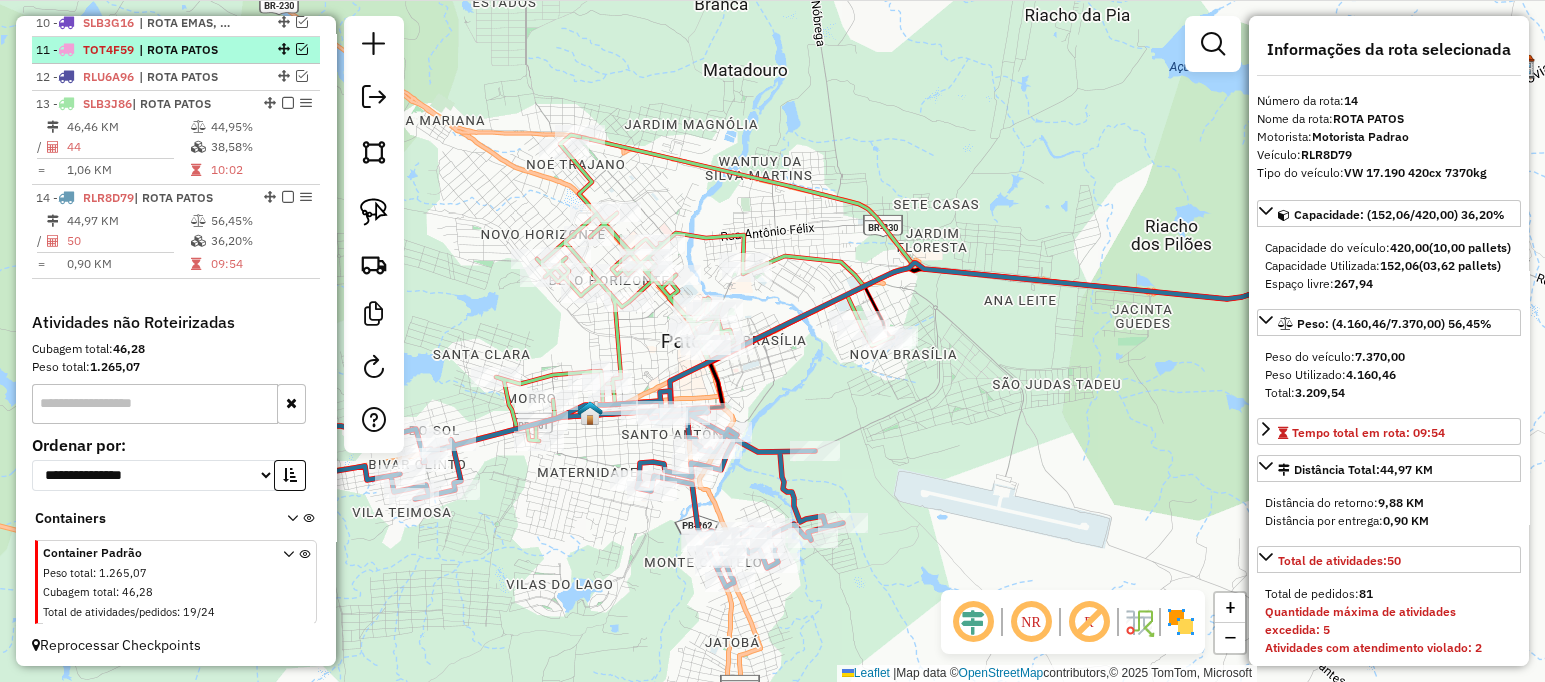 click at bounding box center [302, 49] 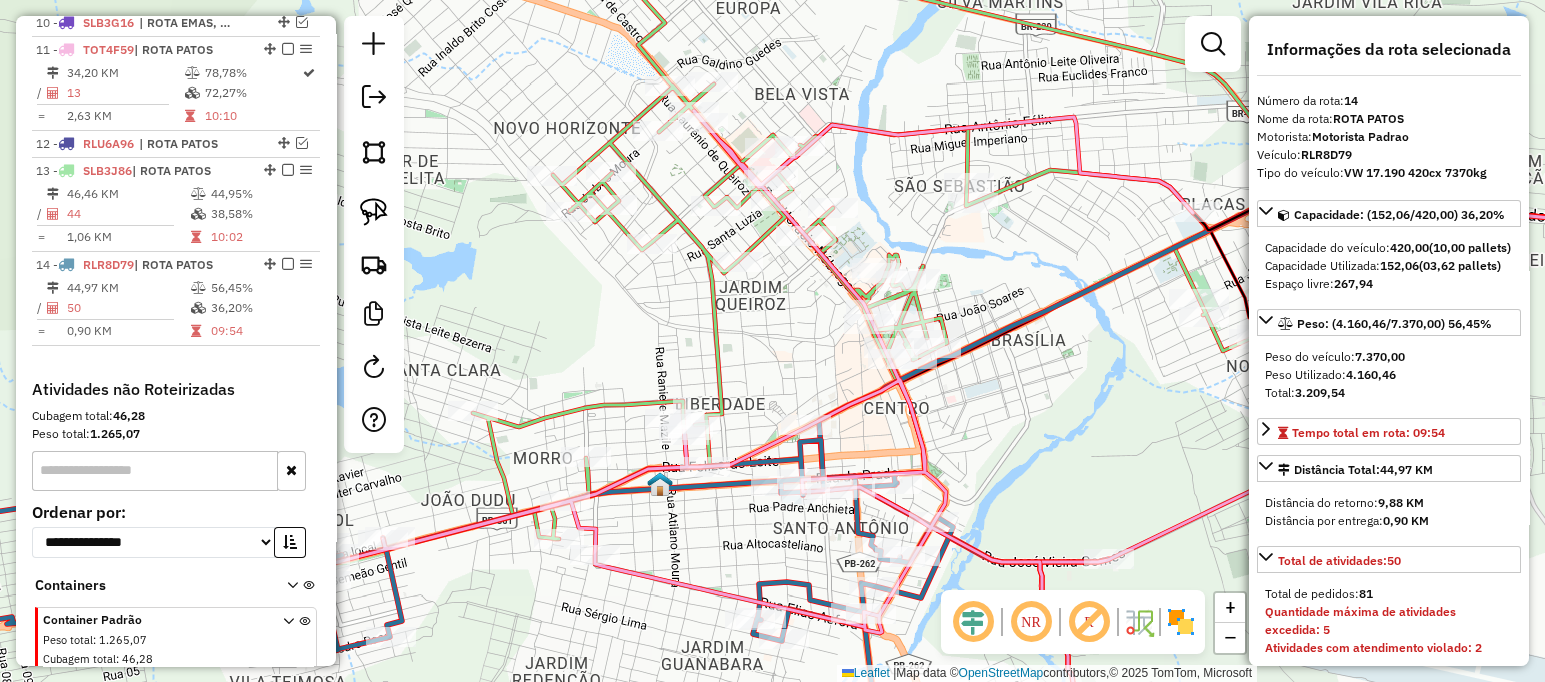 drag, startPoint x: 846, startPoint y: 297, endPoint x: 853, endPoint y: 275, distance: 23.086792 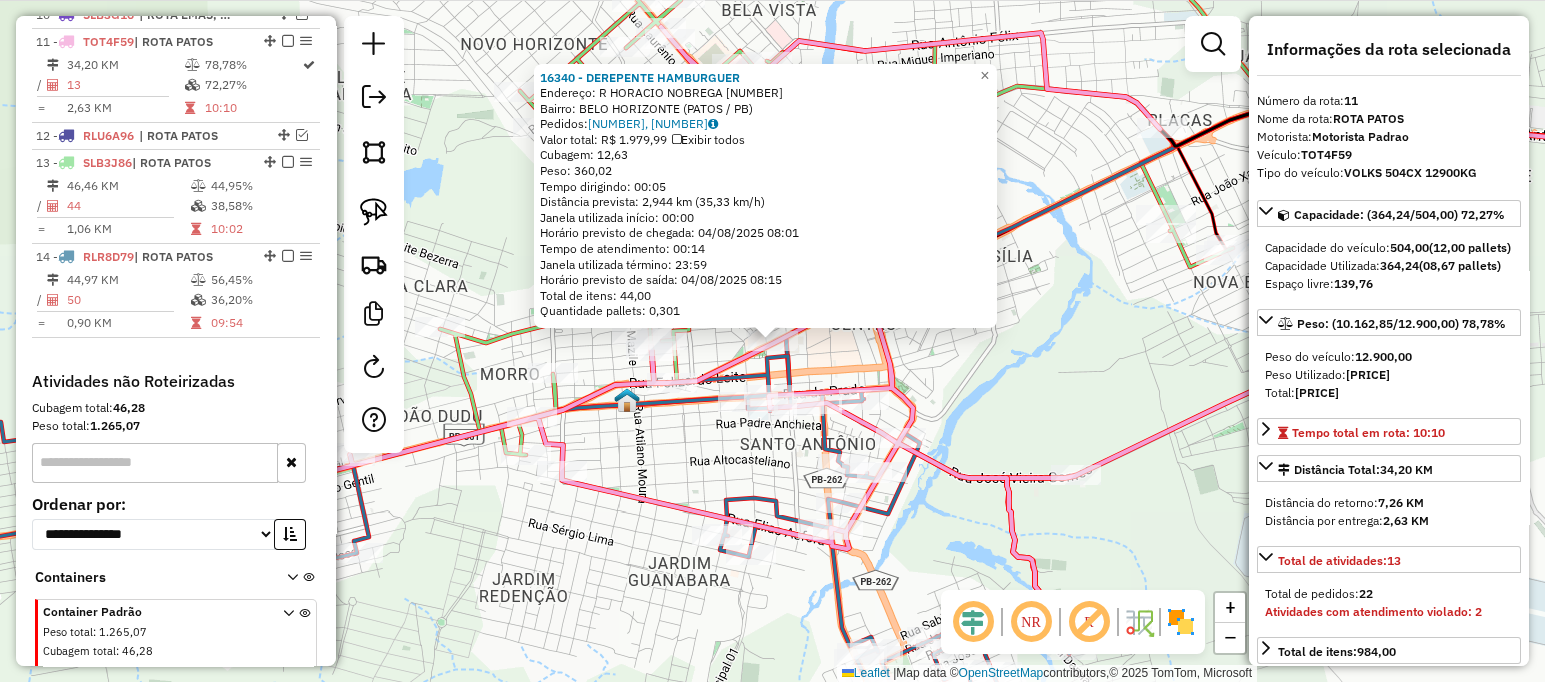scroll, scrollTop: 1016, scrollLeft: 0, axis: vertical 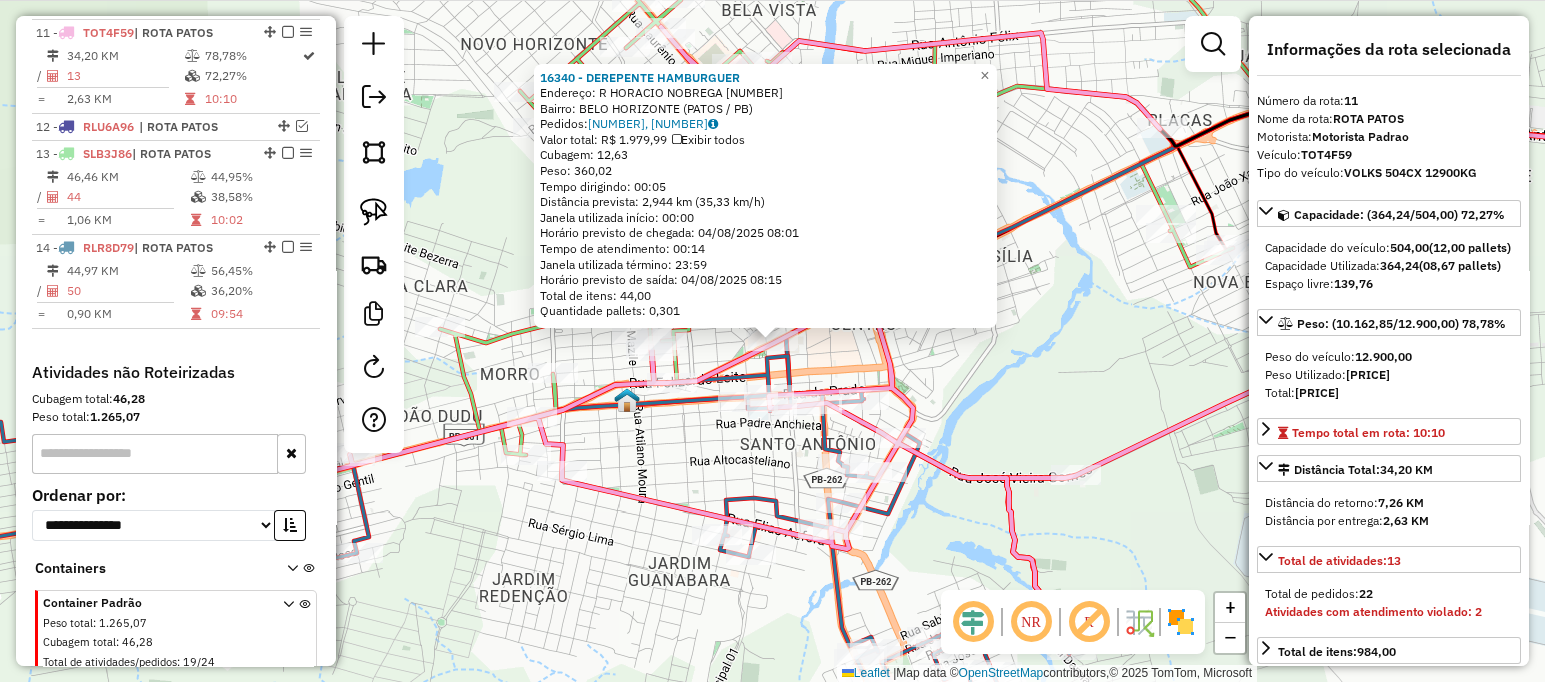 click on "Rota [NUMBER] - Placa [PLATE]  [NUMBER] - [BRAND] [BRAND]  Endereço: R   [NAME]               [NUMBER]   Bairro: [NEIGHBORHOOD] ([CITY] / PB)   Pedidos:  [NUMBER], [NUMBER]   Valor total: R$ [PRICE]   Exibir todos   Cubagem: [NUMBER]  Peso: [NUMBER]  Tempo dirigindo: [TIME]   Distância prevista: [NUMBER] km ([NUMBER] km/h)   Janela utilizada início: [TIME]   Horário previsto de chegada: 04/08/2025 [TIME]   Tempo de atendimento: [TIME]   Janela utilizada término: [TIME]   Horário previsto de saída: 04/08/2025 [TIME]   Total de itens: [NUMBER]   Quantidade pallets: [NUMBER]  × Janela de atendimento Grade de atendimento Capacidade Transportadoras Veículos Cliente Pedidos  Rotas Selecione os dias de semana para filtrar as janelas de atendimento  Seg   Ter   Qua   Qui   Sex   Sáb   Dom  Informe o período da janela de atendimento: De: Até:  Filtrar exatamente a janela do cliente  Considerar janela de atendimento padrão  Selecione os dias de semana para filtrar as grades de atendimento  Seg   Ter" 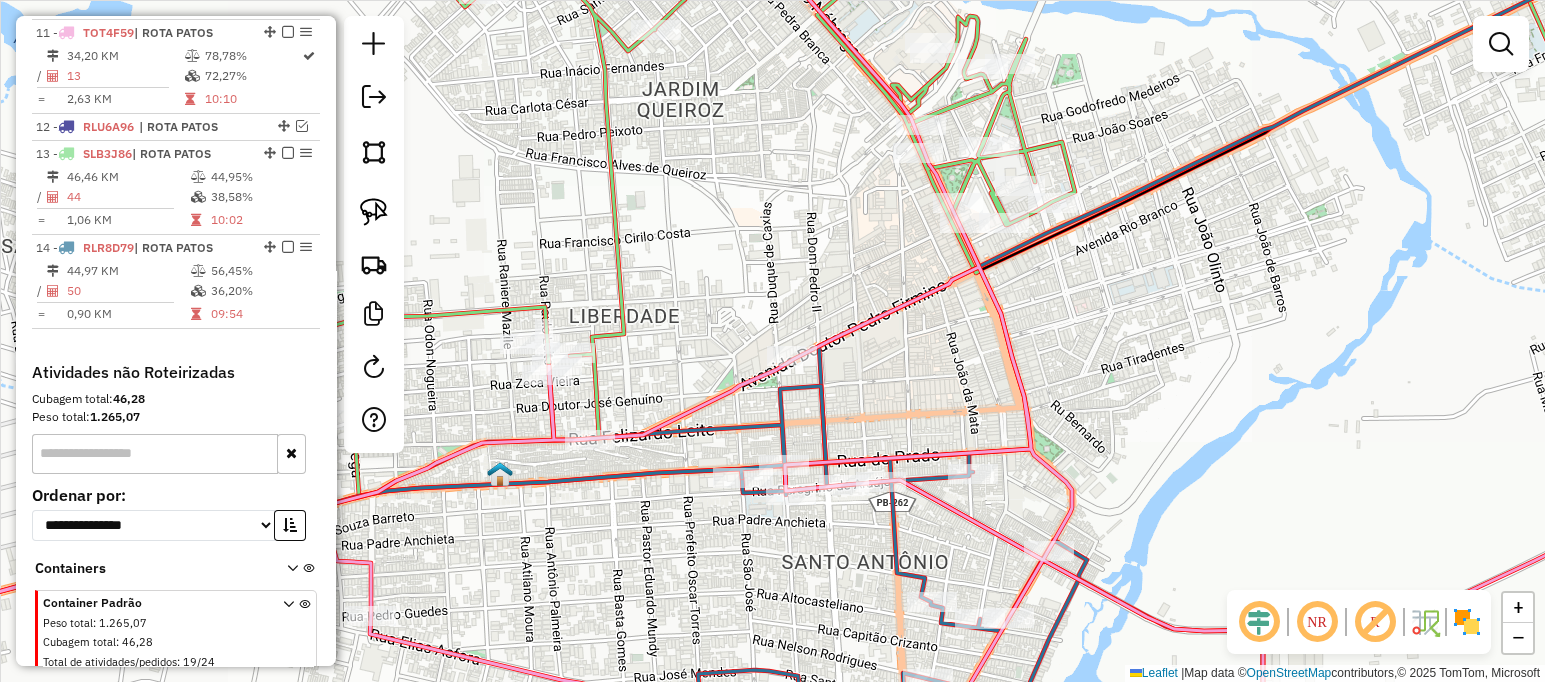 drag, startPoint x: 919, startPoint y: 395, endPoint x: 956, endPoint y: 341, distance: 65.459915 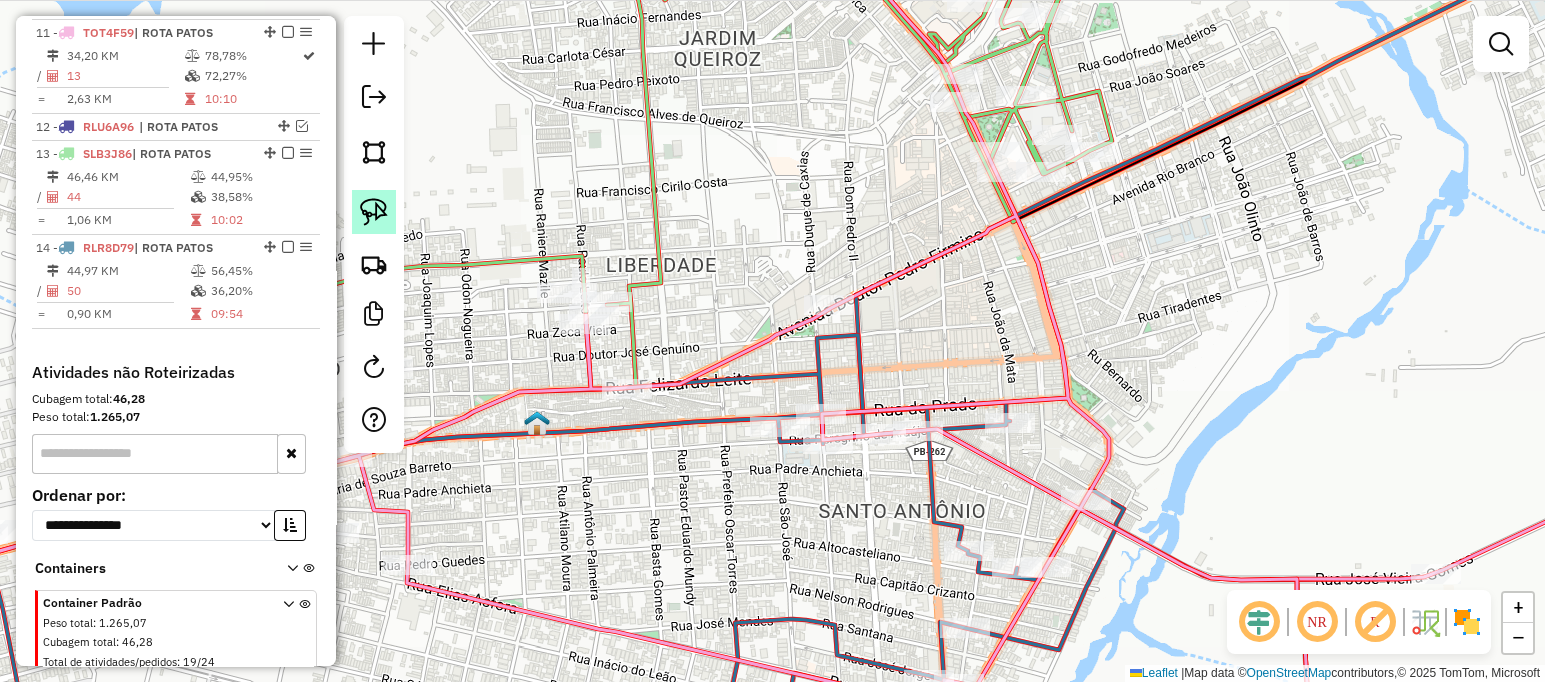 click 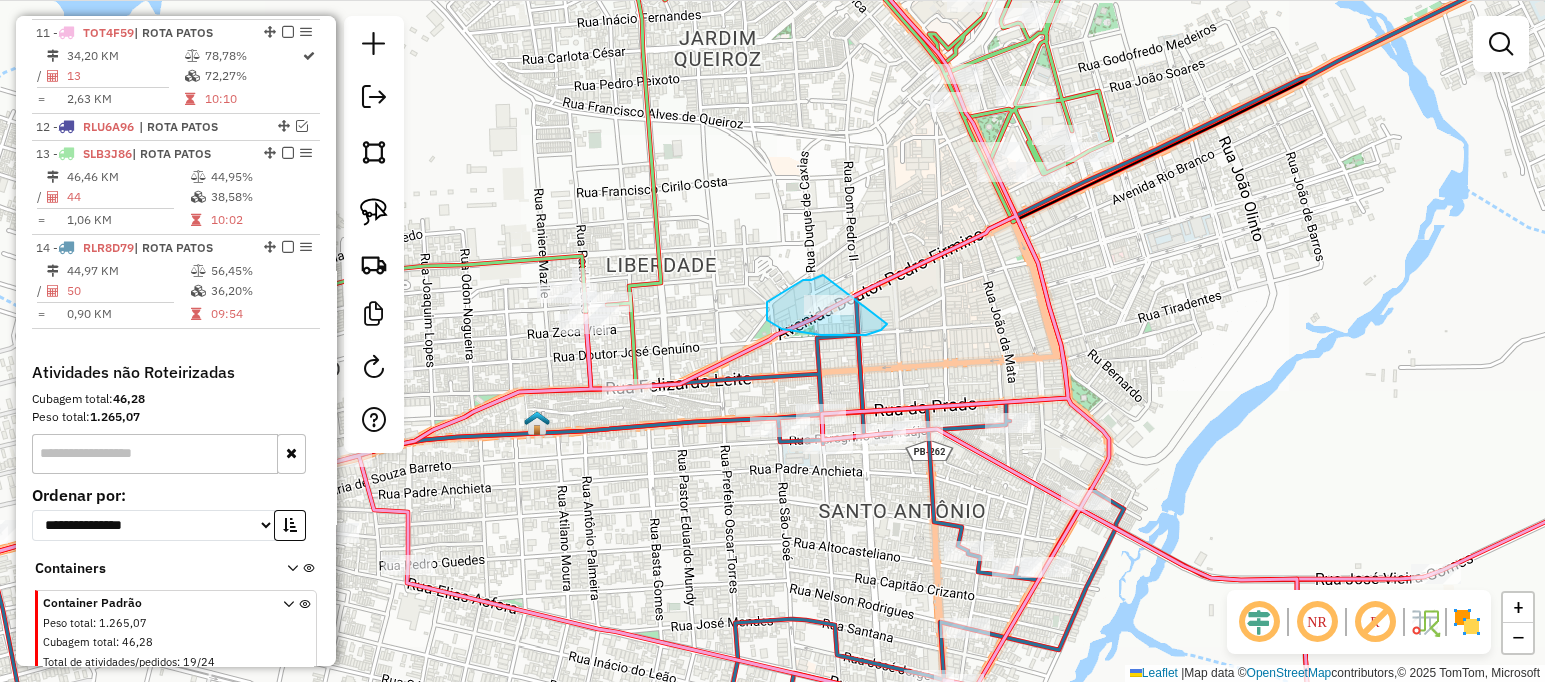 drag, startPoint x: 803, startPoint y: 280, endPoint x: 891, endPoint y: 320, distance: 96.66437 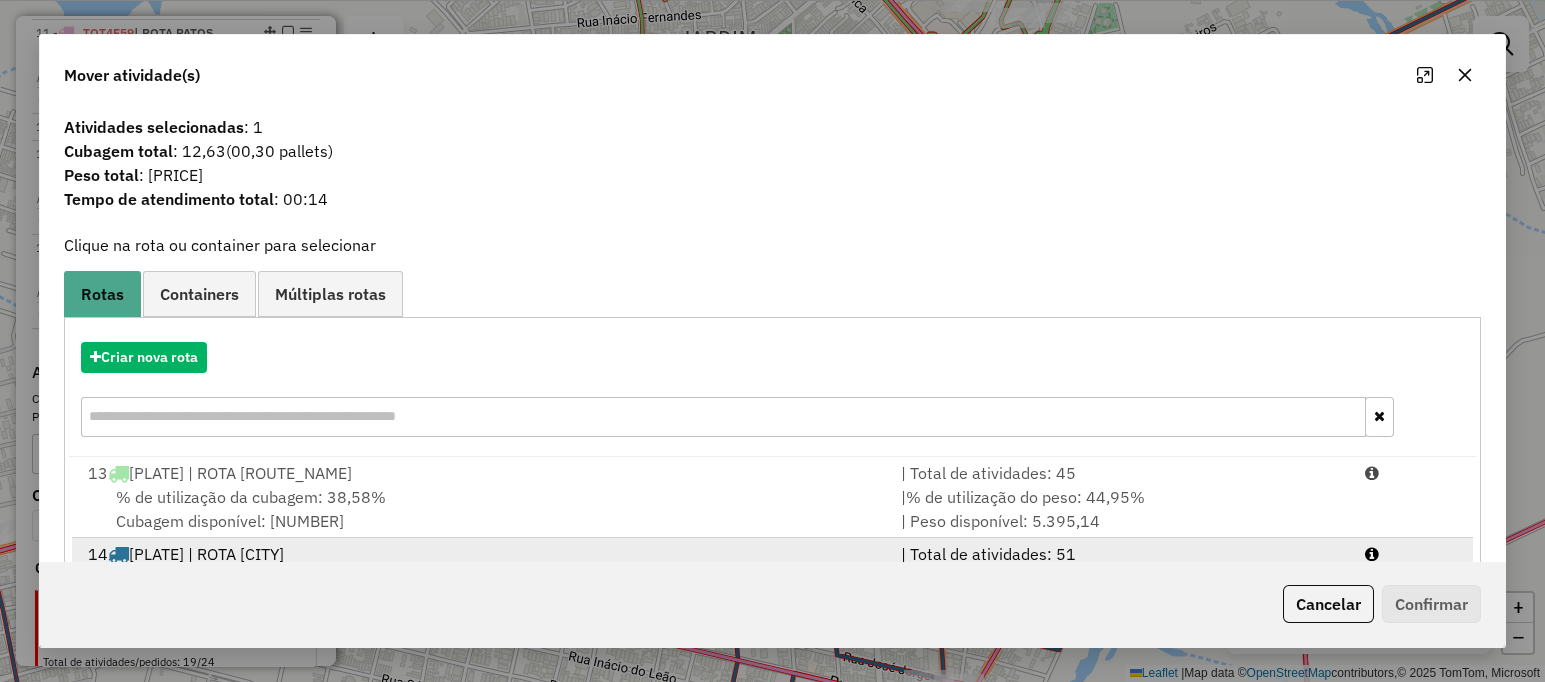 scroll, scrollTop: 89, scrollLeft: 0, axis: vertical 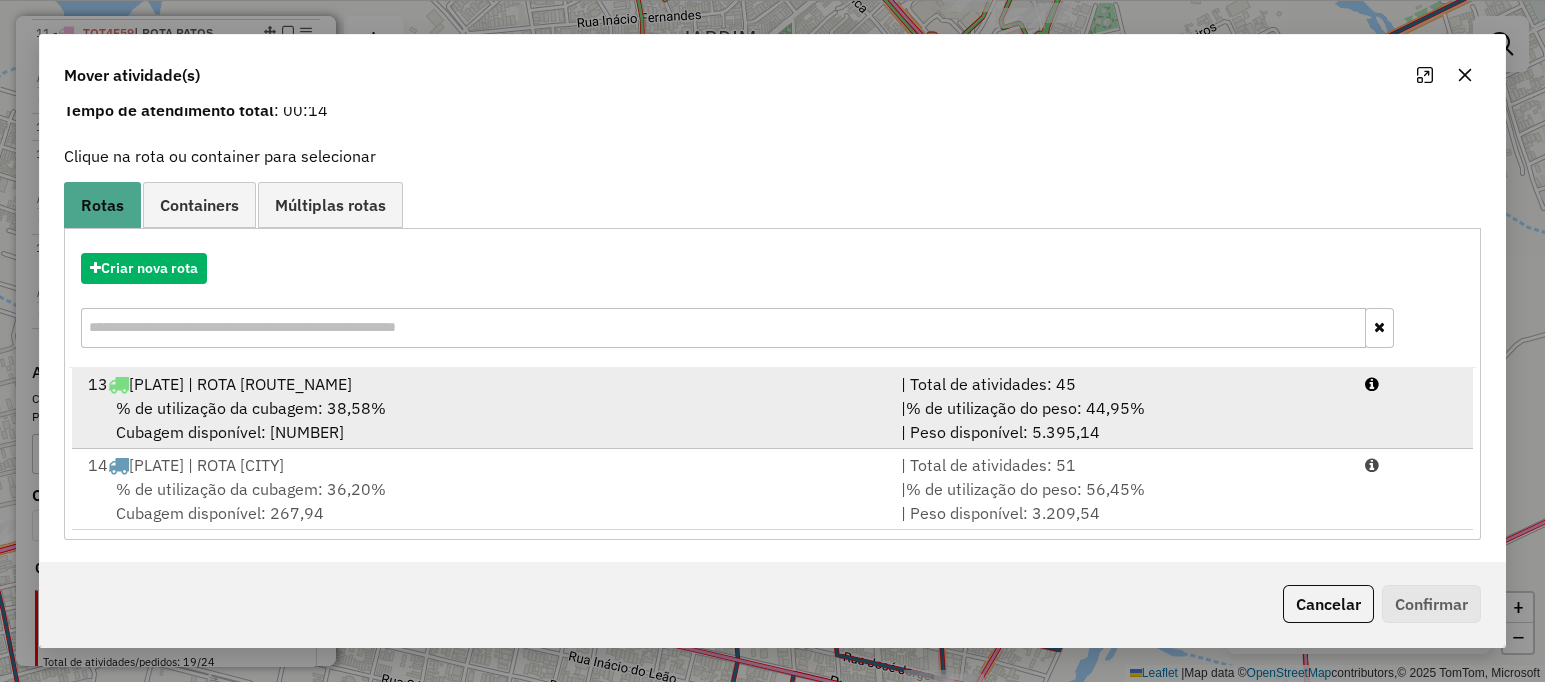 click on "% de utilização da cubagem: [PERCENTAGE] Cubagem disponível: [CUBAGE]" at bounding box center (482, 420) 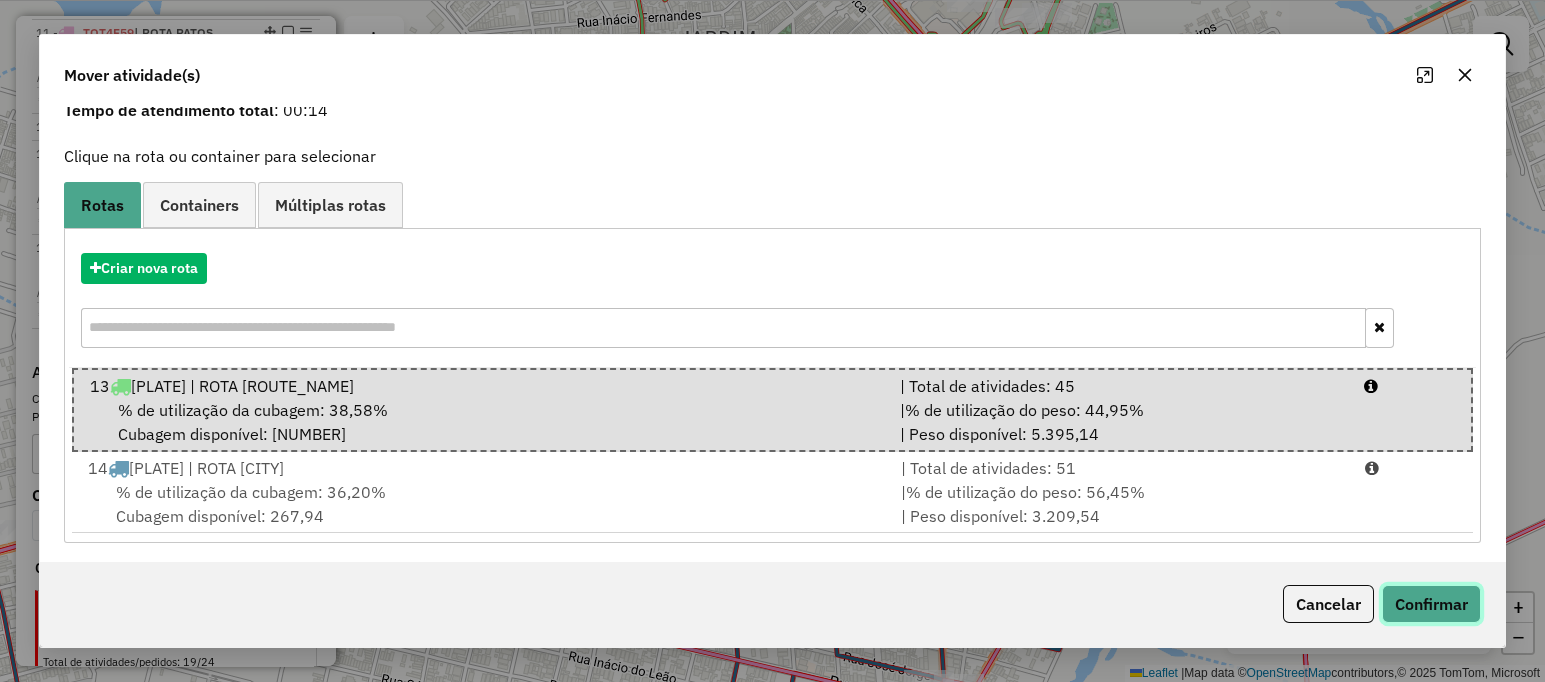 click on "Confirmar" 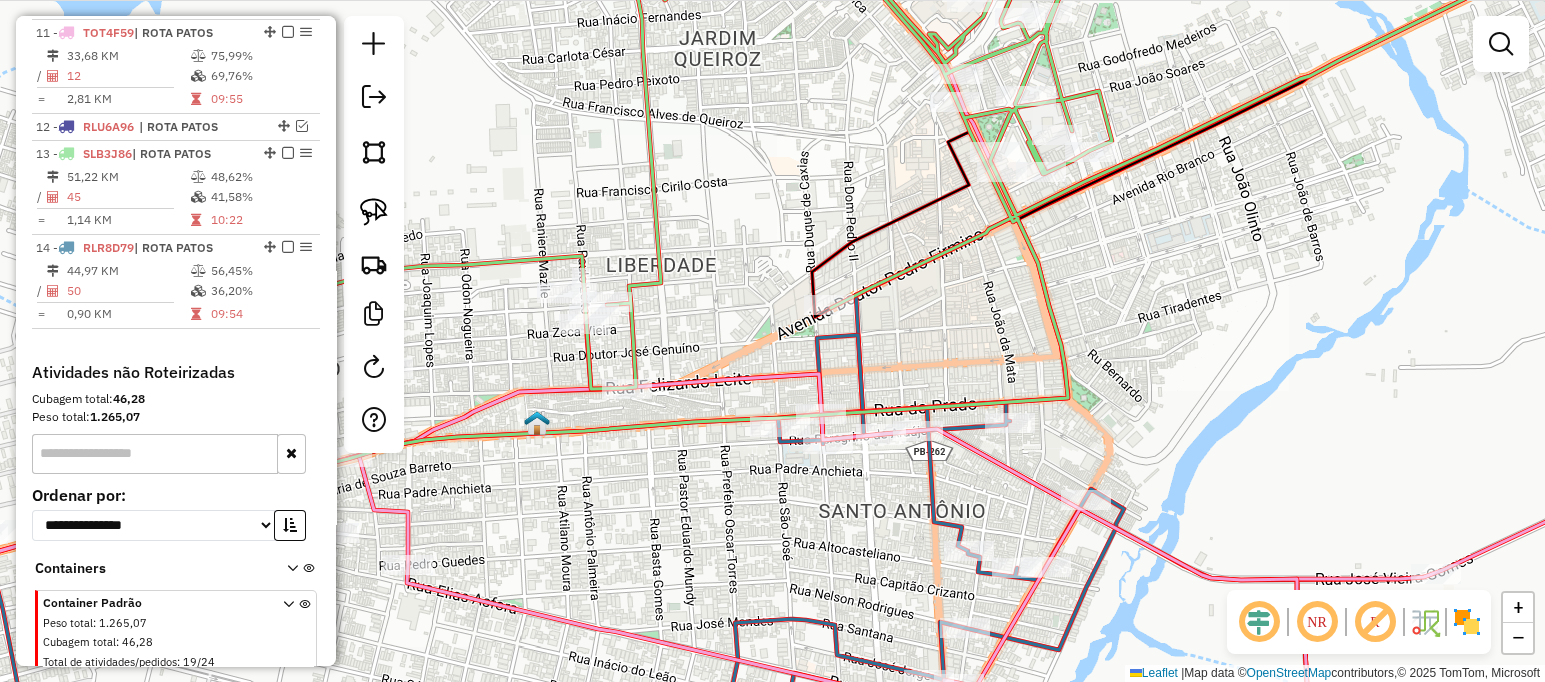 scroll, scrollTop: 0, scrollLeft: 0, axis: both 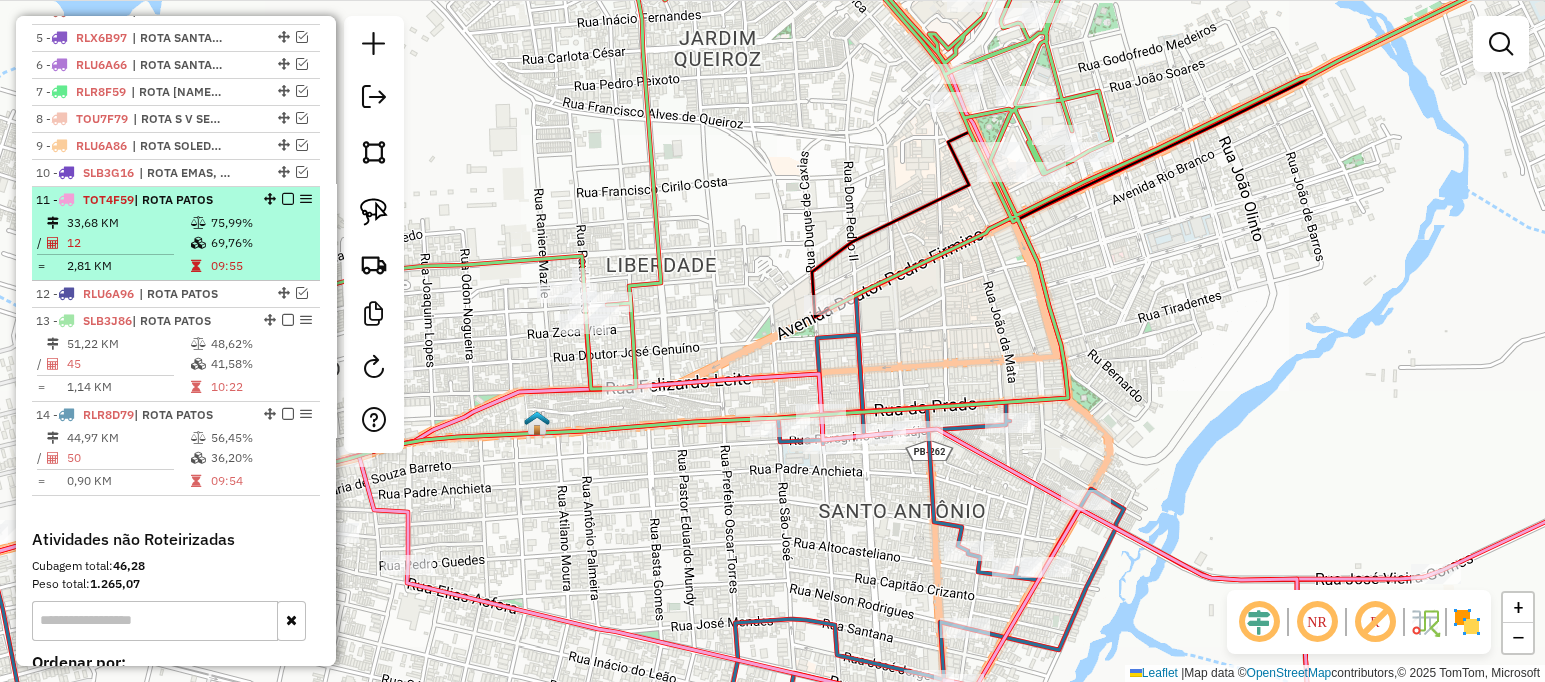 click on "[DISTANCE]   [PERCENTAGE]  /  [NUMBER]   [PERCENTAGE]     =  [DISTANCE]   [TIME]" at bounding box center [176, 244] 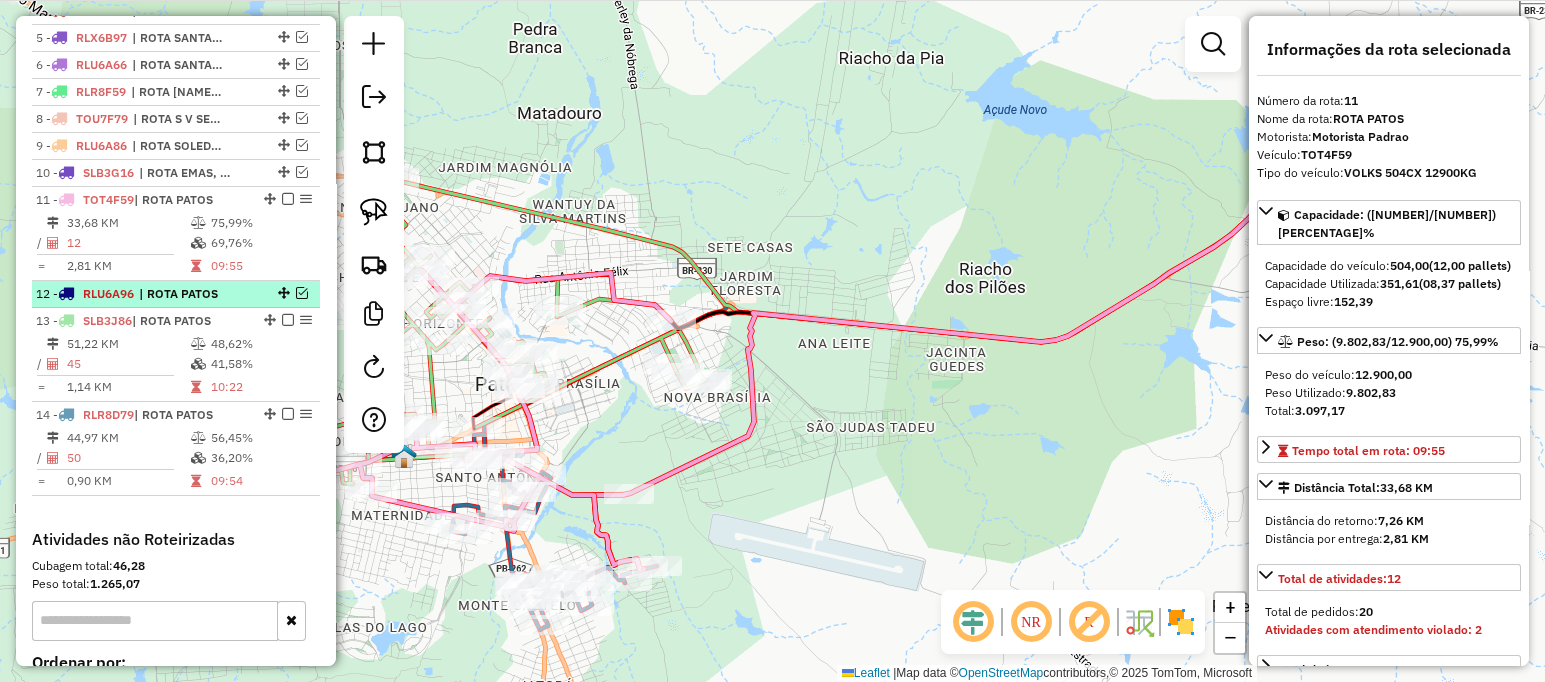 drag, startPoint x: 286, startPoint y: 195, endPoint x: 291, endPoint y: 211, distance: 16.763054 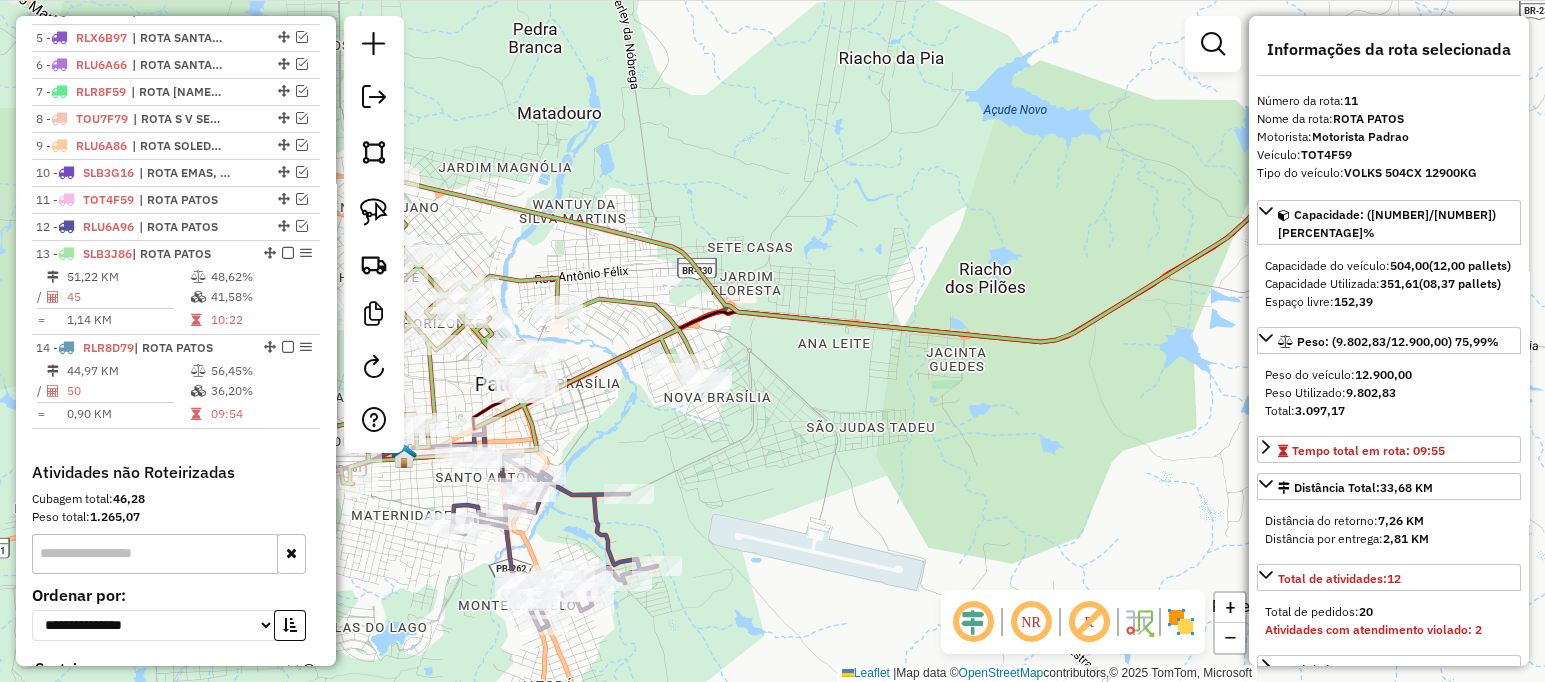 drag, startPoint x: 701, startPoint y: 410, endPoint x: 848, endPoint y: 332, distance: 166.41214 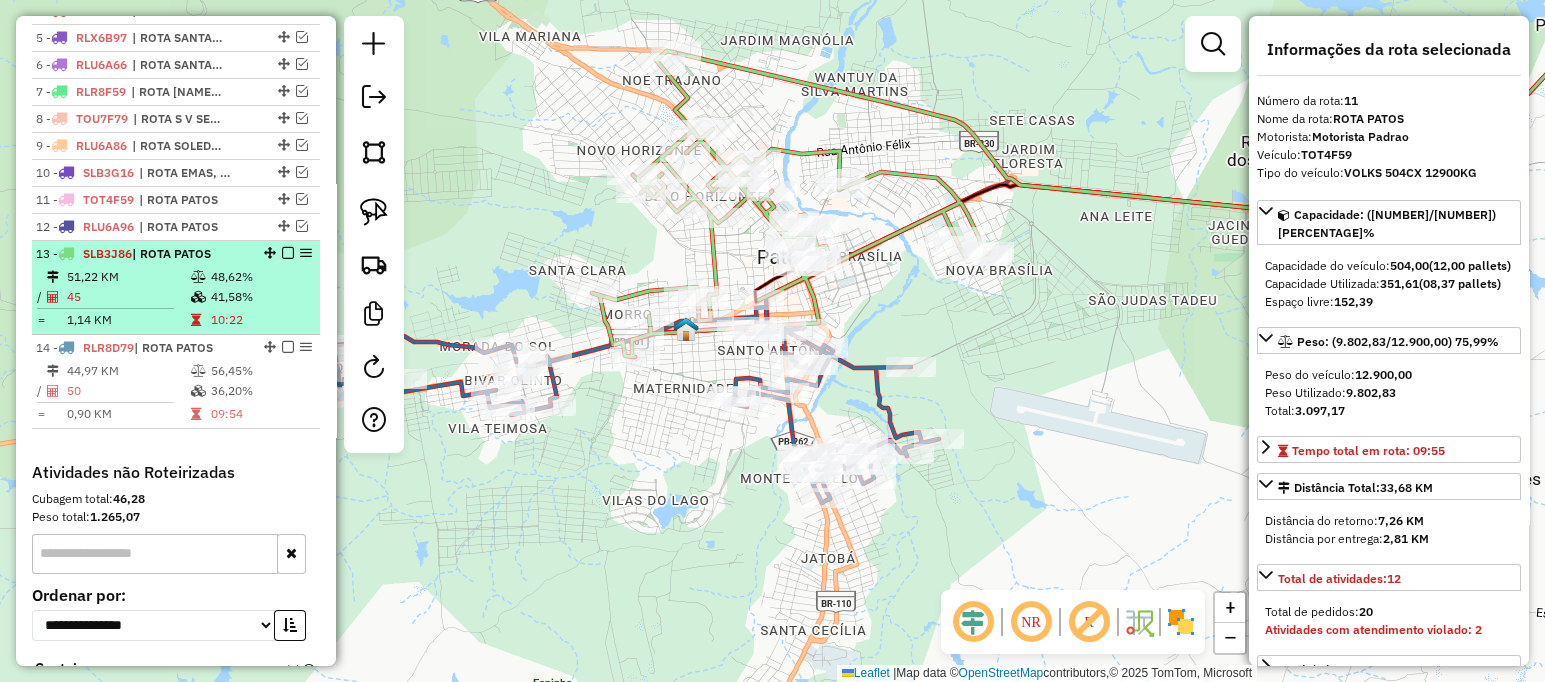 click on "45" at bounding box center (128, 297) 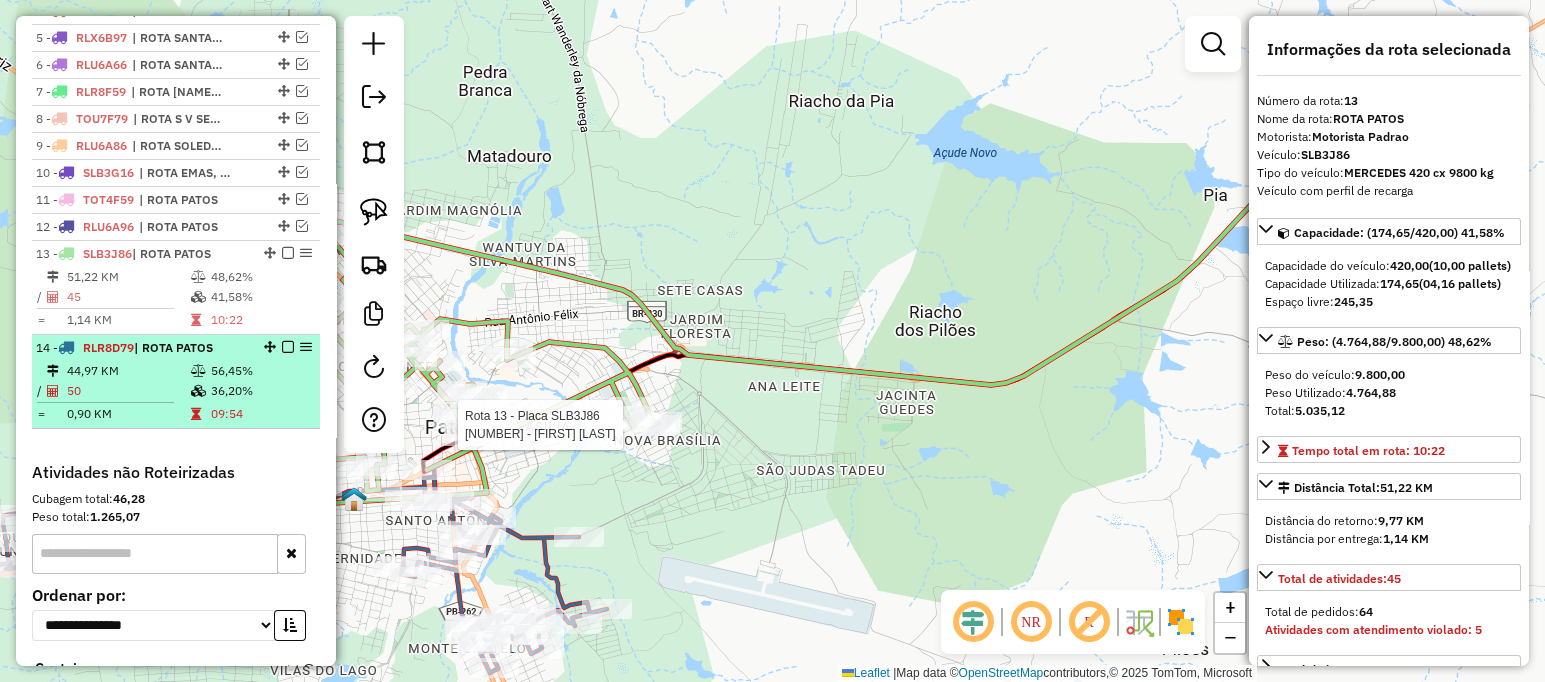 click on "09:54" at bounding box center [260, 414] 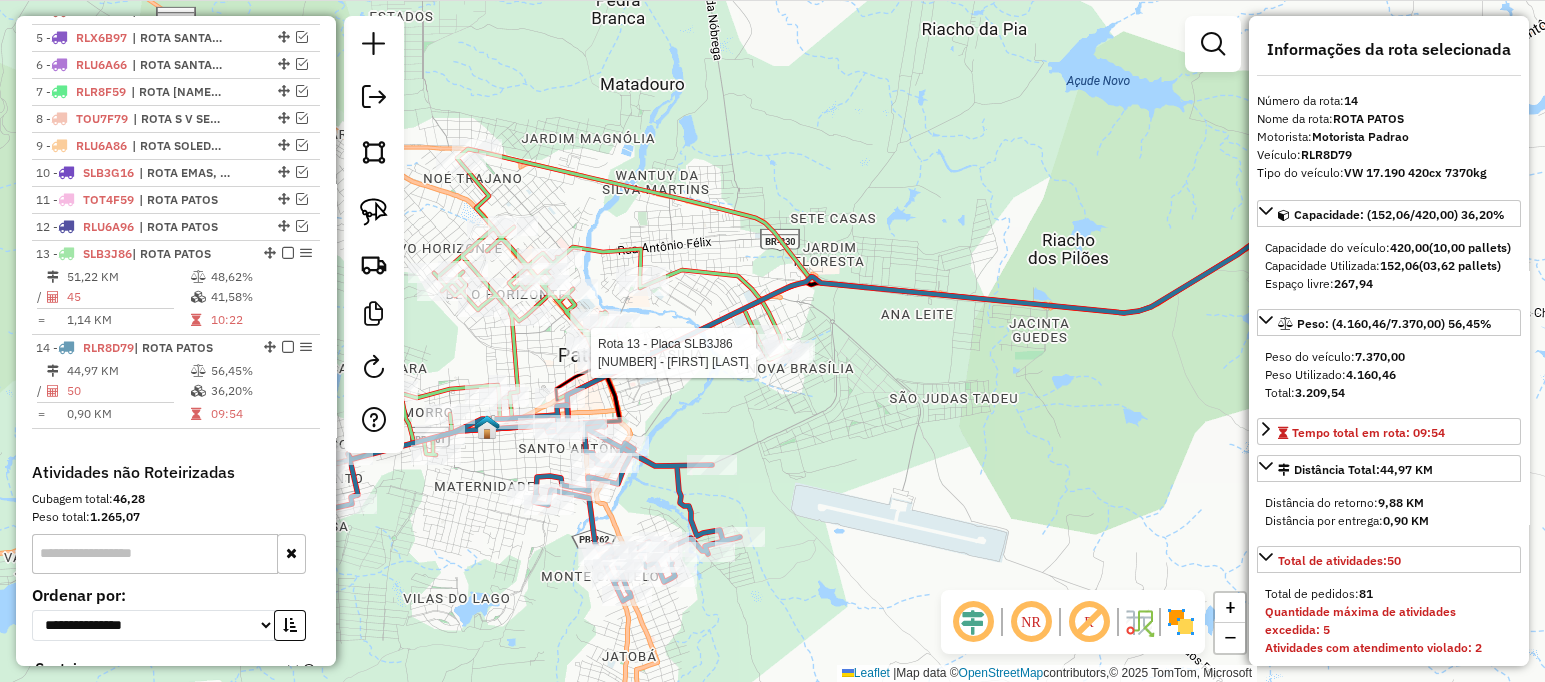 drag, startPoint x: 876, startPoint y: 362, endPoint x: 926, endPoint y: 354, distance: 50.635956 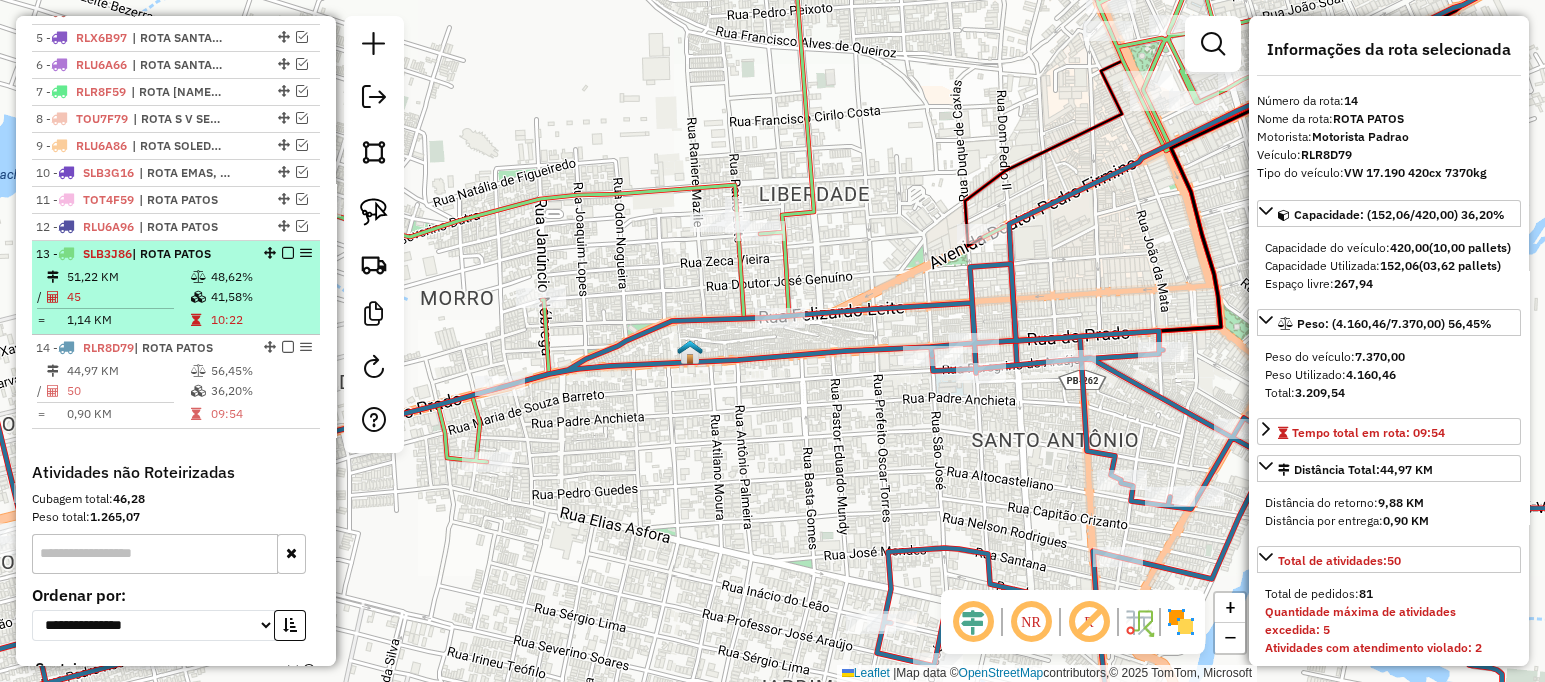 click on "51,22 KM" at bounding box center (128, 277) 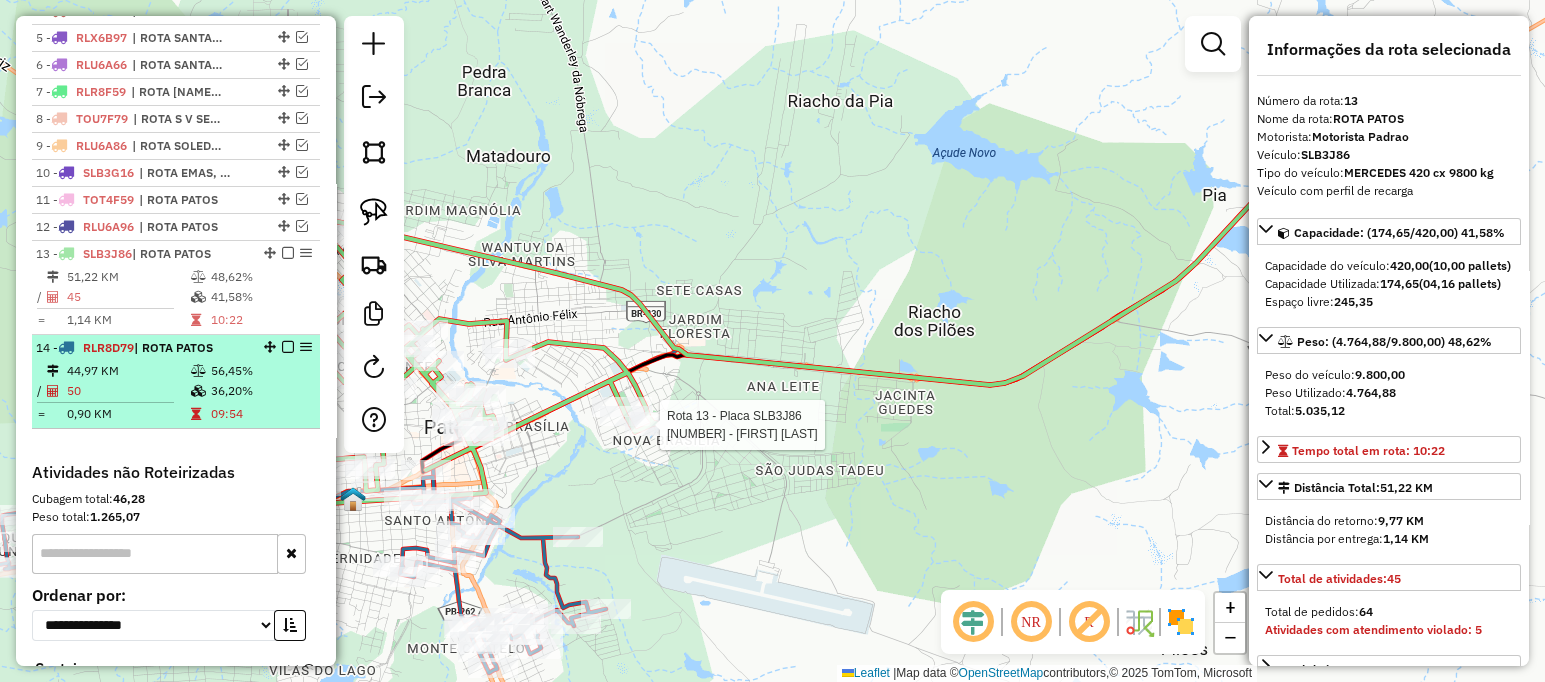 click on "44,97 KM" at bounding box center (128, 371) 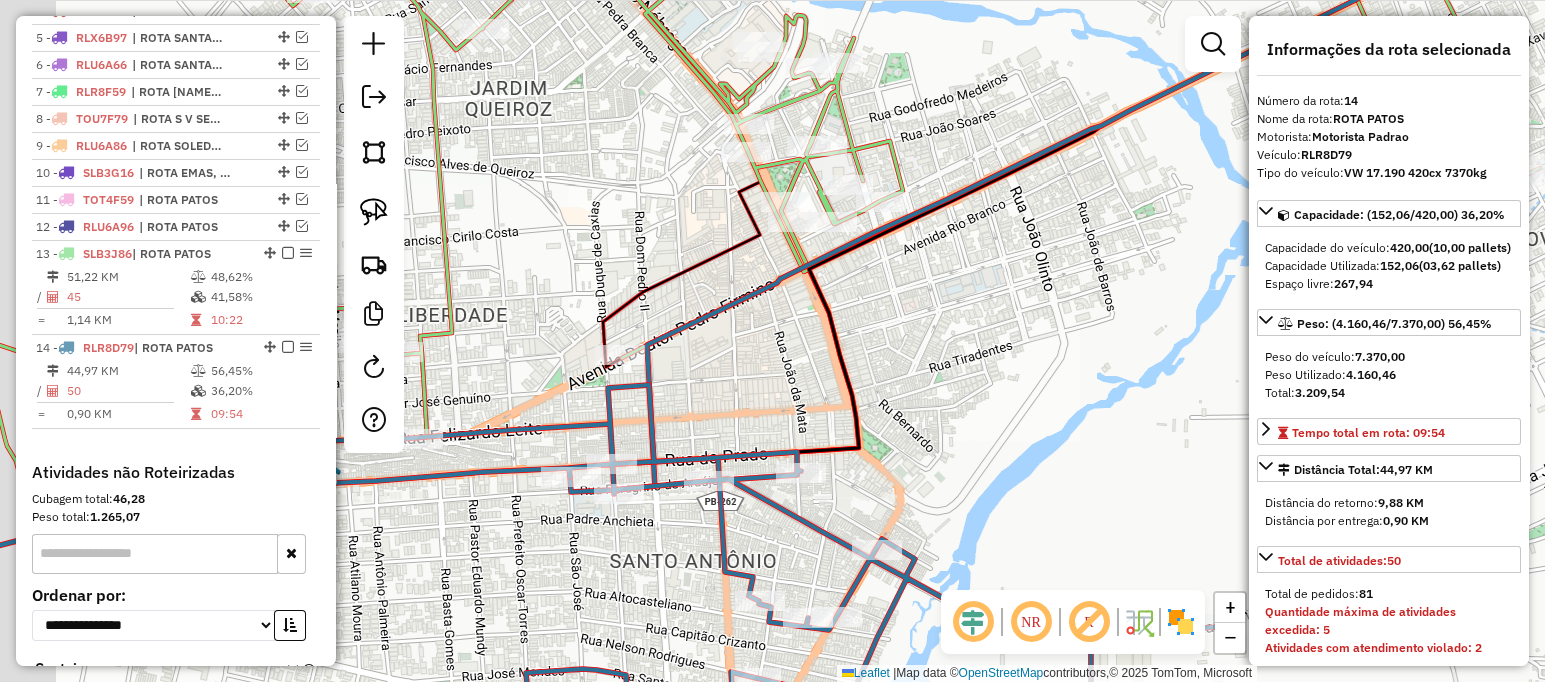 drag, startPoint x: 757, startPoint y: 392, endPoint x: 866, endPoint y: 378, distance: 109.89541 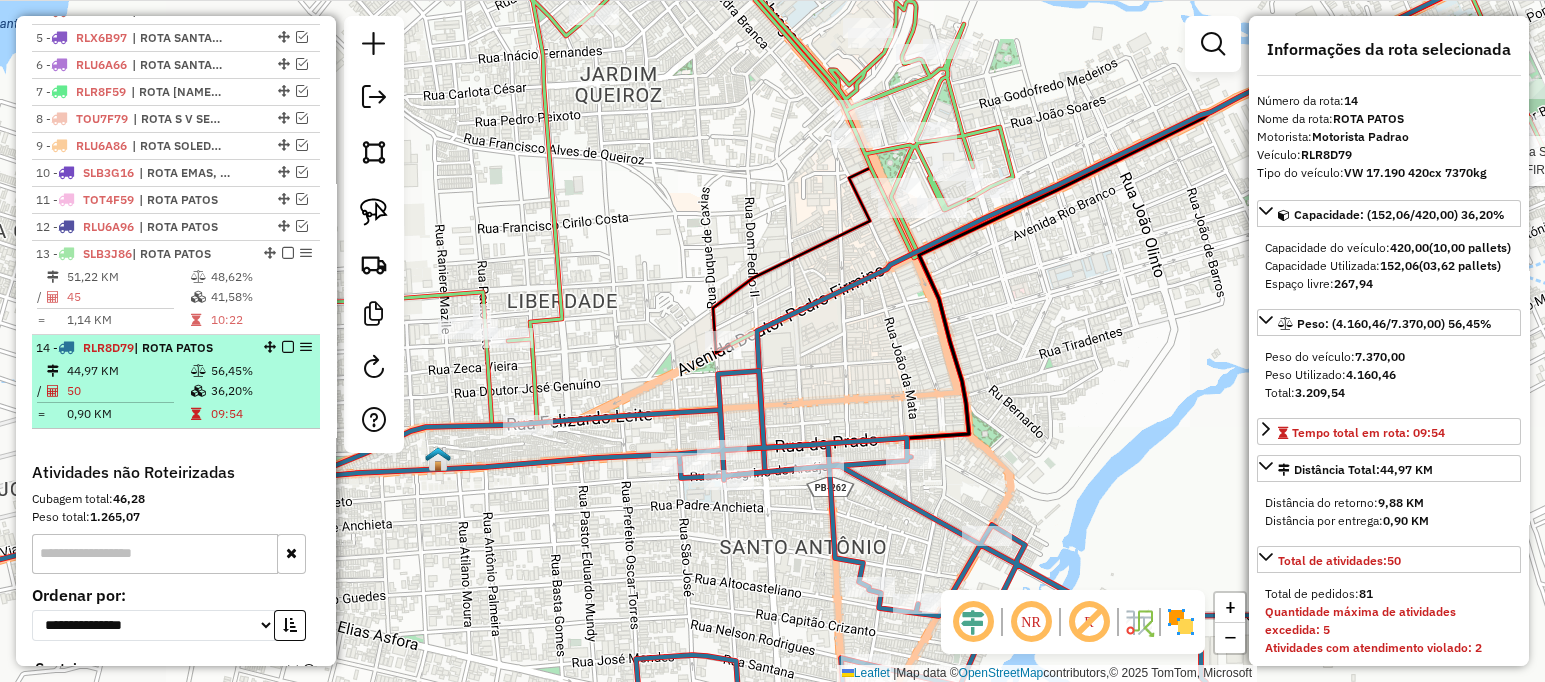 click on "09:54" at bounding box center [260, 414] 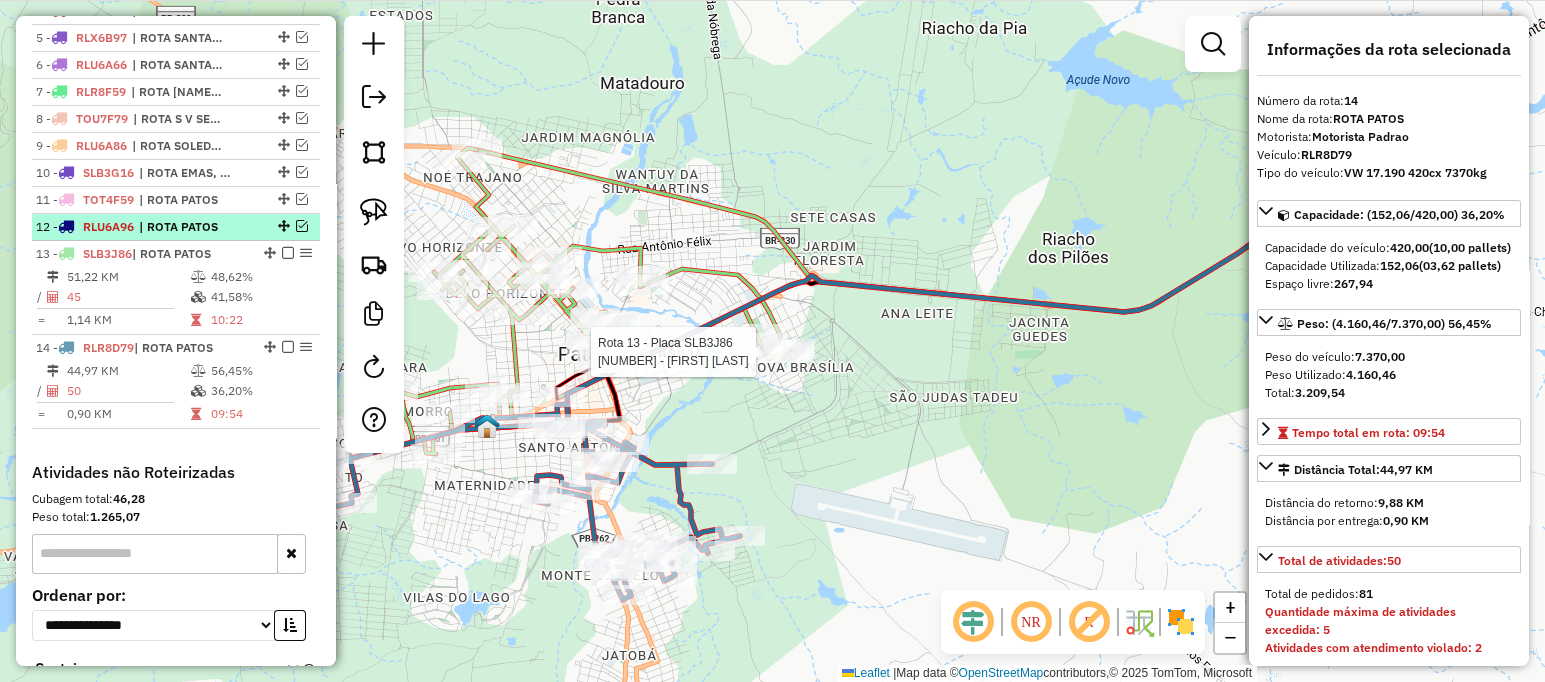 click on "| ROTA PATOS" at bounding box center [185, 227] 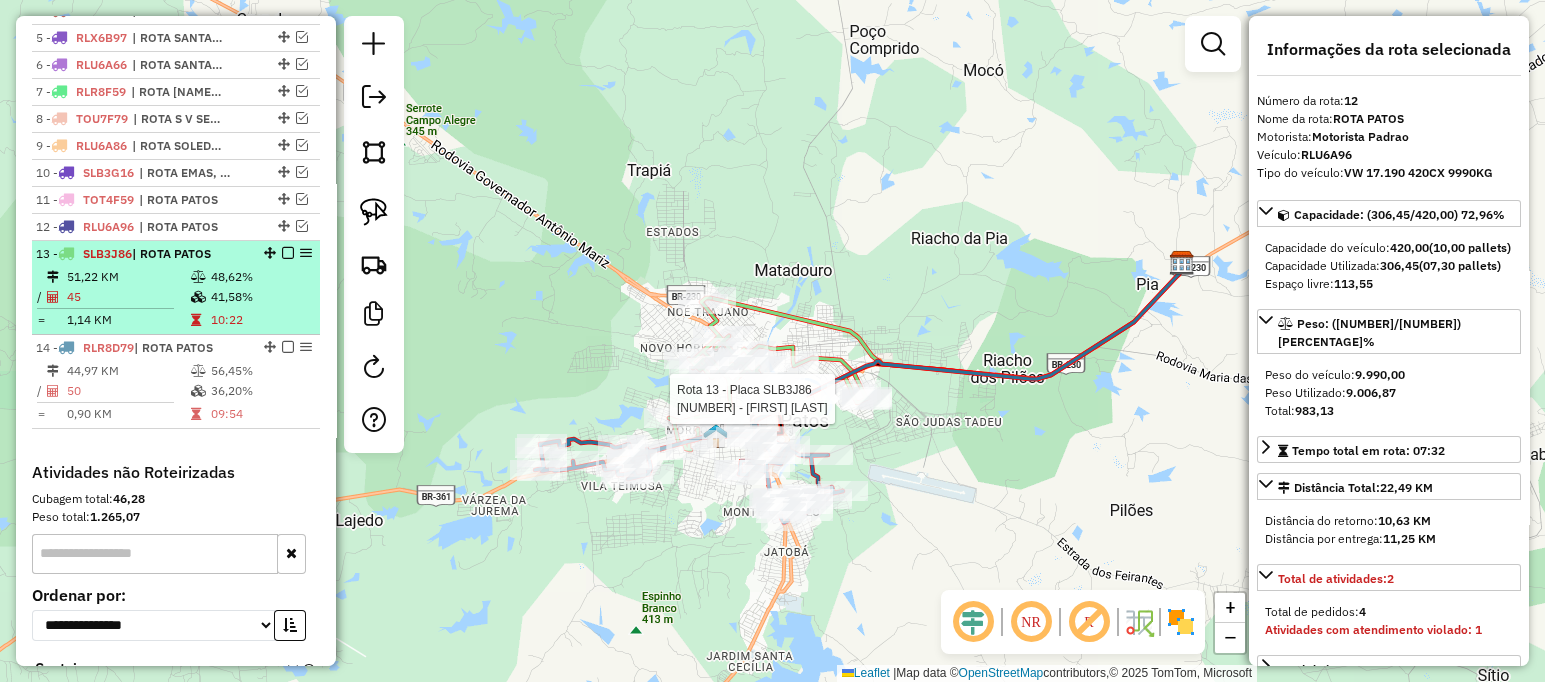 click at bounding box center [198, 297] 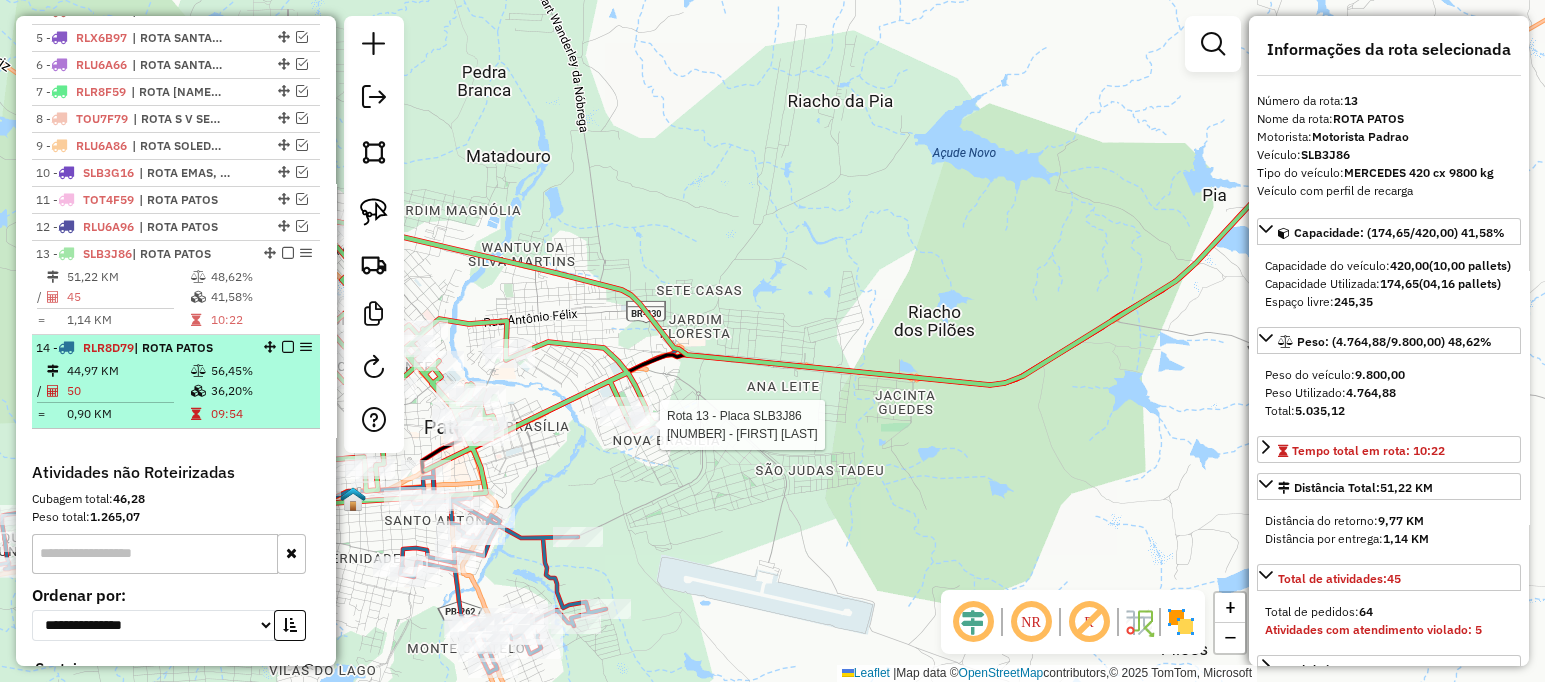 click at bounding box center [200, 391] 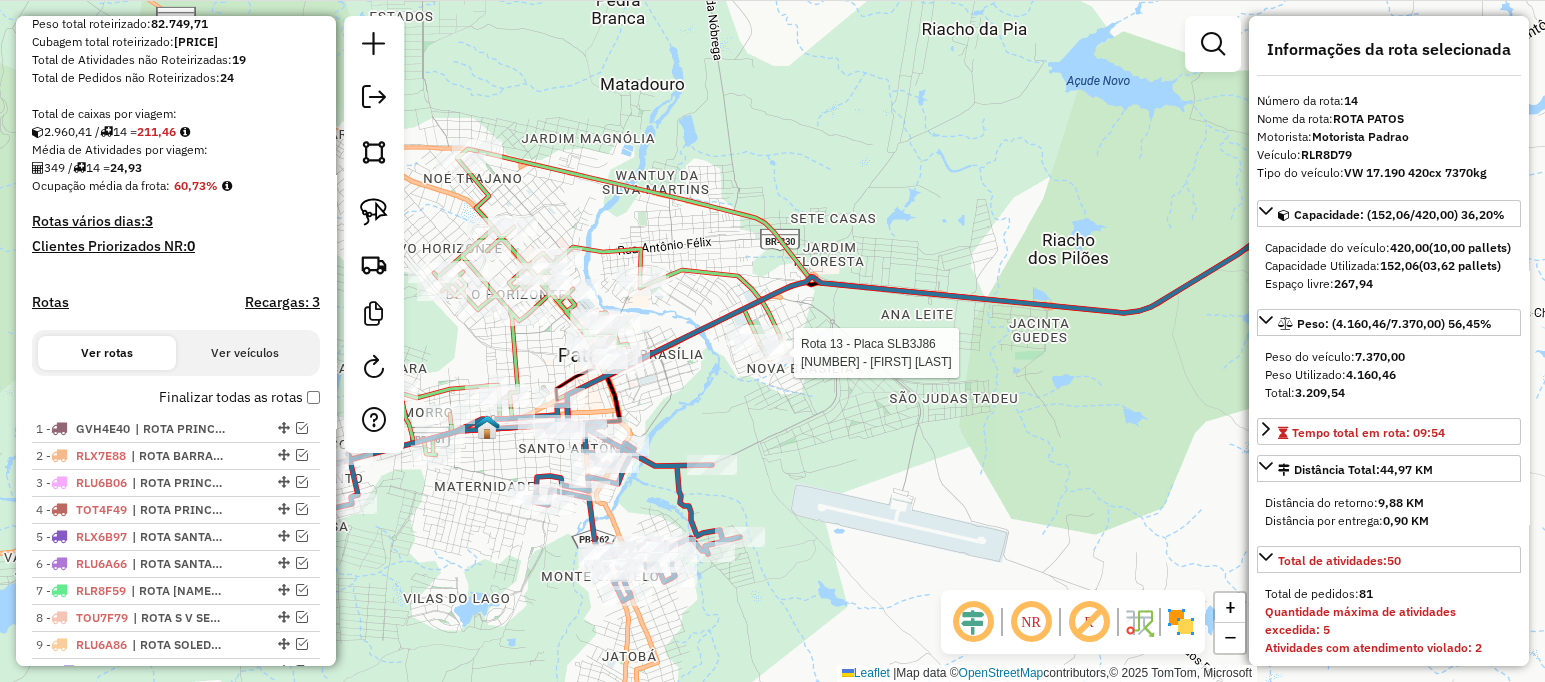 scroll, scrollTop: 999, scrollLeft: 0, axis: vertical 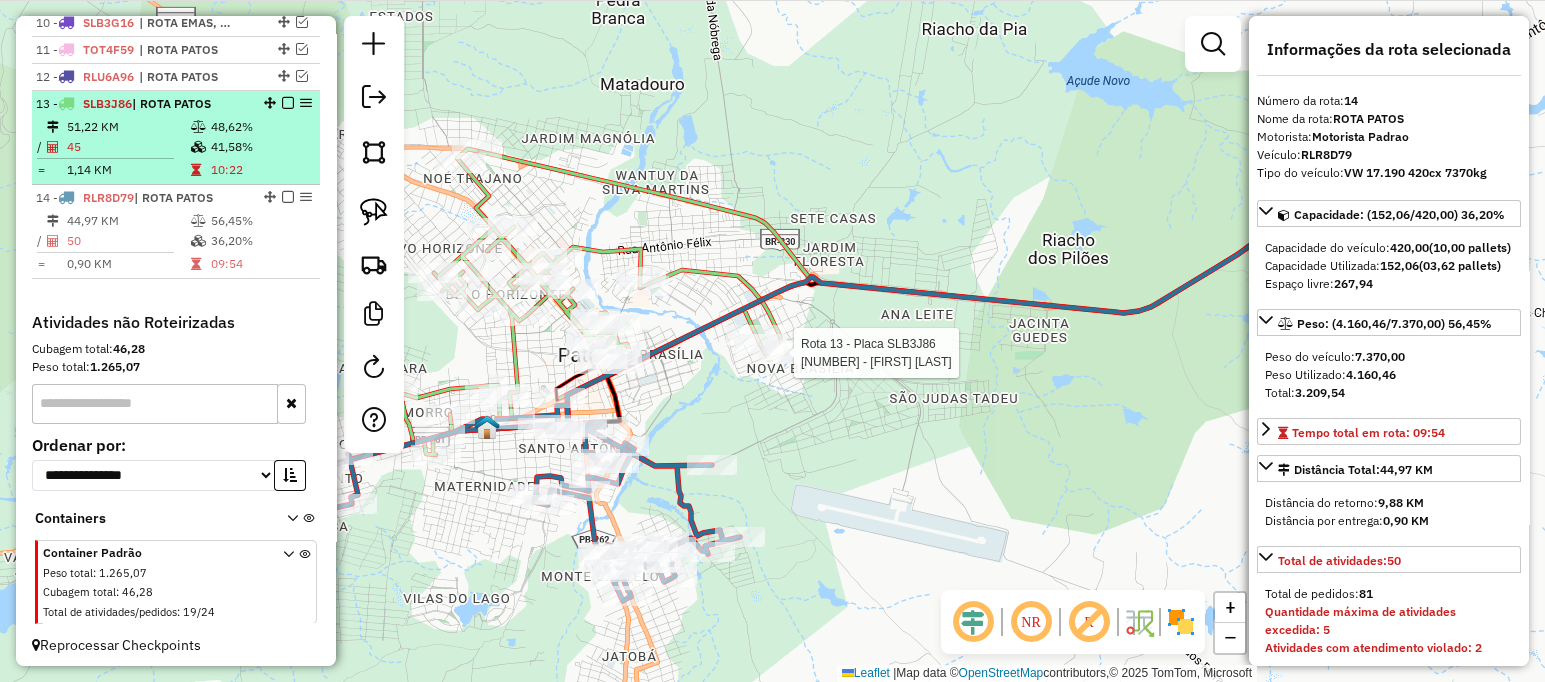 click at bounding box center [288, 103] 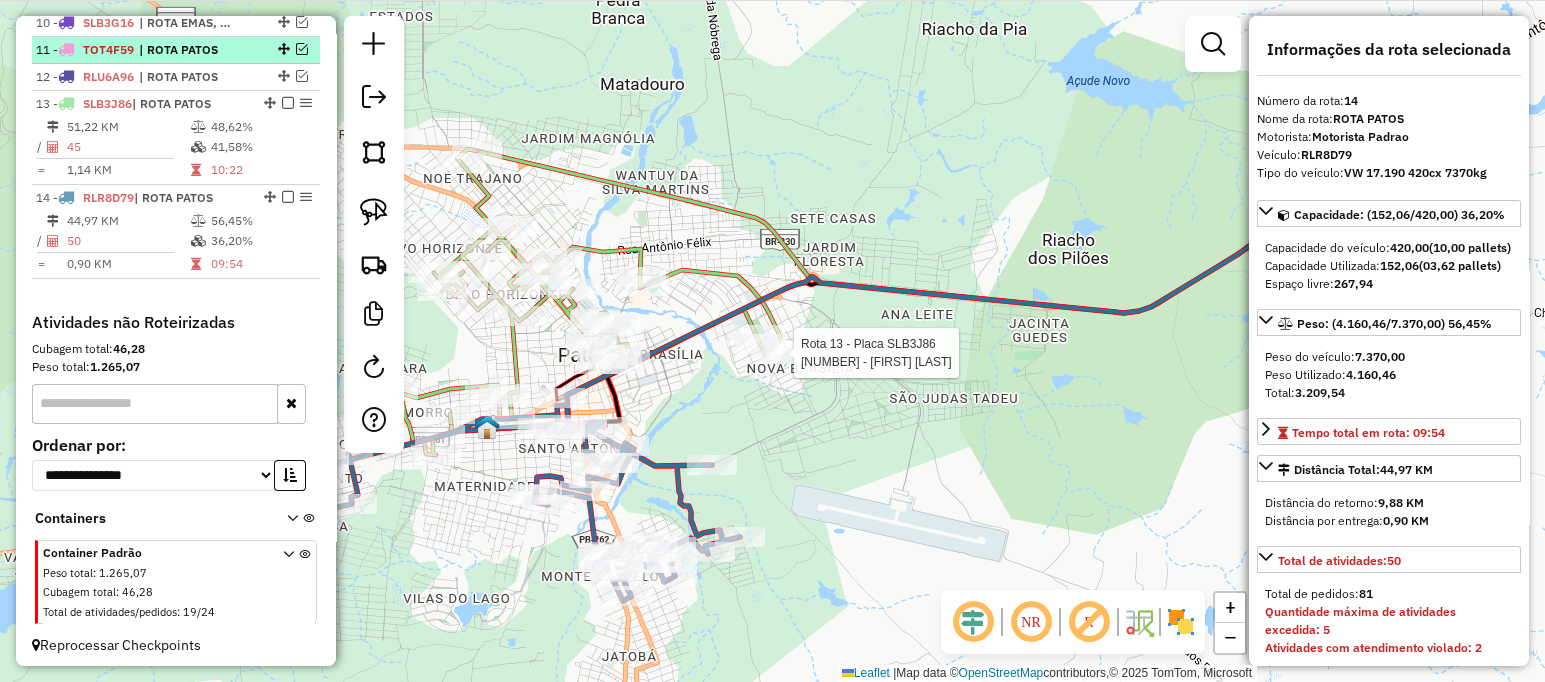 scroll, scrollTop: 933, scrollLeft: 0, axis: vertical 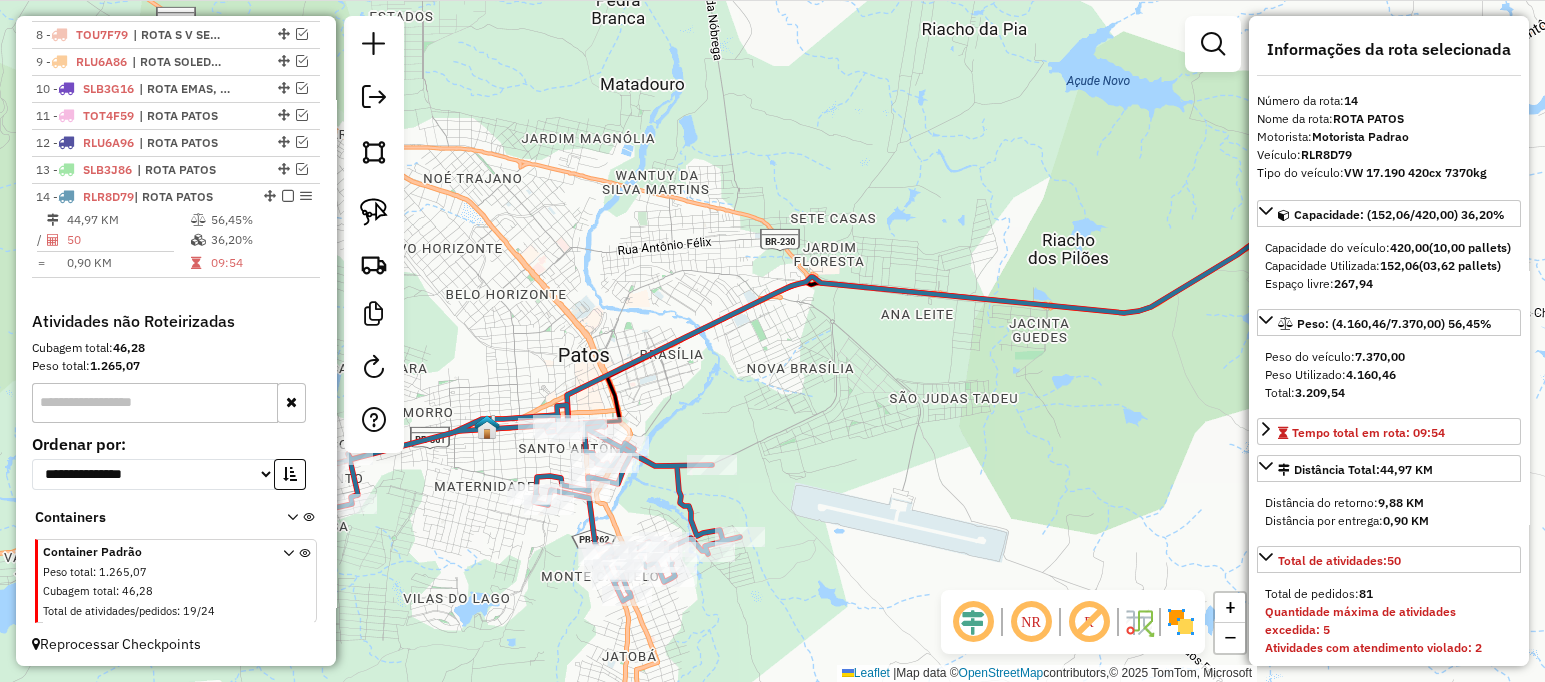 click on "Janela de atendimento Grade de atendimento Capacidade Transportadoras Veículos Cliente Pedidos  Rotas Selecione os dias de semana para filtrar as janelas de atendimento  Seg   Ter   Qua   Qui   Sex   Sáb   Dom  Informe o período da janela de atendimento: De: Até:  Filtrar exatamente a janela do cliente  Considerar janela de atendimento padrão  Selecione os dias de semana para filtrar as grades de atendimento  Seg   Ter   Qua   Qui   Sex   Sáb   Dom   Considerar clientes sem dia de atendimento cadastrado  Clientes fora do dia de atendimento selecionado Filtrar as atividades entre os valores definidos abaixo:  Peso mínimo:   Peso máximo:   Cubagem mínima:   Cubagem máxima:   De:   Até:  Filtrar as atividades entre o tempo de atendimento definido abaixo:  De:   Até:   Considerar capacidade total dos clientes não roteirizados Transportadora: Selecione um ou mais itens Tipo de veículo: Selecione um ou mais itens Veículo: Selecione um ou mais itens Motorista: Selecione um ou mais itens Nome: Rótulo:" 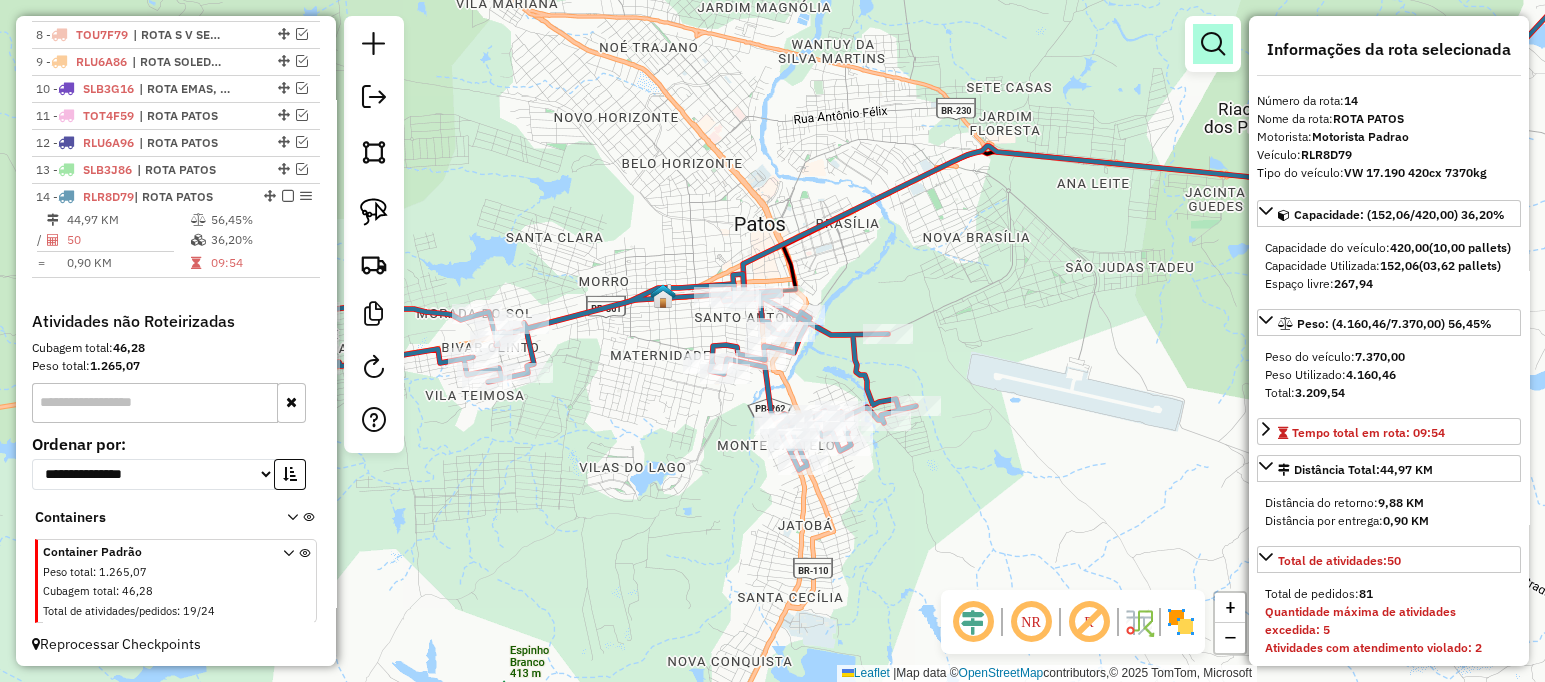 click at bounding box center [1213, 44] 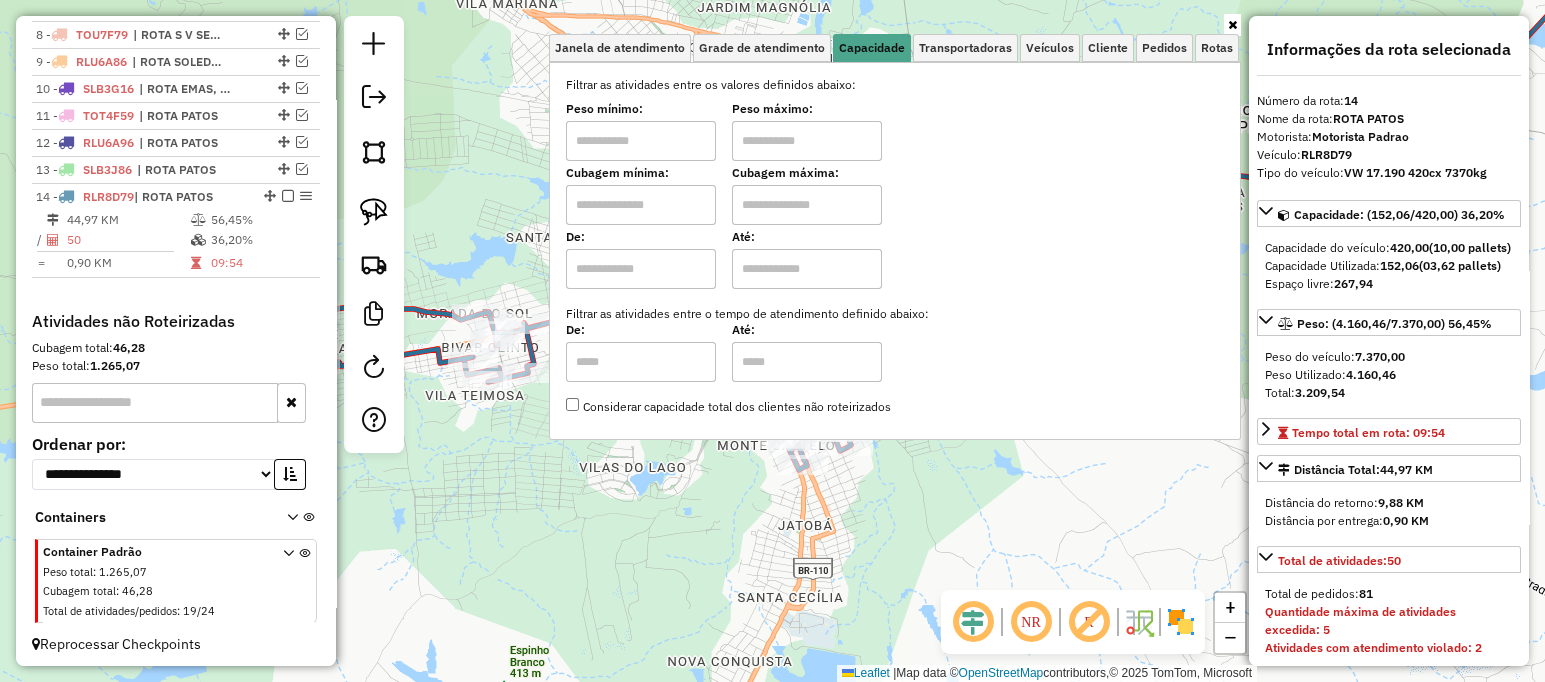 click at bounding box center [641, 141] 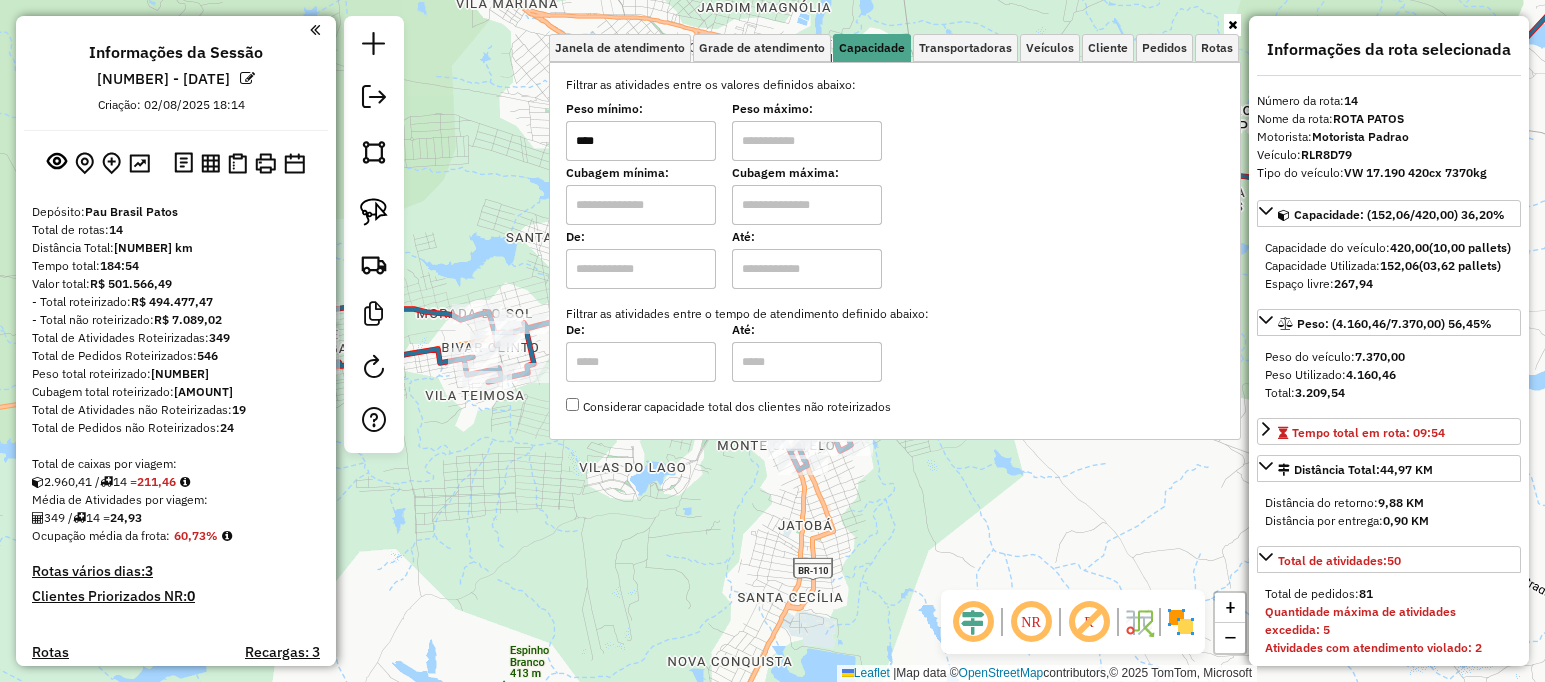select on "**********" 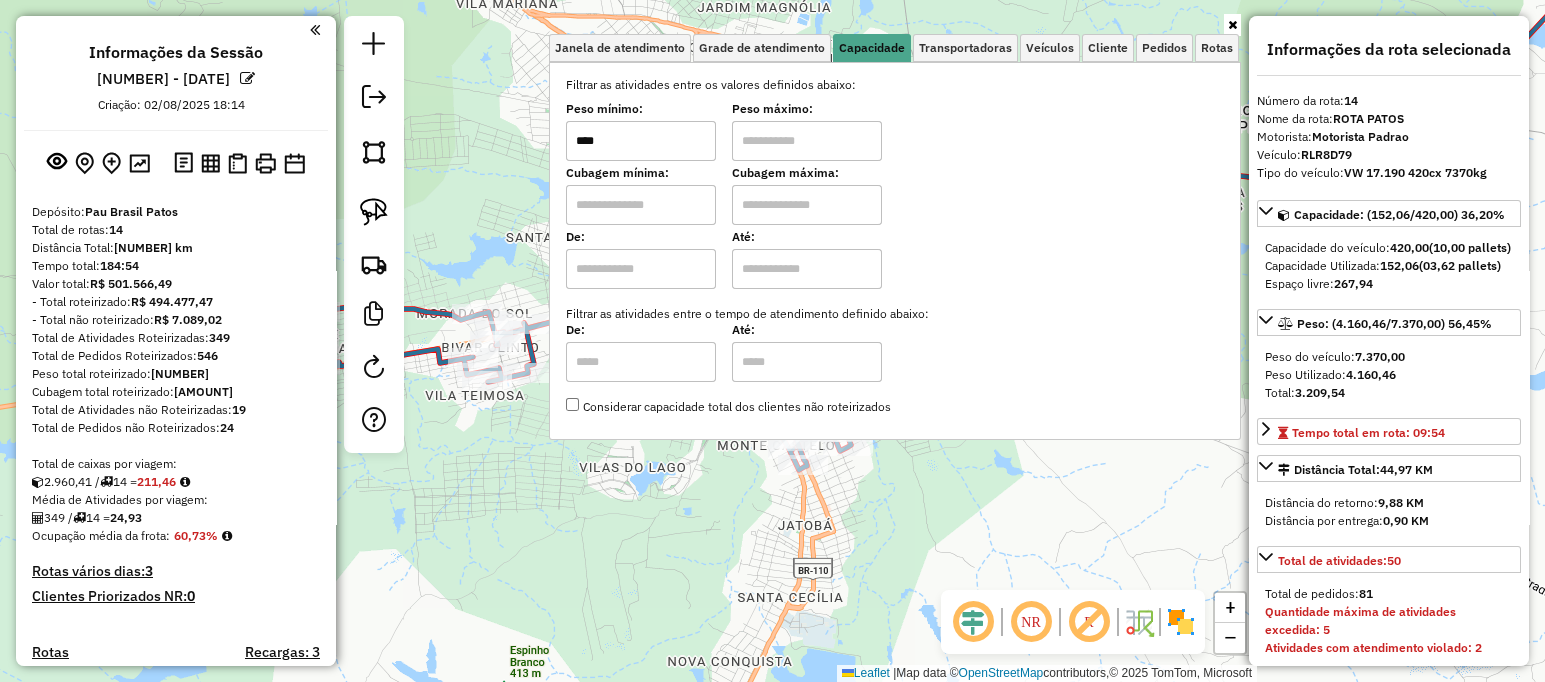 scroll, scrollTop: 933, scrollLeft: 0, axis: vertical 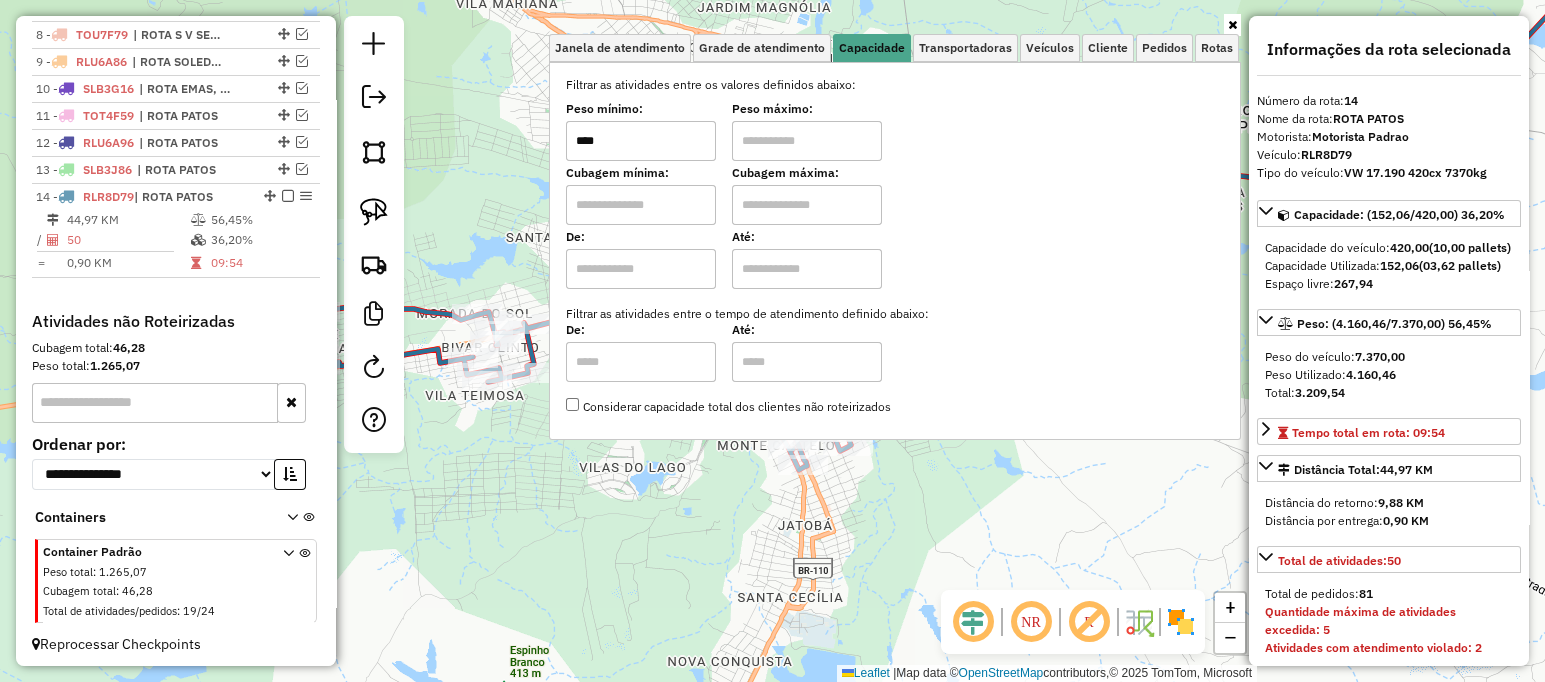 click at bounding box center (807, 141) 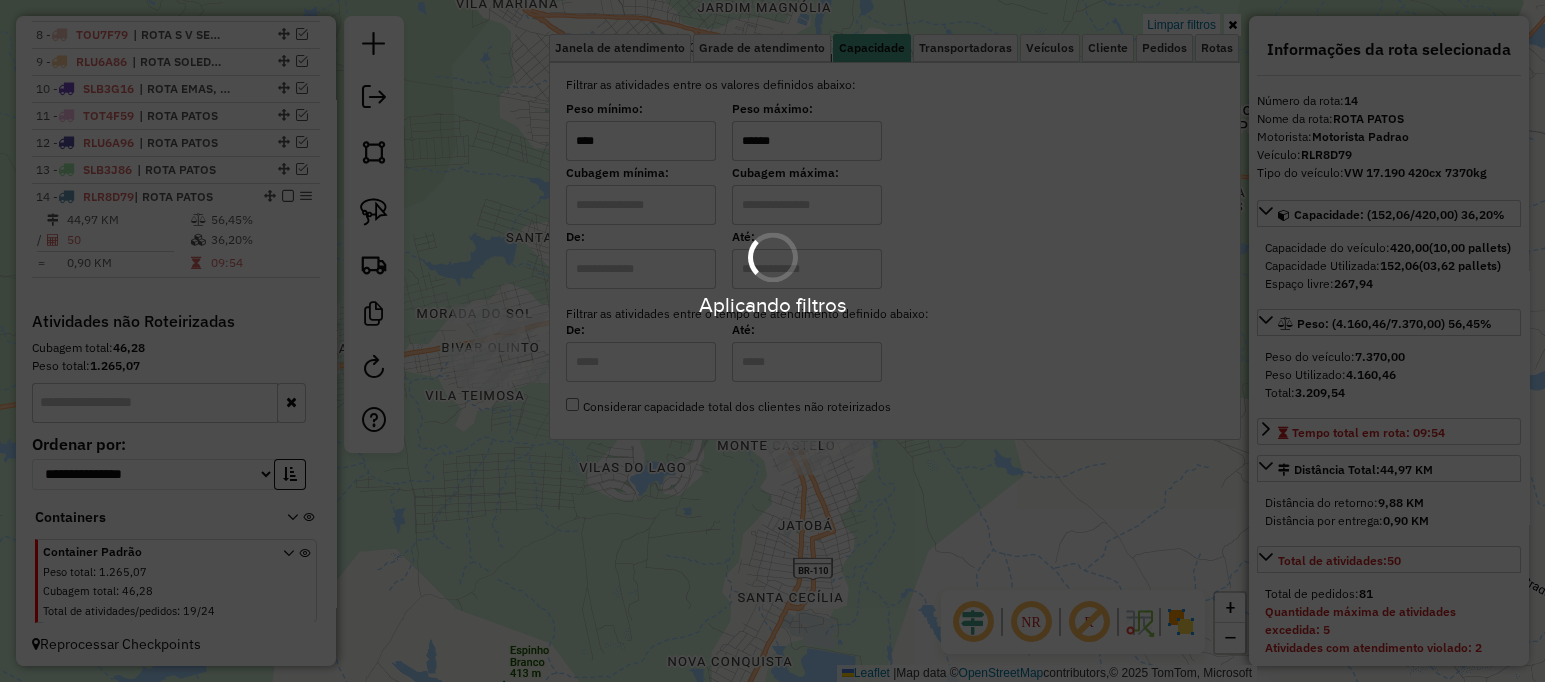 click at bounding box center [1232, 25] 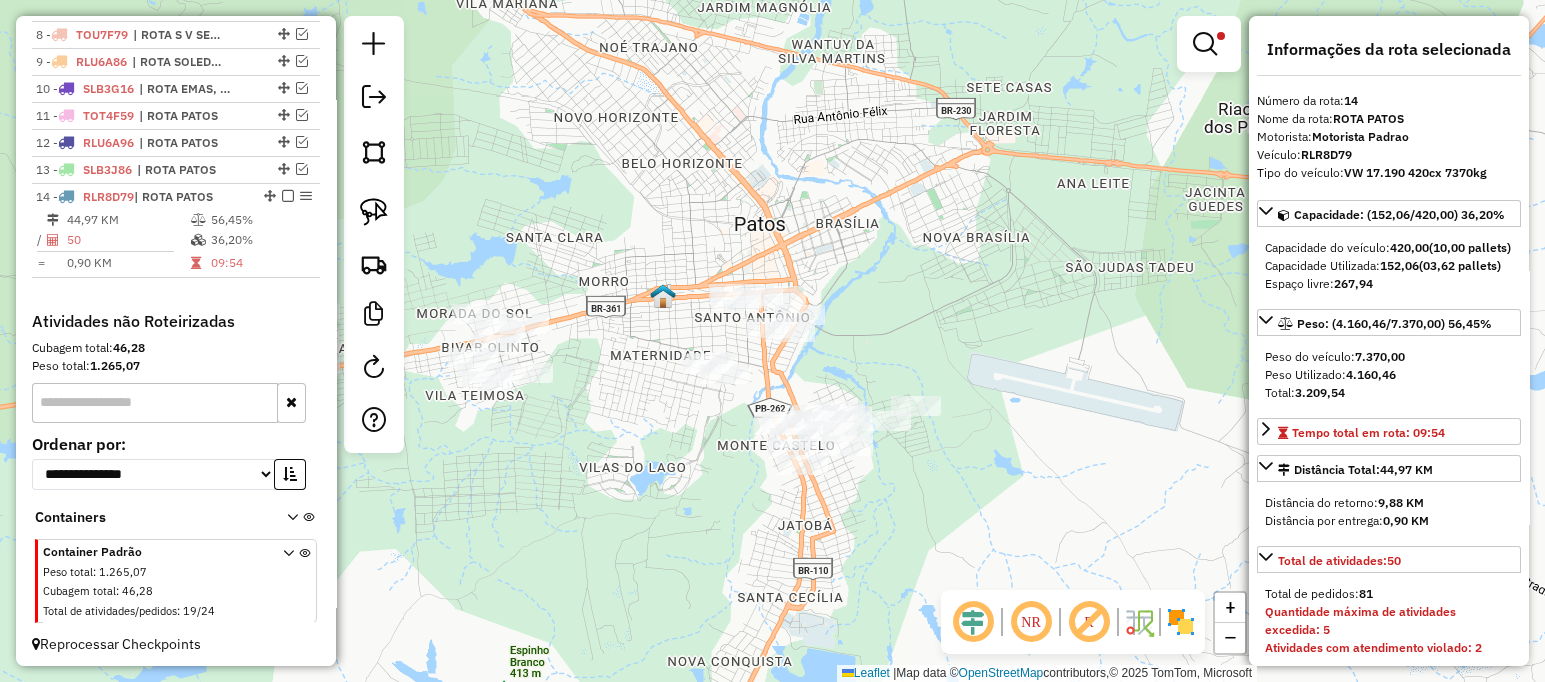 click on "Limpar filtros Janela de atendimento Grade de atendimento Capacidade Transportadoras Veículos Cliente Pedidos  Rotas Selecione os dias de semana para filtrar as janelas de atendimento  Seg   Ter   Qua   Qui   Sex   Sáb   Dom  Informe o período da janela de atendimento: De: Até:  Filtrar exatamente a janela do cliente  Considerar janela de atendimento padrão  Selecione os dias de semana para filtrar as grades de atendimento  Seg   Ter   Qua   Qui   Sex   Sáb   Dom   Considerar clientes sem dia de atendimento cadastrado  Clientes fora do dia de atendimento selecionado Filtrar as atividades entre os valores definidos abaixo:  Peso mínimo:  ****  Peso máximo:  ******  Cubagem mínima:   Cubagem máxima:   De:   Até:  Filtrar as atividades entre o tempo de atendimento definido abaixo:  De:   Até:   Considerar capacidade total dos clientes não roteirizados Transportadora: Selecione um ou mais itens Tipo de veículo: Selecione um ou mais itens Veículo: Selecione um ou mais itens Motorista: Nome: Rótulo:" 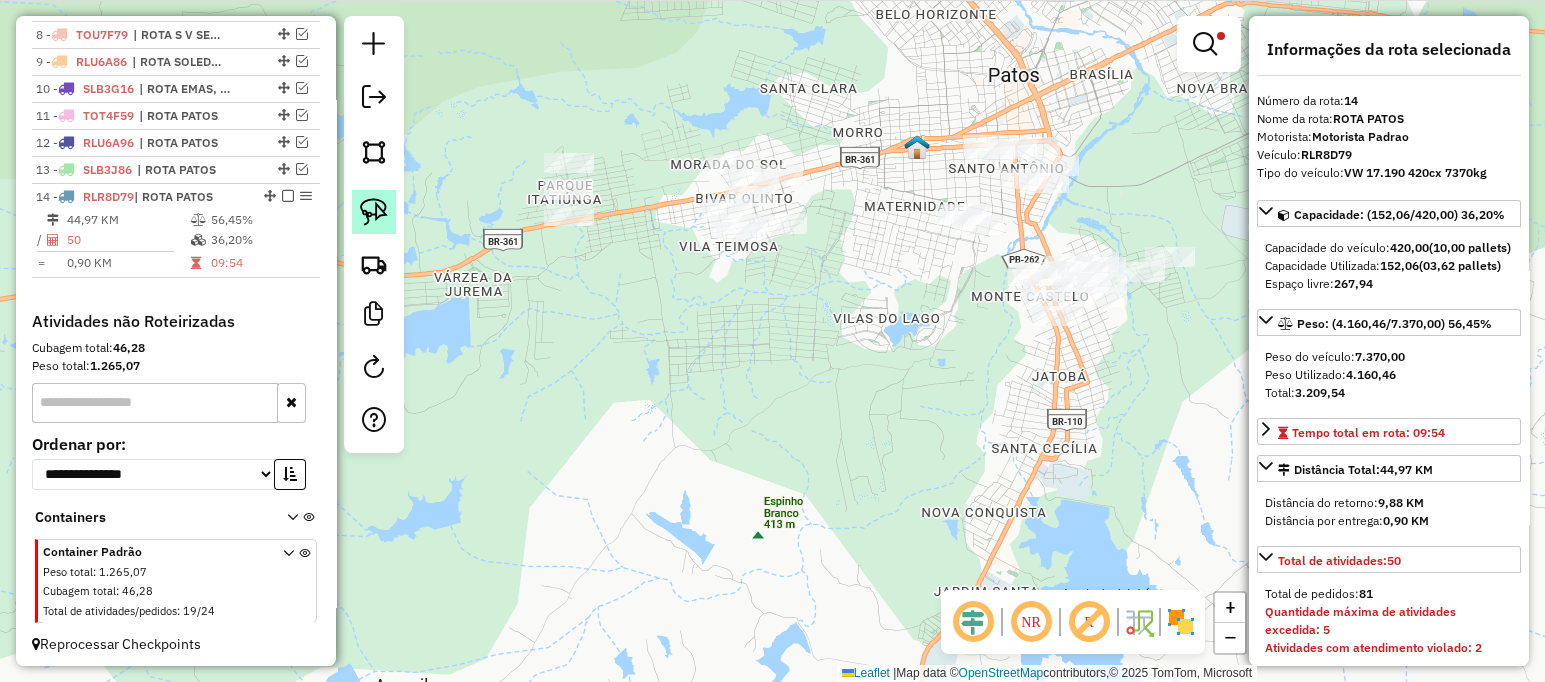 click 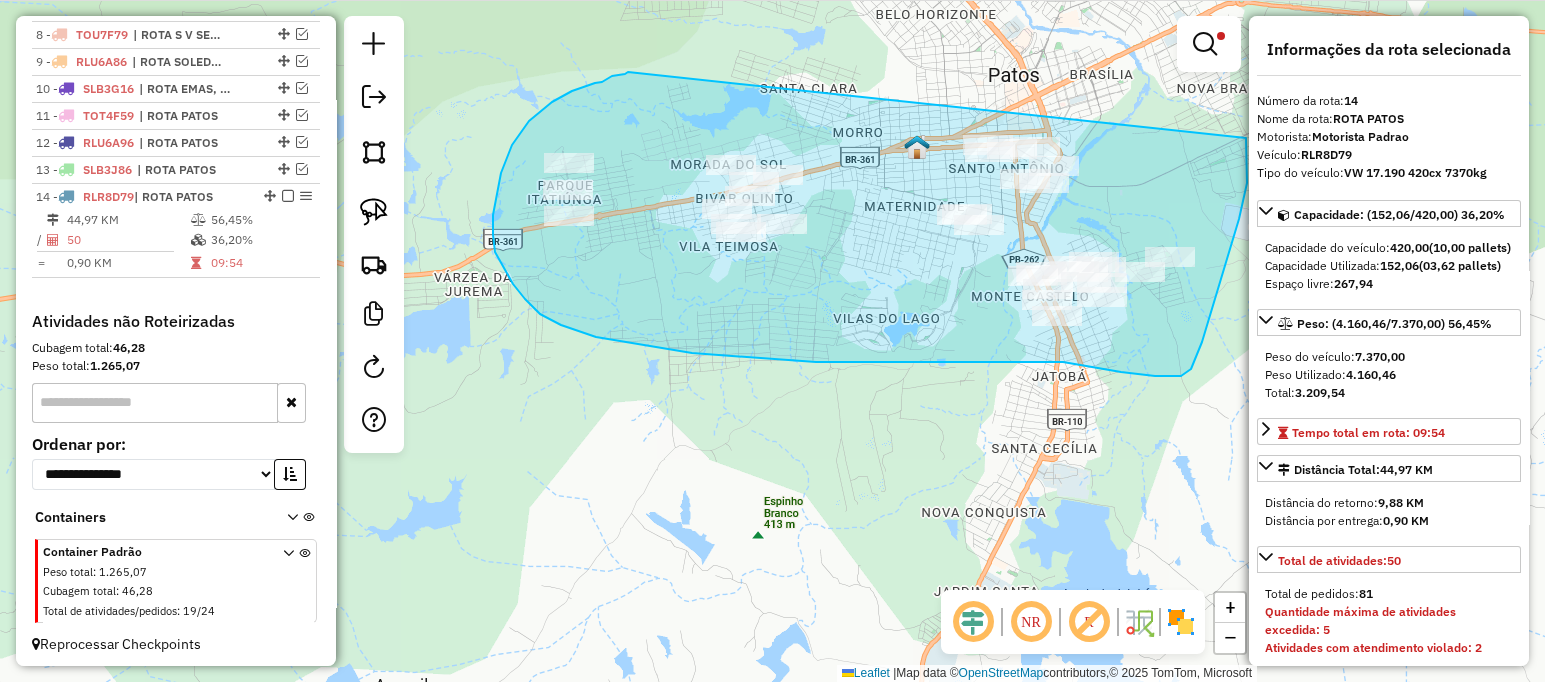 drag, startPoint x: 628, startPoint y: 72, endPoint x: 1246, endPoint y: 138, distance: 621.5143 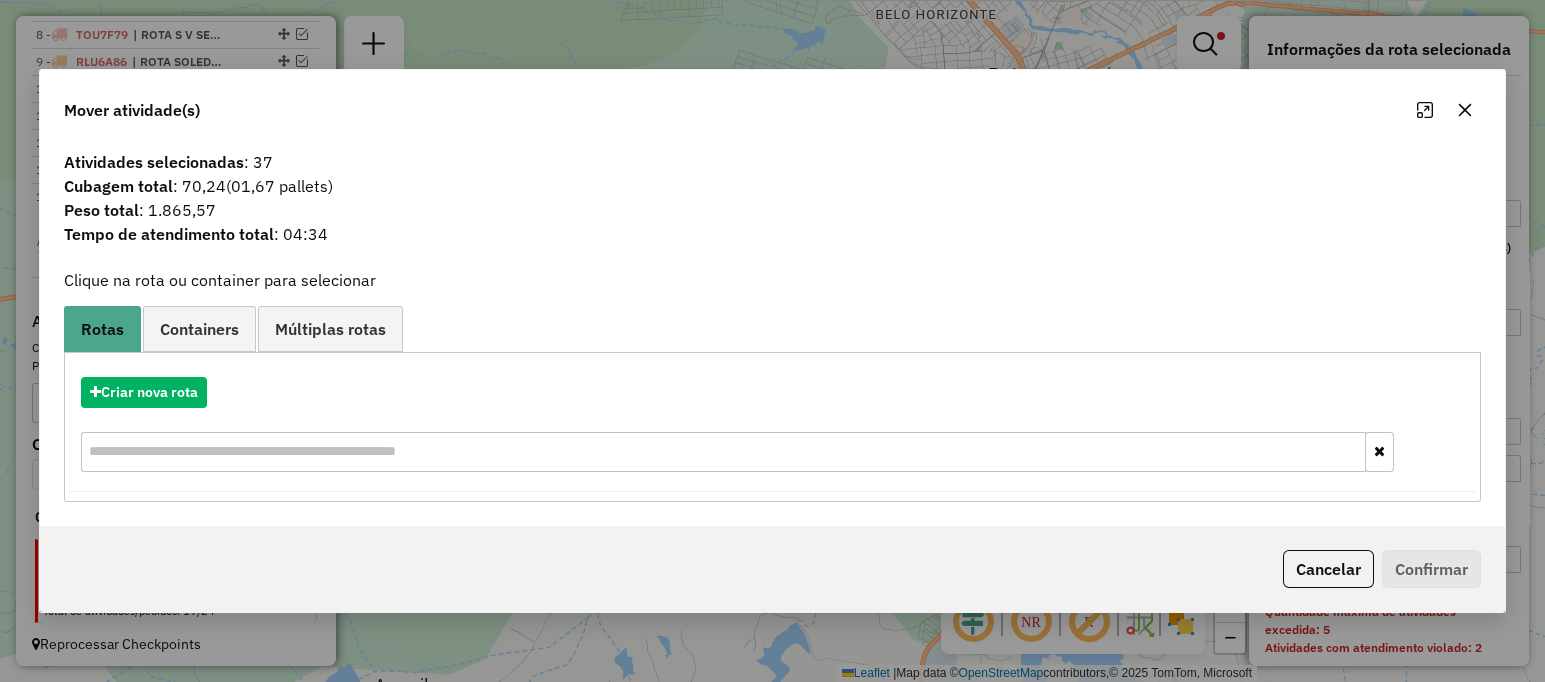 click on "Criar nova rota" at bounding box center [773, 427] 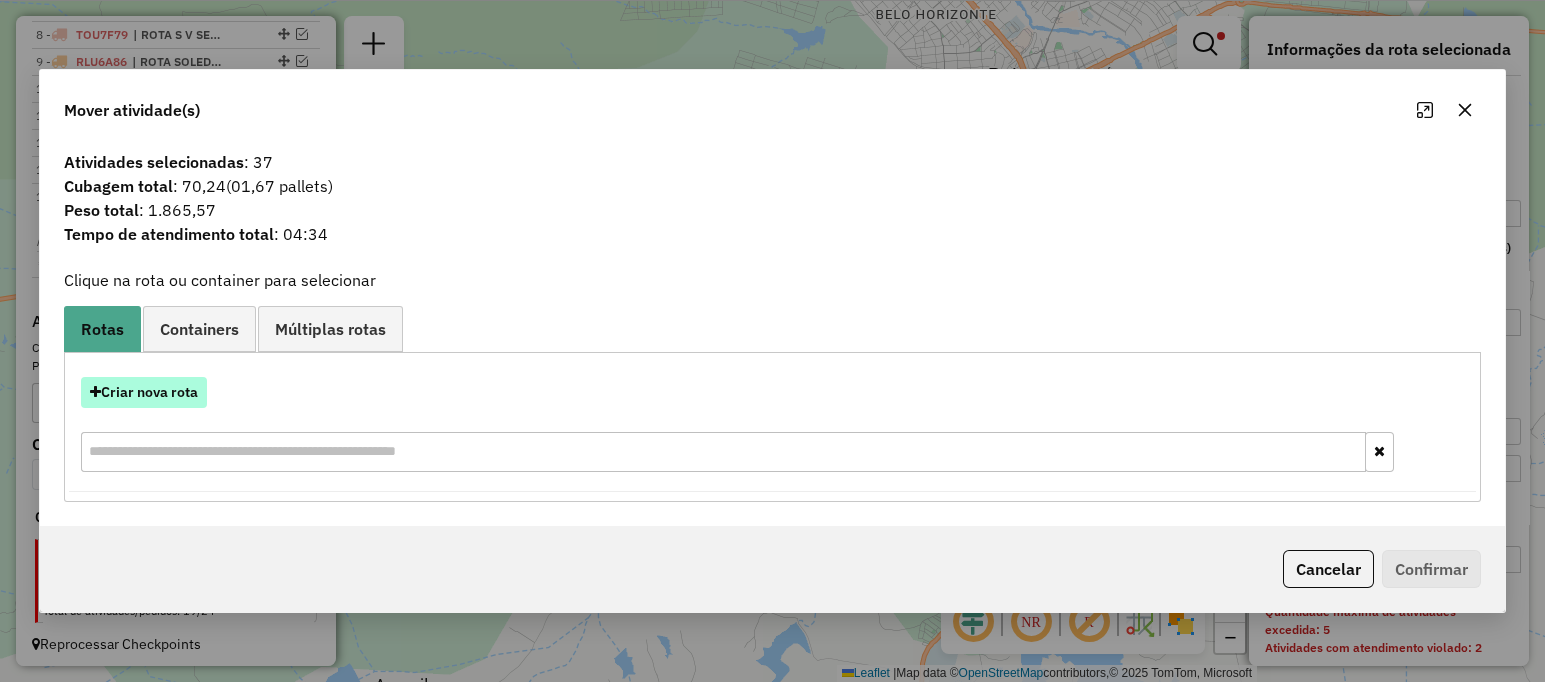 click on "Criar nova rota" at bounding box center [144, 392] 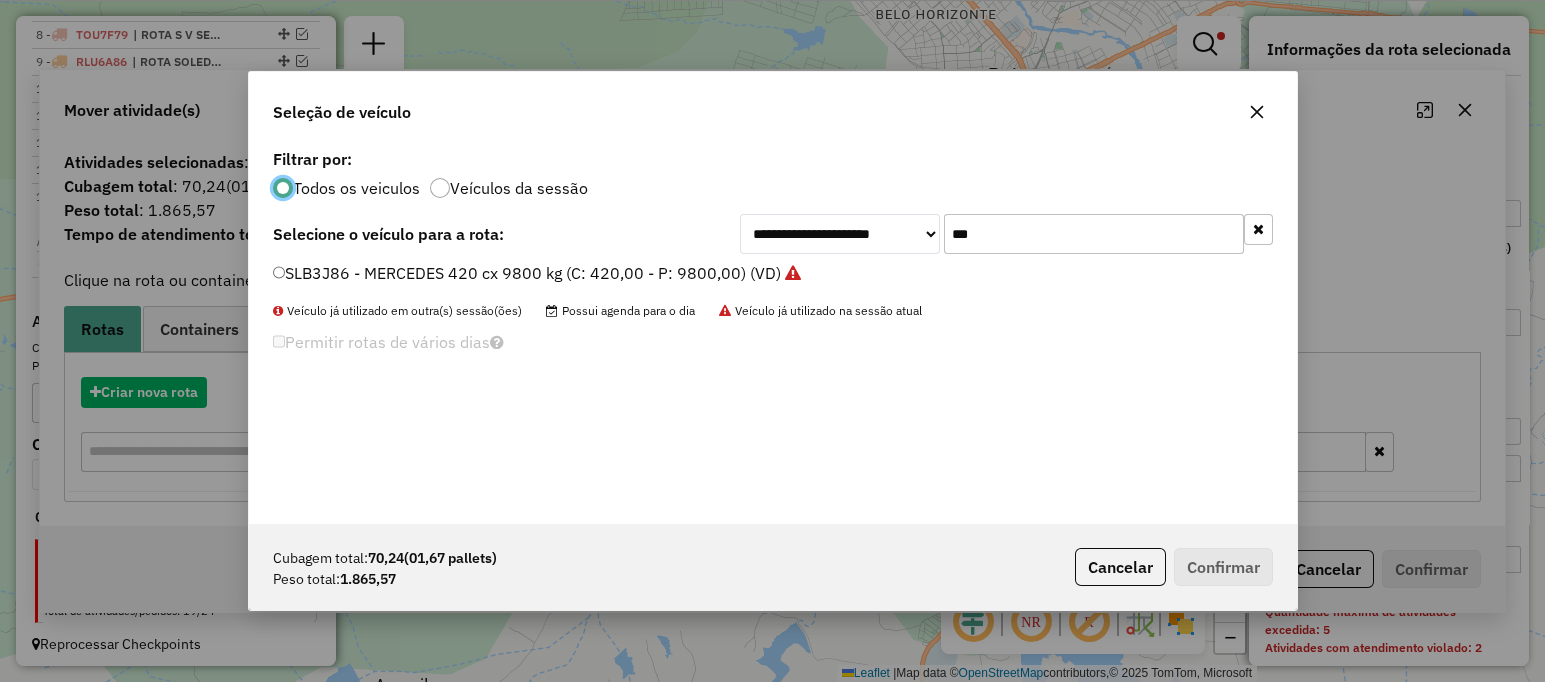 scroll, scrollTop: 10, scrollLeft: 6, axis: both 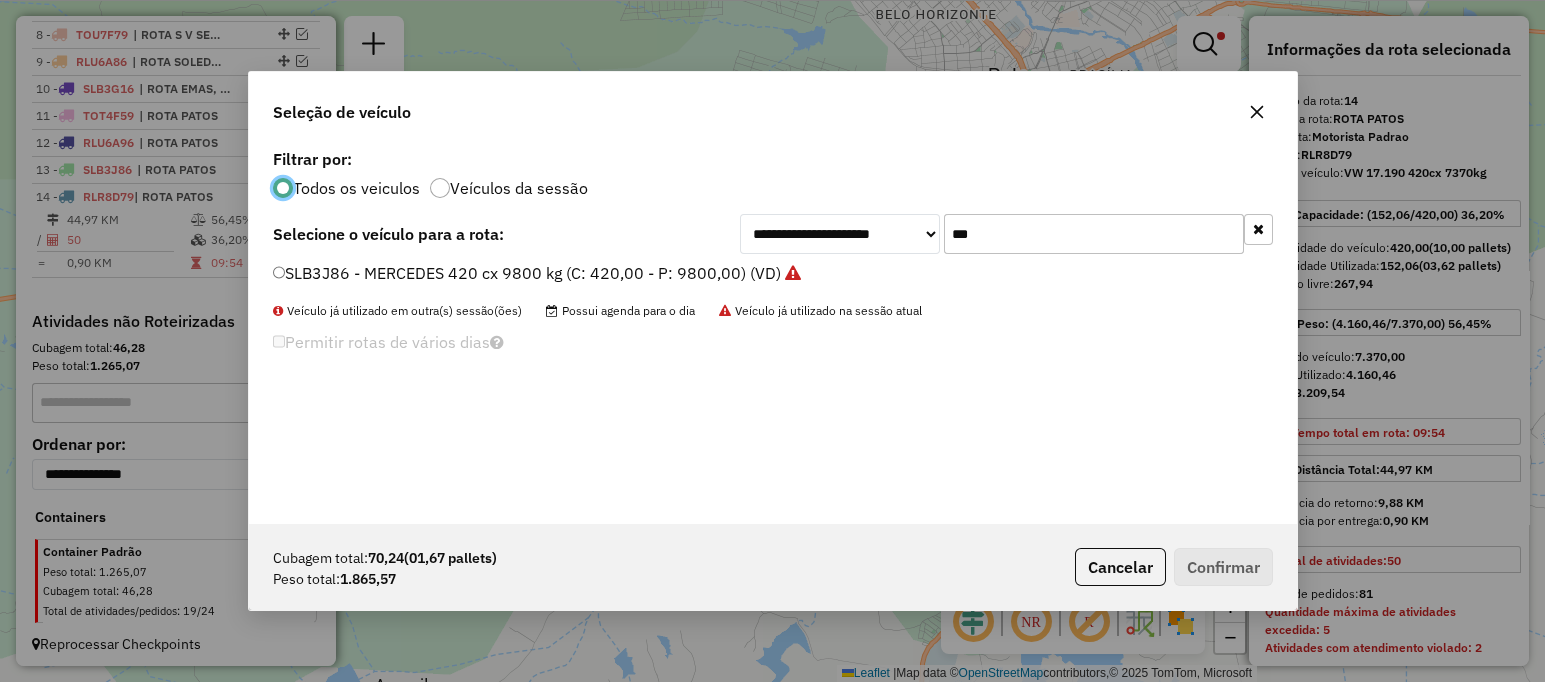 click on "***" 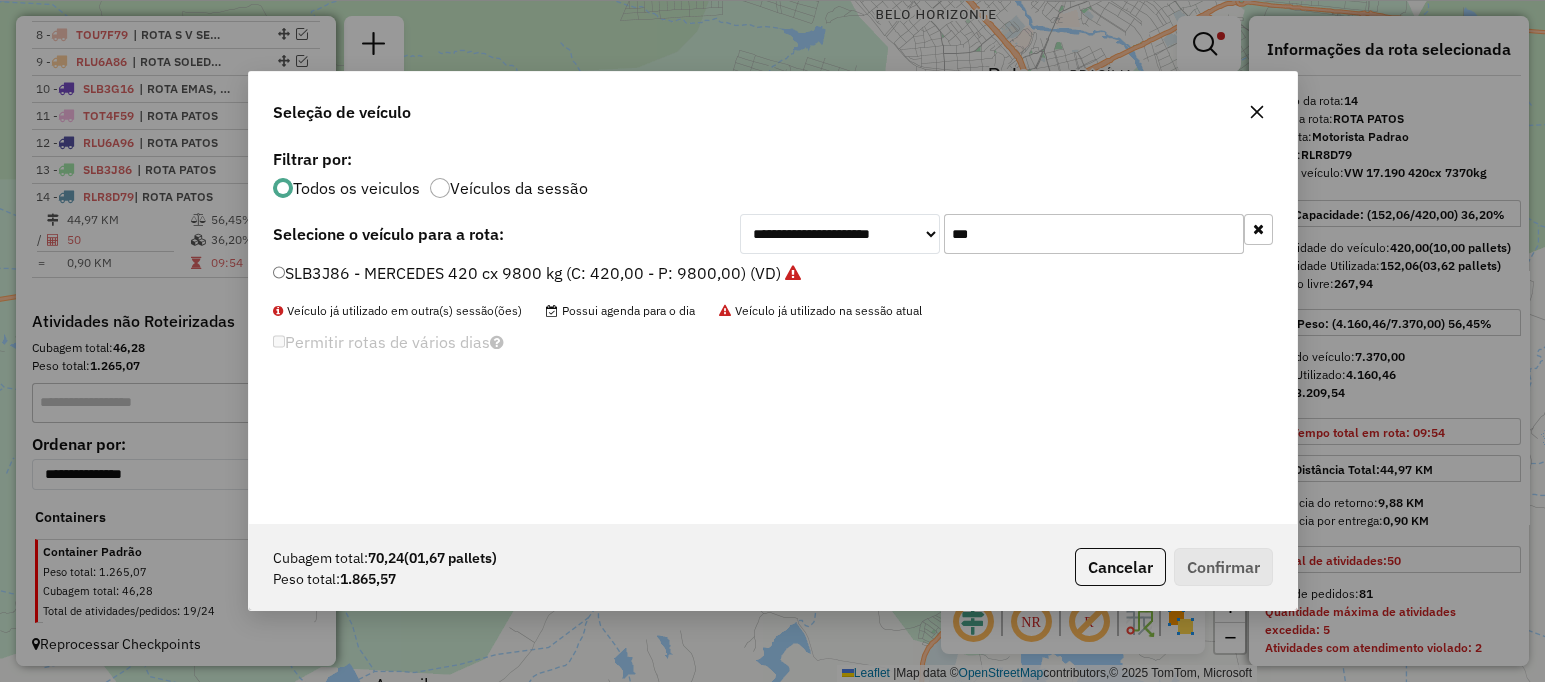 click on "***" 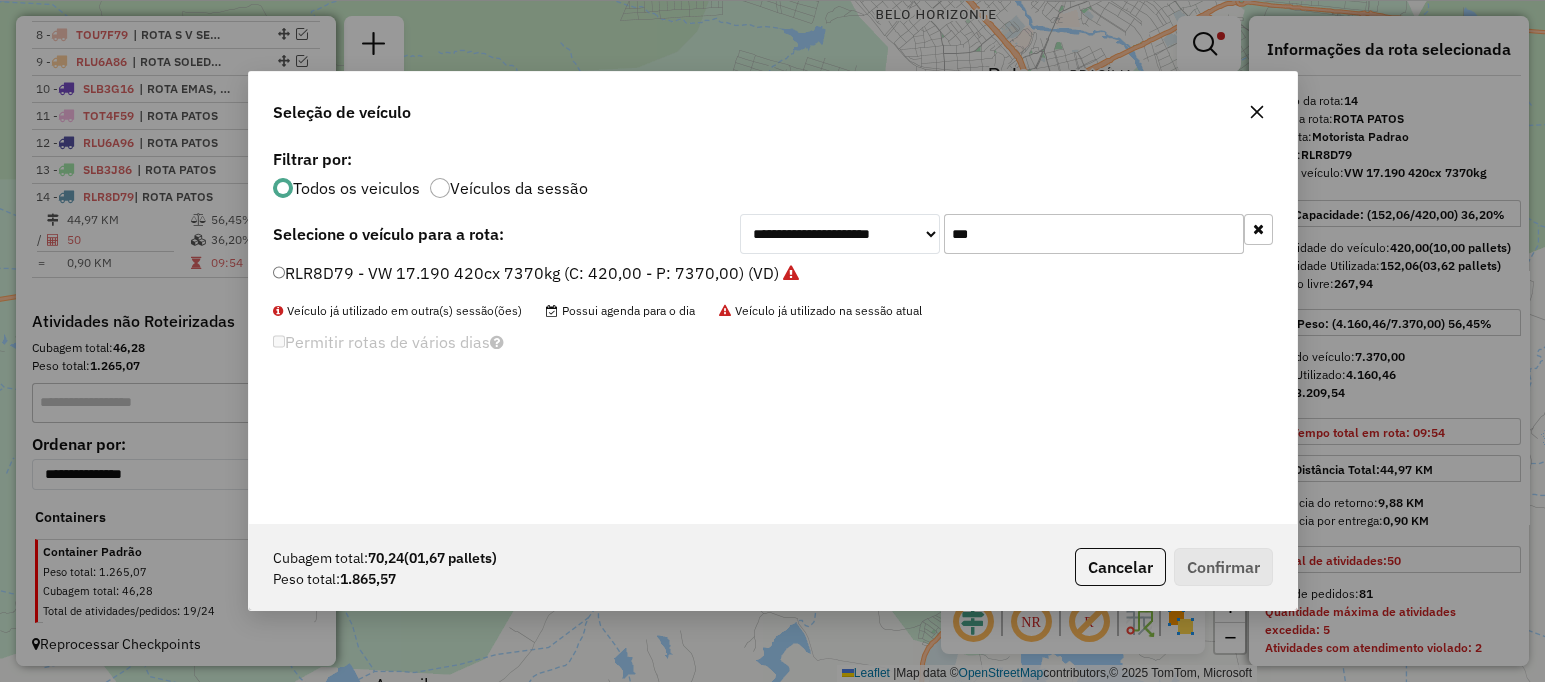 type on "***" 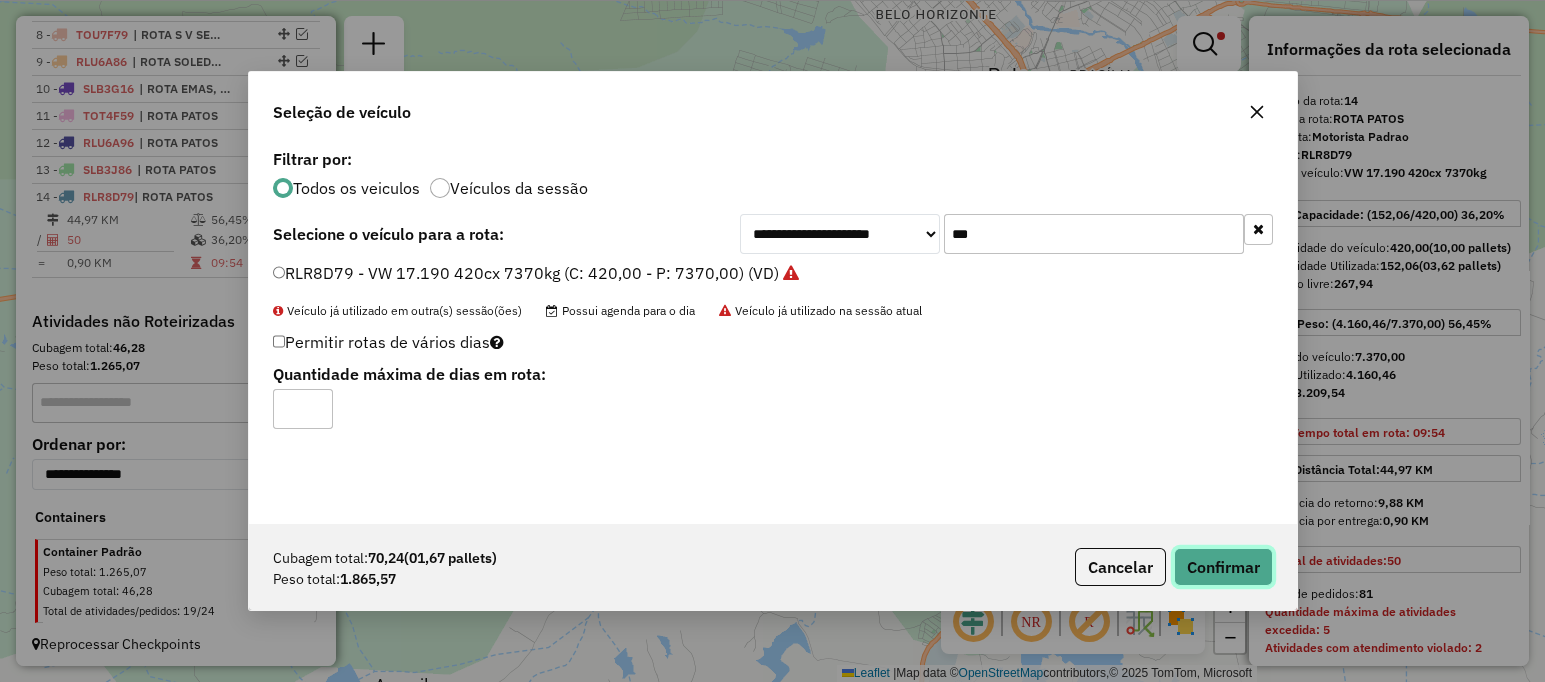 click on "Confirmar" 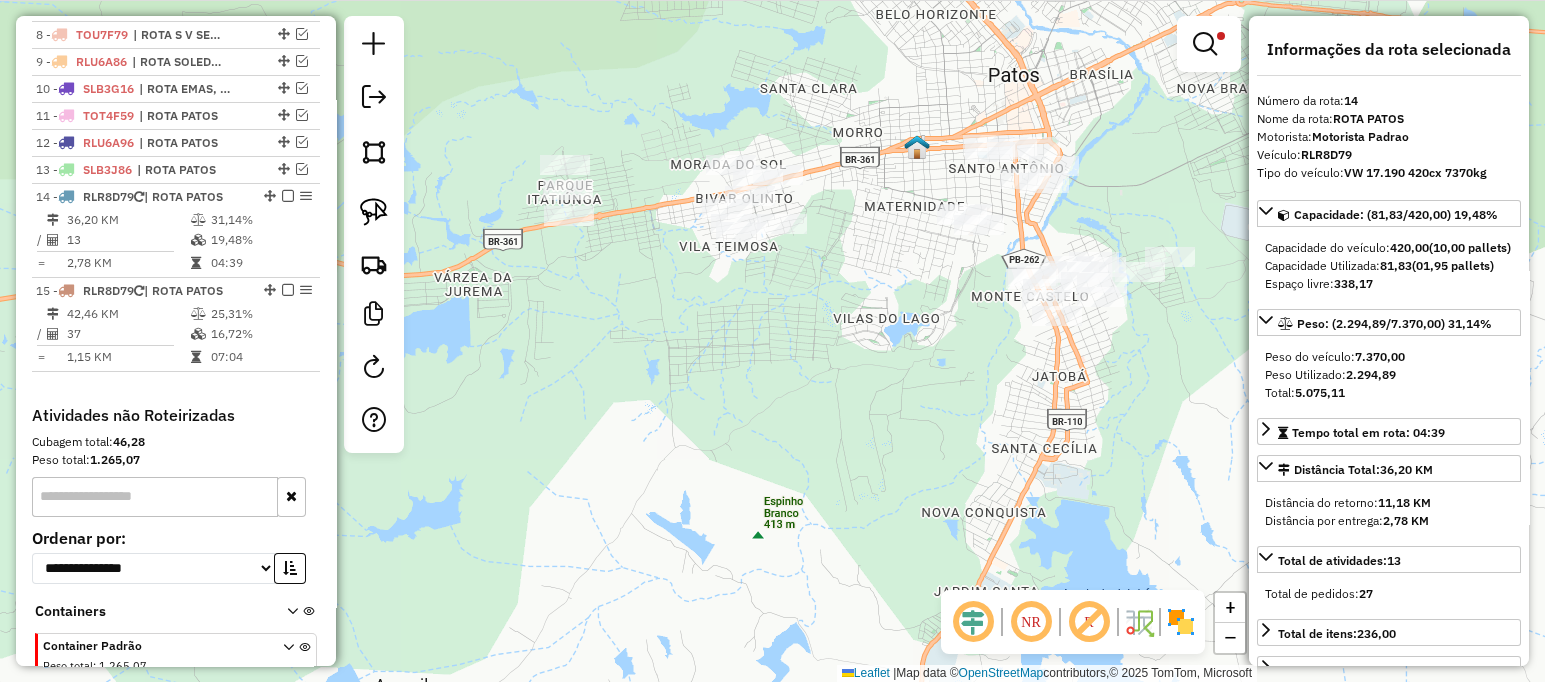 scroll, scrollTop: 999, scrollLeft: 0, axis: vertical 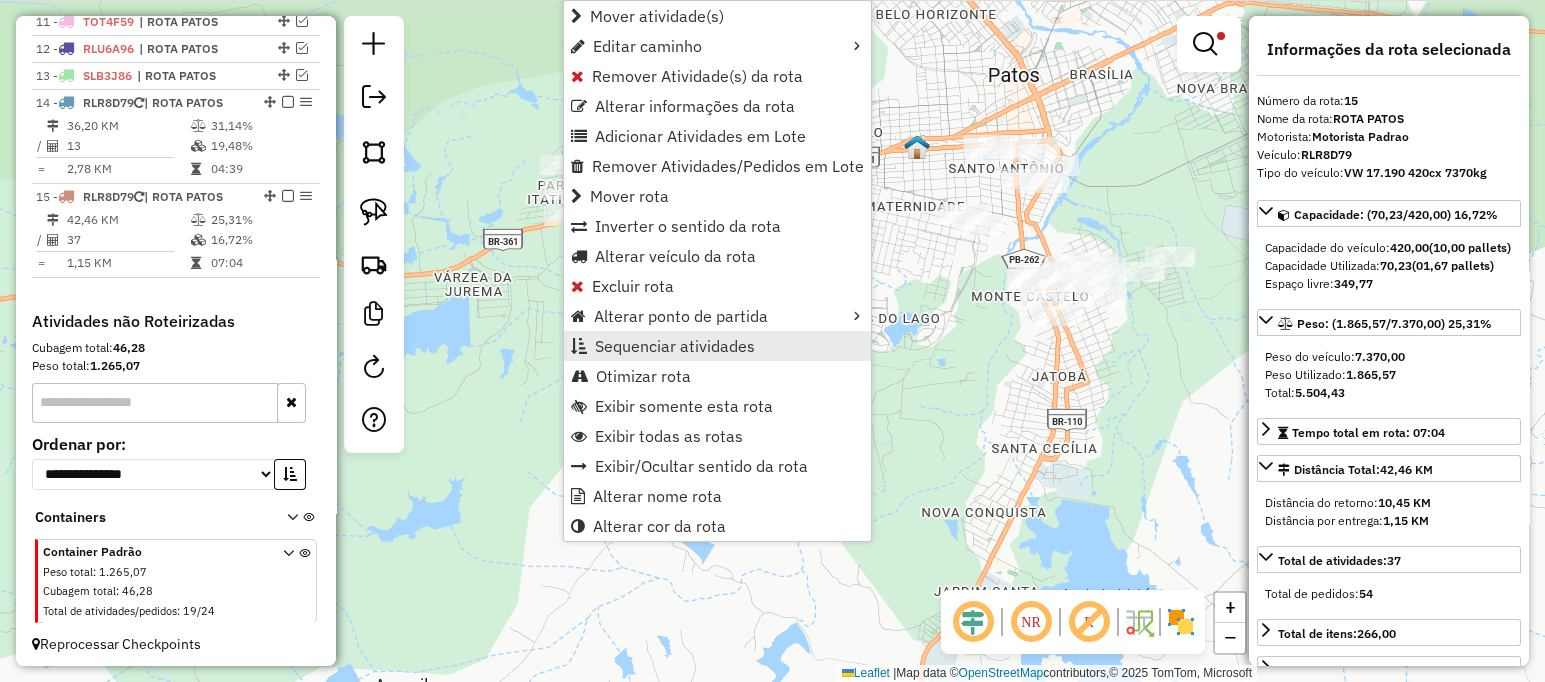 click on "Sequenciar atividades" at bounding box center (675, 346) 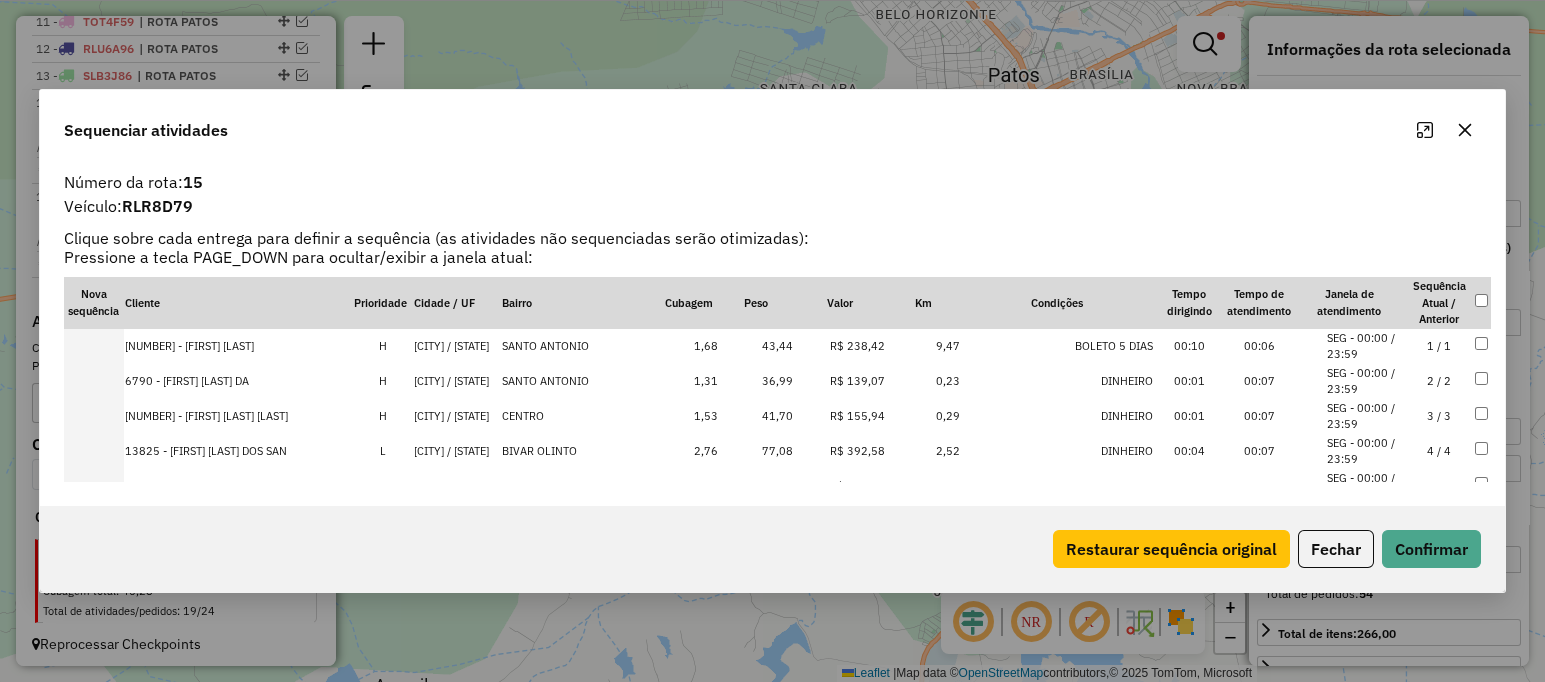 click 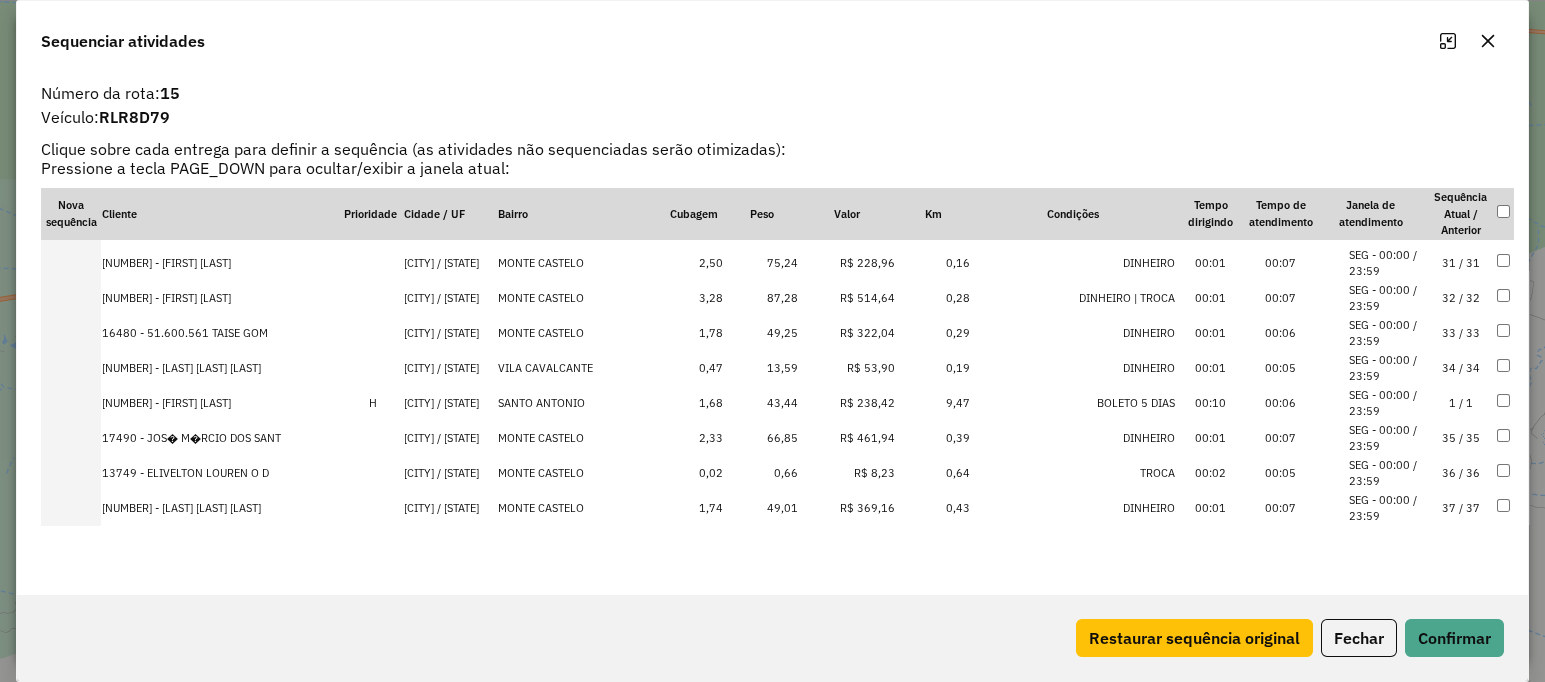 scroll, scrollTop: 1022, scrollLeft: 0, axis: vertical 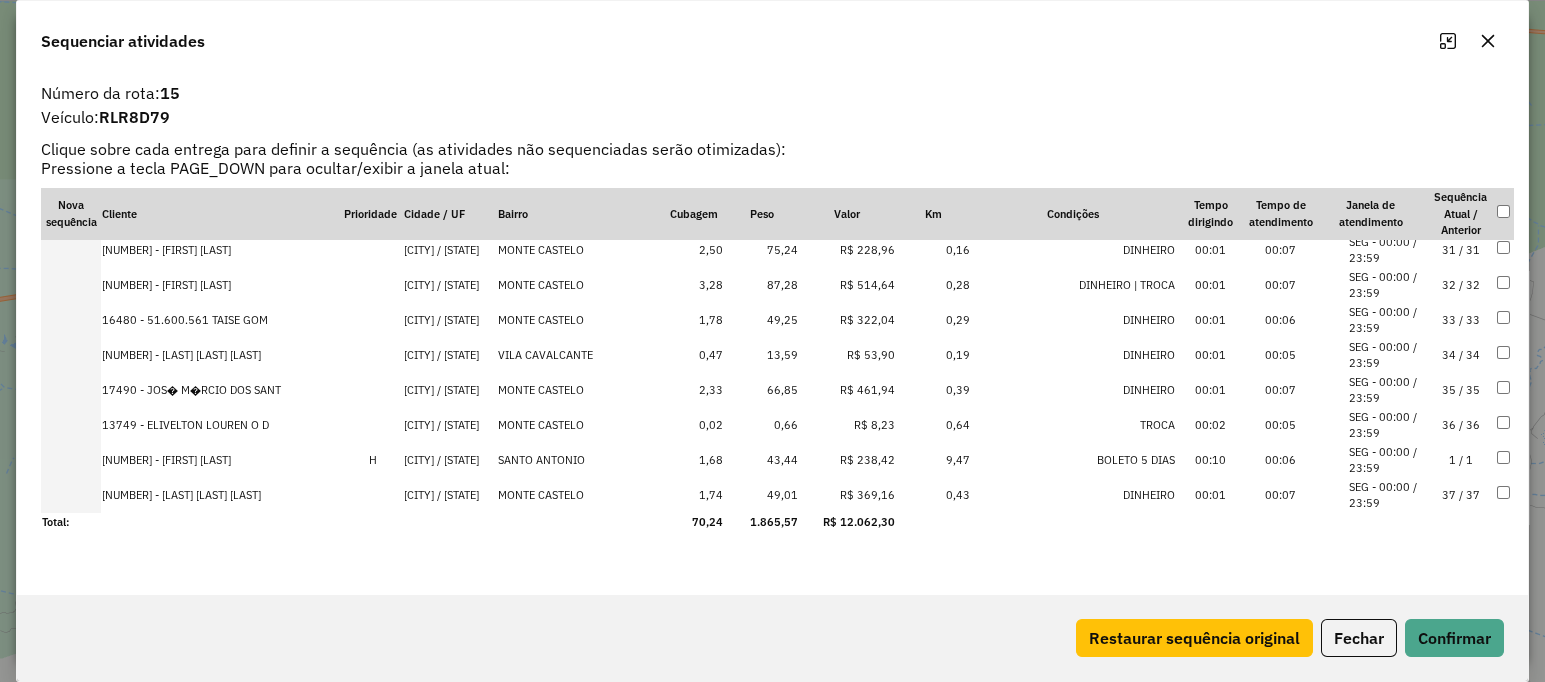 drag, startPoint x: 127, startPoint y: 250, endPoint x: 152, endPoint y: 480, distance: 231.3547 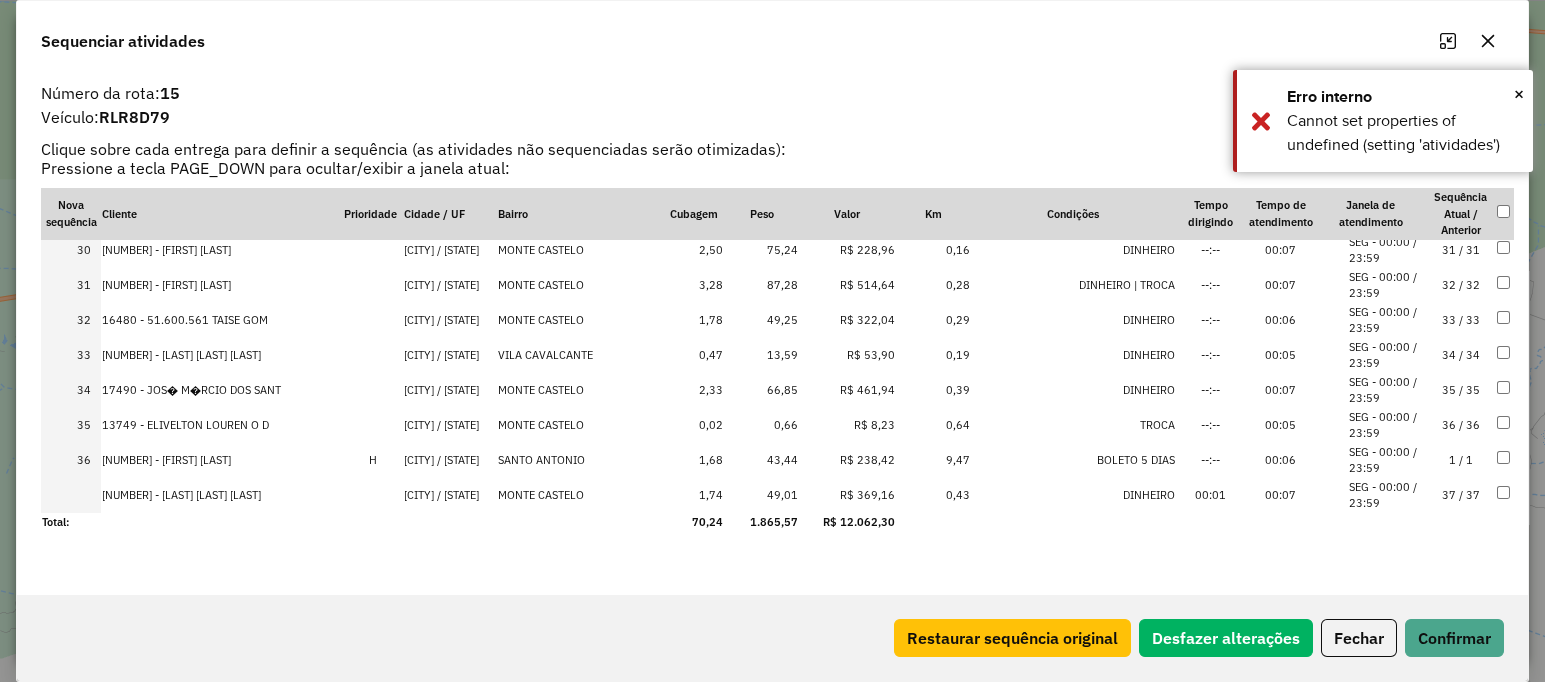 click 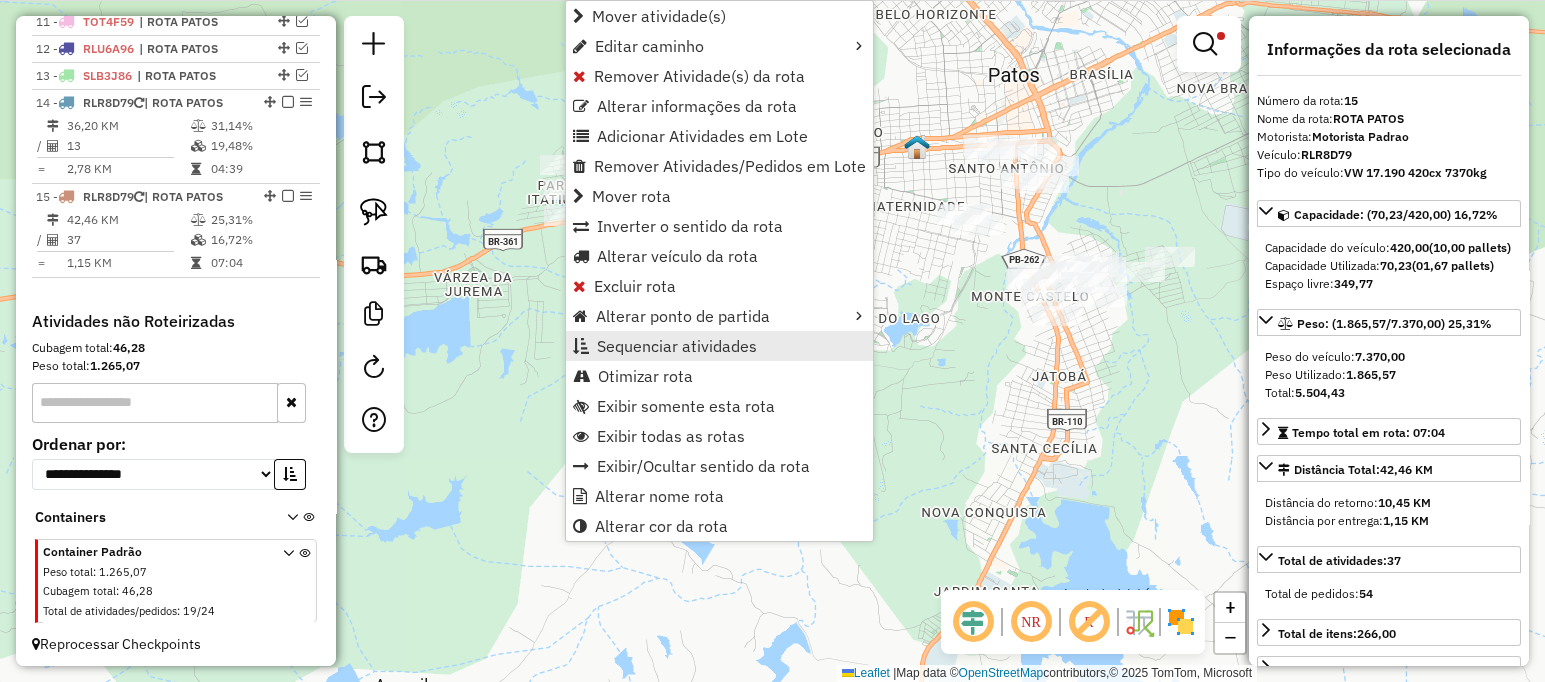 click on "Sequenciar atividades" at bounding box center [677, 346] 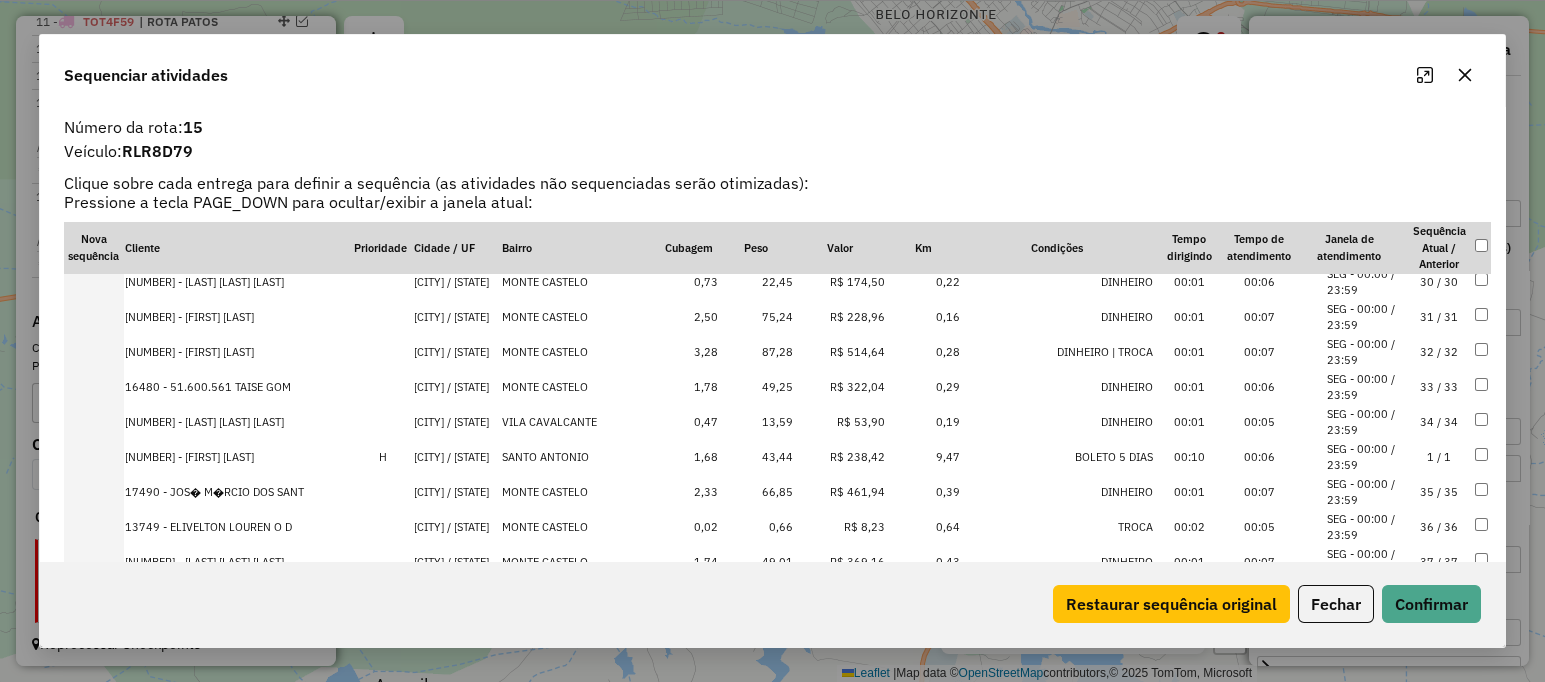 scroll, scrollTop: 1022, scrollLeft: 0, axis: vertical 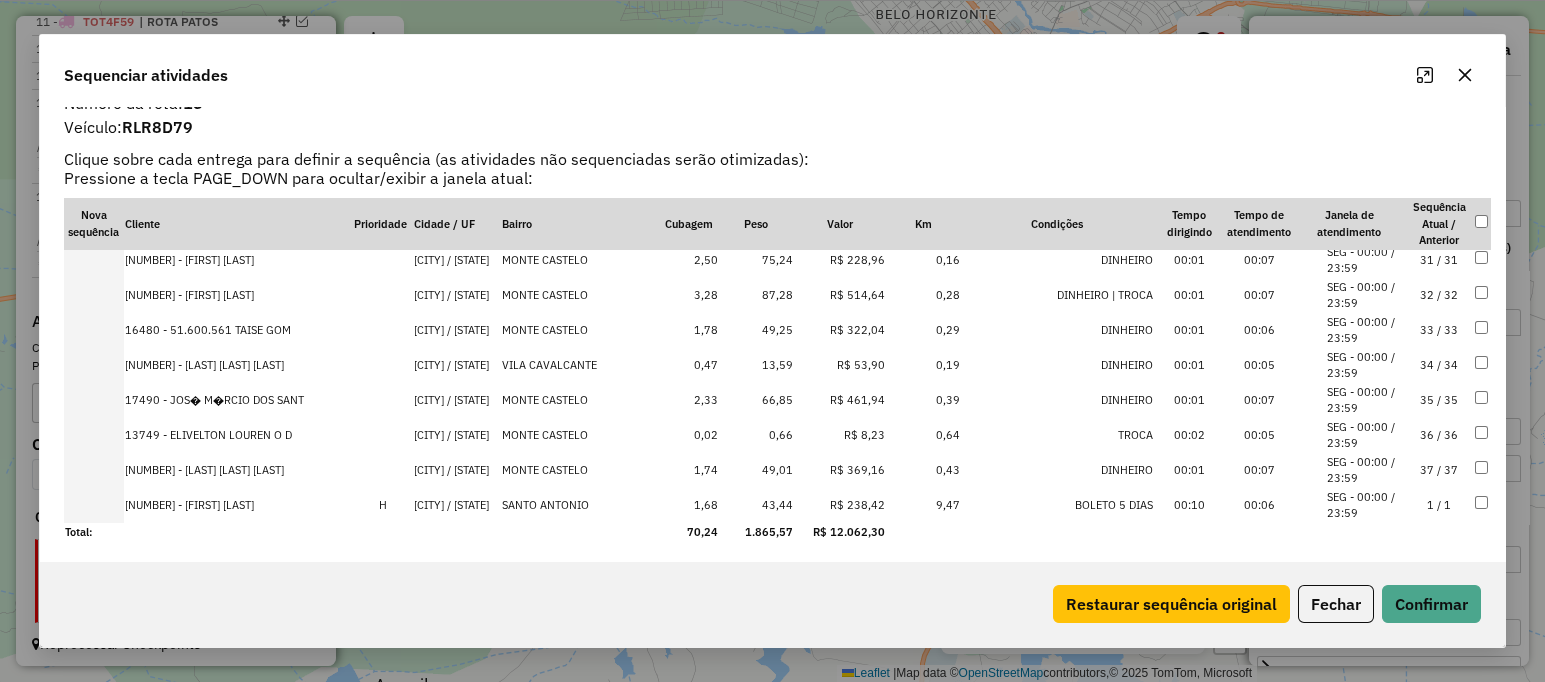 drag, startPoint x: 203, startPoint y: 287, endPoint x: 204, endPoint y: 491, distance: 204.00246 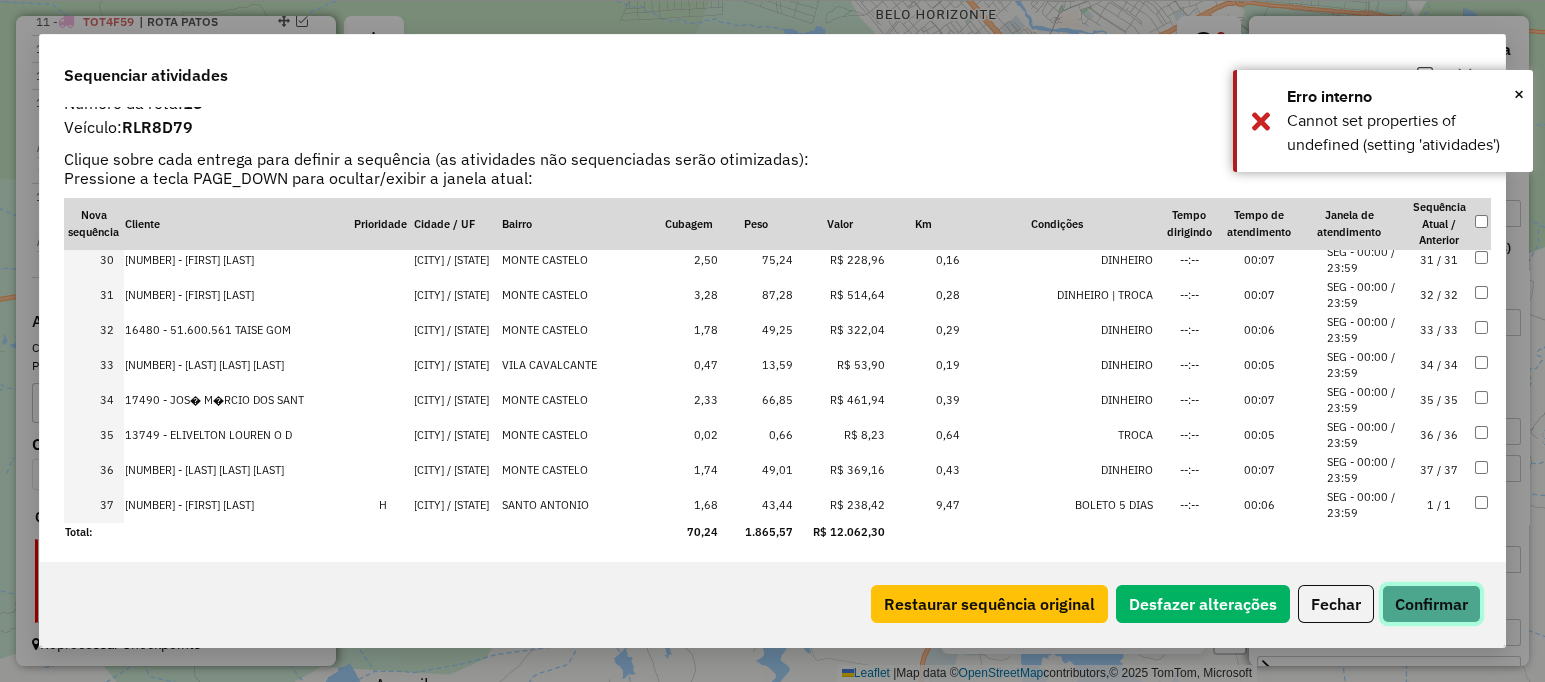 click on "Confirmar" 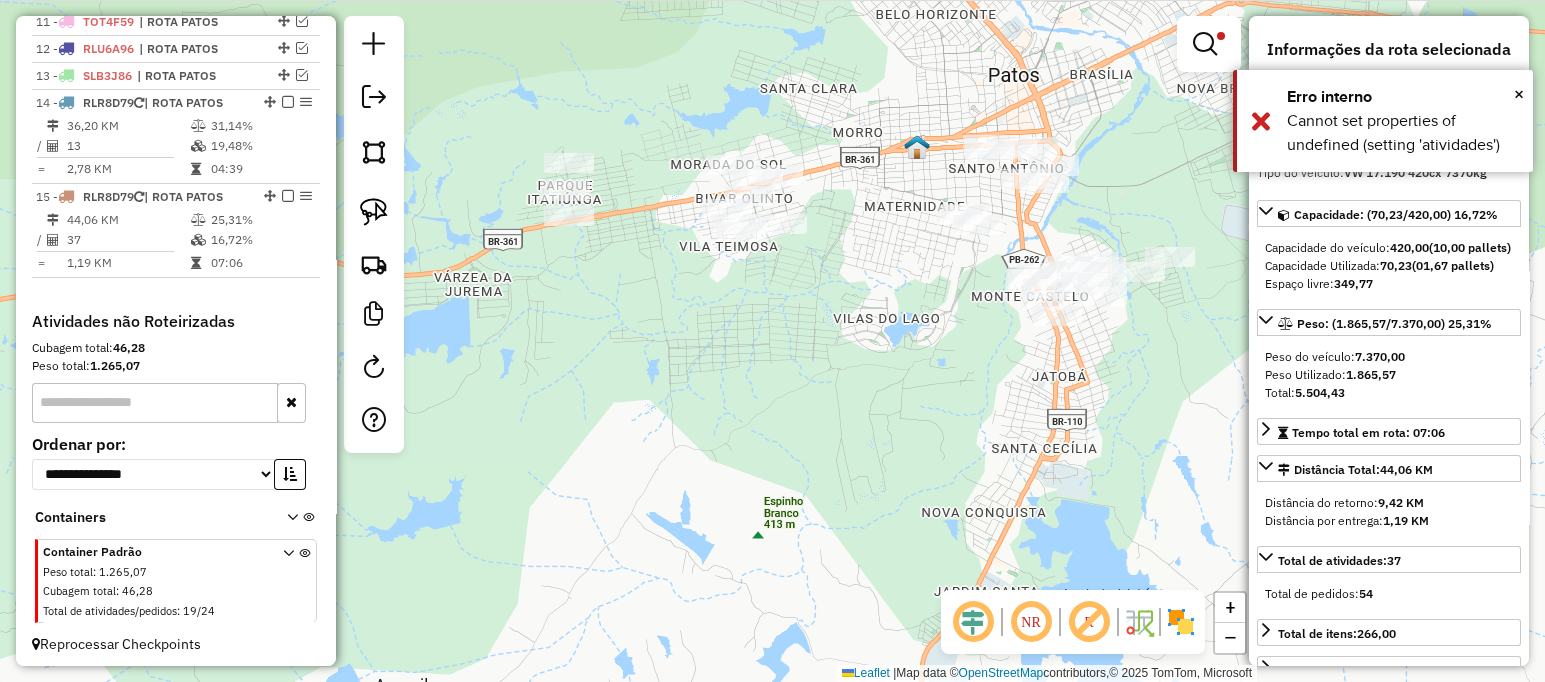 scroll, scrollTop: 0, scrollLeft: 0, axis: both 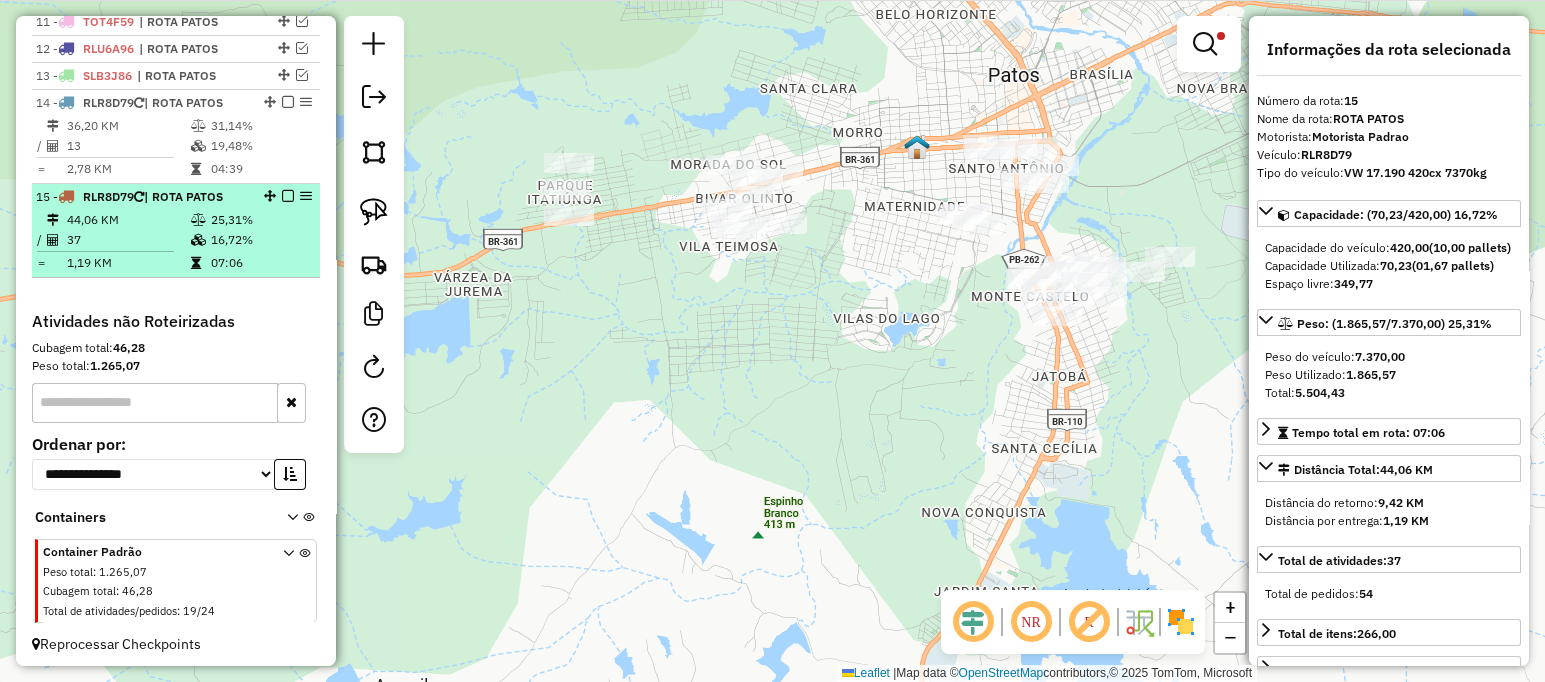click at bounding box center (282, 196) 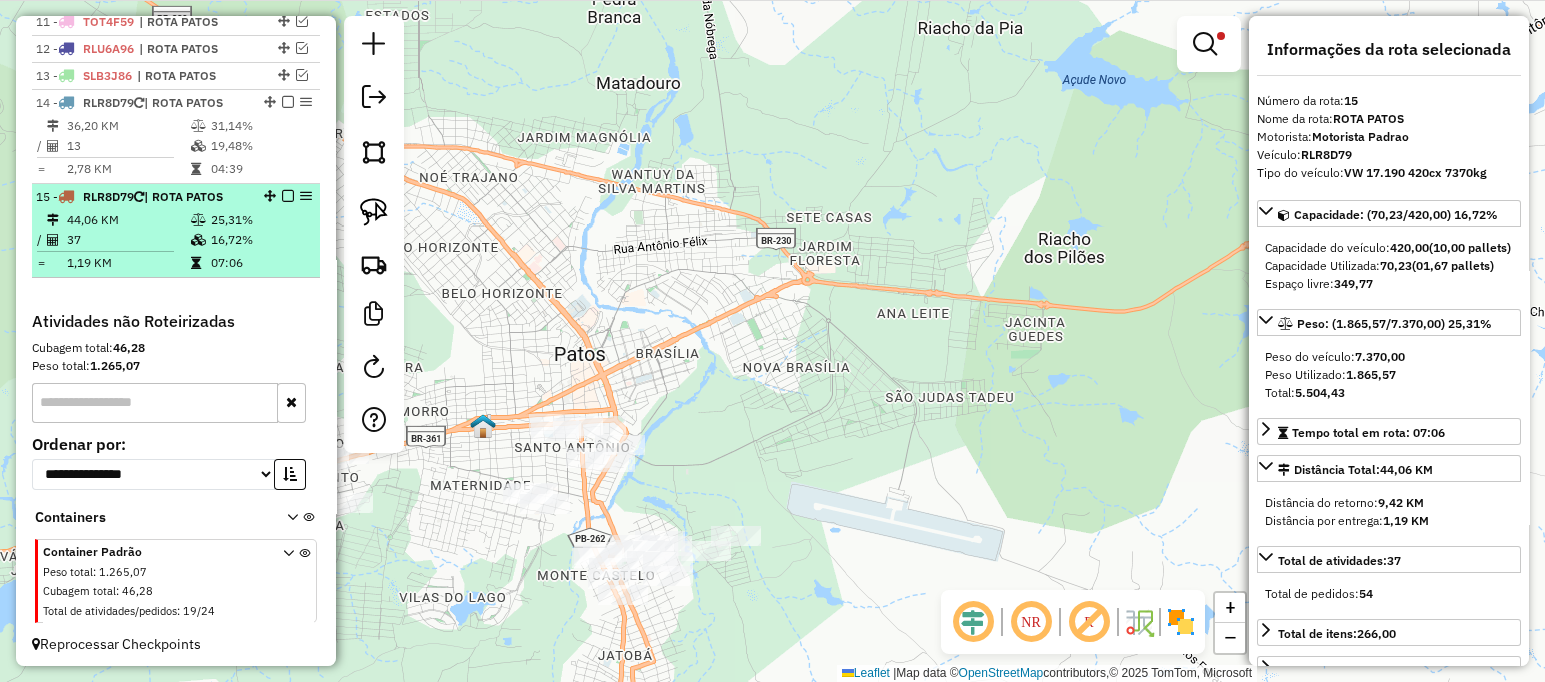 click at bounding box center [288, 196] 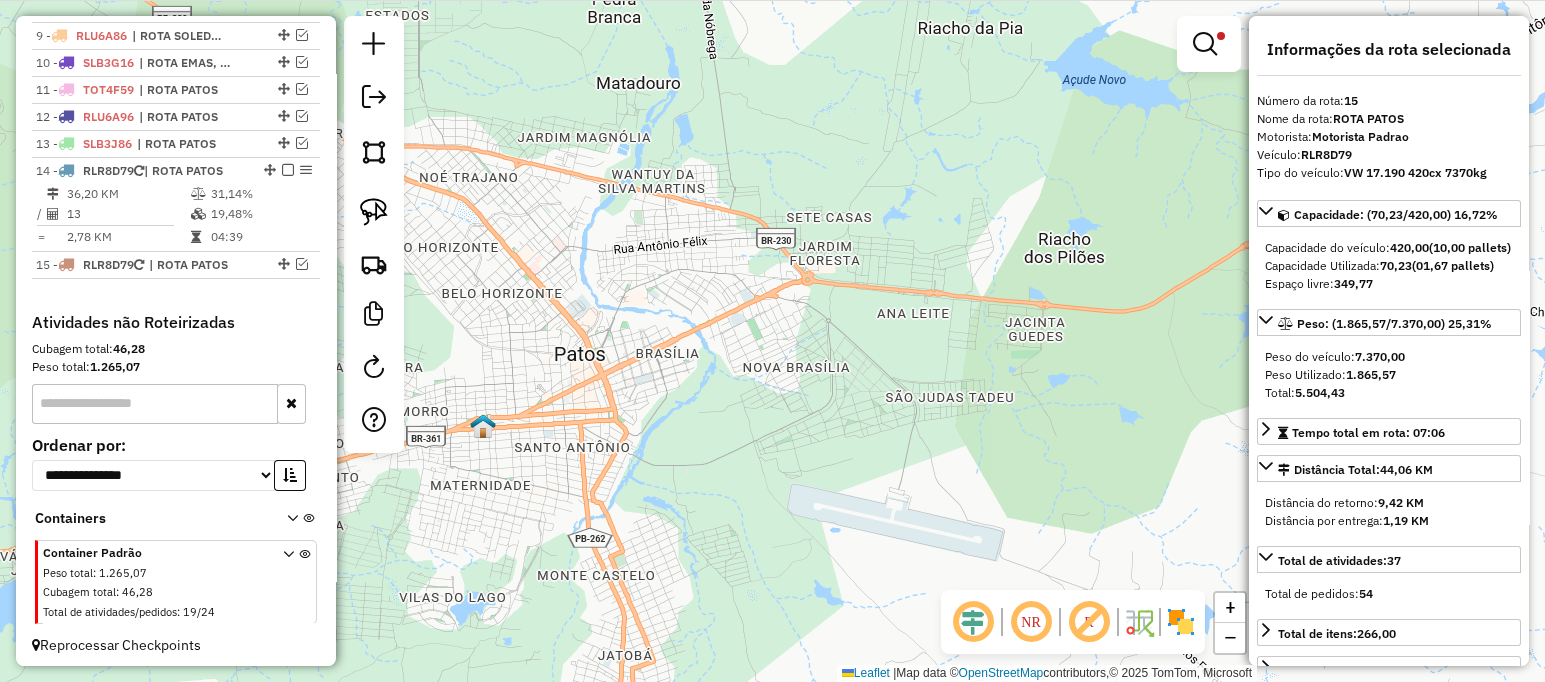 click at bounding box center (288, 170) 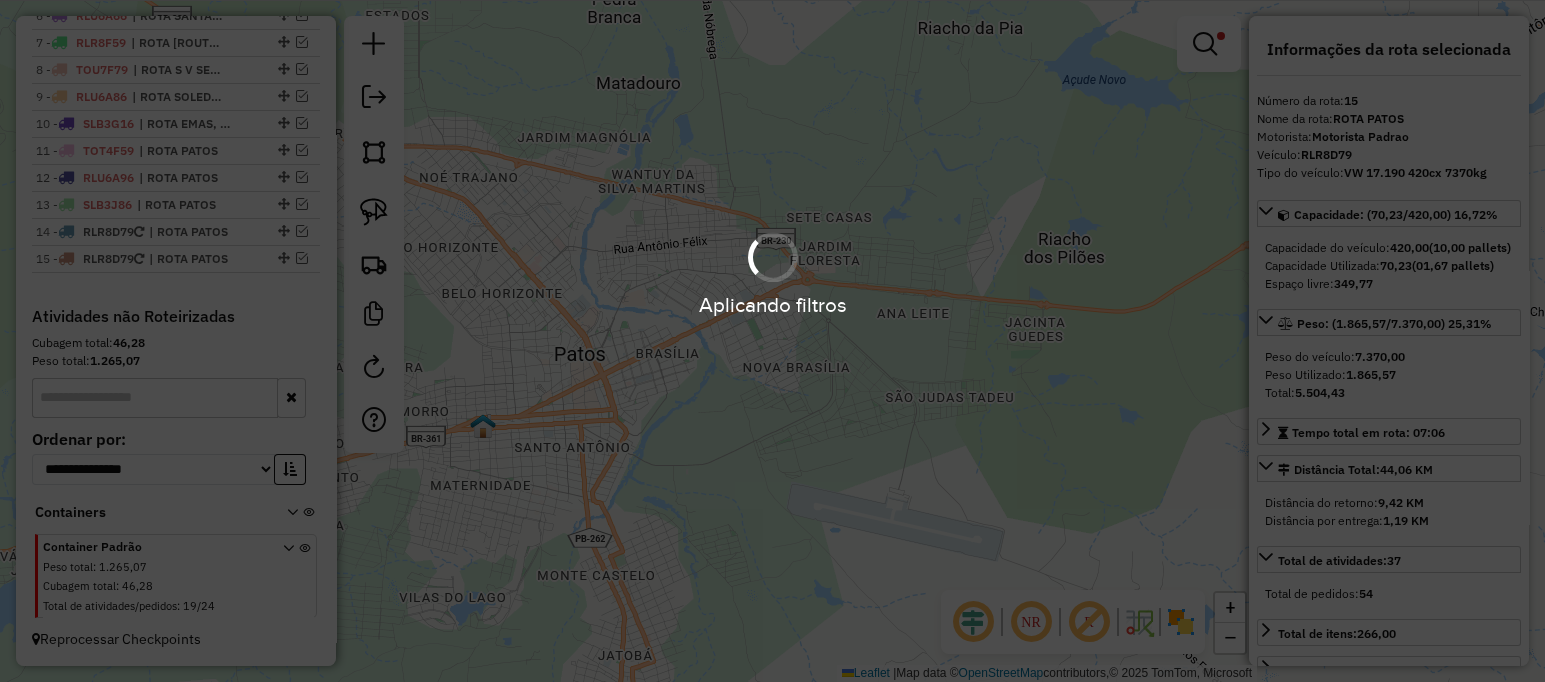 scroll, scrollTop: 893, scrollLeft: 0, axis: vertical 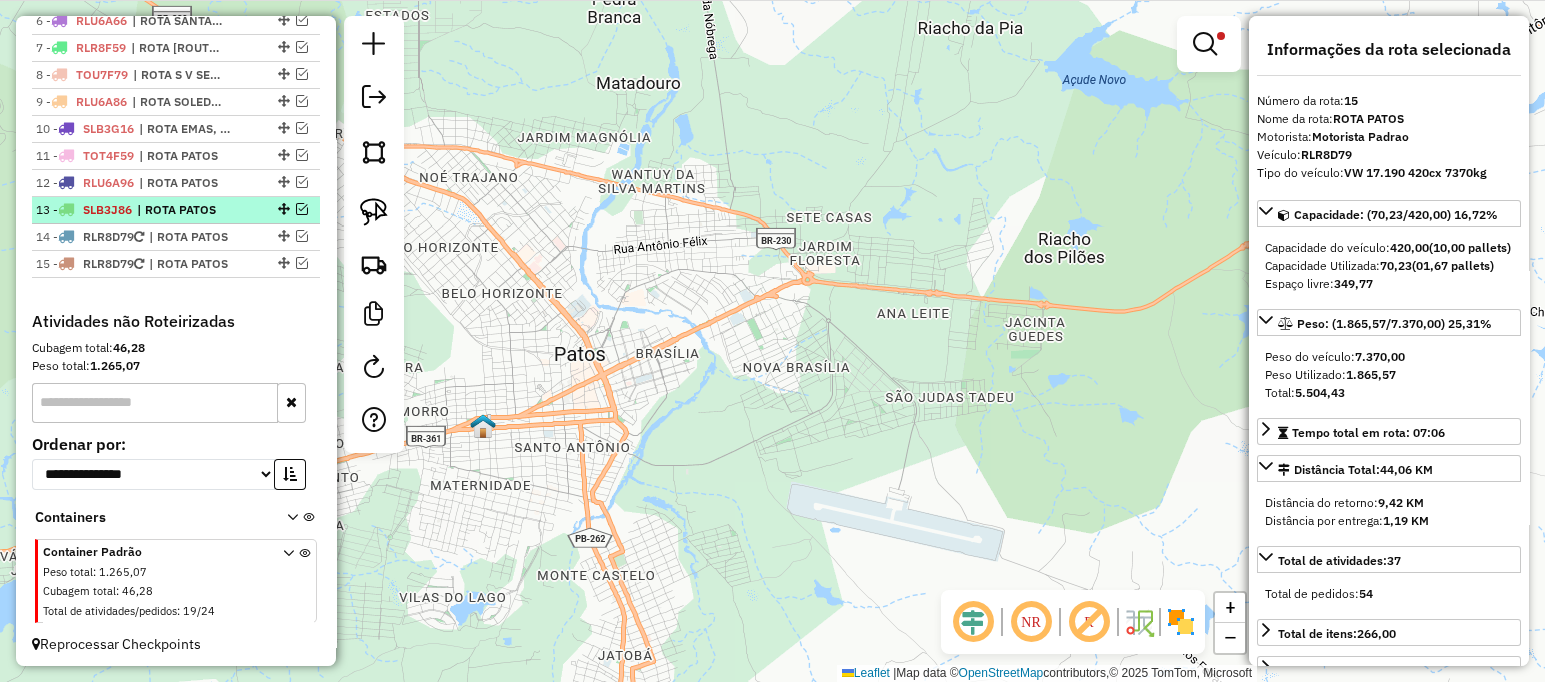 click at bounding box center [302, 209] 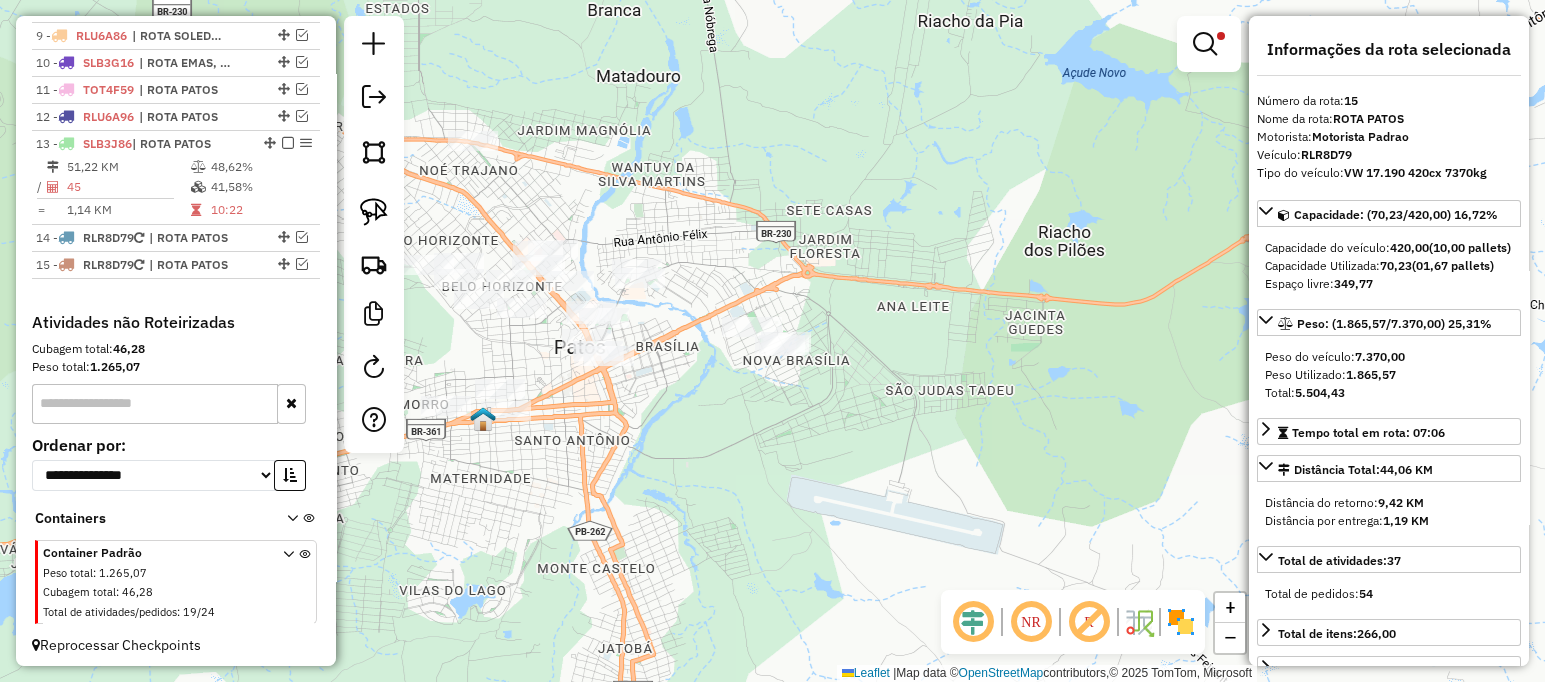 drag, startPoint x: 703, startPoint y: 215, endPoint x: 852, endPoint y: 185, distance: 151.99013 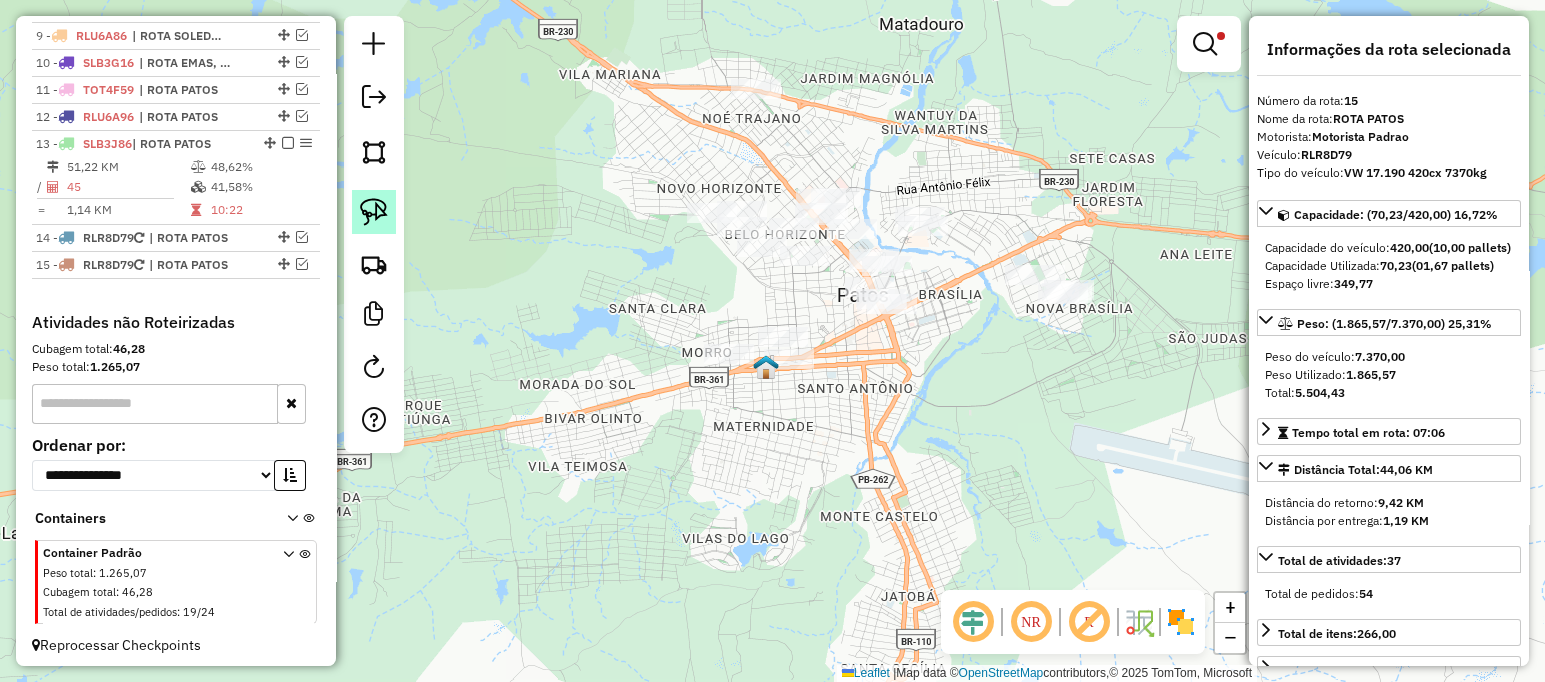 click 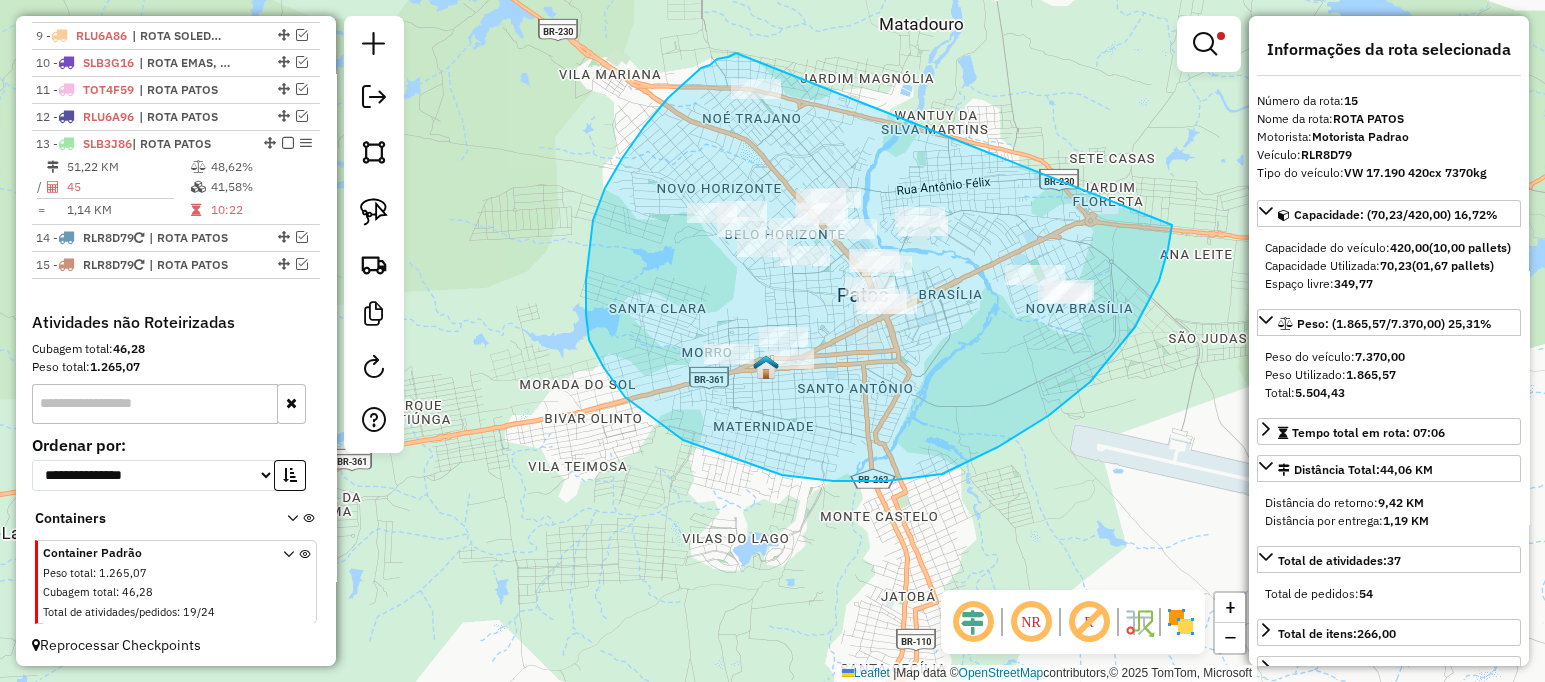 drag, startPoint x: 736, startPoint y: 53, endPoint x: 1172, endPoint y: 225, distance: 468.70032 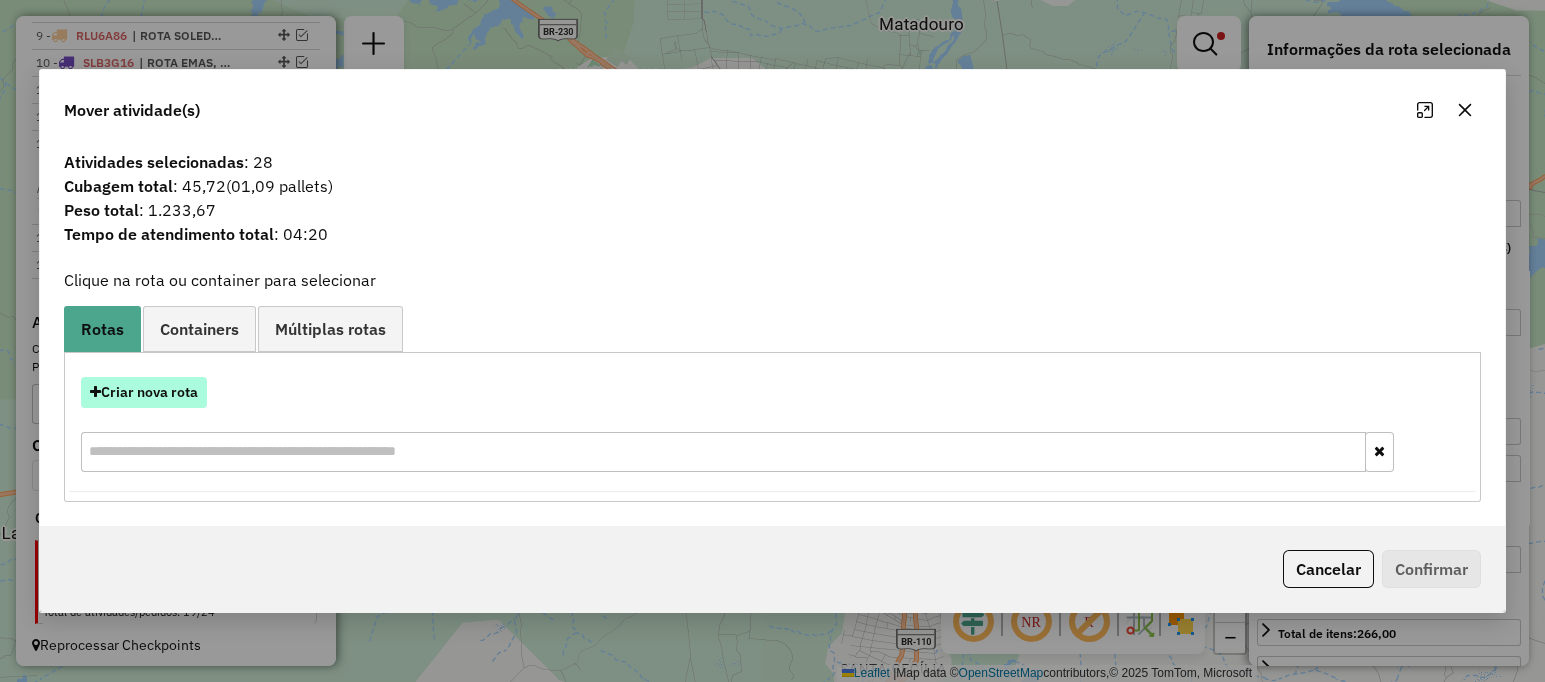 click on "Criar nova rota" at bounding box center [144, 392] 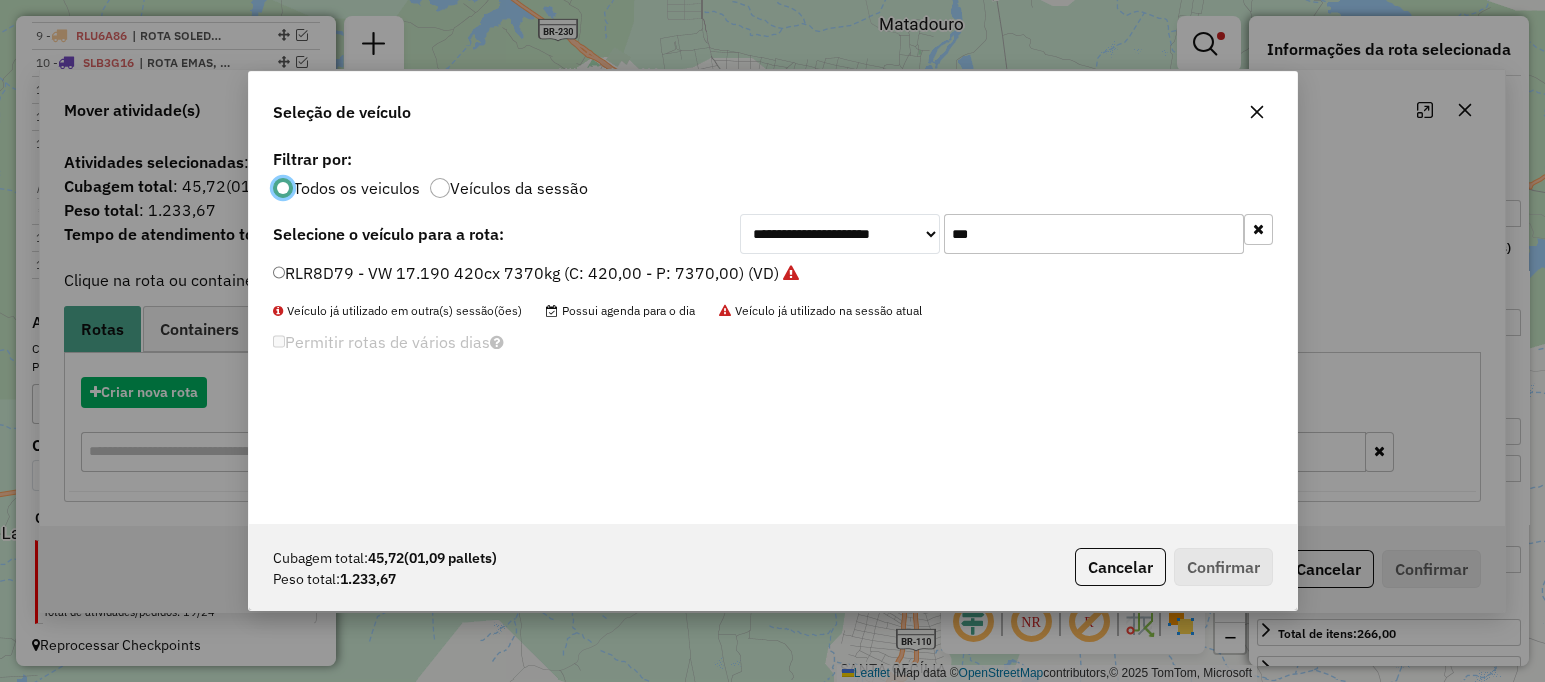 scroll, scrollTop: 10, scrollLeft: 6, axis: both 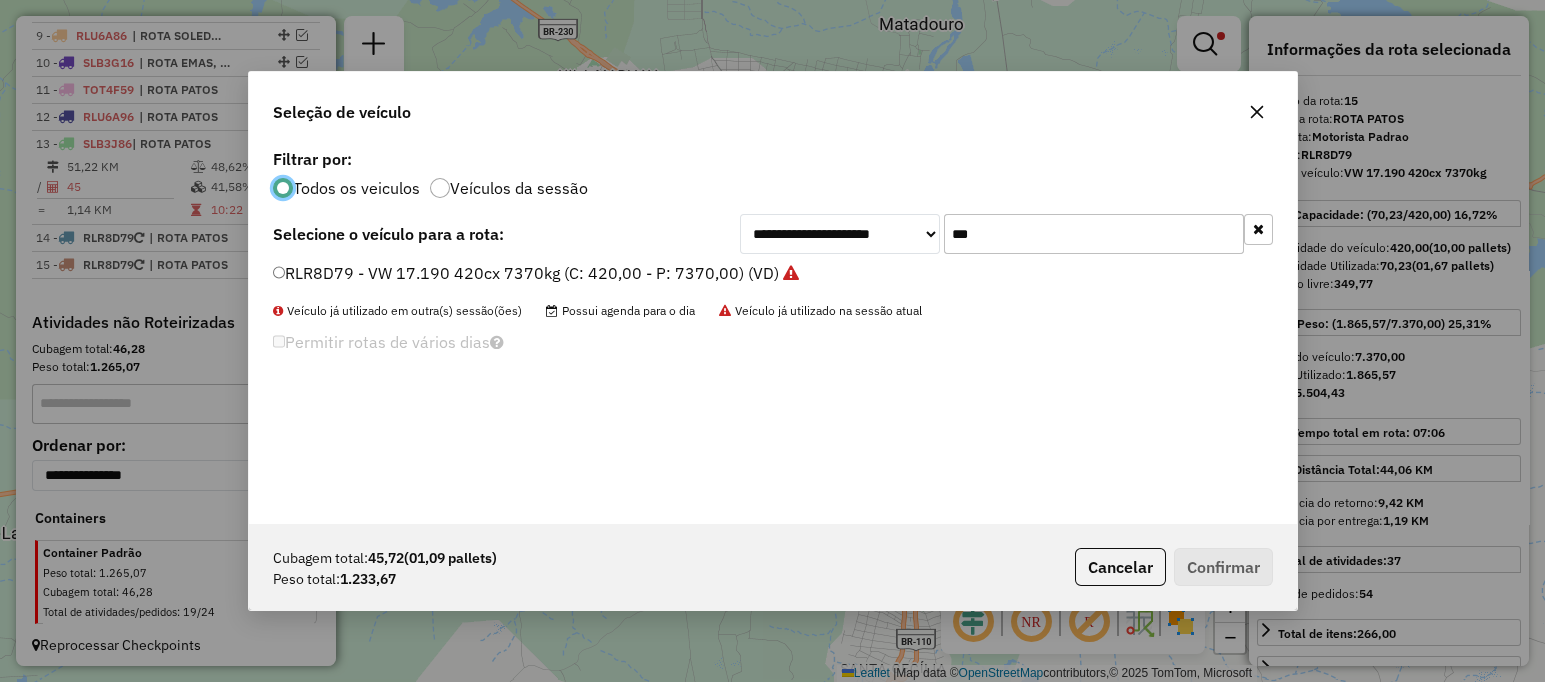 click on "***" 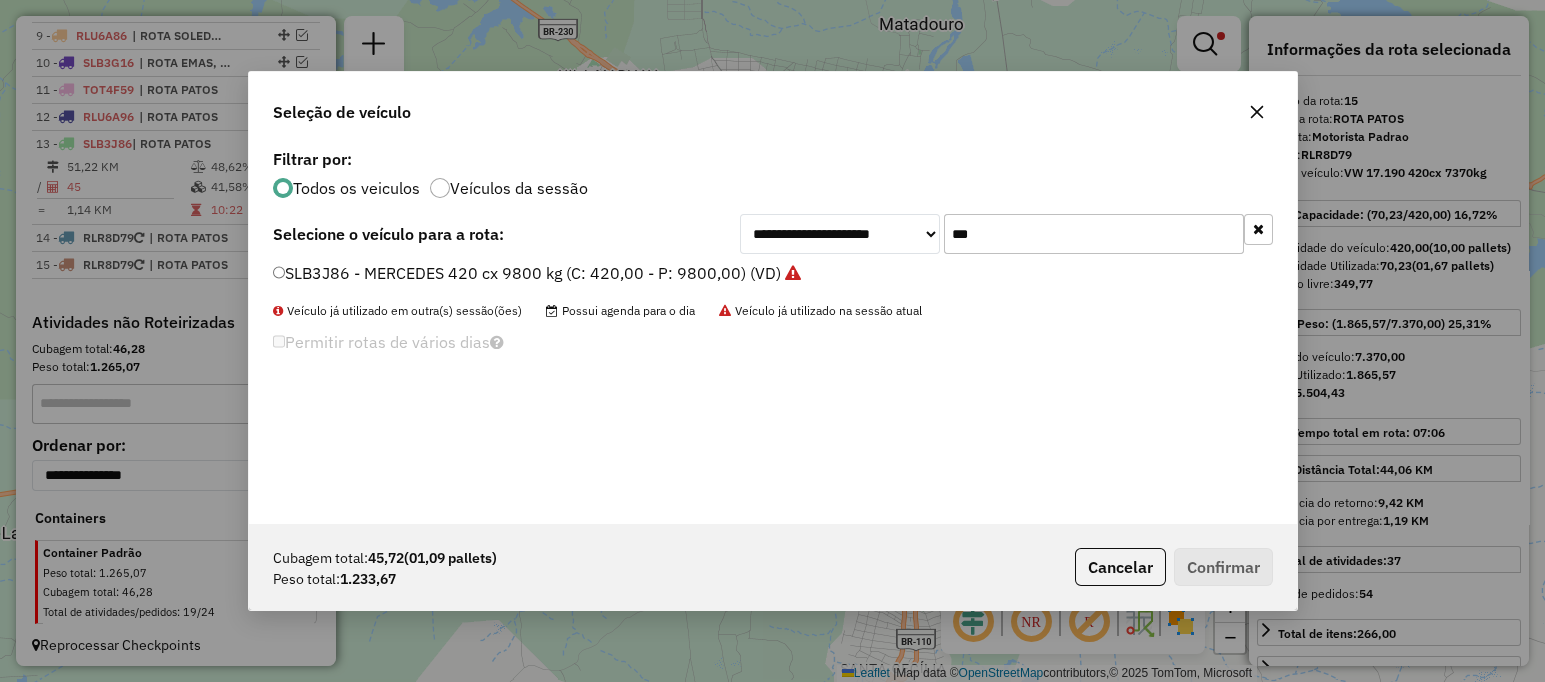 type on "***" 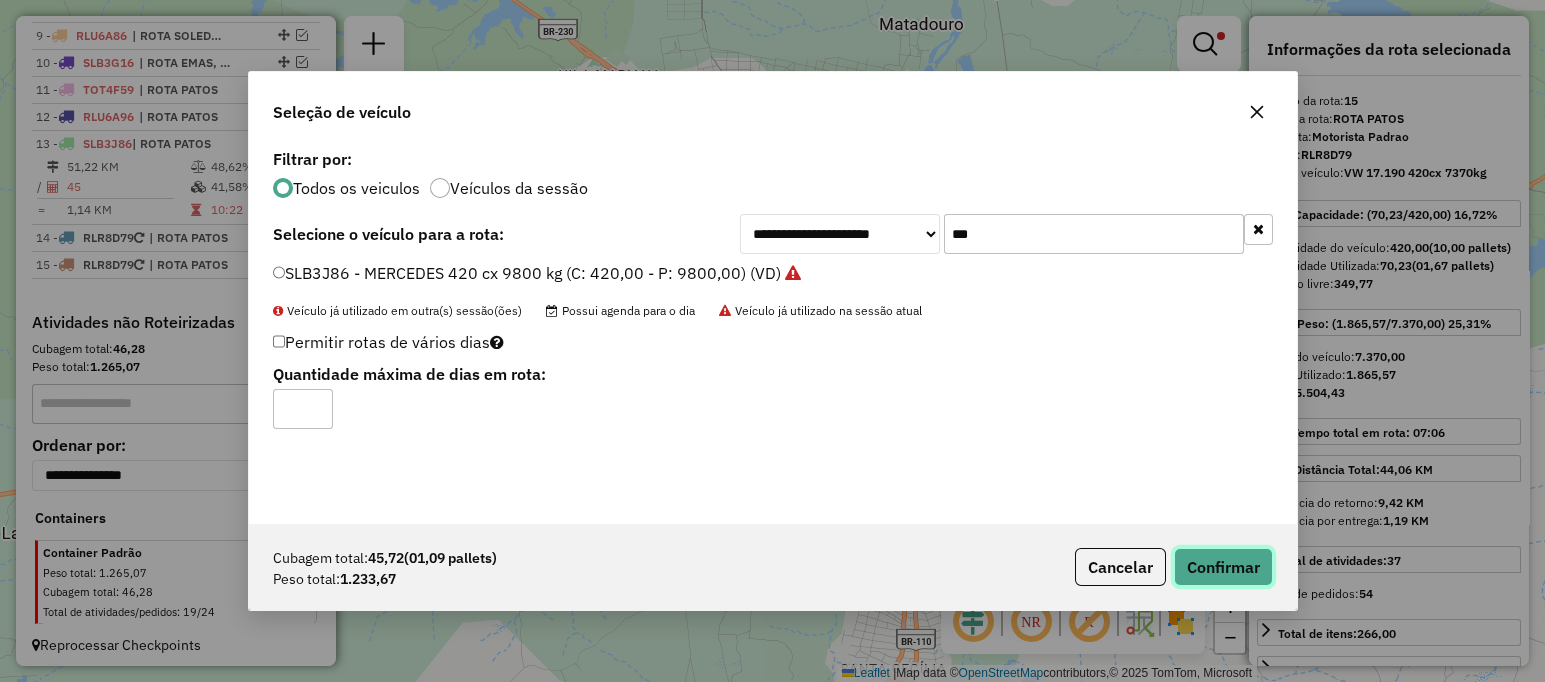 click on "Confirmar" 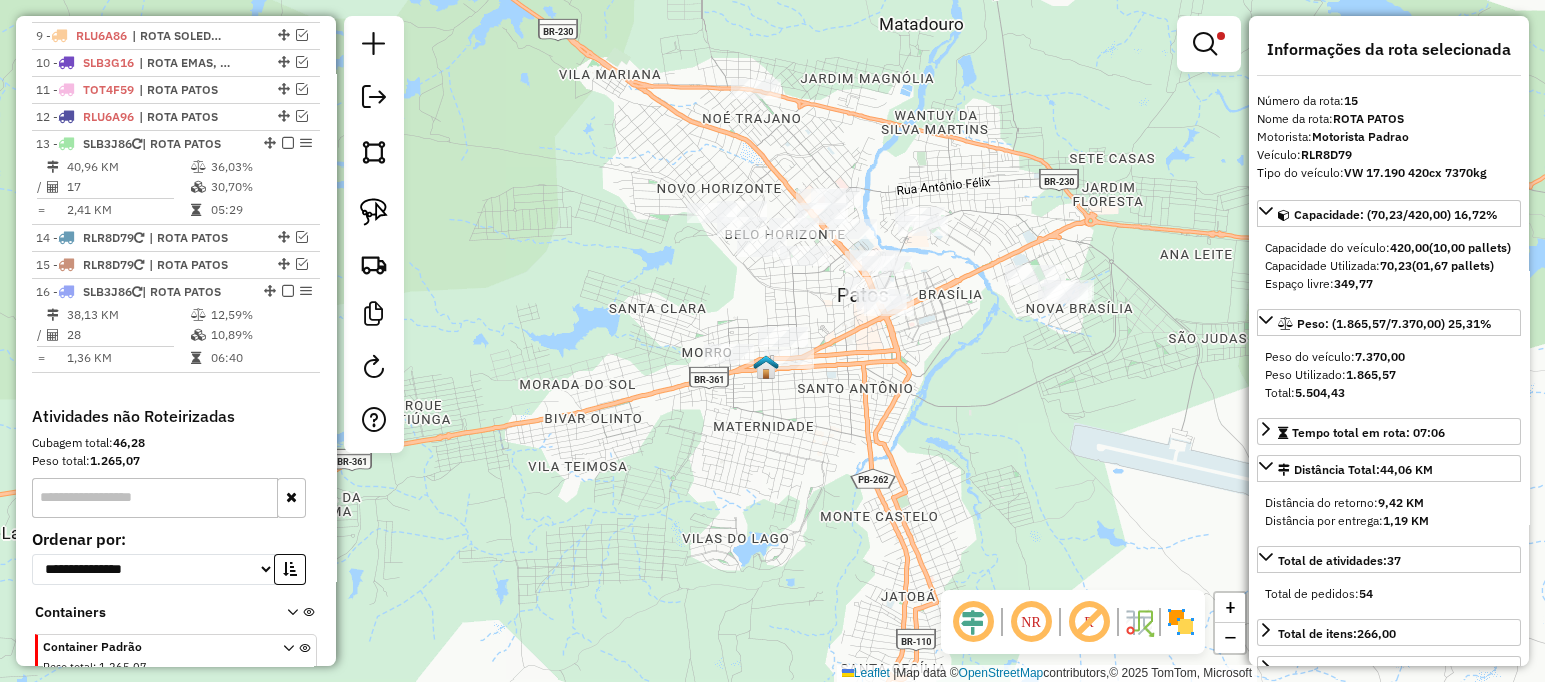 scroll, scrollTop: 1054, scrollLeft: 0, axis: vertical 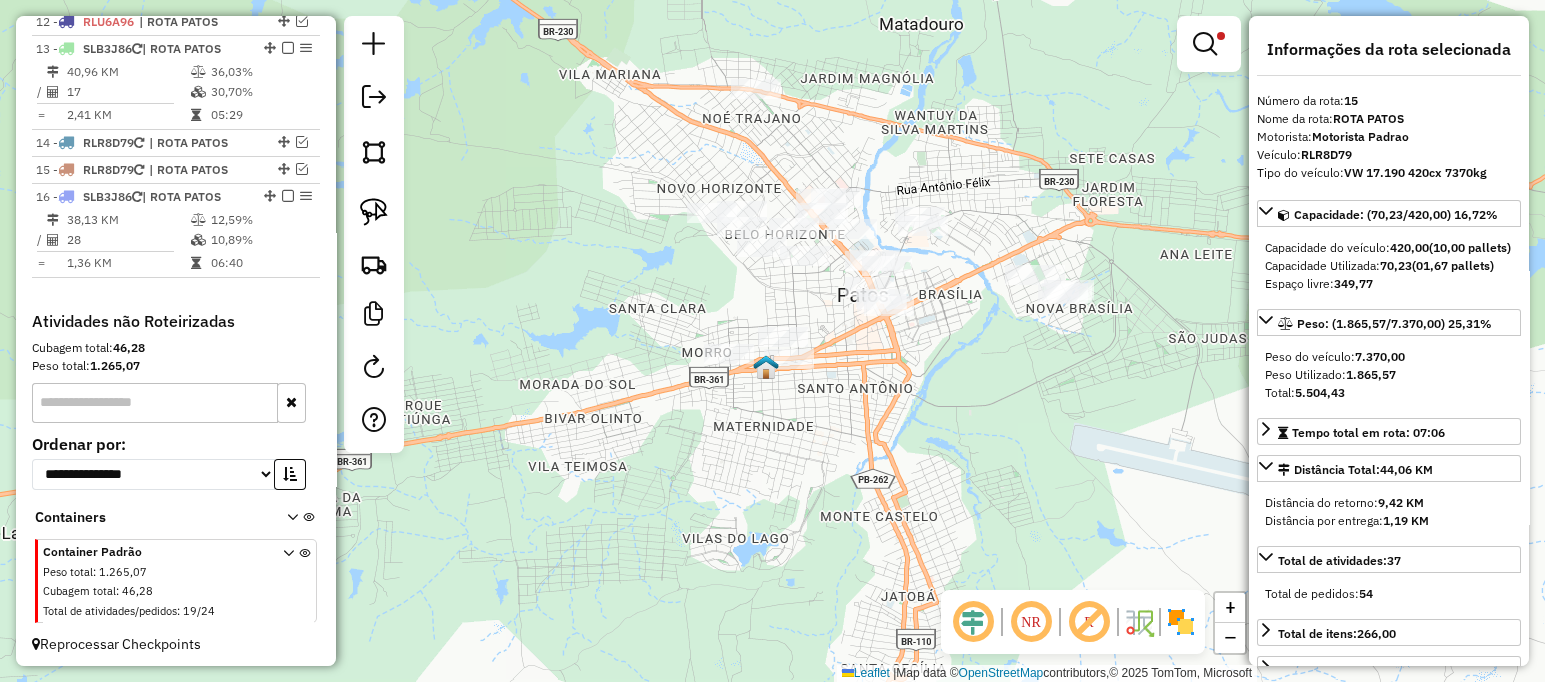 drag, startPoint x: 608, startPoint y: 234, endPoint x: 578, endPoint y: 292, distance: 65.29931 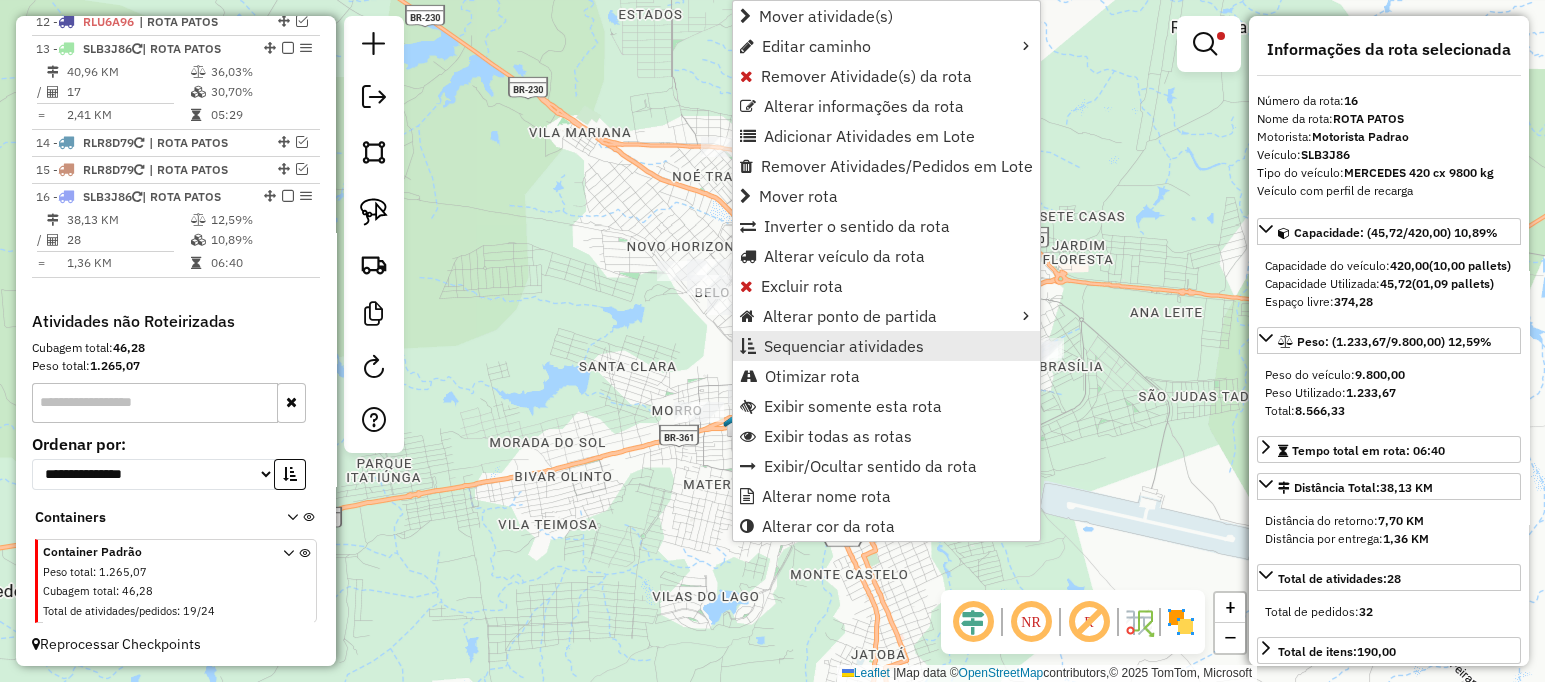click on "Sequenciar atividades" at bounding box center [844, 346] 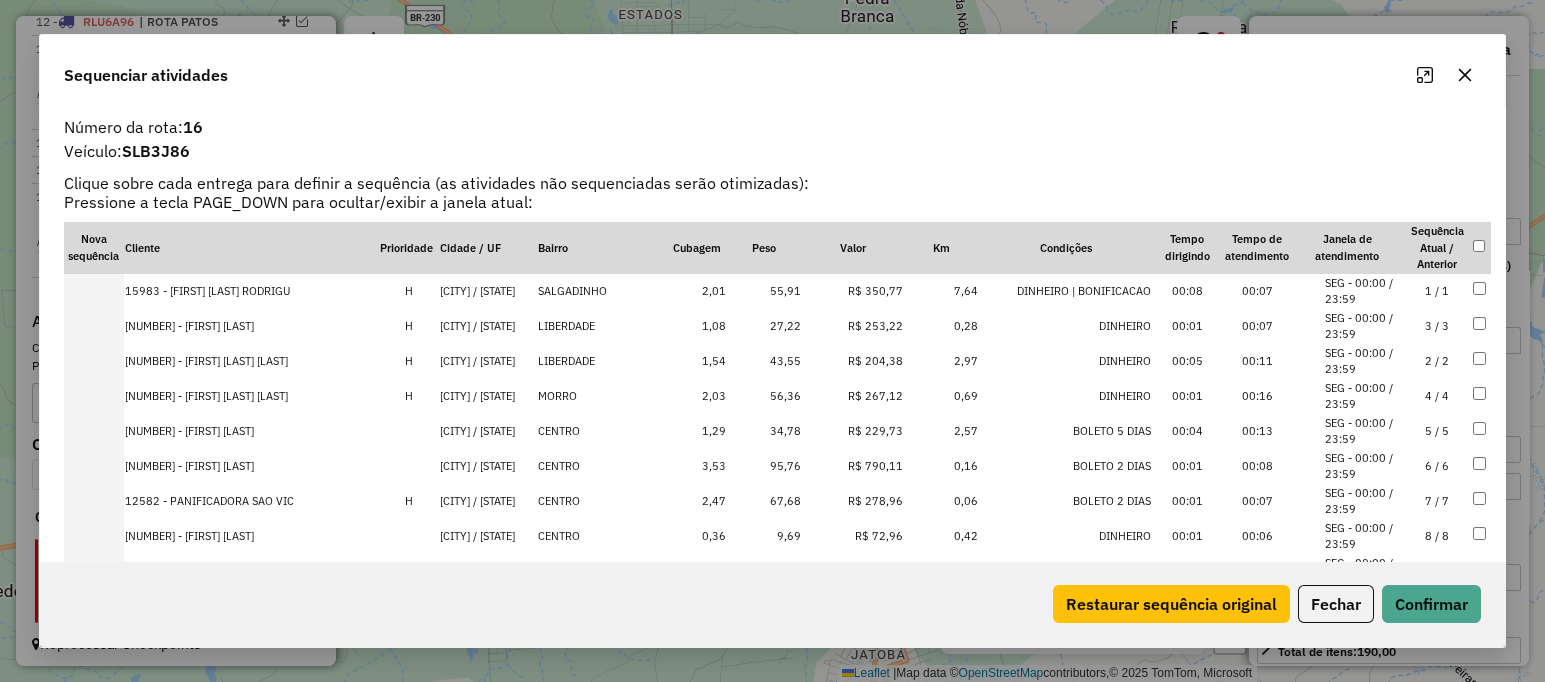 drag, startPoint x: 222, startPoint y: 308, endPoint x: 478, endPoint y: 291, distance: 256.56384 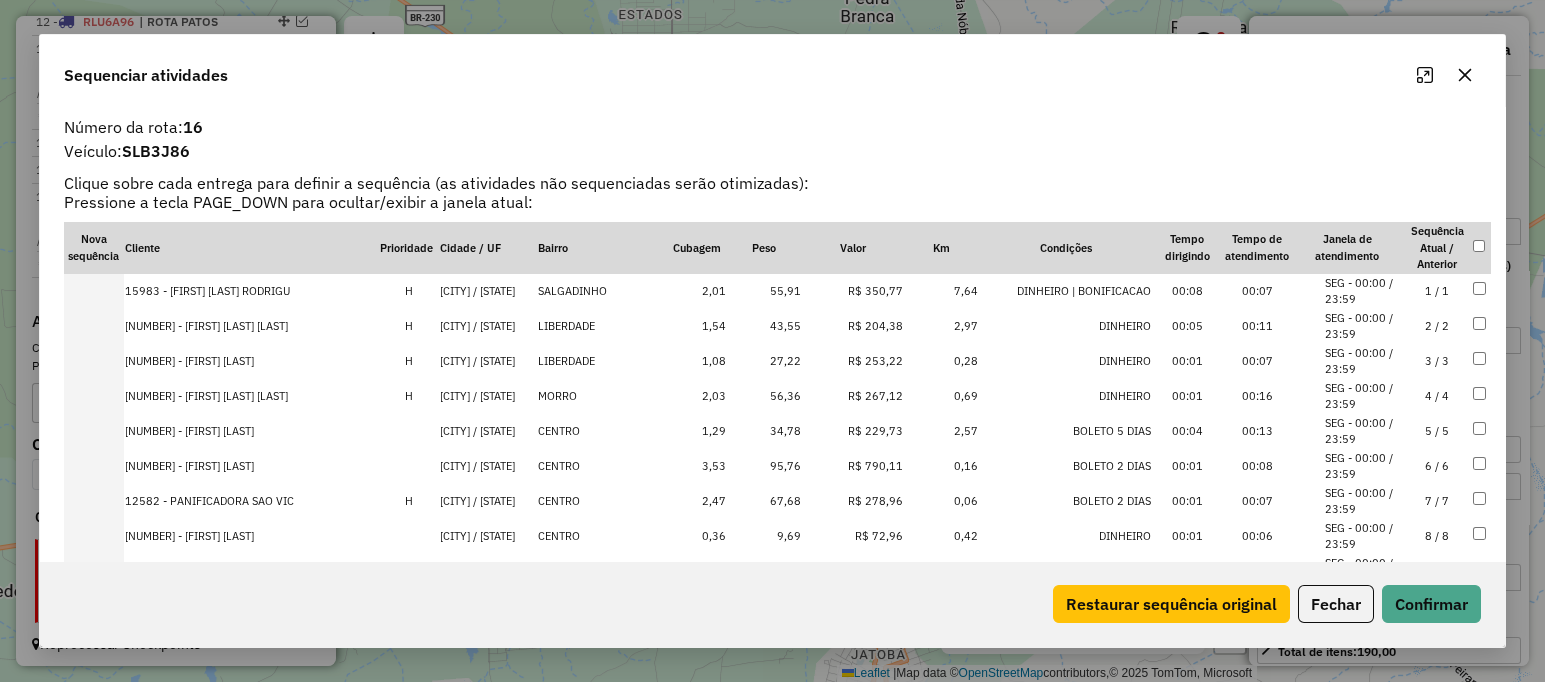 click 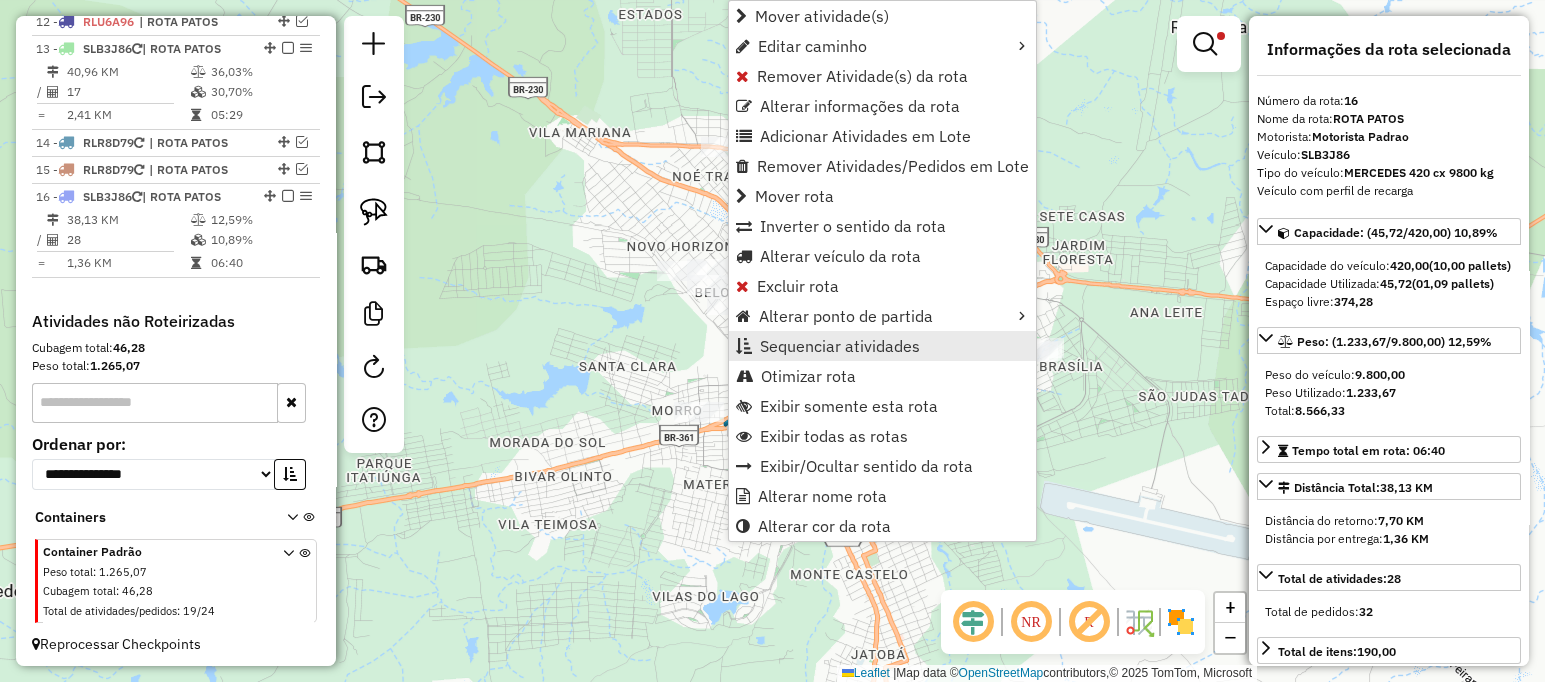 click on "Sequenciar atividades" at bounding box center (840, 346) 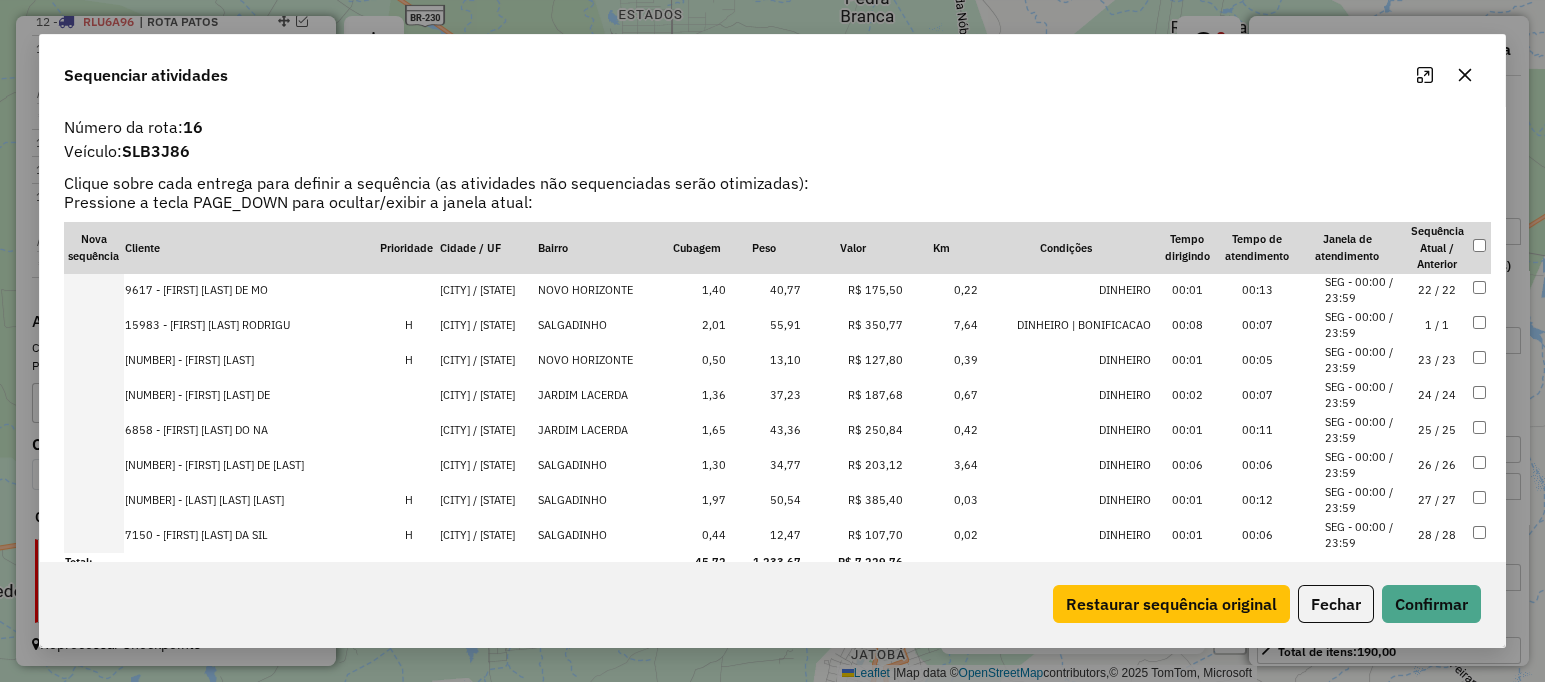 scroll, scrollTop: 707, scrollLeft: 0, axis: vertical 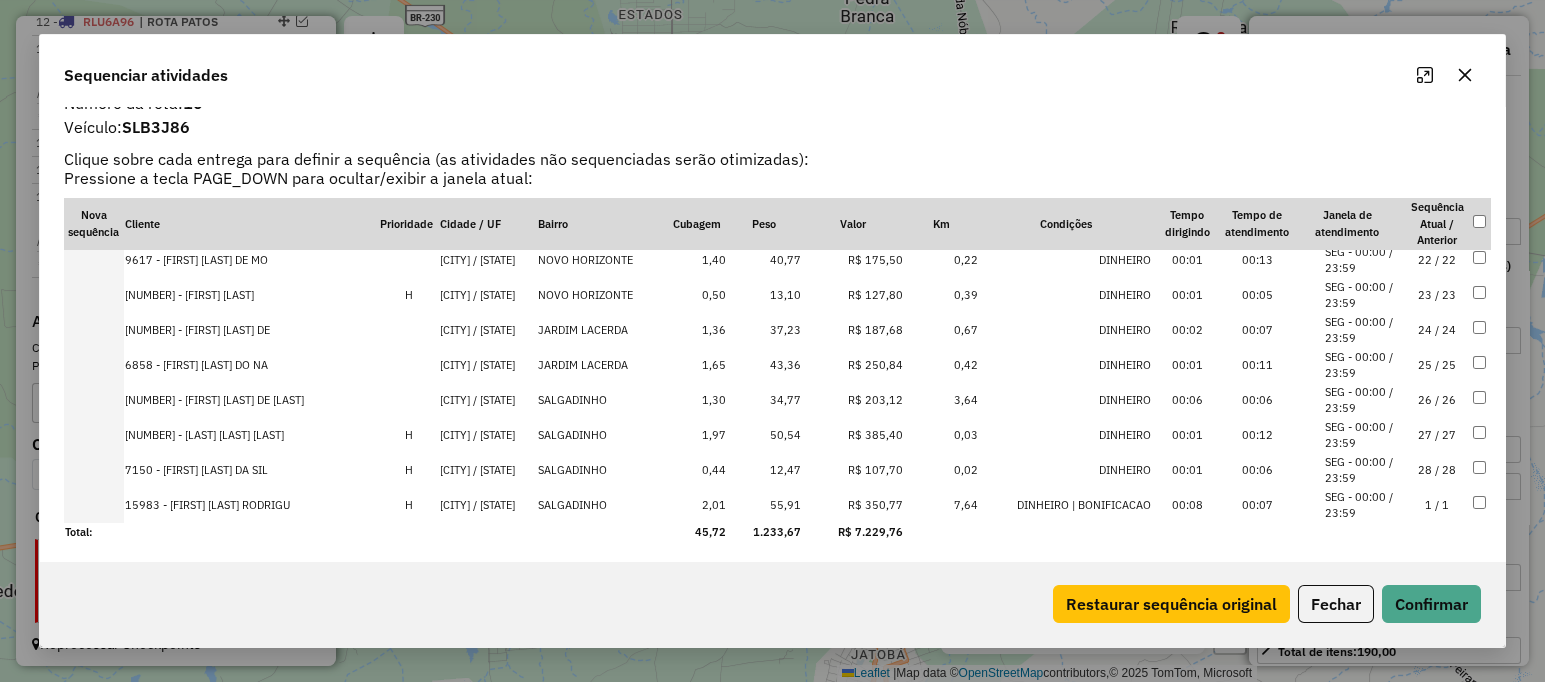 drag, startPoint x: 151, startPoint y: 294, endPoint x: 196, endPoint y: 507, distance: 217.70163 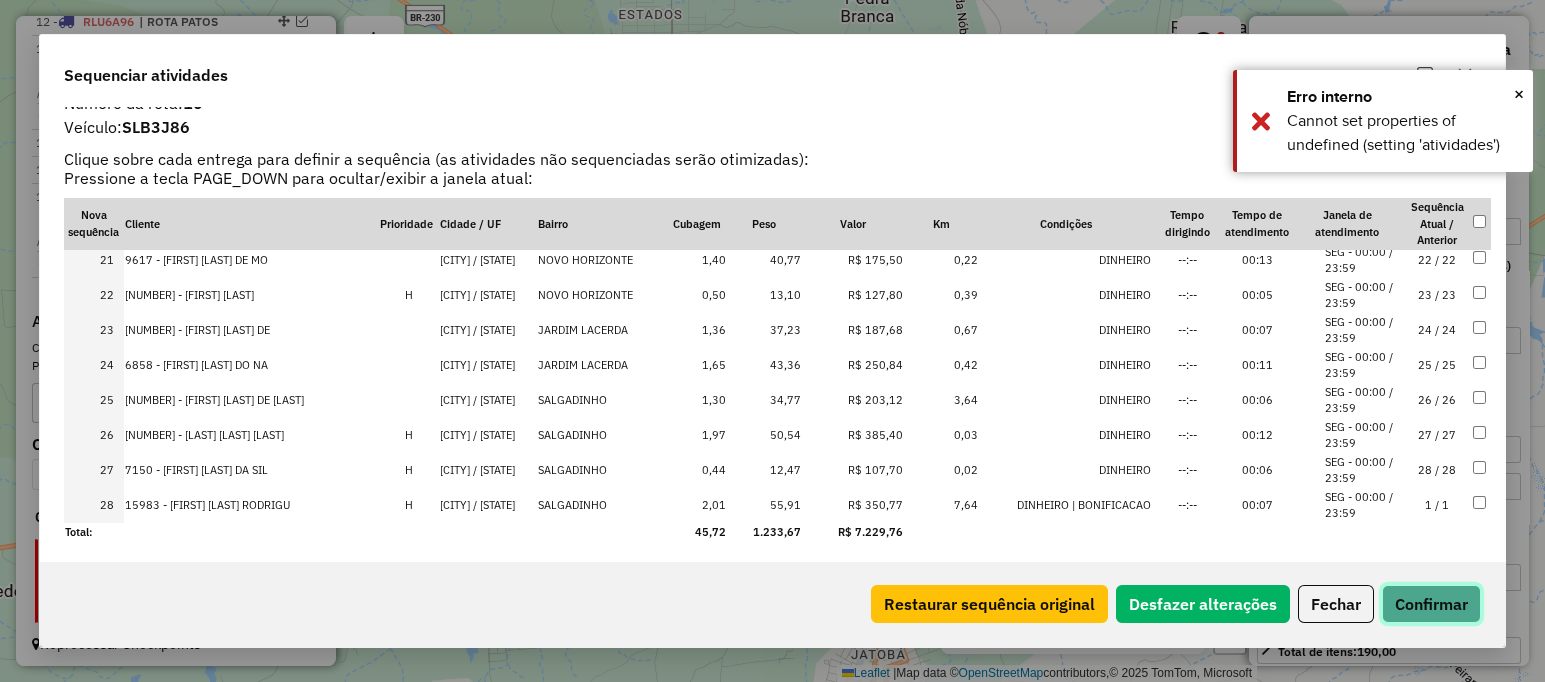 click on "Confirmar" 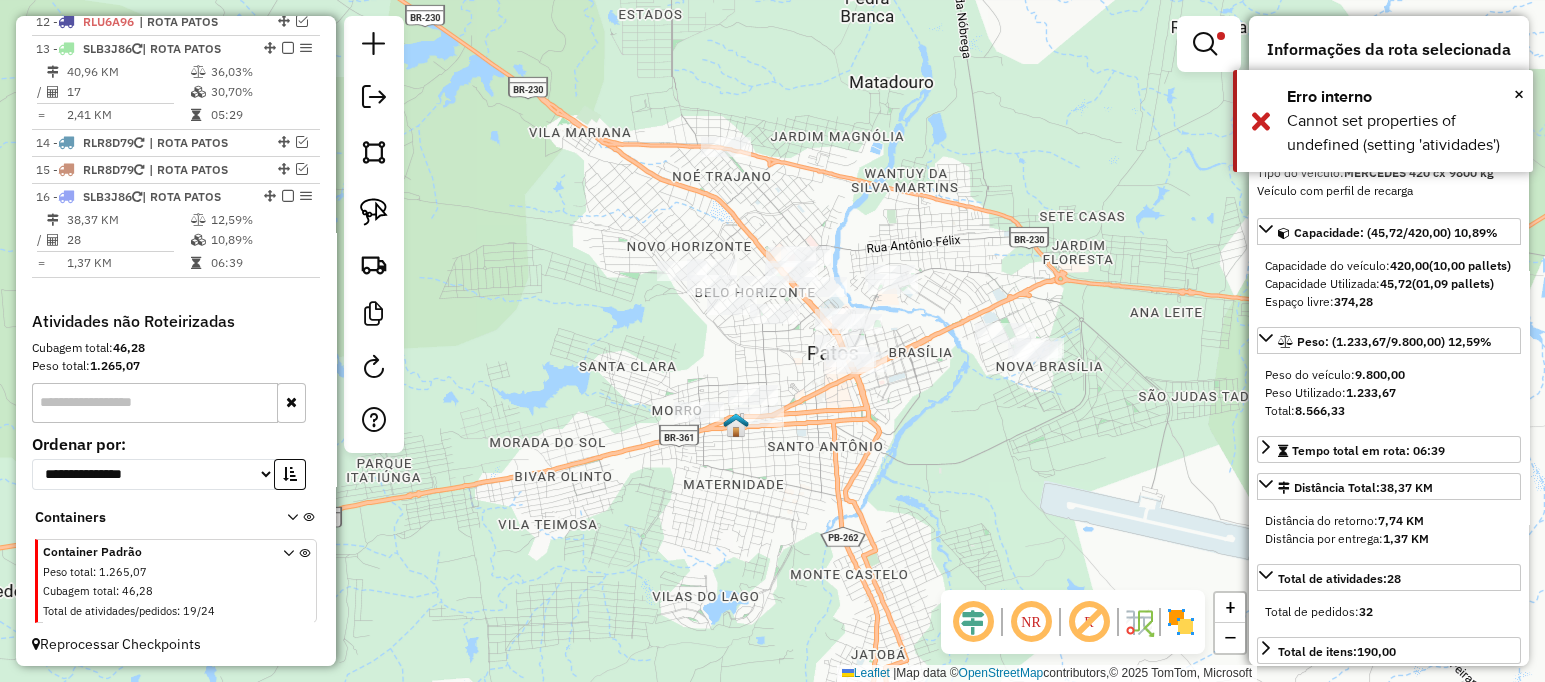 scroll, scrollTop: 0, scrollLeft: 0, axis: both 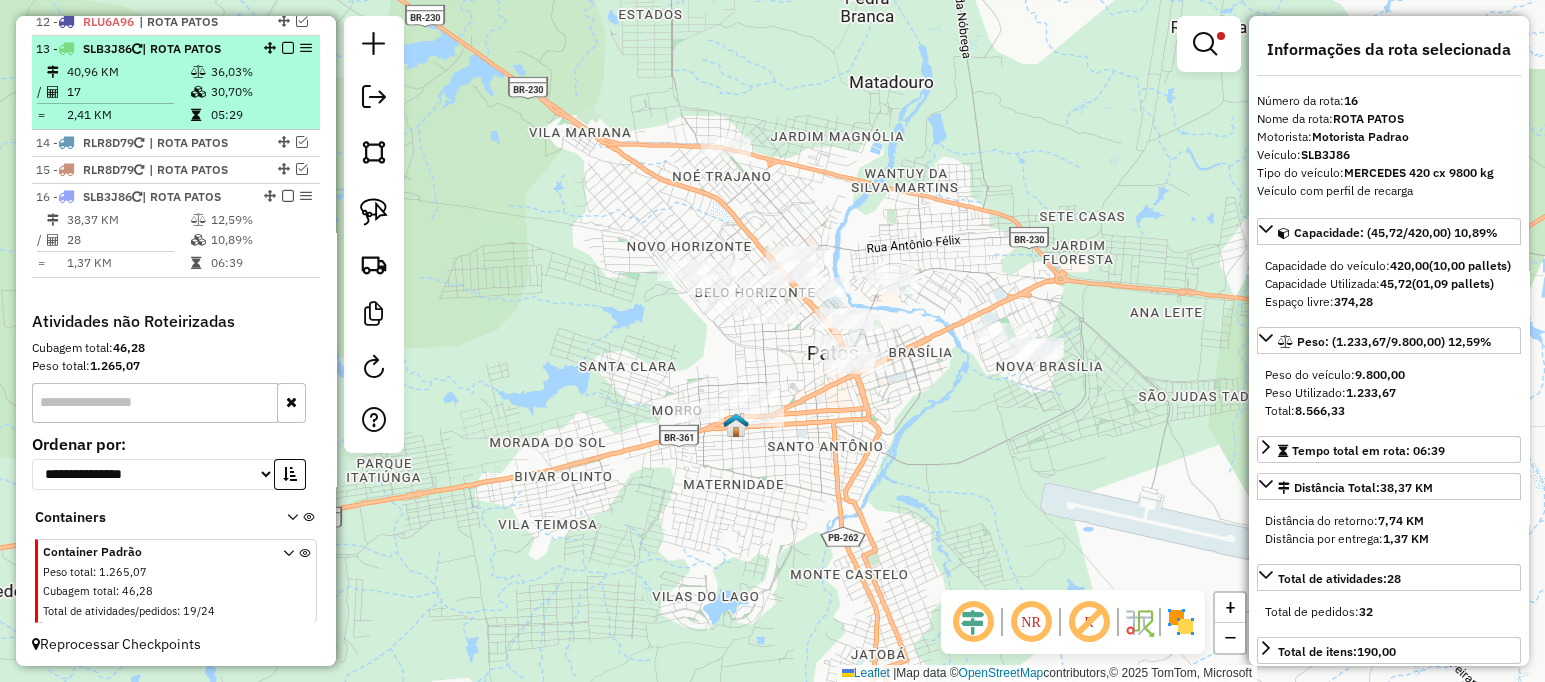 click on "30,70%" at bounding box center (260, 92) 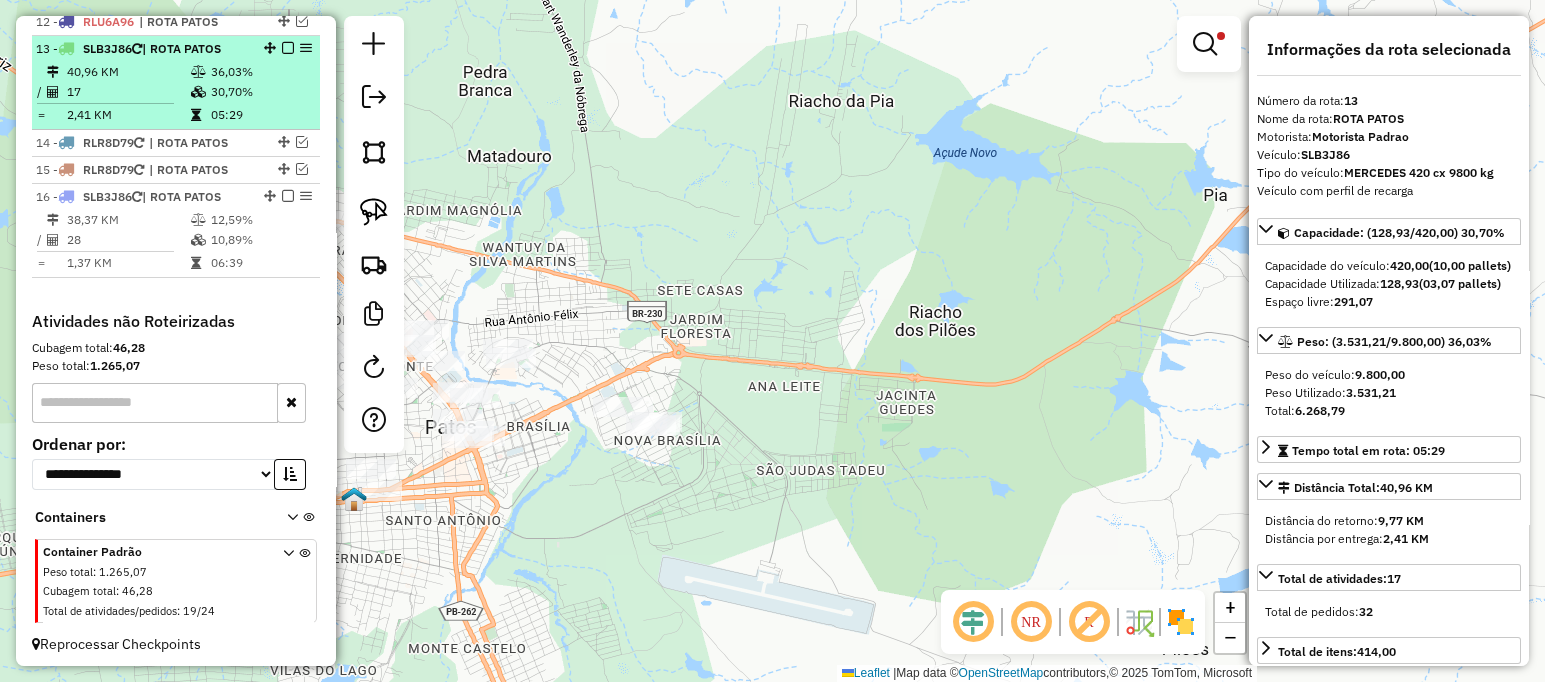 click on "17" at bounding box center (128, 92) 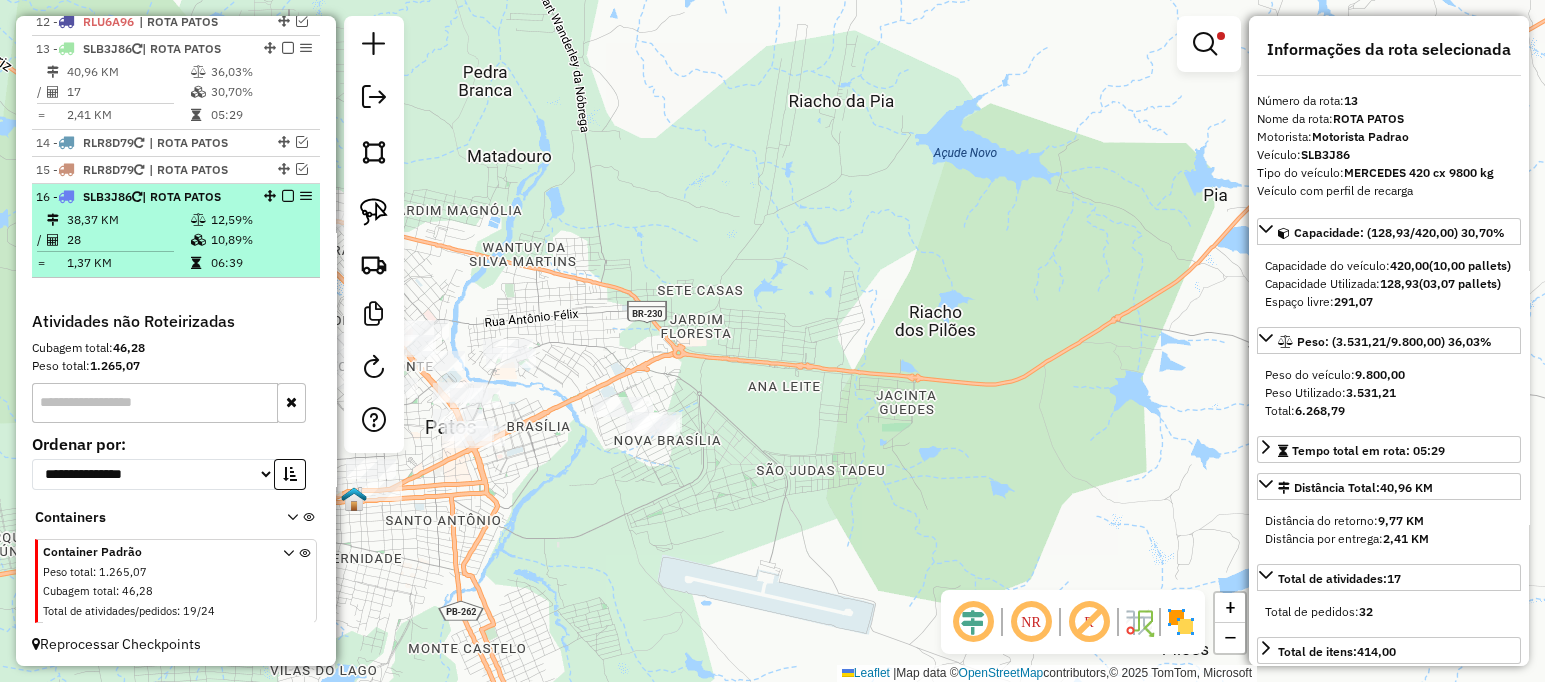 click at bounding box center (198, 220) 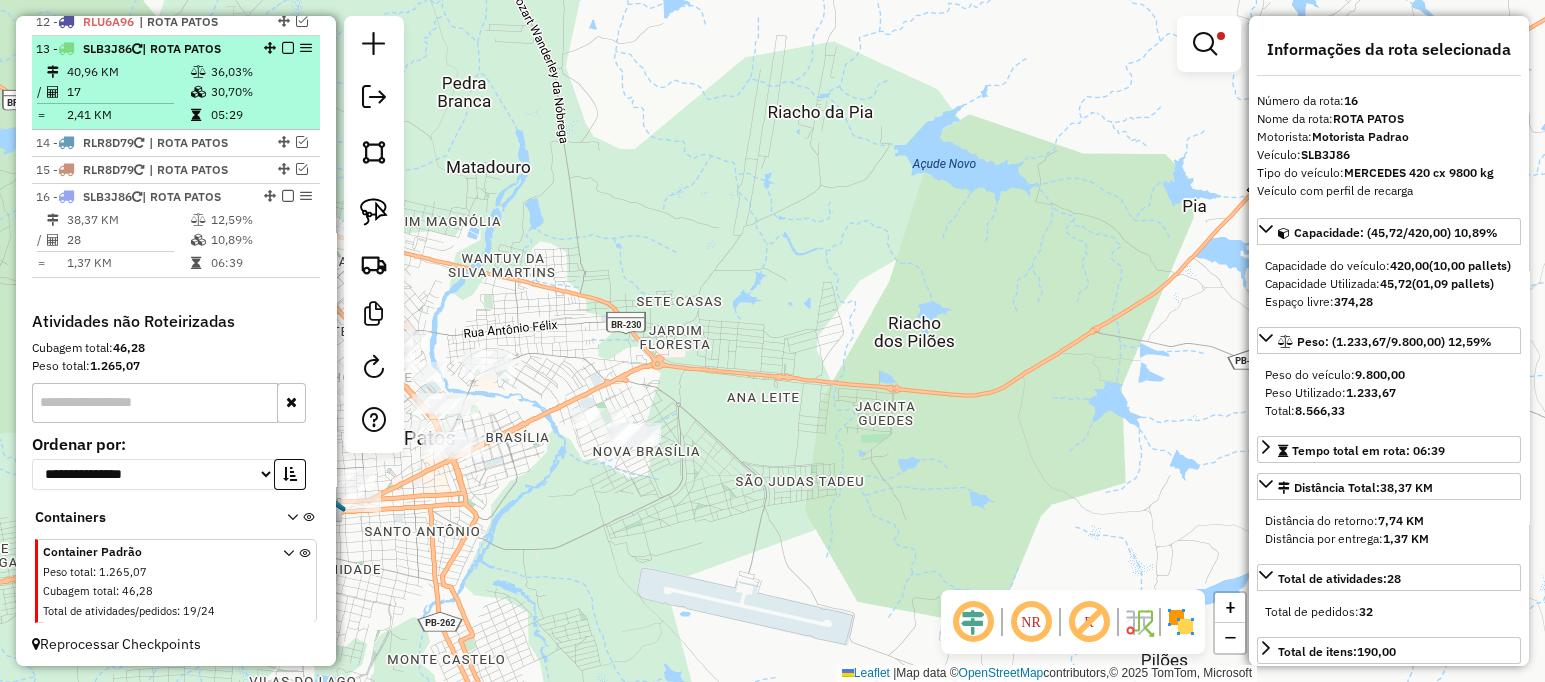 click at bounding box center [288, 48] 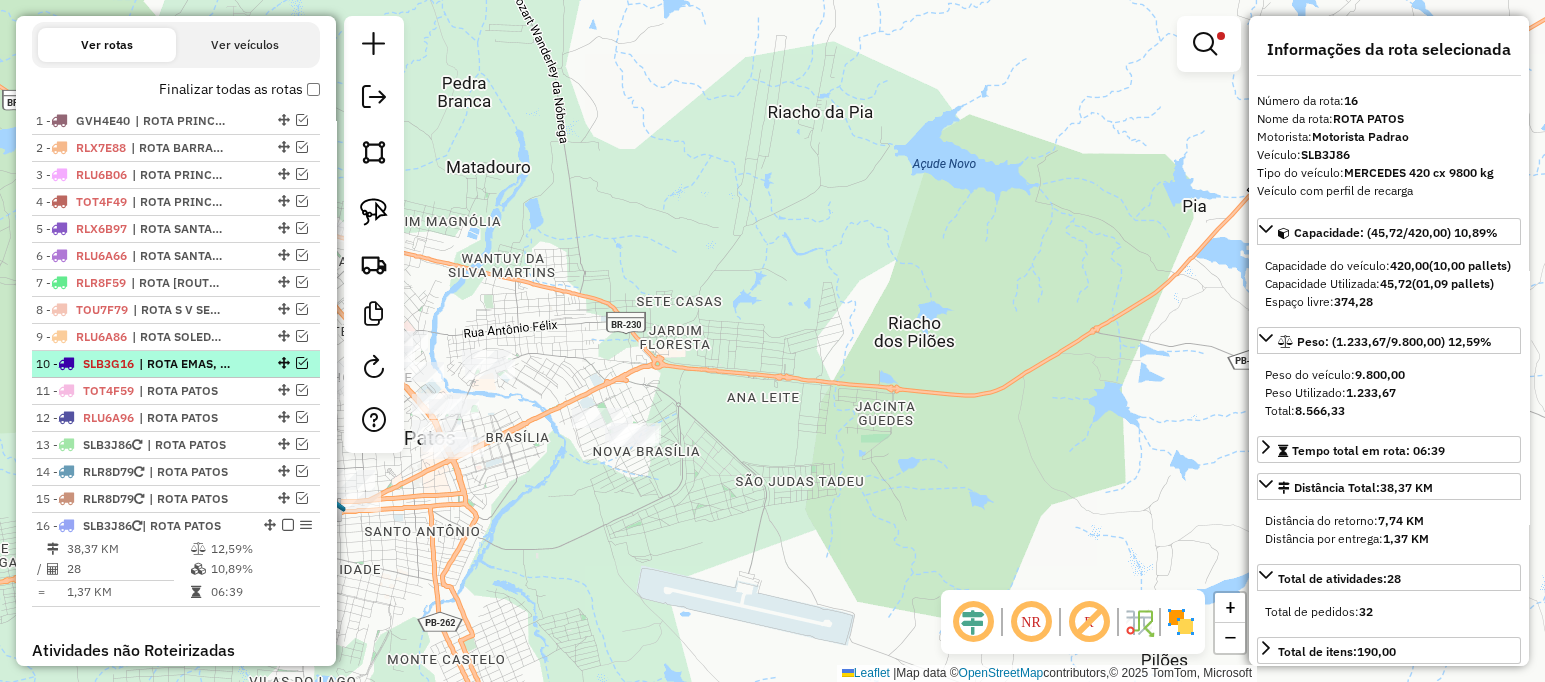 scroll, scrollTop: 653, scrollLeft: 0, axis: vertical 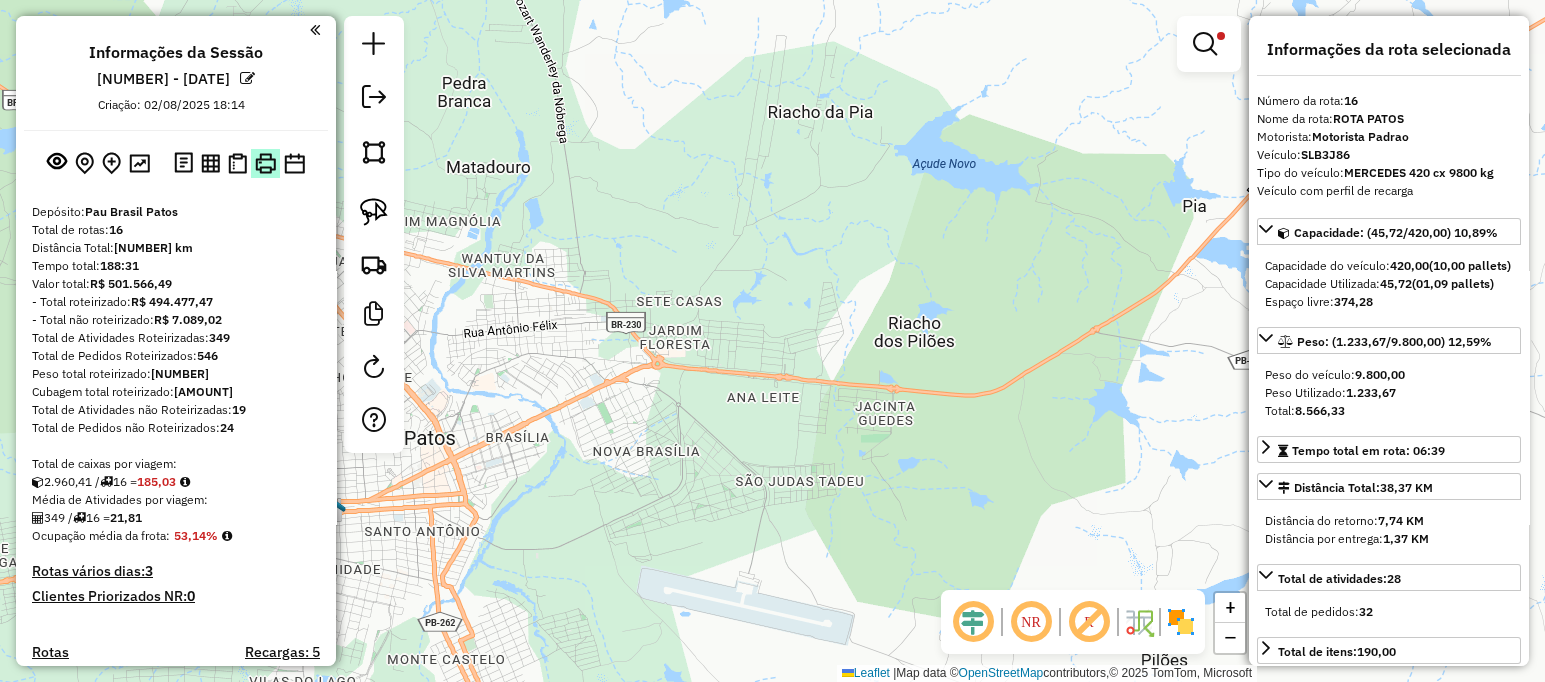 click at bounding box center (265, 163) 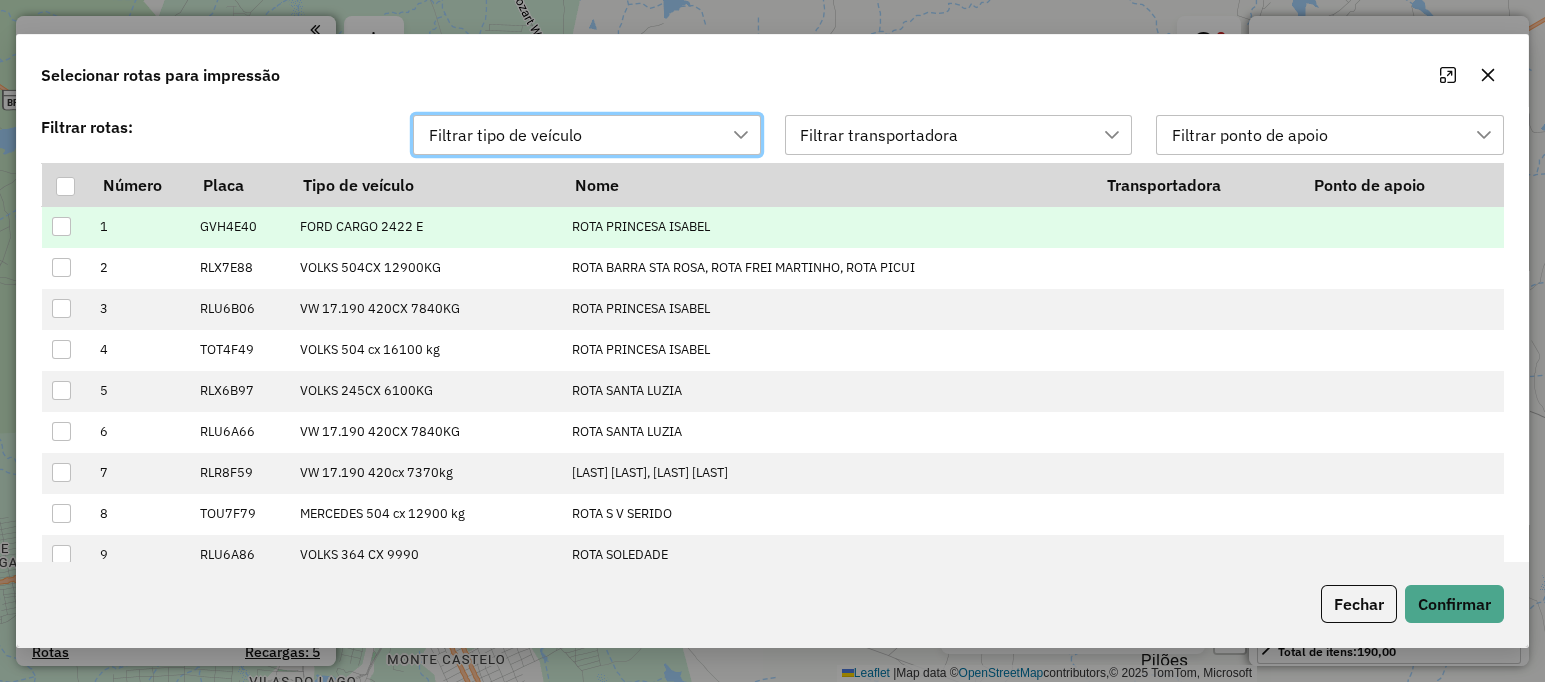 scroll, scrollTop: 14, scrollLeft: 91, axis: both 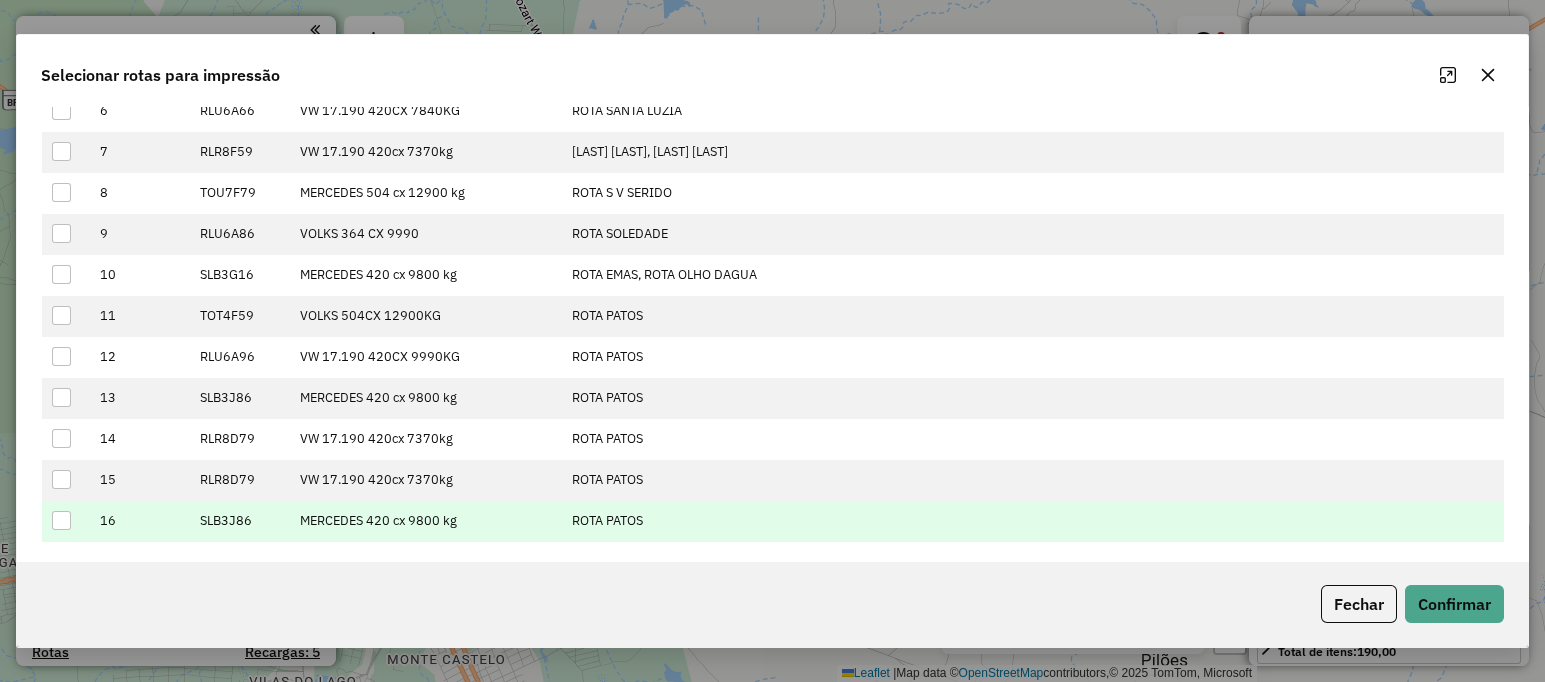 click at bounding box center (66, 521) 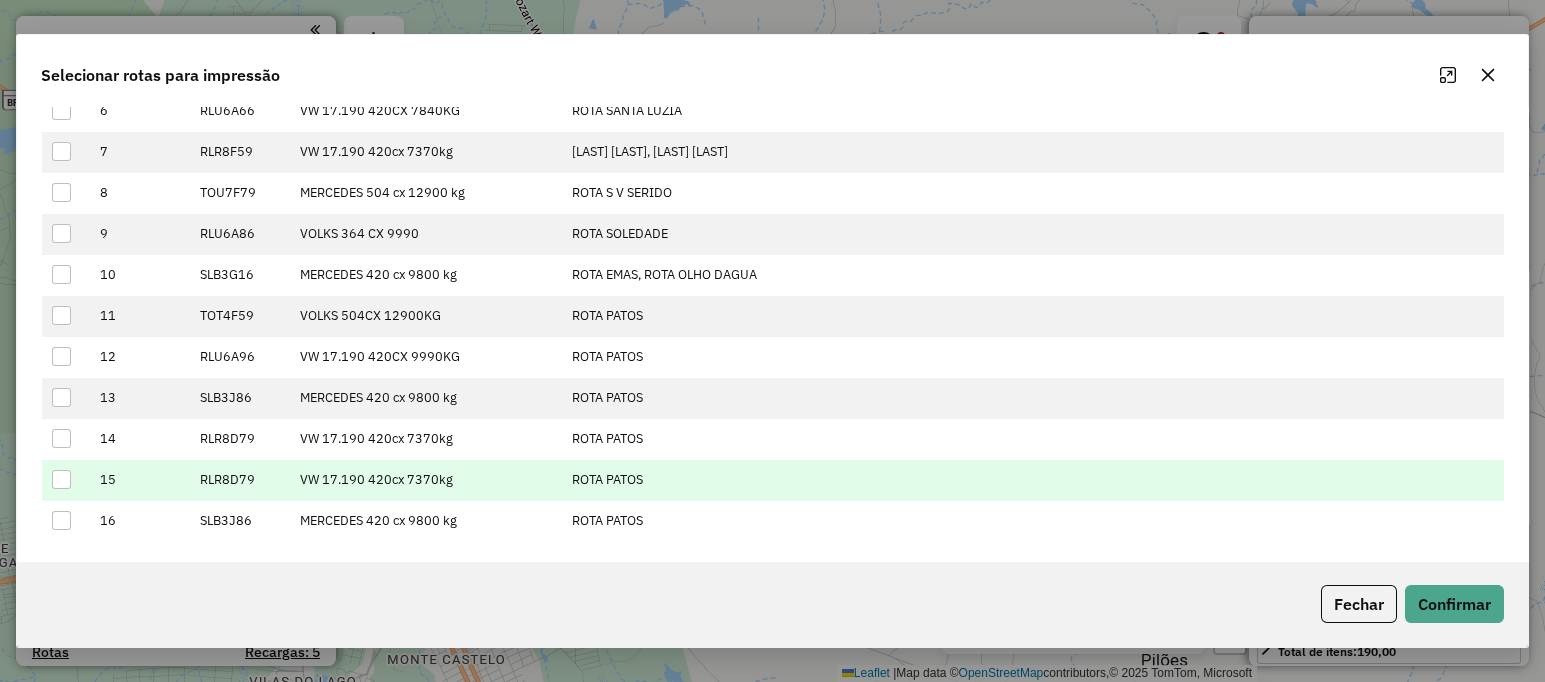 click at bounding box center [61, 479] 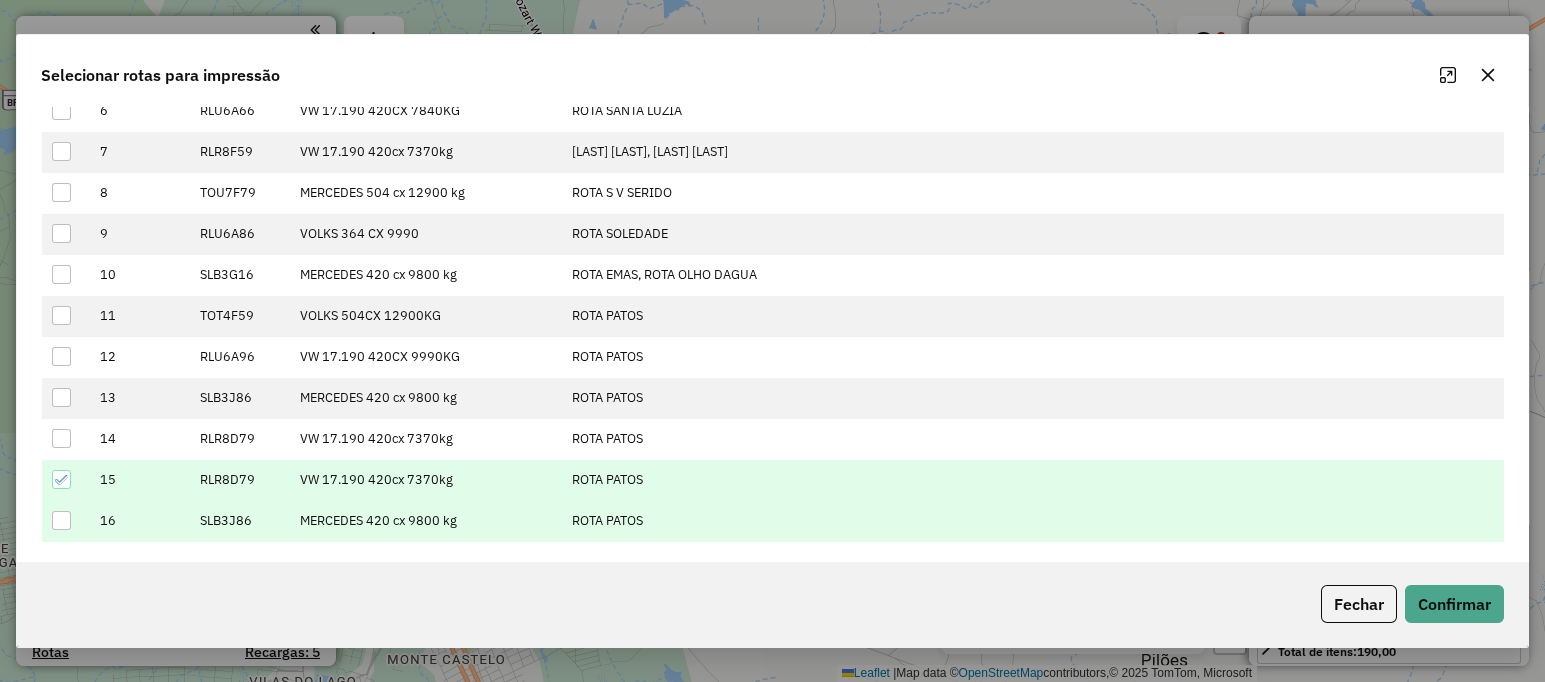 click at bounding box center [61, 520] 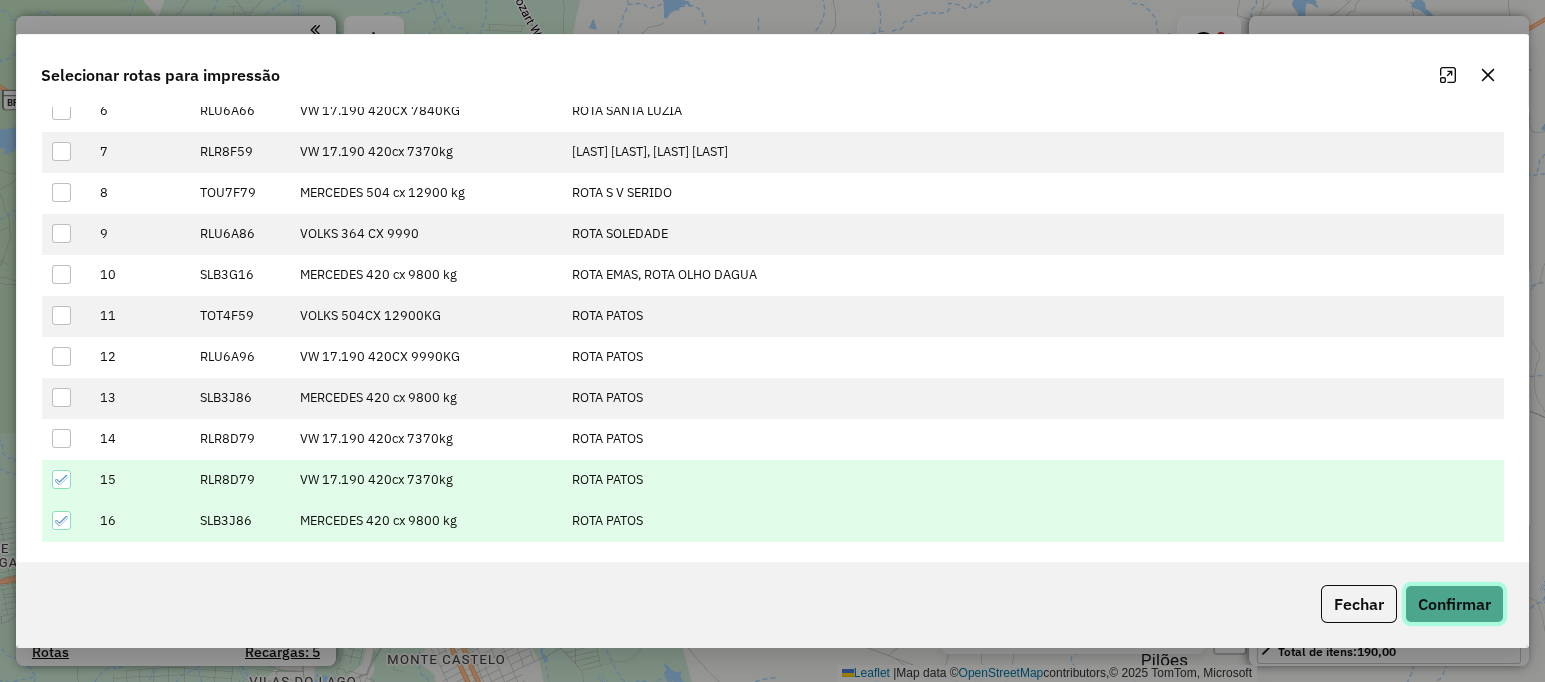 click on "Confirmar" 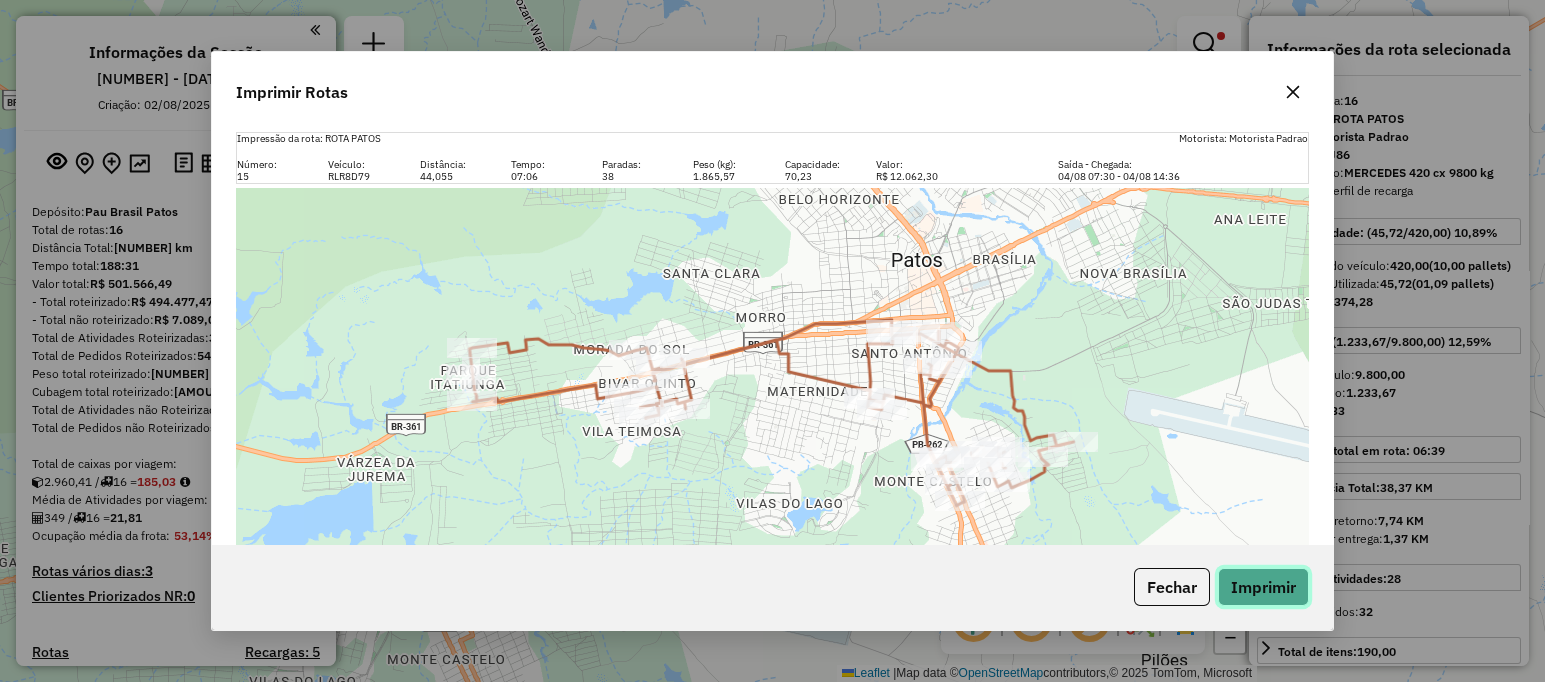 click on "Imprimir" 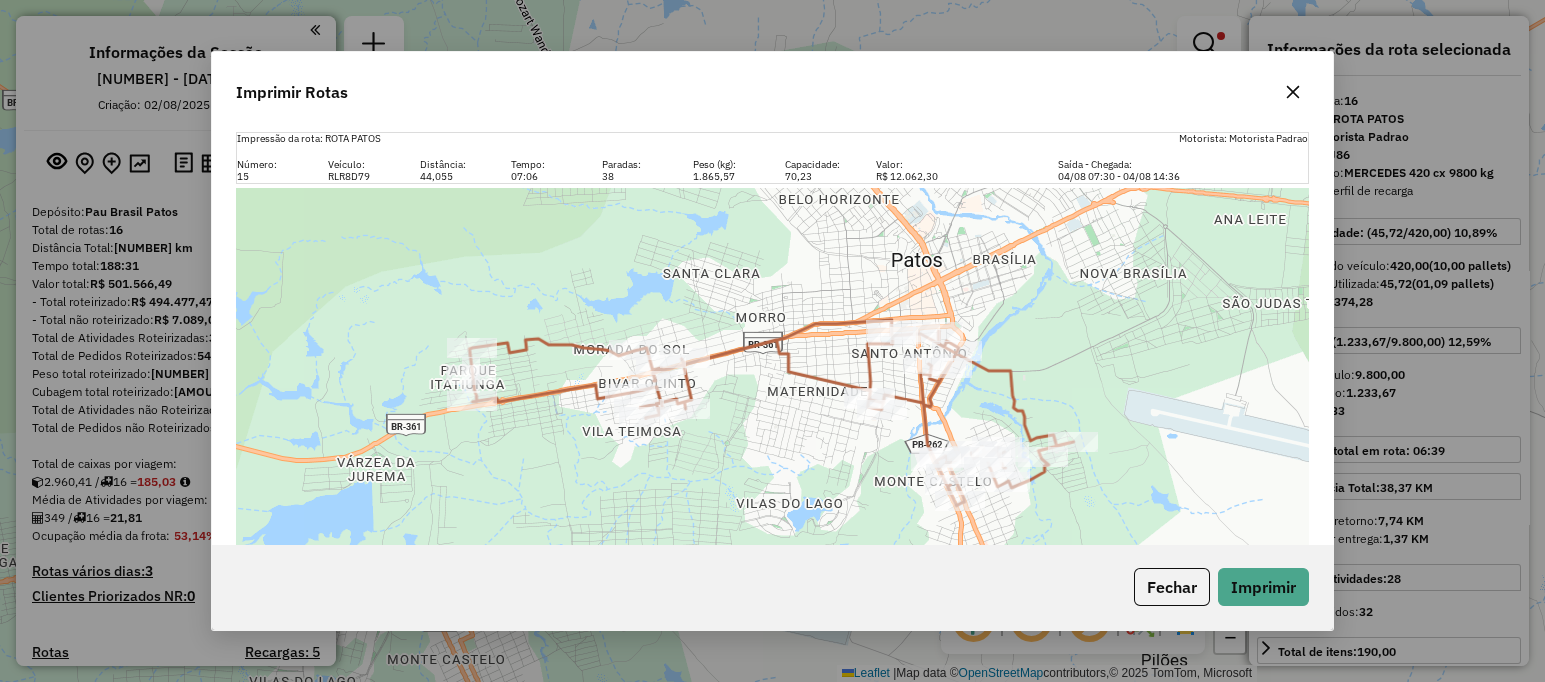 click 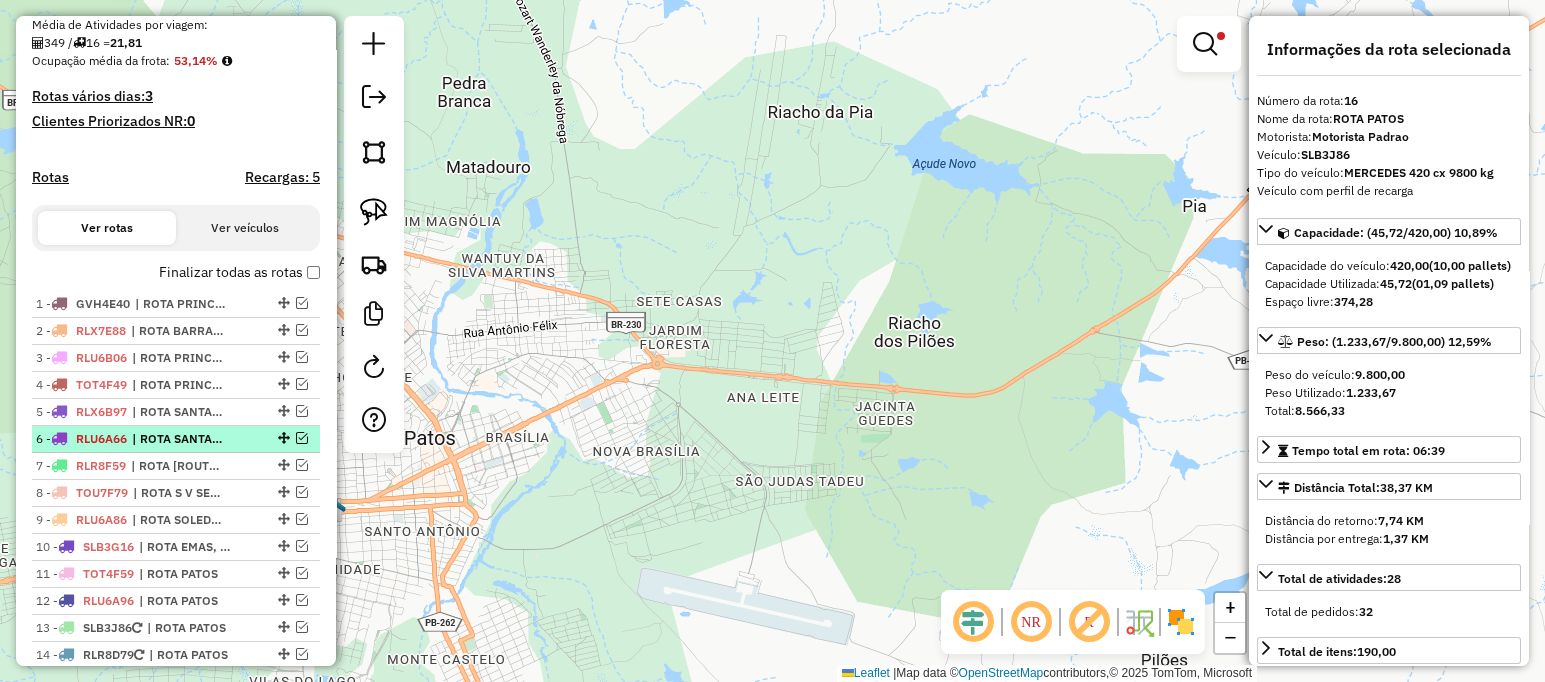 scroll, scrollTop: 419, scrollLeft: 0, axis: vertical 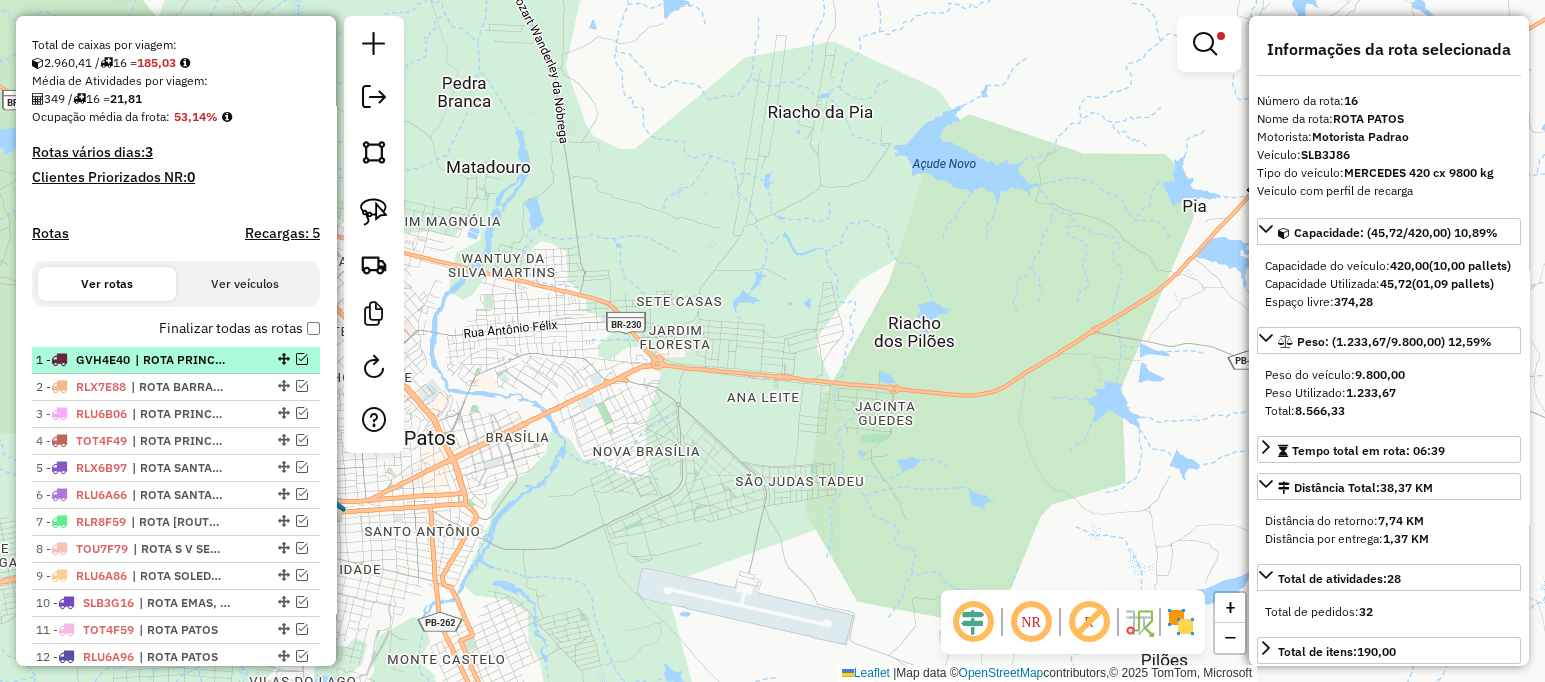 click at bounding box center (302, 359) 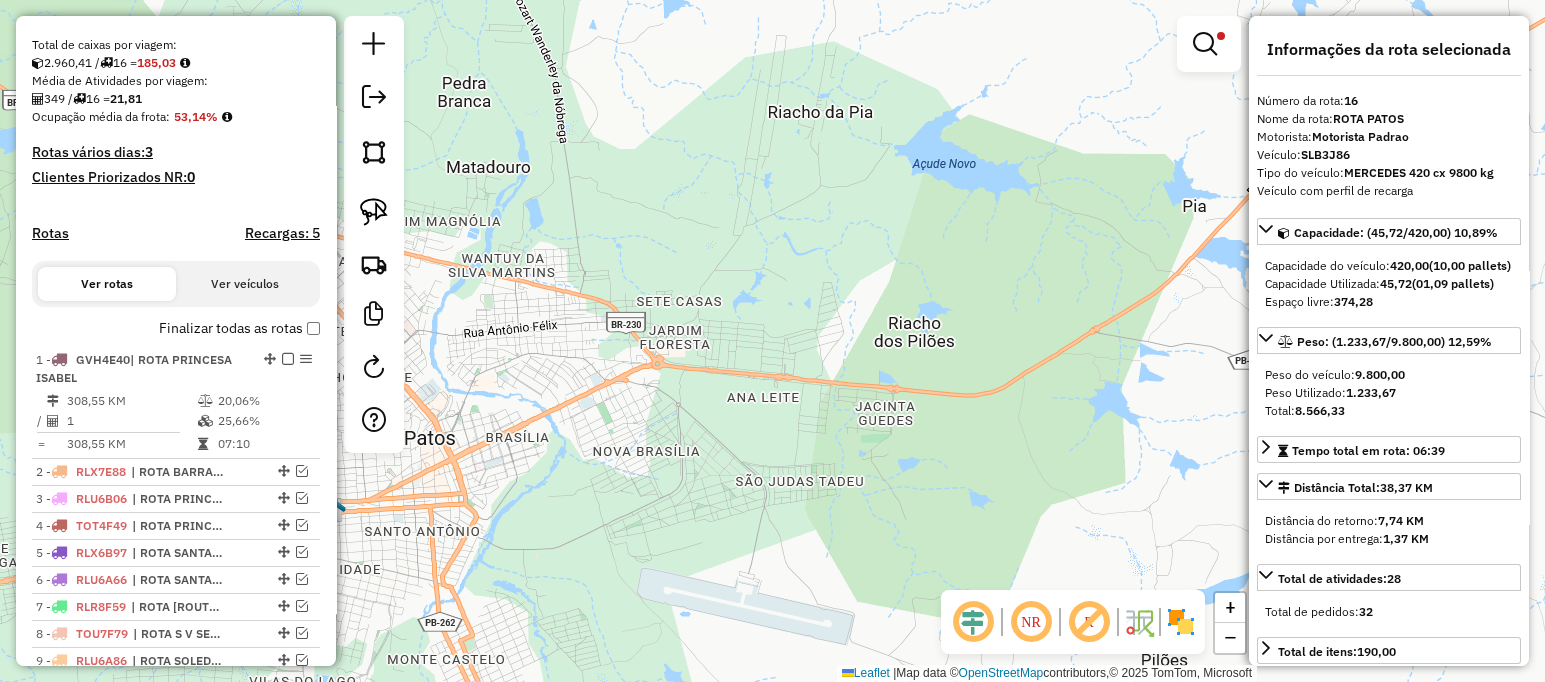 click on "20,06%" at bounding box center (264, 401) 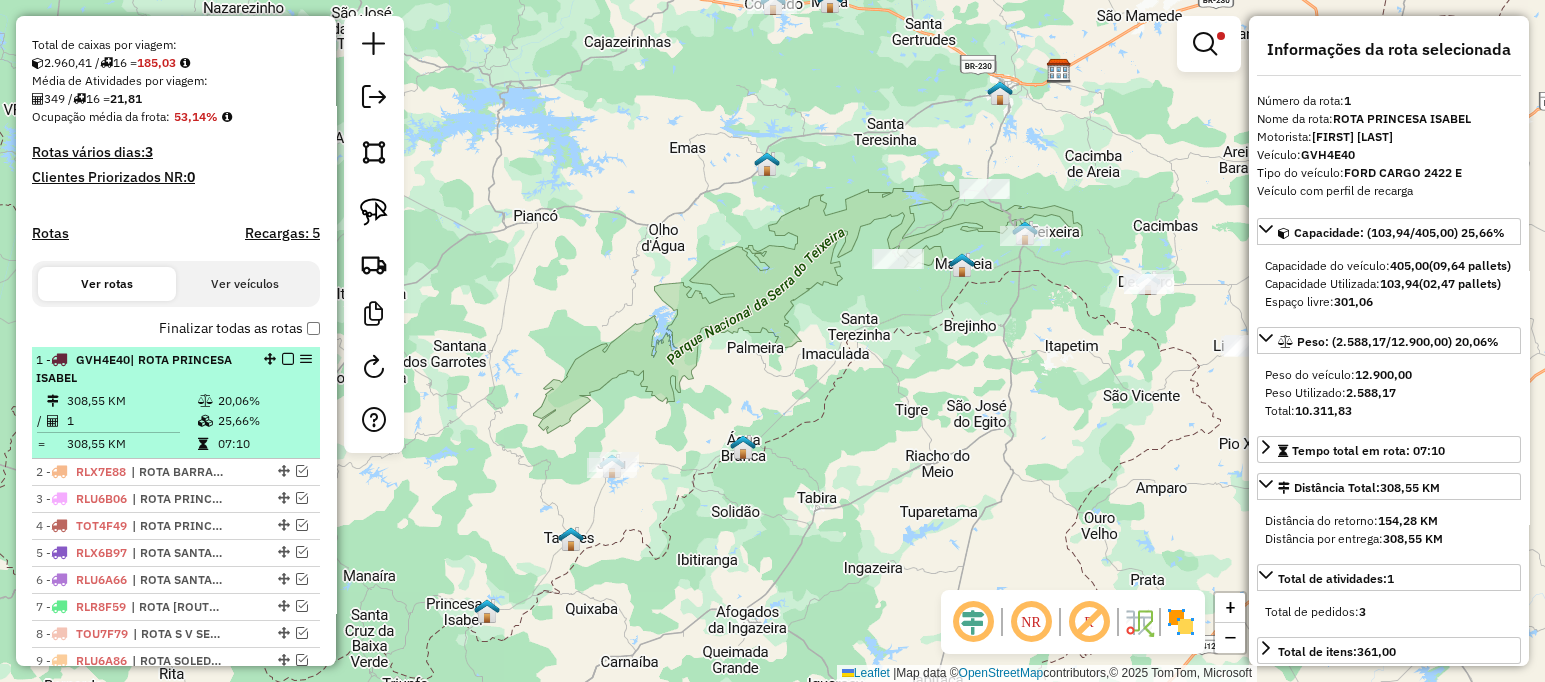 click on "20,06%" at bounding box center (264, 401) 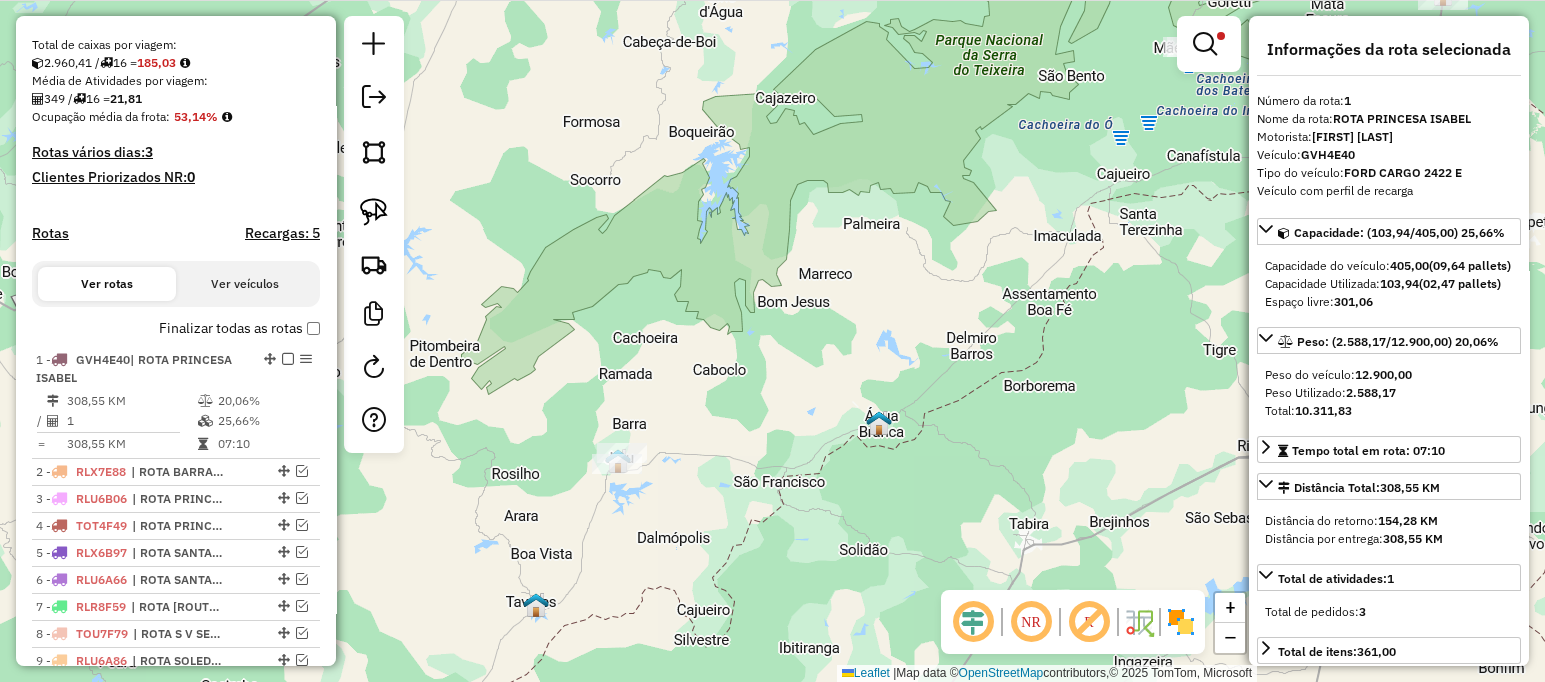click at bounding box center (1209, 44) 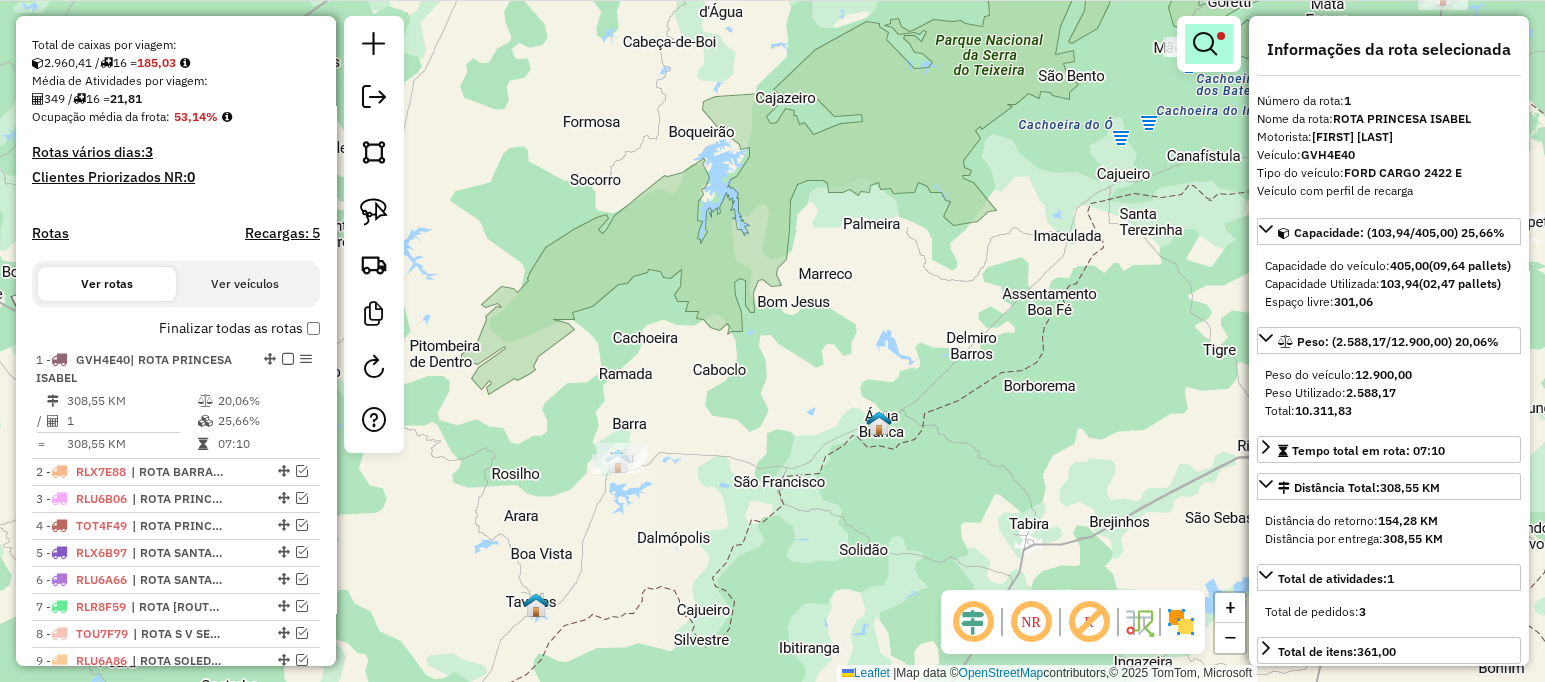 click at bounding box center [1205, 44] 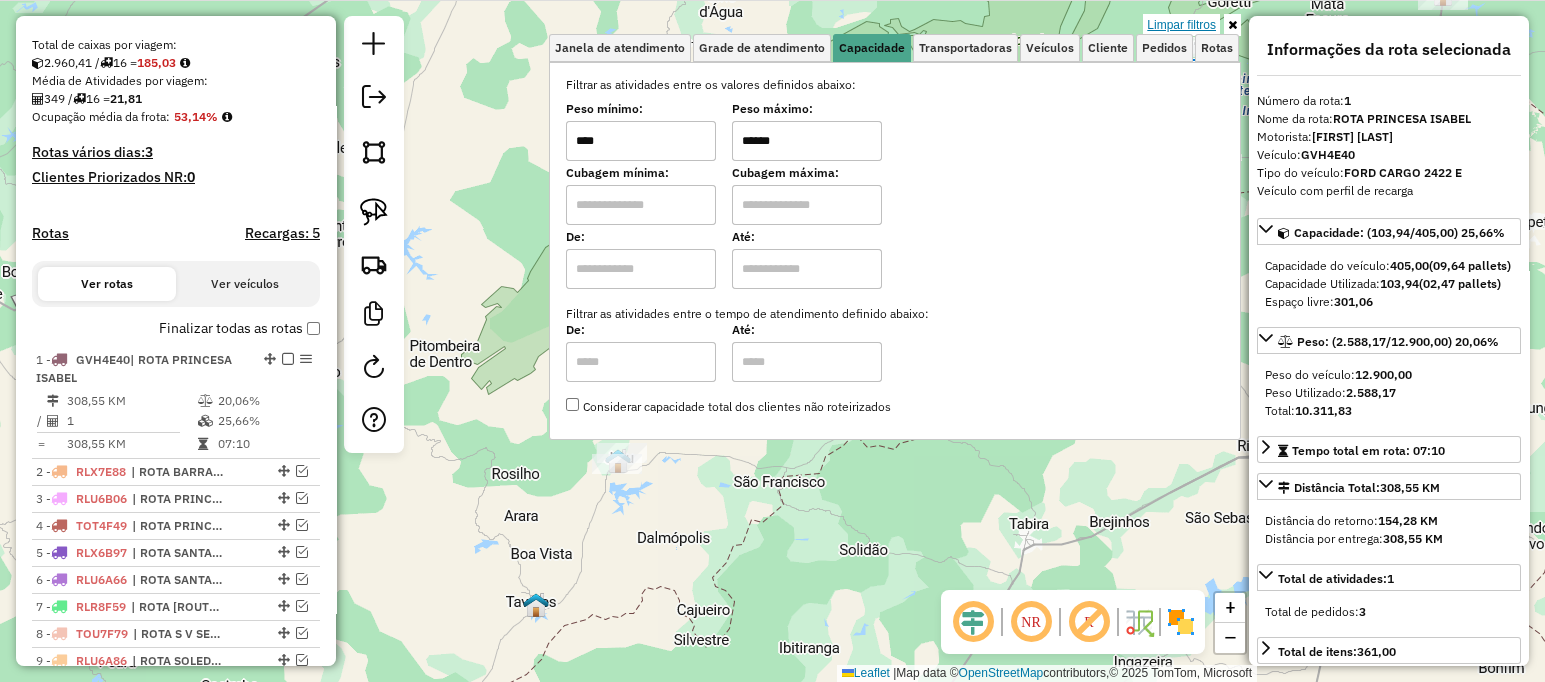 click on "Limpar filtros" at bounding box center (1181, 25) 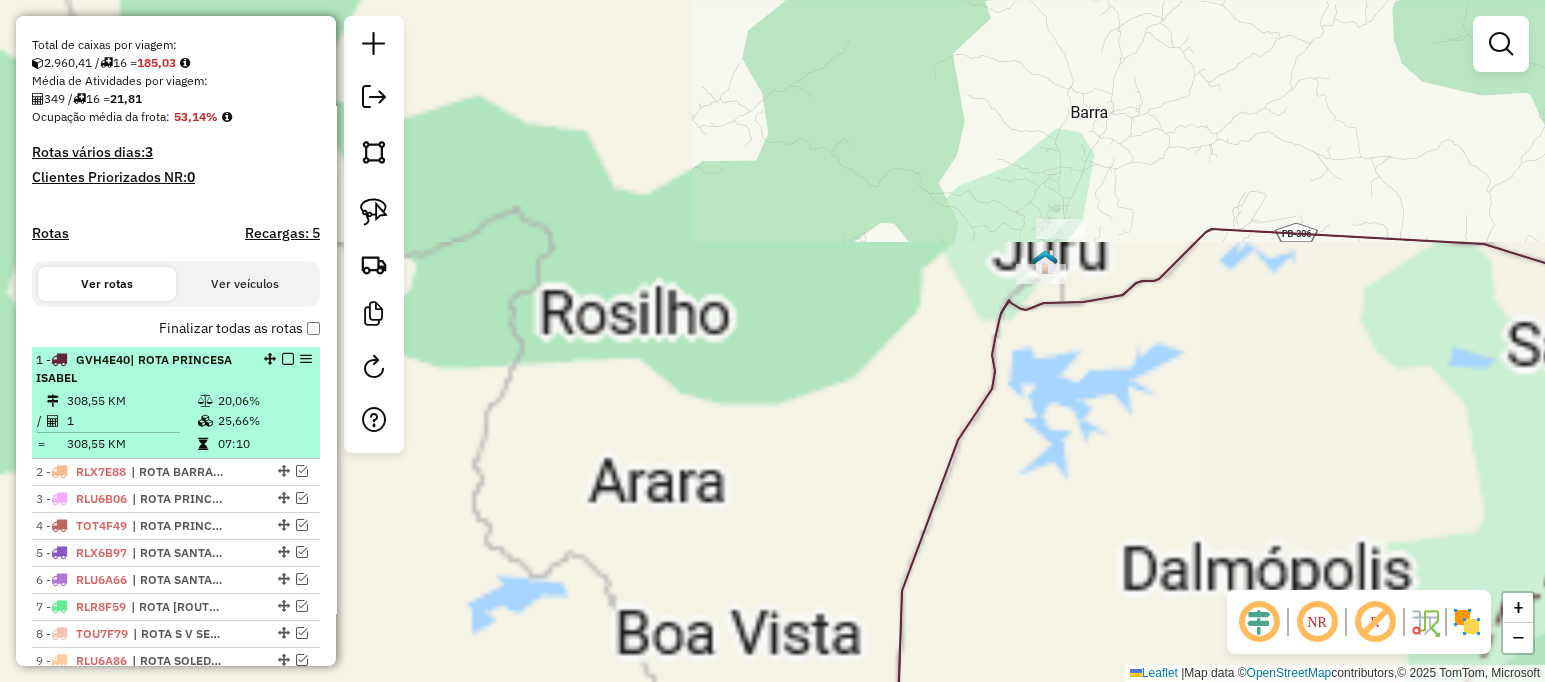 click on "1" at bounding box center [131, 421] 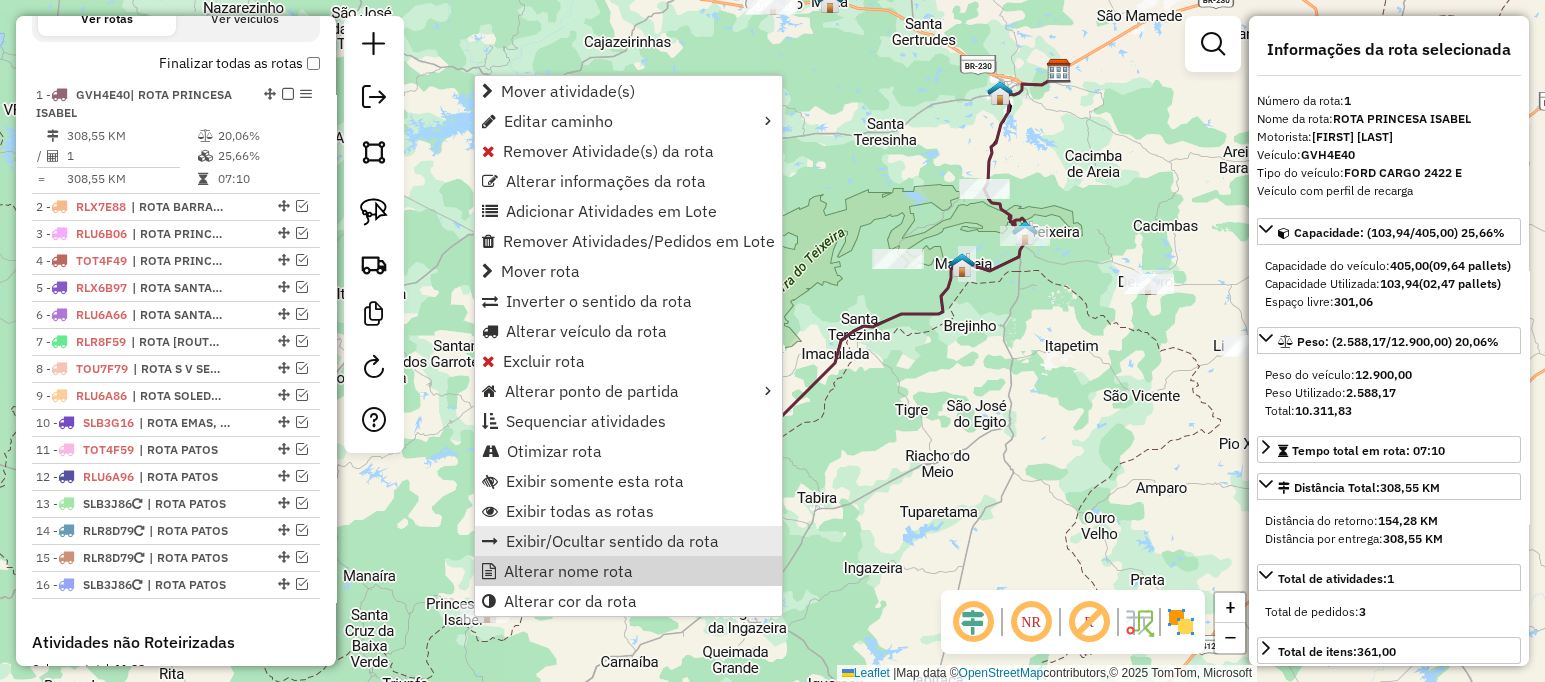 scroll, scrollTop: 749, scrollLeft: 0, axis: vertical 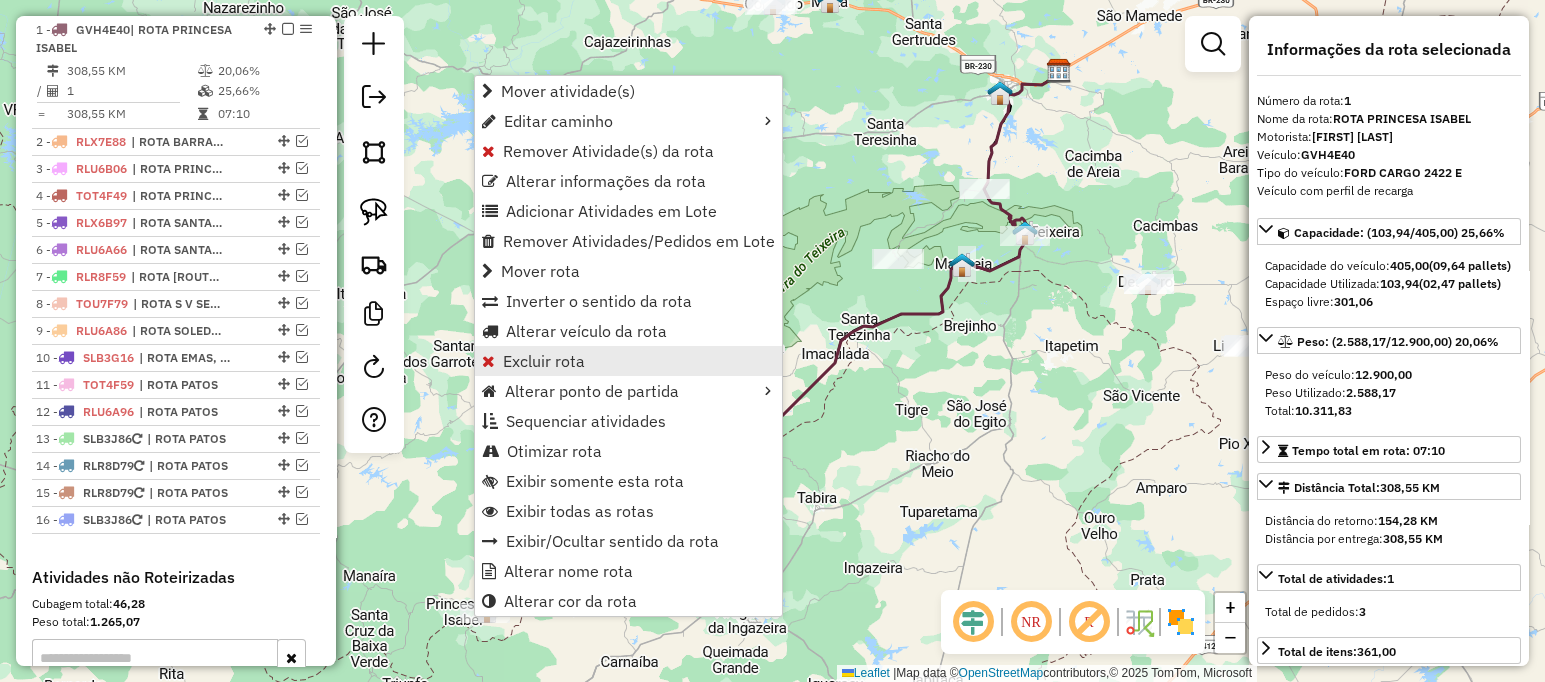 click on "Excluir rota" at bounding box center [544, 361] 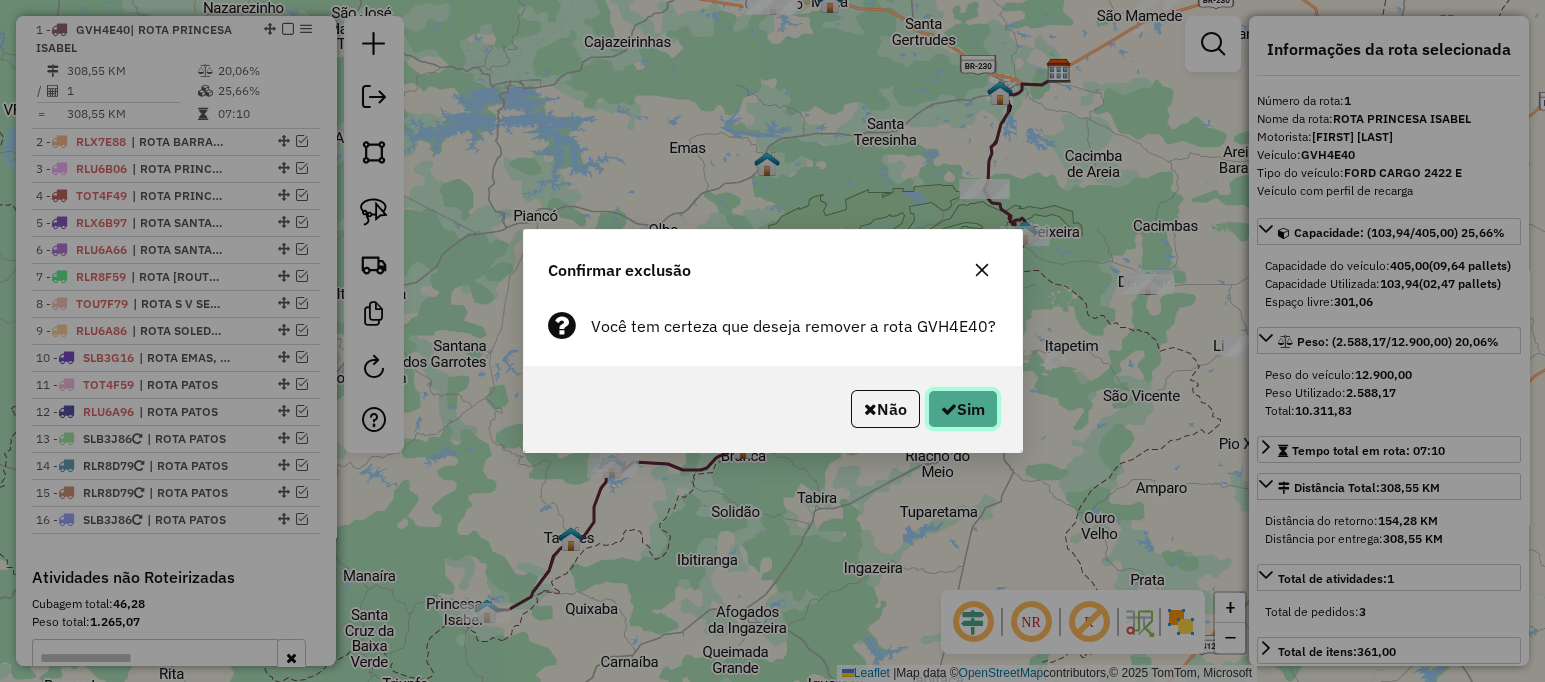 click on "Sim" 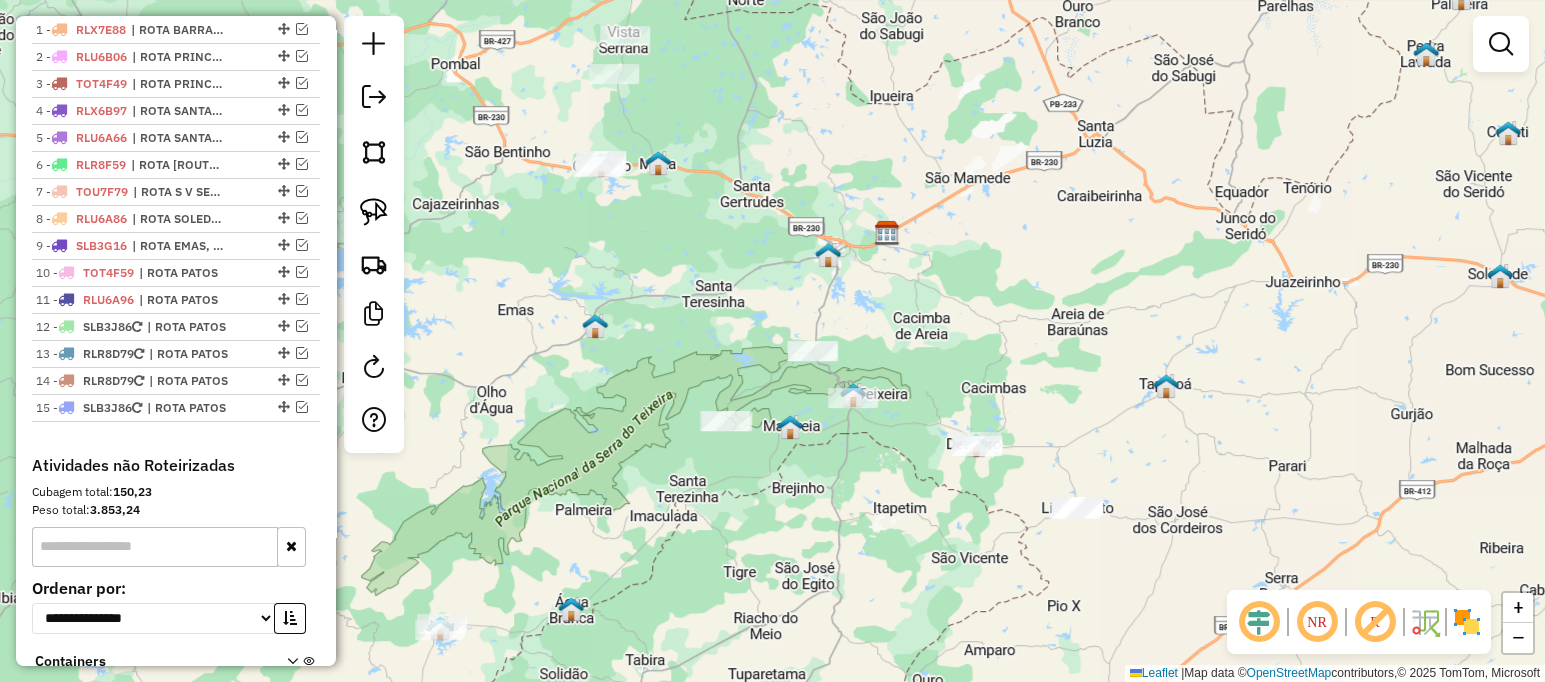 scroll, scrollTop: 637, scrollLeft: 0, axis: vertical 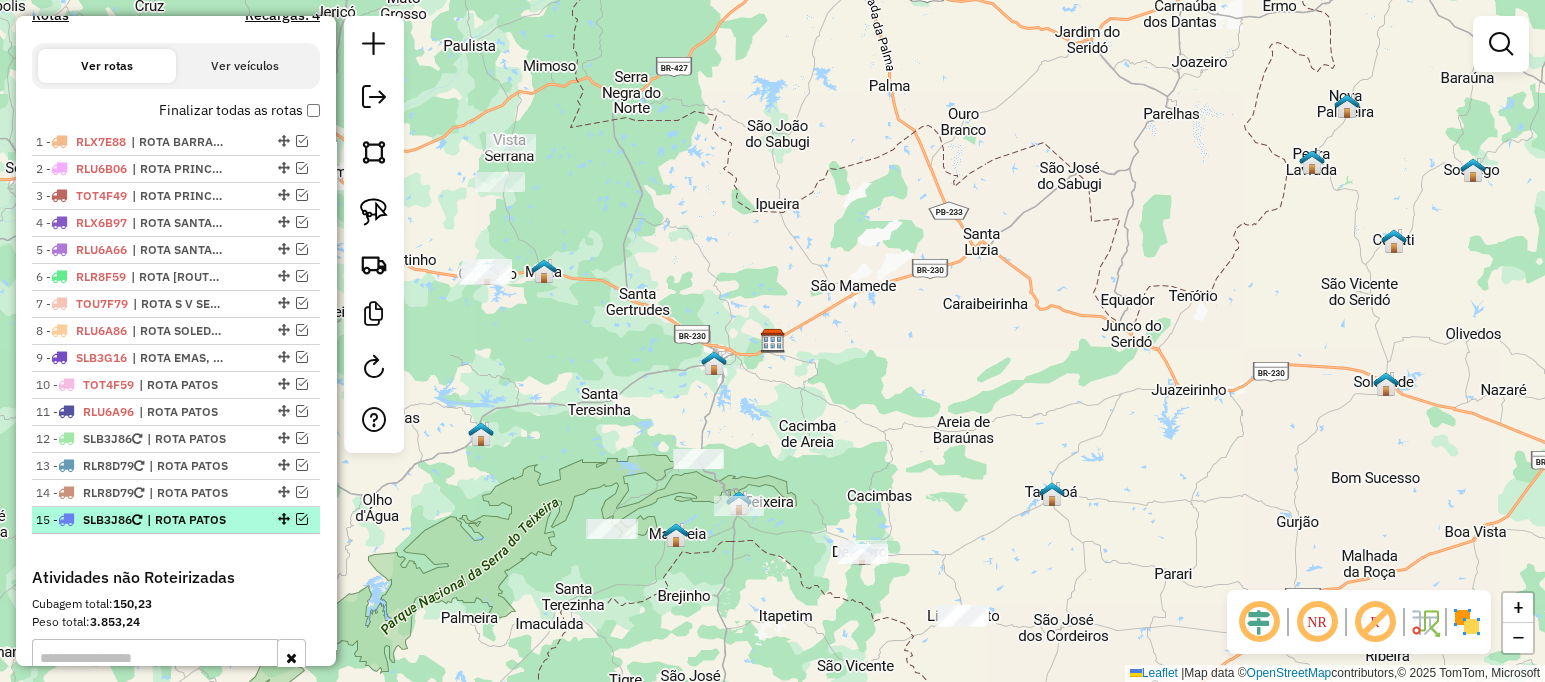 click at bounding box center (302, 519) 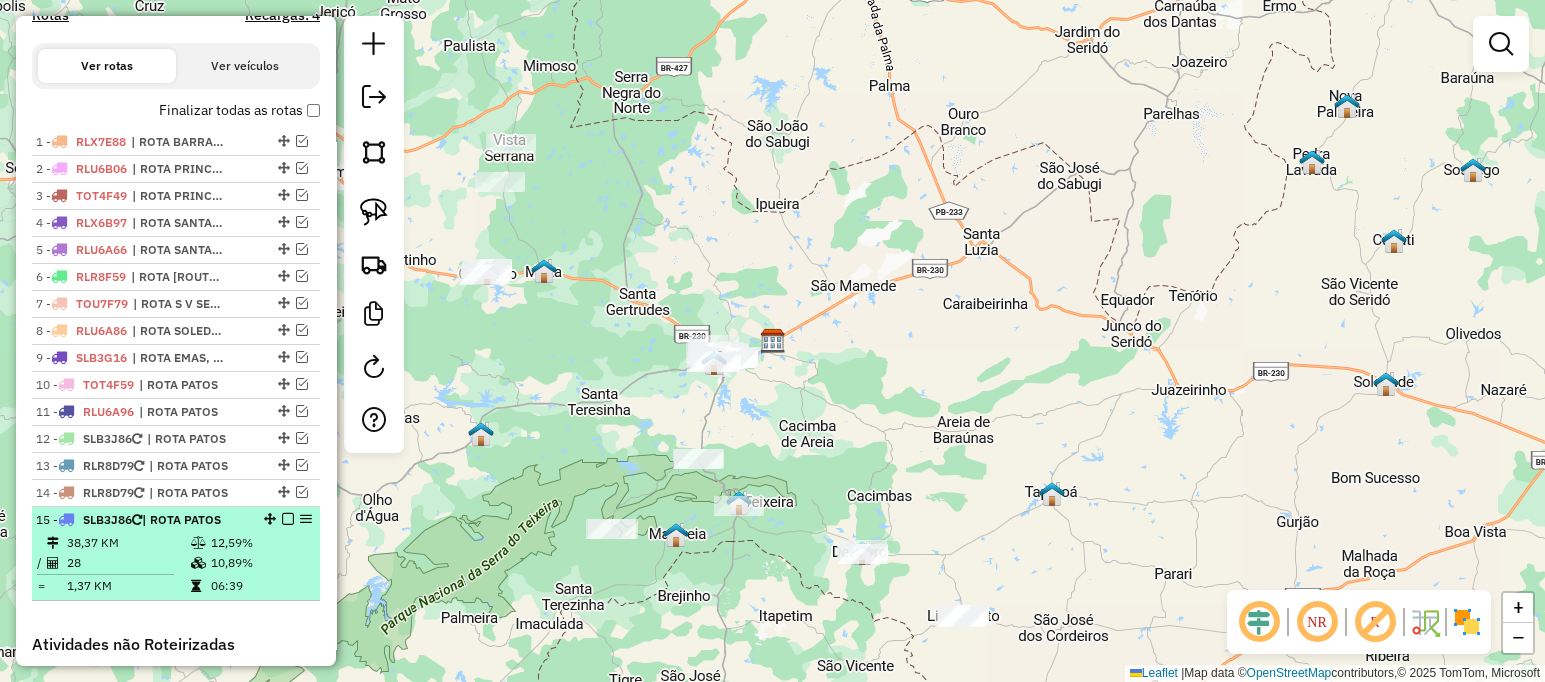click at bounding box center [288, 519] 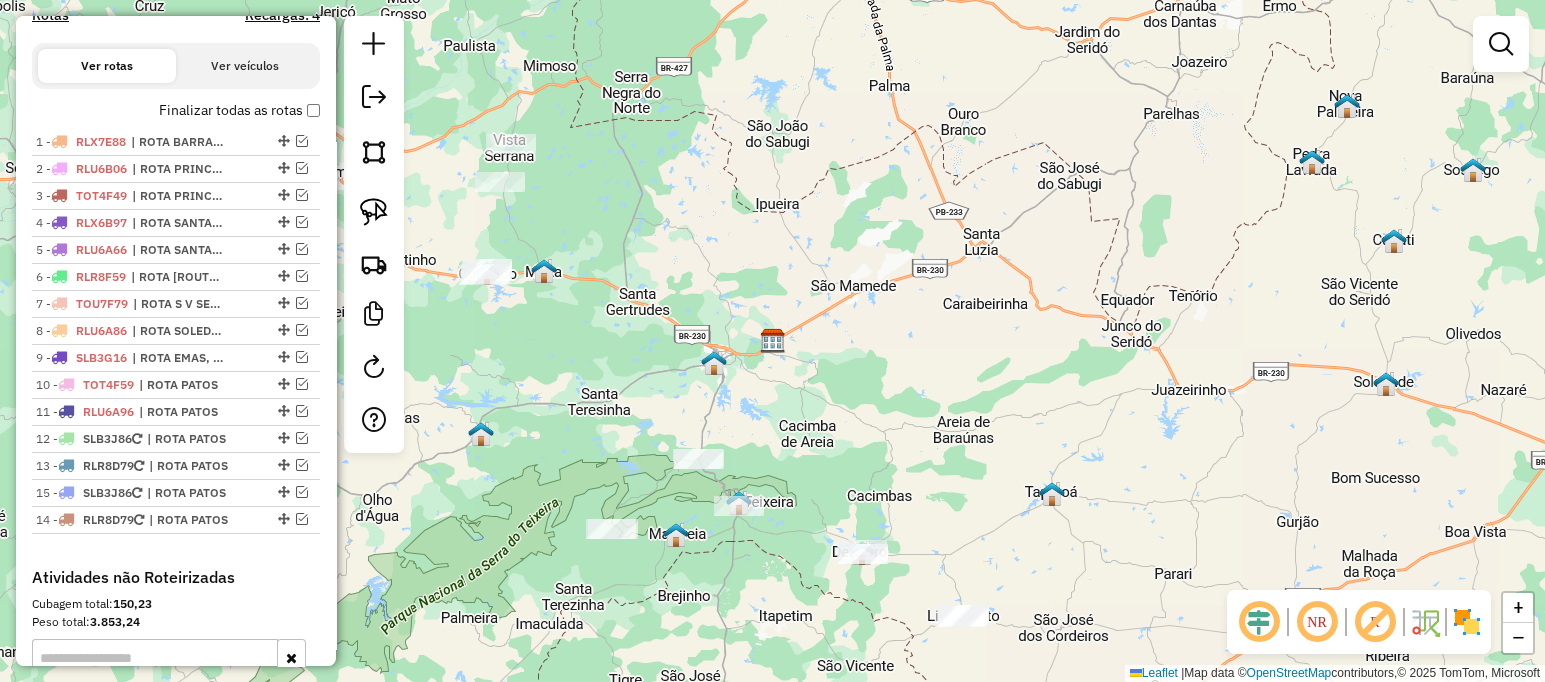 drag, startPoint x: 276, startPoint y: 486, endPoint x: 269, endPoint y: 547, distance: 61.400326 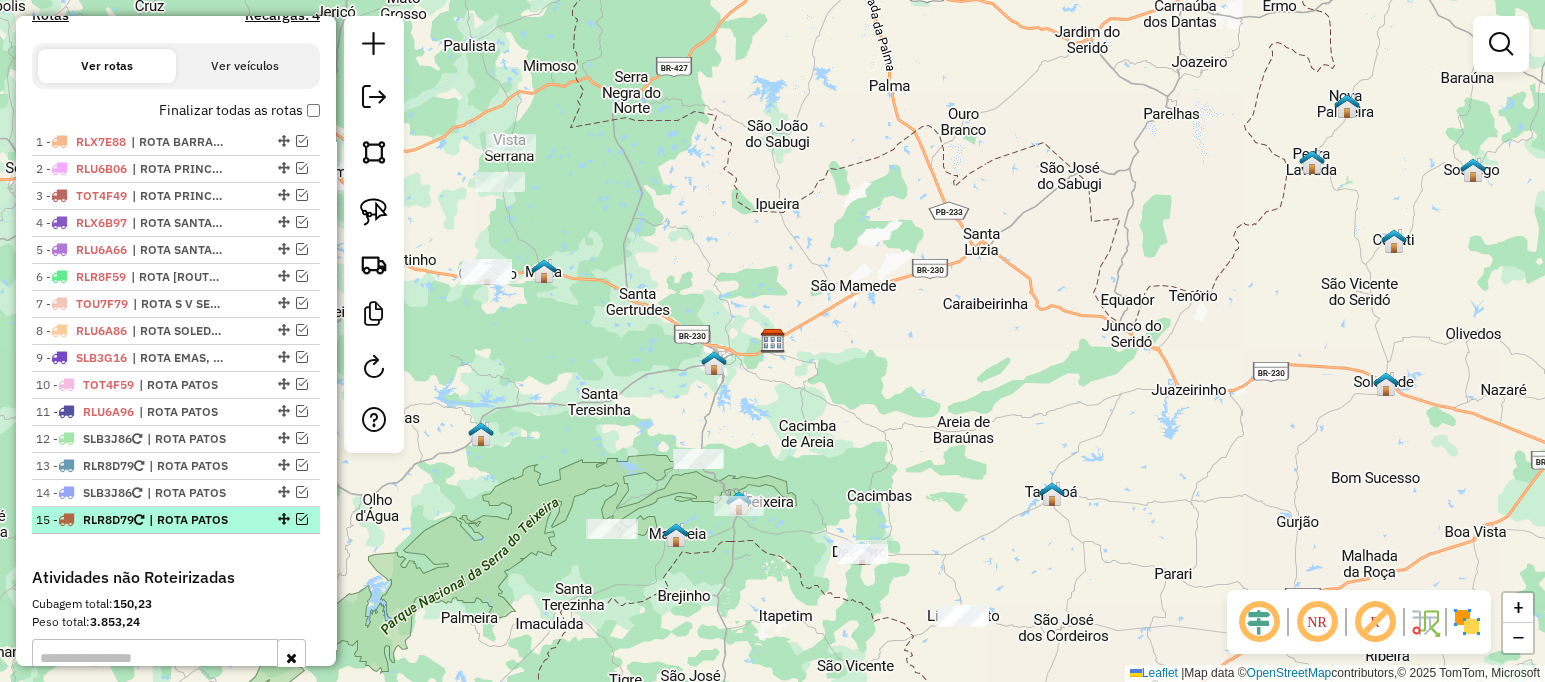 click at bounding box center (302, 519) 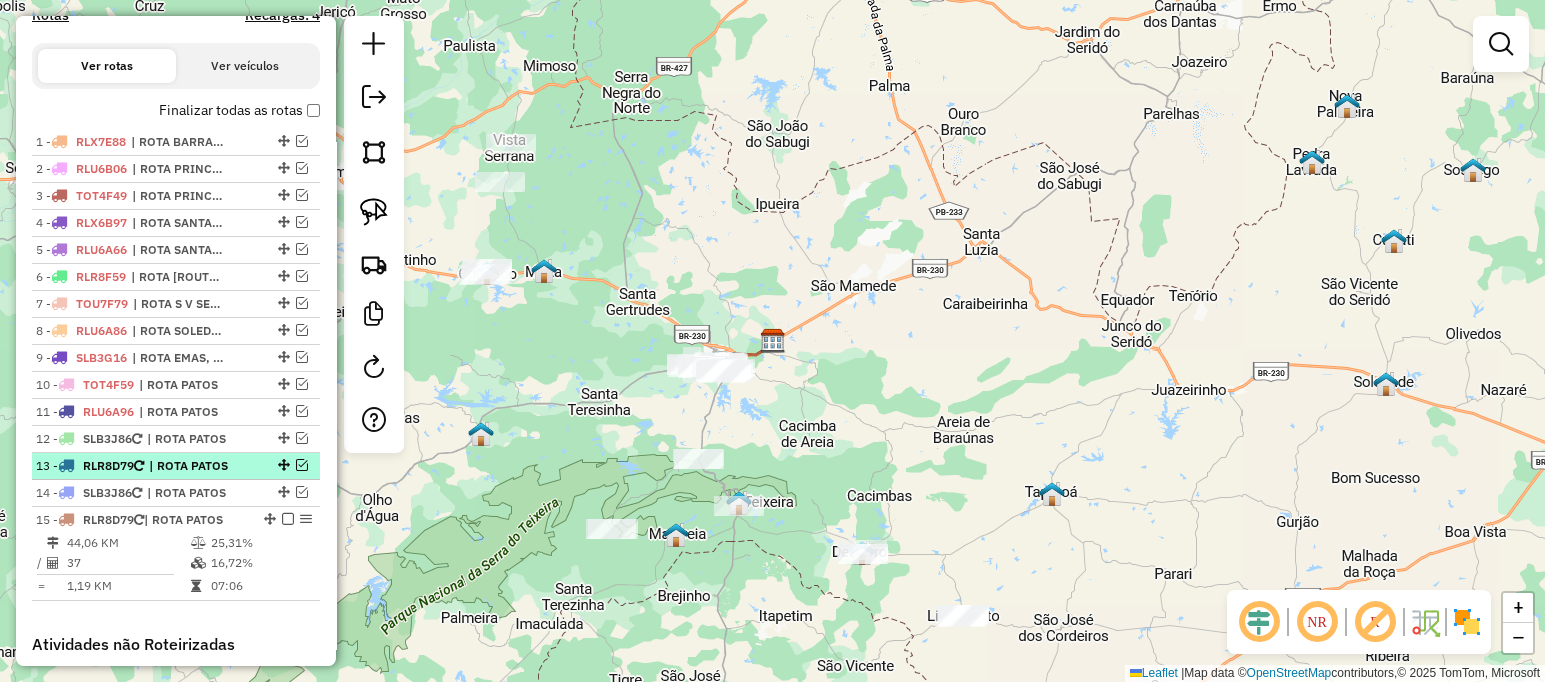 click at bounding box center [302, 465] 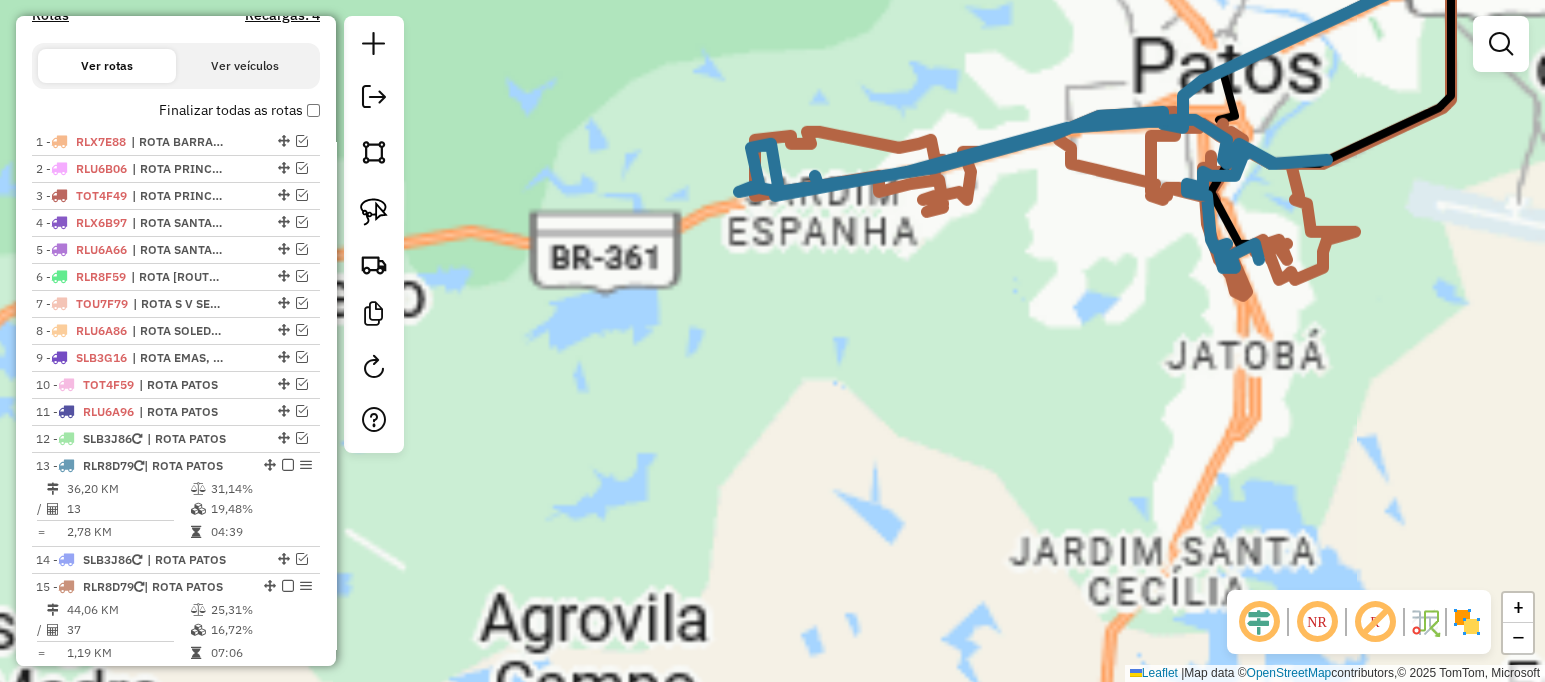 click on "Janela de atendimento Grade de atendimento Capacidade Transportadoras Veículos Cliente Pedidos  Rotas Selecione os dias de semana para filtrar as janelas de atendimento  Seg   Ter   Qua   Qui   Sex   Sáb   Dom  Informe o período da janela de atendimento: De: Até:  Filtrar exatamente a janela do cliente  Considerar janela de atendimento padrão  Selecione os dias de semana para filtrar as grades de atendimento  Seg   Ter   Qua   Qui   Sex   Sáb   Dom   Considerar clientes sem dia de atendimento cadastrado  Clientes fora do dia de atendimento selecionado Filtrar as atividades entre os valores definidos abaixo:  Peso mínimo:   Peso máximo:   Cubagem mínima:   Cubagem máxima:   De:   Até:  Filtrar as atividades entre o tempo de atendimento definido abaixo:  De:   Até:   Considerar capacidade total dos clientes não roteirizados Transportadora: Selecione um ou mais itens Tipo de veículo: Selecione um ou mais itens Veículo: Selecione um ou mais itens Motorista: Selecione um ou mais itens Nome: Rótulo:" 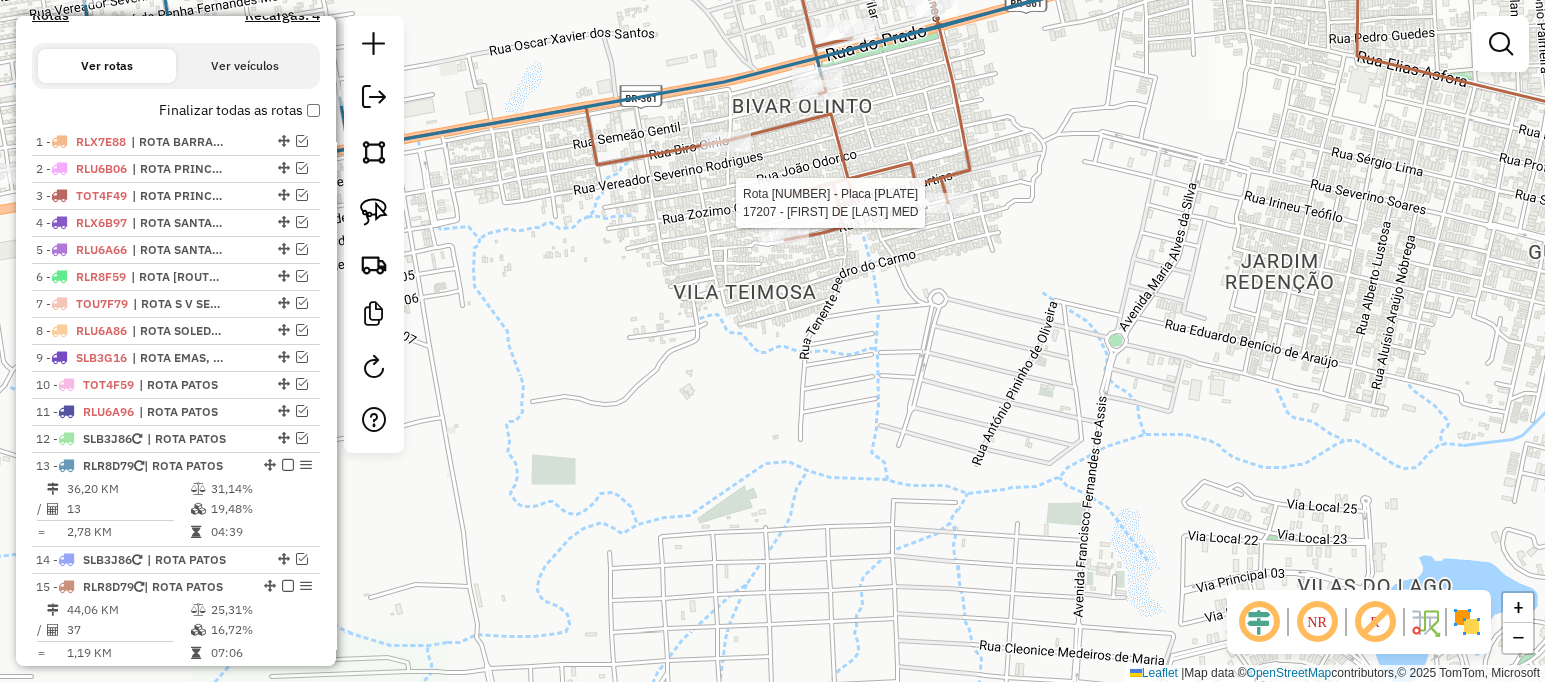 select on "**********" 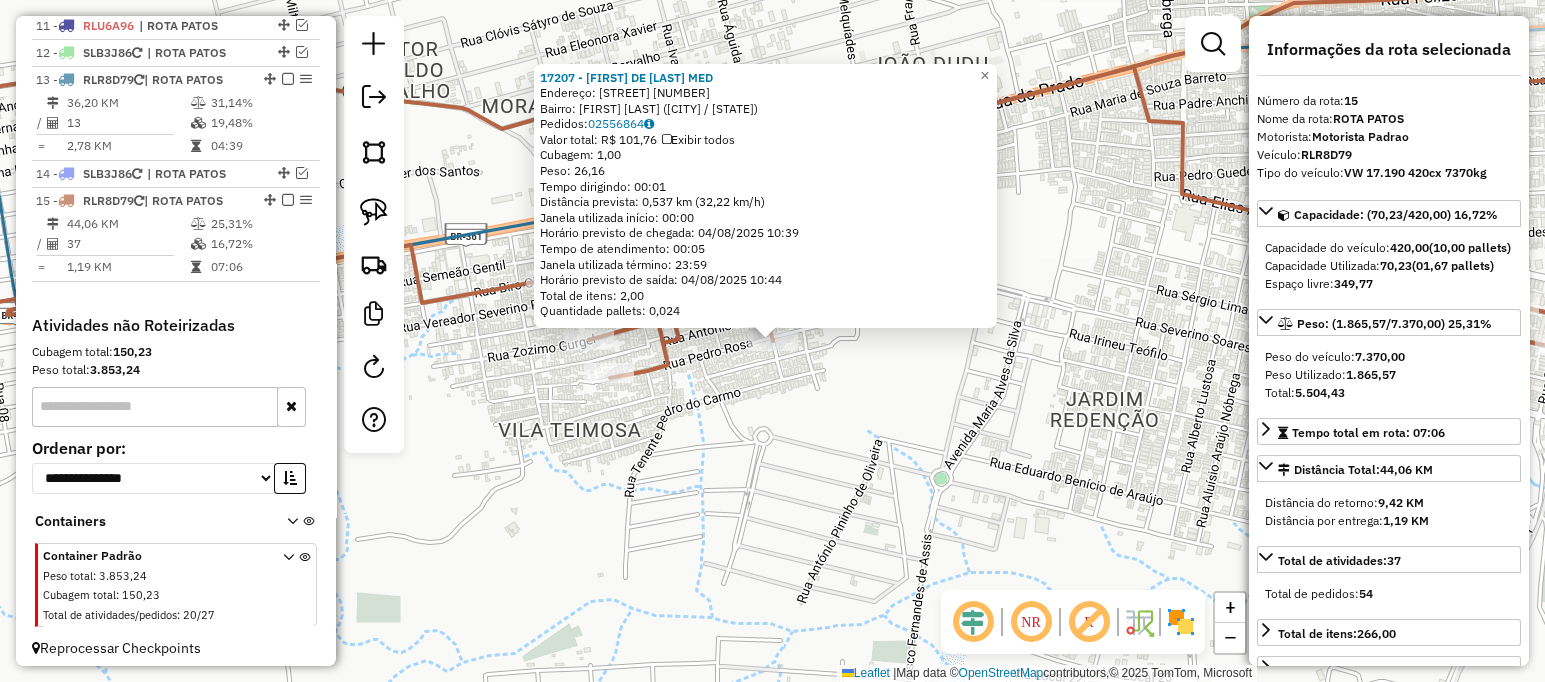 scroll, scrollTop: 1027, scrollLeft: 0, axis: vertical 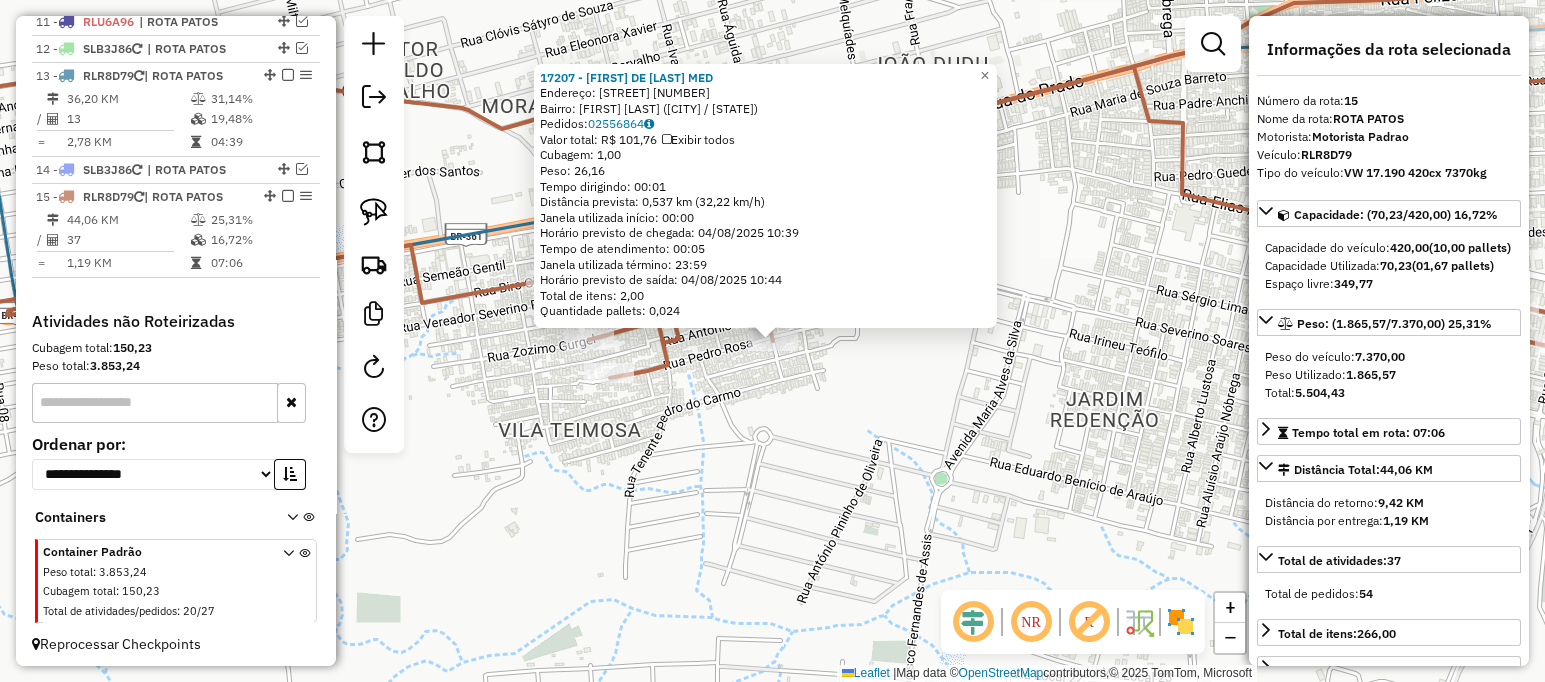 click on "17207 - CAMMILO DE LENES MED  Endereço: PEDRO ROSA                    31   Bairro: BIVAR OLINTO (PATOS / PB)   Pedidos:  02556864   Valor total: R$ 101,76   Exibir todos   Cubagem: 1,00  Peso: 26,16  Tempo dirigindo: 00:01   Distância prevista: 0,537 km (32,22 km/h)   Janela utilizada início: 00:00   Horário previsto de chegada: 04/08/2025 10:39   Tempo de atendimento: 00:05   Janela utilizada término: 23:59   Horário previsto de saída: 04/08/2025 10:44   Total de itens: 2,00   Quantidade pallets: 0,024  × Janela de atendimento Grade de atendimento Capacidade Transportadoras Veículos Cliente Pedidos  Rotas Selecione os dias de semana para filtrar as janelas de atendimento  Seg   Ter   Qua   Qui   Sex   Sáb   Dom  Informe o período da janela de atendimento: De: Até:  Filtrar exatamente a janela do cliente  Considerar janela de atendimento padrão  Selecione os dias de semana para filtrar as grades de atendimento  Seg   Ter   Qua   Qui   Sex   Sáb   Dom   Peso mínimo:   Peso máximo:   De:   De:" 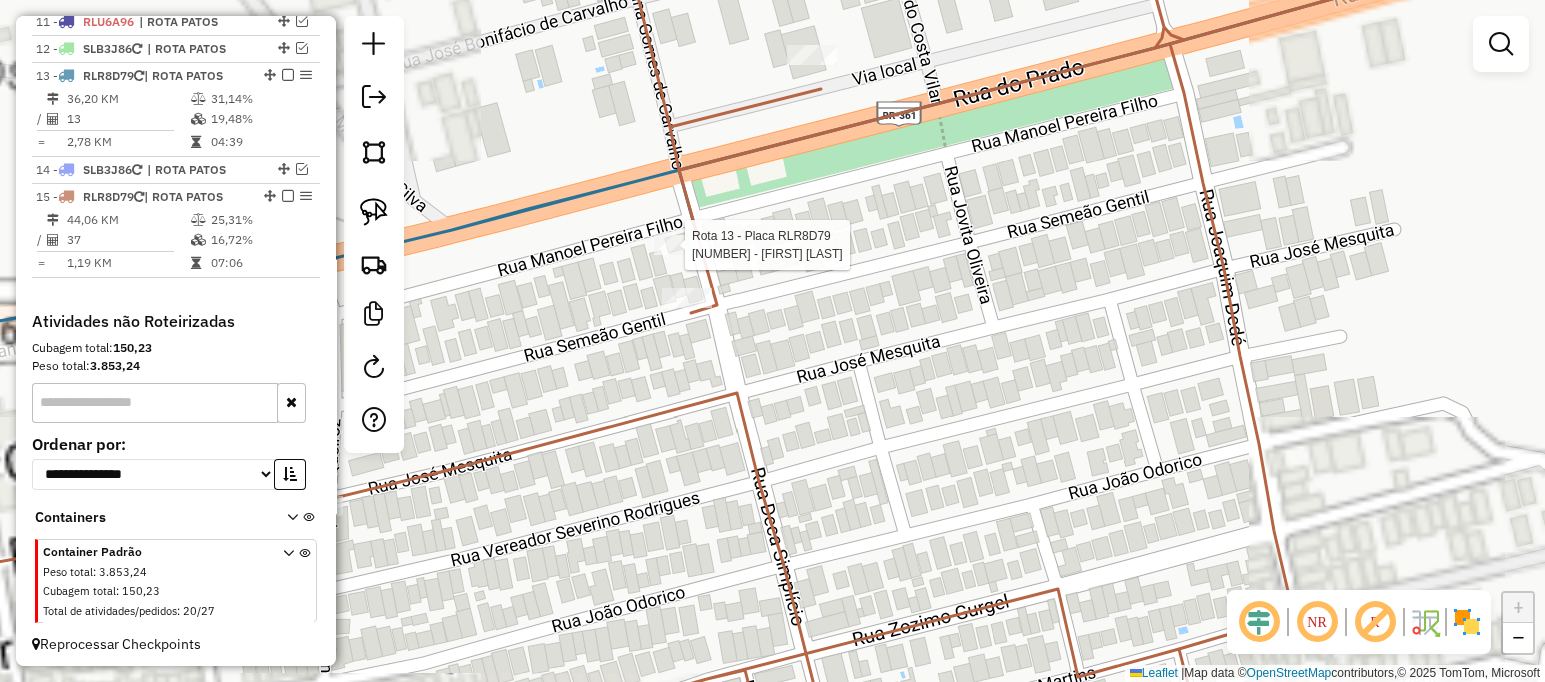 select on "**********" 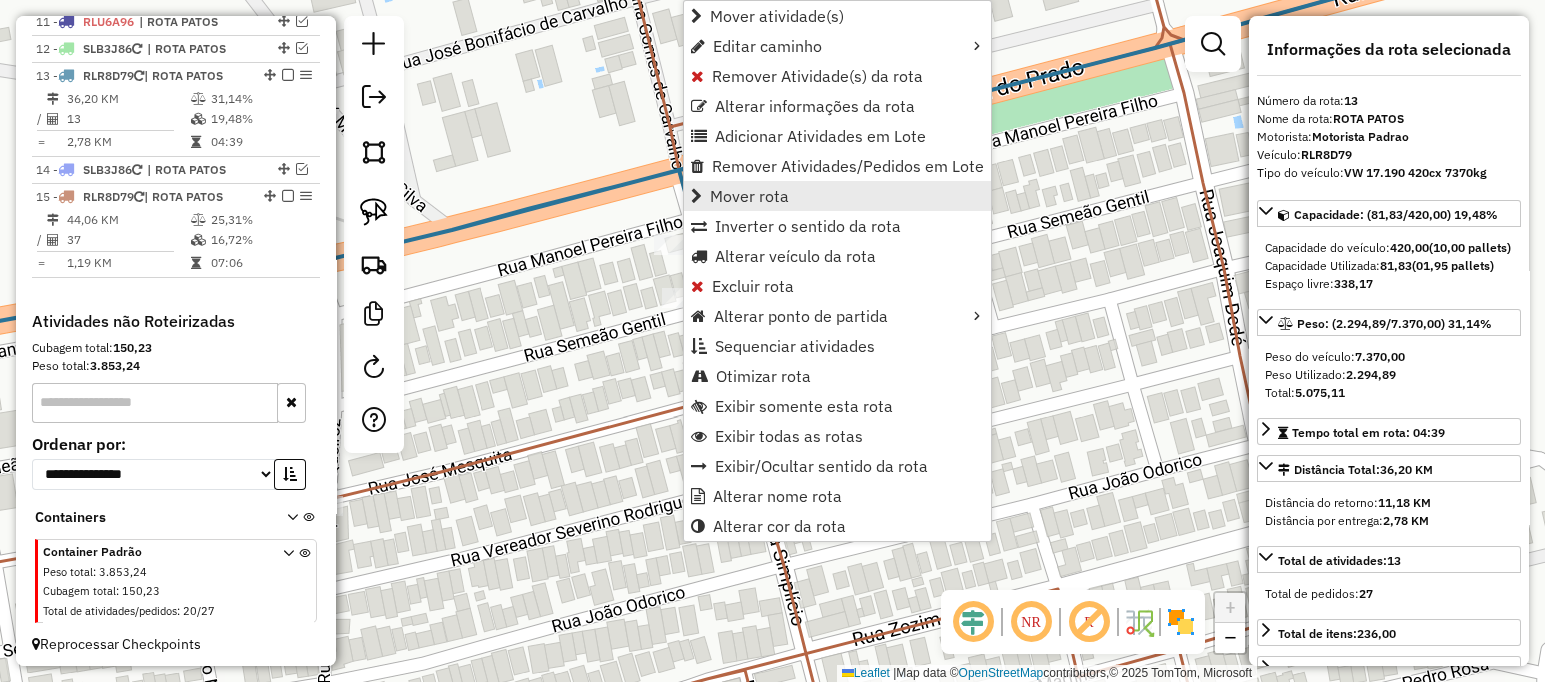 click on "Mover rota" at bounding box center [749, 196] 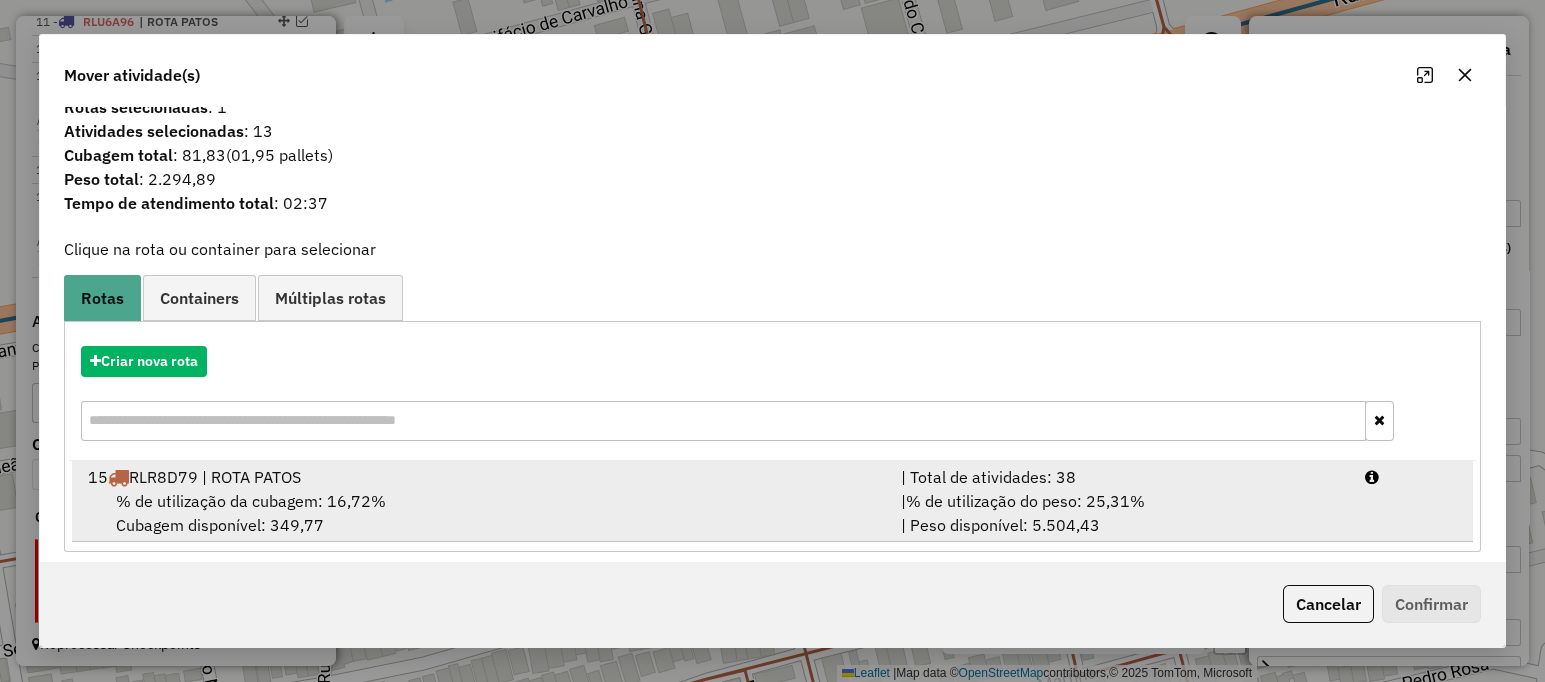 scroll, scrollTop: 32, scrollLeft: 0, axis: vertical 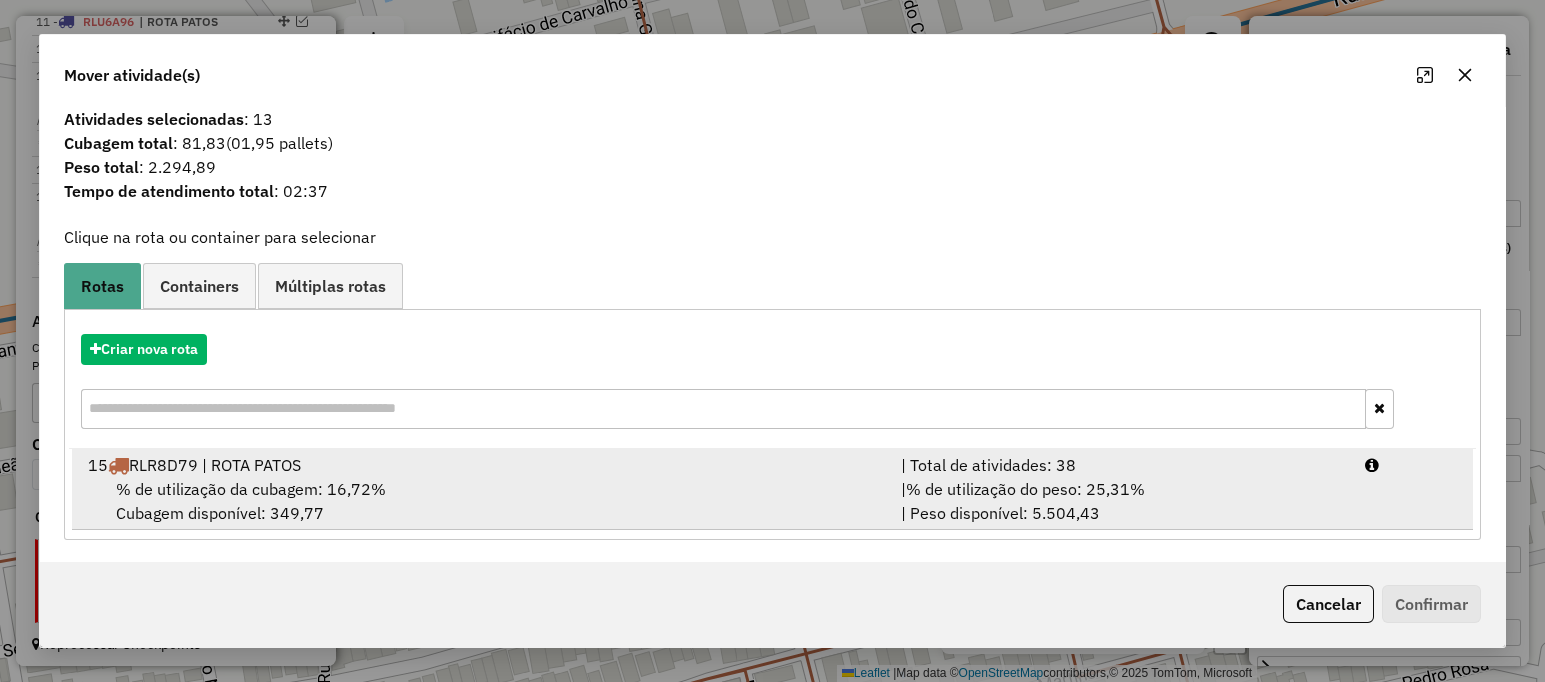click on "% de utilização da cubagem: 16,72%  Cubagem disponível: 349,77" at bounding box center [482, 501] 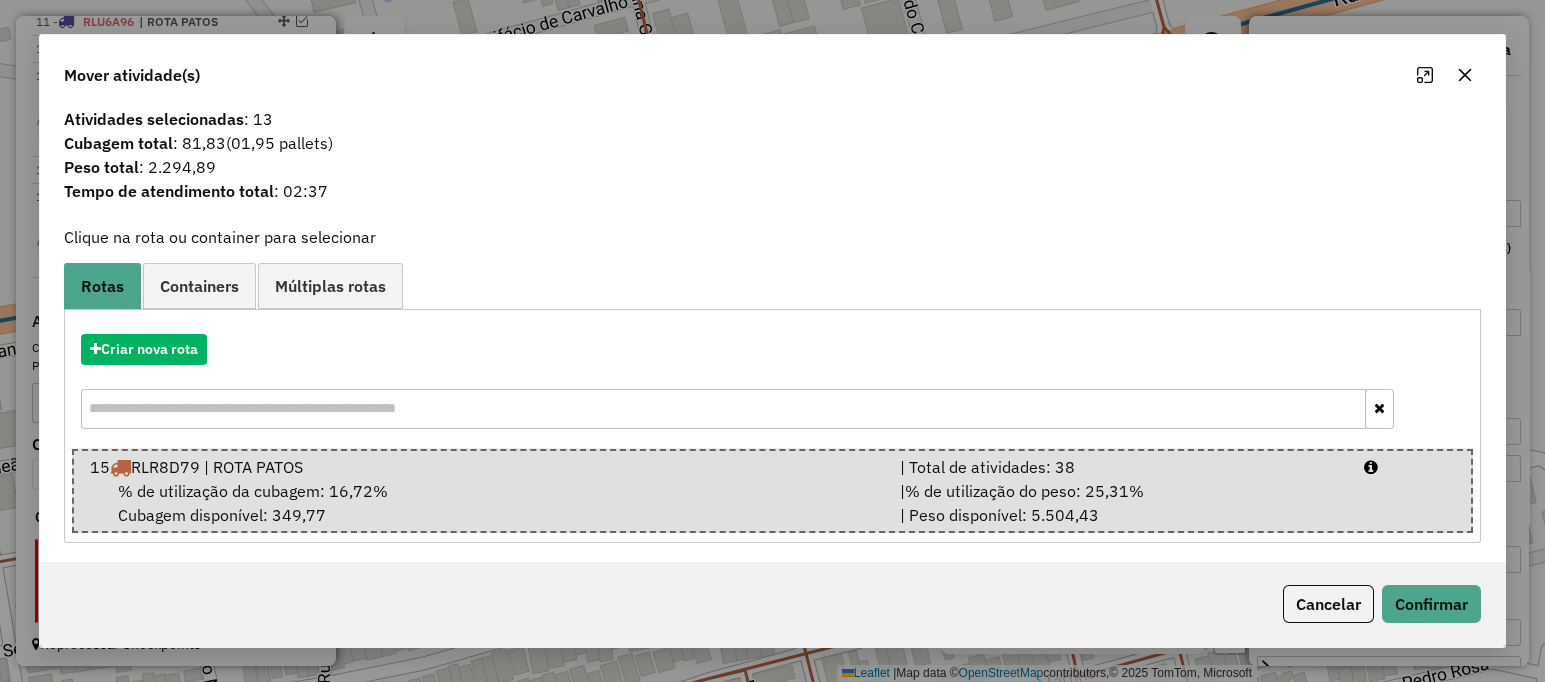 click on "Cancelar   Confirmar" 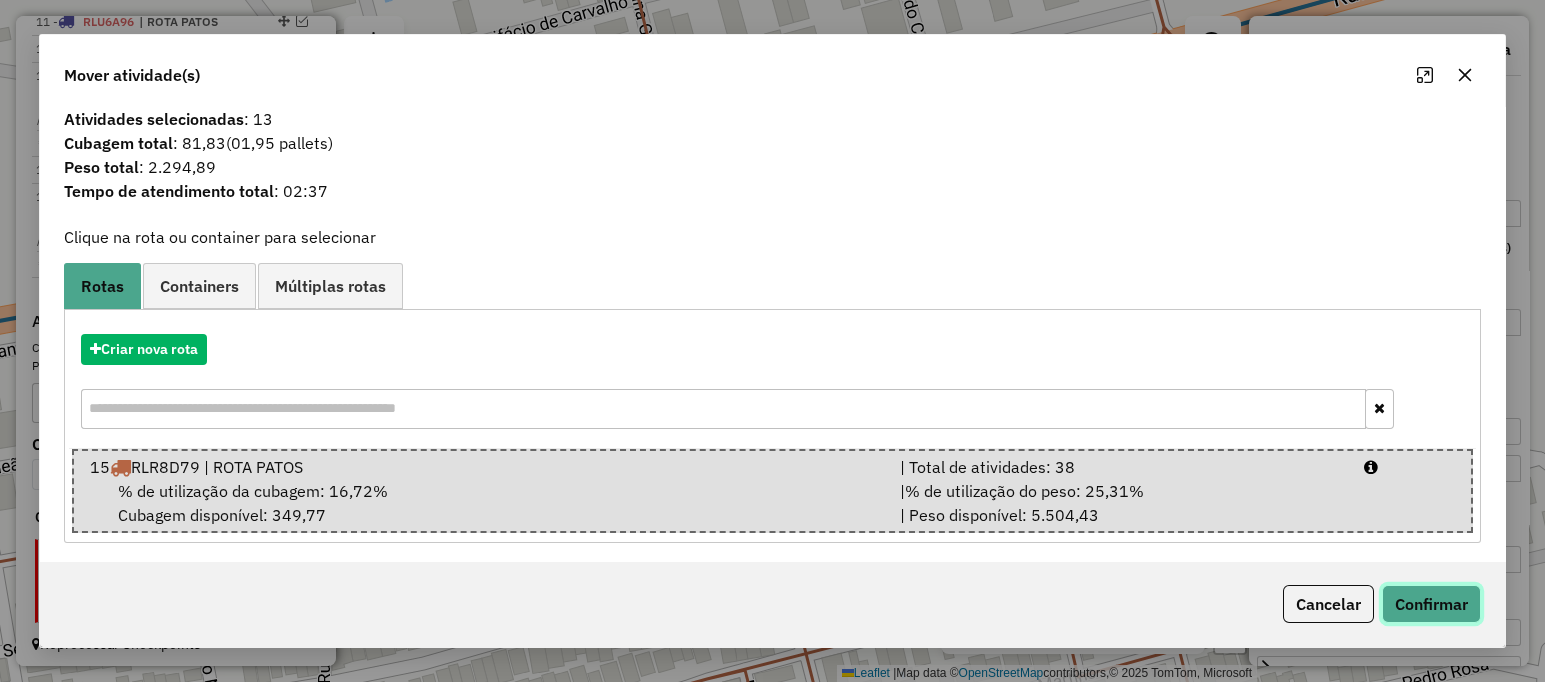 click on "Confirmar" 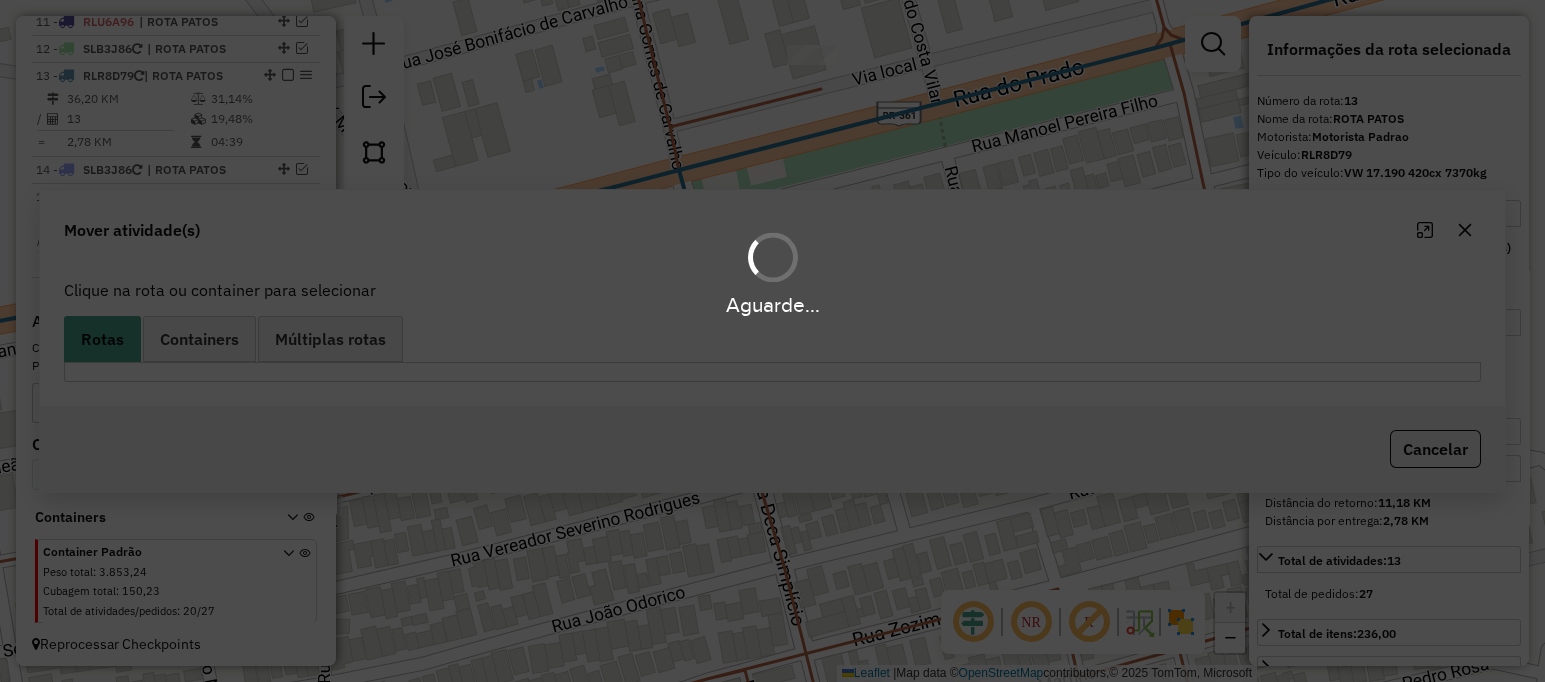 scroll, scrollTop: 0, scrollLeft: 0, axis: both 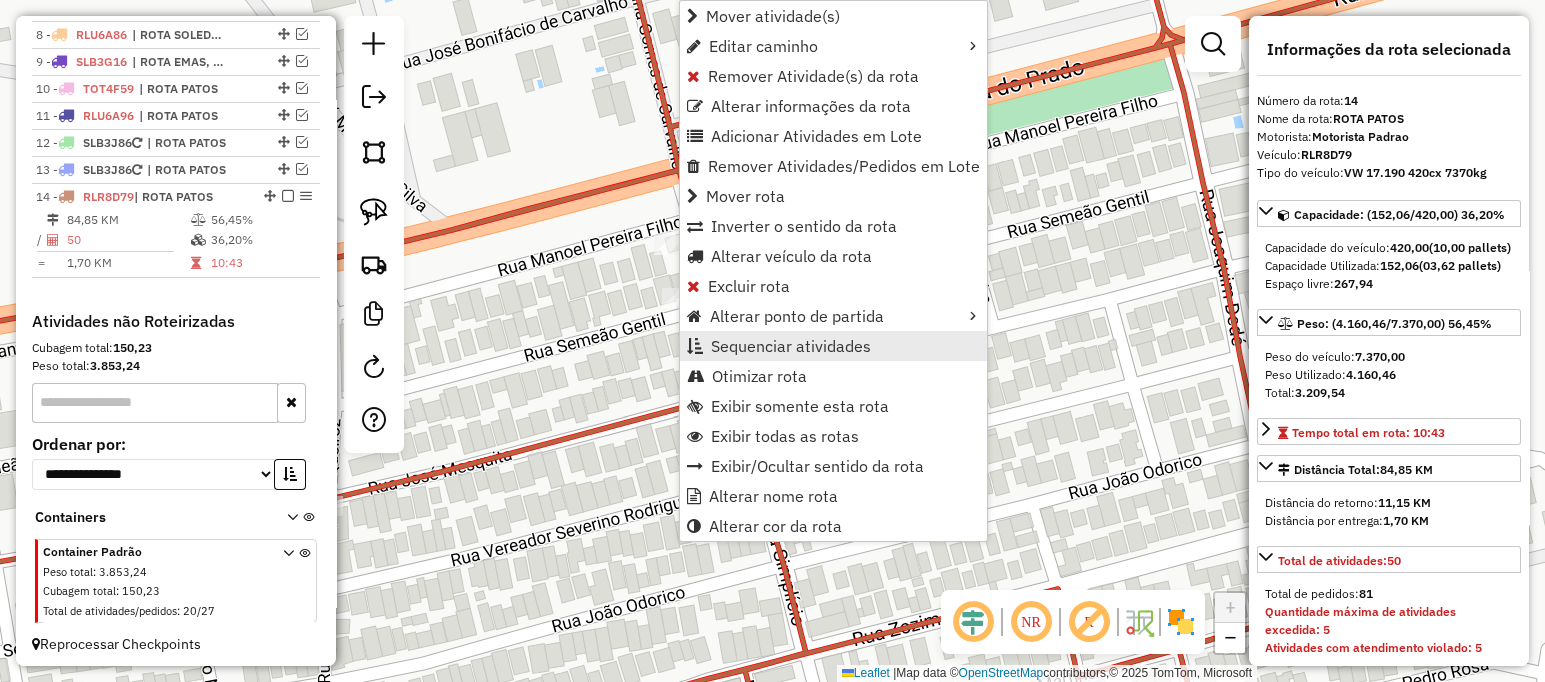 click on "Sequenciar atividades" at bounding box center [791, 346] 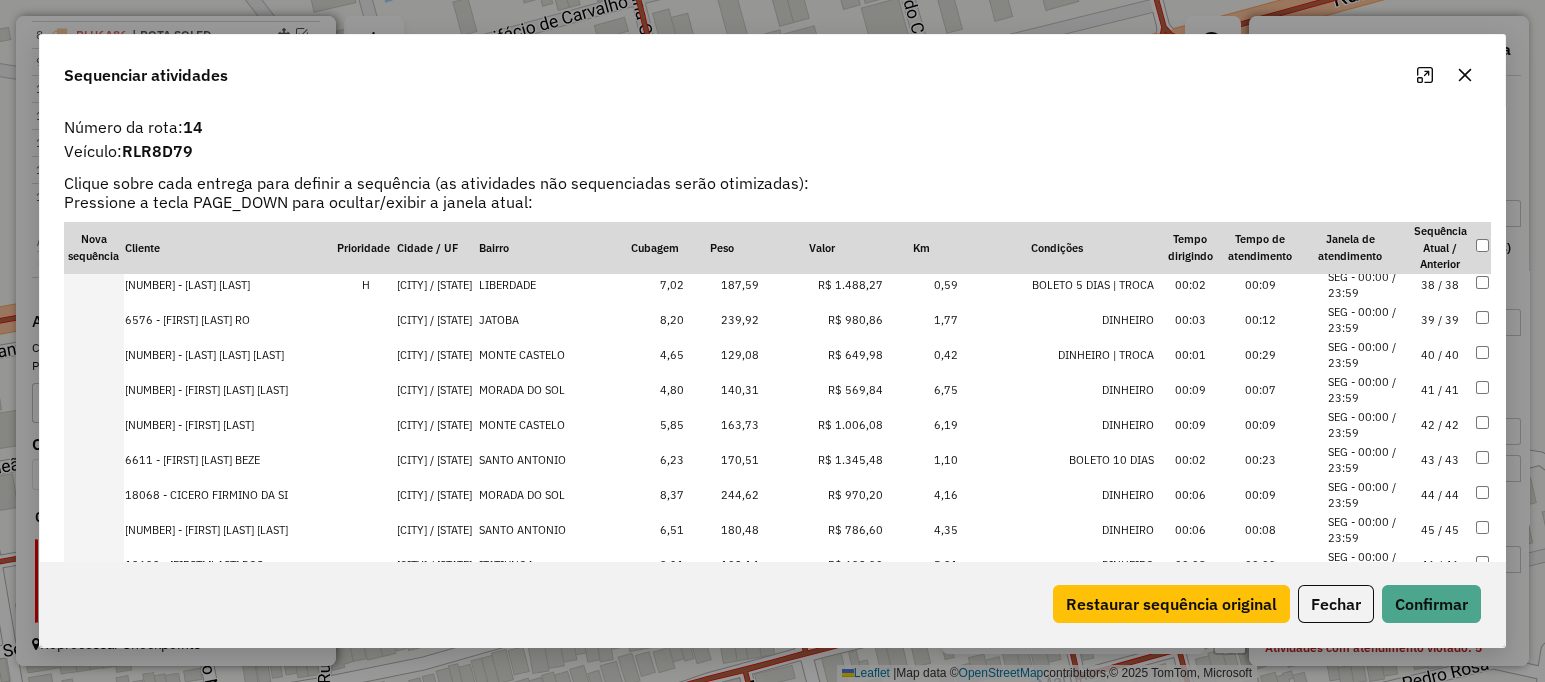 scroll, scrollTop: 1476, scrollLeft: 0, axis: vertical 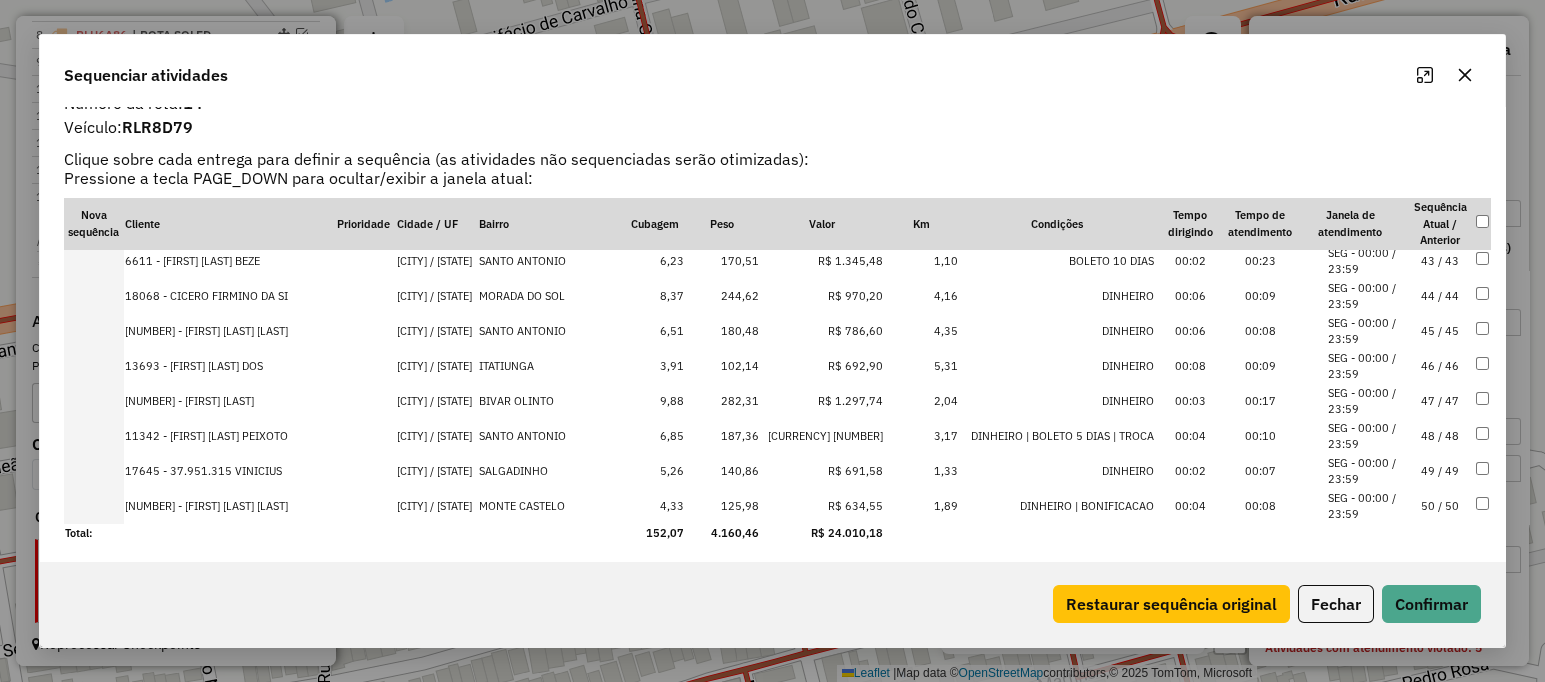 click 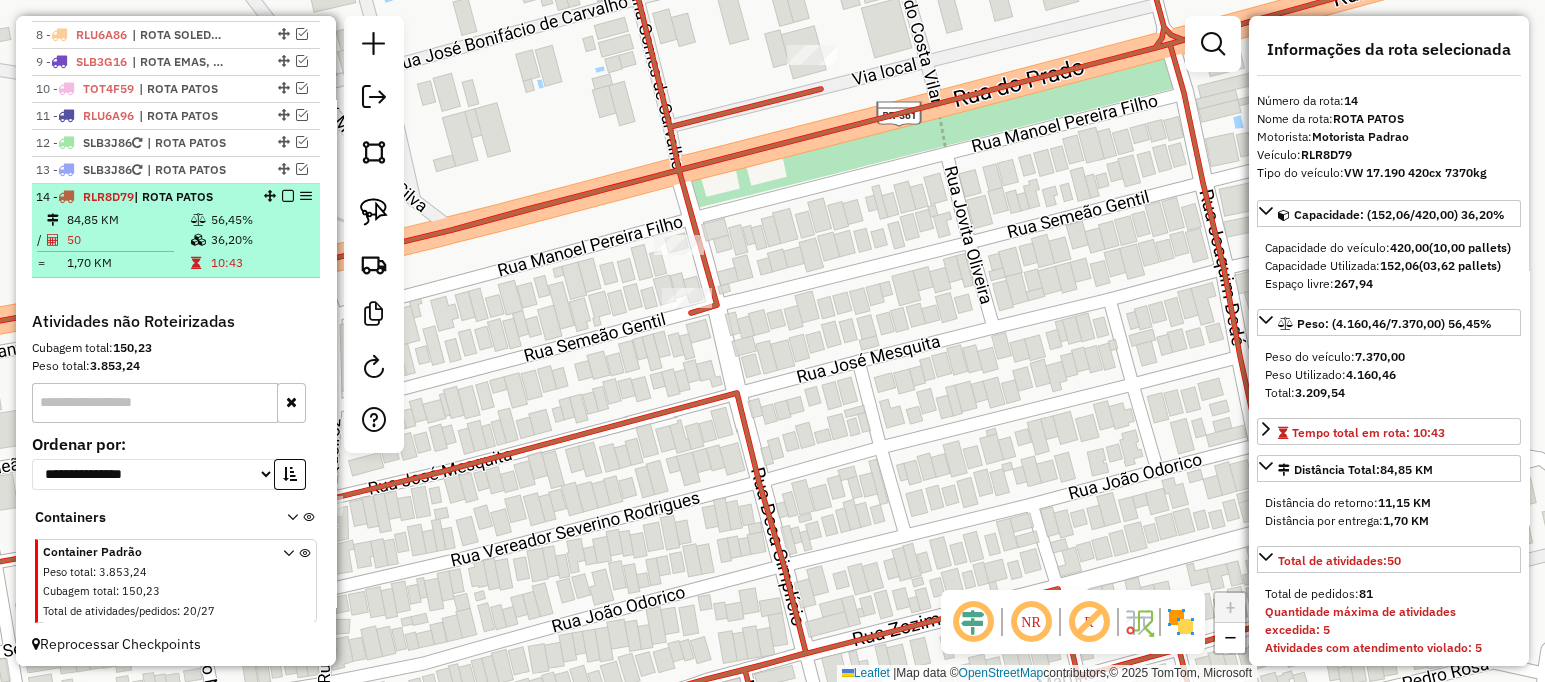 click at bounding box center (288, 196) 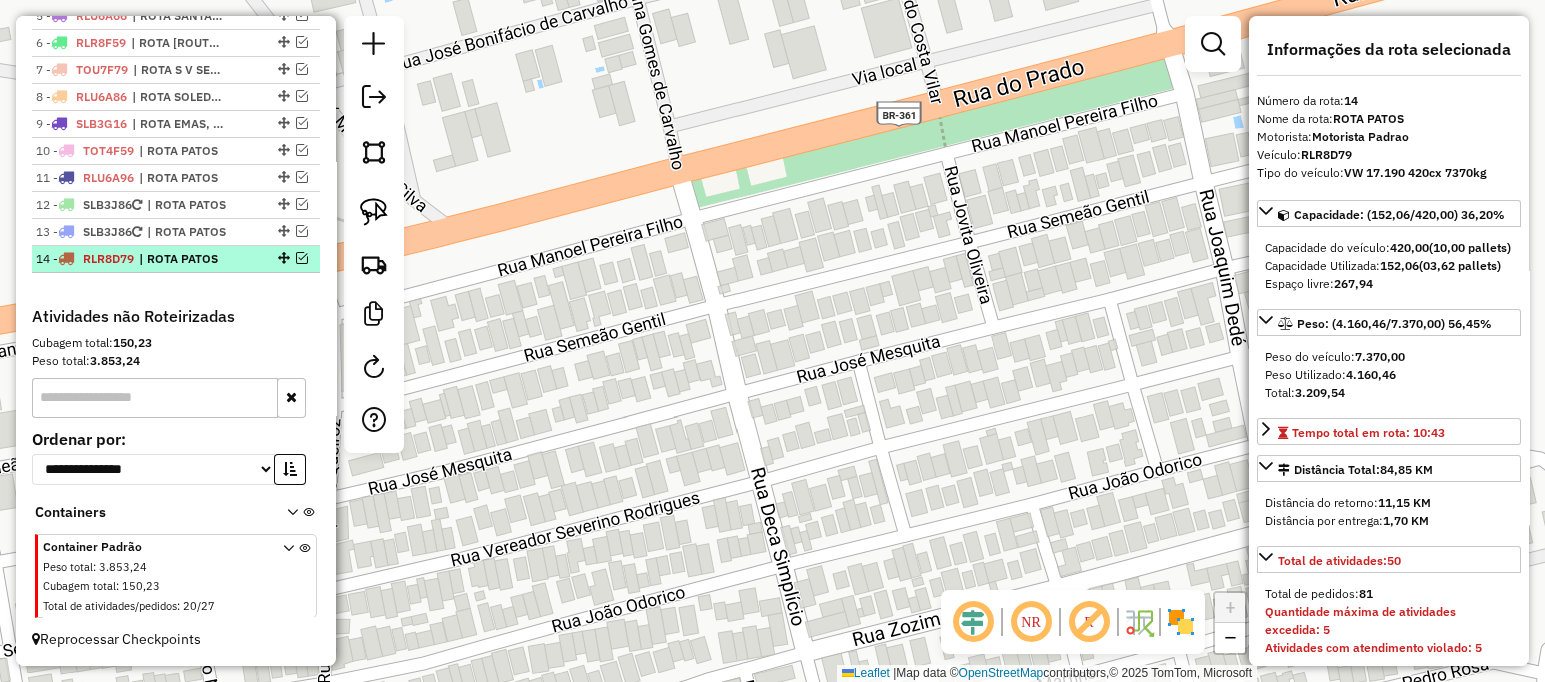 scroll, scrollTop: 866, scrollLeft: 0, axis: vertical 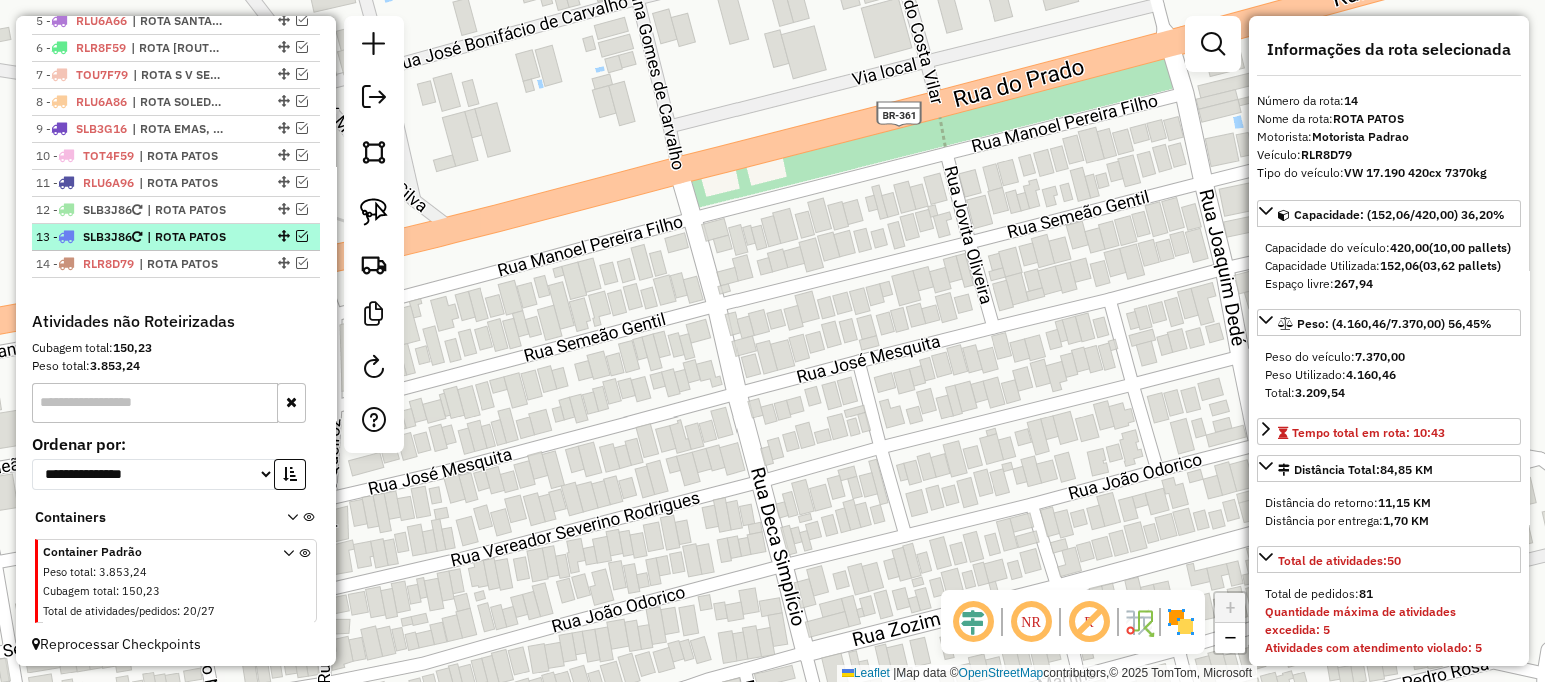 click at bounding box center (302, 236) 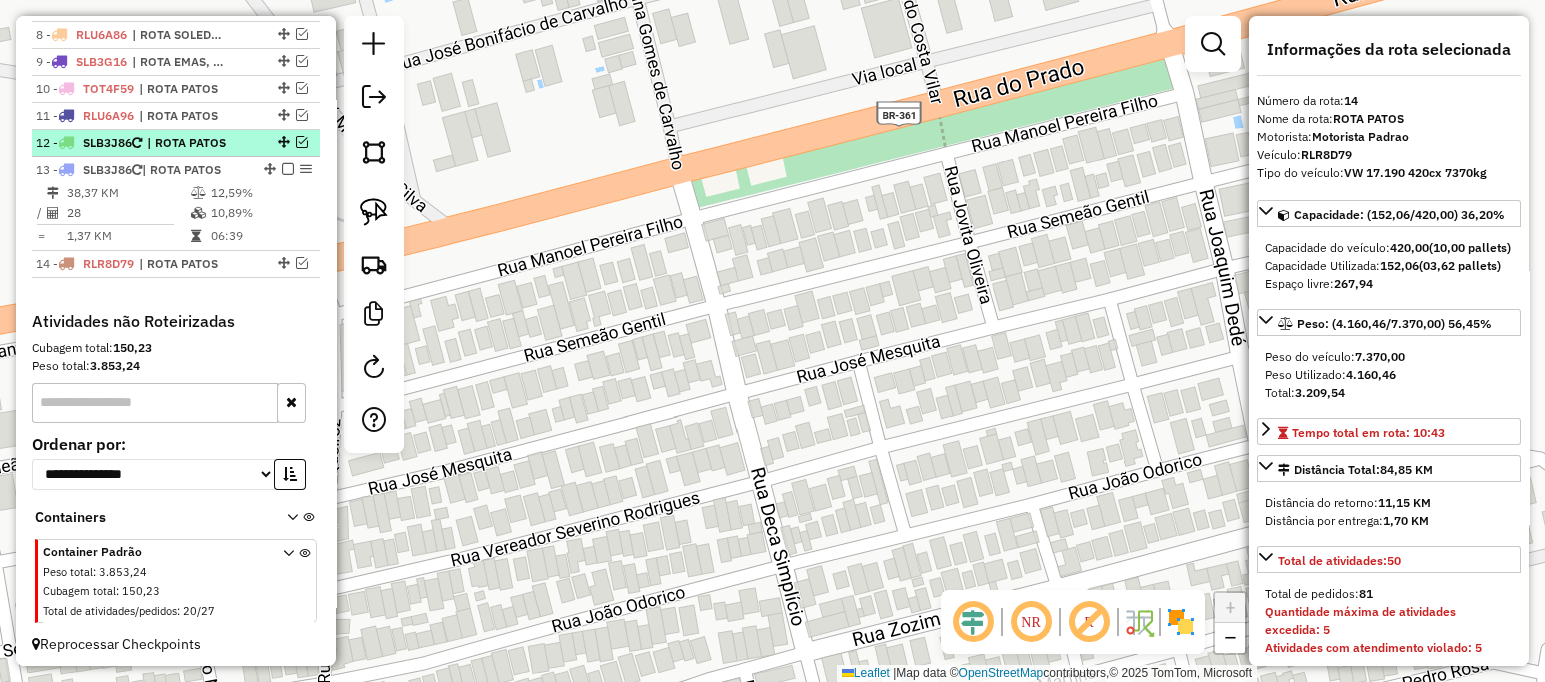 click at bounding box center [282, 142] 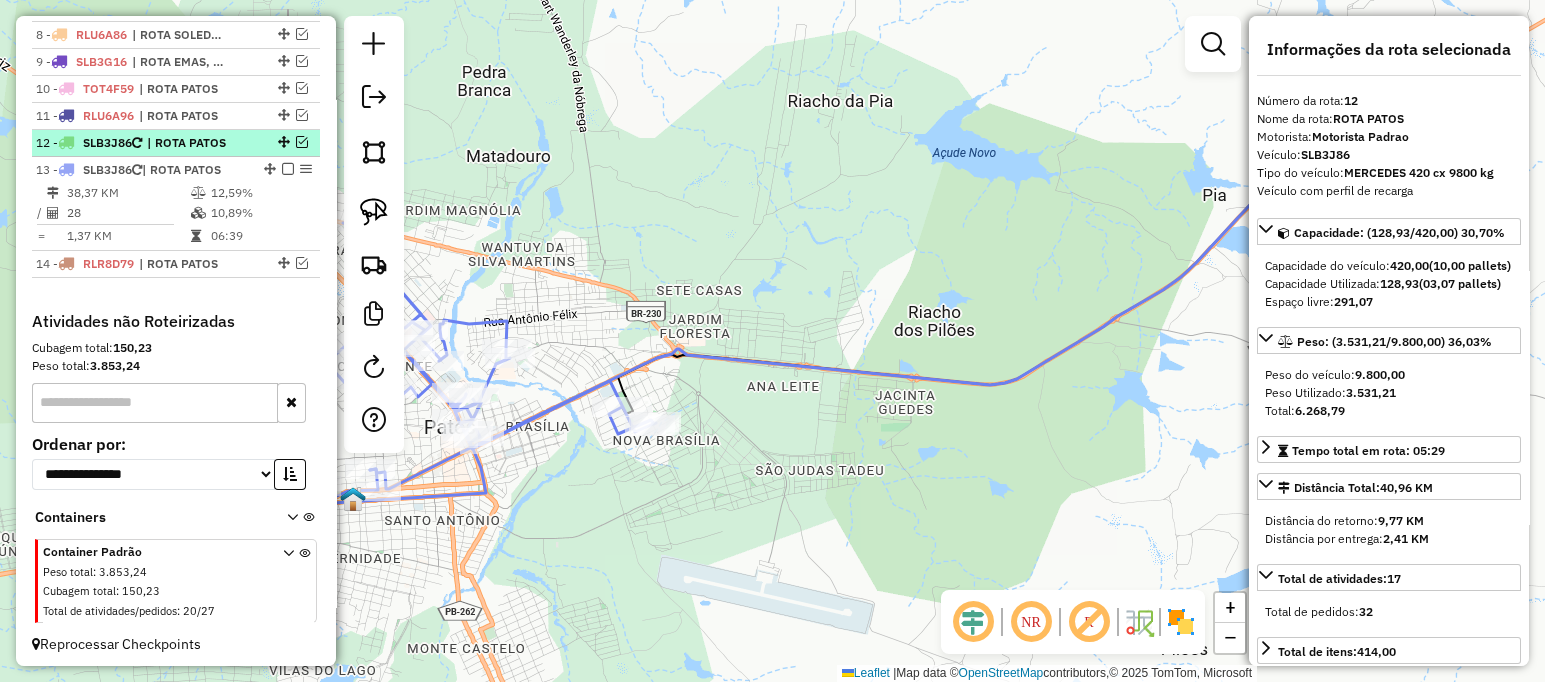 click at bounding box center [302, 142] 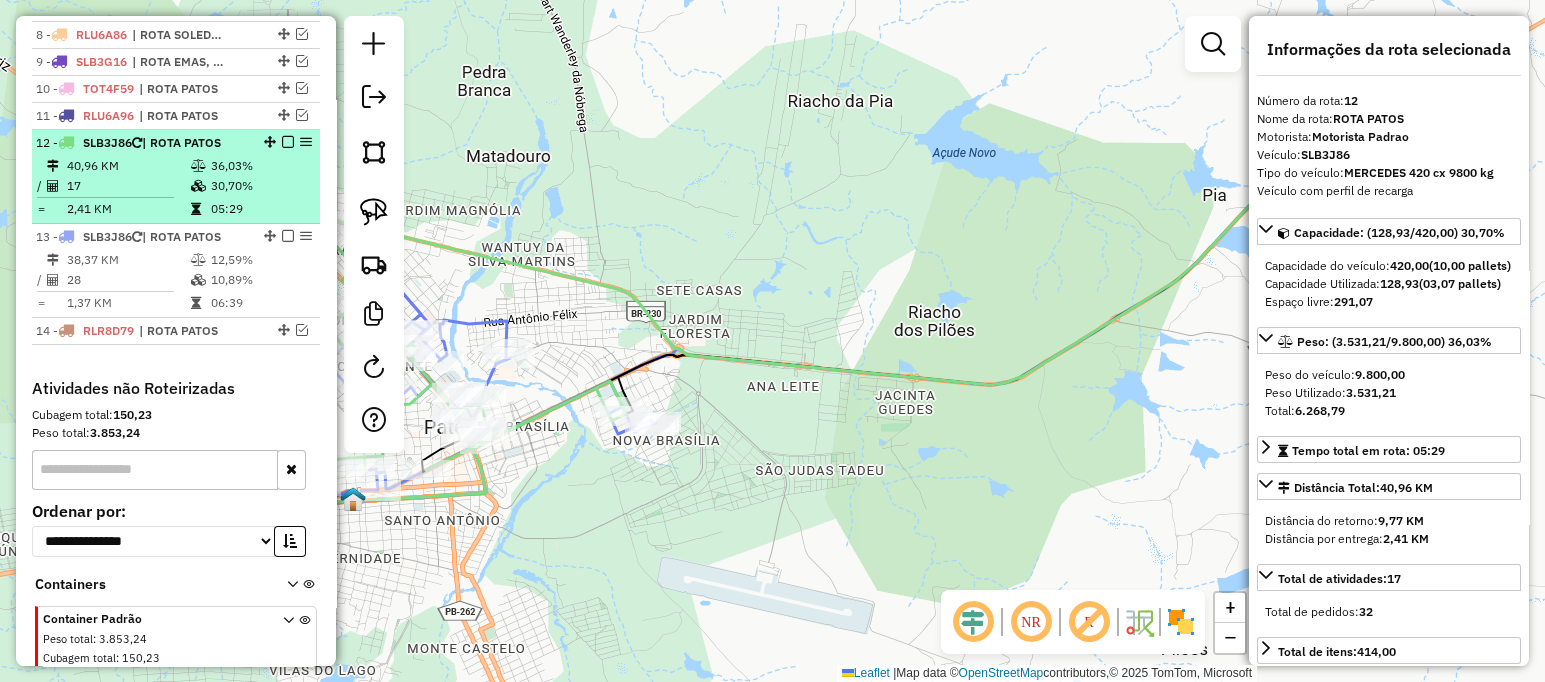 scroll, scrollTop: 999, scrollLeft: 0, axis: vertical 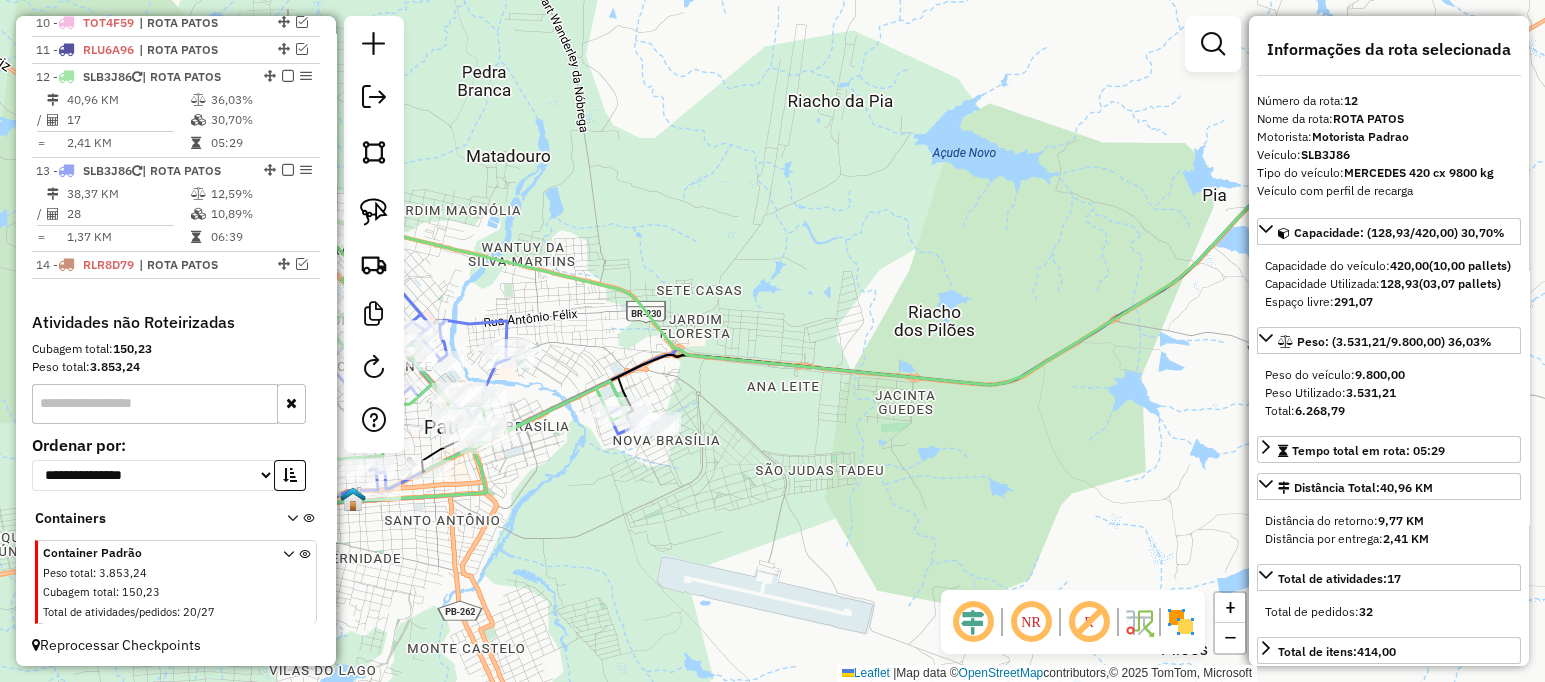 click on "Rota 13 - Placa SLB3J86  15983 - DANIEL LOPES RODRIGU Rota 13 - Placa SLB3J86  7150 - DANIELE GOMES DA SIL Janela de atendimento Grade de atendimento Capacidade Transportadoras Veículos Cliente Pedidos  Rotas Selecione os dias de semana para filtrar as janelas de atendimento  Seg   Ter   Qua   Qui   Sex   Sáb   Dom  Informe o período da janela de atendimento: De: Até:  Filtrar exatamente a janela do cliente  Considerar janela de atendimento padrão  Selecione os dias de semana para filtrar as grades de atendimento  Seg   Ter   Qua   Qui   Sex   Sáb   Dom   Considerar clientes sem dia de atendimento cadastrado  Clientes fora do dia de atendimento selecionado Filtrar as atividades entre os valores definidos abaixo:  Peso mínimo:   Peso máximo:   Cubagem mínima:   Cubagem máxima:   De:   Até:  Filtrar as atividades entre o tempo de atendimento definido abaixo:  De:   Até:   Considerar capacidade total dos clientes não roteirizados Transportadora: Selecione um ou mais itens Tipo de veículo: Veículo:" 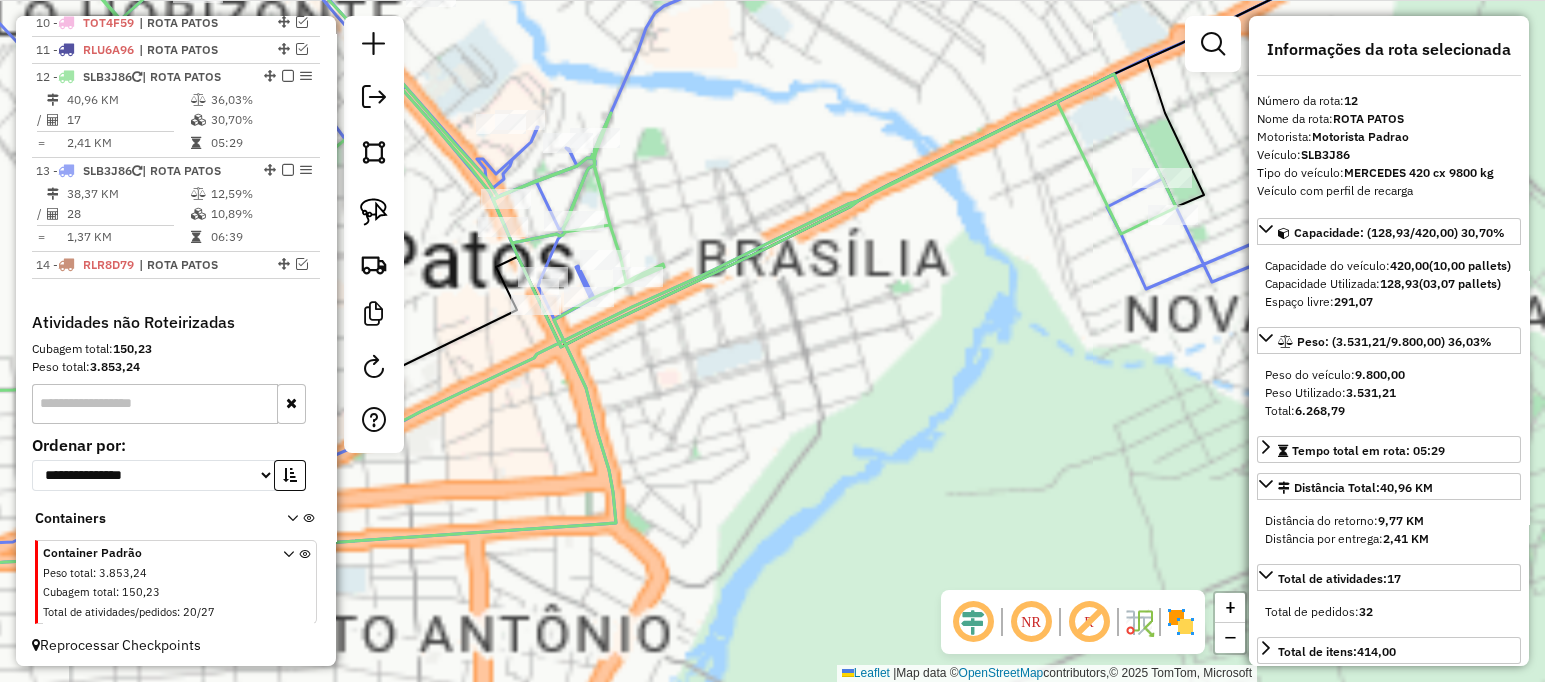 click on "Janela de atendimento Grade de atendimento Capacidade Transportadoras Veículos Cliente Pedidos  Rotas Selecione os dias de semana para filtrar as janelas de atendimento  Seg   Ter   Qua   Qui   Sex   Sáb   Dom  Informe o período da janela de atendimento: De: Até:  Filtrar exatamente a janela do cliente  Considerar janela de atendimento padrão  Selecione os dias de semana para filtrar as grades de atendimento  Seg   Ter   Qua   Qui   Sex   Sáb   Dom   Considerar clientes sem dia de atendimento cadastrado  Clientes fora do dia de atendimento selecionado Filtrar as atividades entre os valores definidos abaixo:  Peso mínimo:   Peso máximo:   Cubagem mínima:   Cubagem máxima:   De:   Até:  Filtrar as atividades entre o tempo de atendimento definido abaixo:  De:   Até:   Considerar capacidade total dos clientes não roteirizados Transportadora: Selecione um ou mais itens Tipo de veículo: Selecione um ou mais itens Veículo: Selecione um ou mais itens Motorista: Selecione um ou mais itens Nome: Rótulo:" 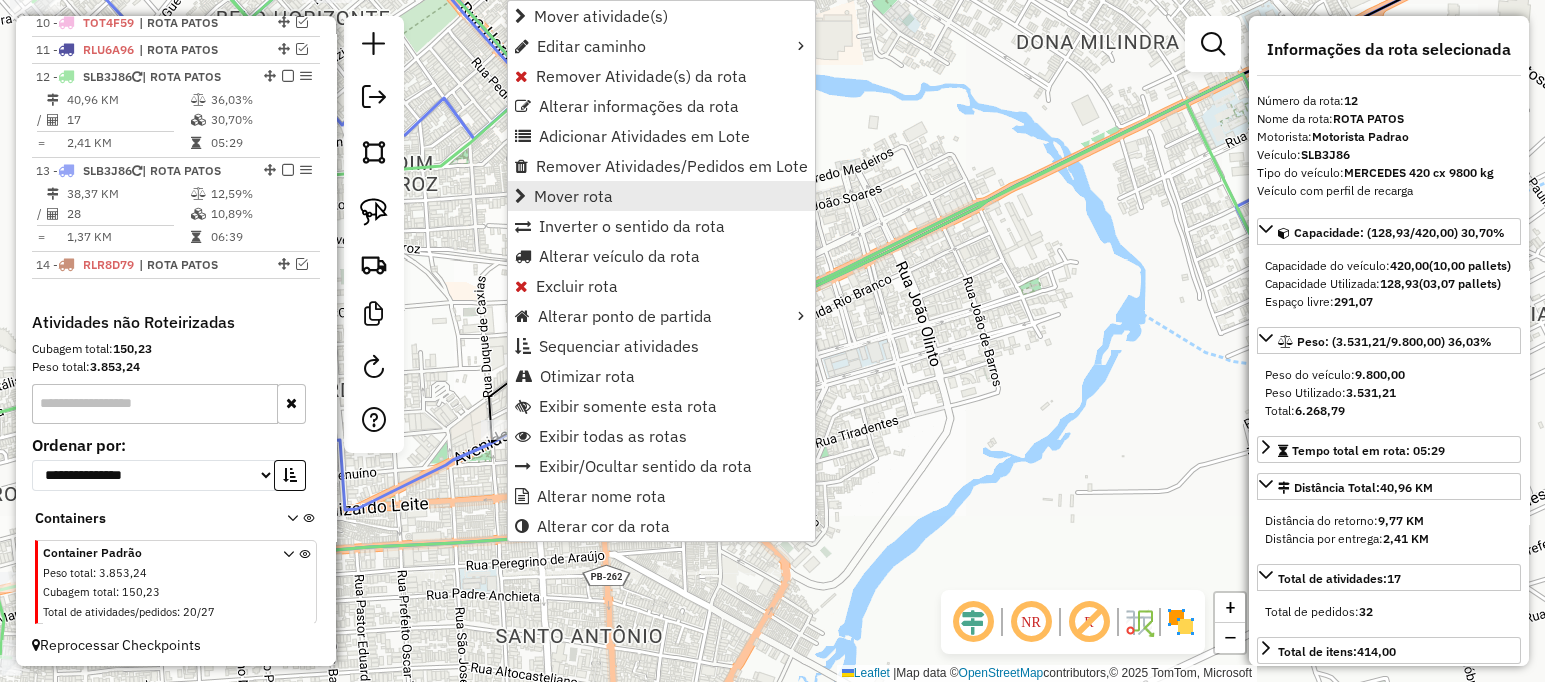 click on "Mover rota" at bounding box center (573, 196) 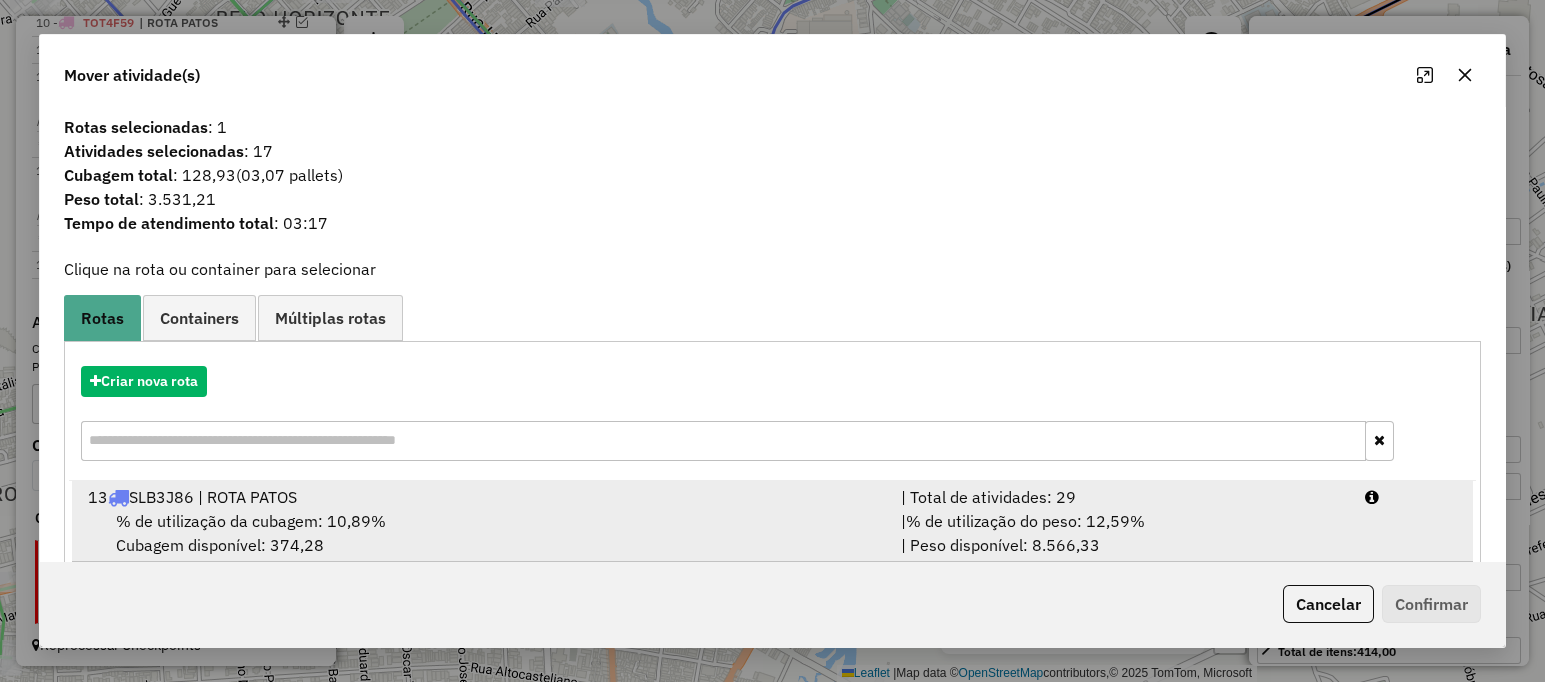 click on "13  SLB3J86 | ROTA PATOS" at bounding box center (482, 497) 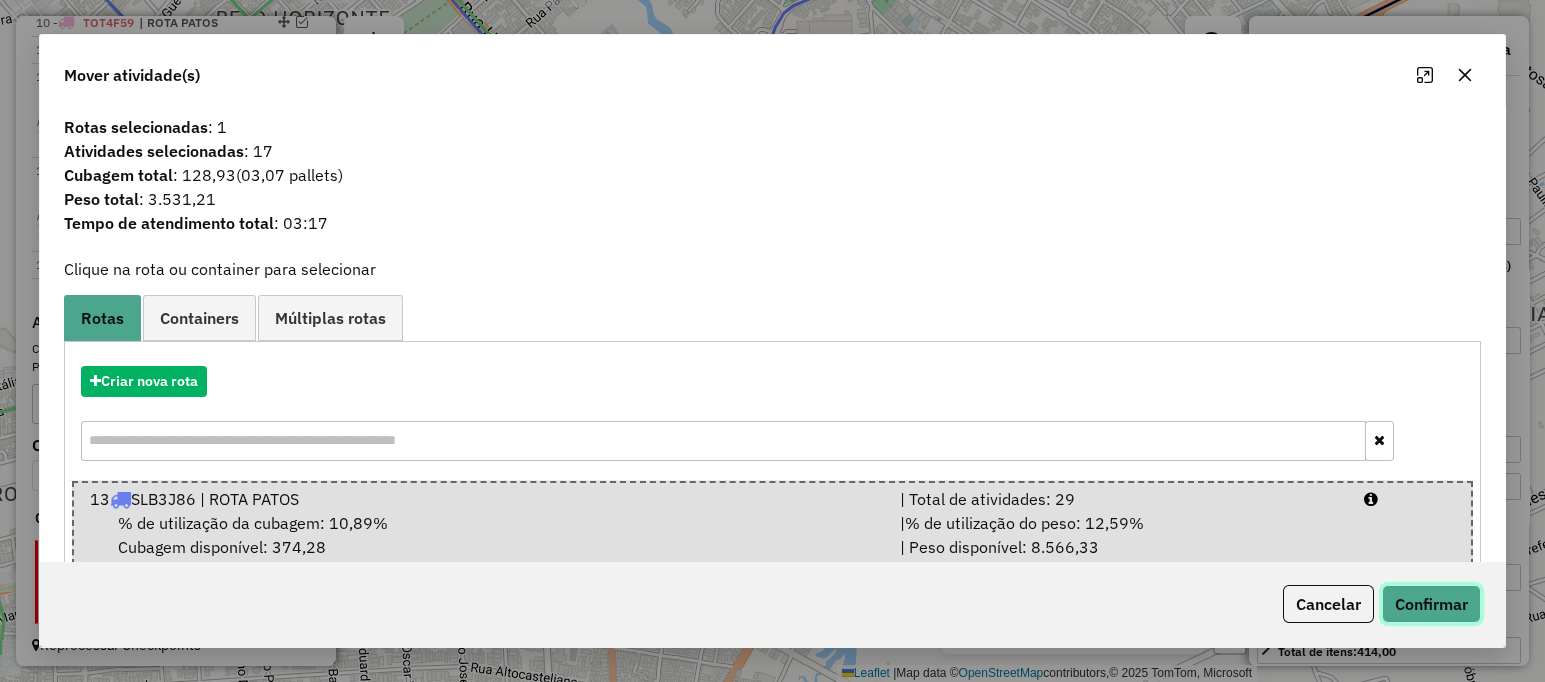click on "Confirmar" 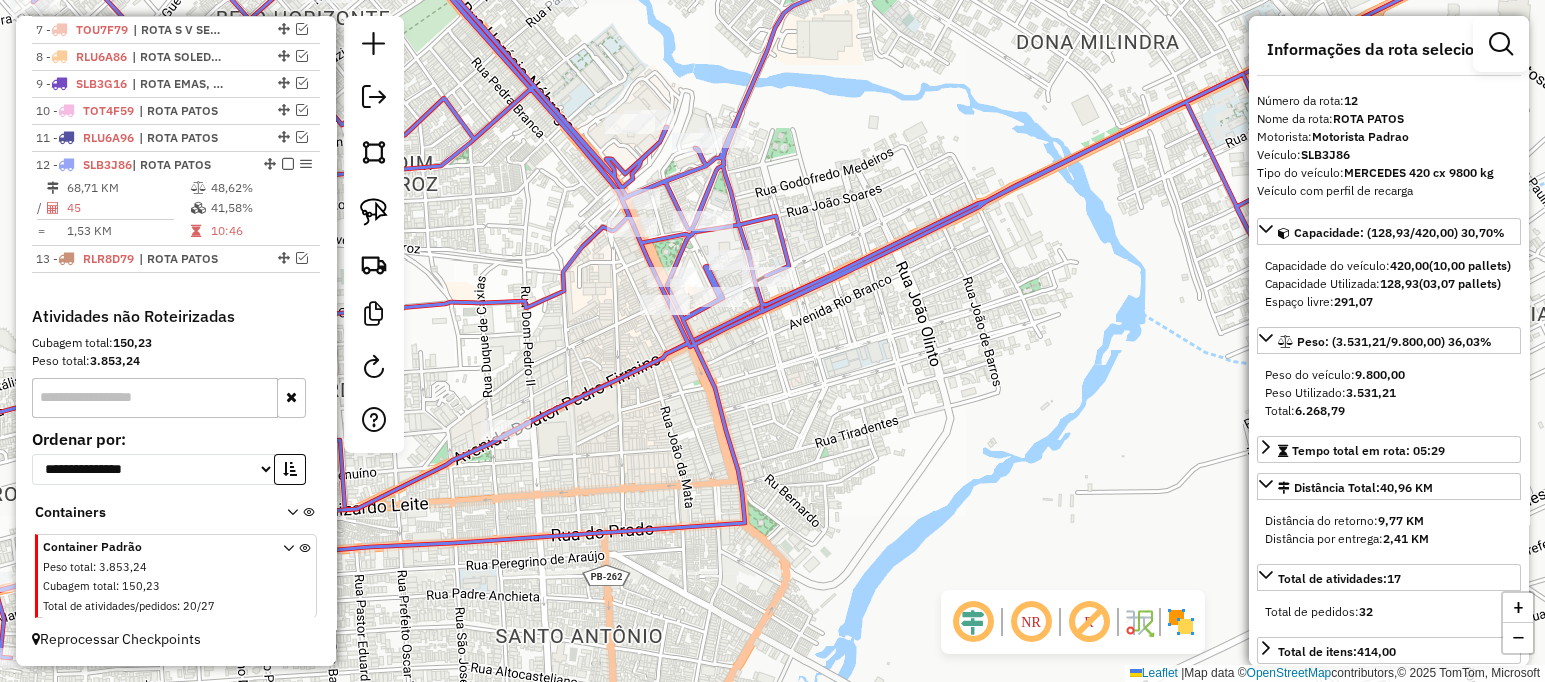 scroll, scrollTop: 906, scrollLeft: 0, axis: vertical 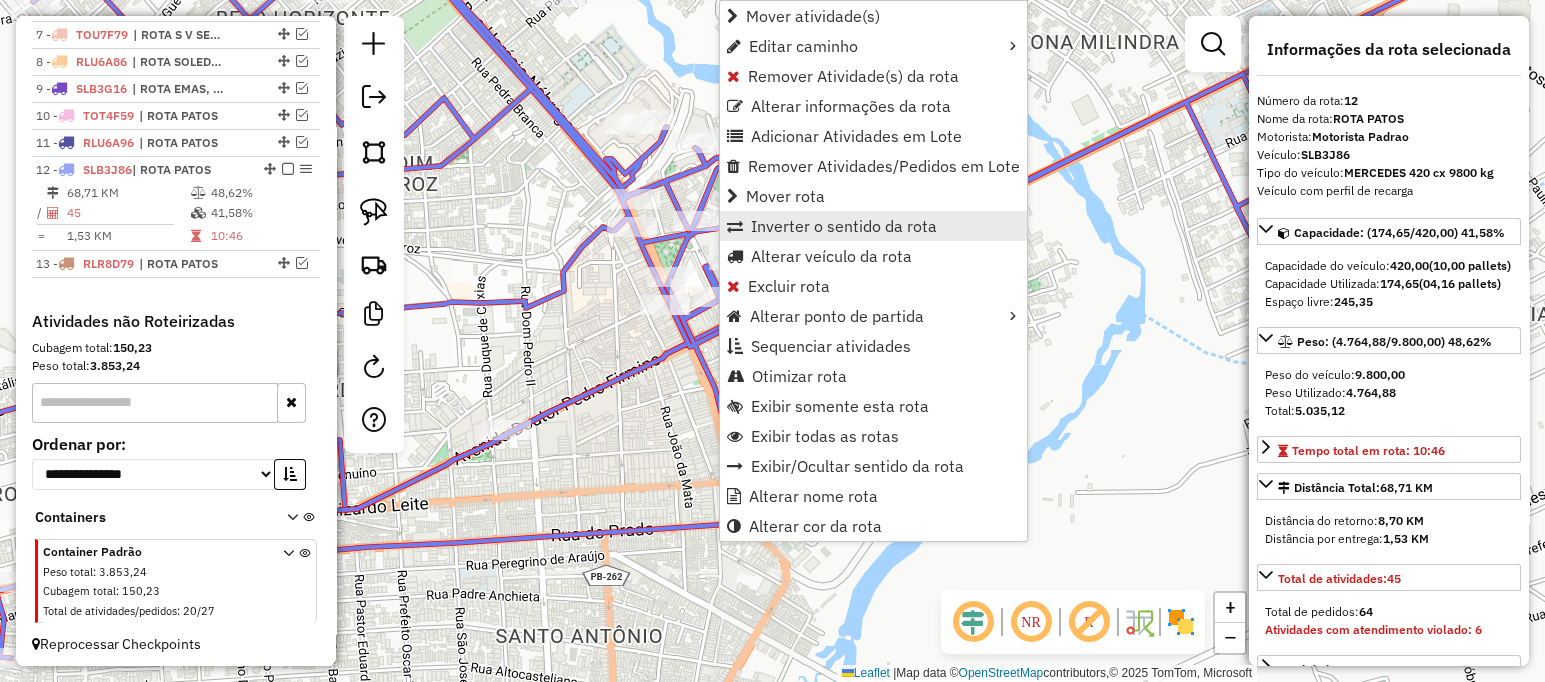 click on "Inverter o sentido da rota" at bounding box center (844, 226) 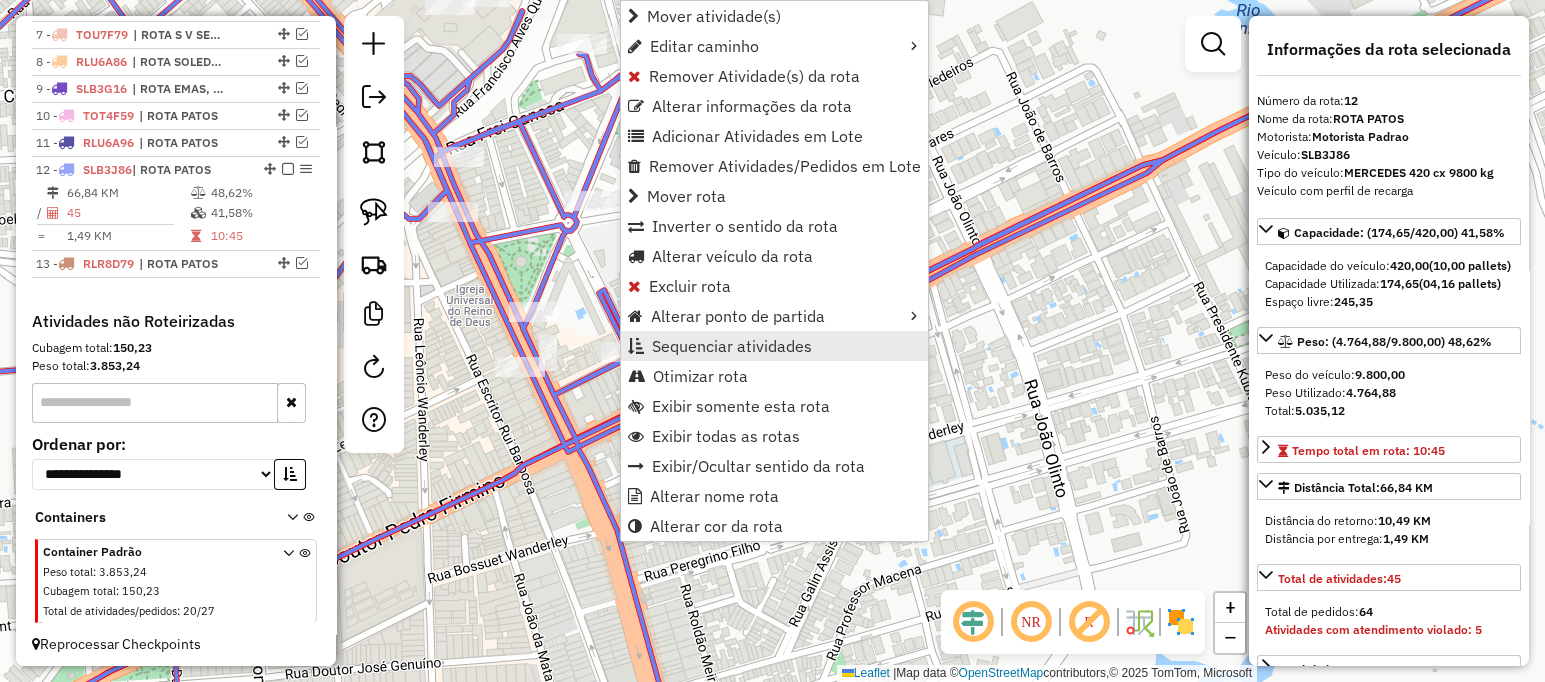 click on "Sequenciar atividades" at bounding box center (732, 346) 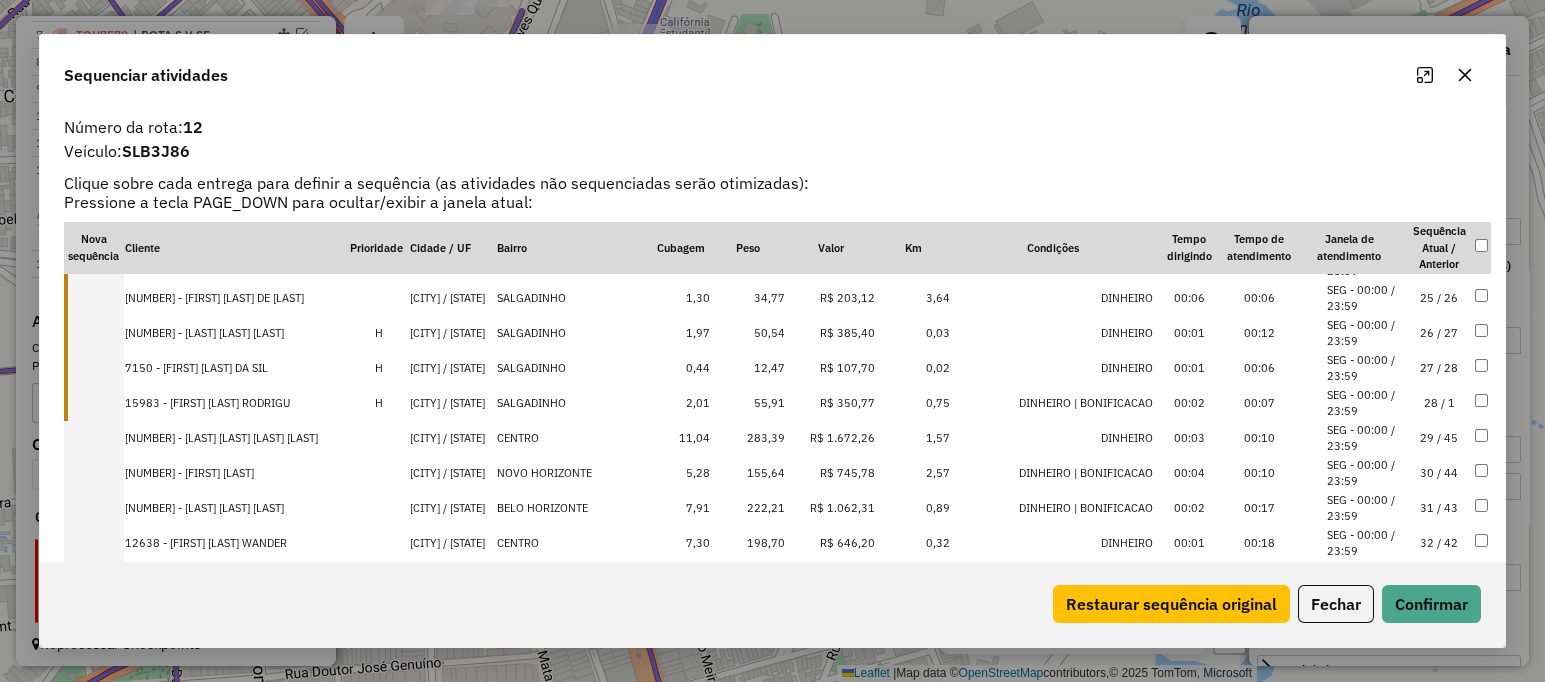 scroll, scrollTop: 1302, scrollLeft: 0, axis: vertical 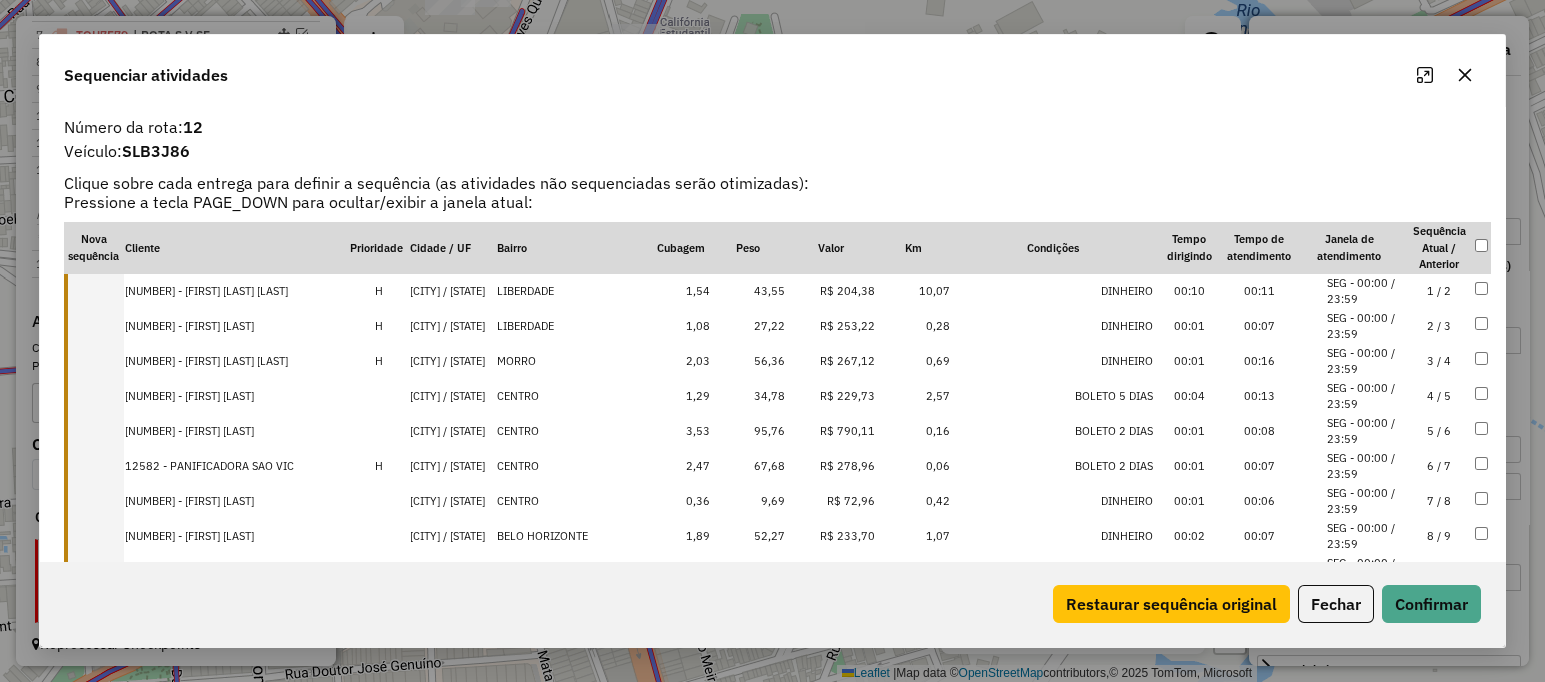 click 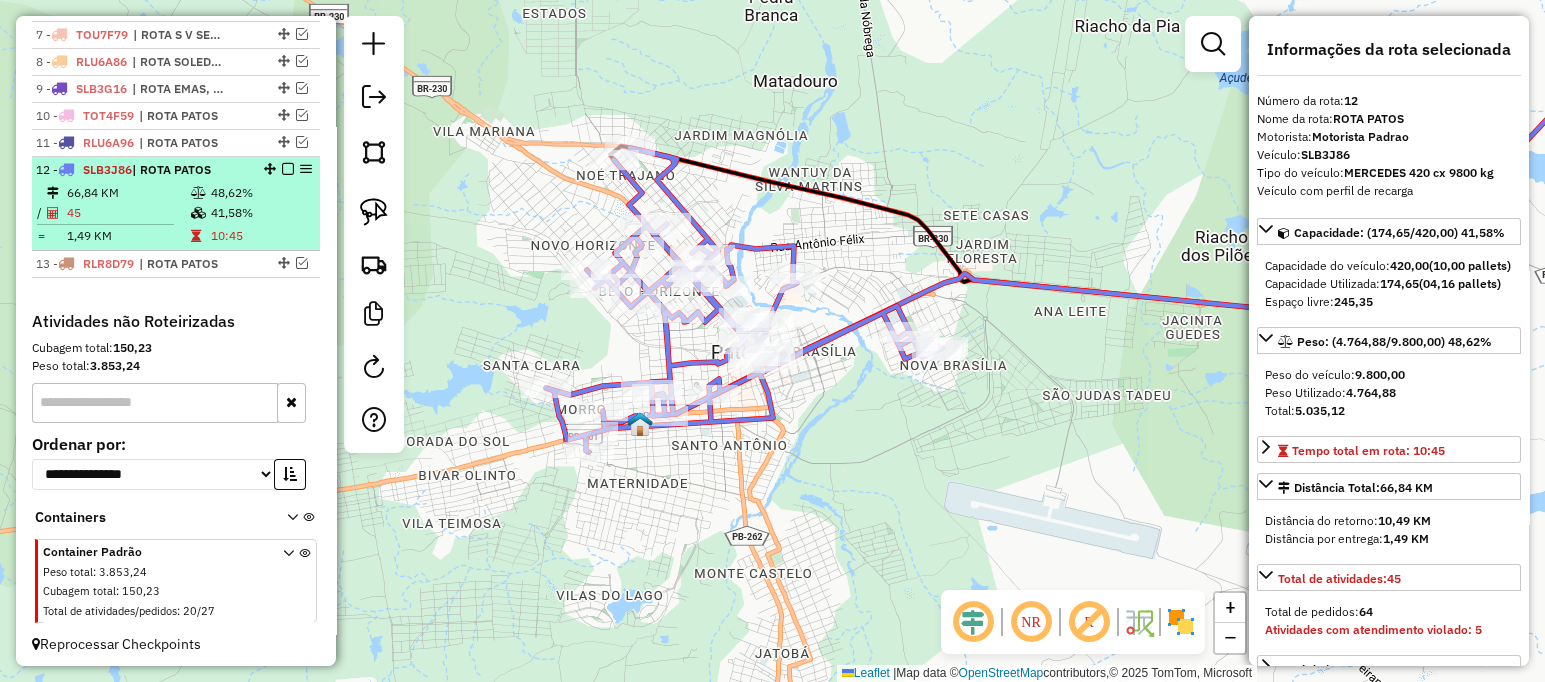 click at bounding box center [288, 169] 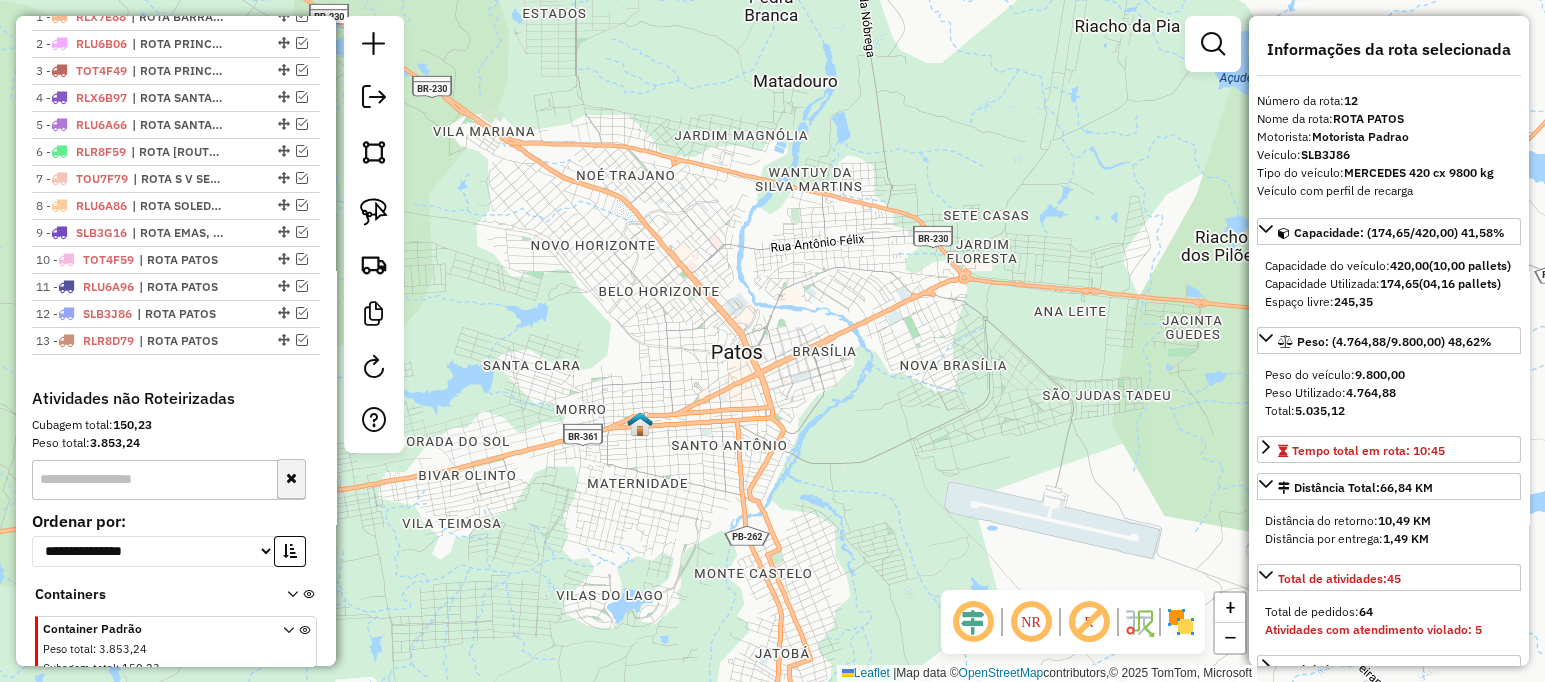 scroll, scrollTop: 839, scrollLeft: 0, axis: vertical 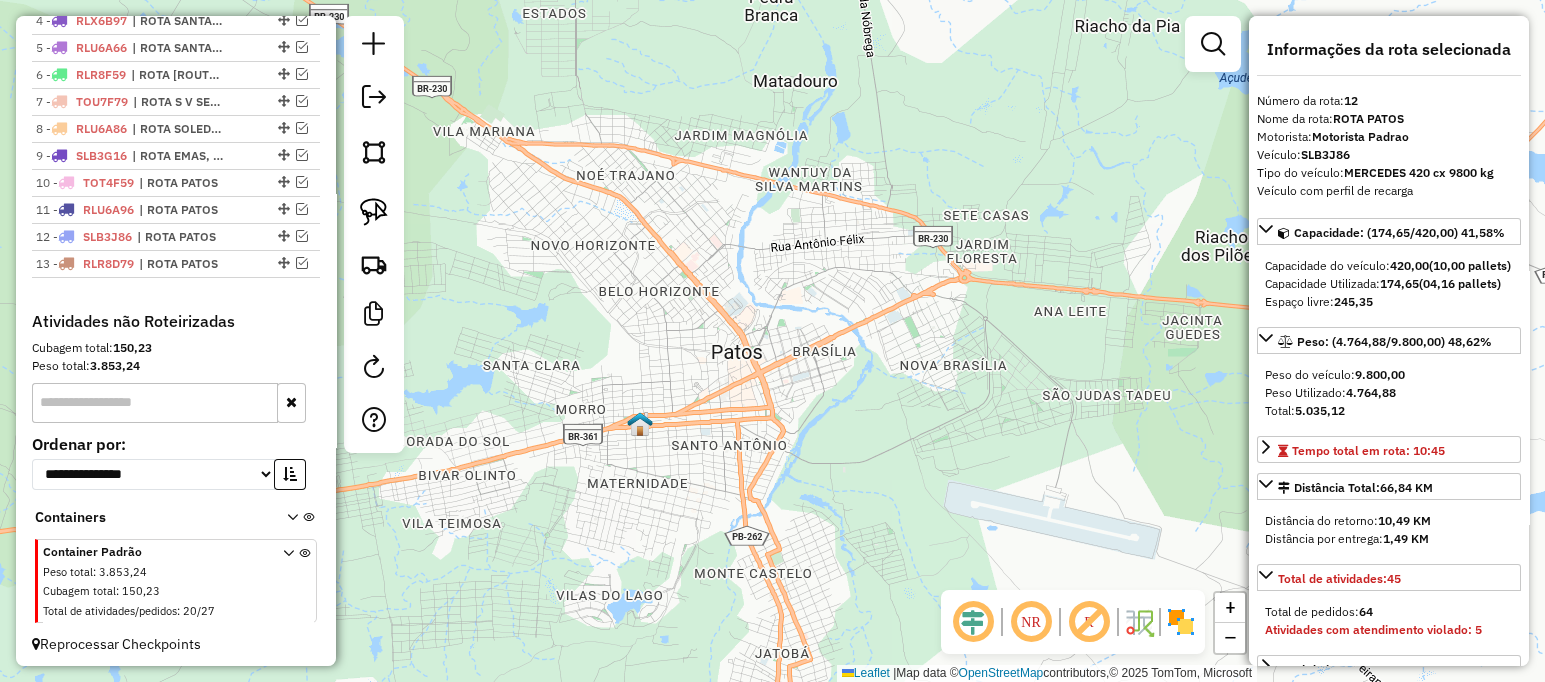 drag, startPoint x: 298, startPoint y: 227, endPoint x: 321, endPoint y: 231, distance: 23.345236 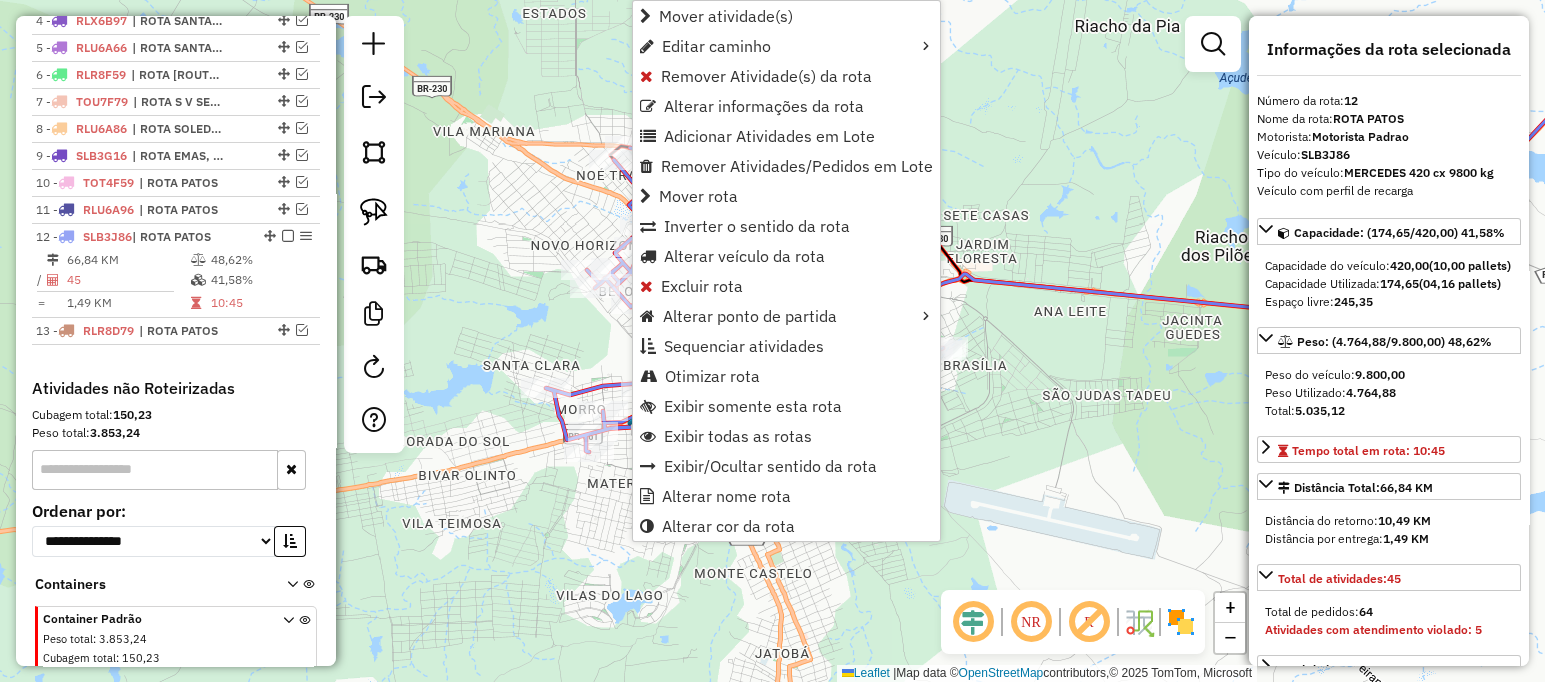 scroll, scrollTop: 906, scrollLeft: 0, axis: vertical 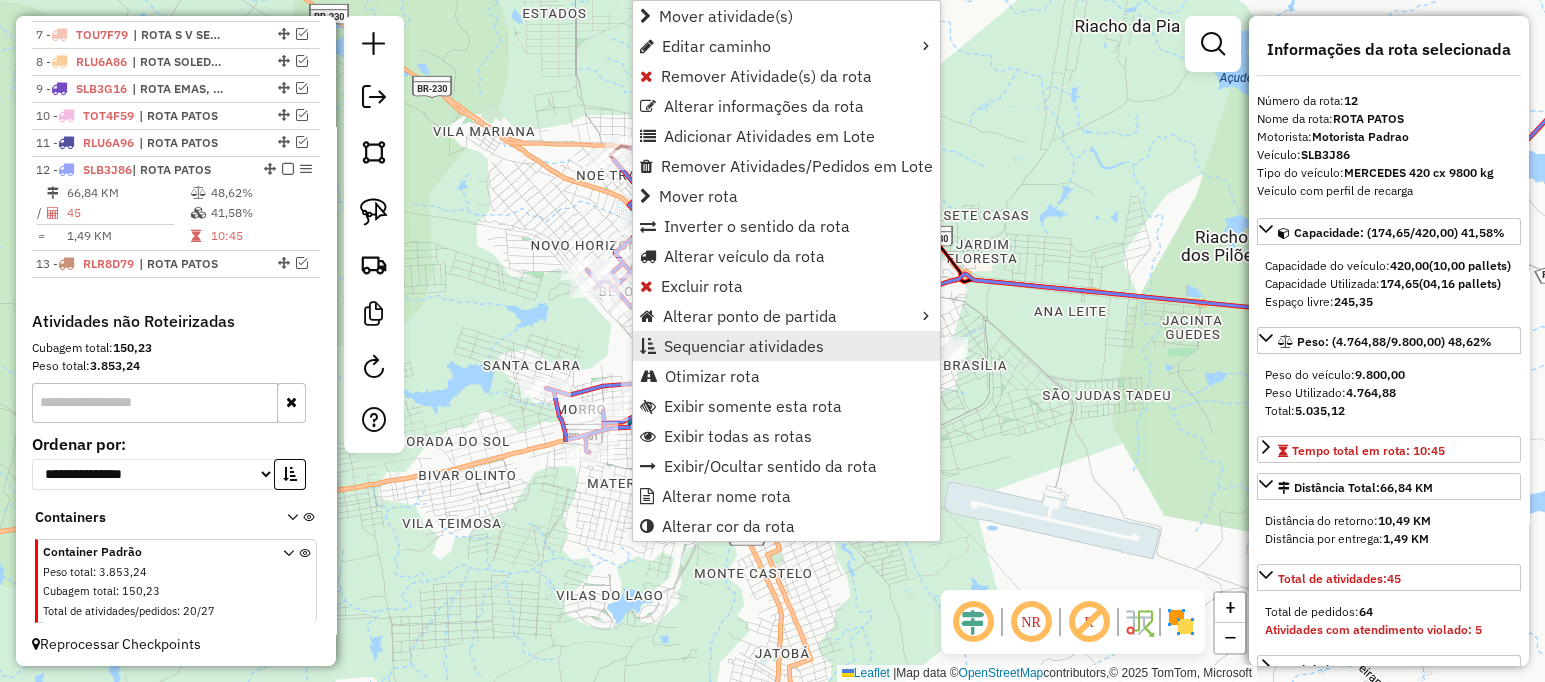 click on "Sequenciar atividades" at bounding box center [744, 346] 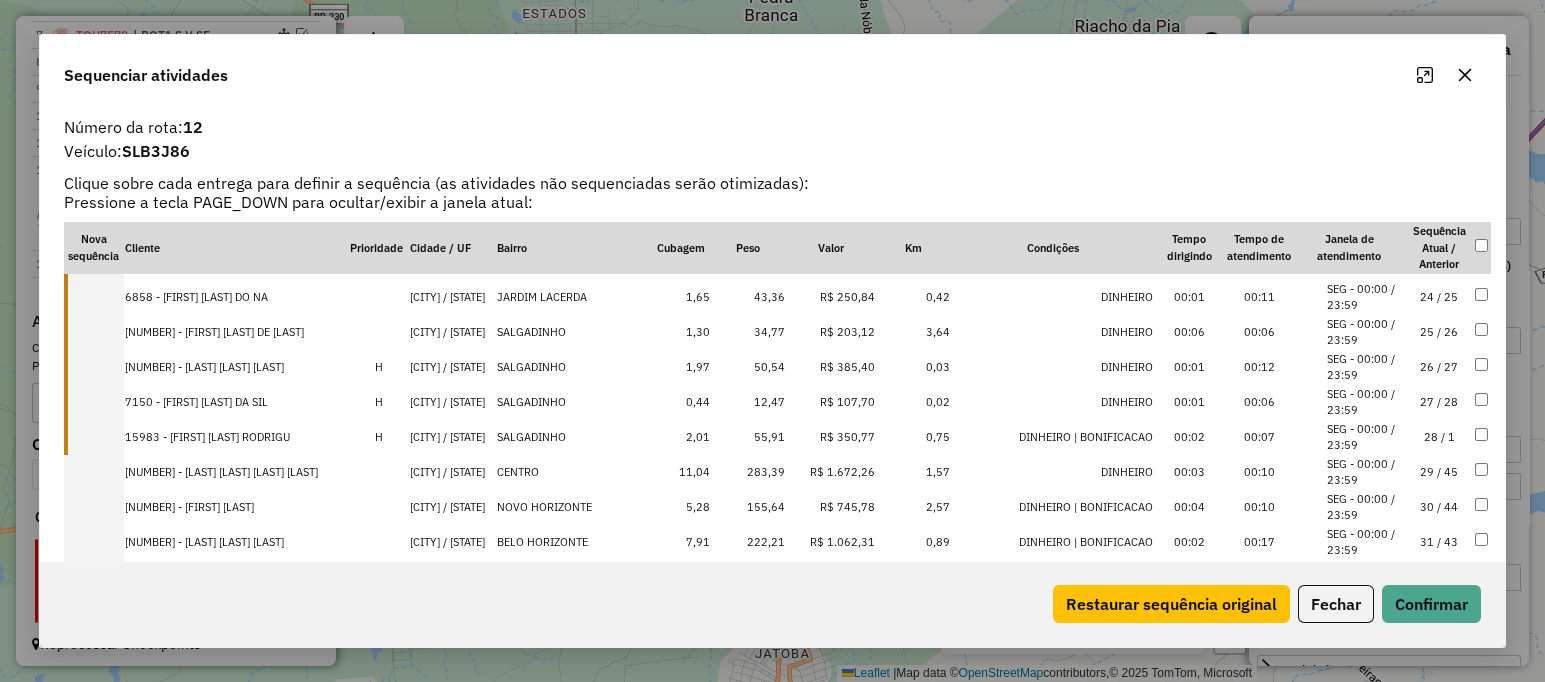 scroll, scrollTop: 833, scrollLeft: 0, axis: vertical 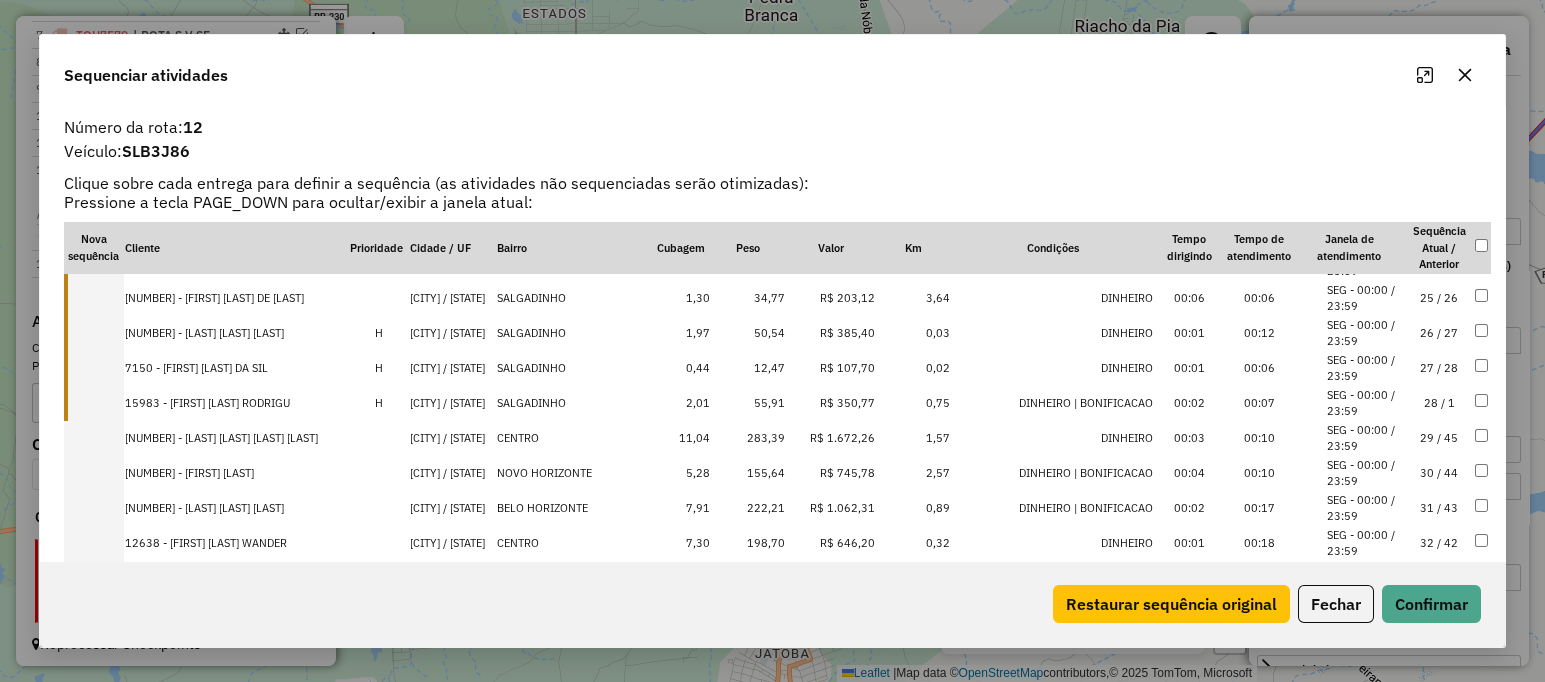 click 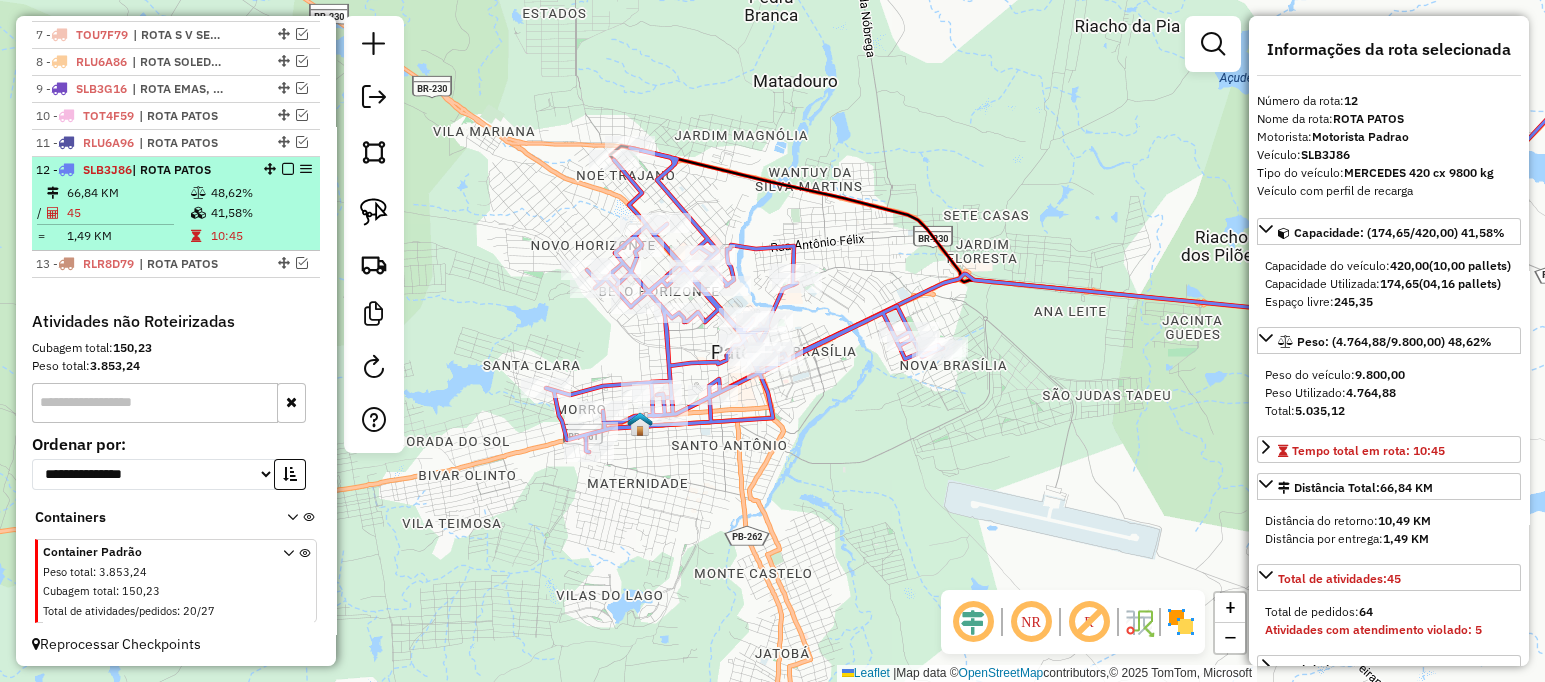 click at bounding box center [288, 169] 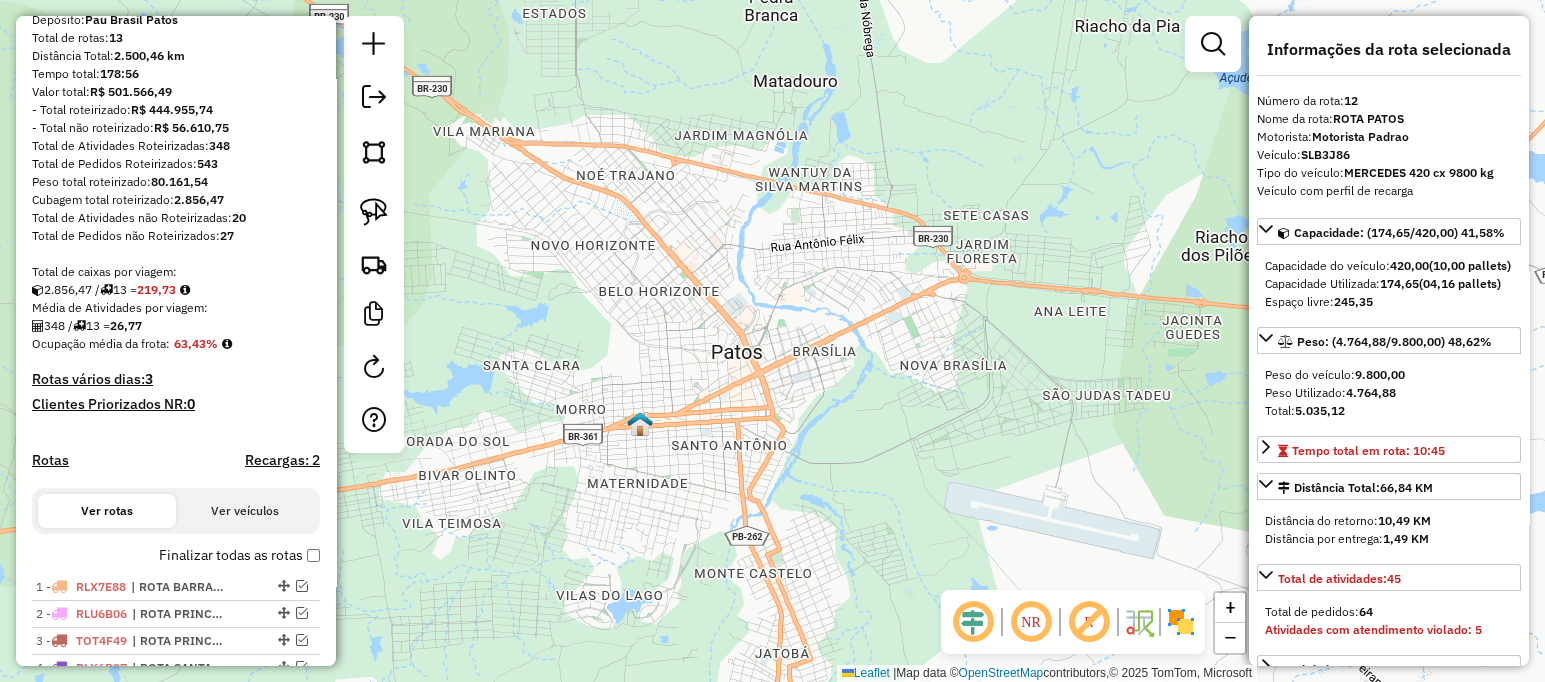 scroll, scrollTop: 0, scrollLeft: 0, axis: both 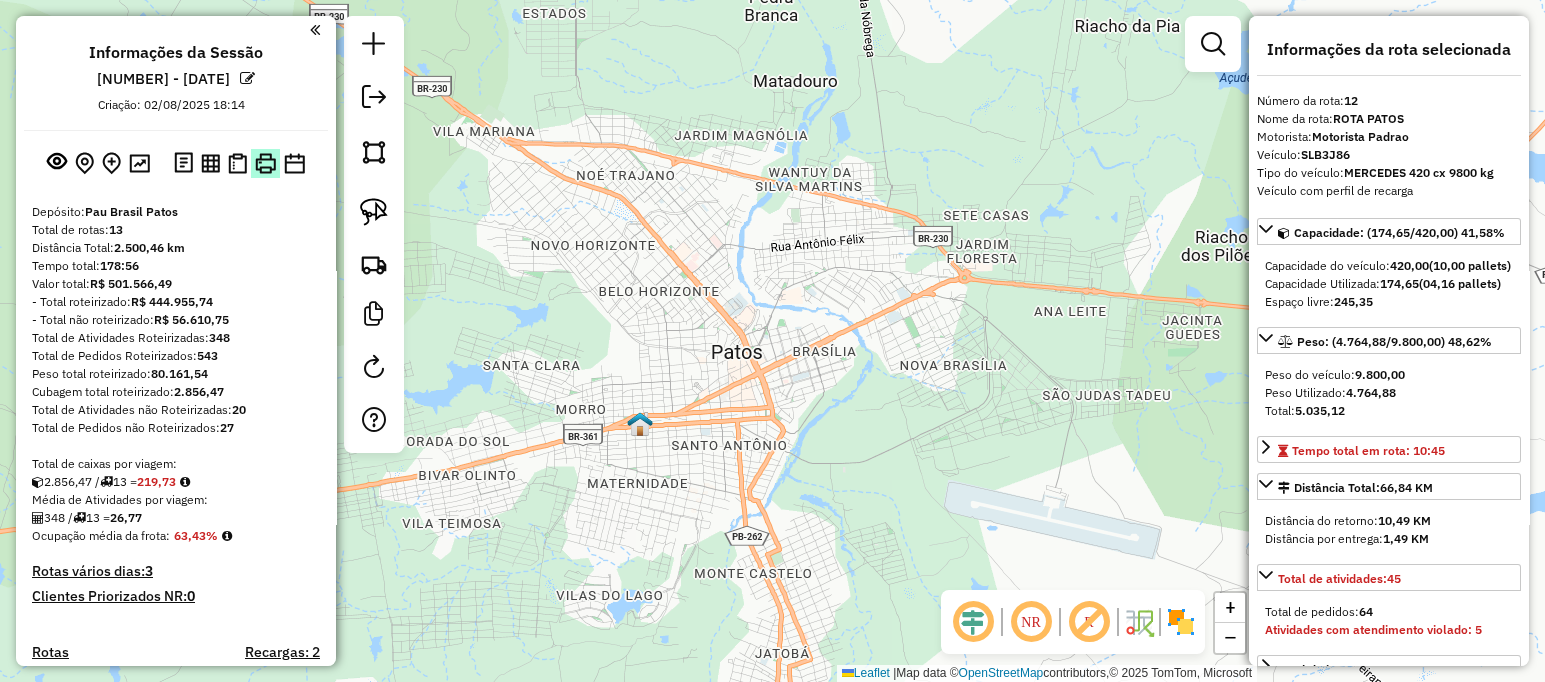 click at bounding box center [265, 163] 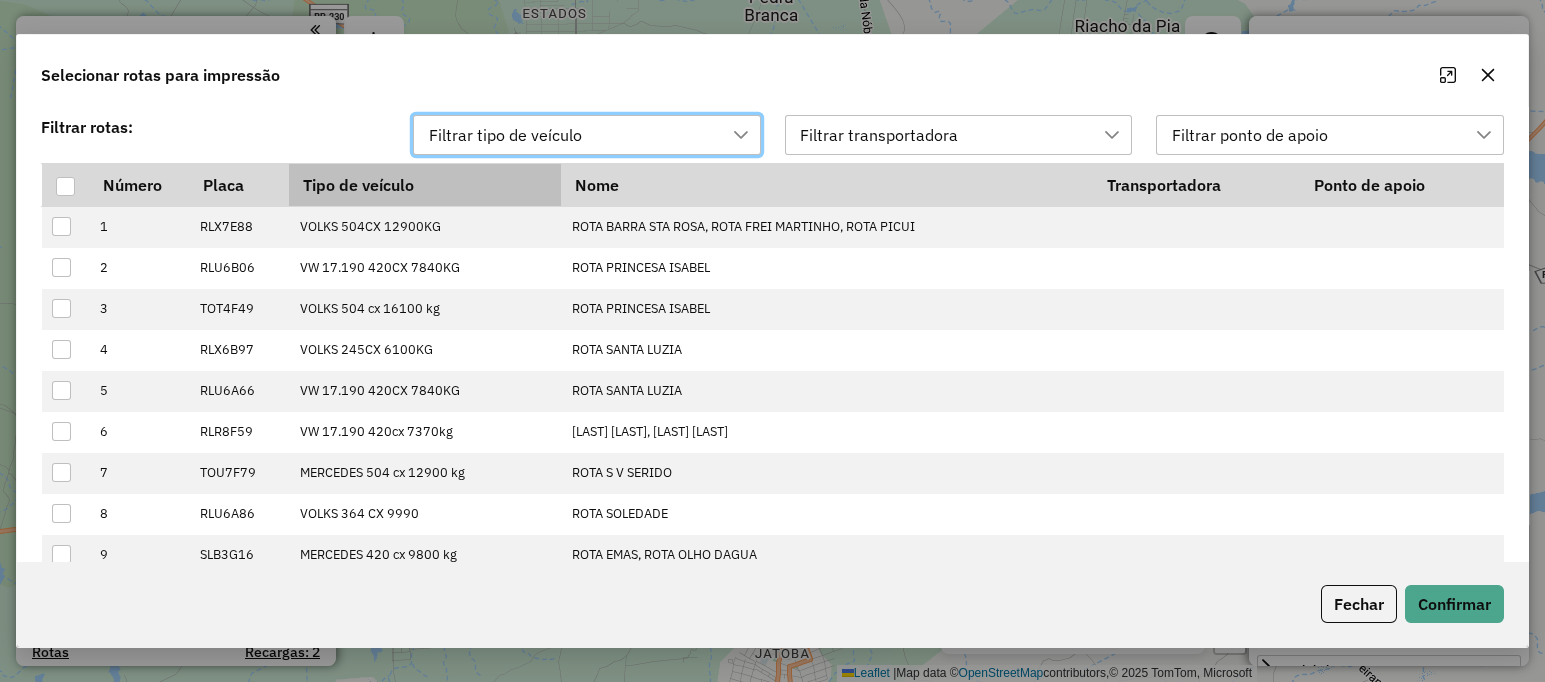 scroll, scrollTop: 14, scrollLeft: 91, axis: both 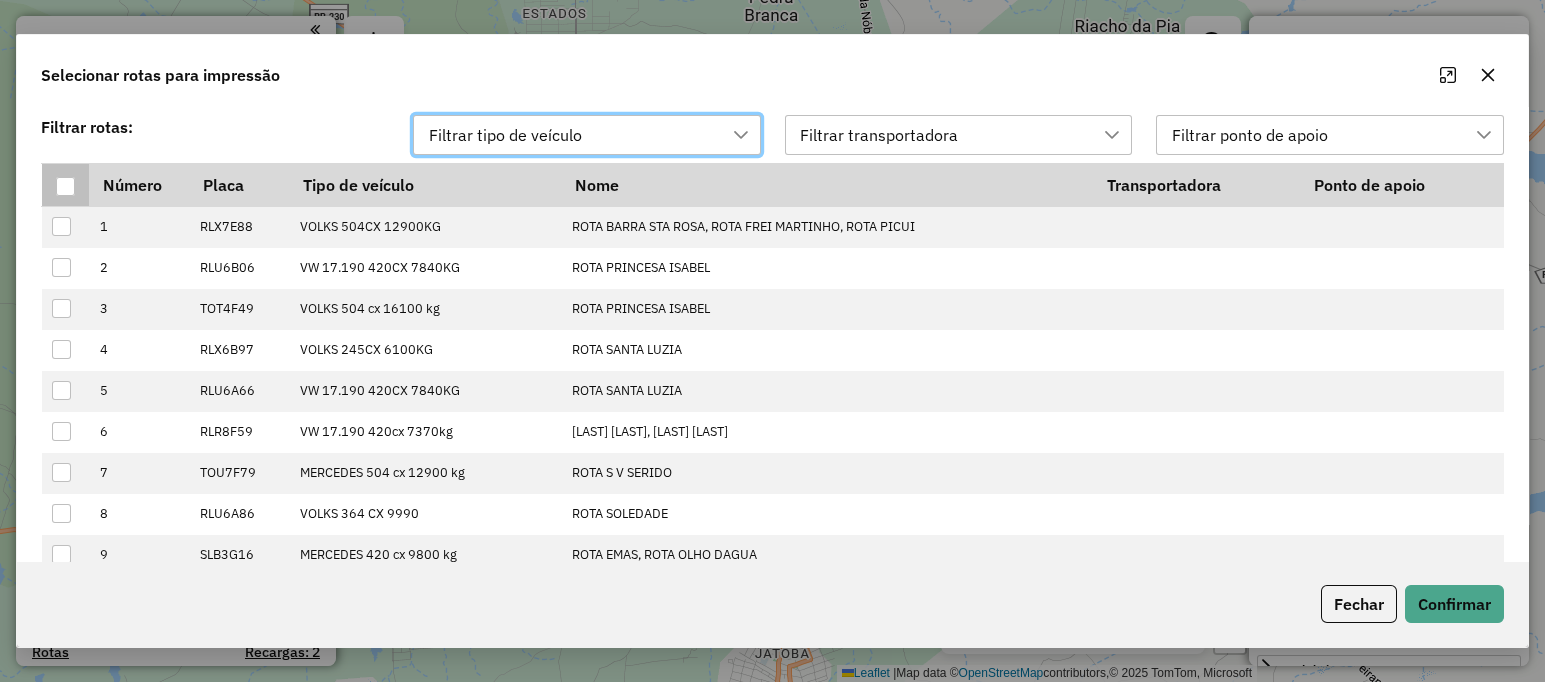 click at bounding box center (65, 186) 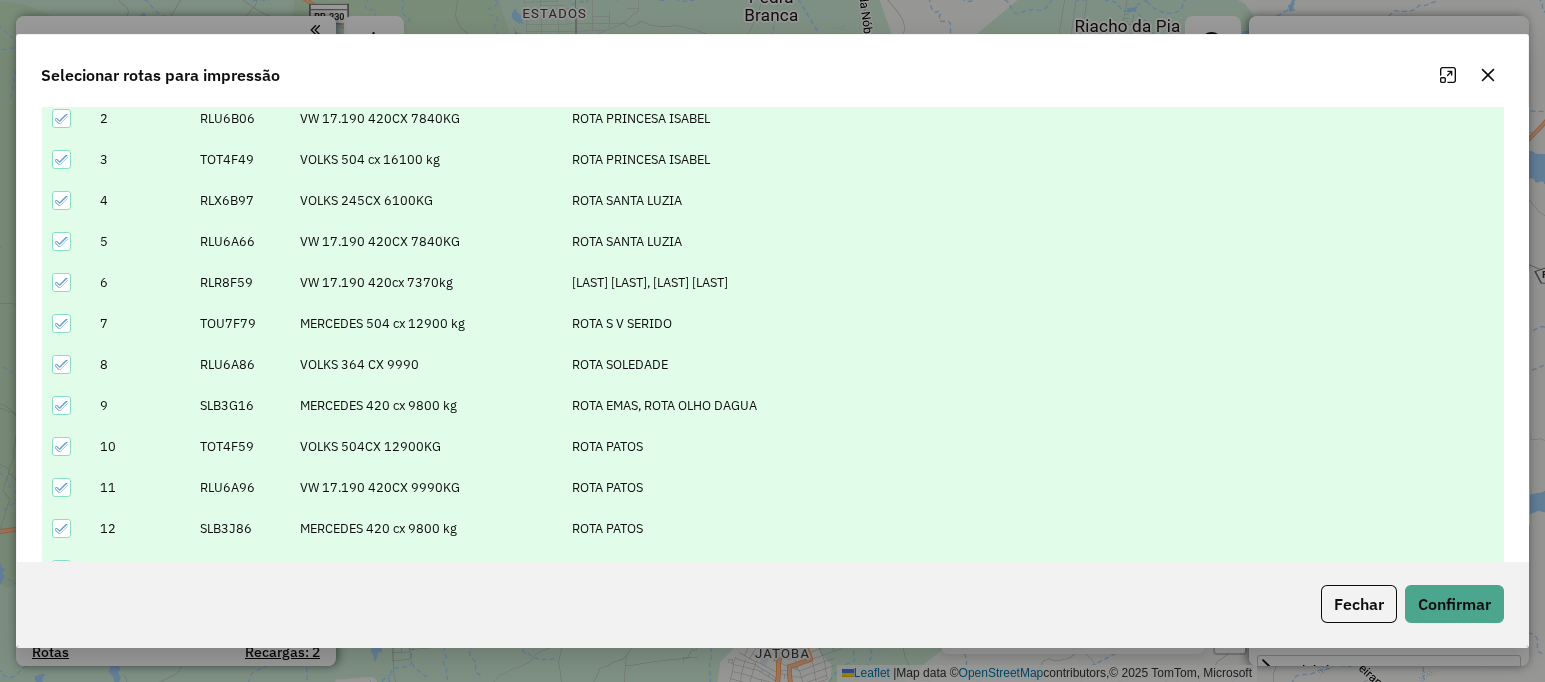 scroll, scrollTop: 199, scrollLeft: 0, axis: vertical 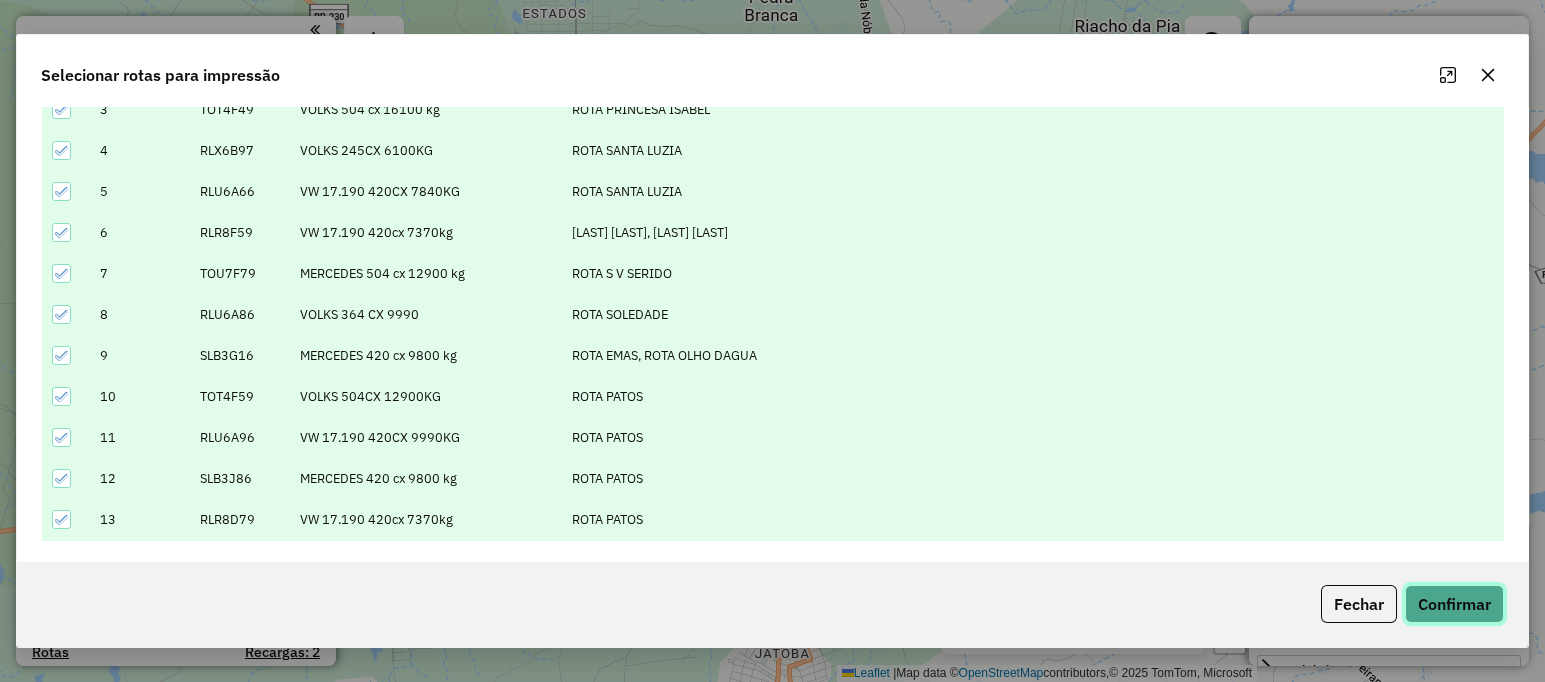 click on "Confirmar" 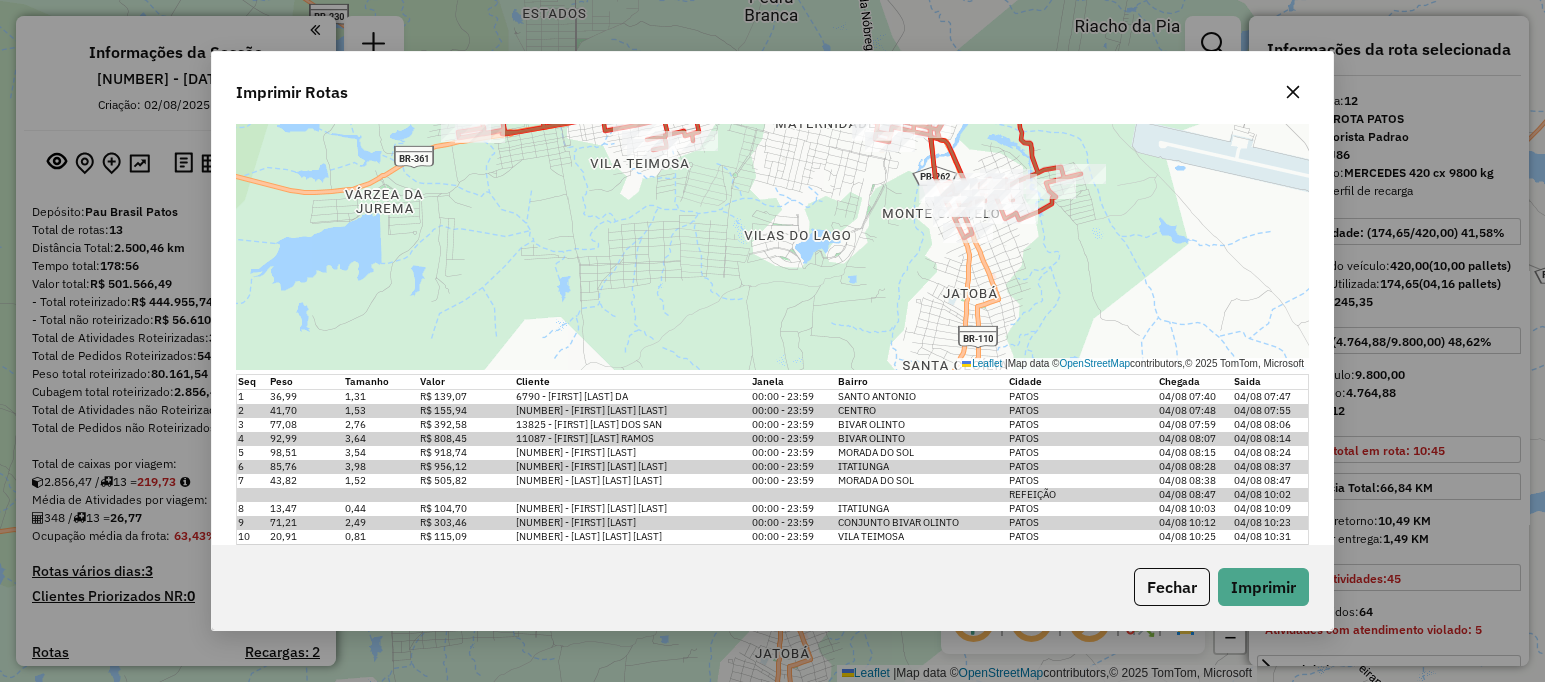 scroll, scrollTop: 11555, scrollLeft: 0, axis: vertical 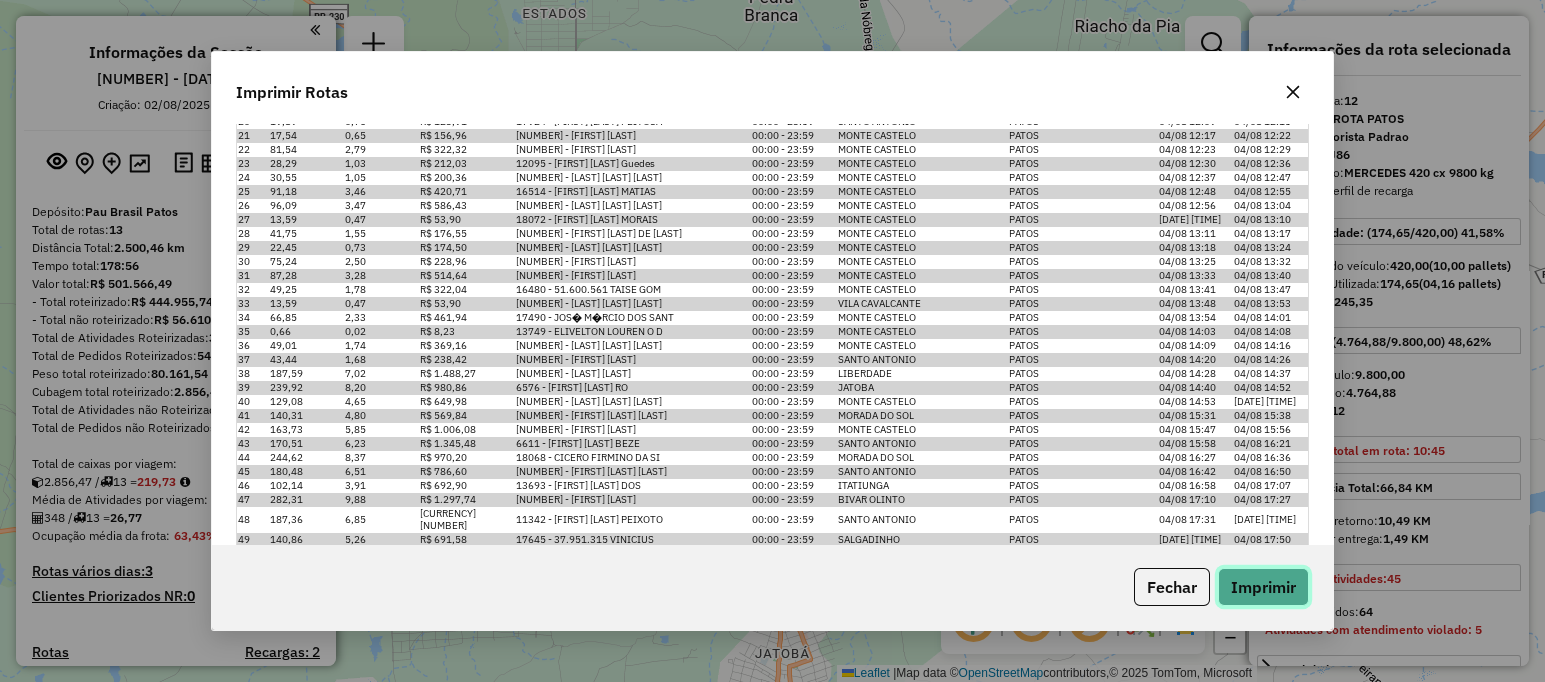 click on "Imprimir" 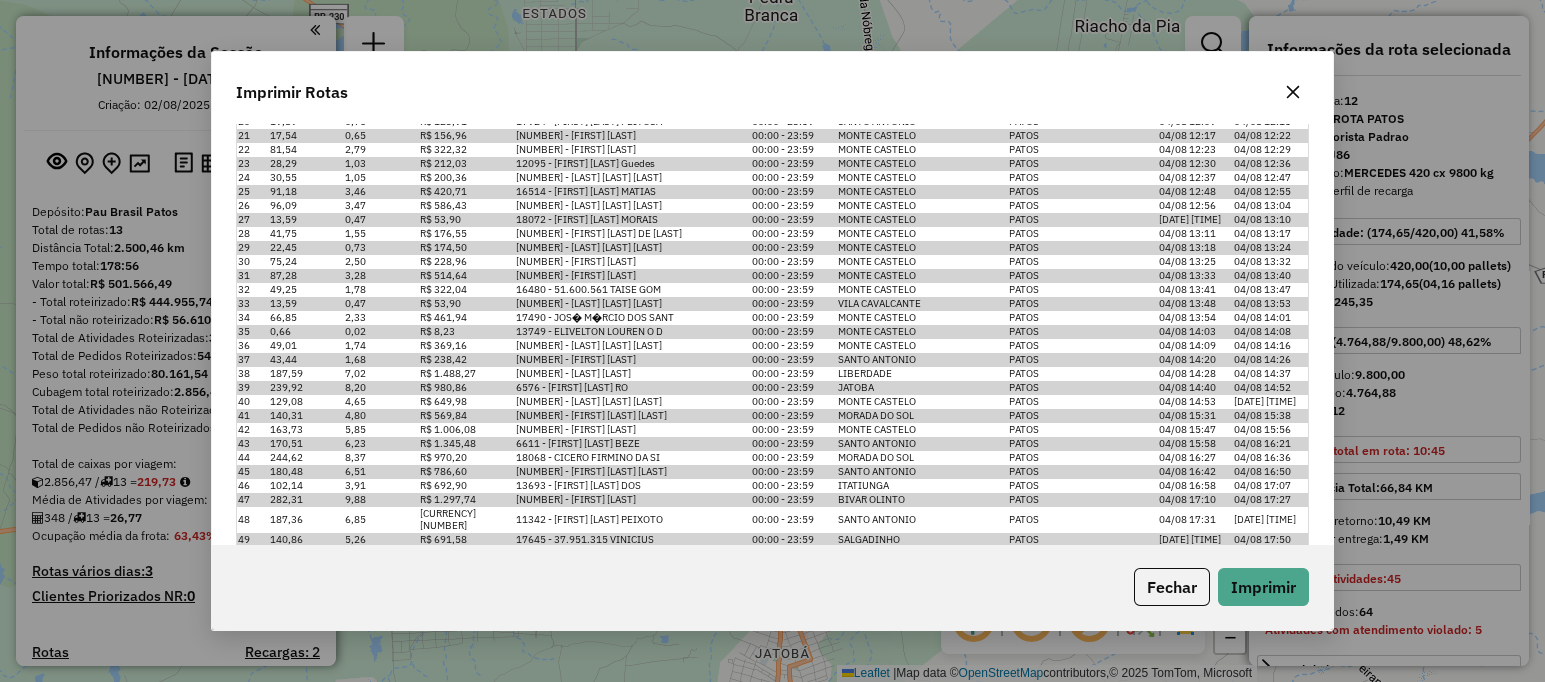 click 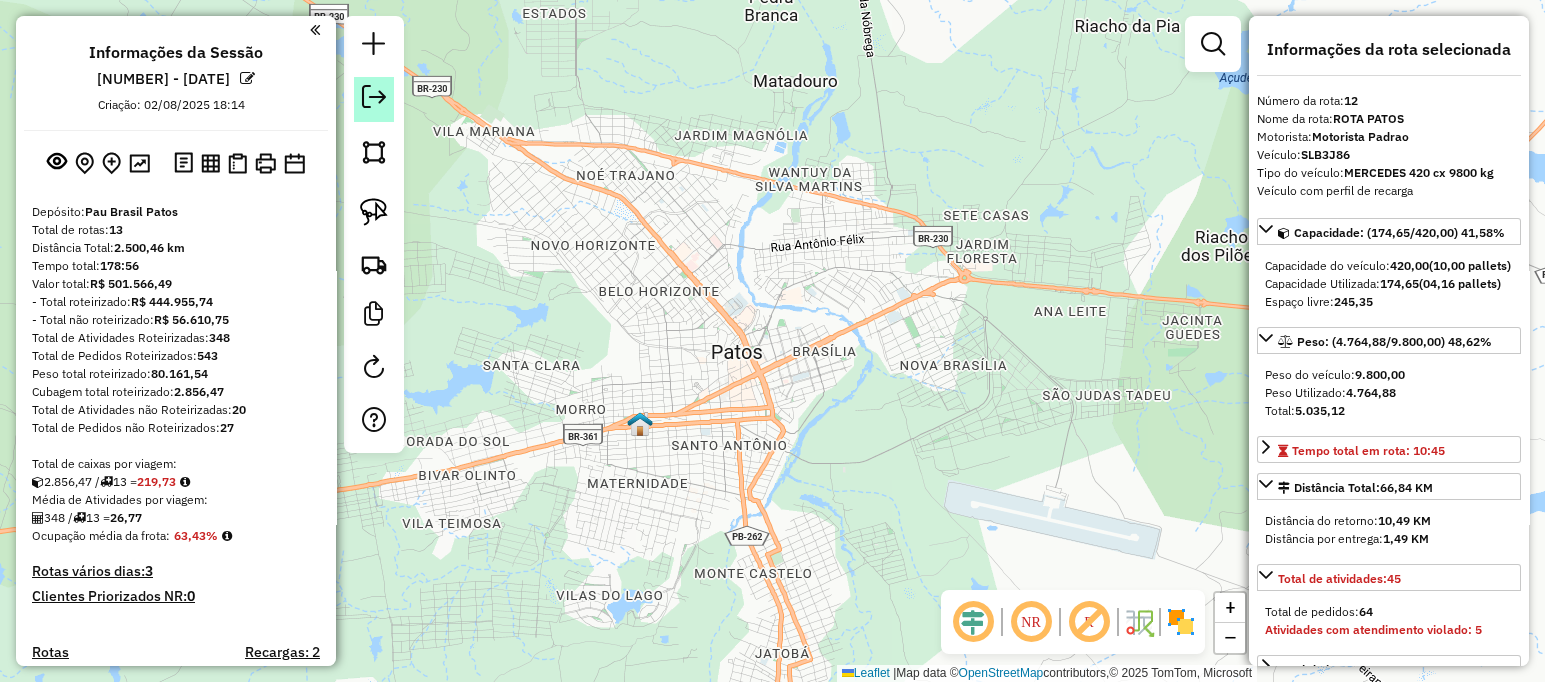 click 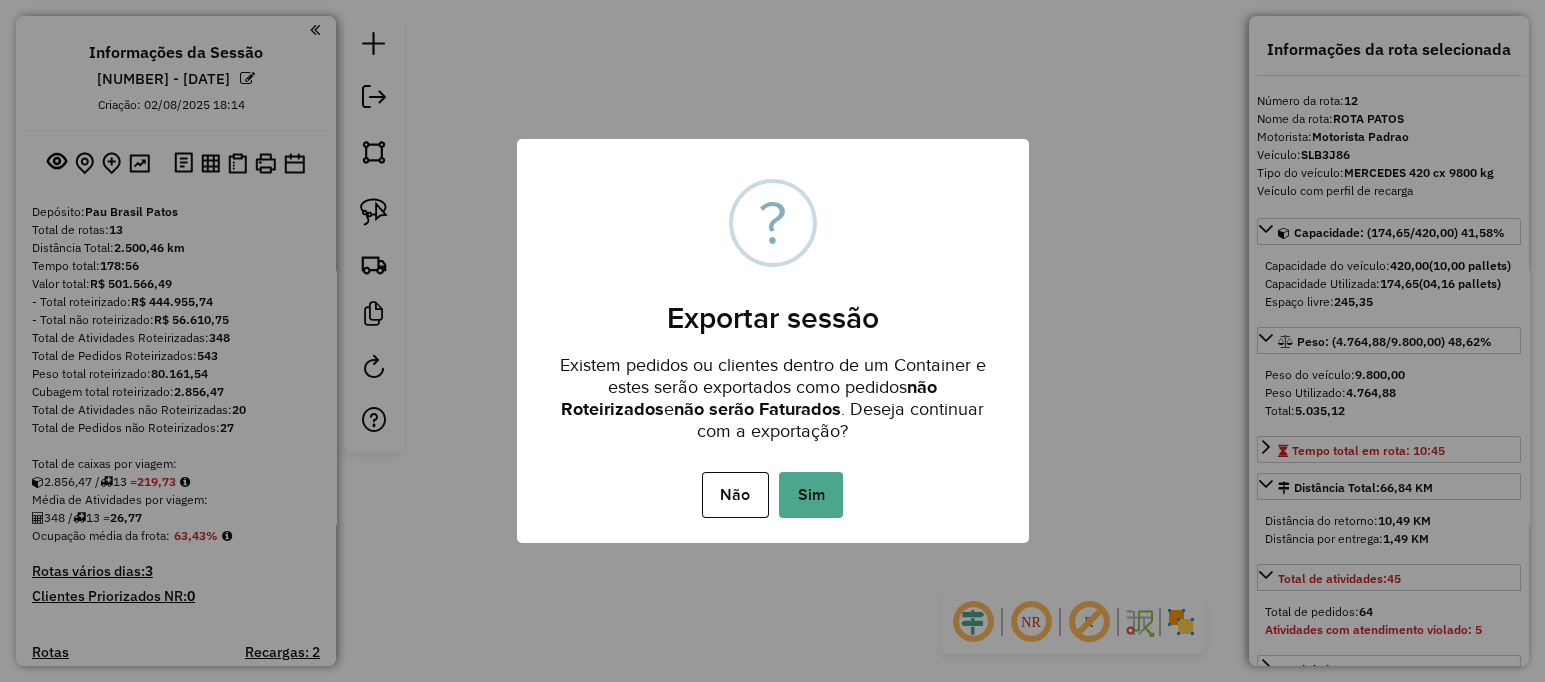 drag, startPoint x: 814, startPoint y: 523, endPoint x: 818, endPoint y: 501, distance: 22.36068 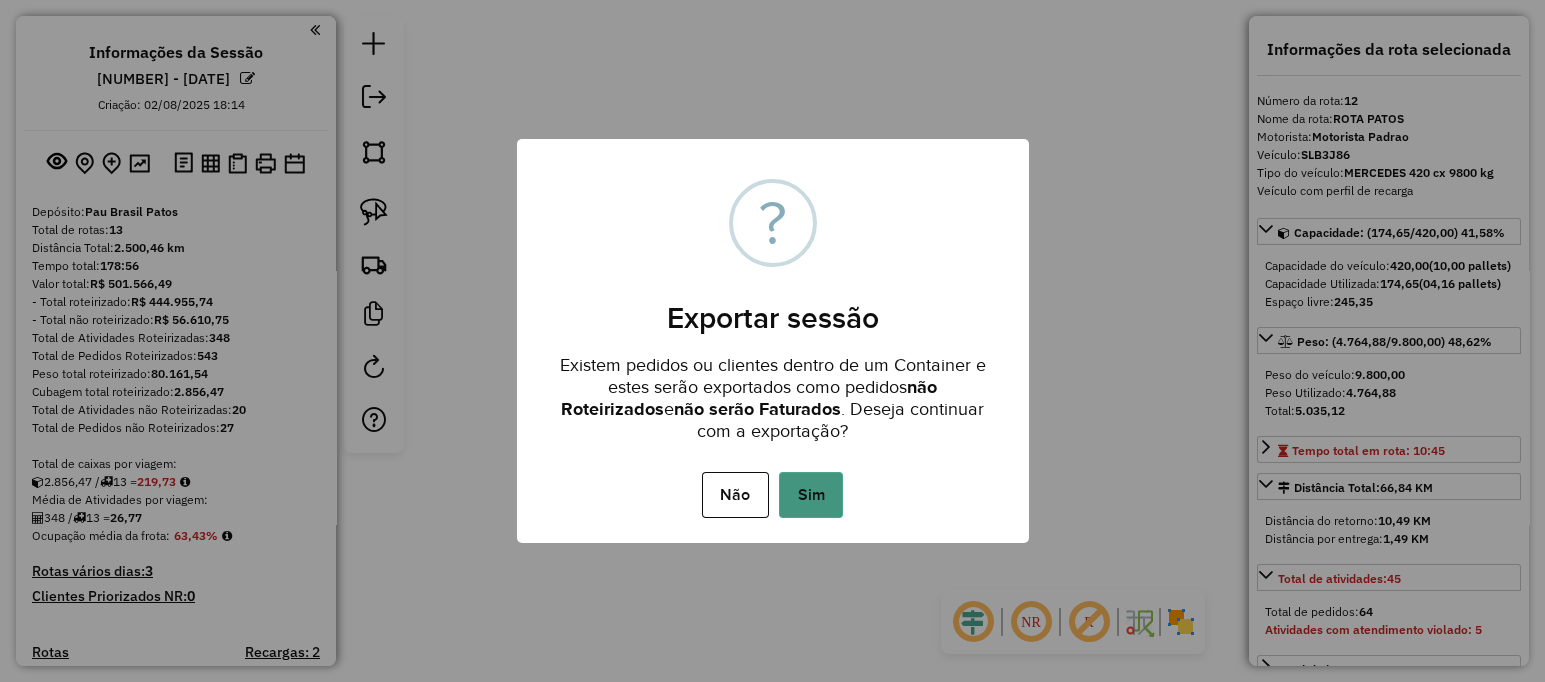 click on "× ? Exportar sessão Existem pedidos ou clientes dentro de um Container e estes serão exportados como pedidos  não Roteirizados  e  não serão Faturados . Deseja continuar com a exportação? Não No Sim" at bounding box center (773, 341) 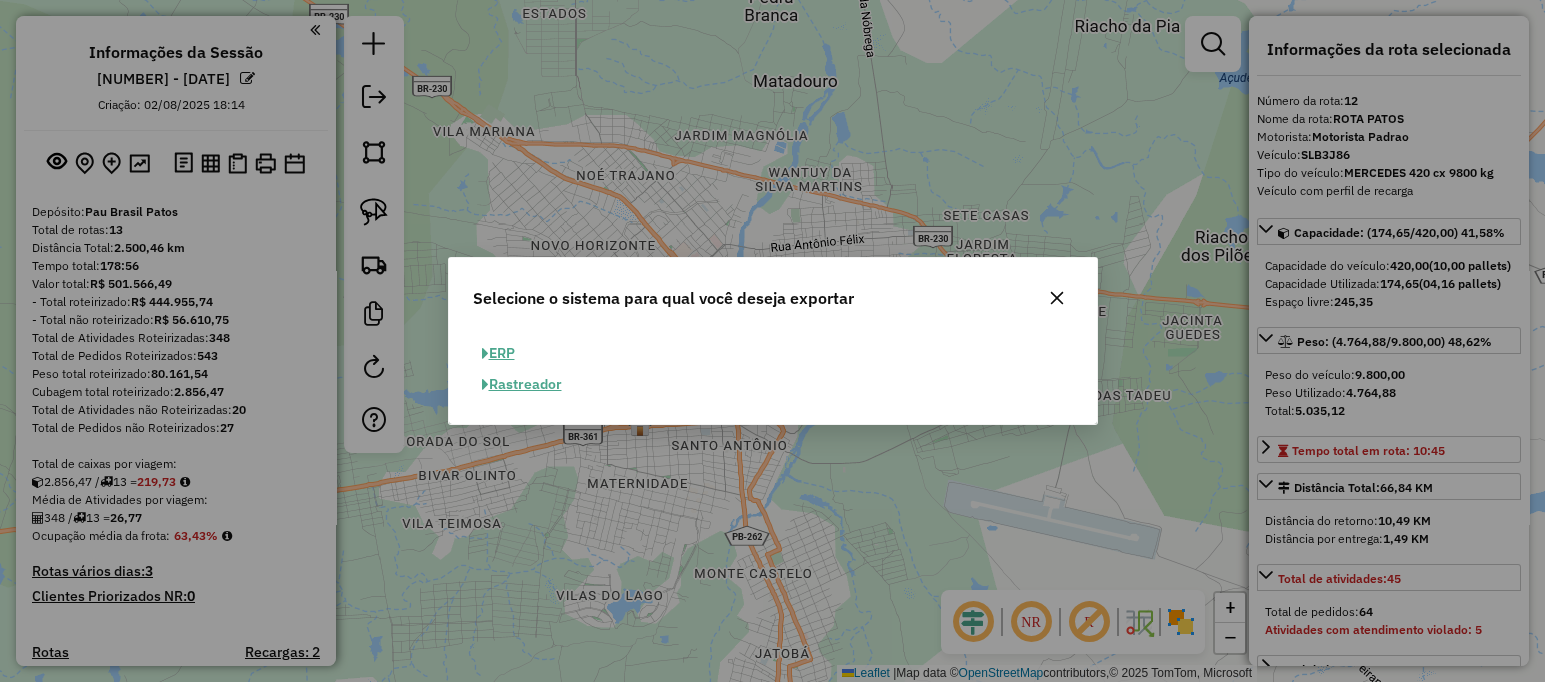 click on "ERP" 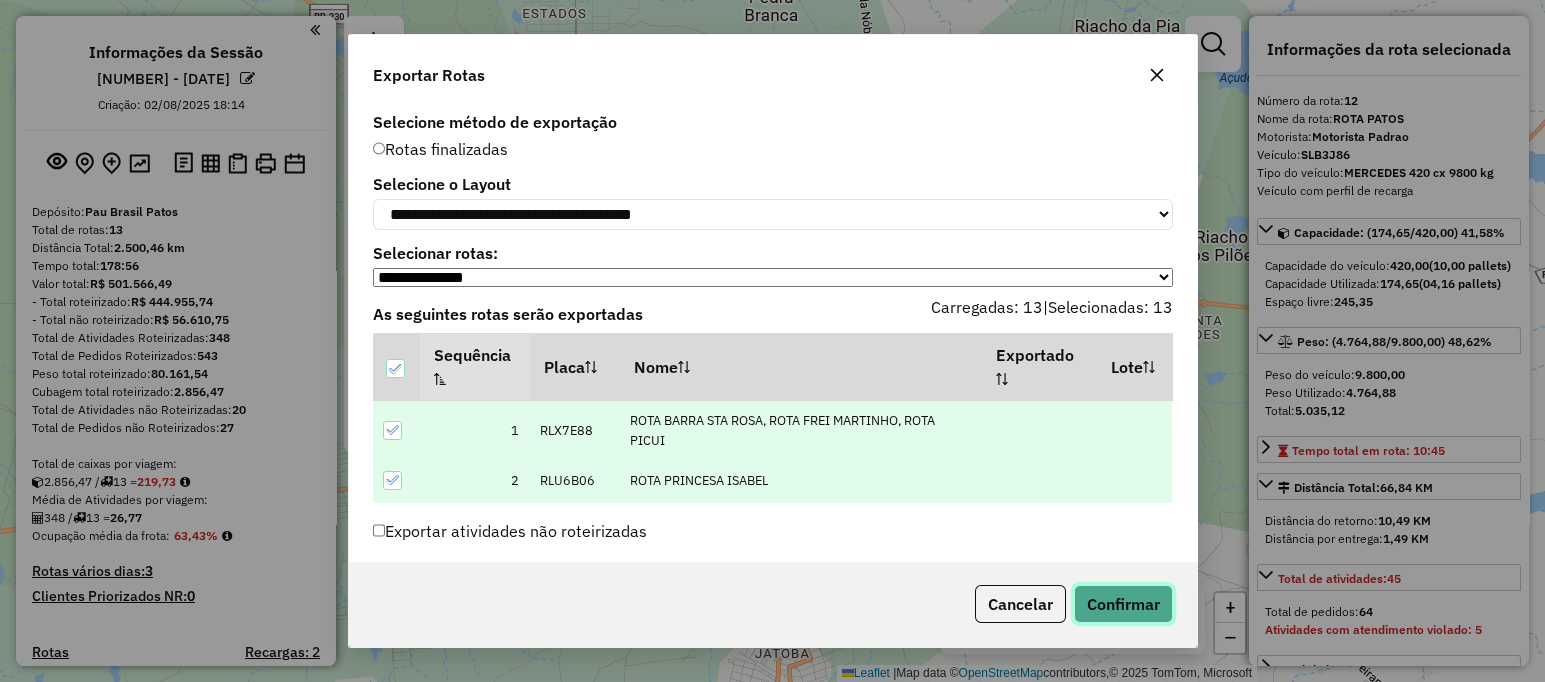 click on "Confirmar" 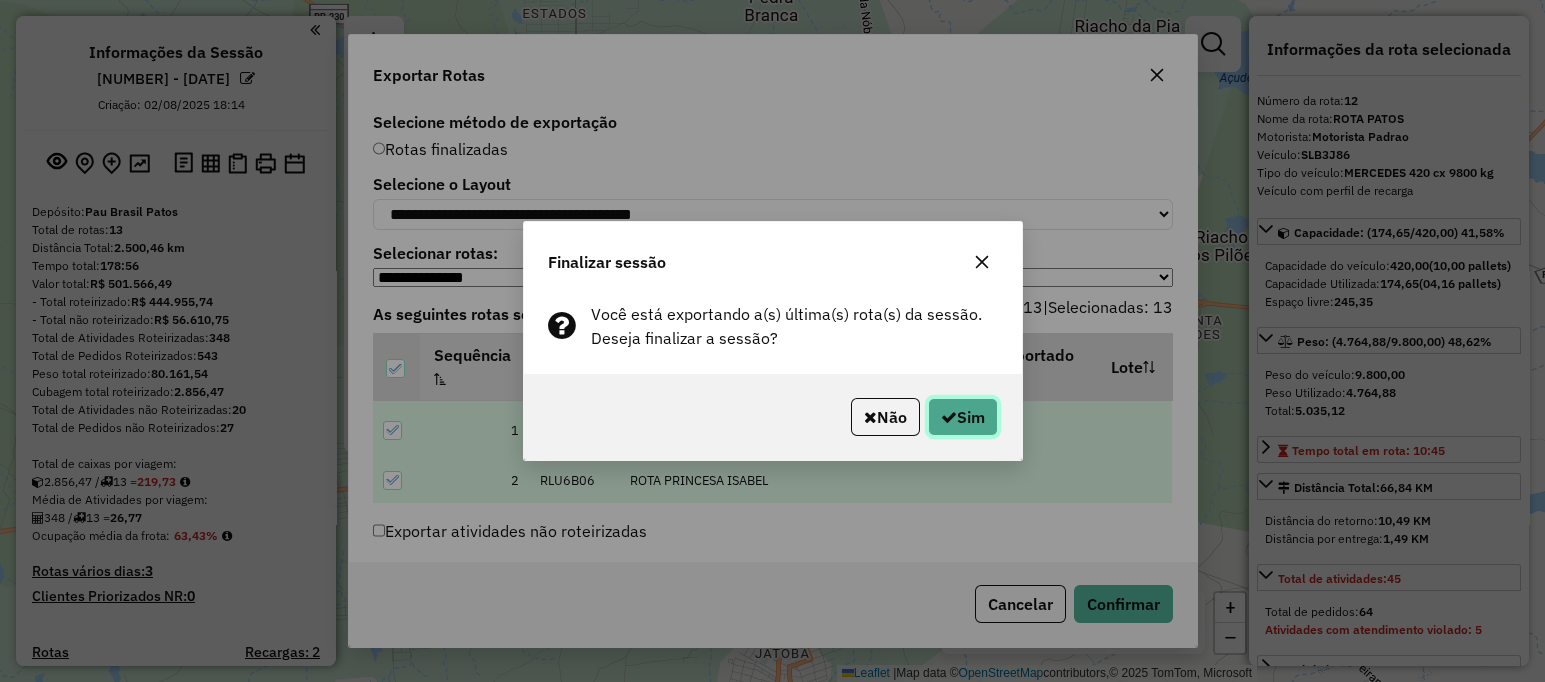 click 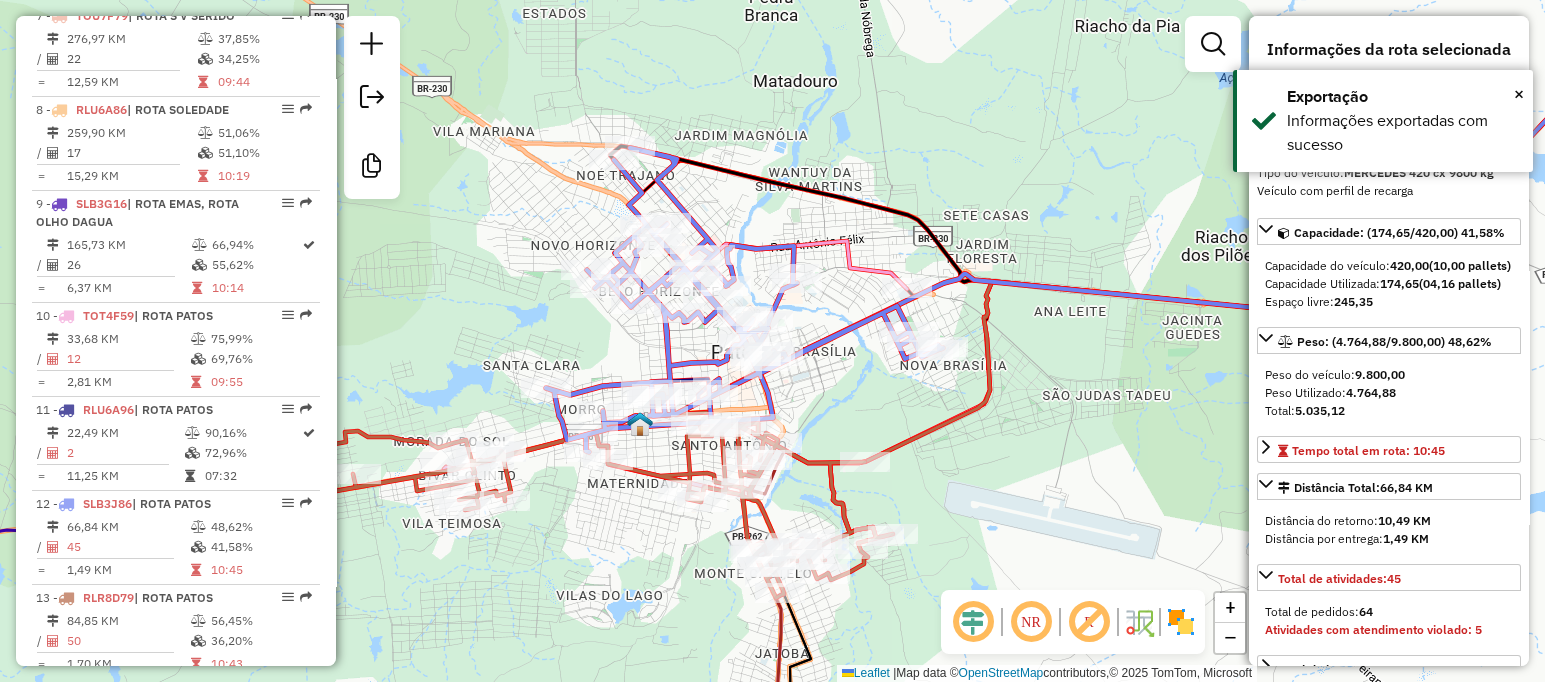 scroll, scrollTop: 1835, scrollLeft: 0, axis: vertical 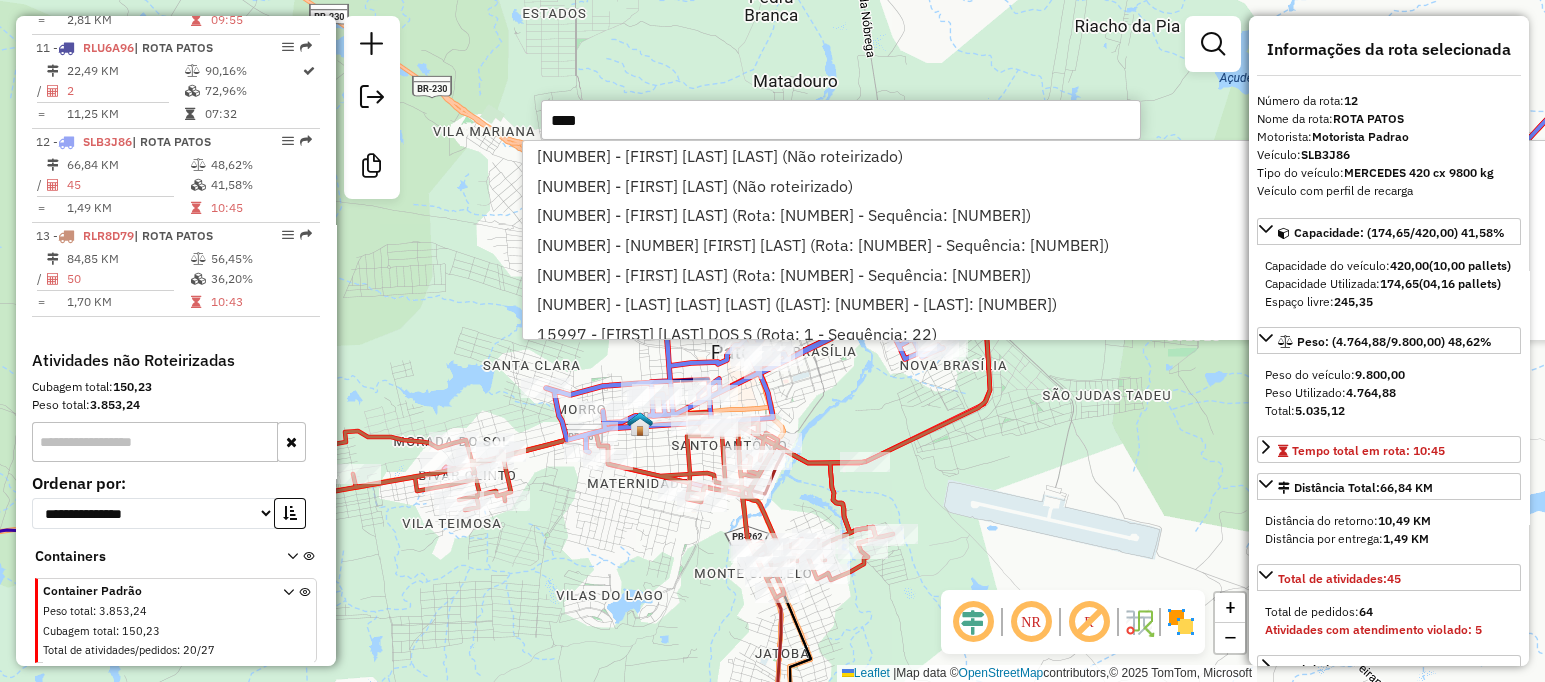 type on "*****" 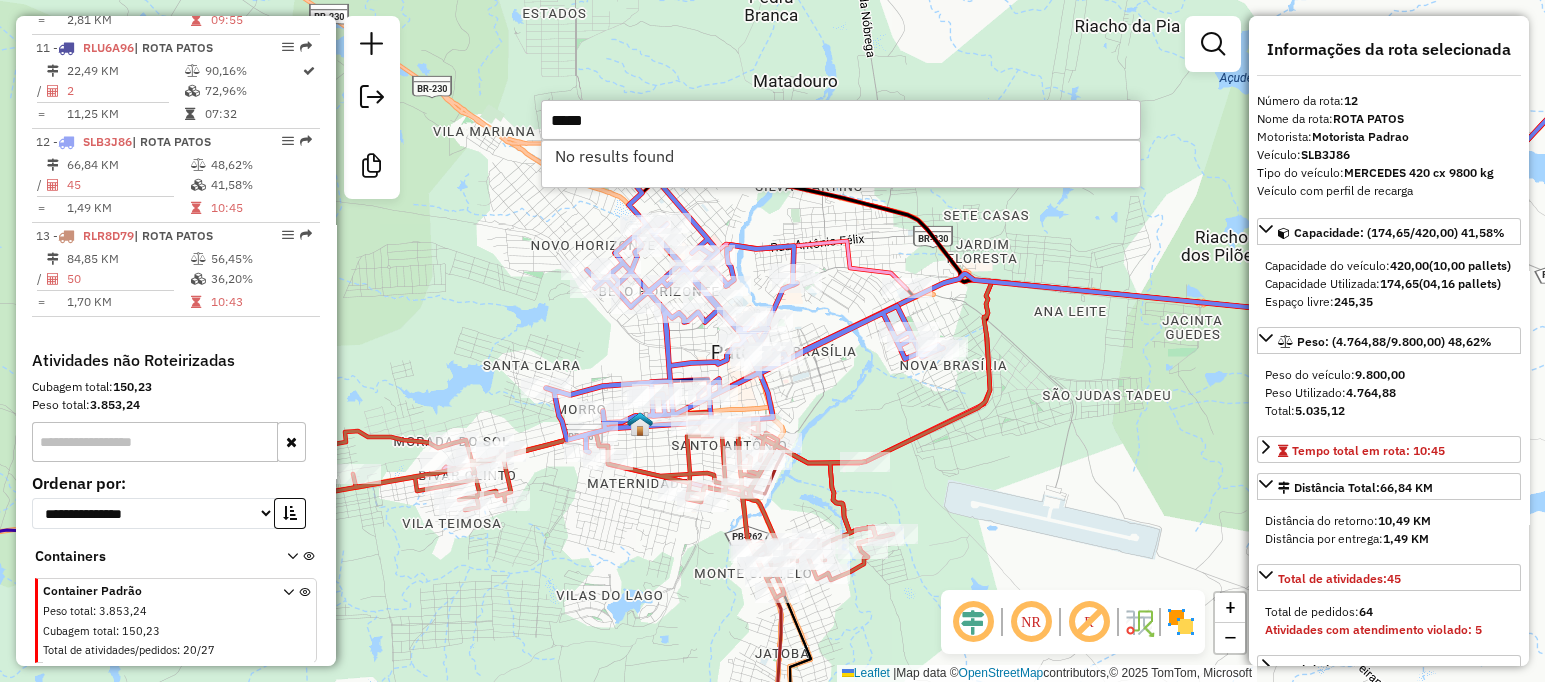 click on "Janela de atendimento Grade de atendimento Capacidade Transportadoras Veículos Cliente Pedidos  Rotas Selecione os dias de semana para filtrar as janelas de atendimento  Seg   Ter   Qua   Qui   Sex   Sáb   Dom  Informe o período da janela de atendimento: De: Até:  Filtrar exatamente a janela do cliente  Considerar janela de atendimento padrão  Selecione os dias de semana para filtrar as grades de atendimento  Seg   Ter   Qua   Qui   Sex   Sáb   Dom   Considerar clientes sem dia de atendimento cadastrado  Clientes fora do dia de atendimento selecionado Filtrar as atividades entre os valores definidos abaixo:  Peso mínimo:   Peso máximo:   Cubagem mínima:   Cubagem máxima:   De:   Até:  Filtrar as atividades entre o tempo de atendimento definido abaixo:  De:   Até:   Considerar capacidade total dos clientes não roteirizados Transportadora: Selecione um ou mais itens Tipo de veículo: Selecione um ou mais itens Veículo: Selecione um ou mais itens Motorista: Selecione um ou mais itens Nome: Rótulo:" 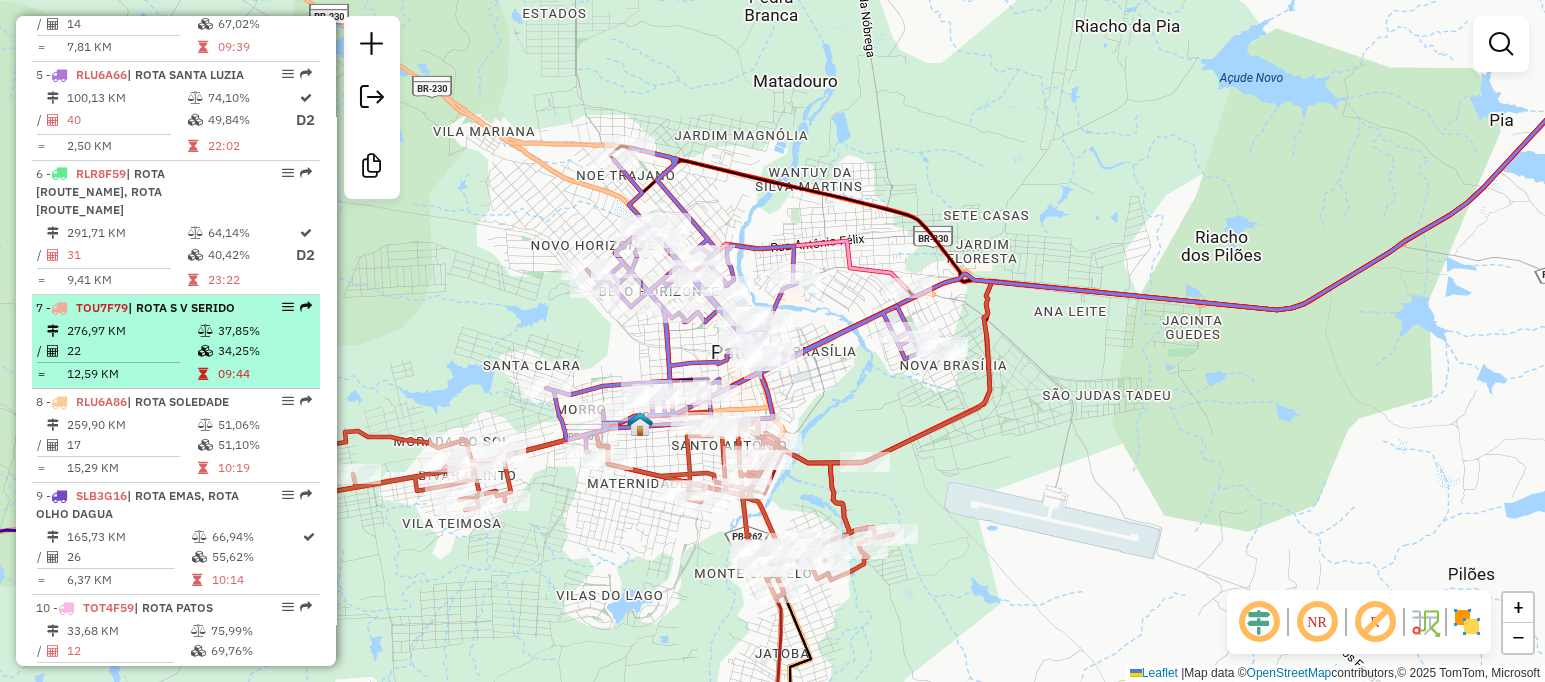 scroll, scrollTop: 1169, scrollLeft: 0, axis: vertical 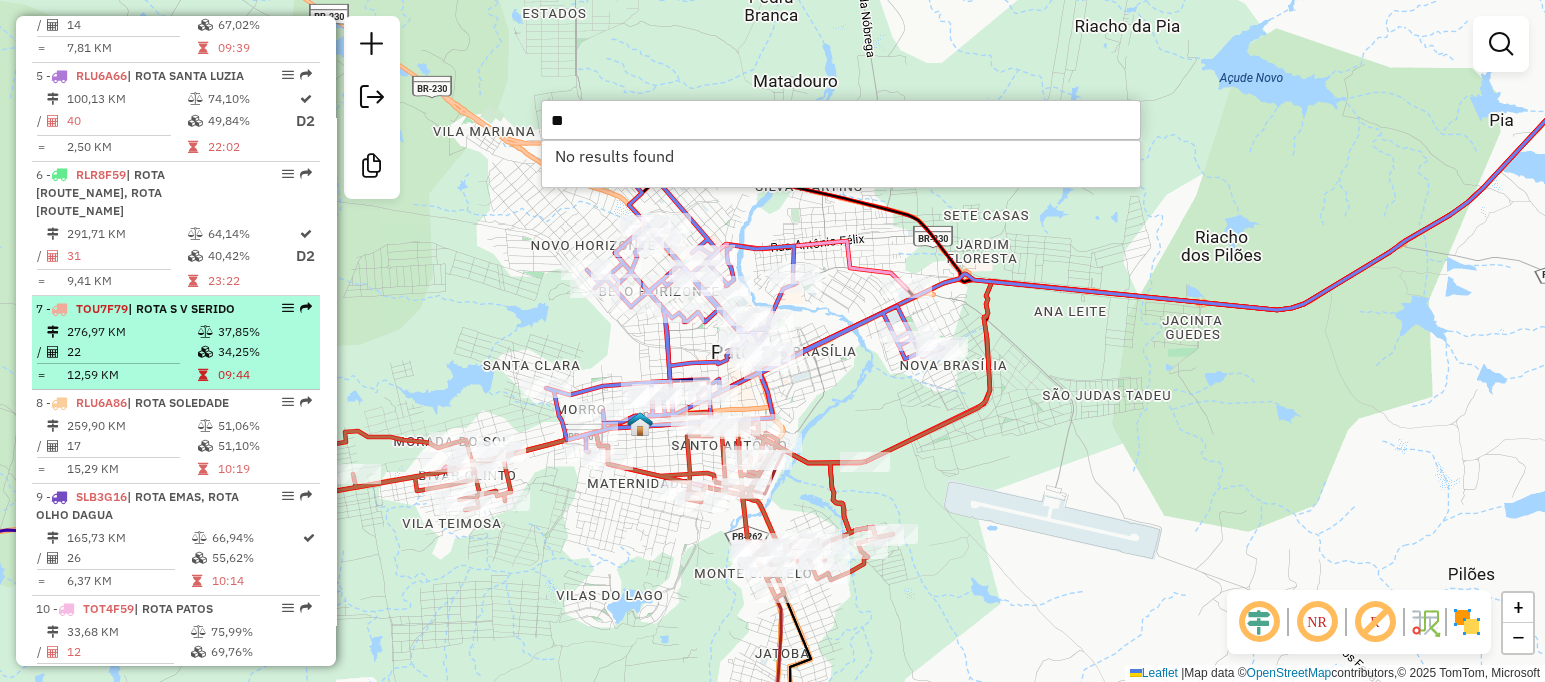 type on "*" 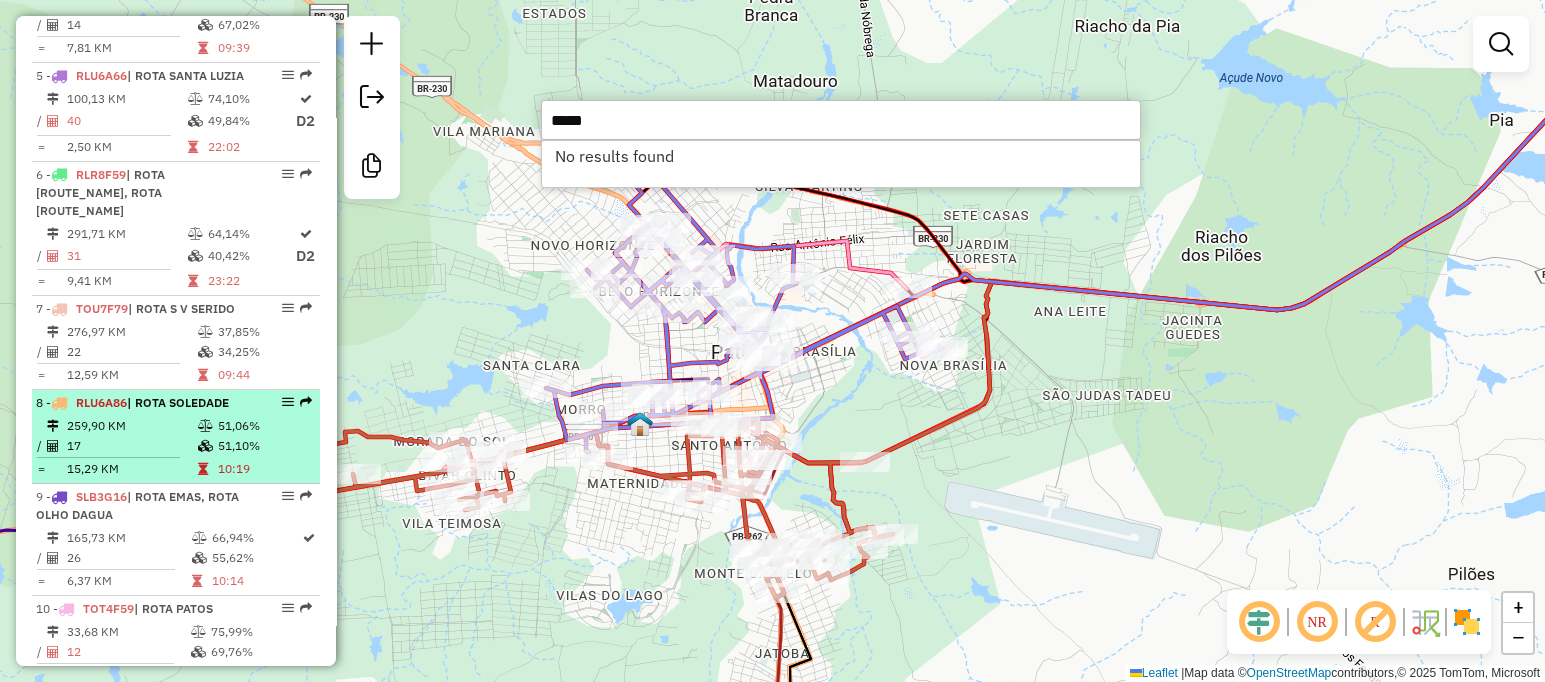 type on "*****" 